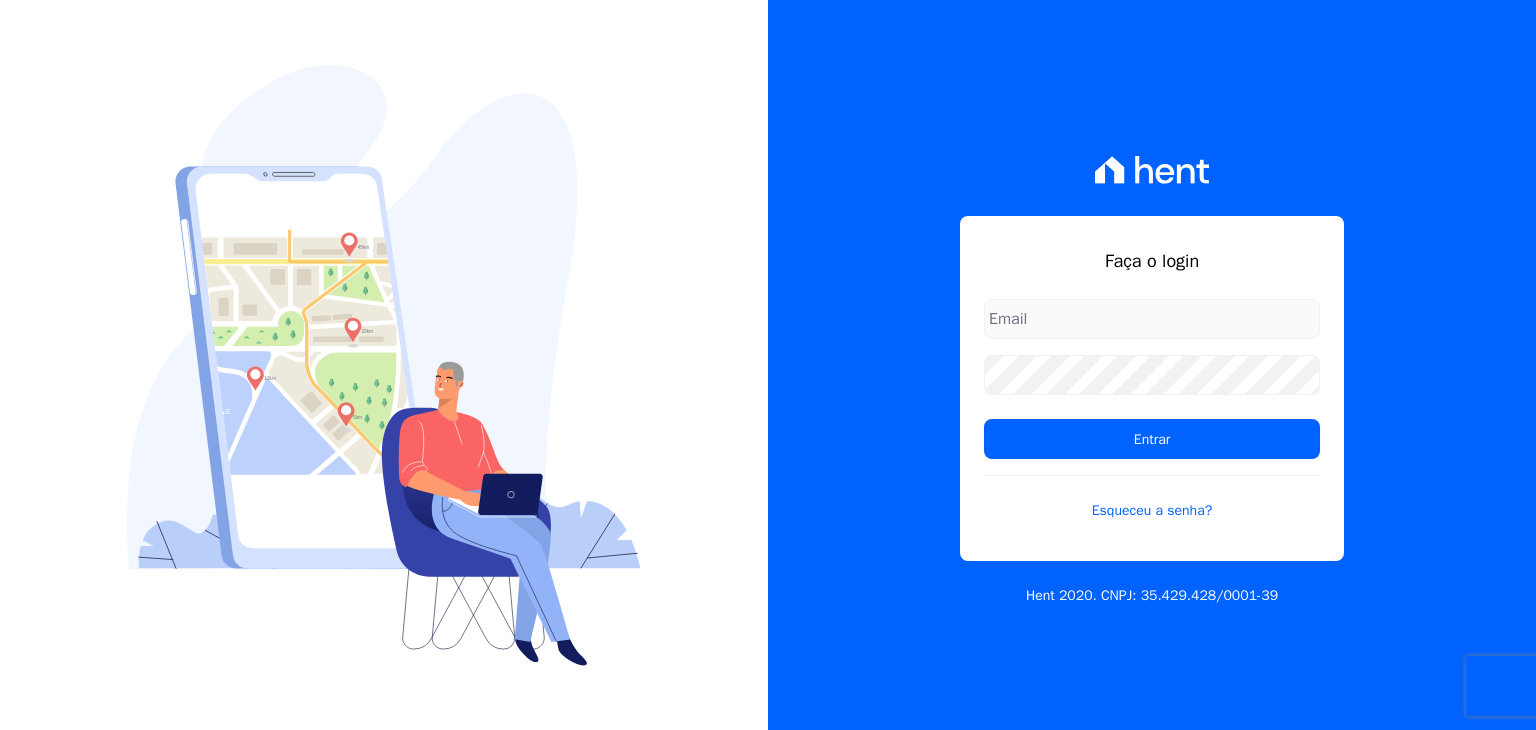 scroll, scrollTop: 0, scrollLeft: 0, axis: both 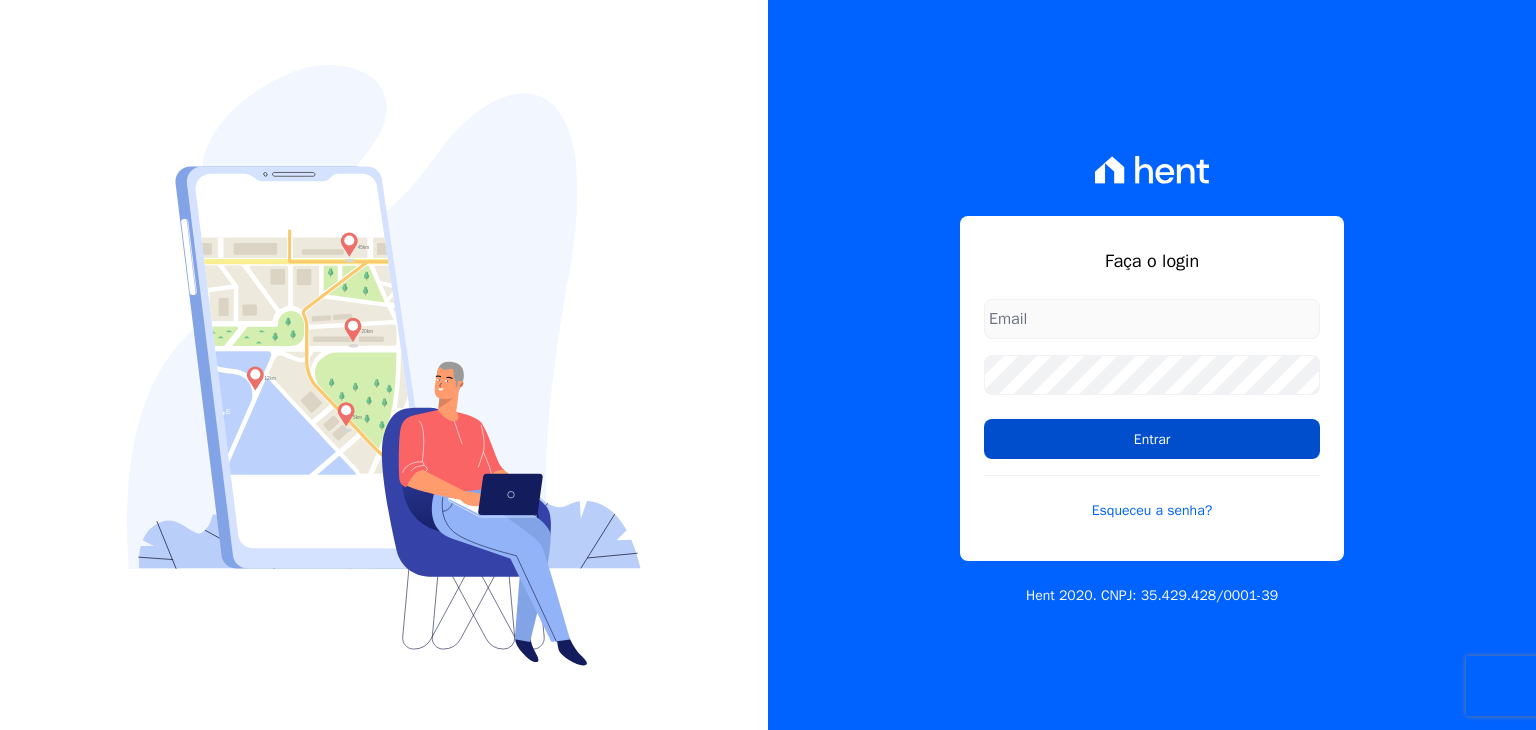 type on "taina.mendes@swarealty.com" 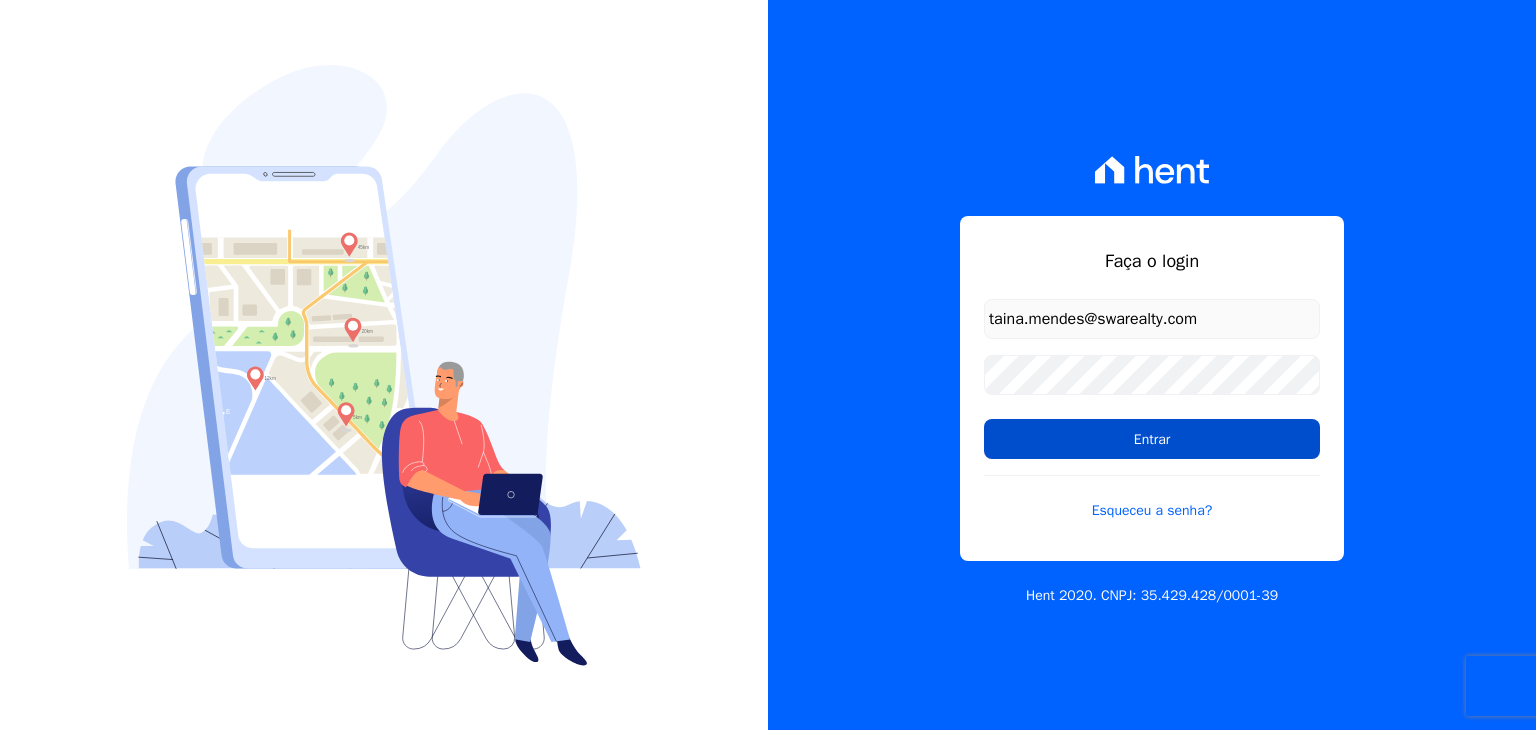 click on "Entrar" at bounding box center [1152, 439] 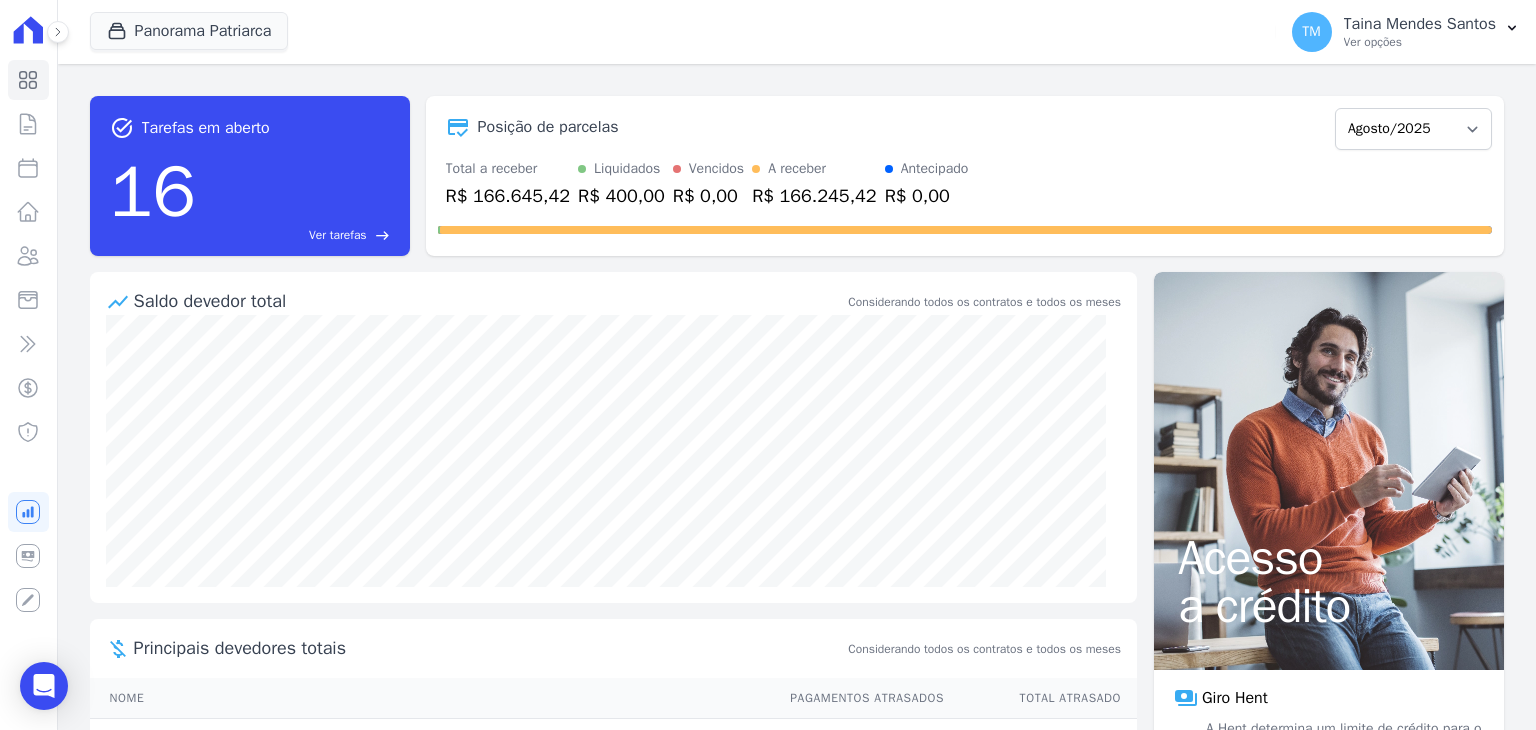 scroll, scrollTop: 0, scrollLeft: 0, axis: both 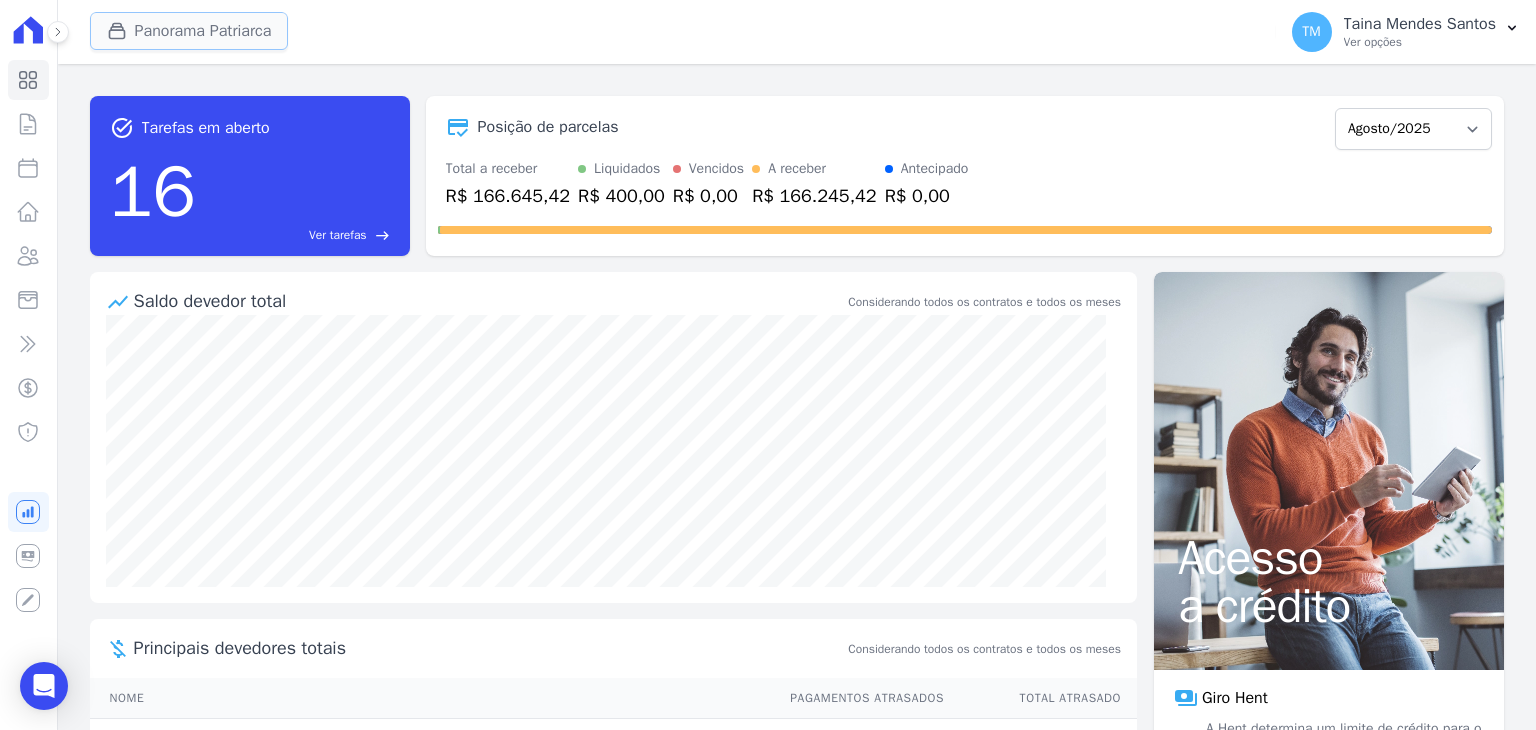 click on "Panorama Patriarca" at bounding box center [189, 31] 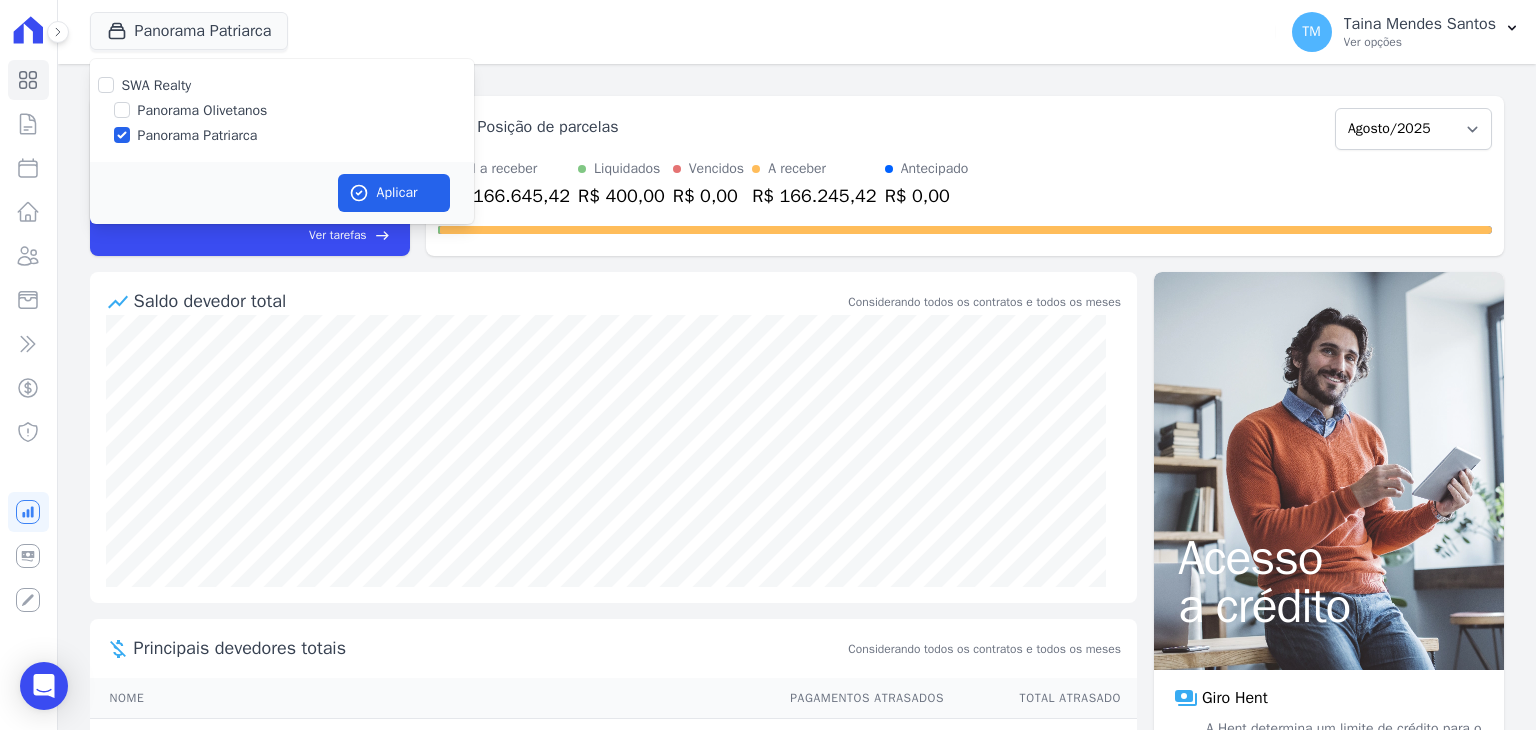 click on "Panorama Olivetanos" at bounding box center (203, 110) 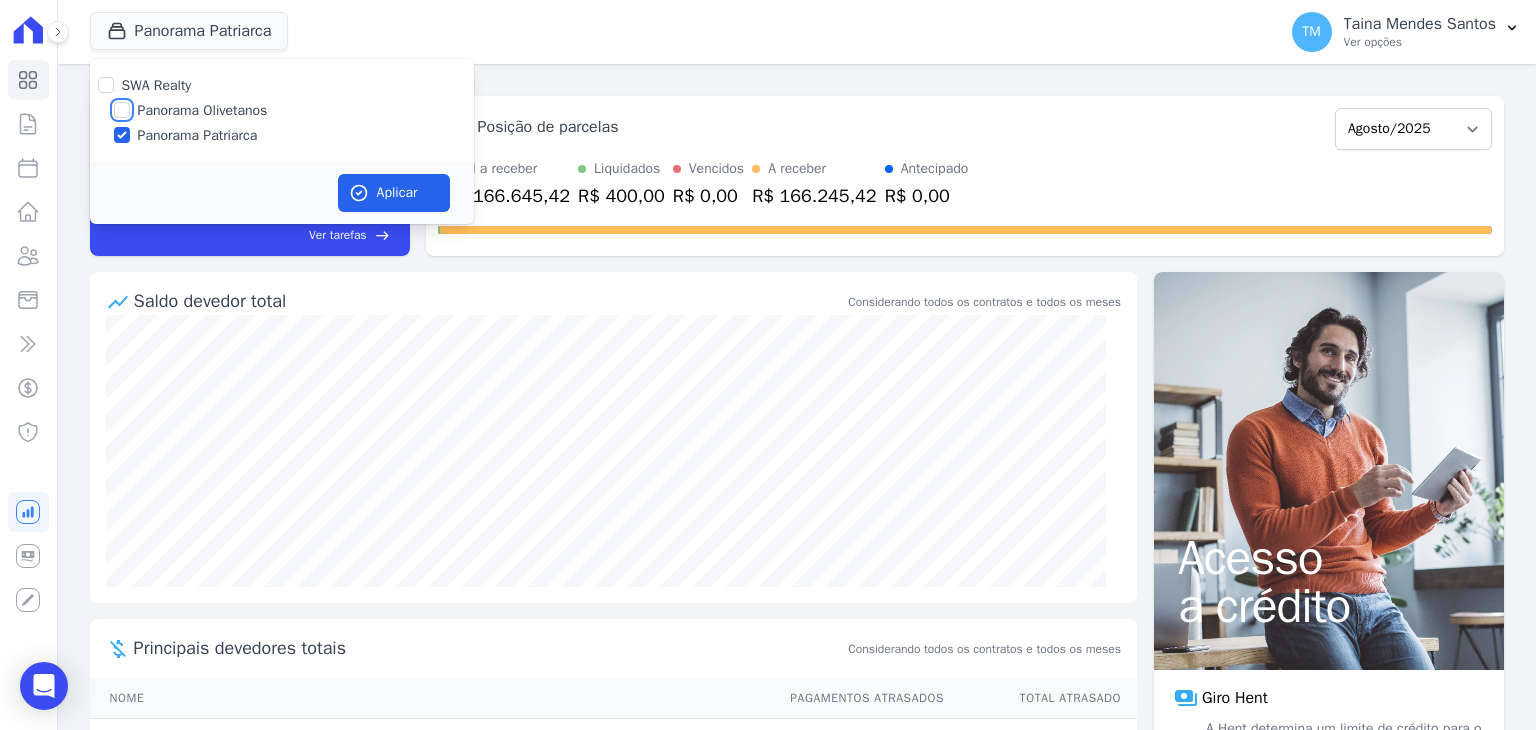 click on "Panorama Olivetanos" at bounding box center (122, 110) 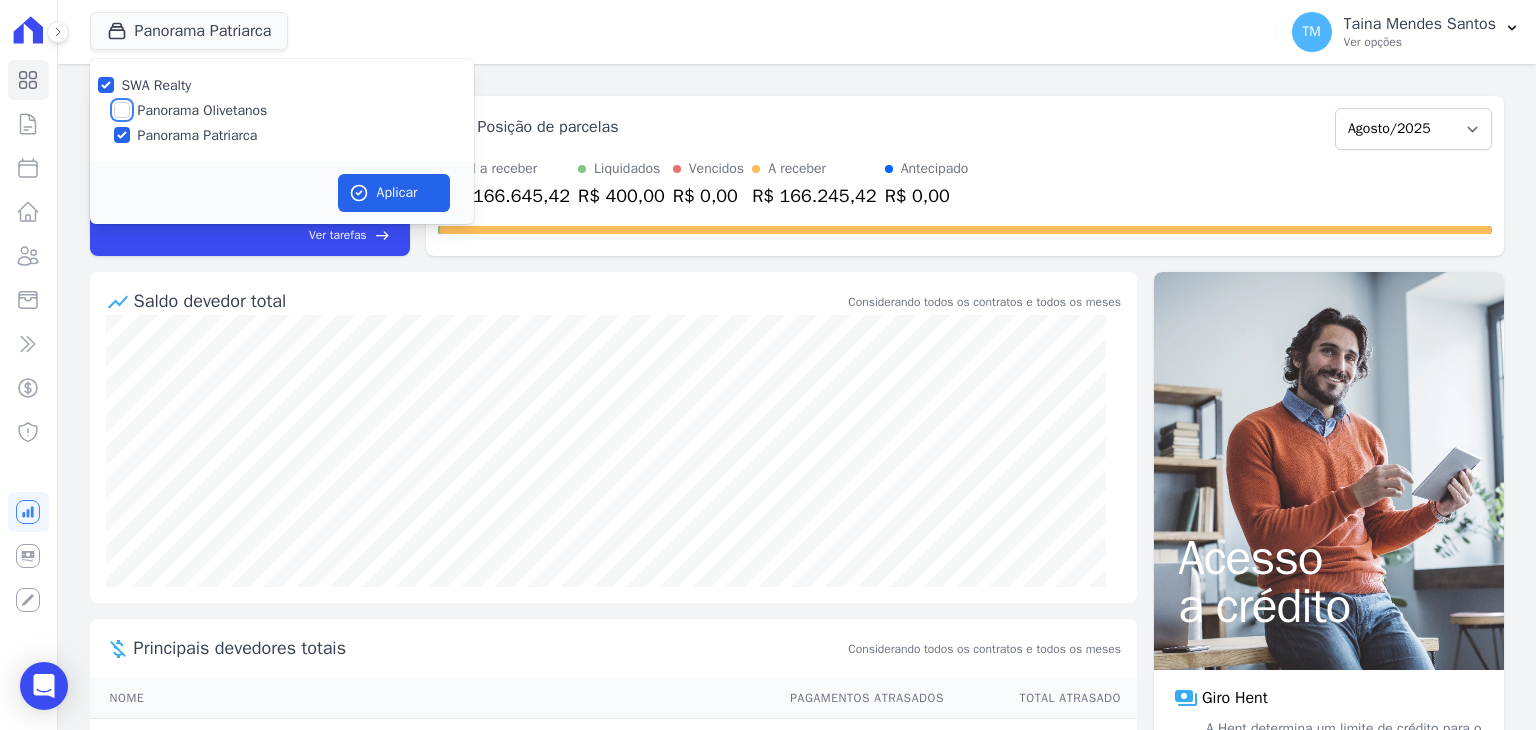 checkbox on "true" 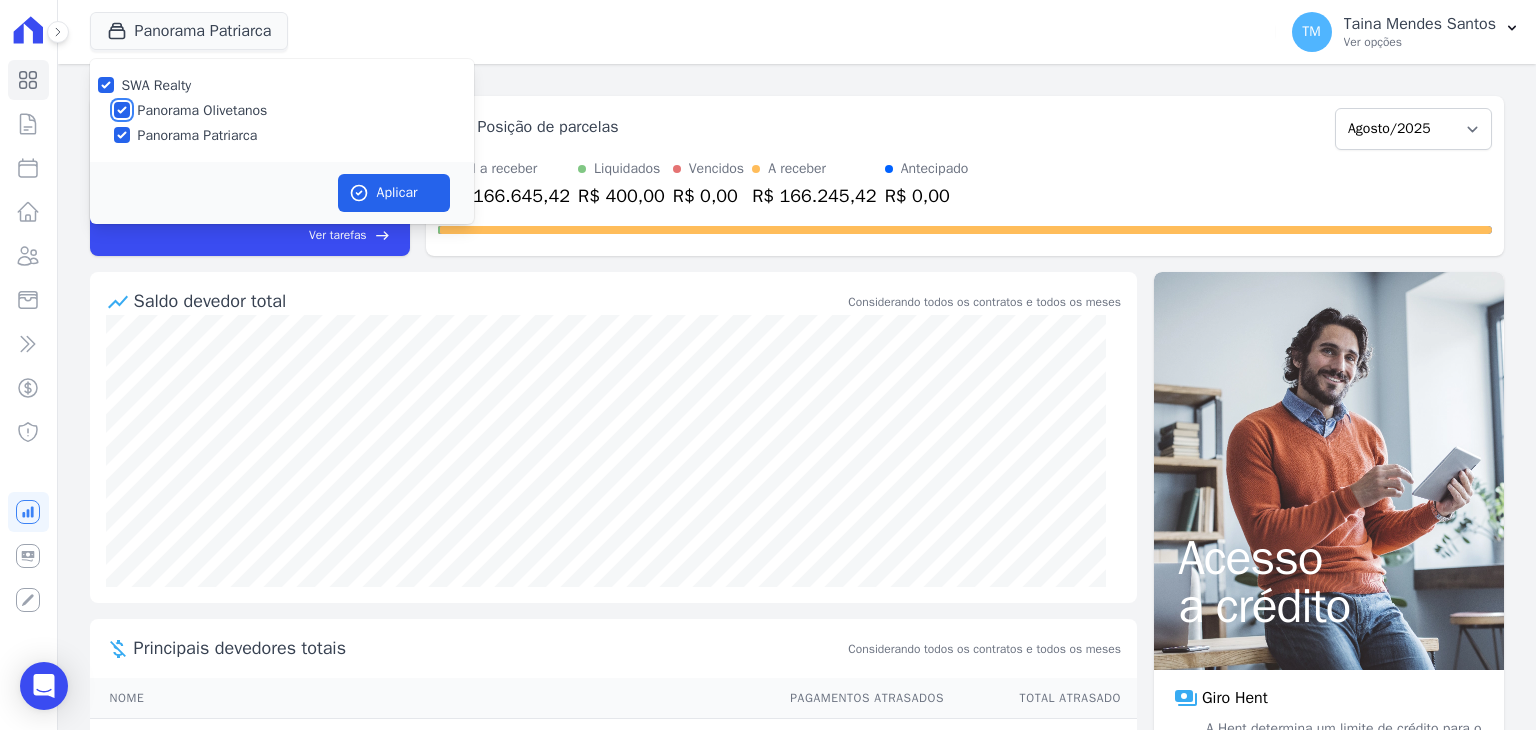 checkbox on "true" 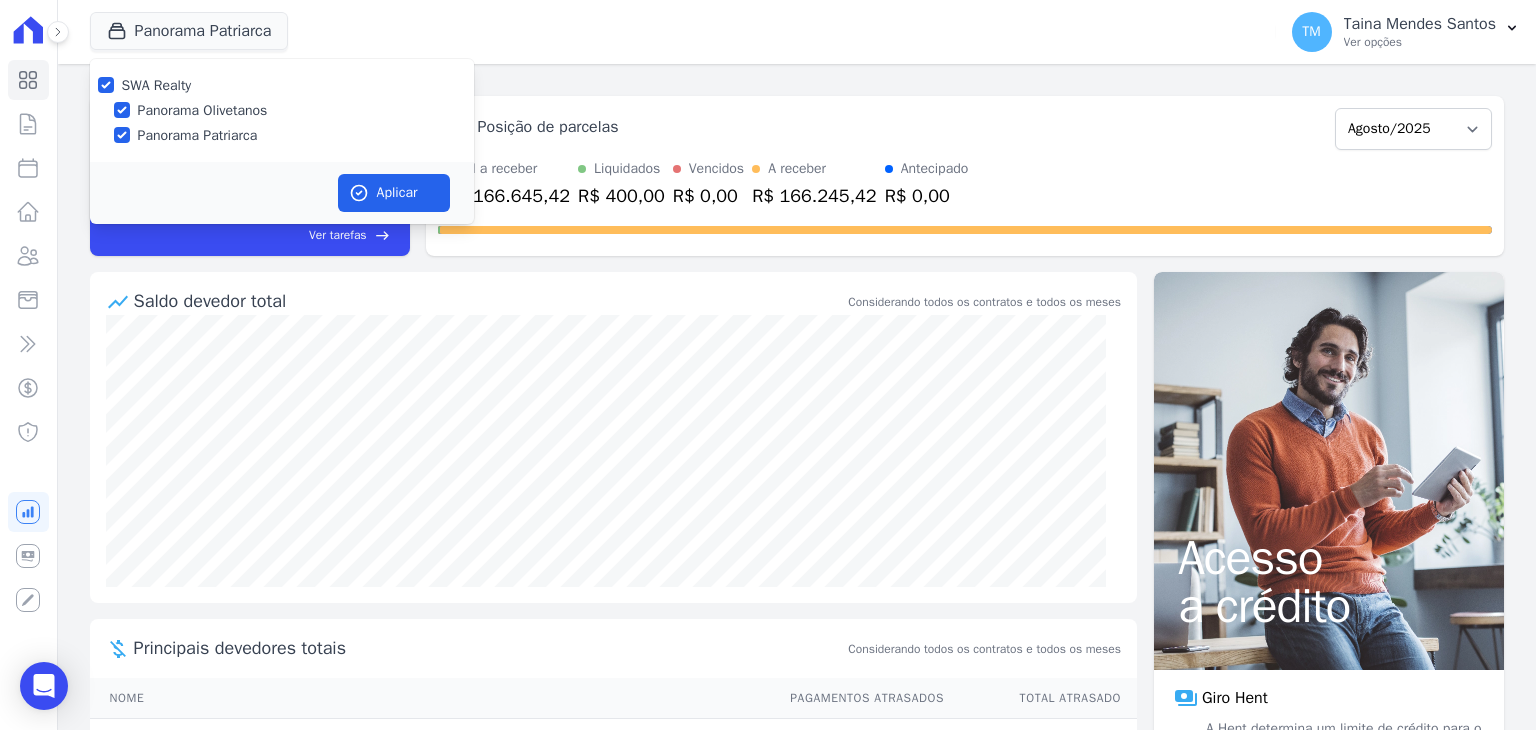 click on "Panorama Patriarca" at bounding box center [198, 135] 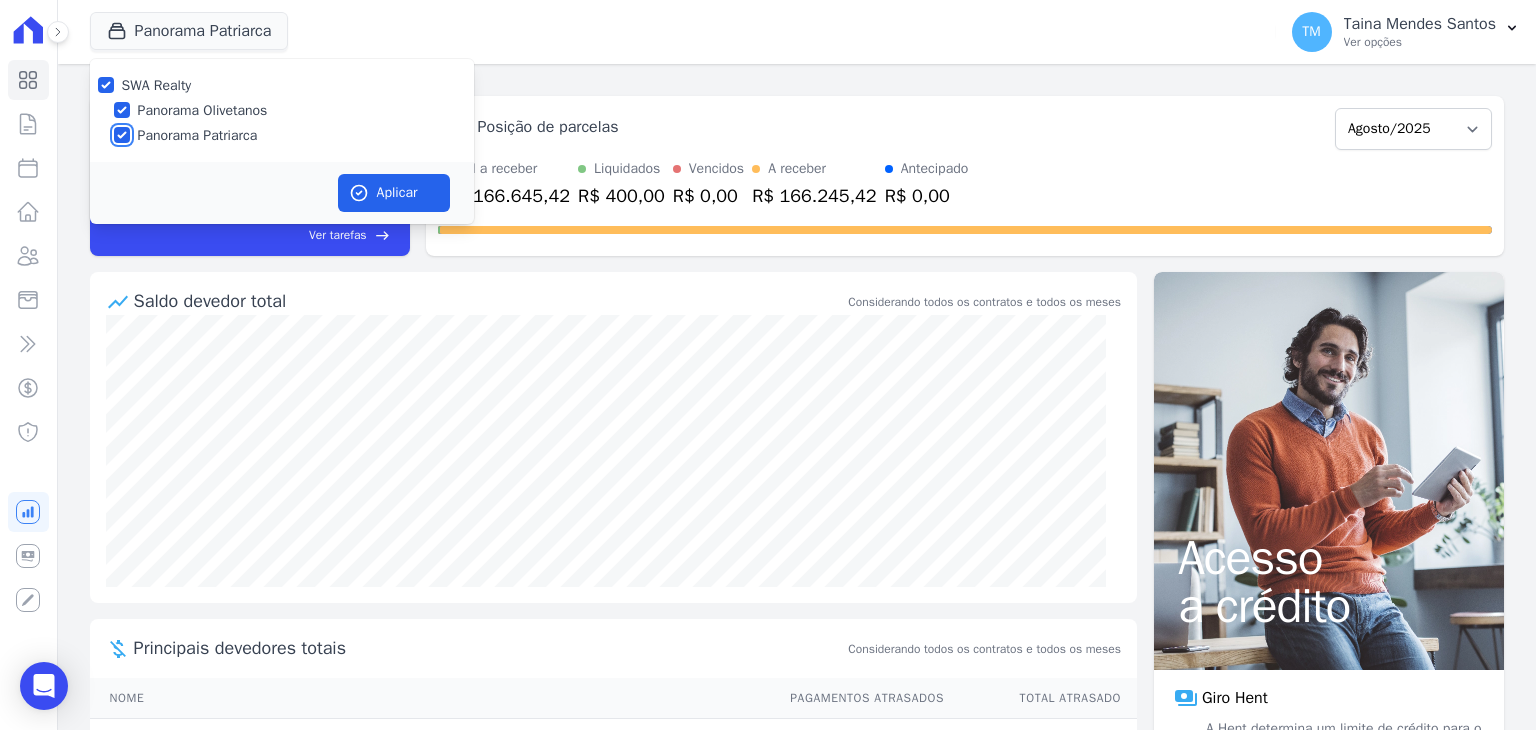 click on "Panorama Patriarca" at bounding box center (122, 135) 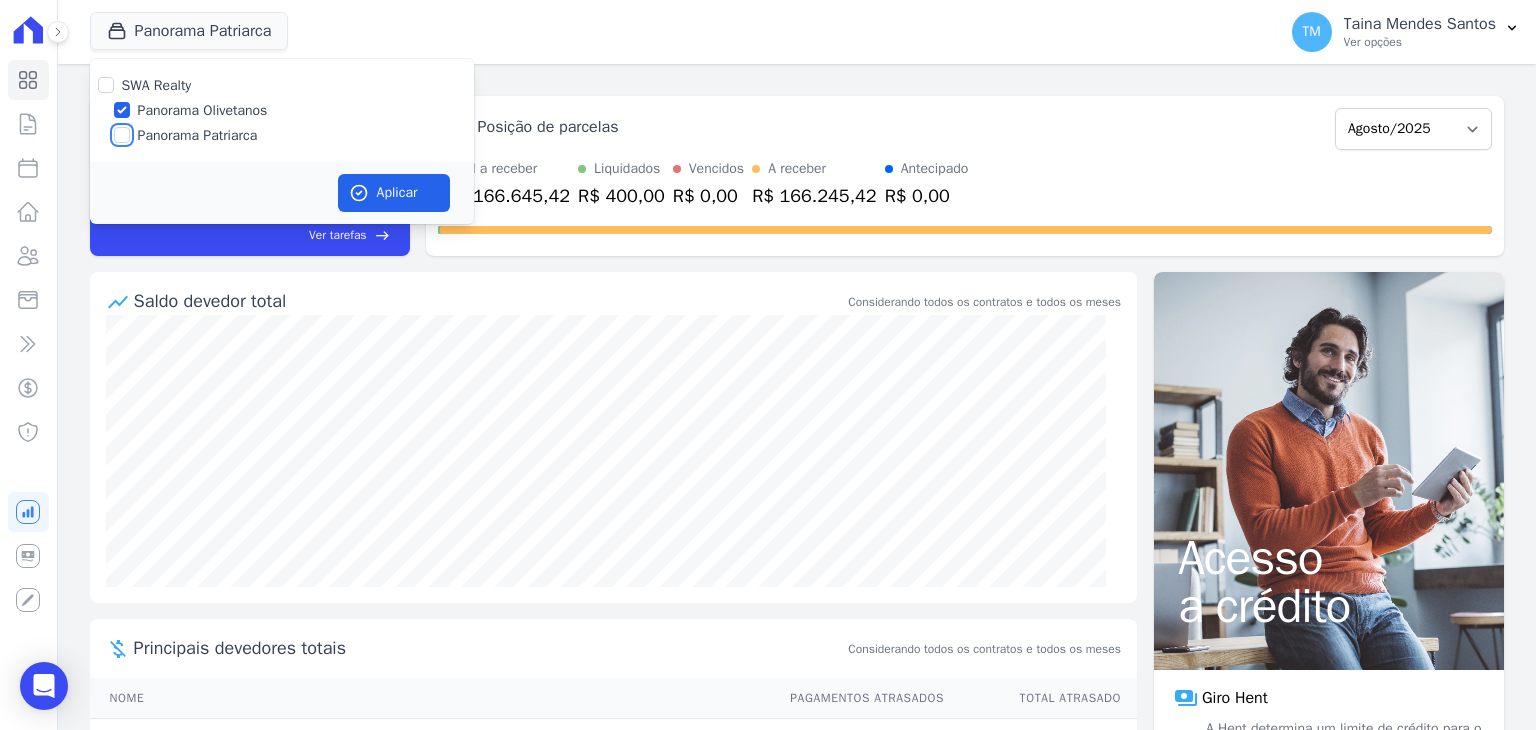 checkbox on "false" 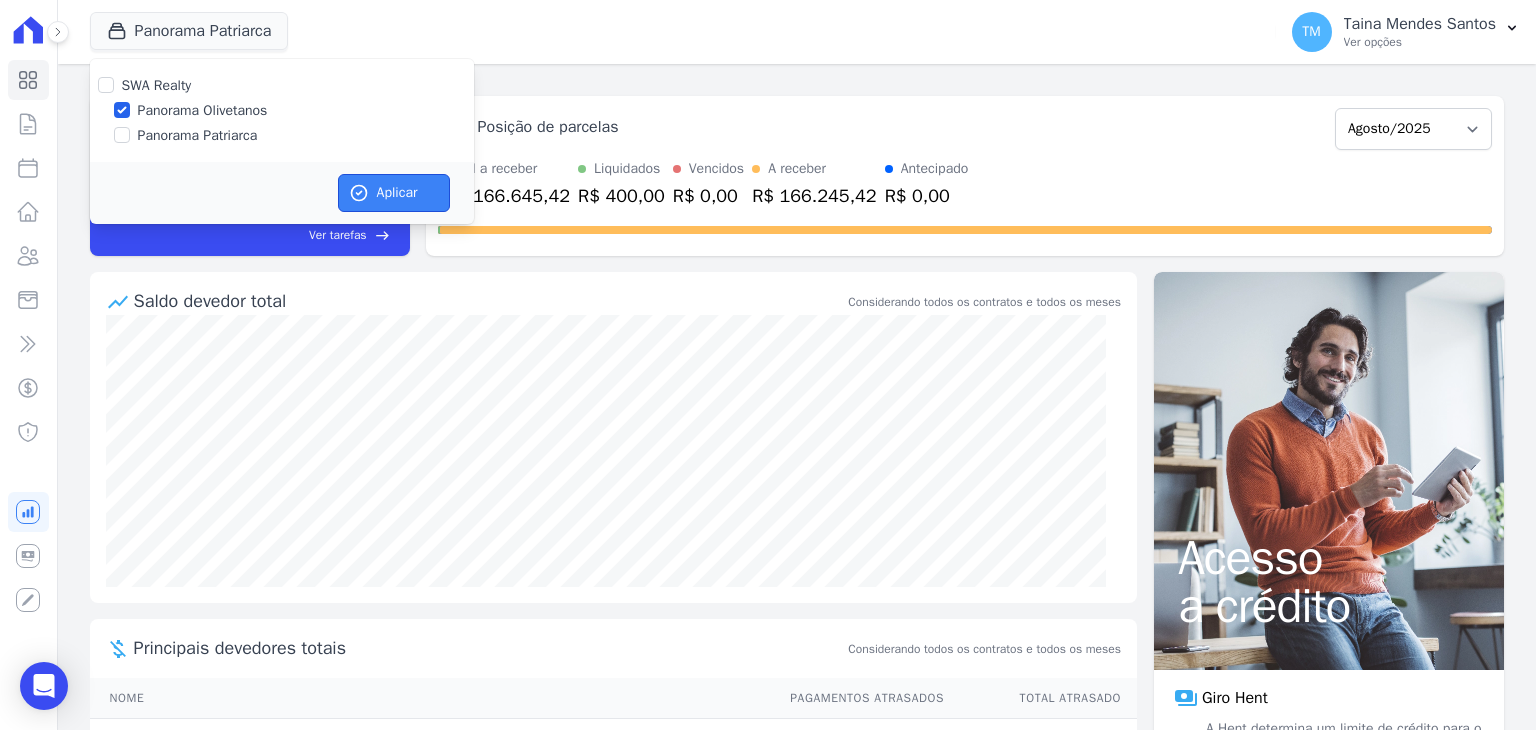 click on "Aplicar" at bounding box center (394, 193) 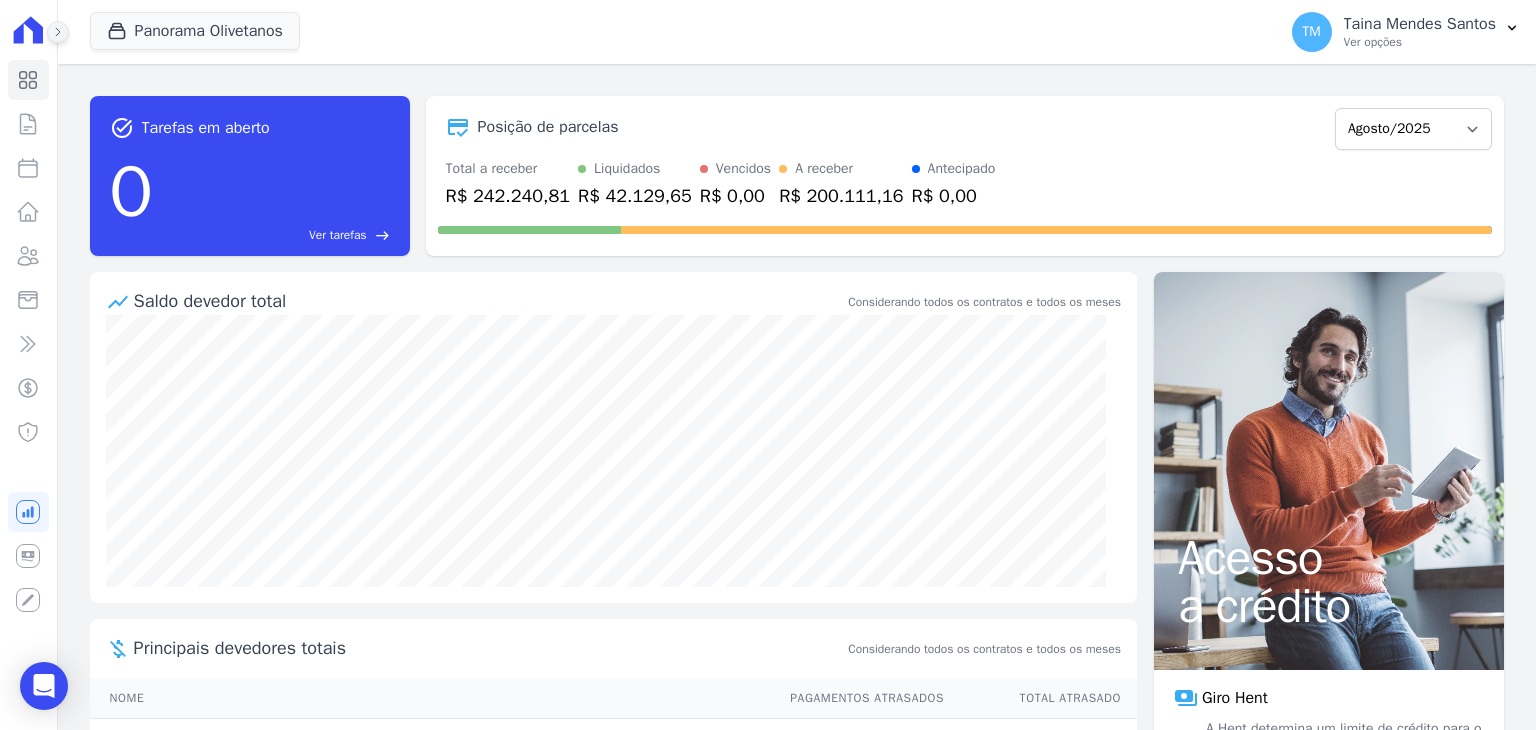 click at bounding box center [58, 32] 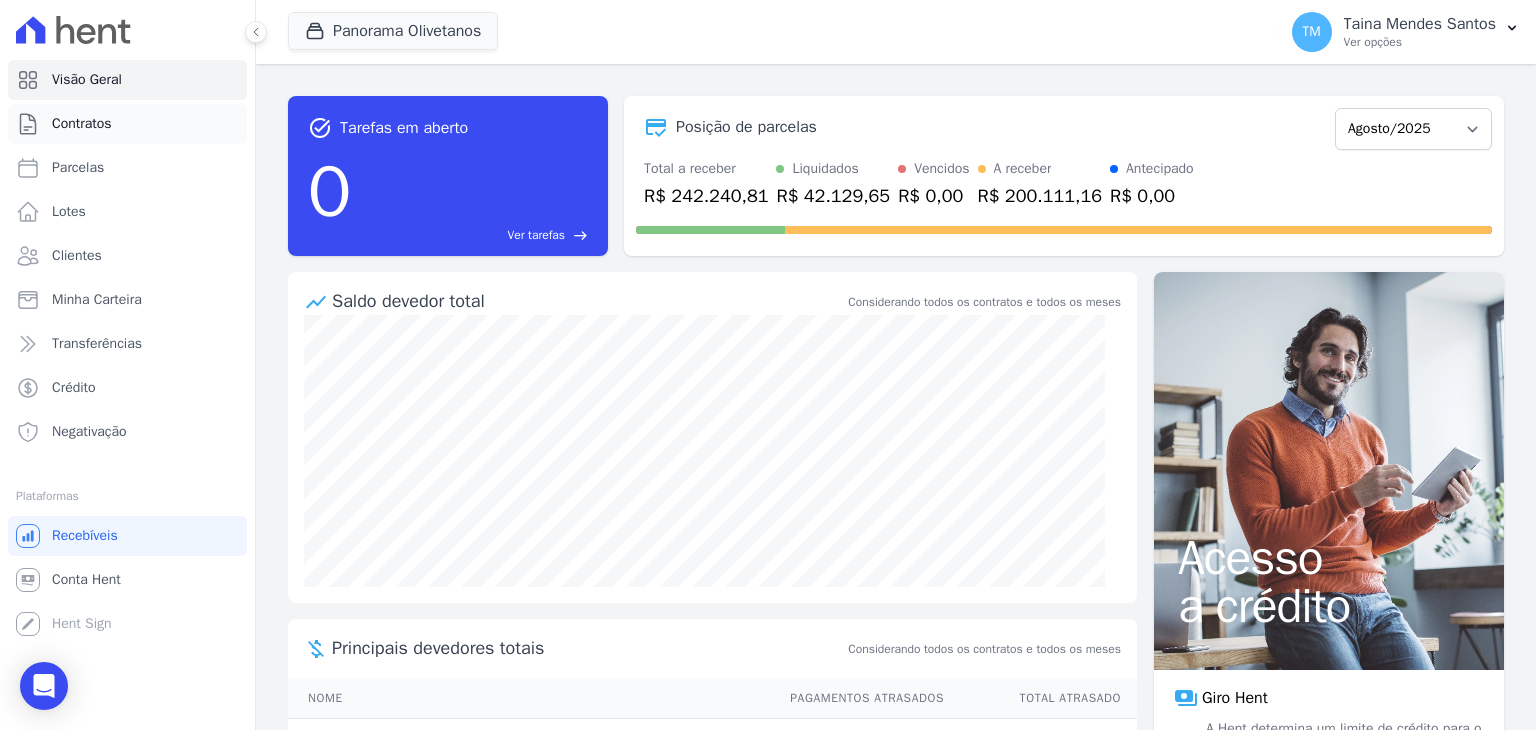 click on "Contratos" at bounding box center [127, 124] 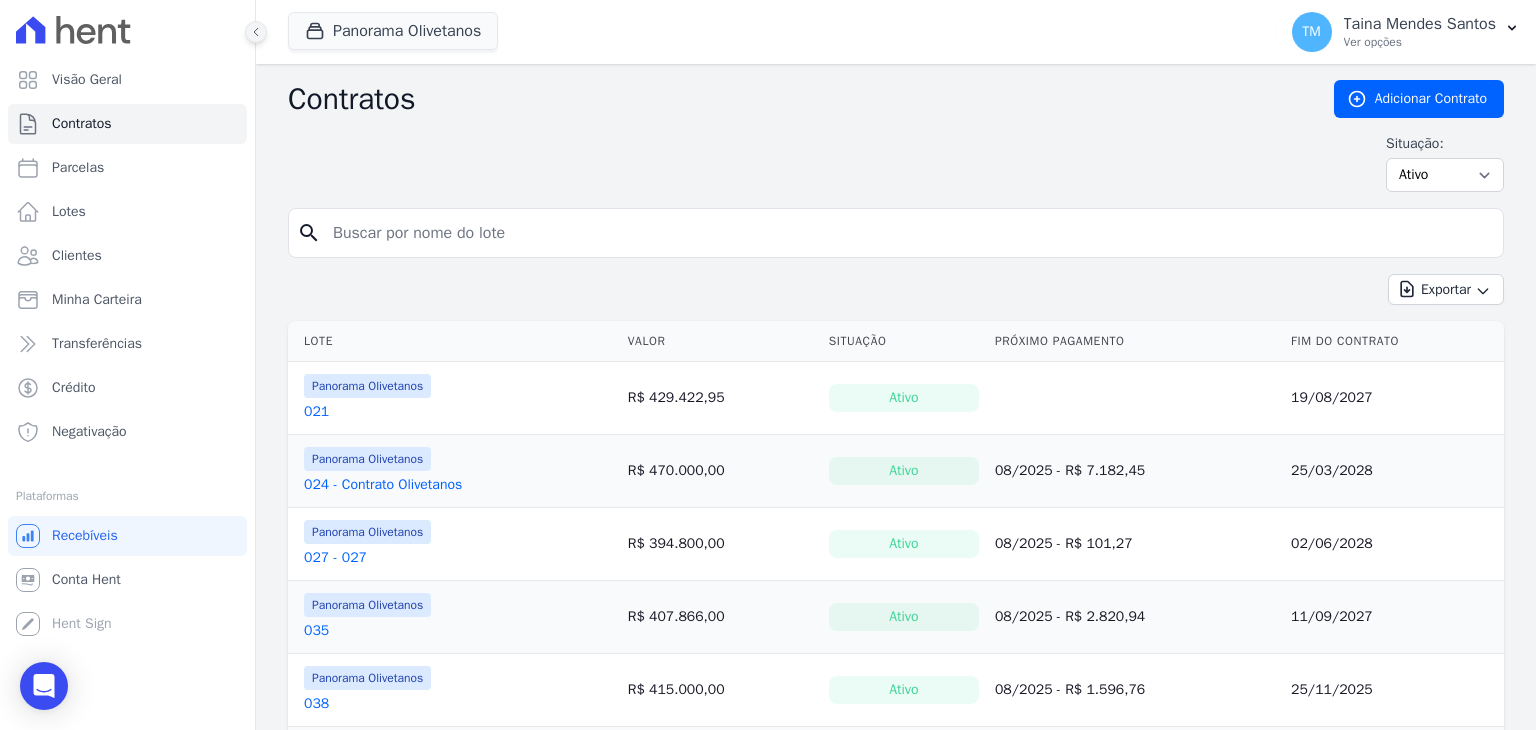 click 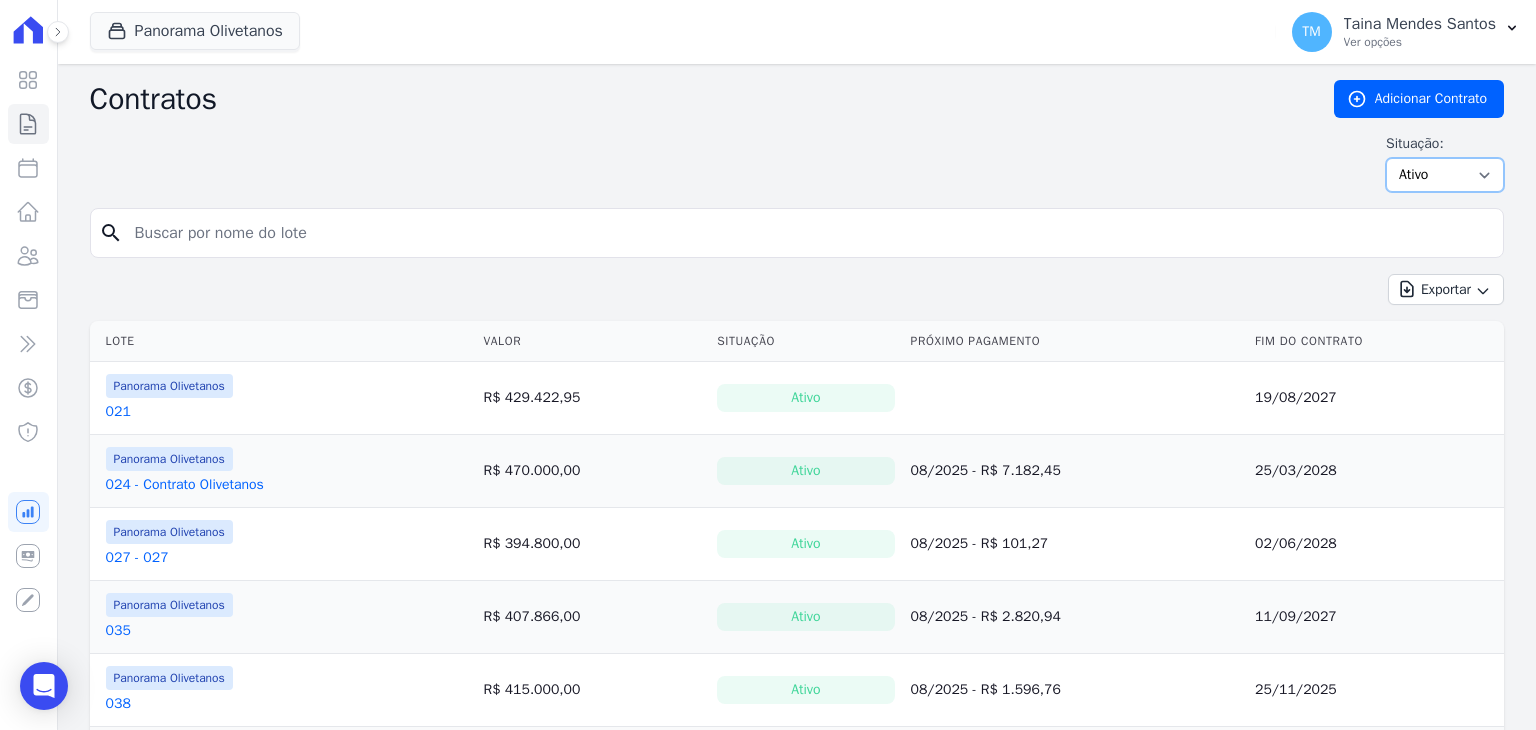 click on "Ativo
Todos
Pausado
Distratado
Rascunho
Expirado
Encerrado" at bounding box center (1445, 175) 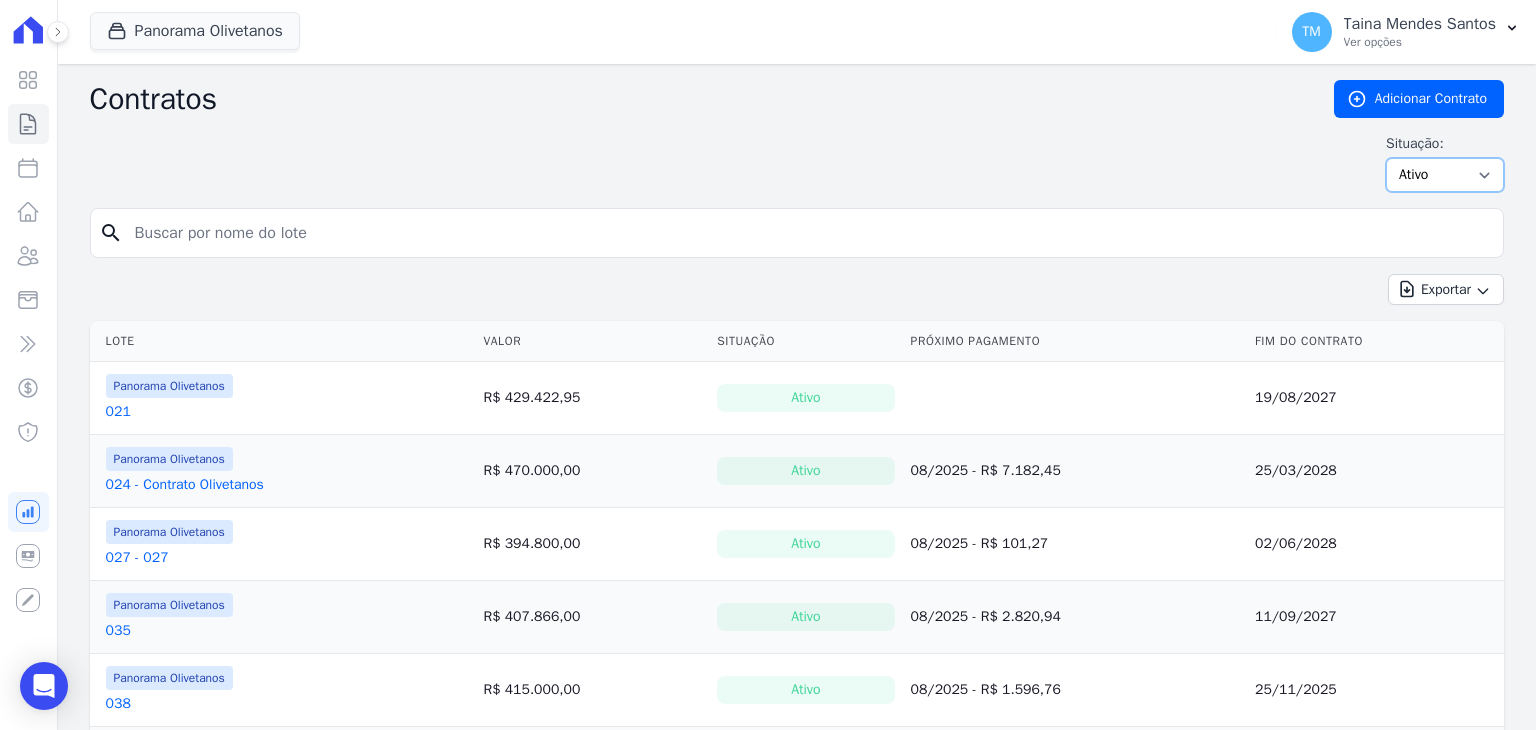 select on "all" 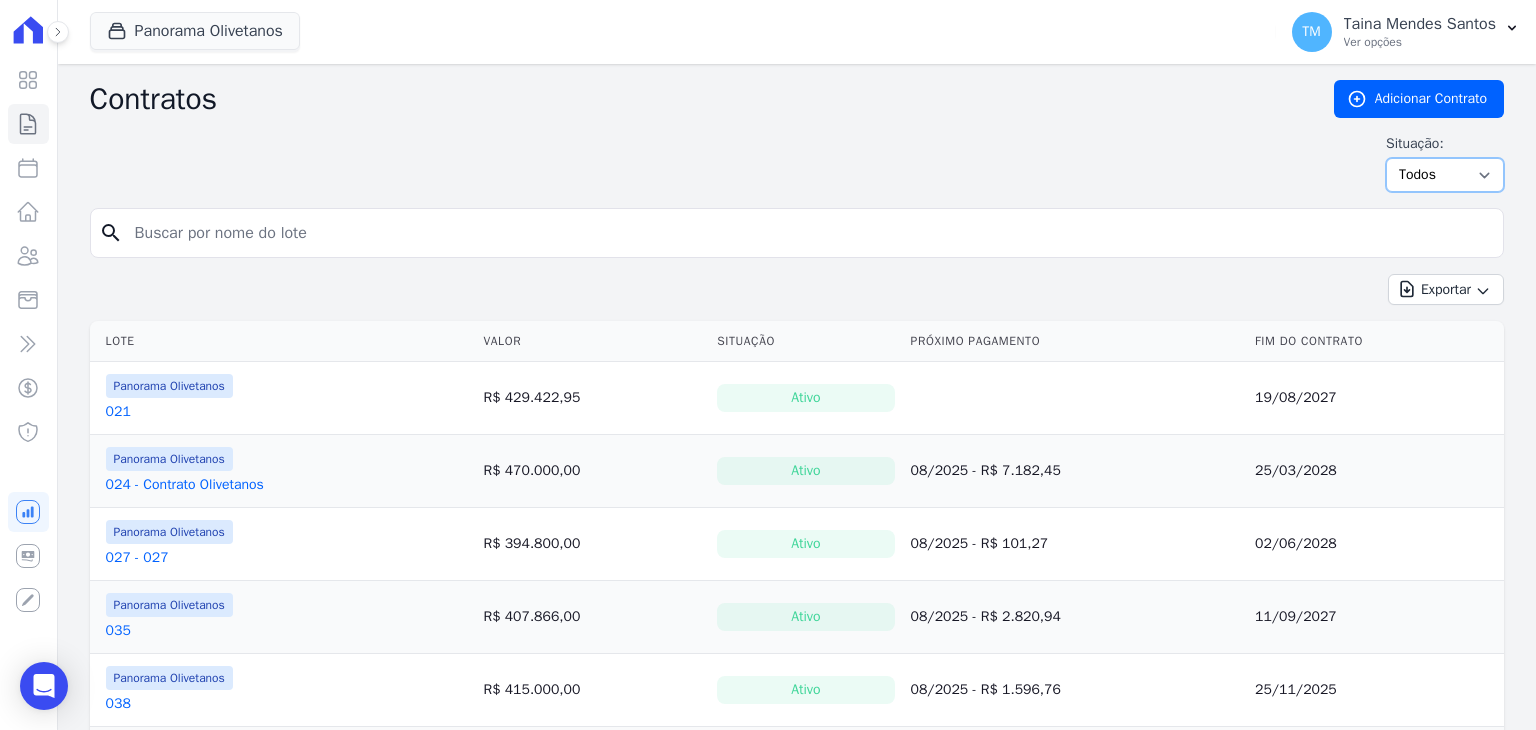 click on "Ativo
Todos
Pausado
Distratado
Rascunho
Expirado
Encerrado" at bounding box center (1445, 175) 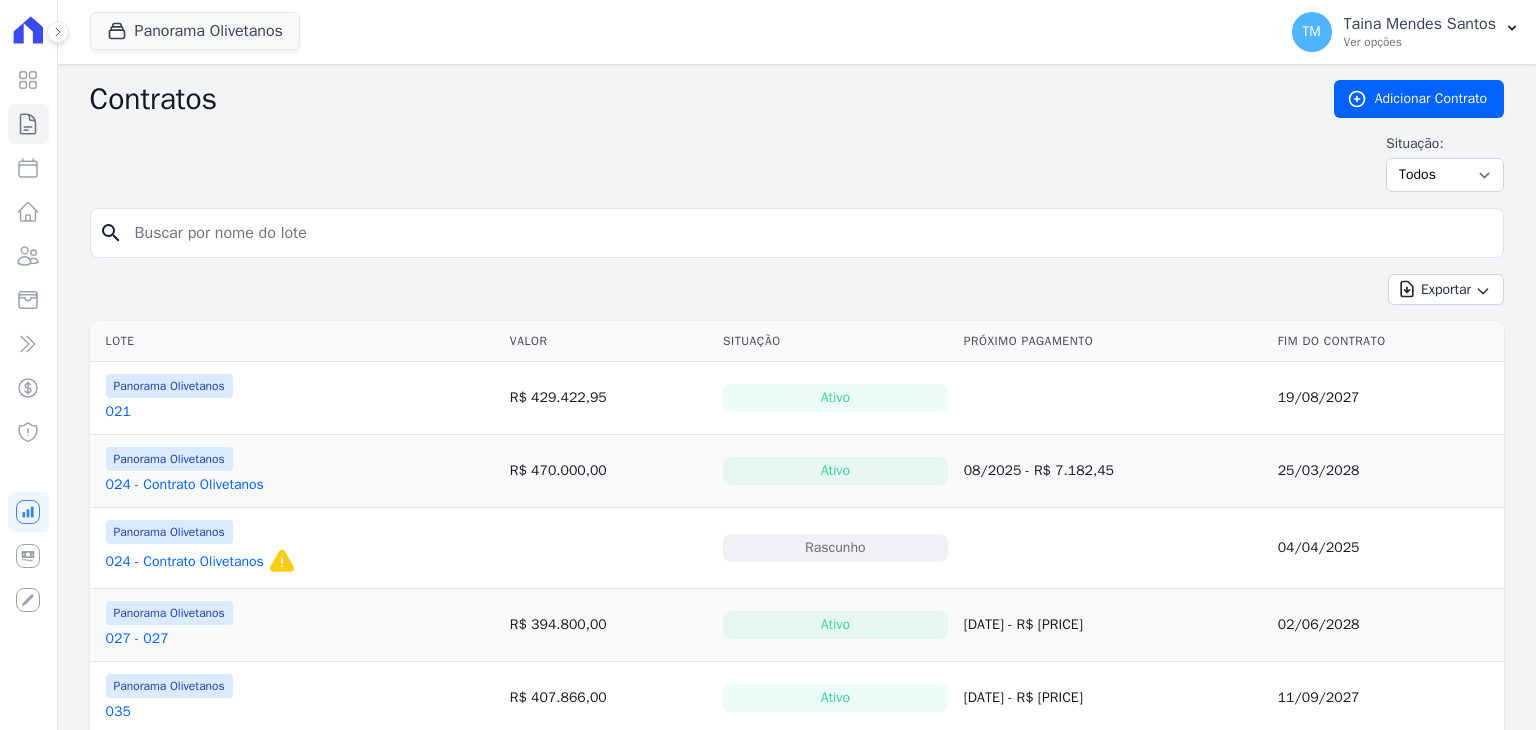 scroll, scrollTop: 0, scrollLeft: 0, axis: both 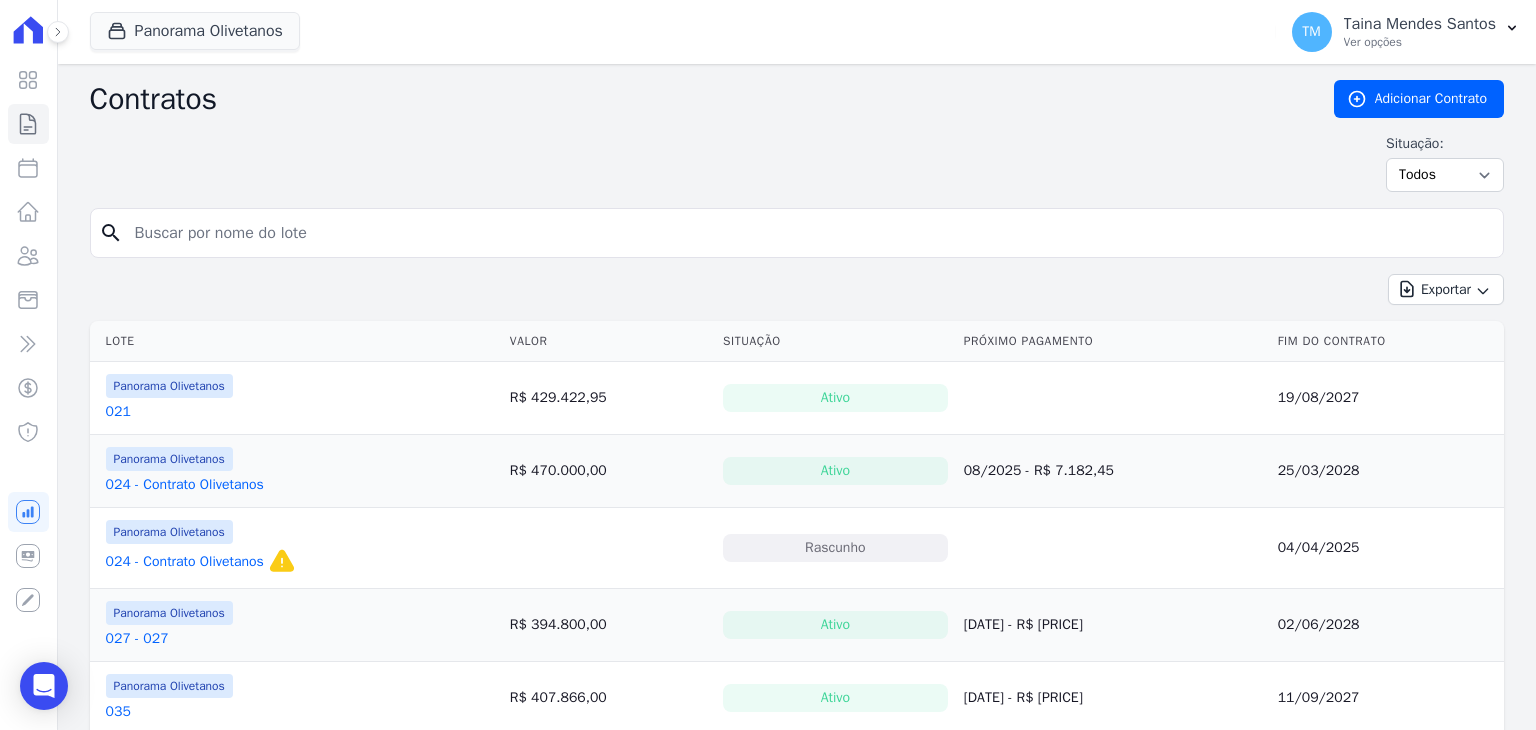 click at bounding box center (809, 233) 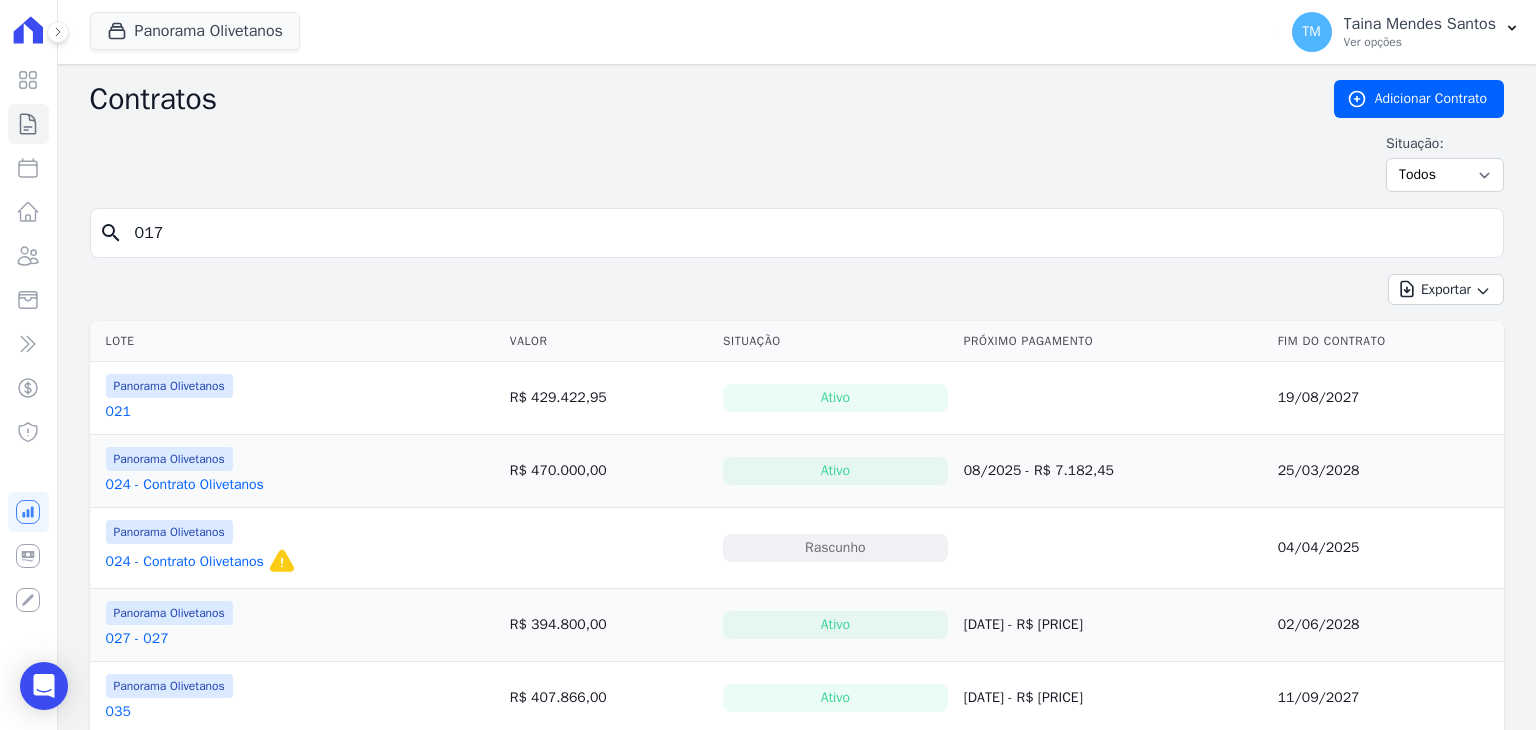 type on "017" 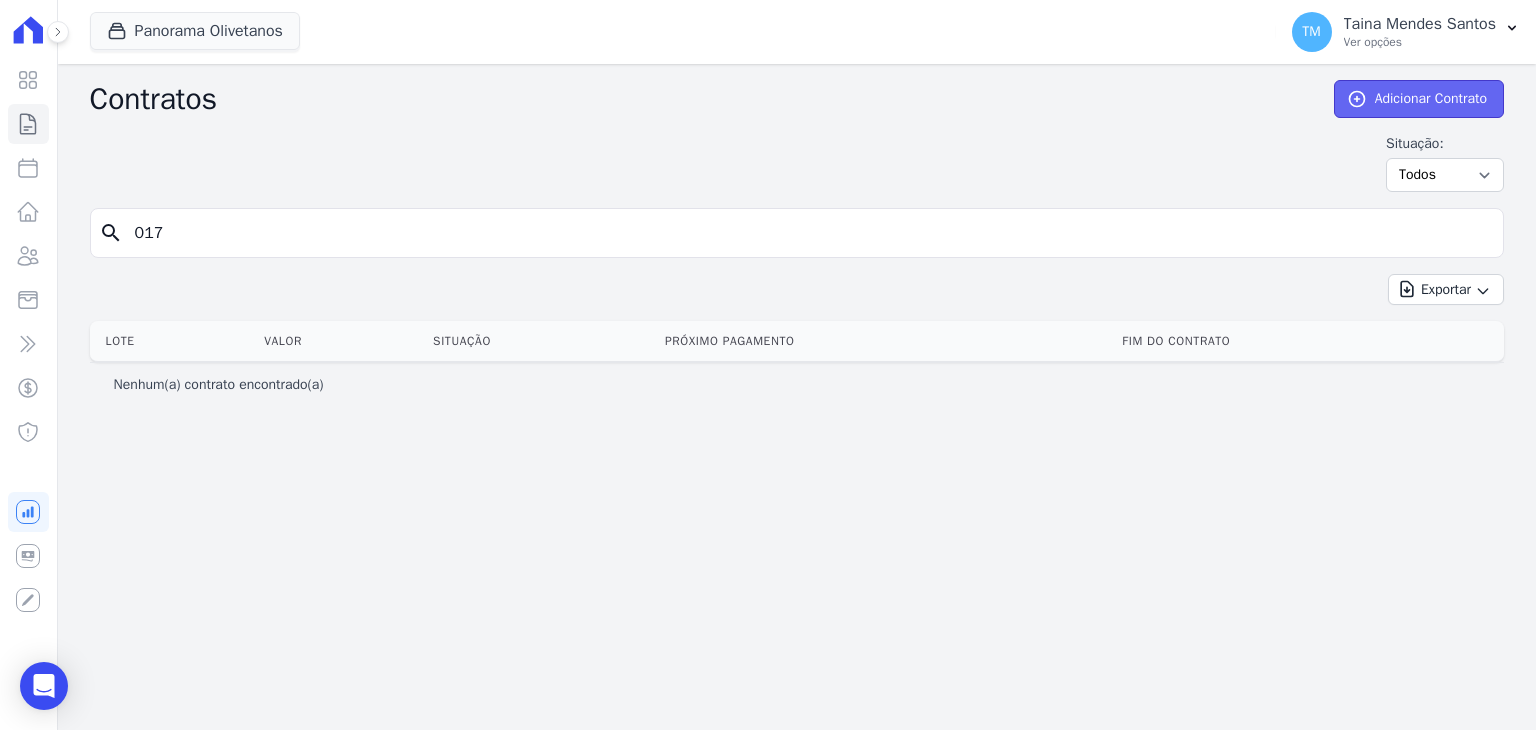 click on "Adicionar Contrato" at bounding box center (1419, 99) 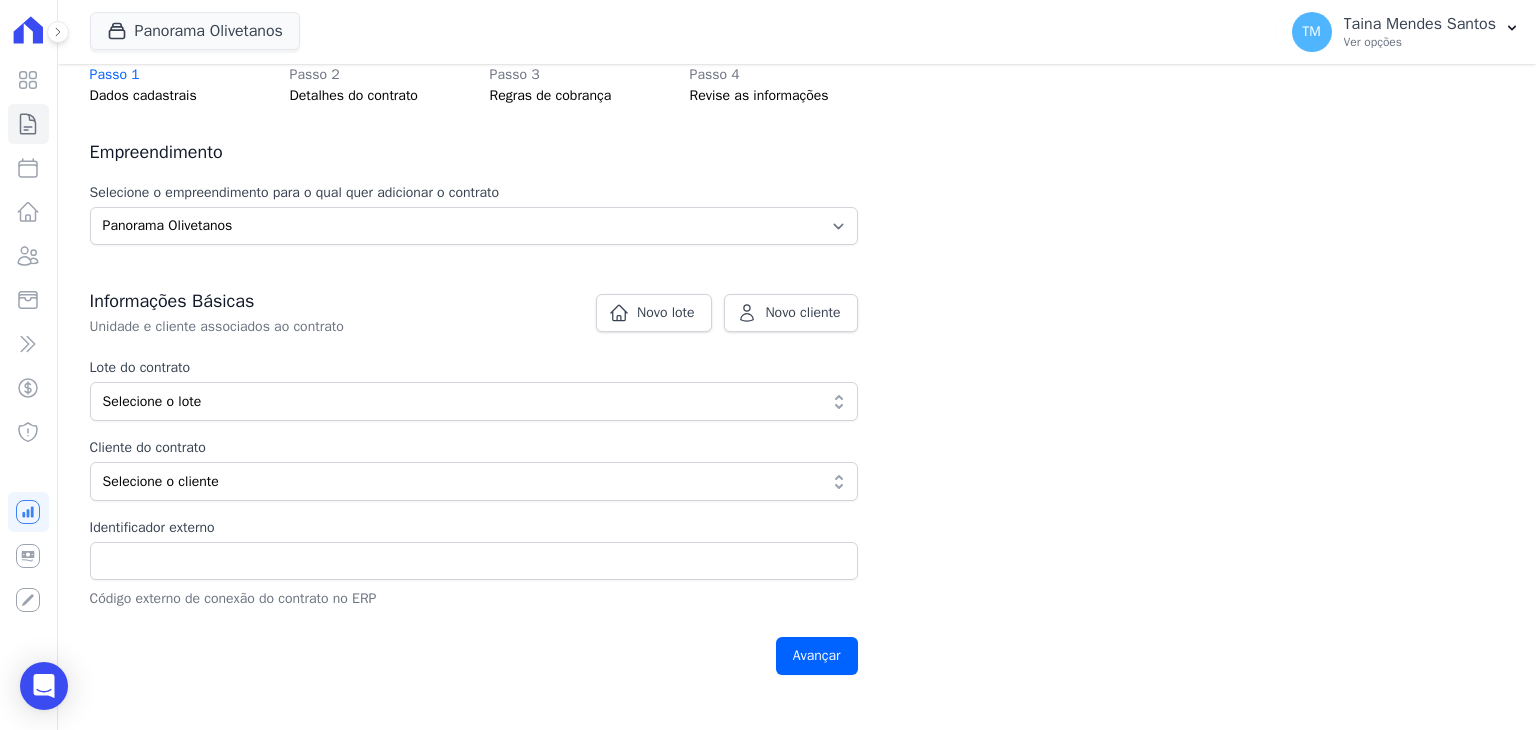 scroll, scrollTop: 200, scrollLeft: 0, axis: vertical 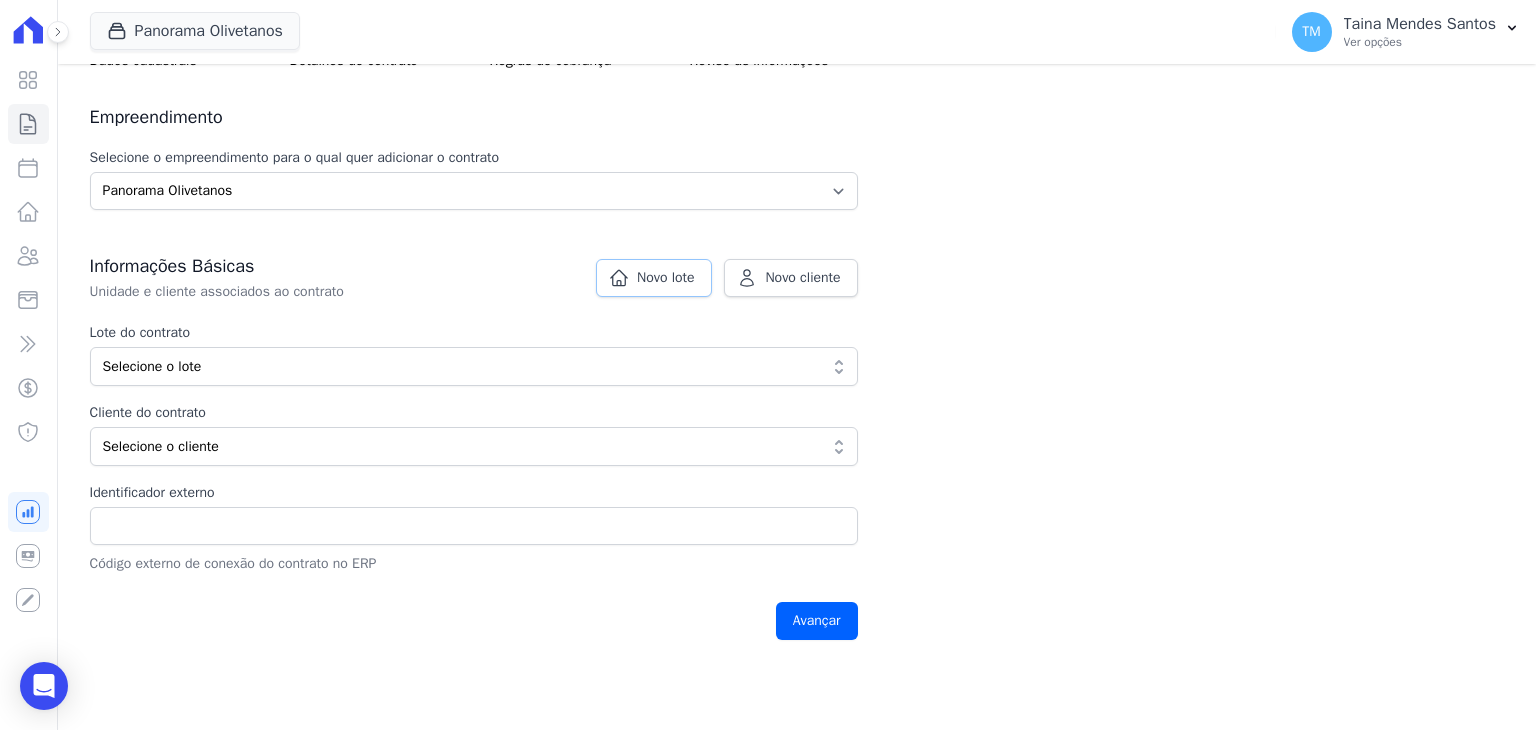 click on "Novo lote" at bounding box center (666, 278) 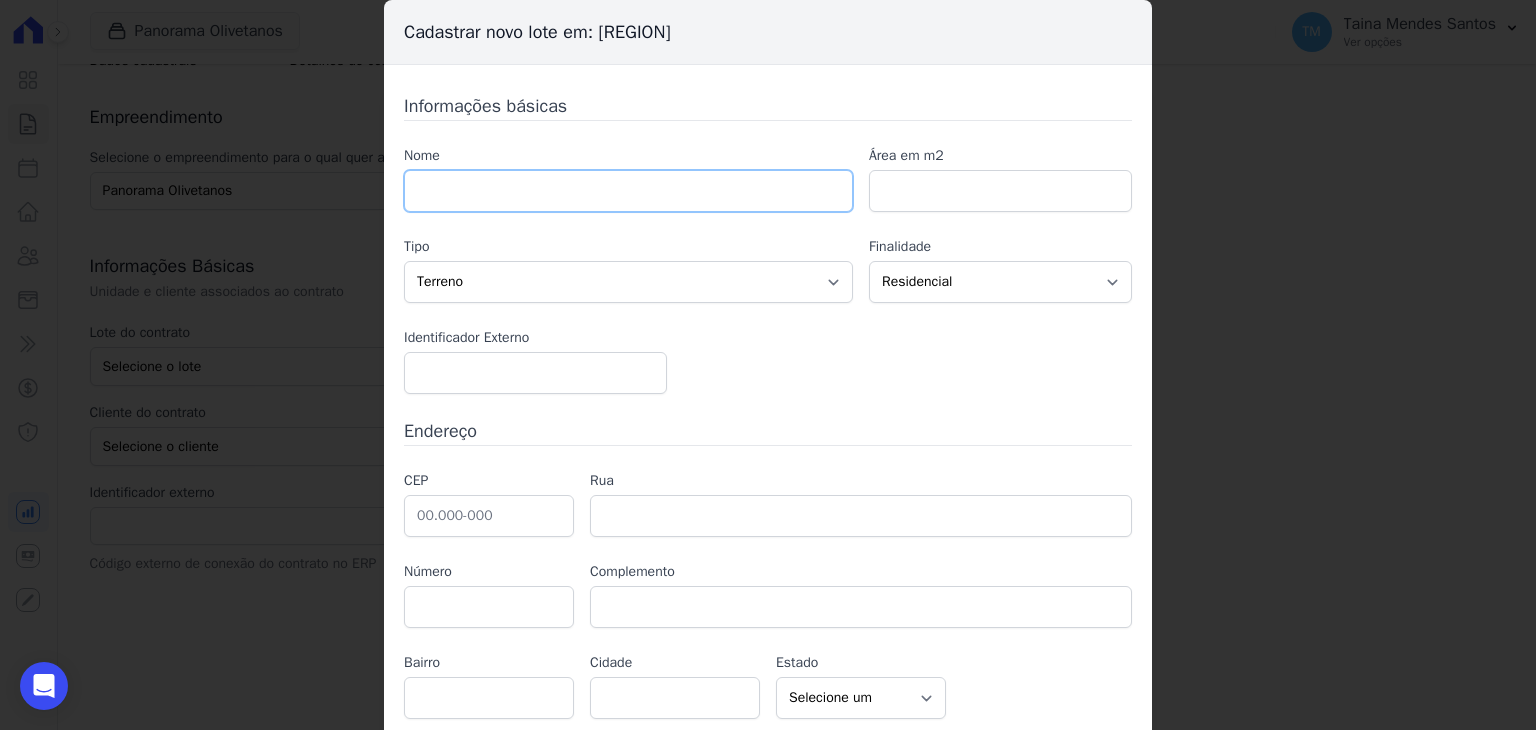click at bounding box center [628, 191] 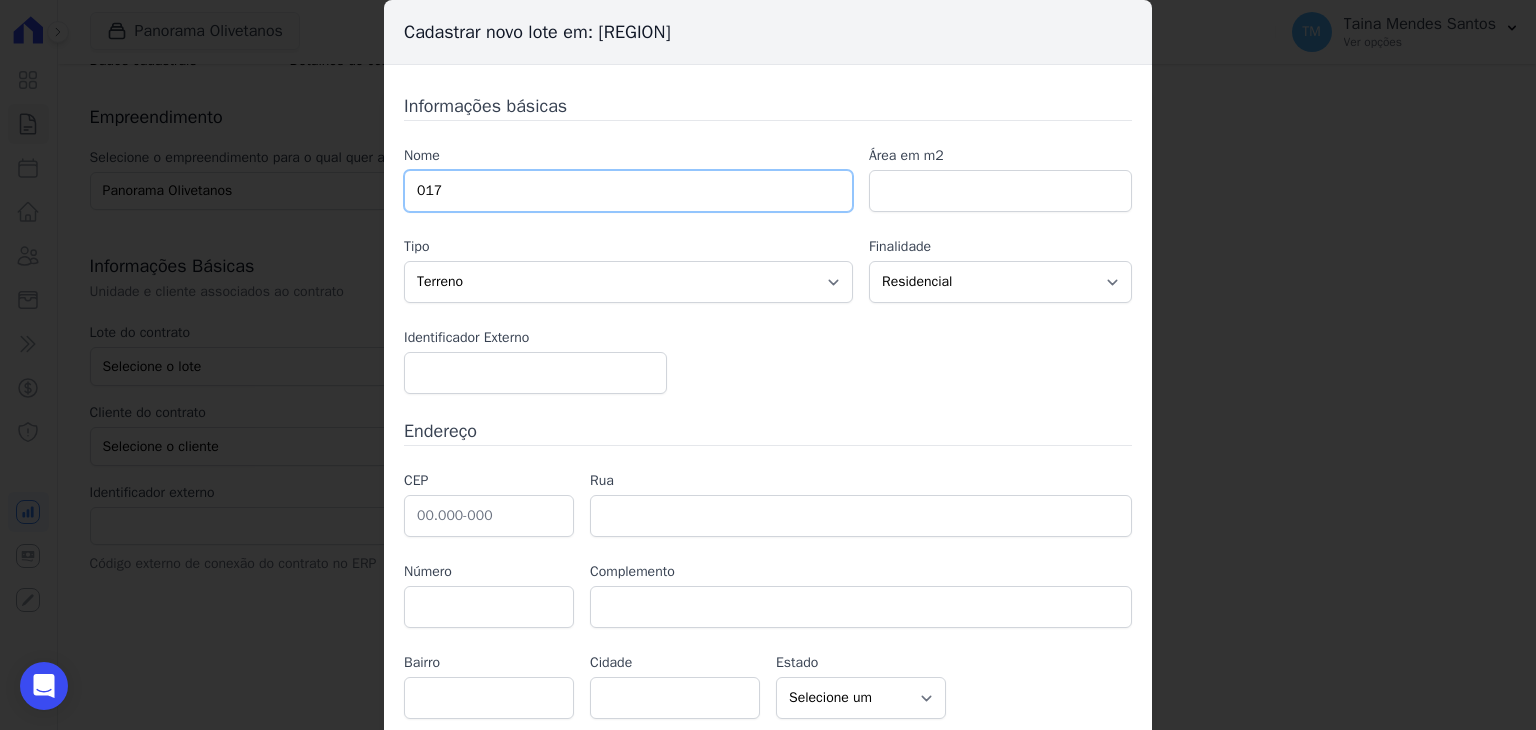 scroll, scrollTop: 68, scrollLeft: 0, axis: vertical 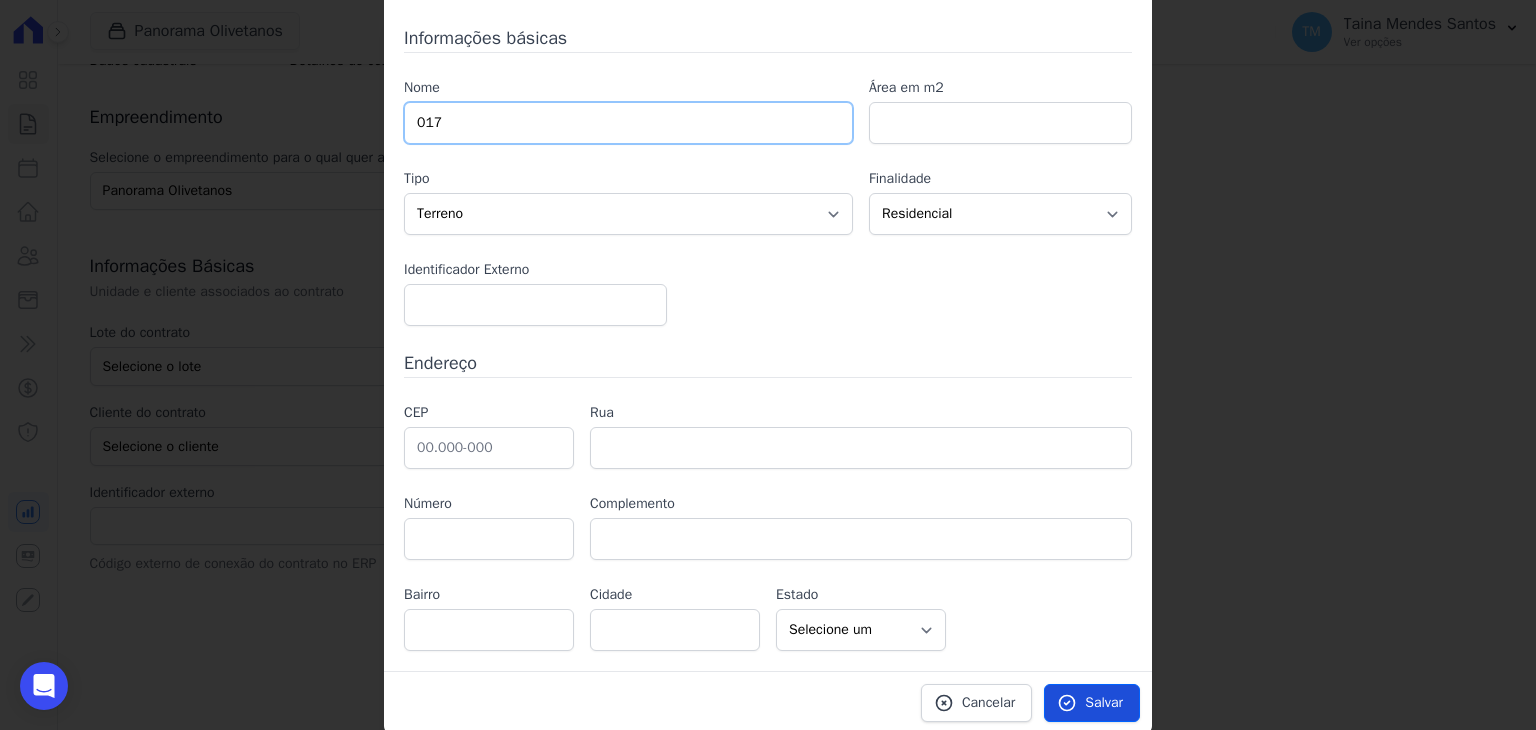 type on "017" 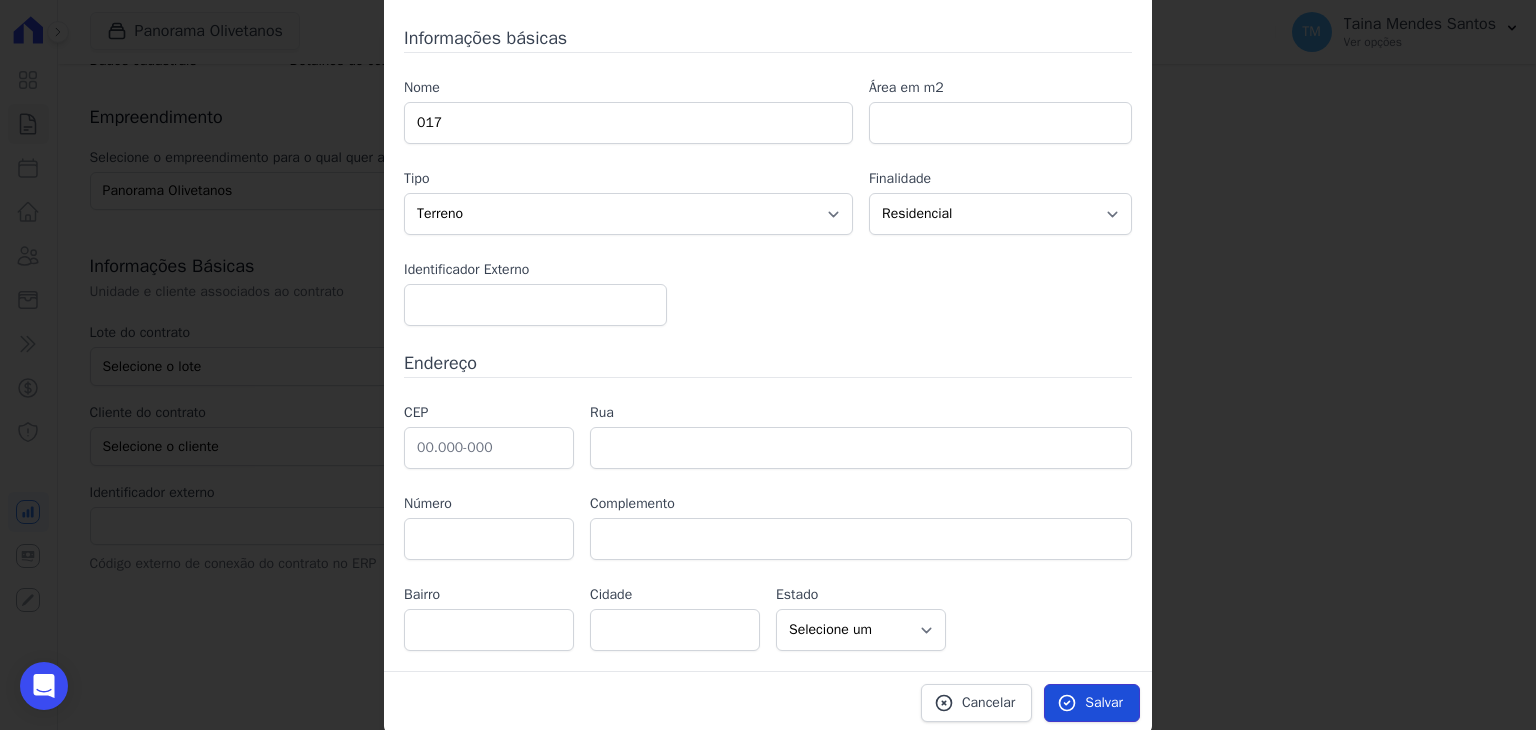 click on "Salvar" at bounding box center (1104, 703) 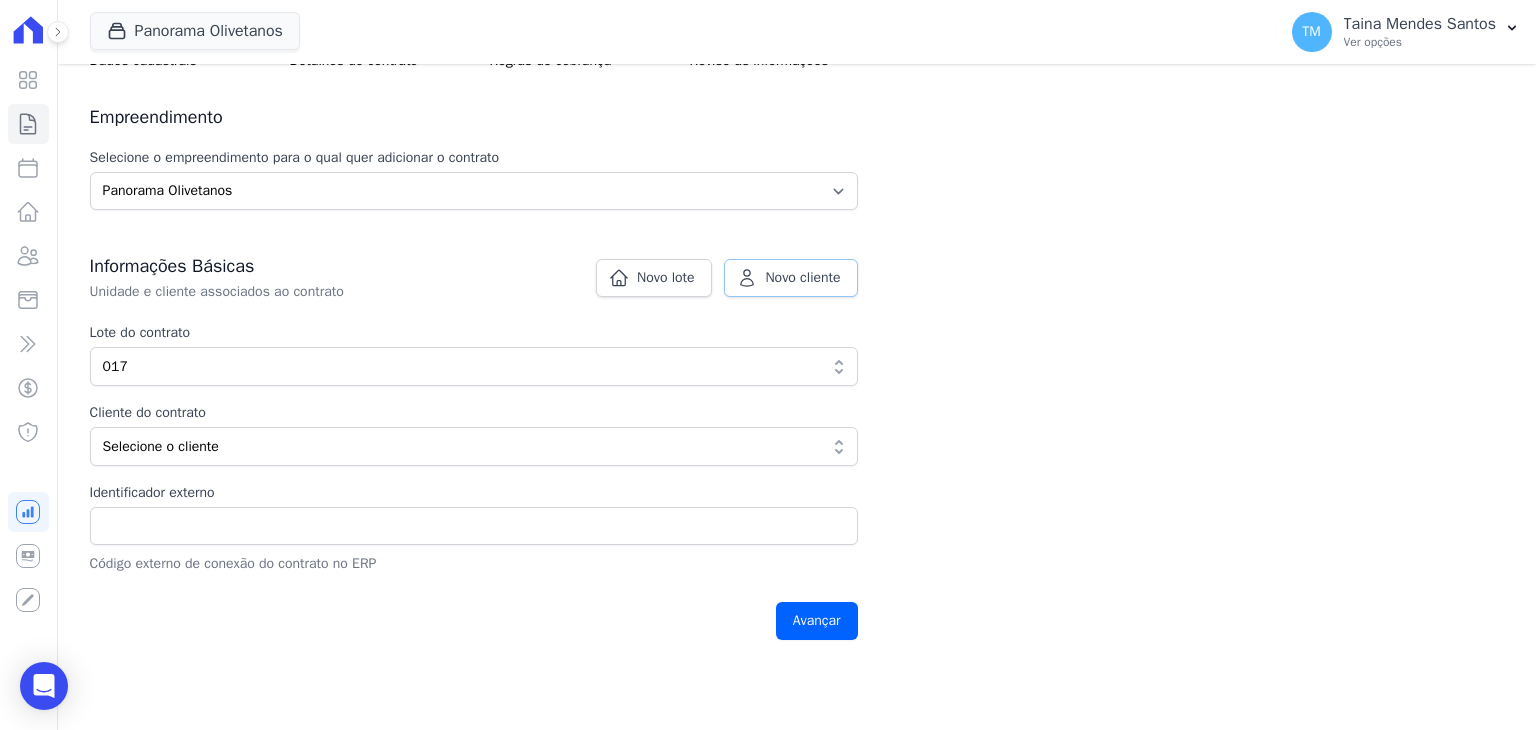click on "Novo cliente" at bounding box center (790, 278) 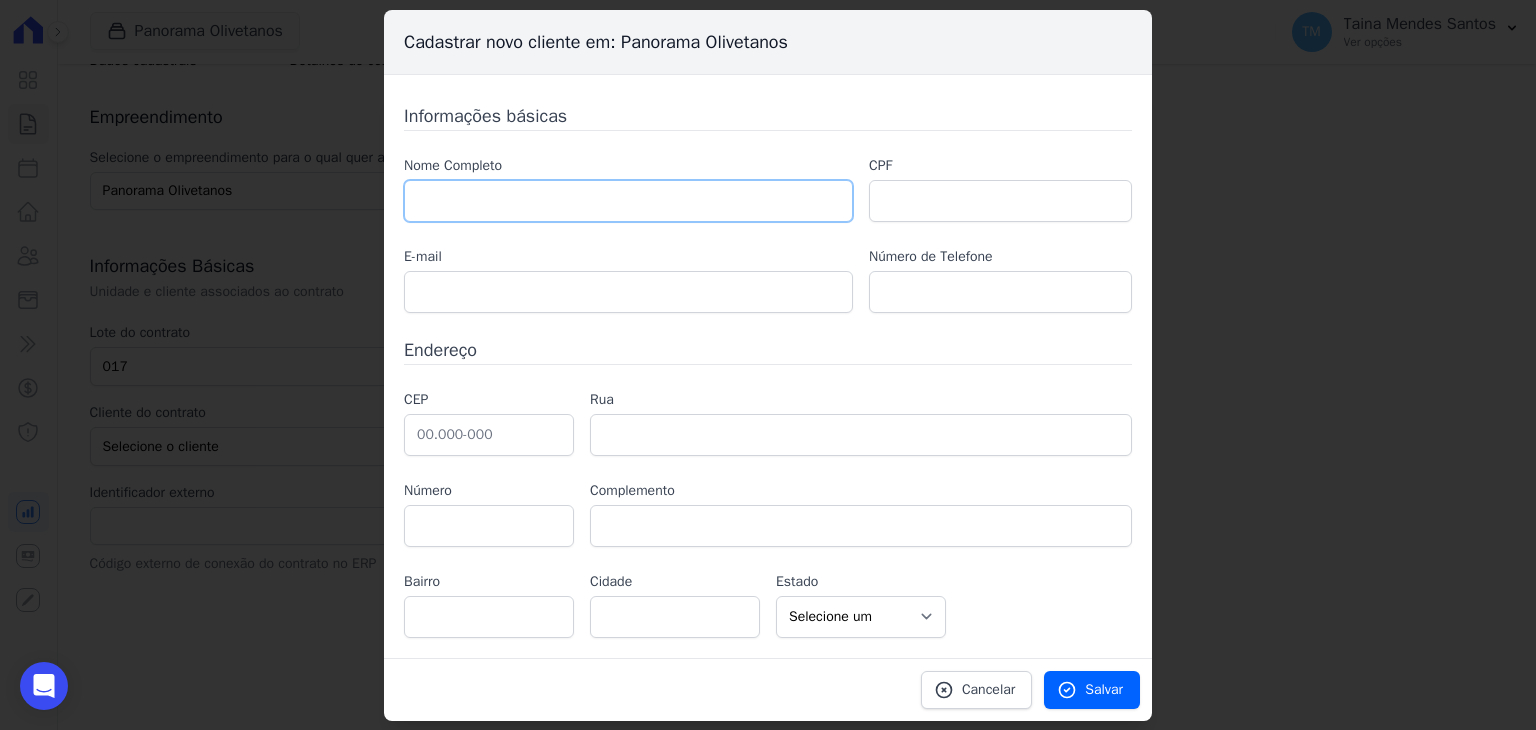 click at bounding box center (628, 201) 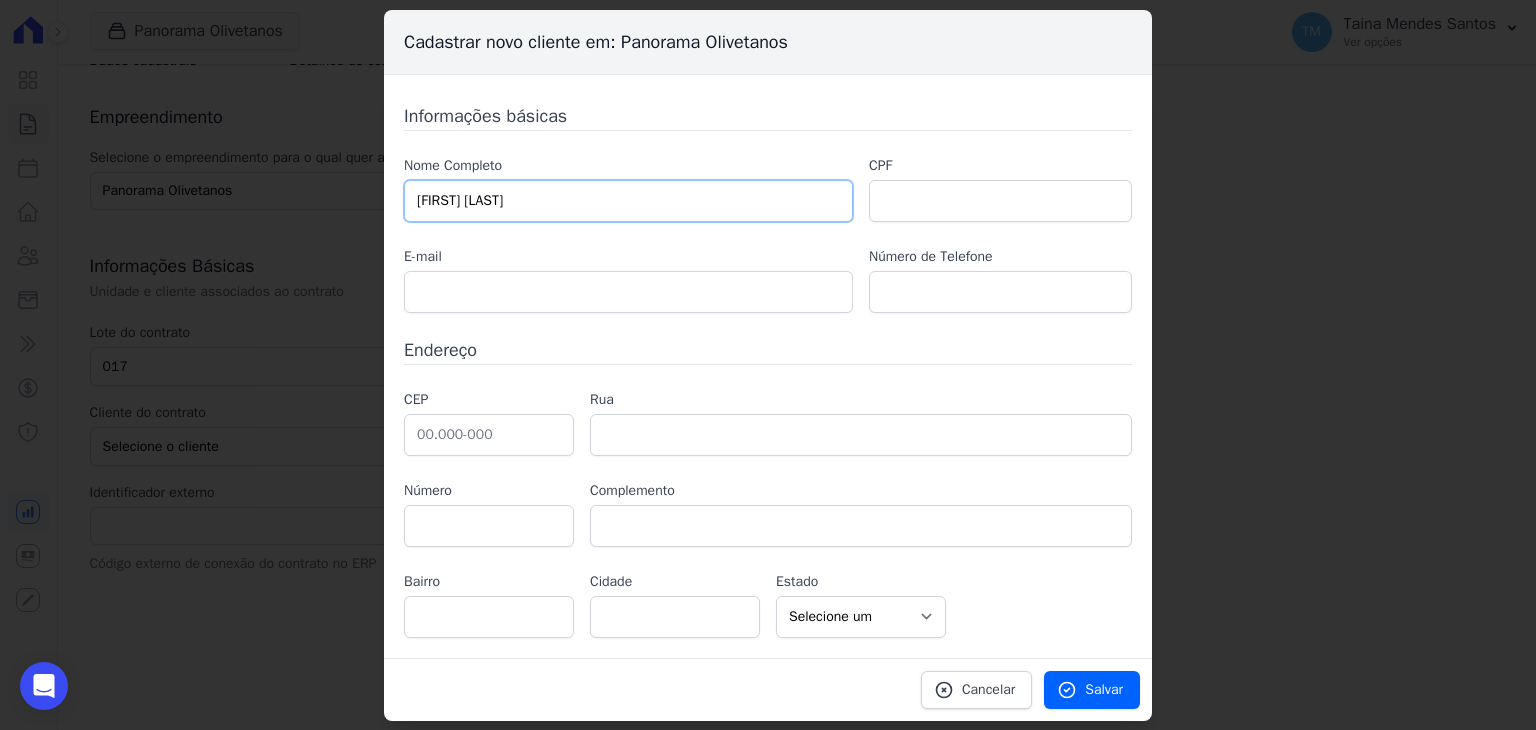type on "[FIRST] [MIDDLE] [LAST]" 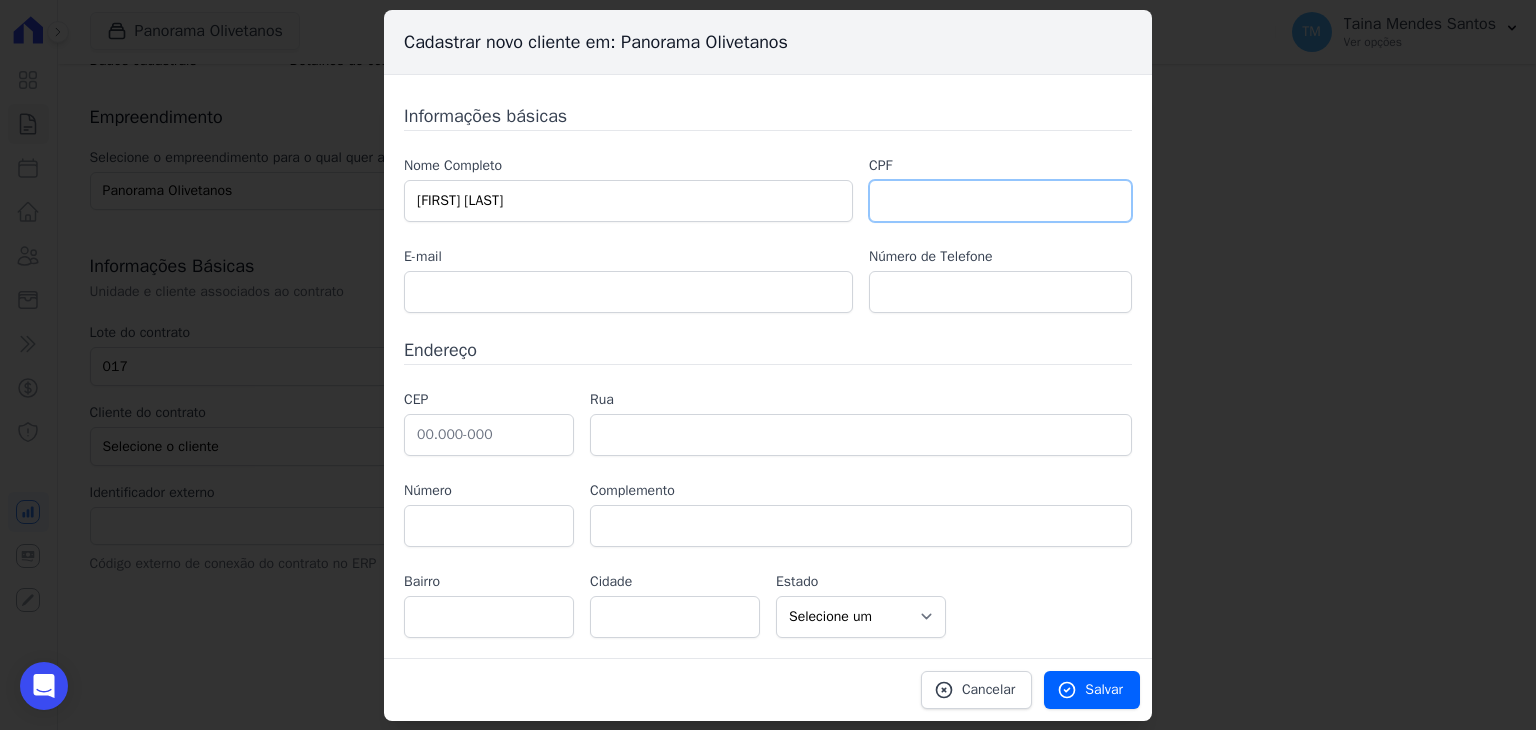 paste on "[CPF]" 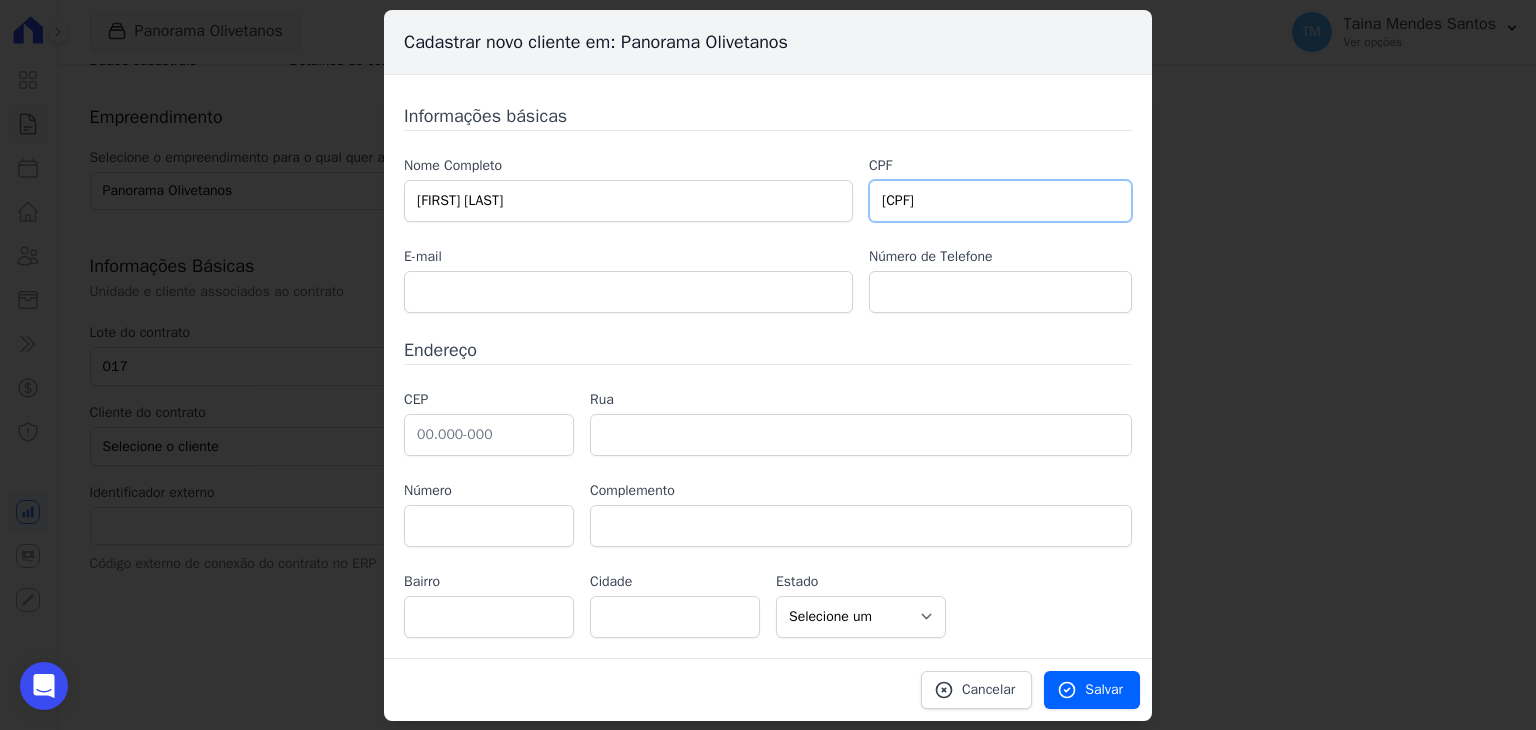 type on "[CPF]" 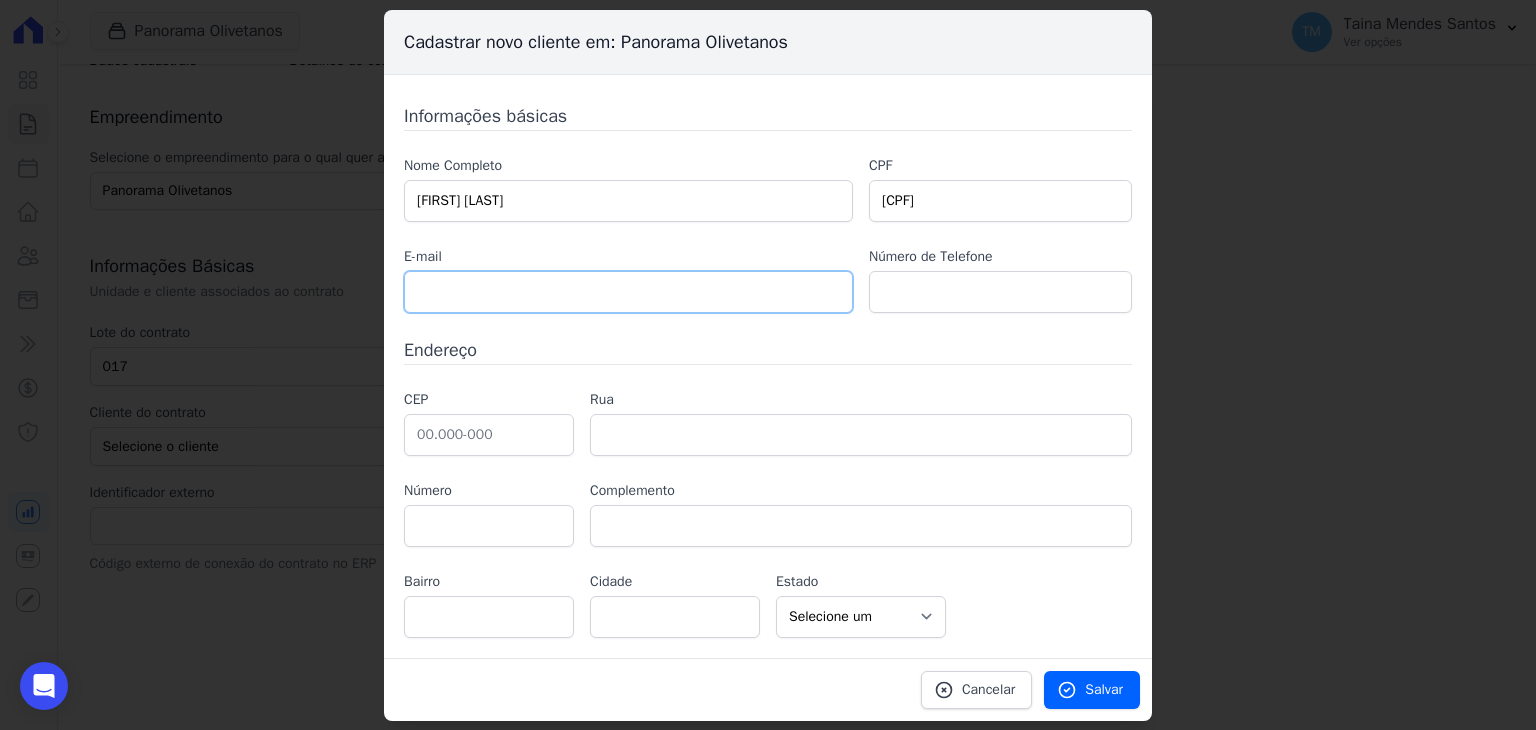 paste on "gui.lsantos@hotmail.com" 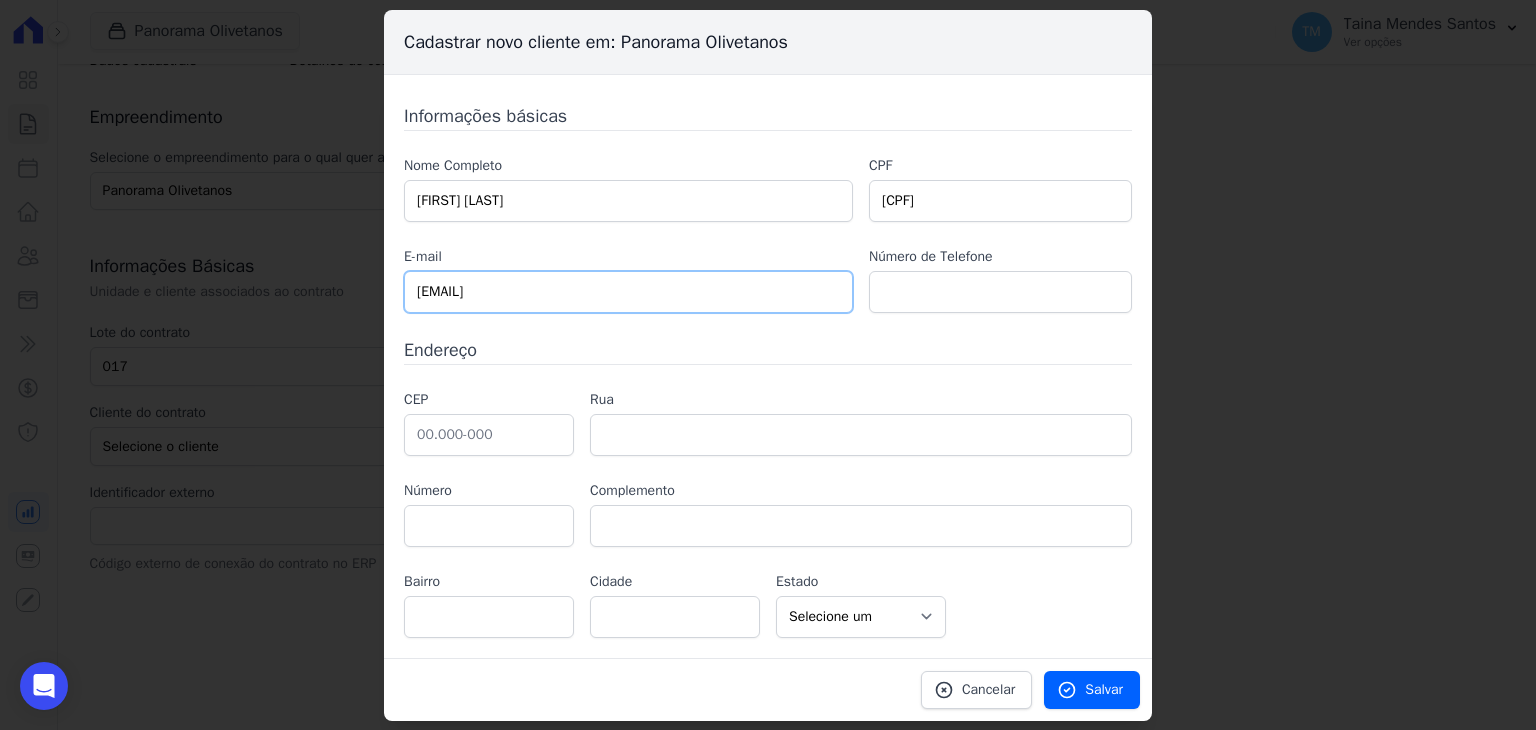 type on "gui.lsantos@hotmail.com" 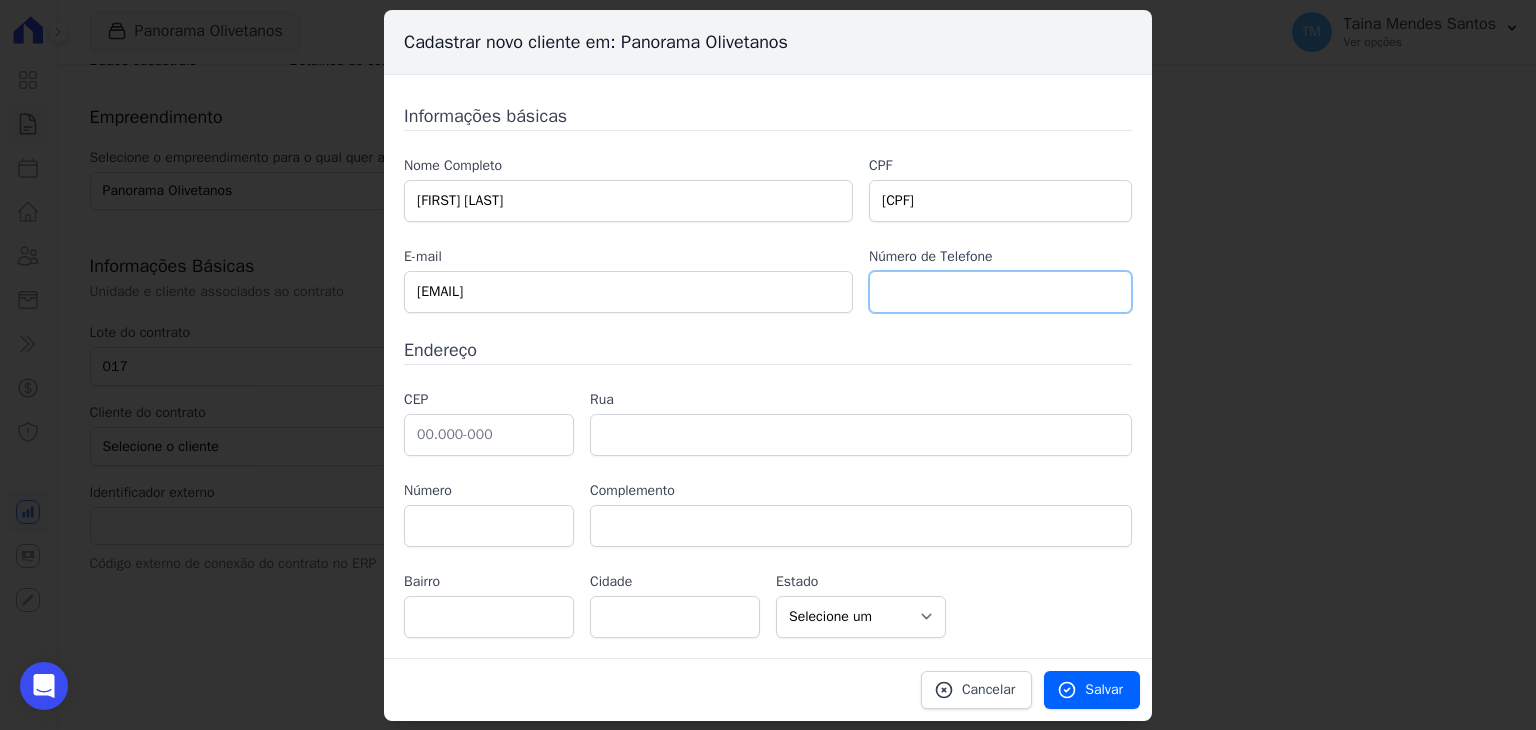 paste on "11980264316" 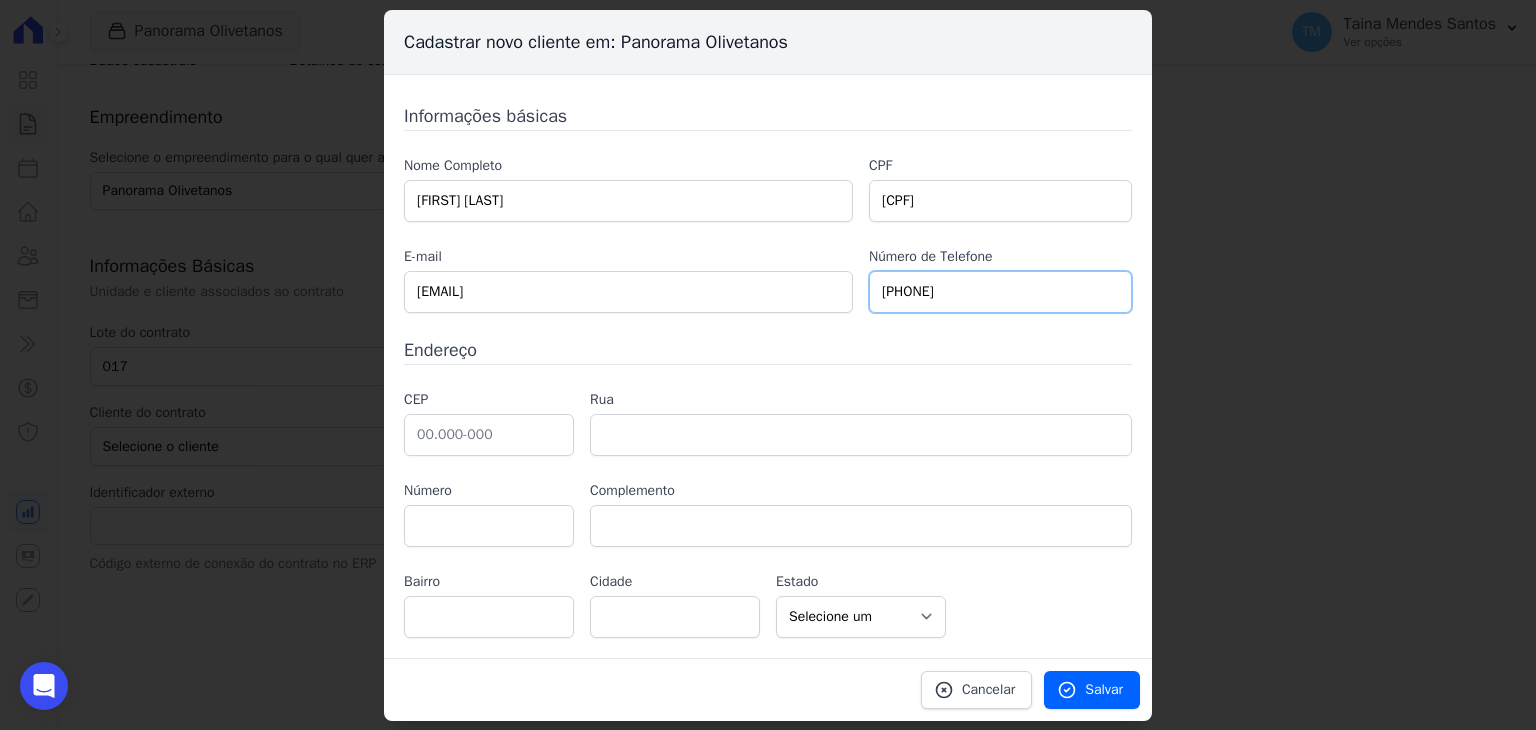 type on "11980264316" 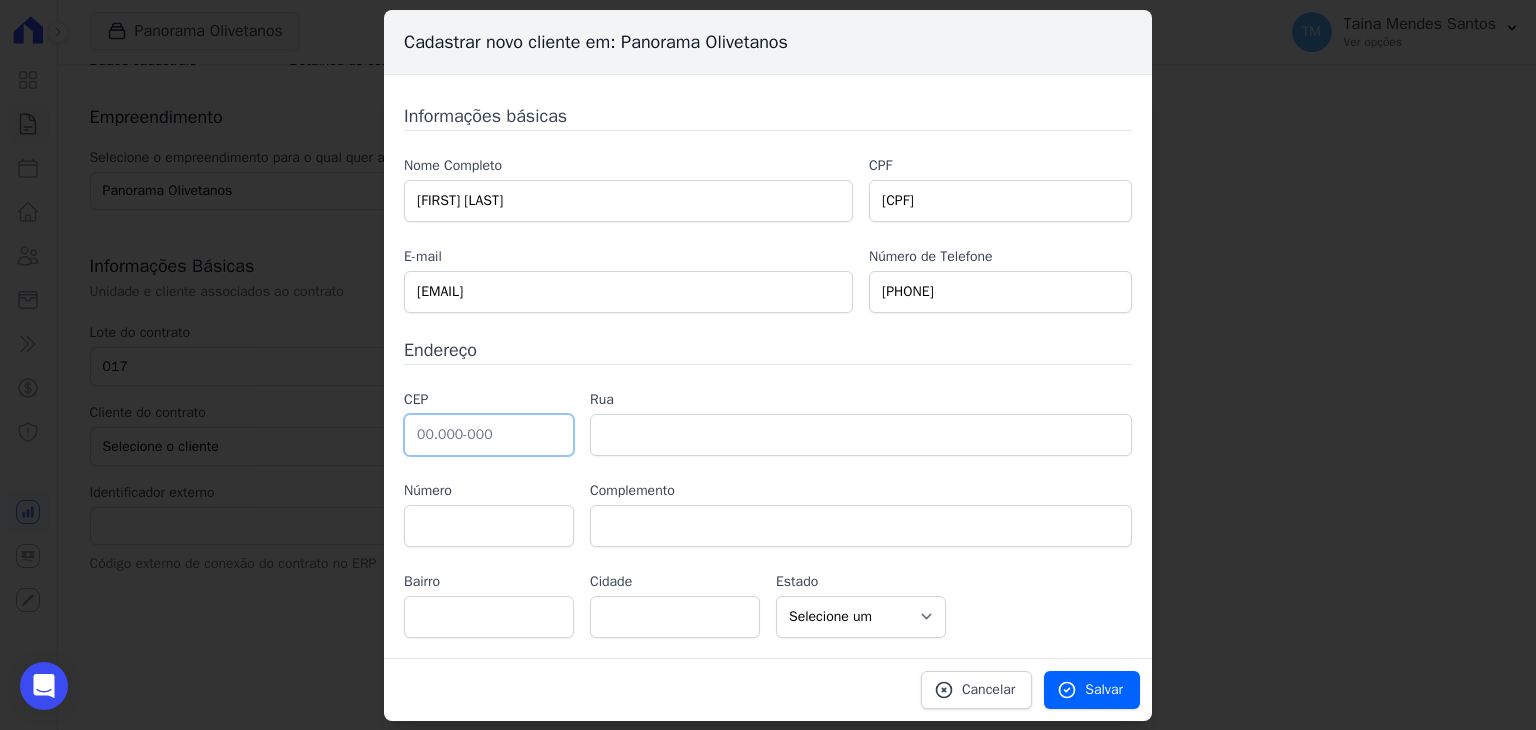 paste on "04.023-060" 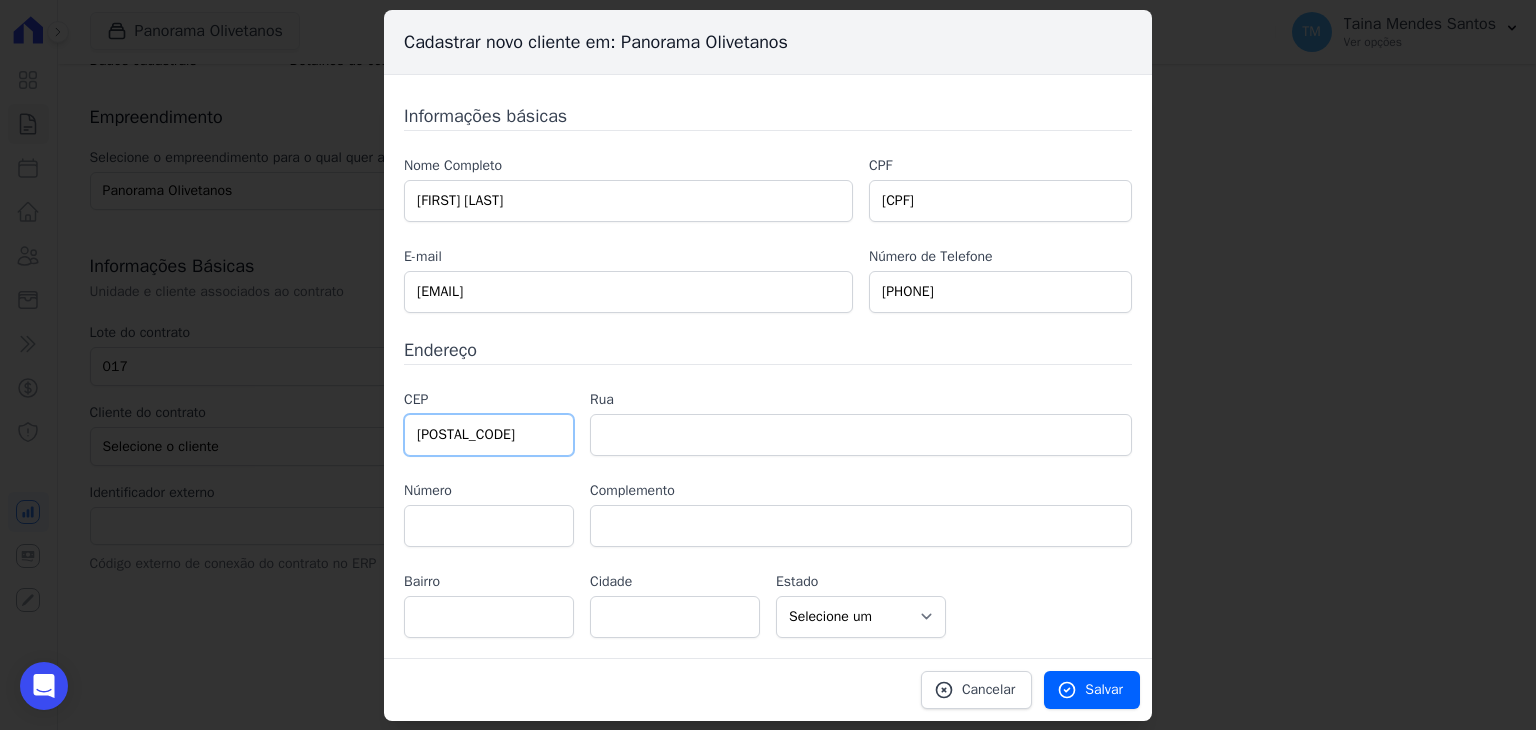 type on "04.023-060" 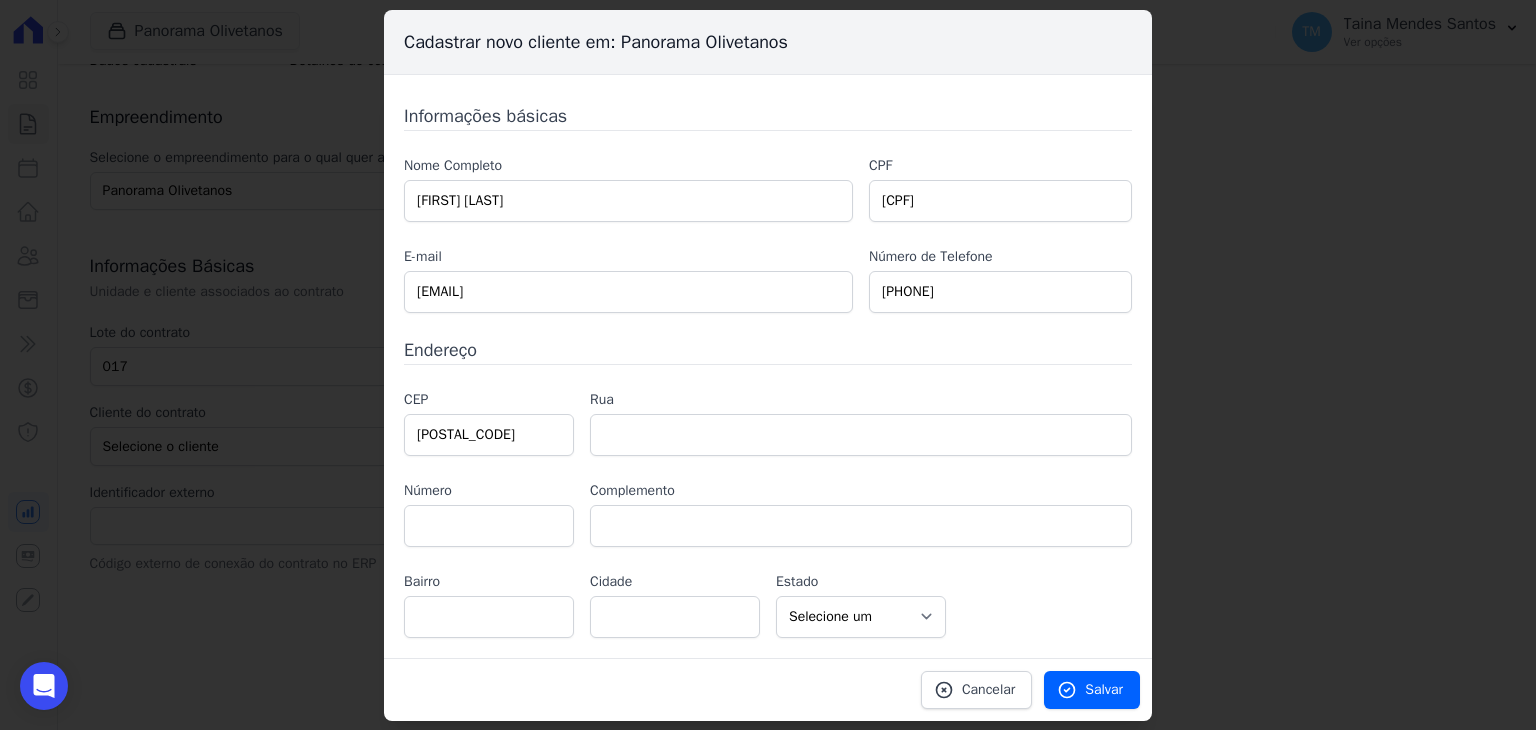 type on "Rua Botucatu" 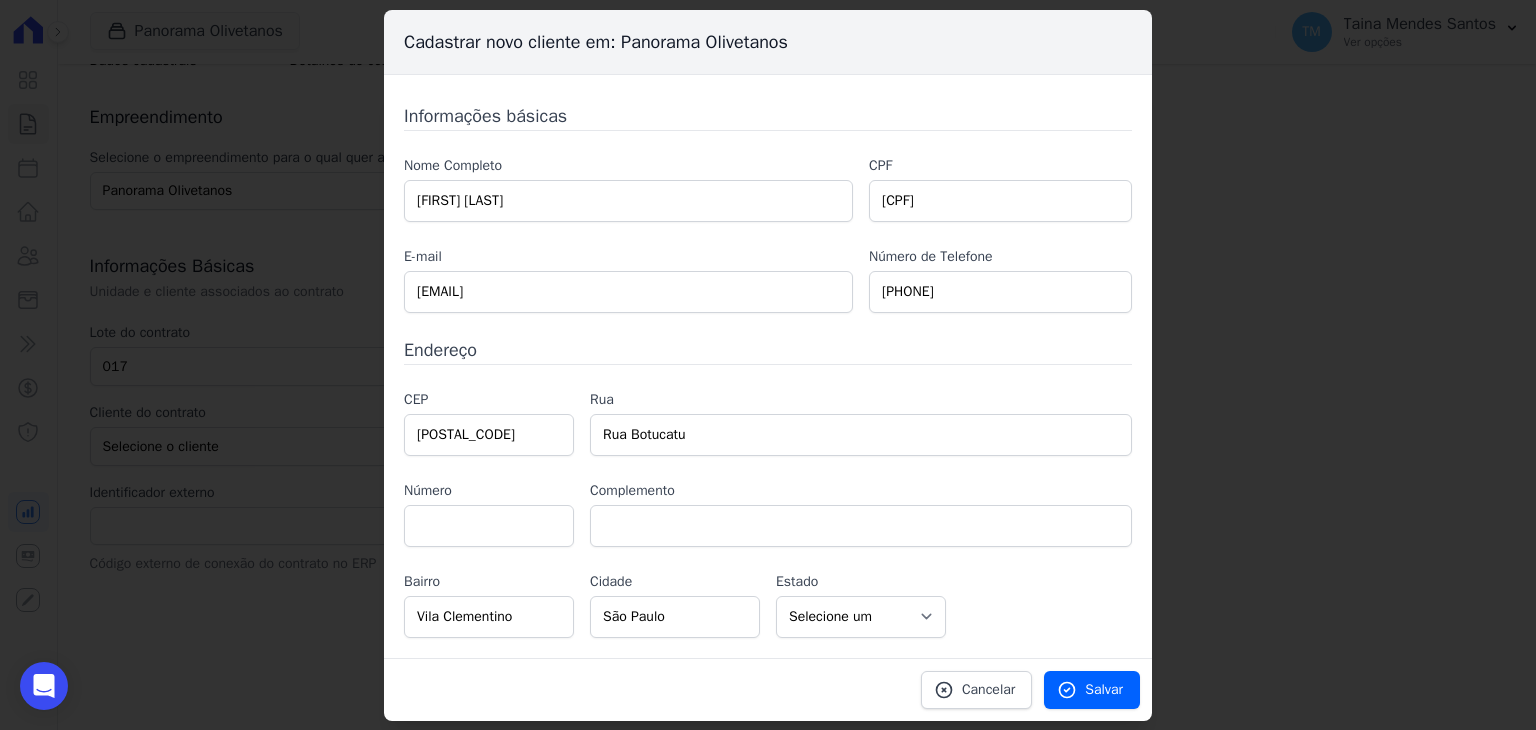 select on "SP" 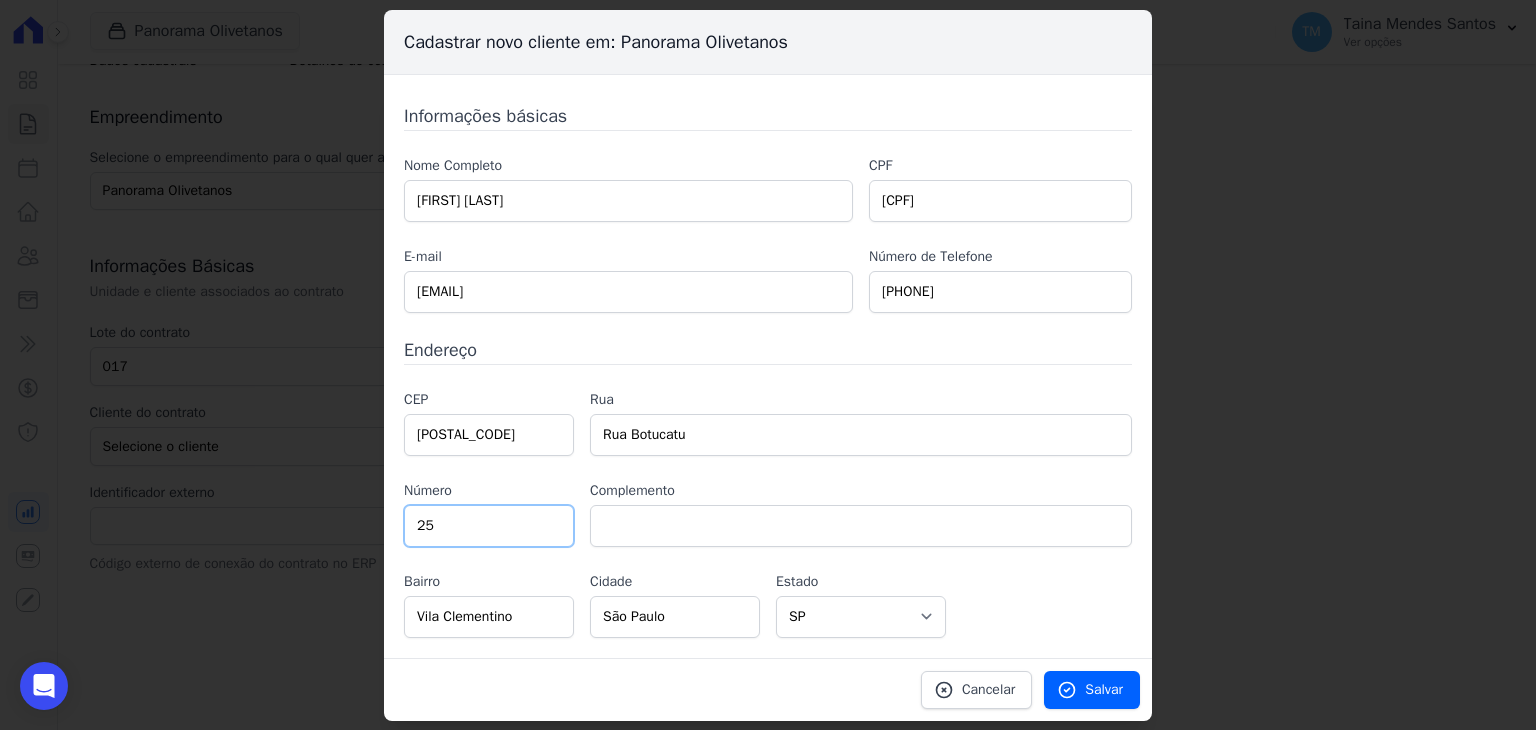 type on "25" 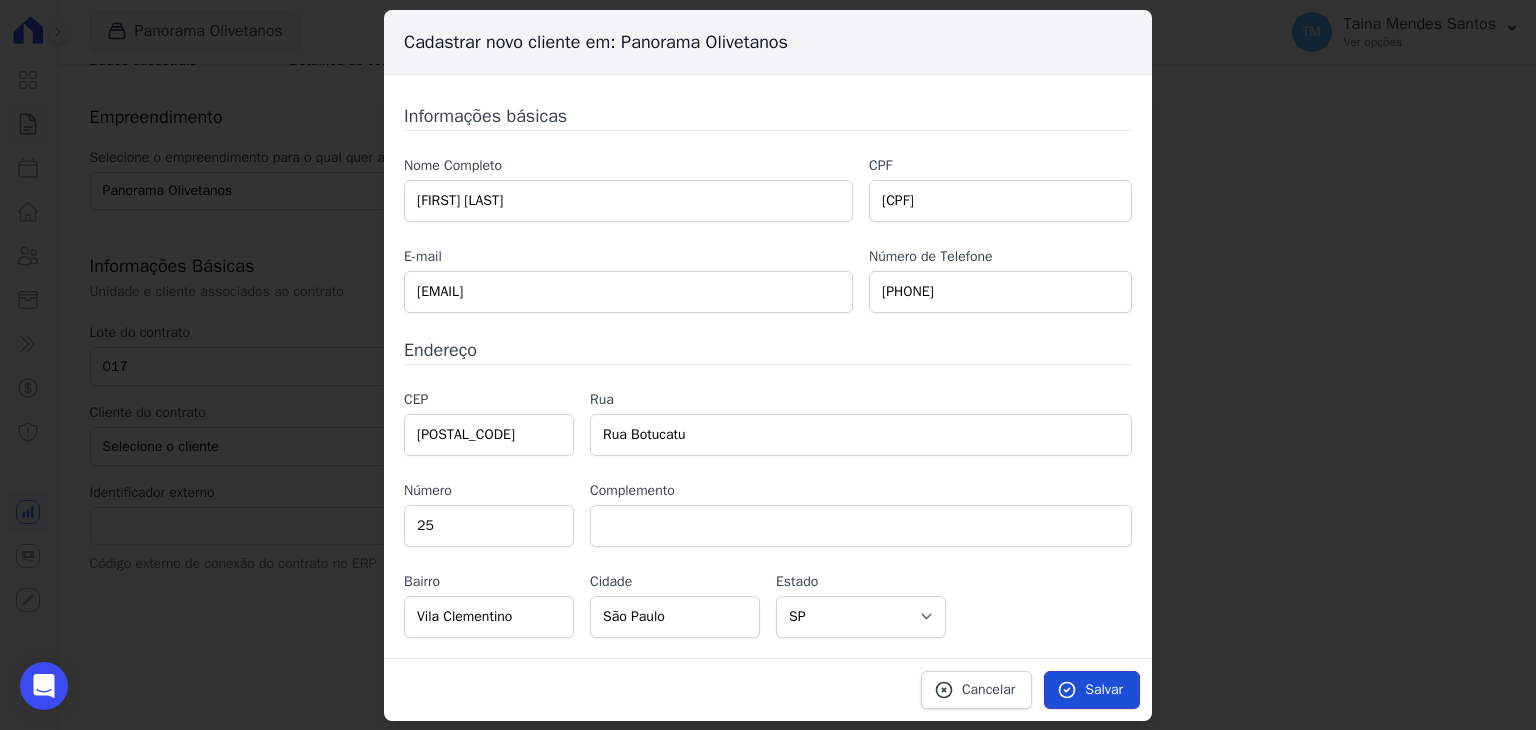 click on "Salvar" at bounding box center (1092, 690) 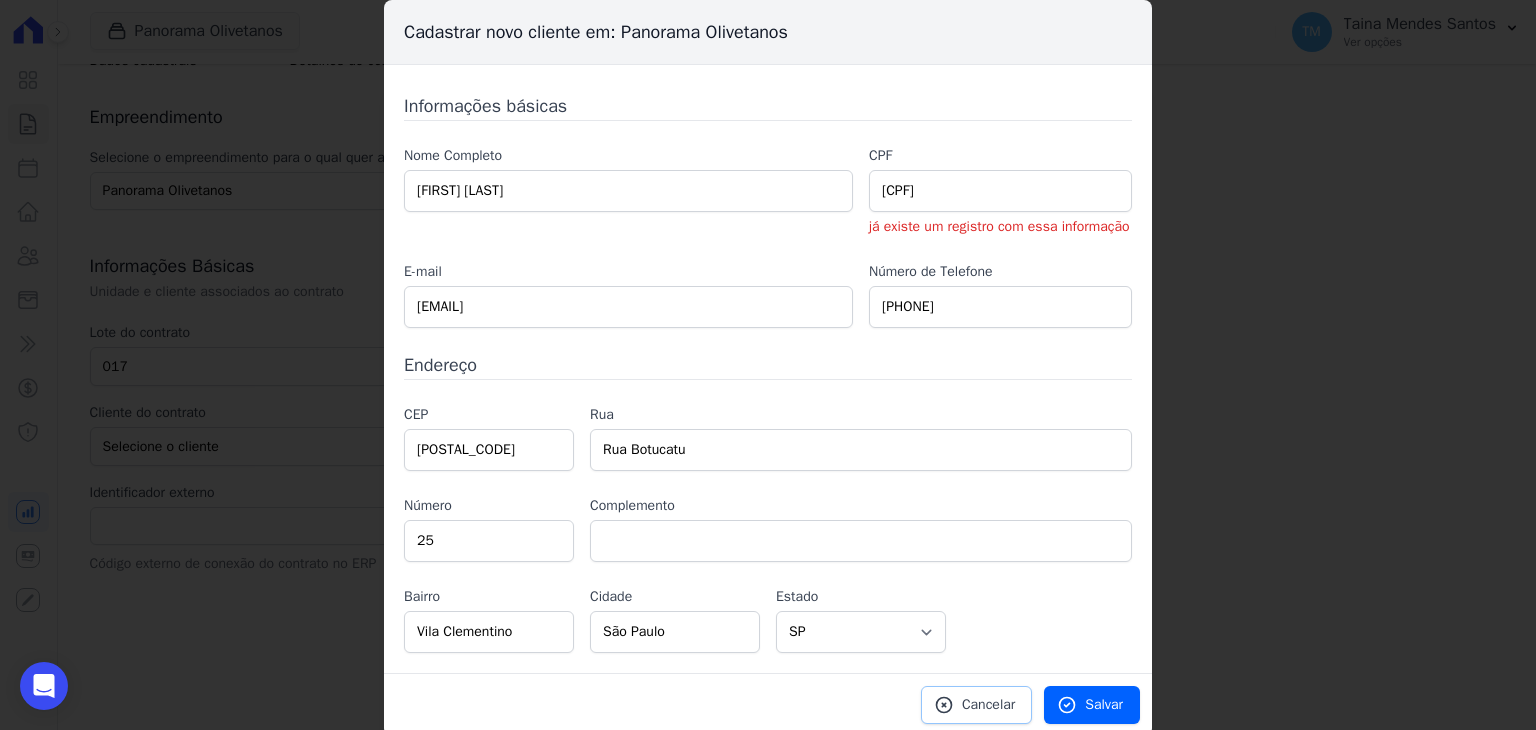 click on "Cancelar" at bounding box center (988, 705) 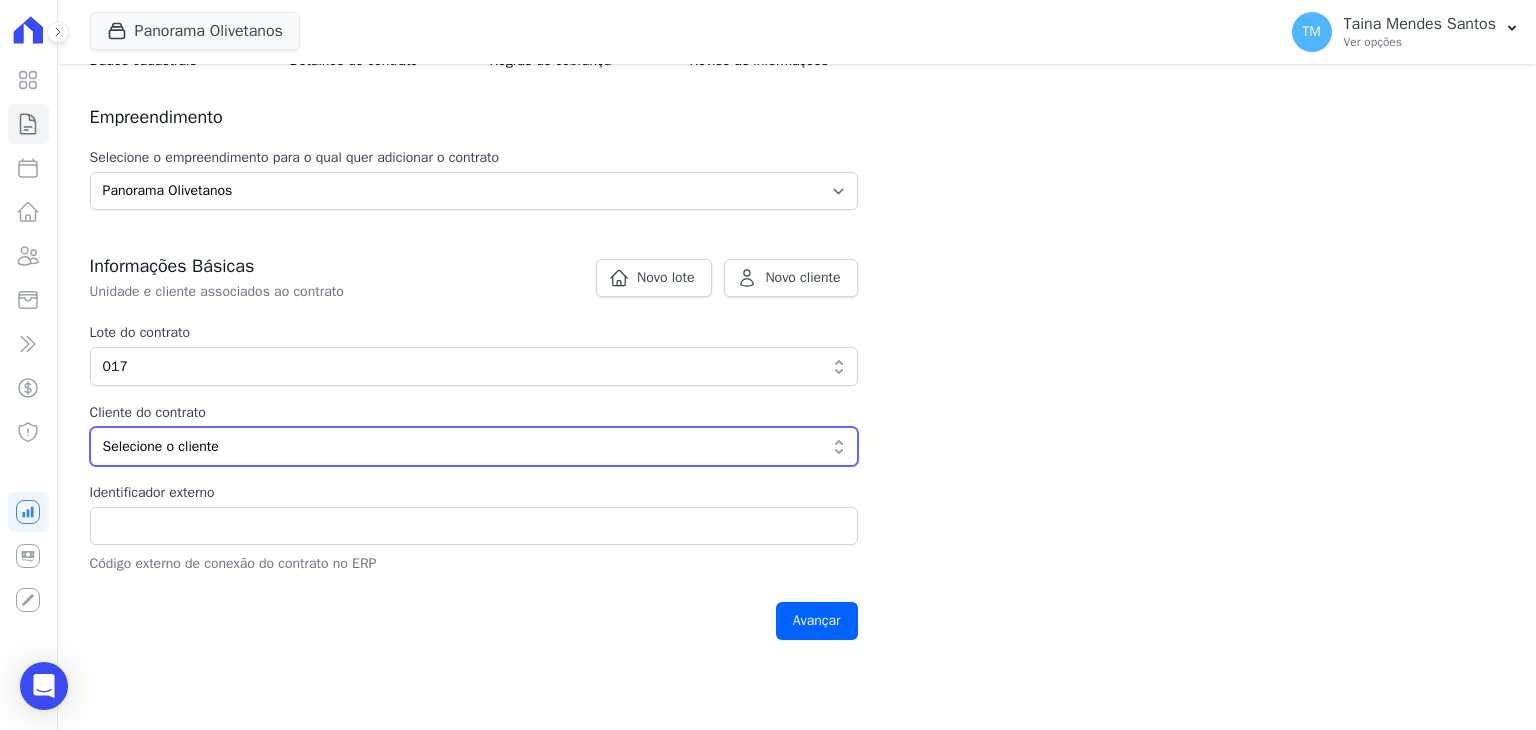 click on "Selecione o cliente" at bounding box center [460, 446] 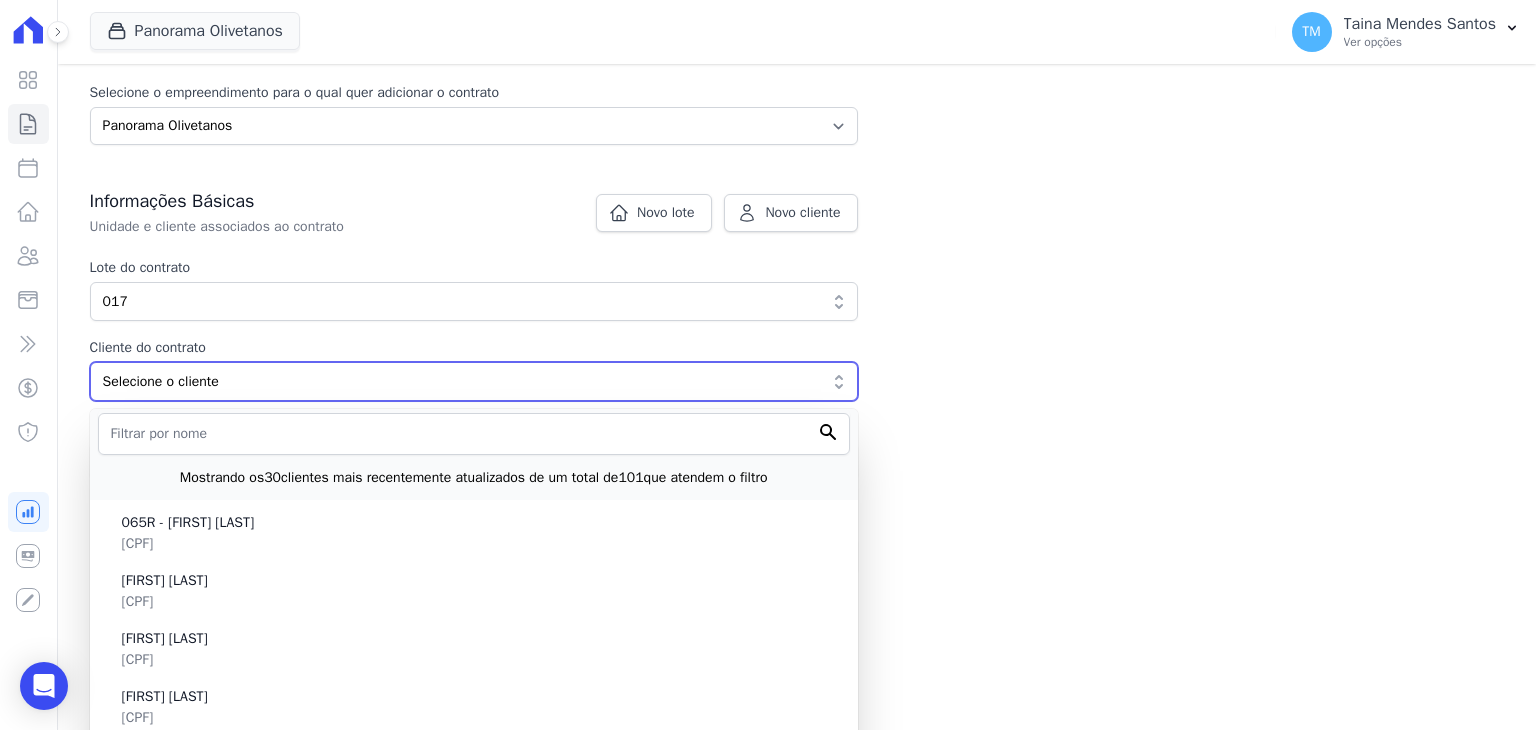 scroll, scrollTop: 300, scrollLeft: 0, axis: vertical 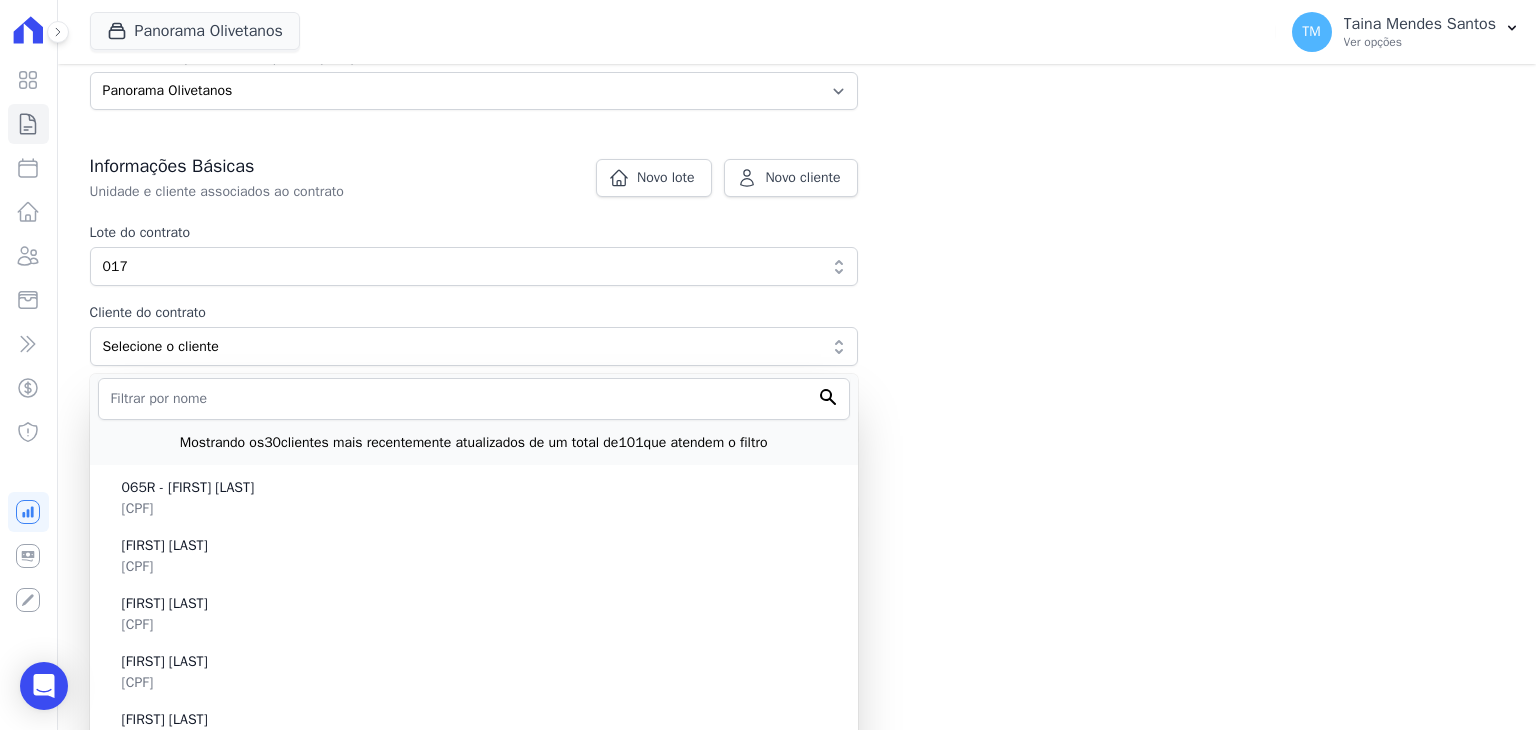 click on "Informações Básicas
Unidade e cliente associados ao contrato
Lote do contrato
135b5833-16b2-4d79-b2cb-a8138440e218
017
Mostrando os  30  lotes sem contrato ativo mais recentemente atualizados de um total de  107  que atendem o filtro
Apto 028 - Contrato 028
#<StringIO:0x00007fa9b7892840>, SP, São Paulo, 03.648-000
Apto 031 - Contrato 031" at bounding box center [474, 314] 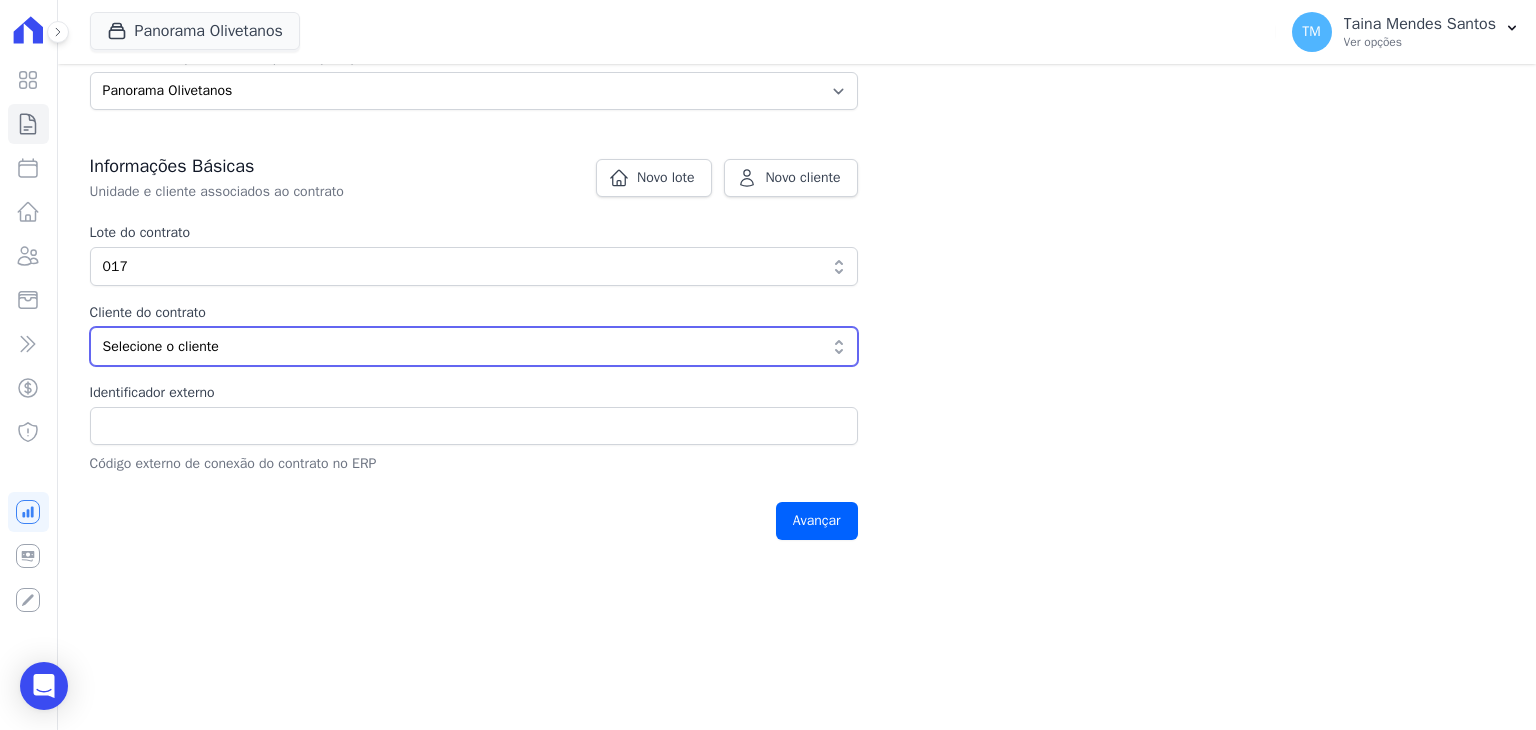click on "Selecione o cliente" at bounding box center (460, 346) 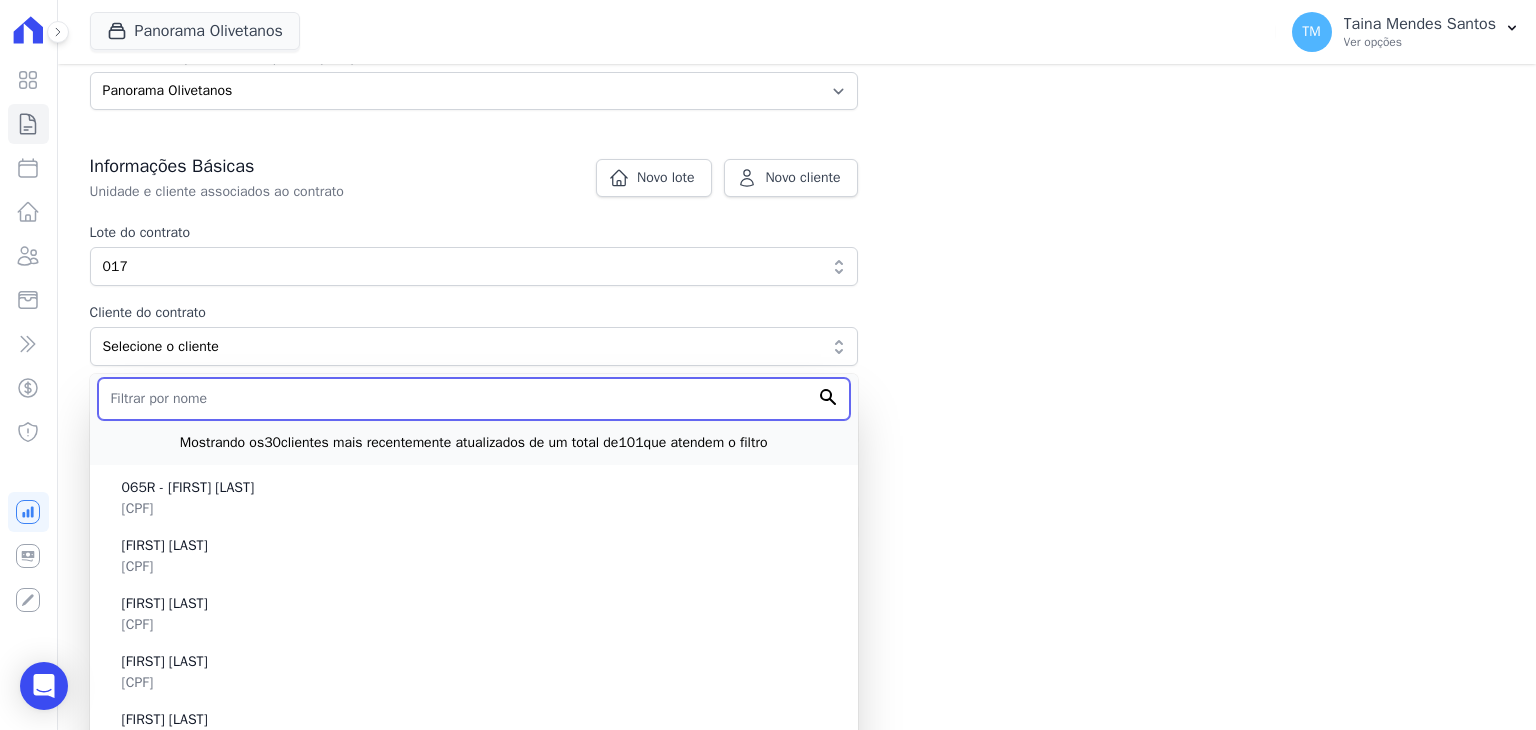 click at bounding box center (474, 399) 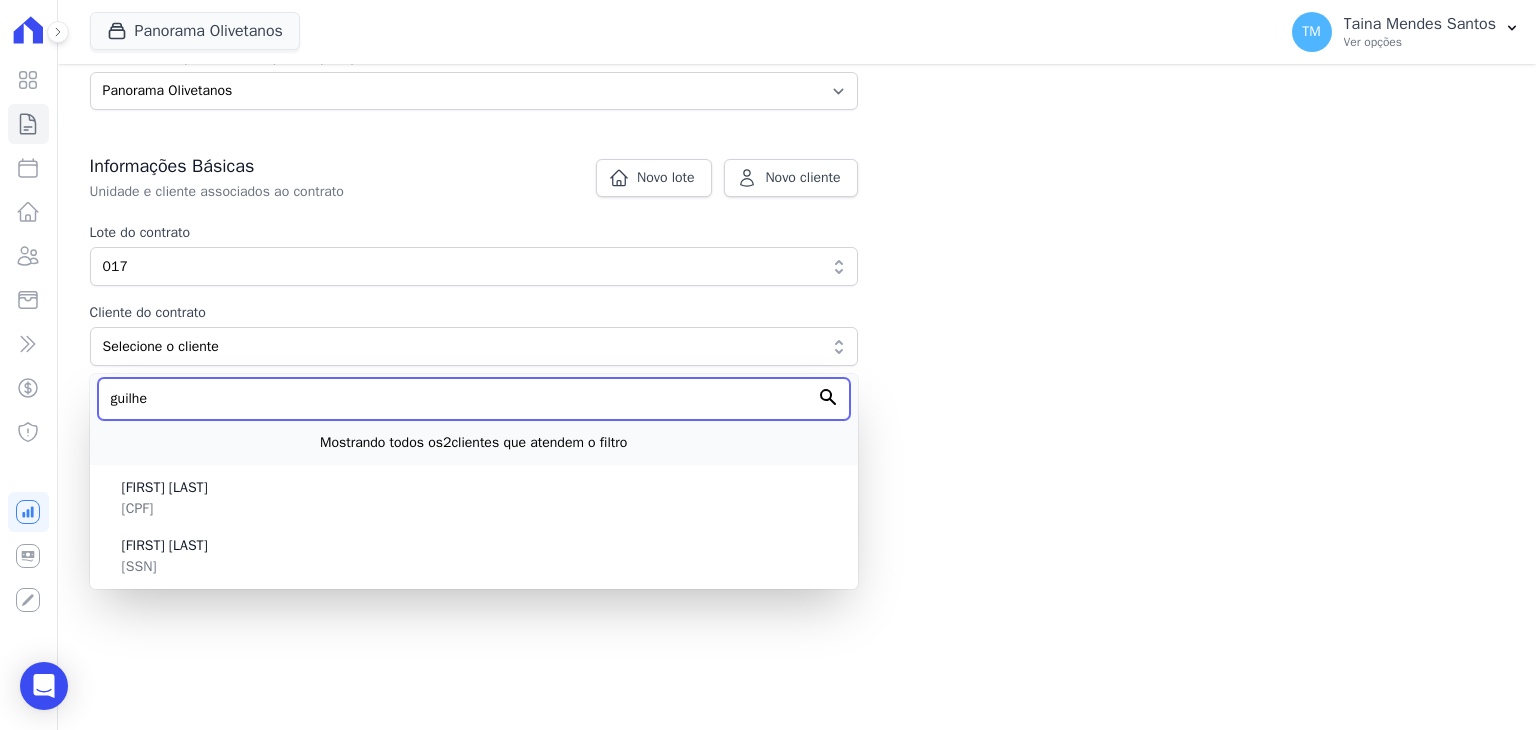 type on "guilhe" 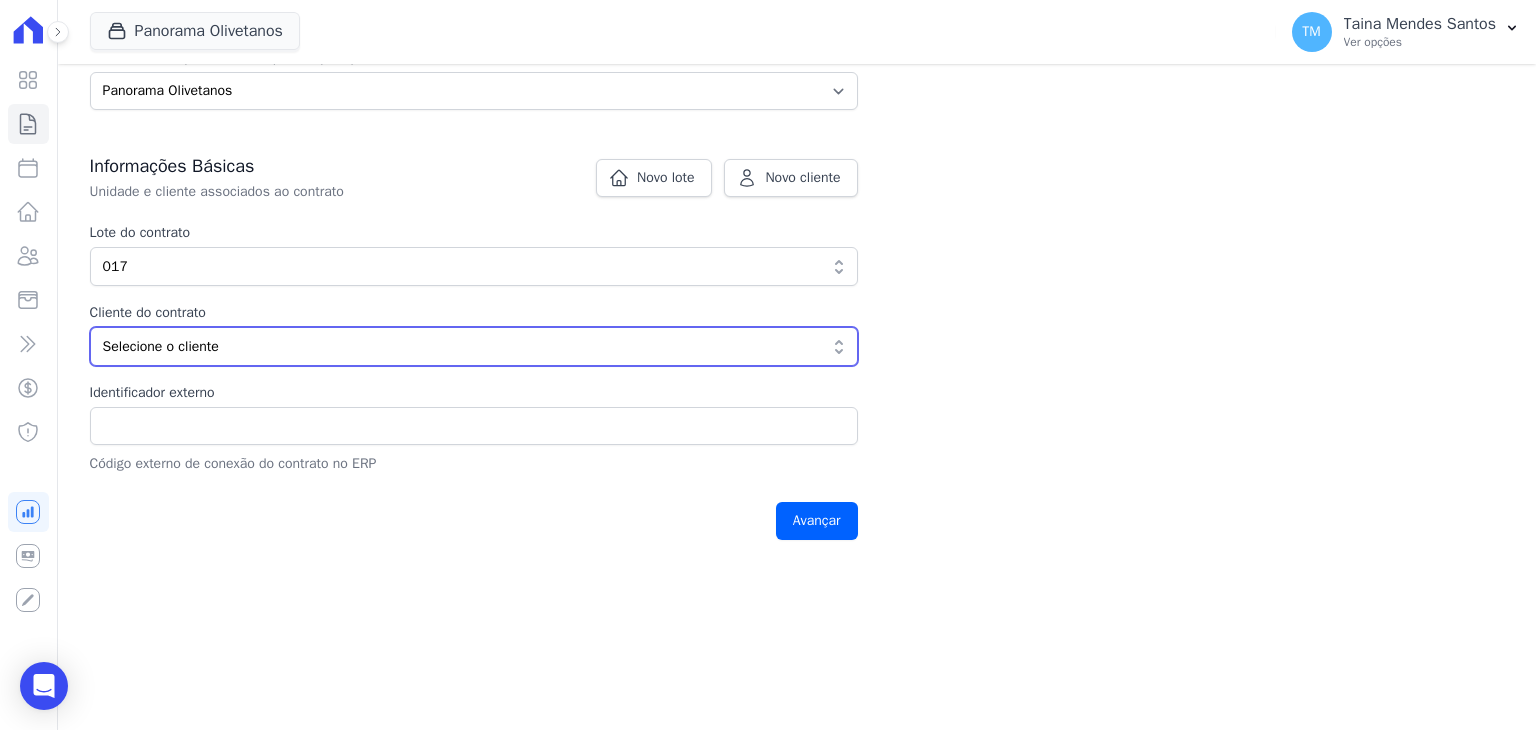 click on "Selecione o cliente" at bounding box center (460, 346) 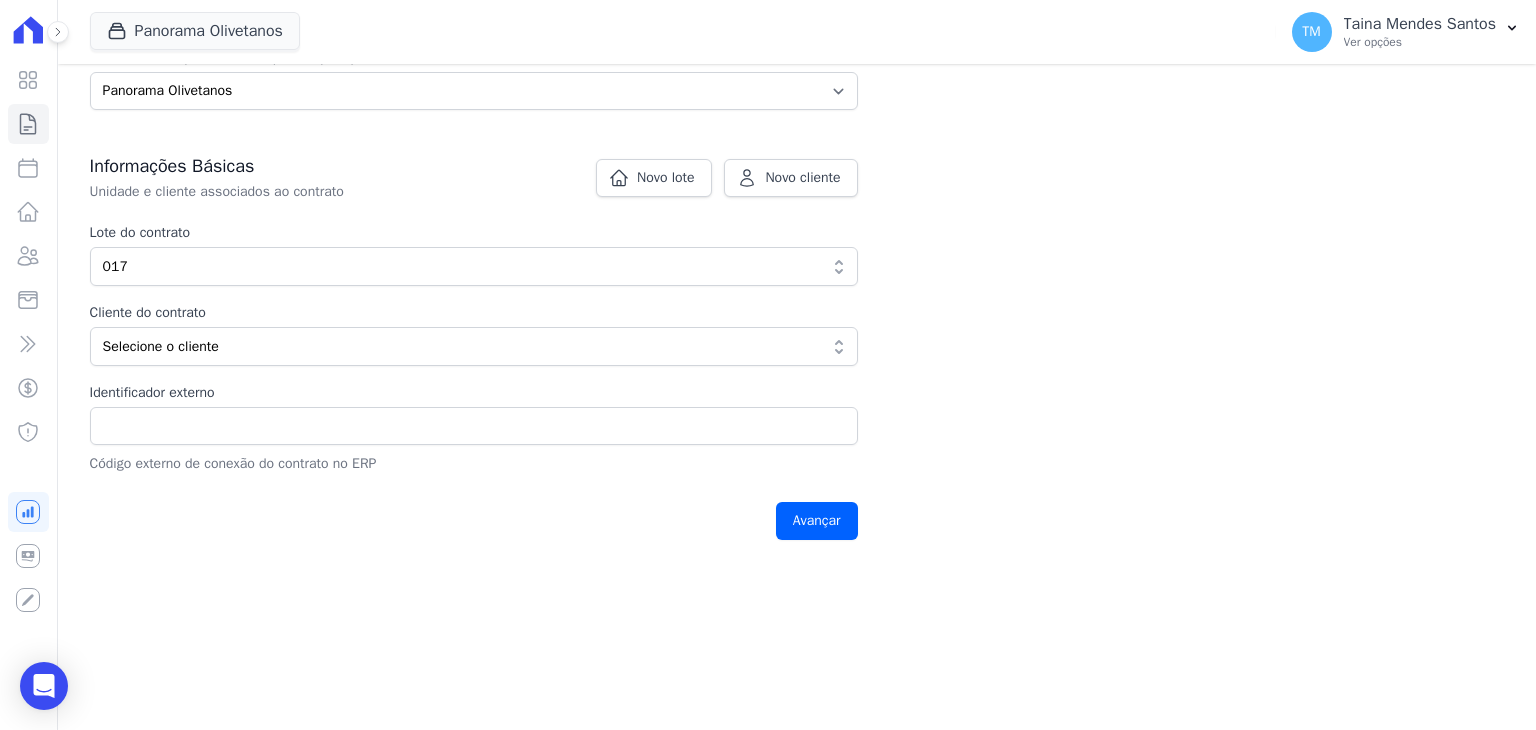 click on "Informações Básicas
Unidade e cliente associados ao contrato
Lote do contrato
135b5833-16b2-4d79-b2cb-a8138440e218
017
Mostrando os  30  lotes sem contrato ativo mais recentemente atualizados de um total de  107  que atendem o filtro
Apto 028 - Contrato 028
#<StringIO:0x00007fa9b7892840>, SP, São Paulo, 03.648-000
Apto 031 - Contrato 031" at bounding box center (474, 314) 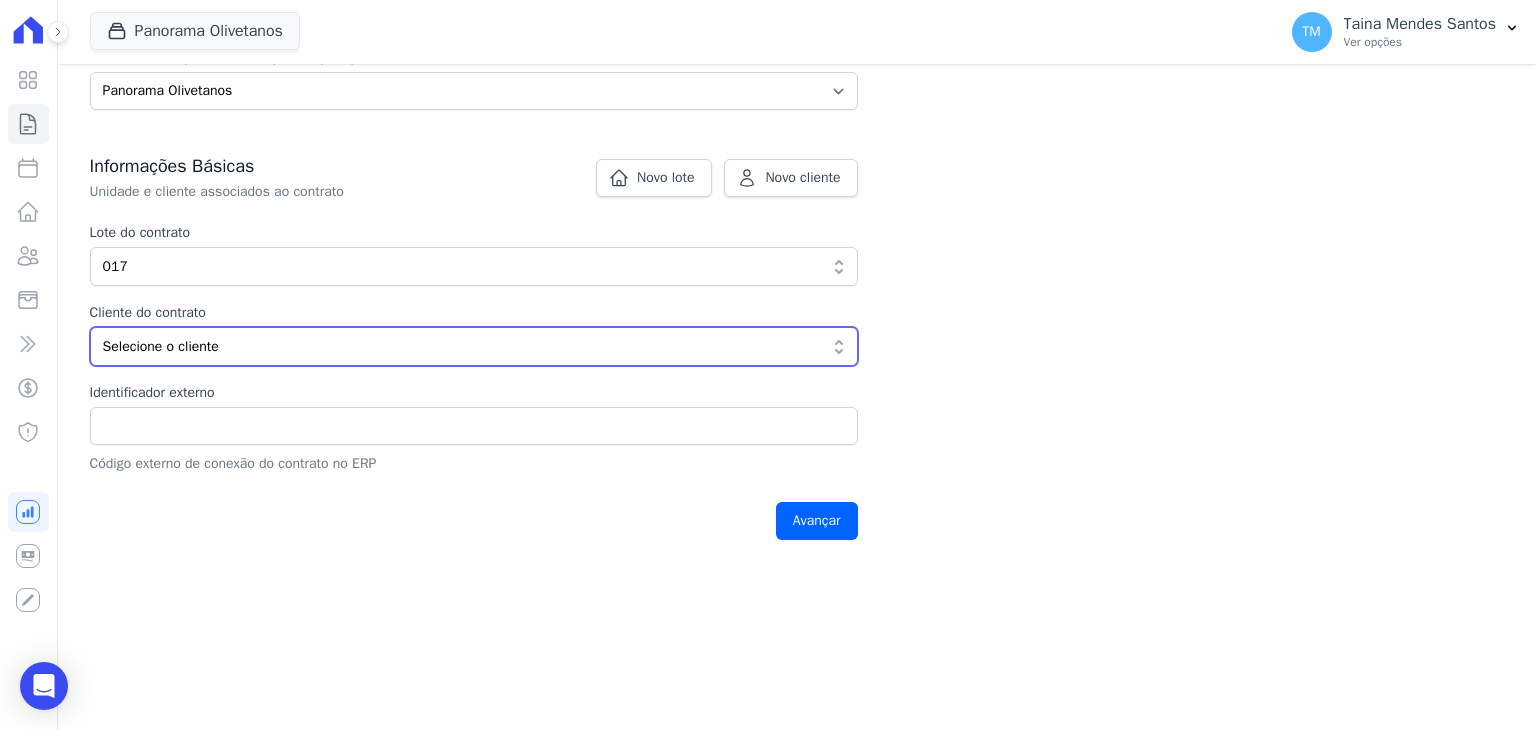 click on "Selecione o cliente" at bounding box center (460, 346) 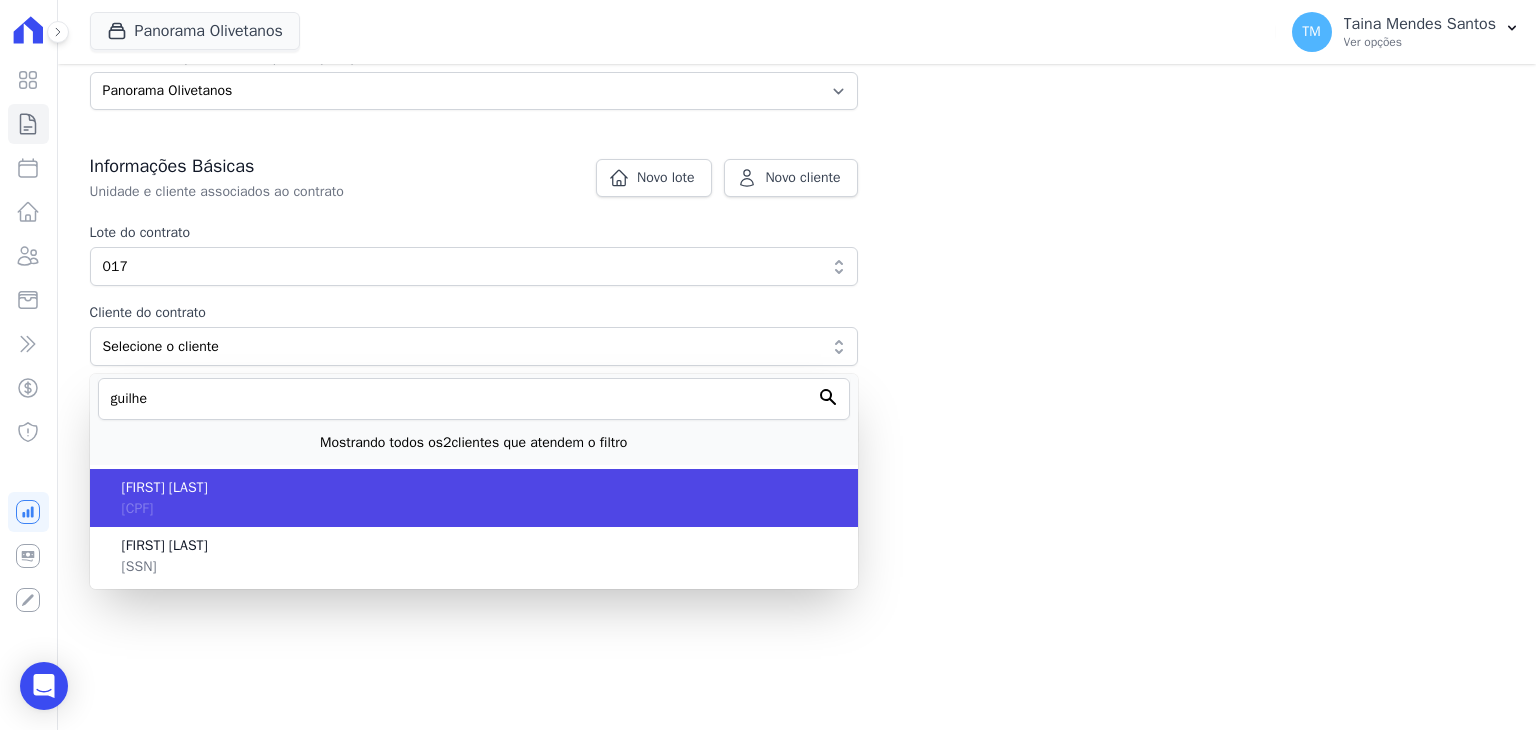 click on "[FIRST] [LAST] [LAST]" at bounding box center [482, 487] 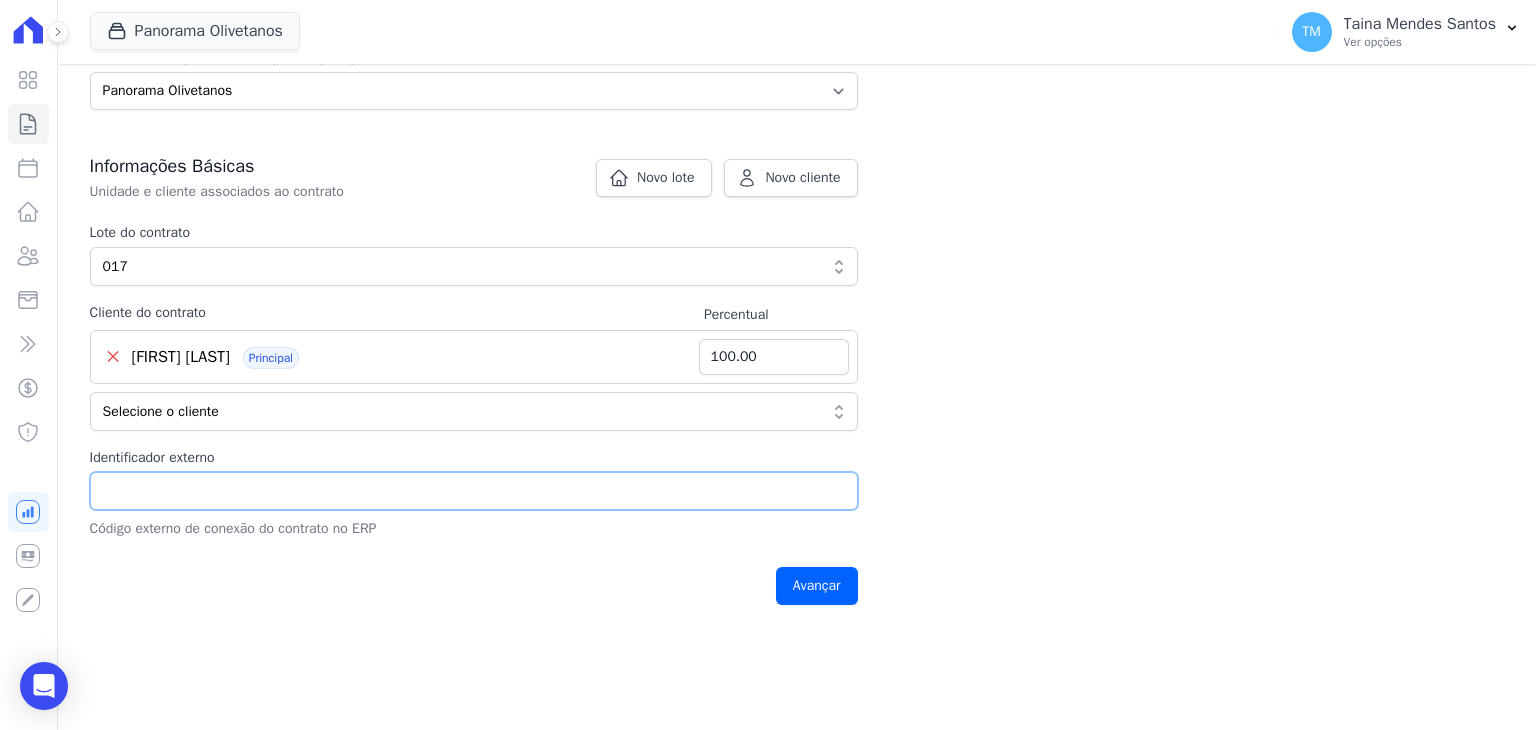 click on "Identificador externo" at bounding box center (474, 491) 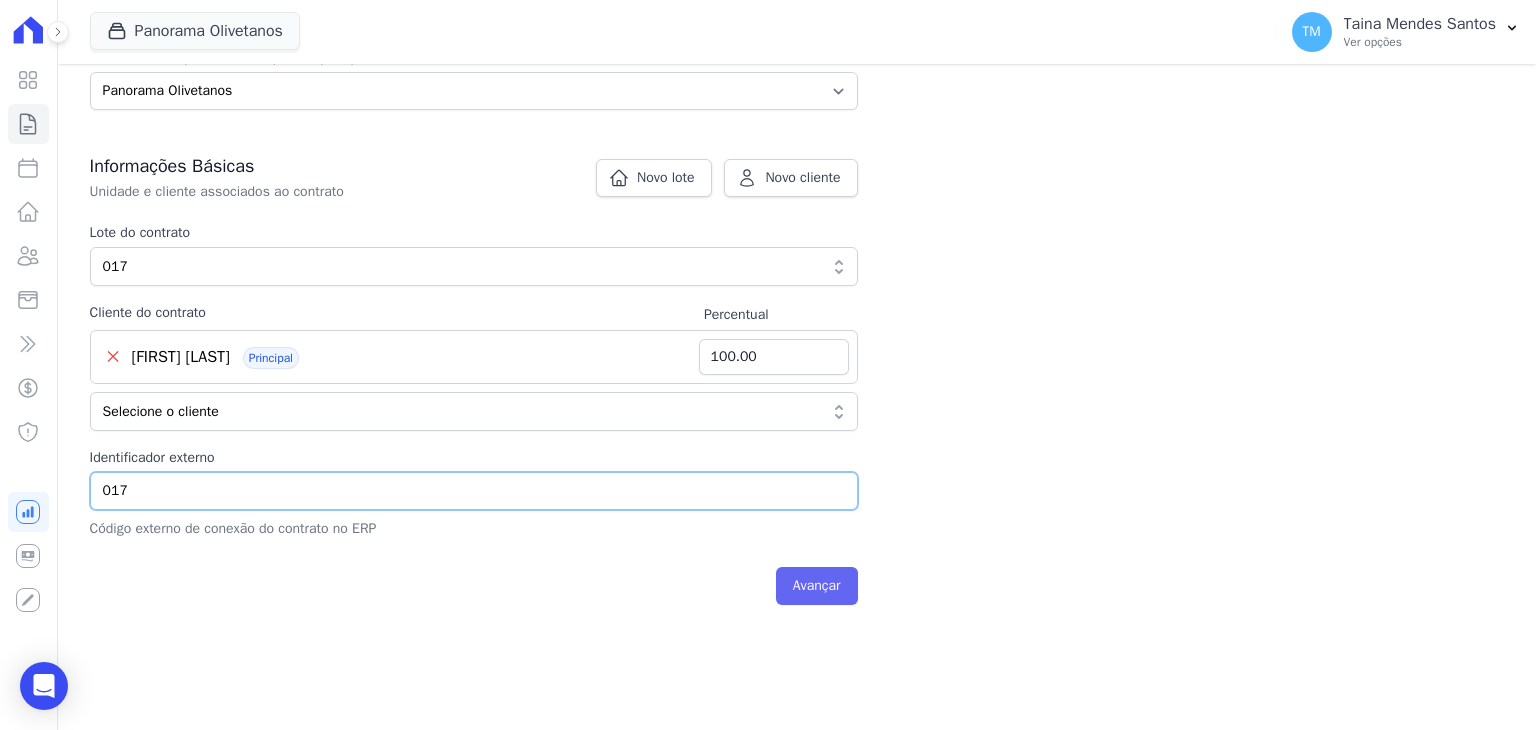 type on "017" 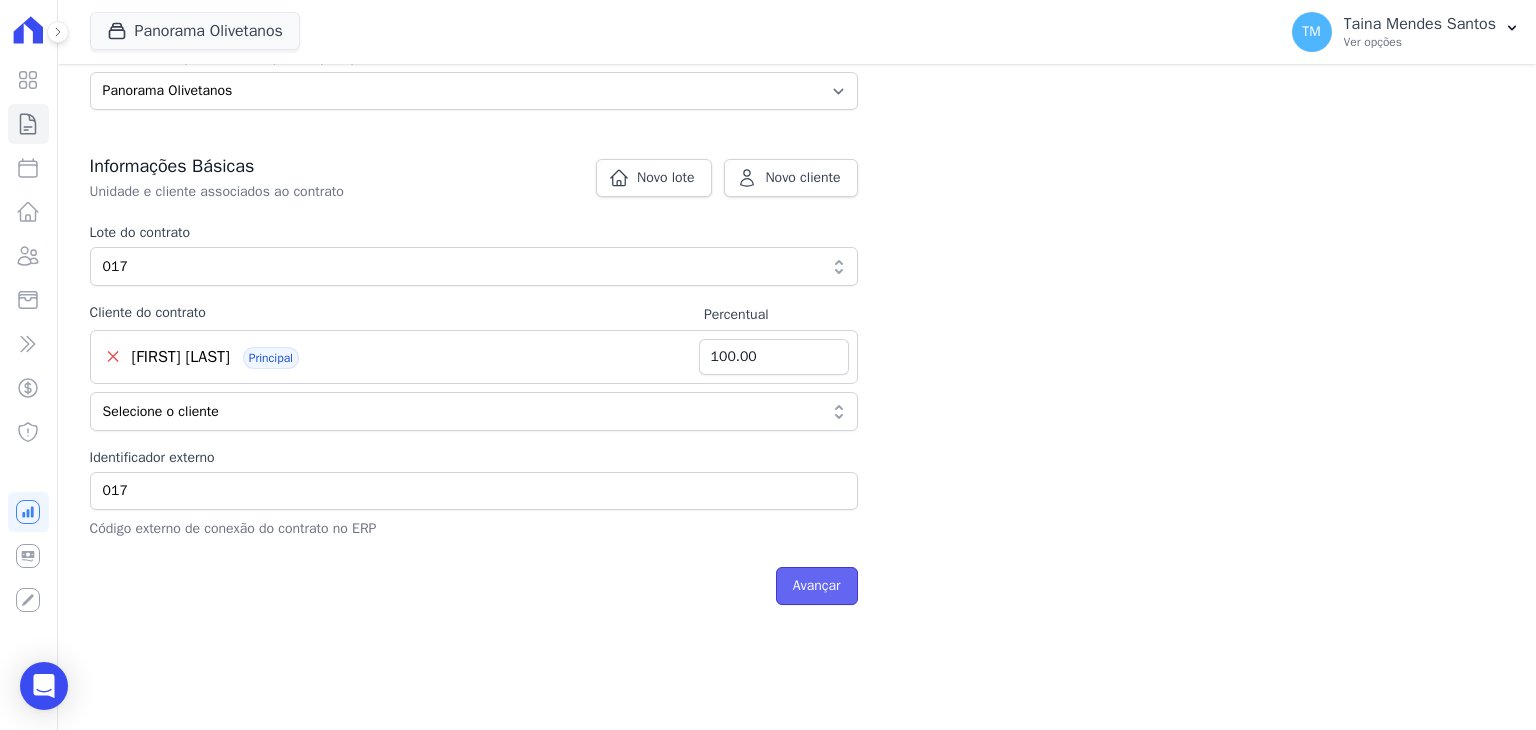click on "Avançar" at bounding box center [817, 586] 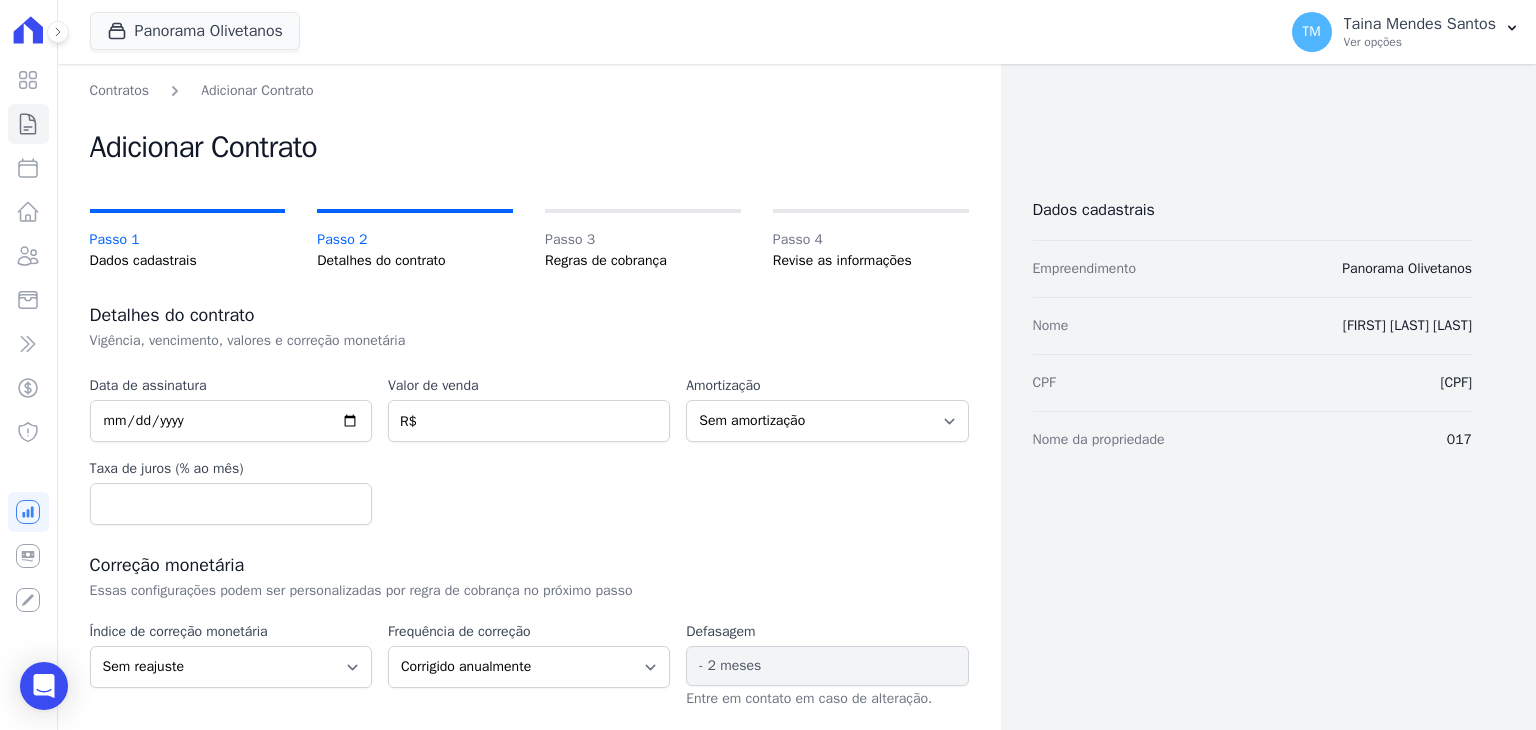 scroll, scrollTop: 0, scrollLeft: 0, axis: both 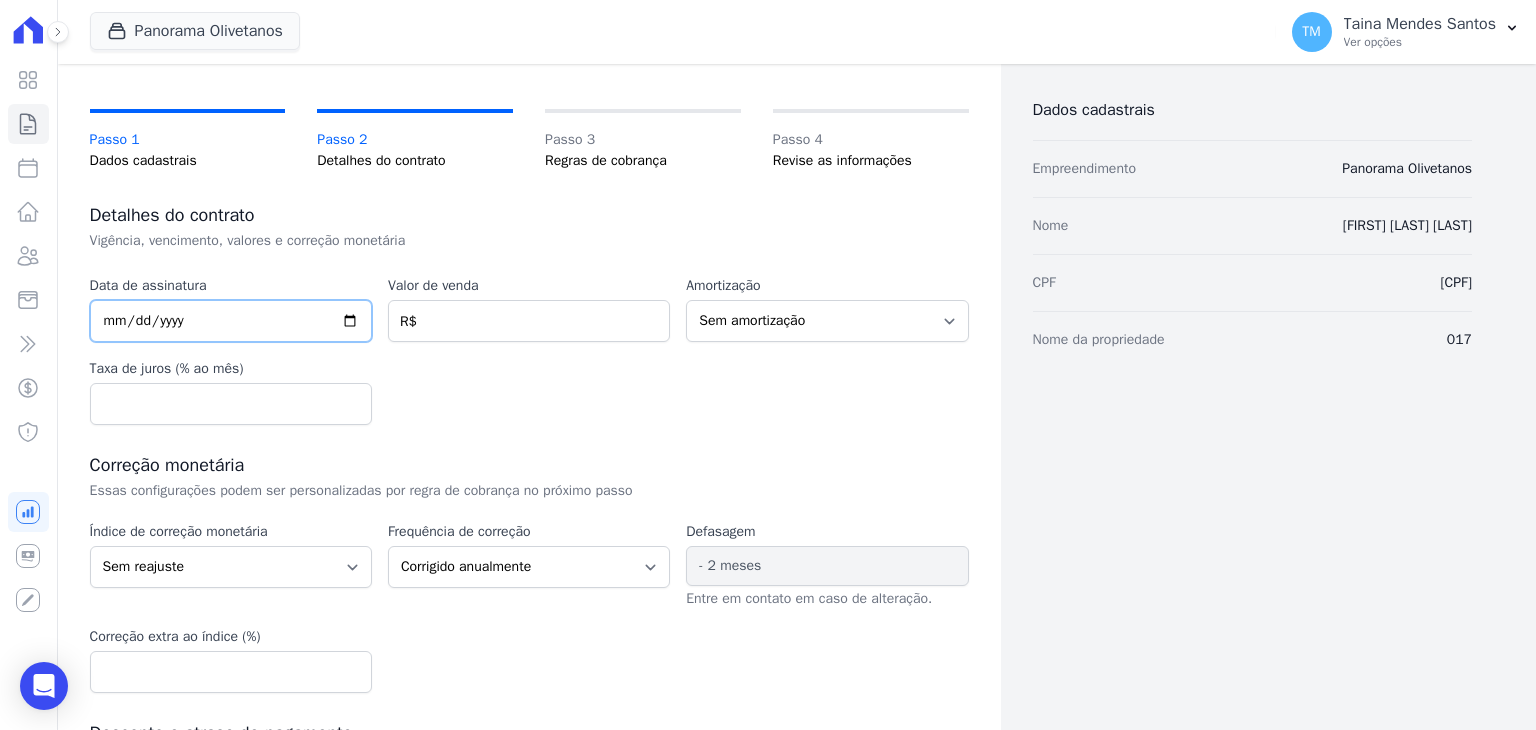 click at bounding box center [231, 321] 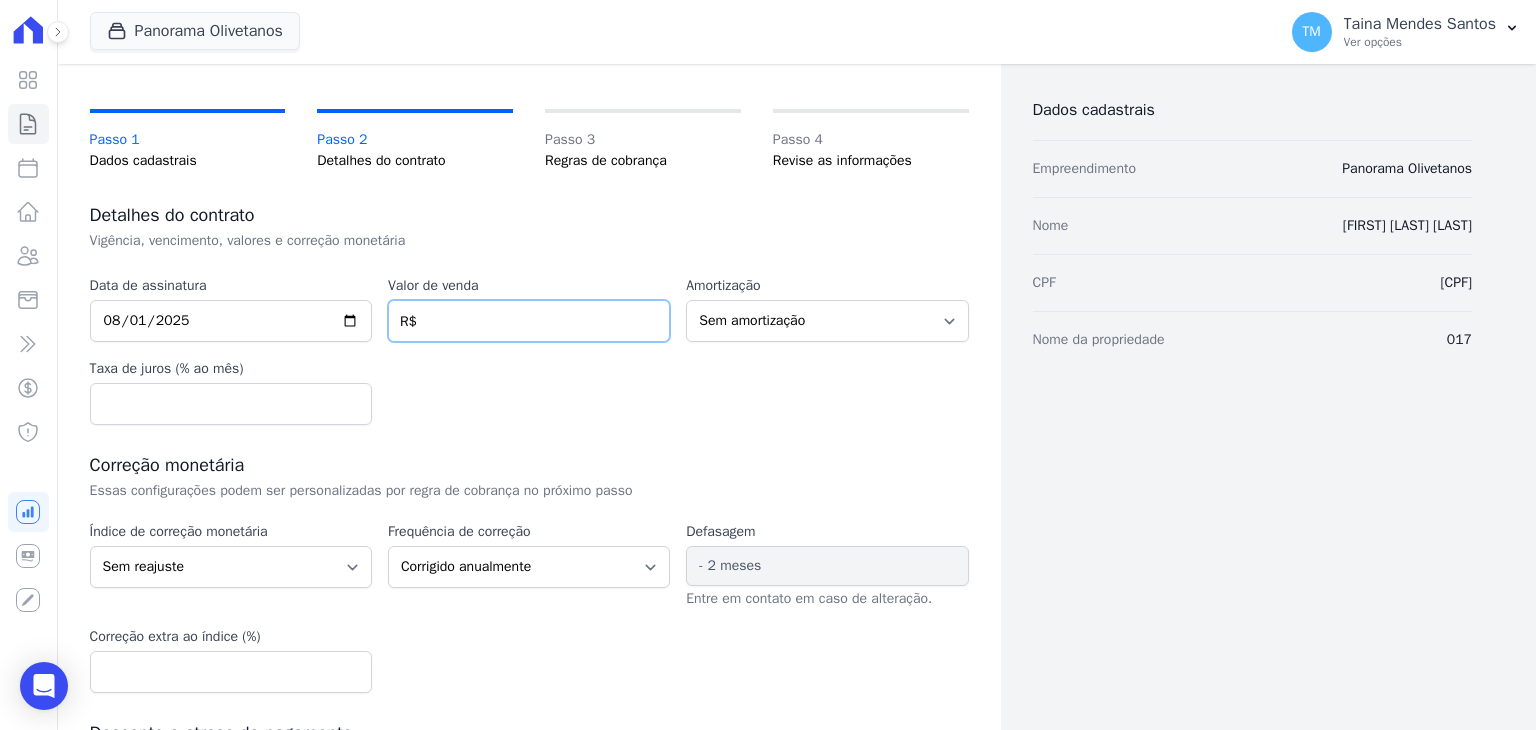 click at bounding box center (529, 321) 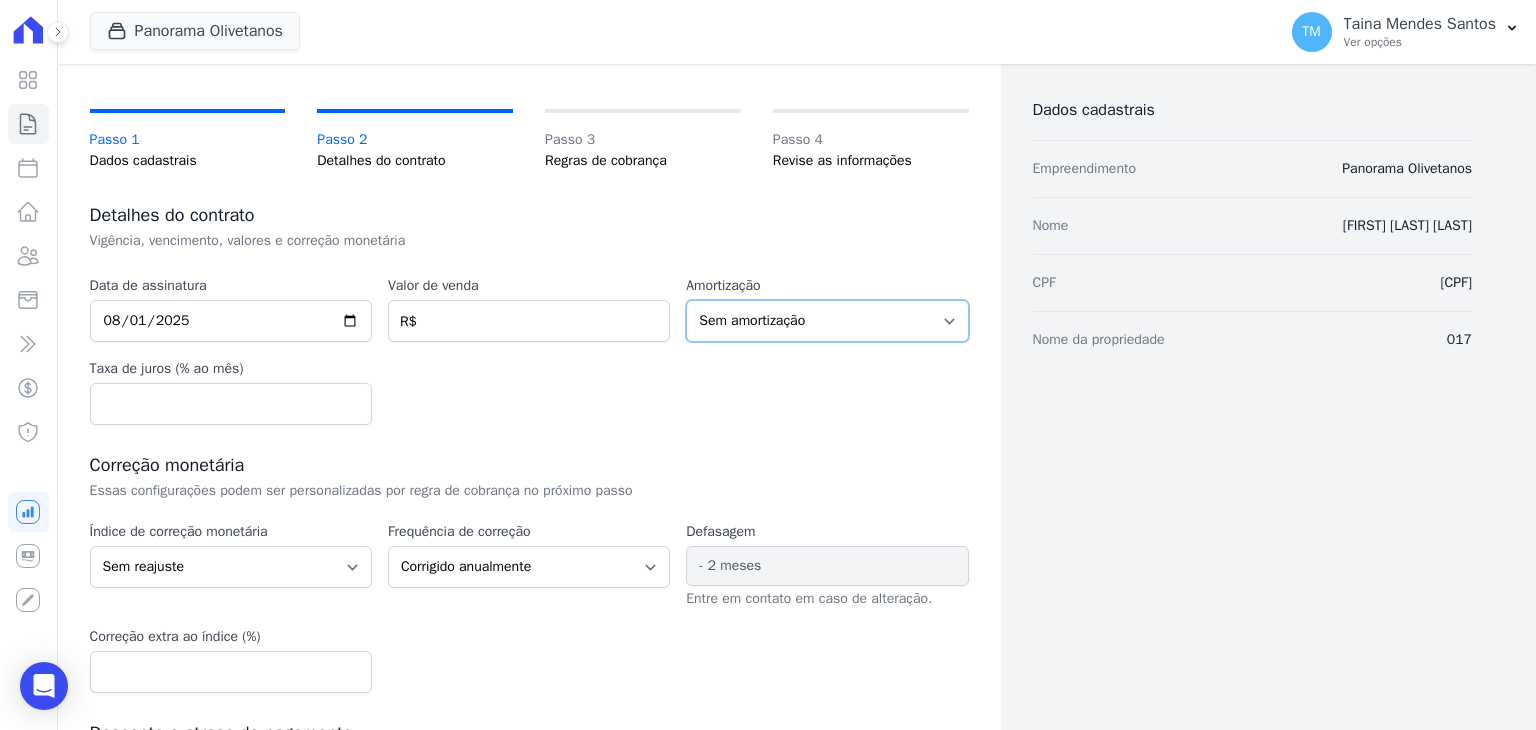 click on "Sem amortização
Price
Sac" at bounding box center [827, 321] 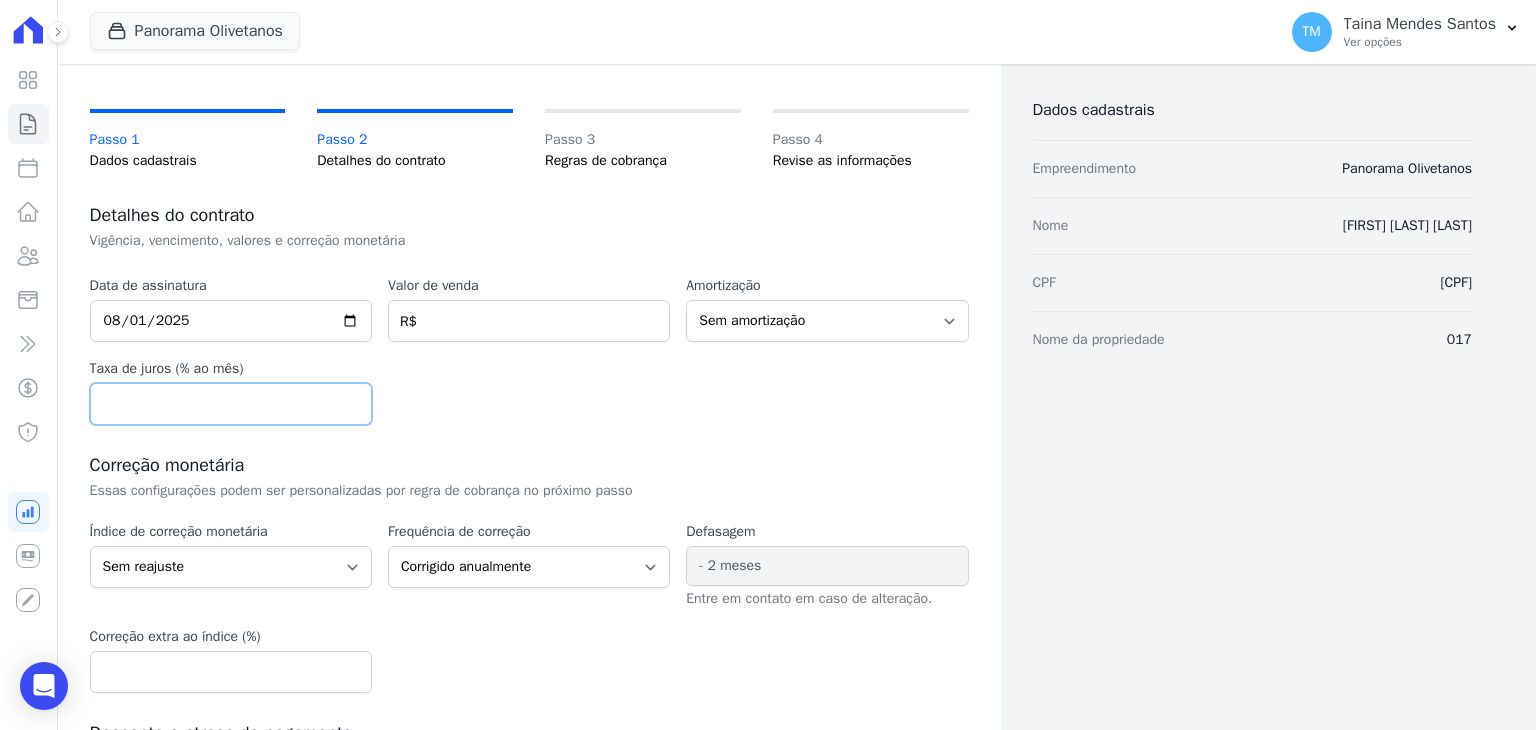 click at bounding box center [231, 404] 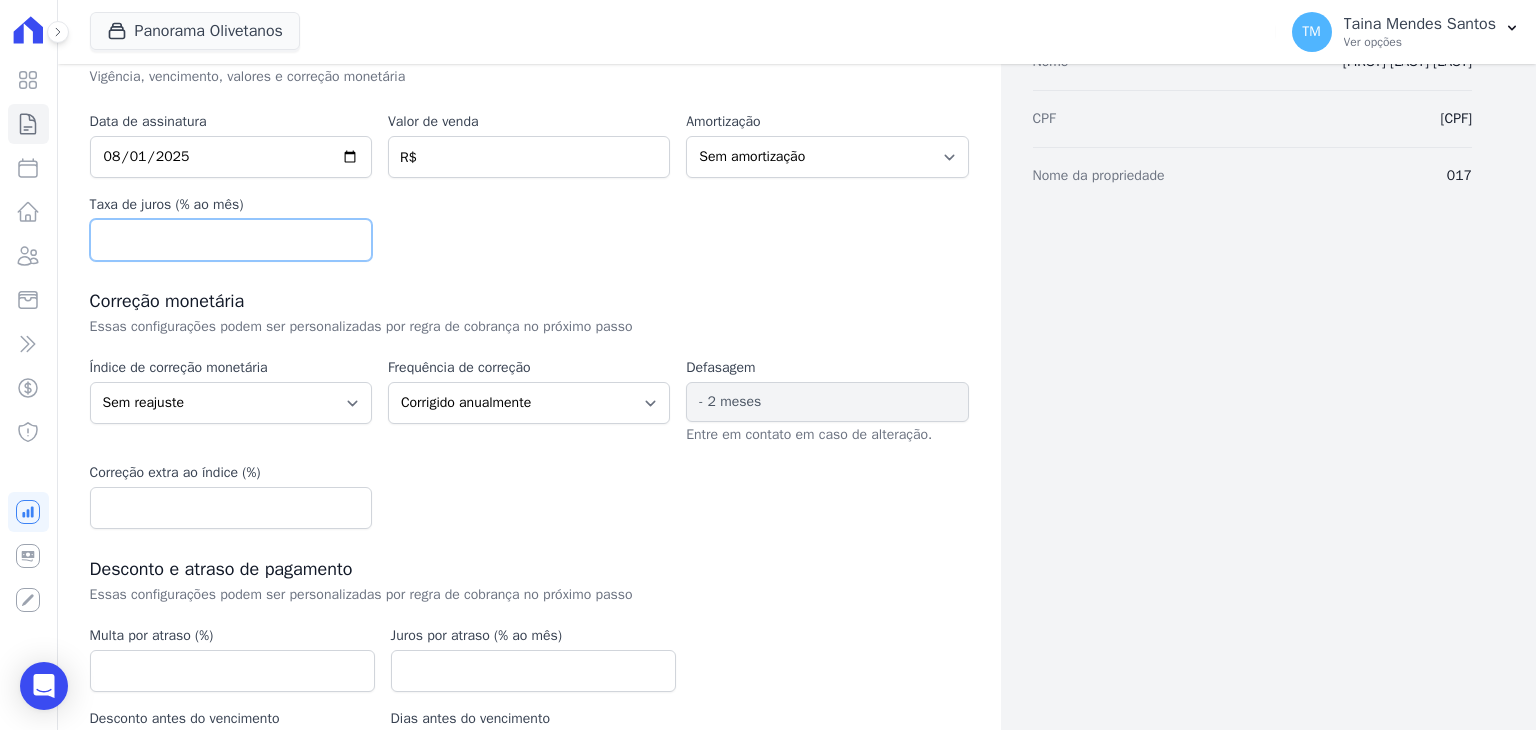 scroll, scrollTop: 300, scrollLeft: 0, axis: vertical 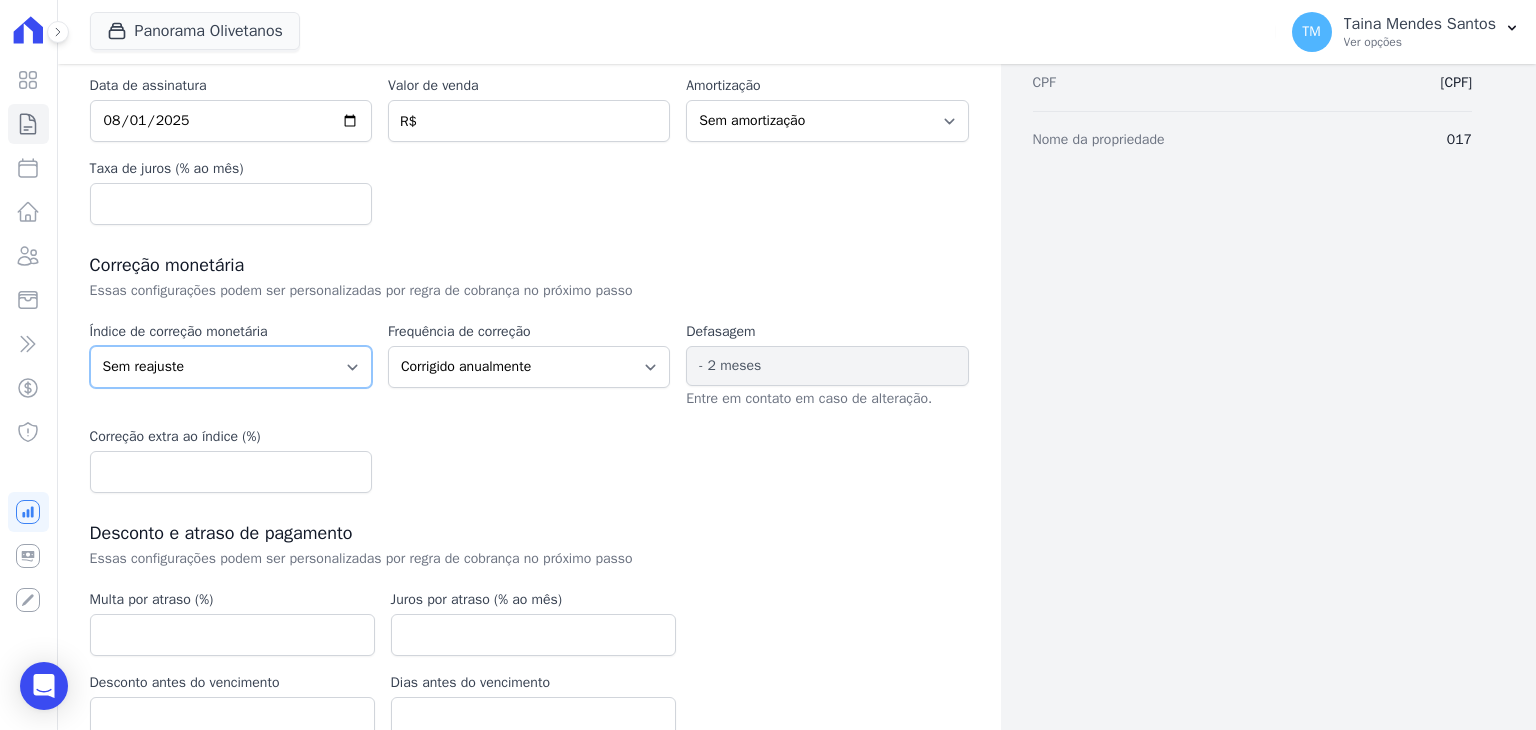 click on "Sem reajuste
Média dos últimos 12 meses acumulado de INCCM
Média dos últimos 12 meses acumulado de IPCA
DI
Reajuste fixo
ICCRJ
IGPDI
IGPM
INCCDI
INCCM
INPC
IPCA
TR" at bounding box center (231, 367) 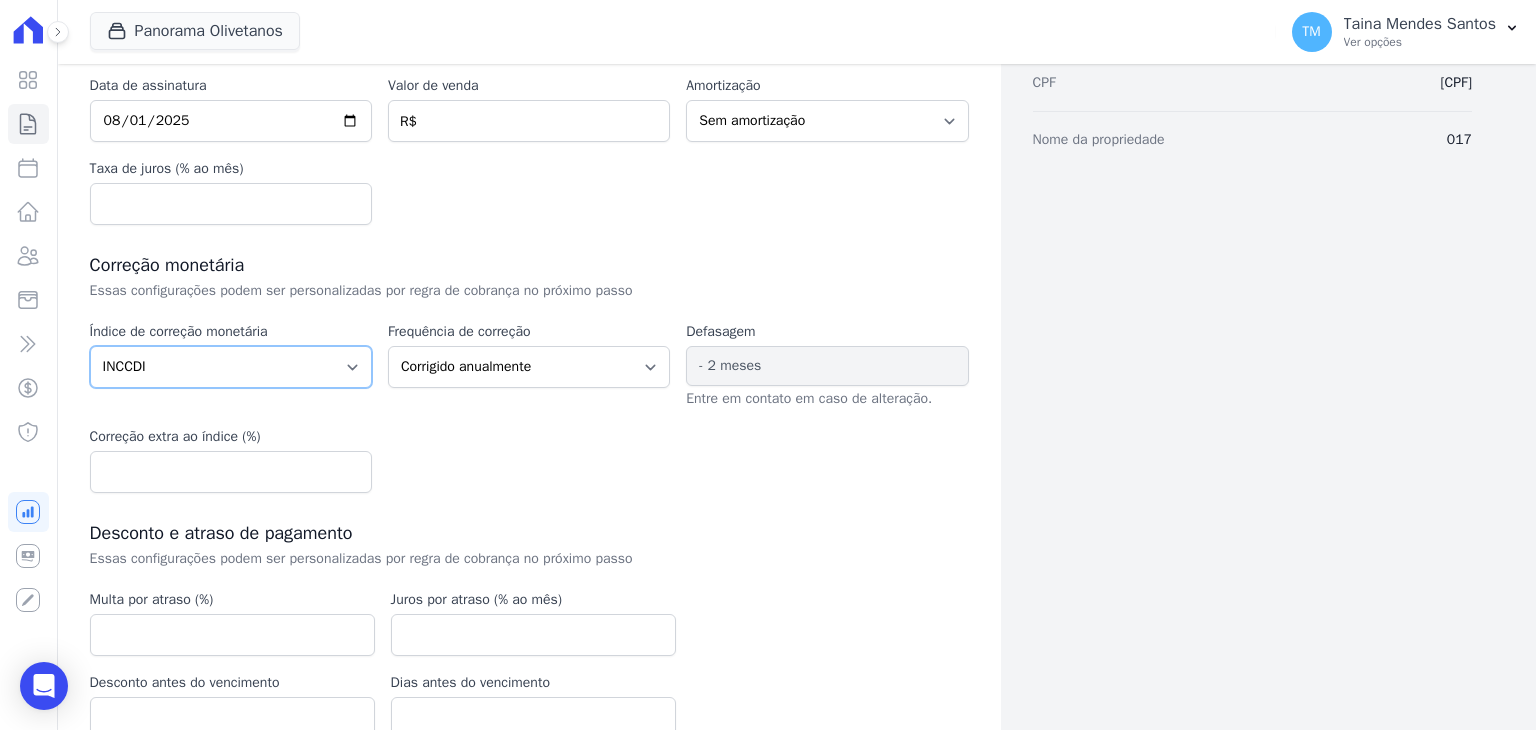 click on "Sem reajuste
Média dos últimos 12 meses acumulado de INCCM
Média dos últimos 12 meses acumulado de IPCA
DI
Reajuste fixo
ICCRJ
IGPDI
IGPM
INCCDI
INCCM
INPC
IPCA
TR" at bounding box center (231, 367) 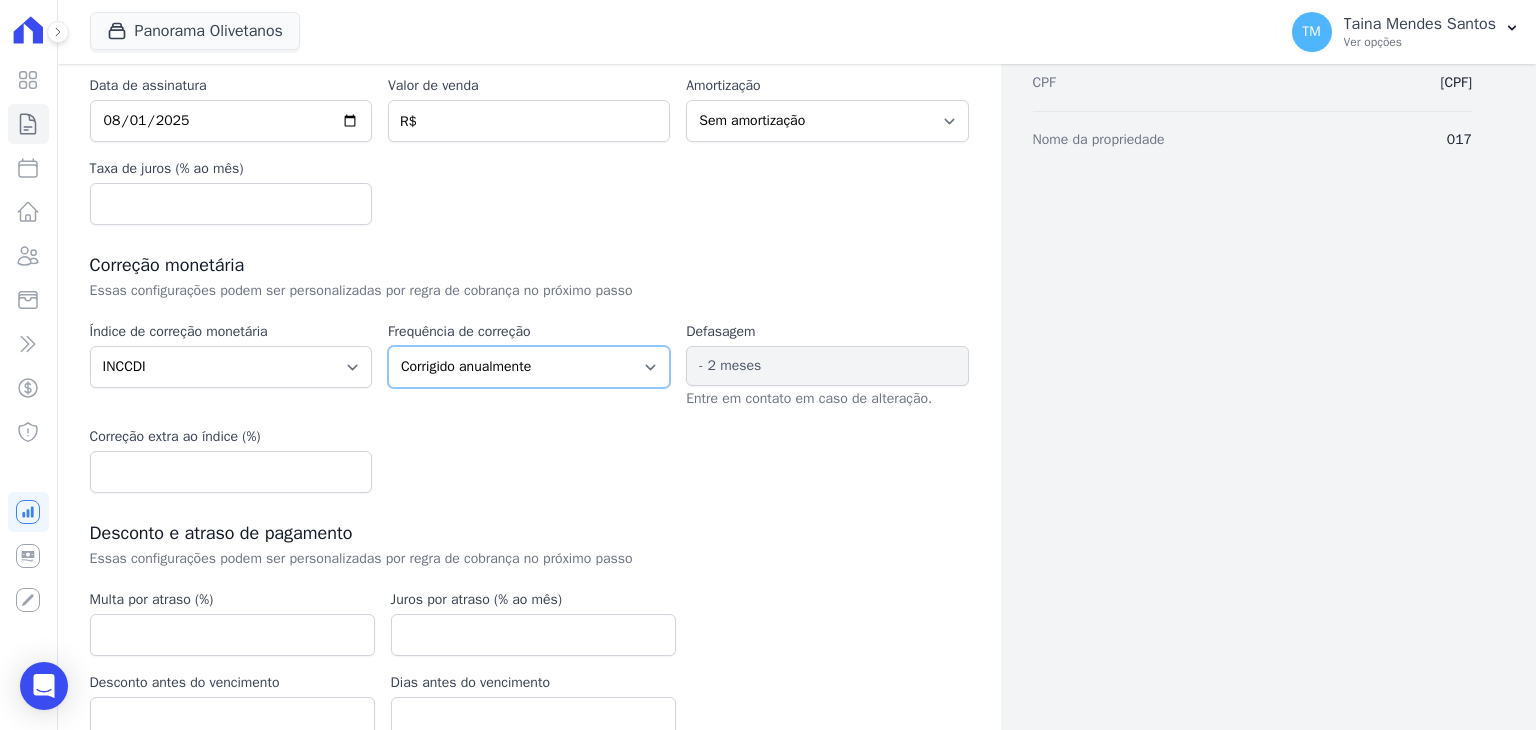 click on "Corrigido semestralmente
Corrigido mensalmente
Corrigido anualmente" at bounding box center [529, 367] 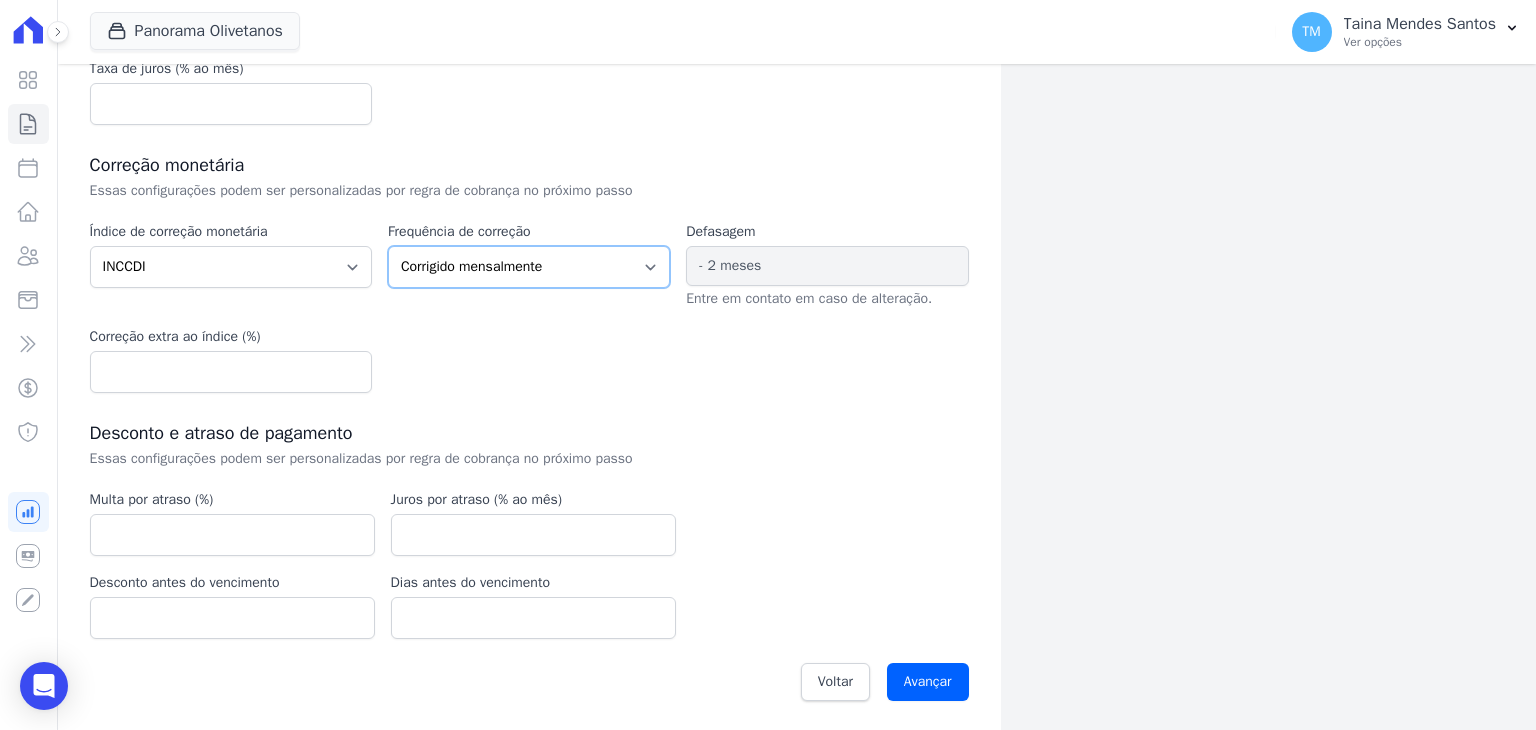 scroll, scrollTop: 400, scrollLeft: 0, axis: vertical 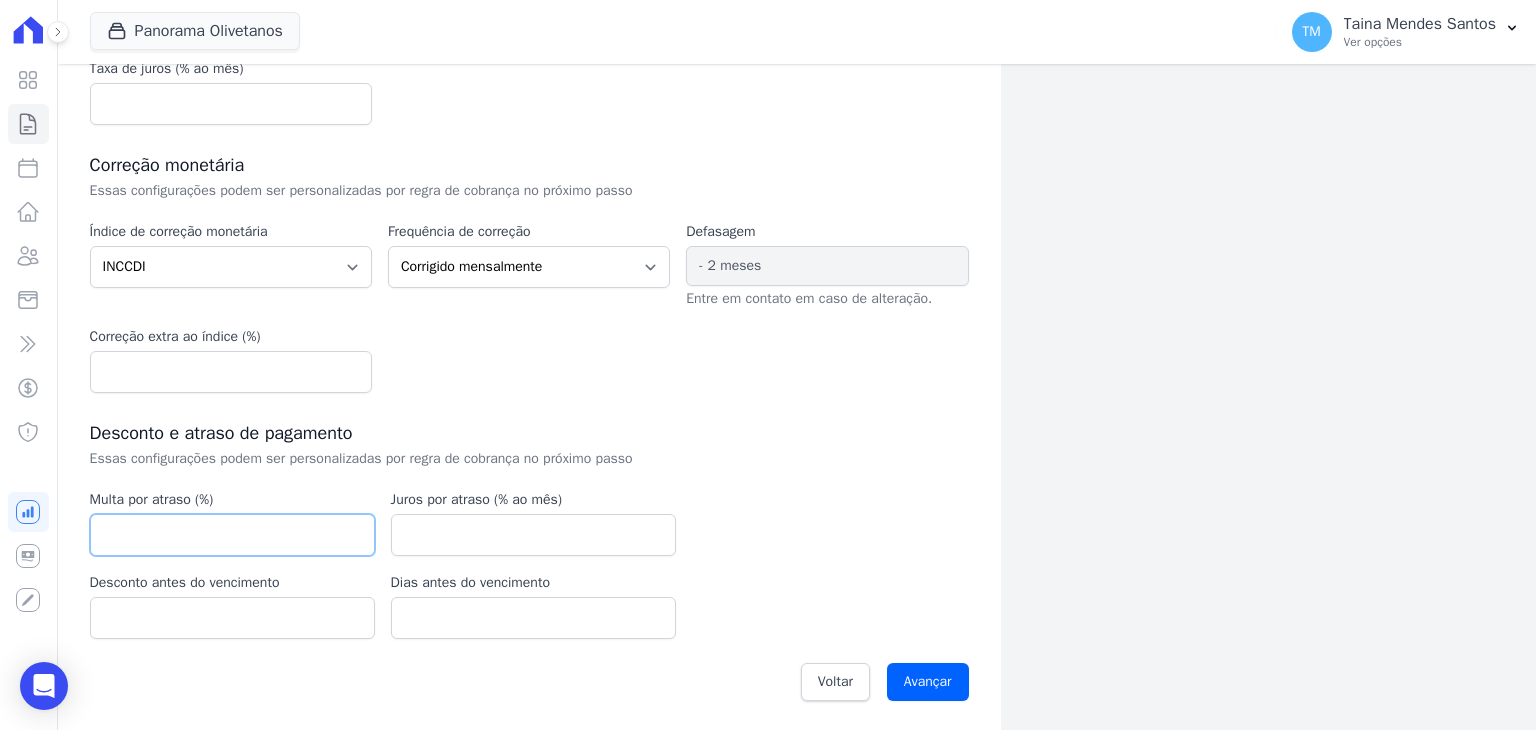 click at bounding box center (232, 535) 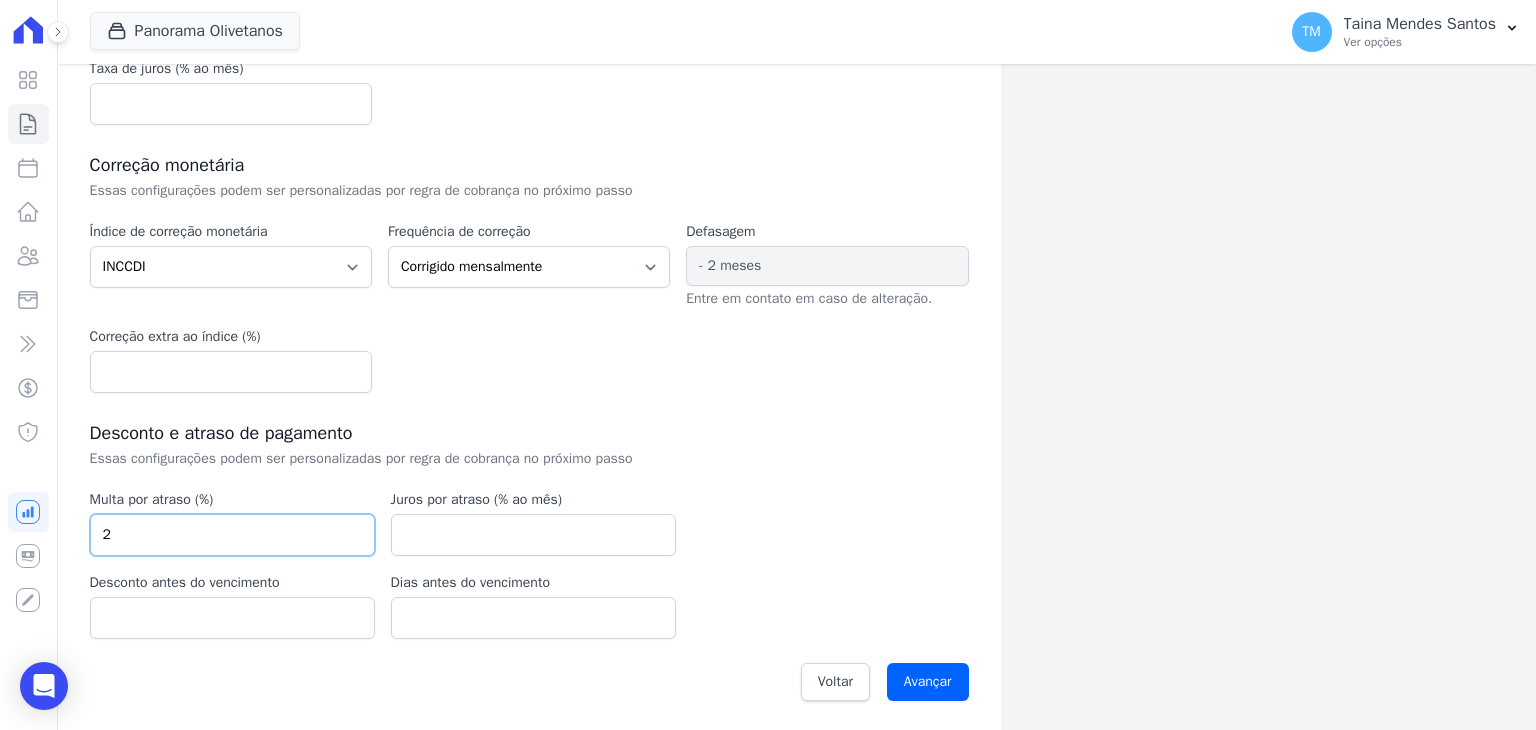 type on "2" 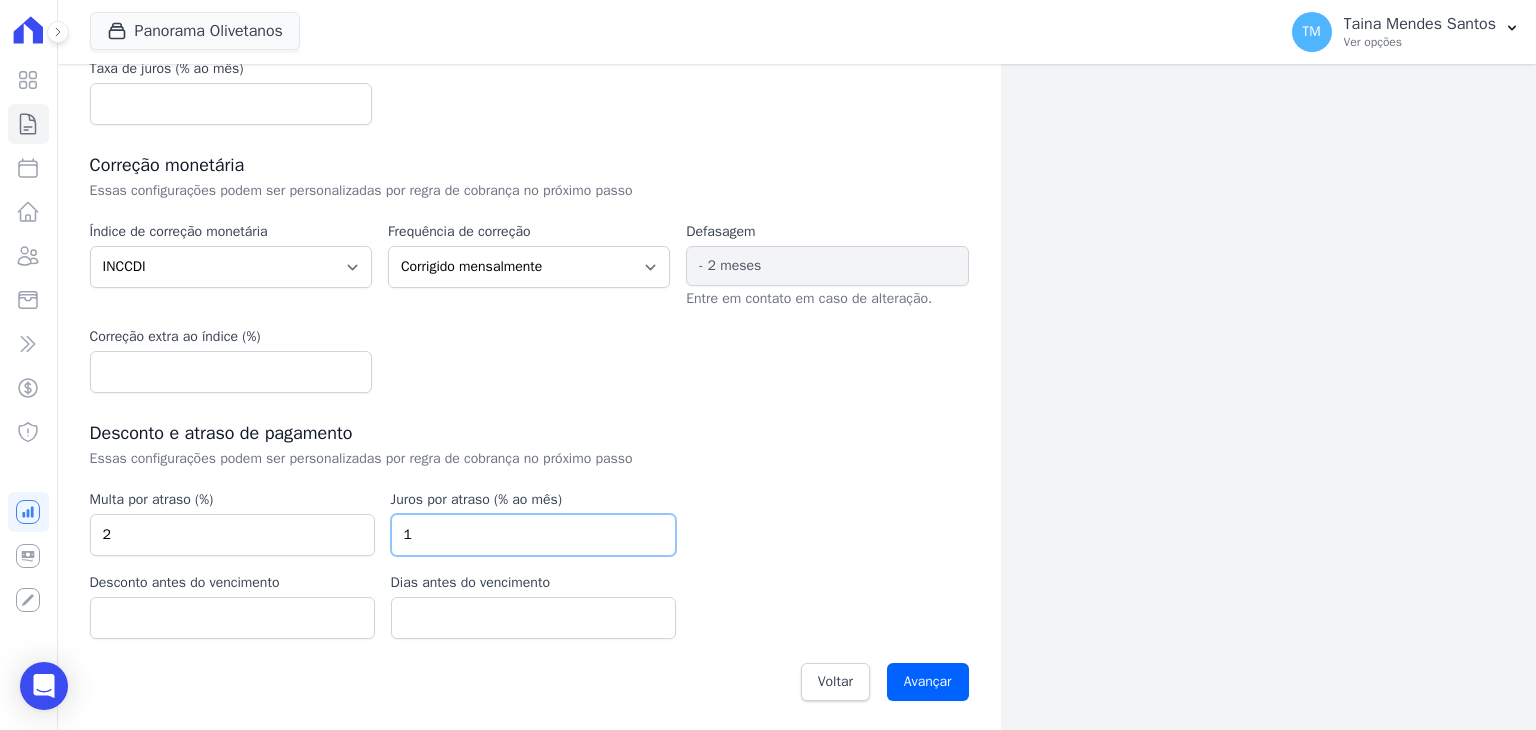type on "1" 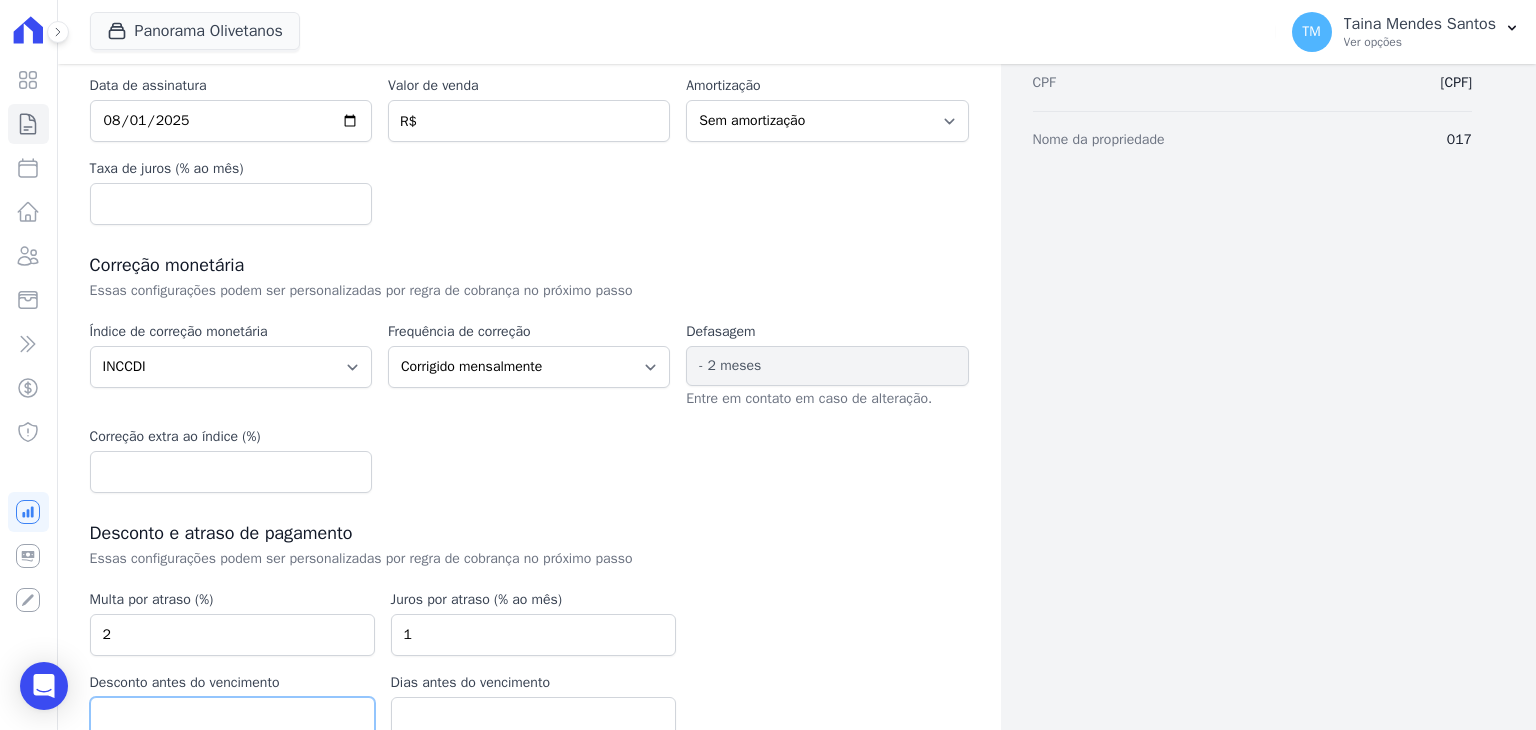 scroll, scrollTop: 400, scrollLeft: 0, axis: vertical 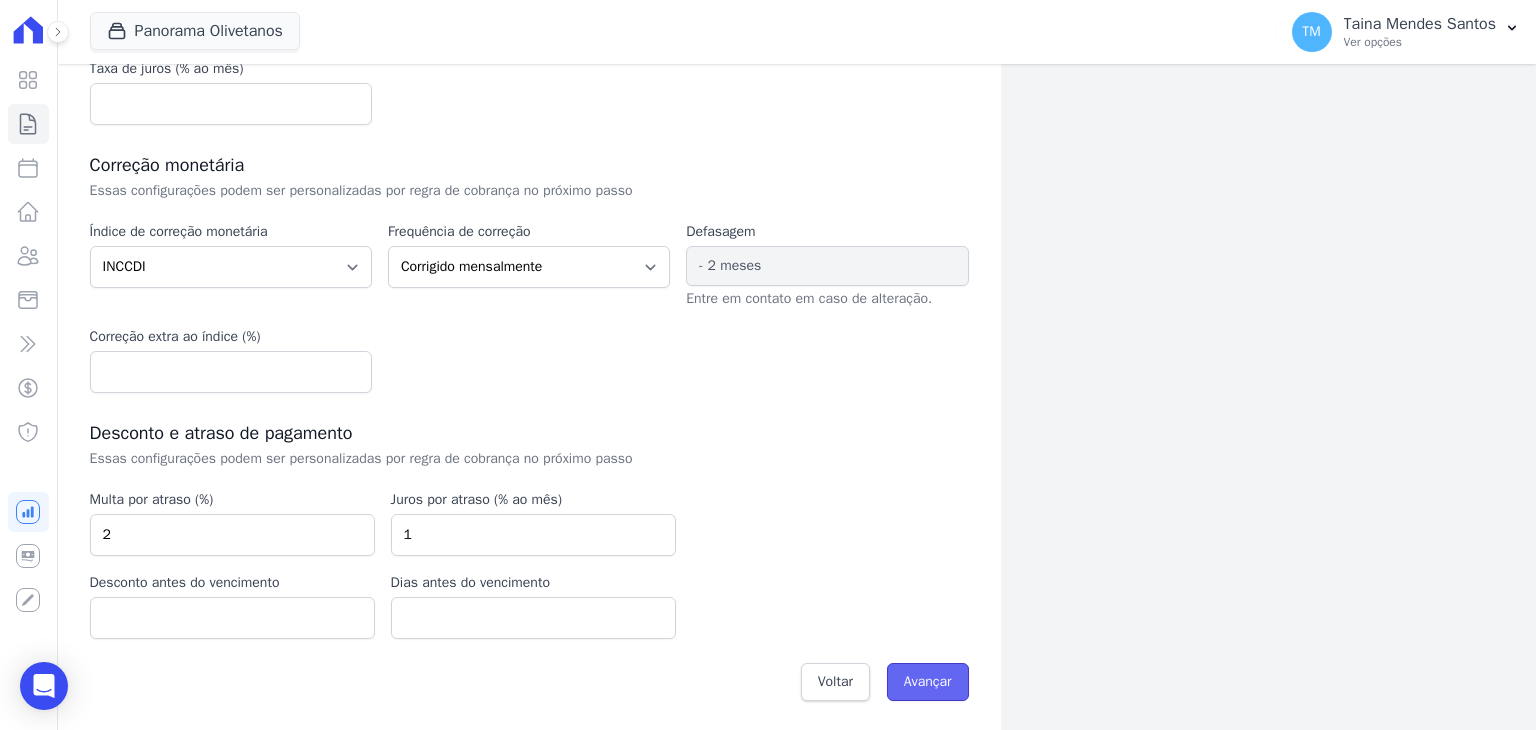 click on "Avançar" at bounding box center (928, 682) 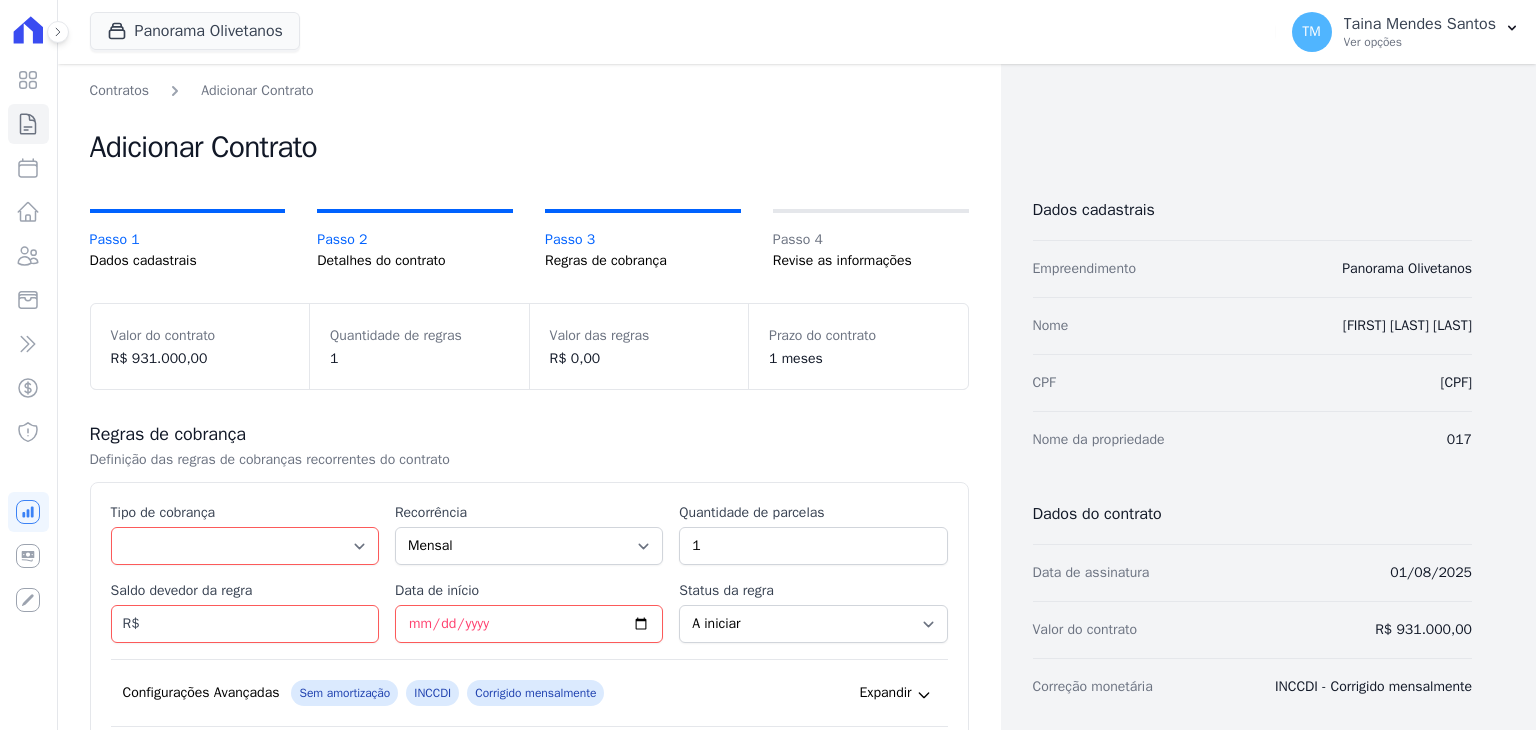 scroll, scrollTop: 0, scrollLeft: 0, axis: both 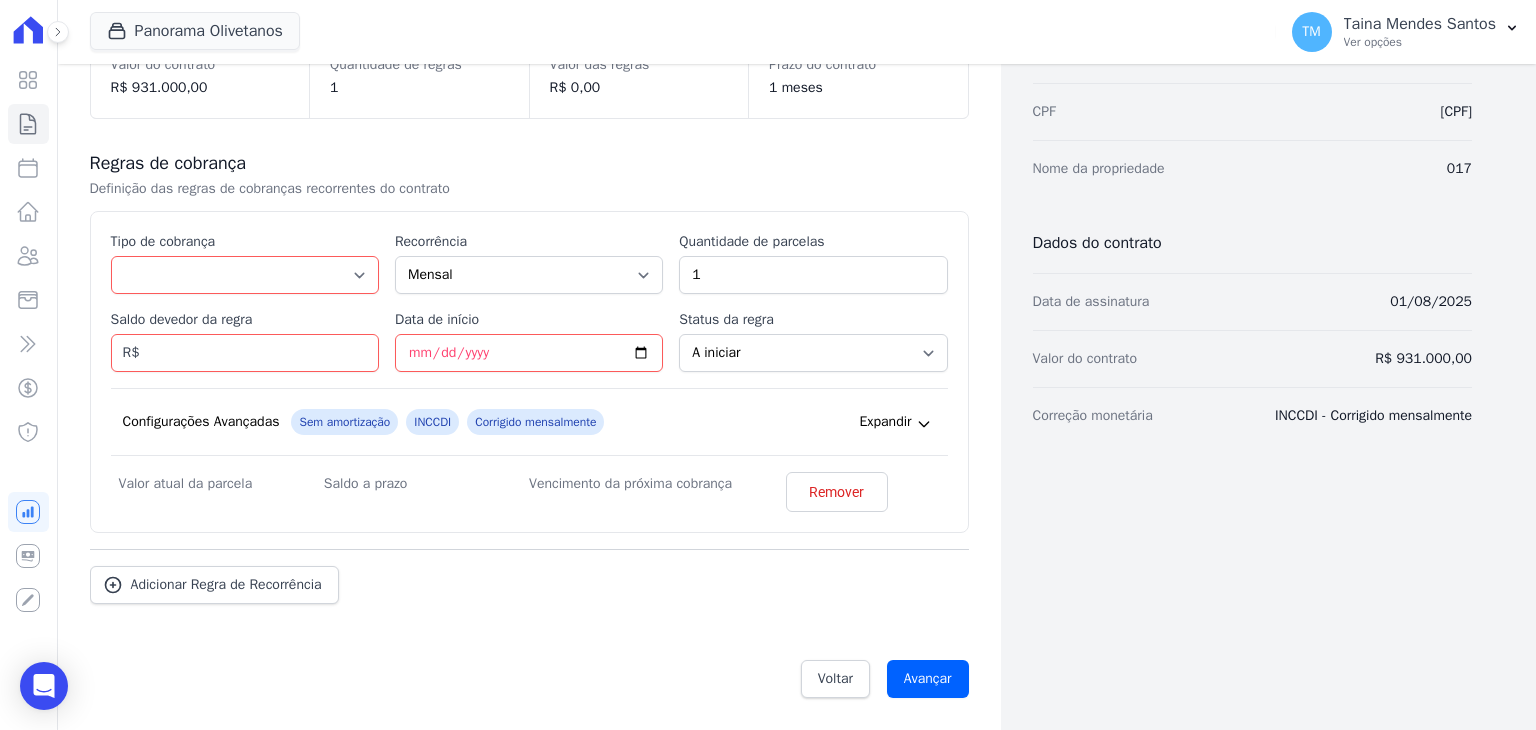 click on "Expandir" at bounding box center (886, 422) 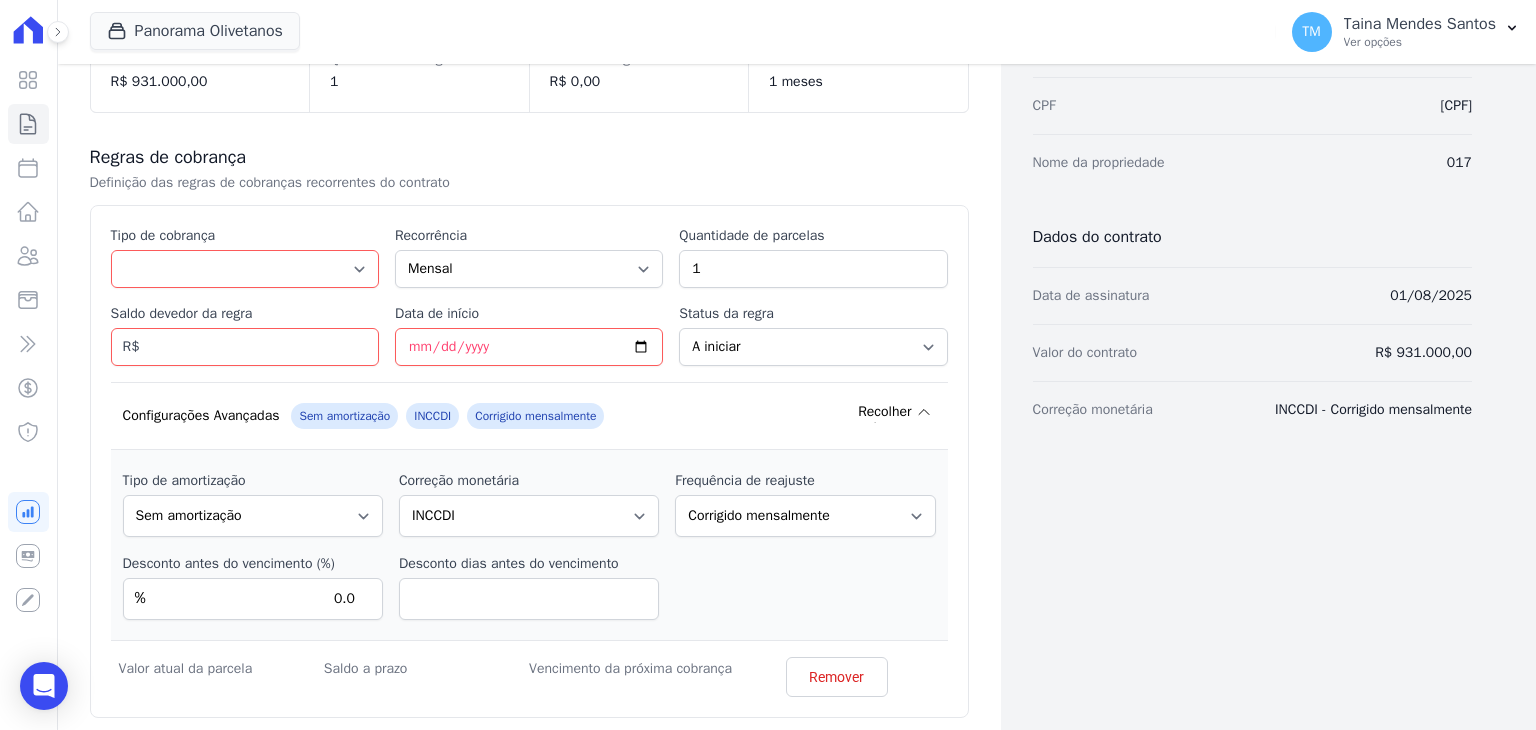 click on "Recolher" at bounding box center (884, 412) 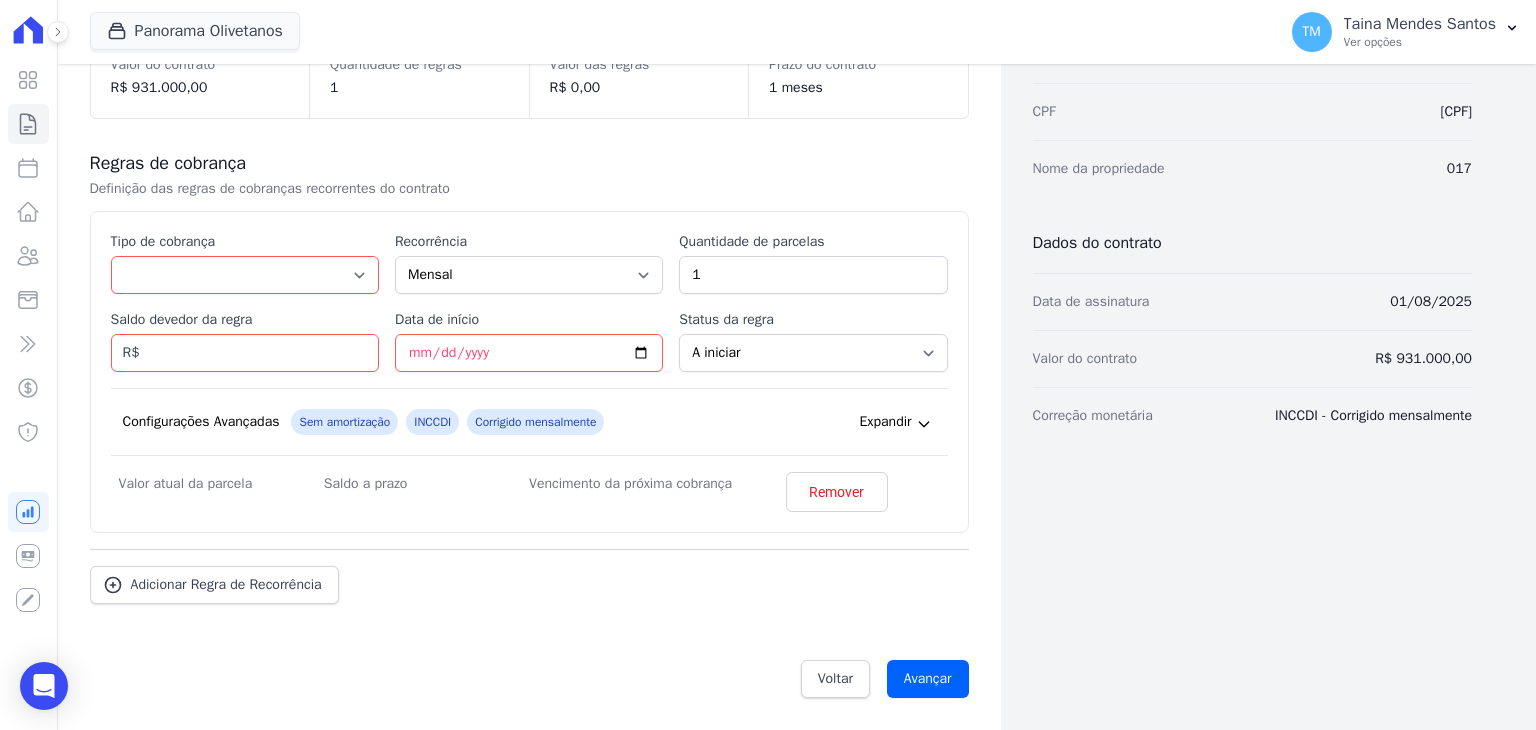 click on "Esse tipo de parcela não entra no saldo devedor do contrato.
Tipo de cobrança
Parcela Normal
Entrada
Sinal
Intercalada
Chaves
Pré-chaves
Pós-chaves
Impostos
Quitação
Outro
Financiamento Bancário
Recorrência
Mensal
Bimestral
Trimestral
Semestral
Anual
Quantidade de parcelas
1
Saldo devedor da regra
R$
Data de início
Status da regra
A iniciar
Em aberto
Quantidade de parcelas pagas
0
Valor atual da parcela
R$
Vencimento da próxima cobrança
INCCDI" at bounding box center [529, 372] 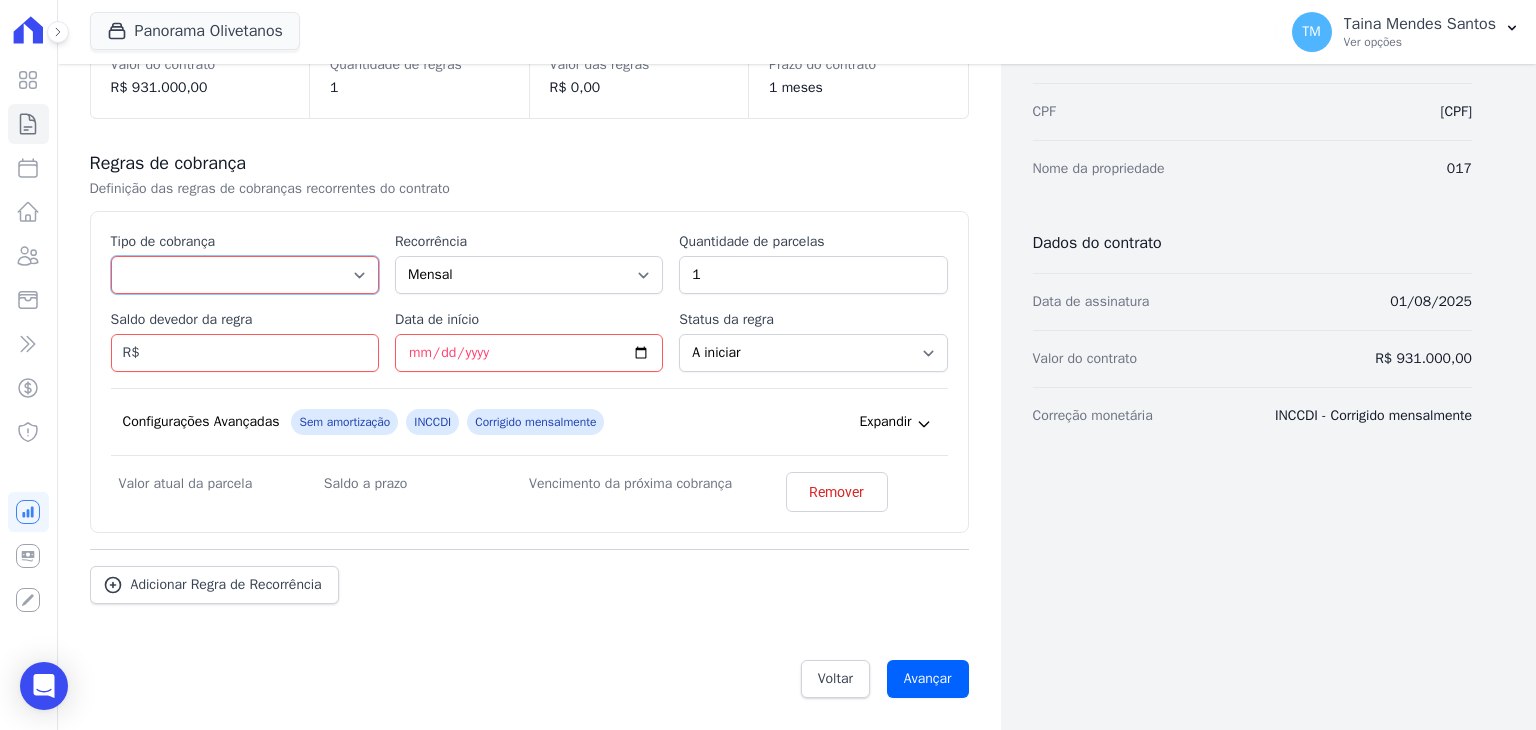 click on "Parcela Normal
Entrada
Sinal
Intercalada
Chaves
Pré-chaves
Pós-chaves
Impostos
Quitação
Outro
Financiamento Bancário" at bounding box center [245, 275] 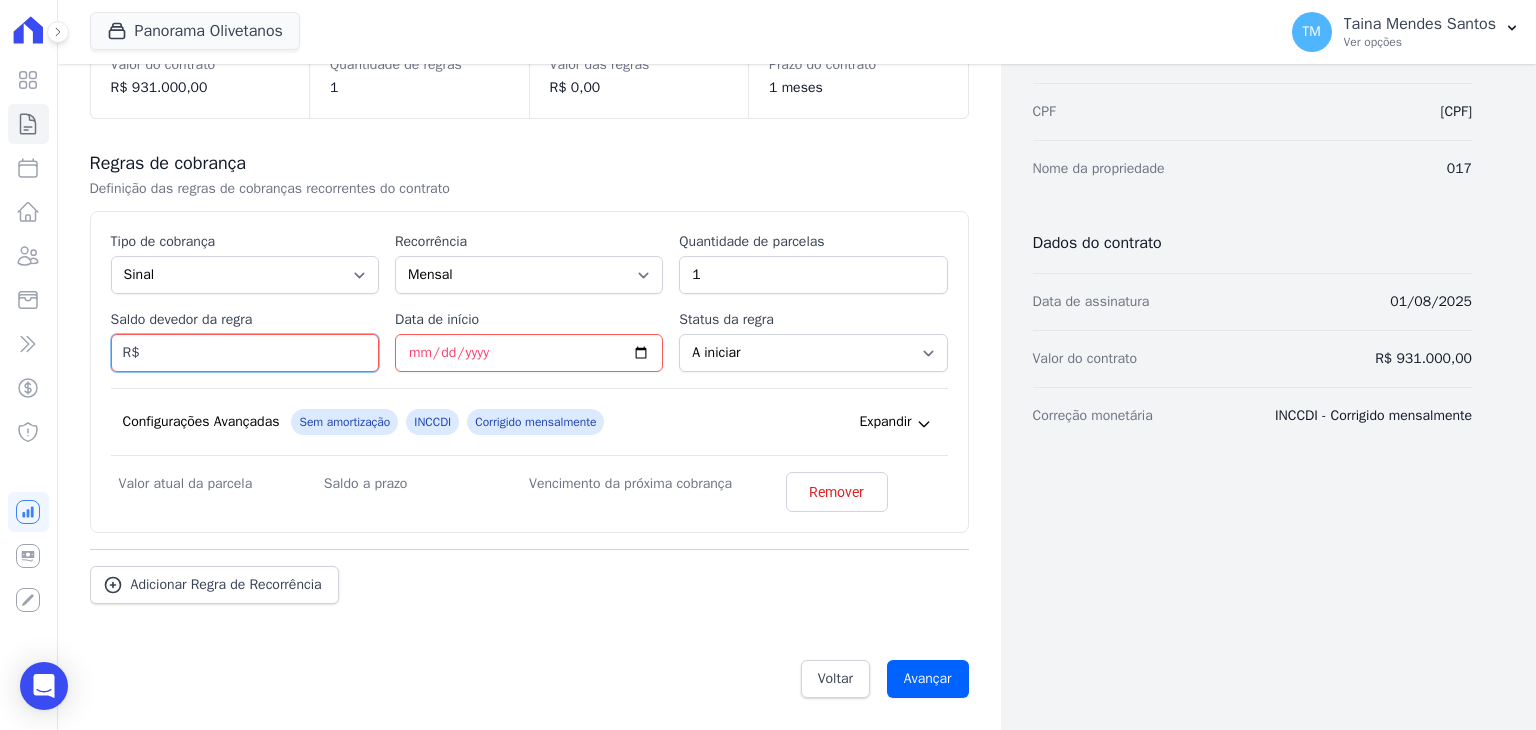 click on "Saldo devedor da regra" at bounding box center (245, 353) 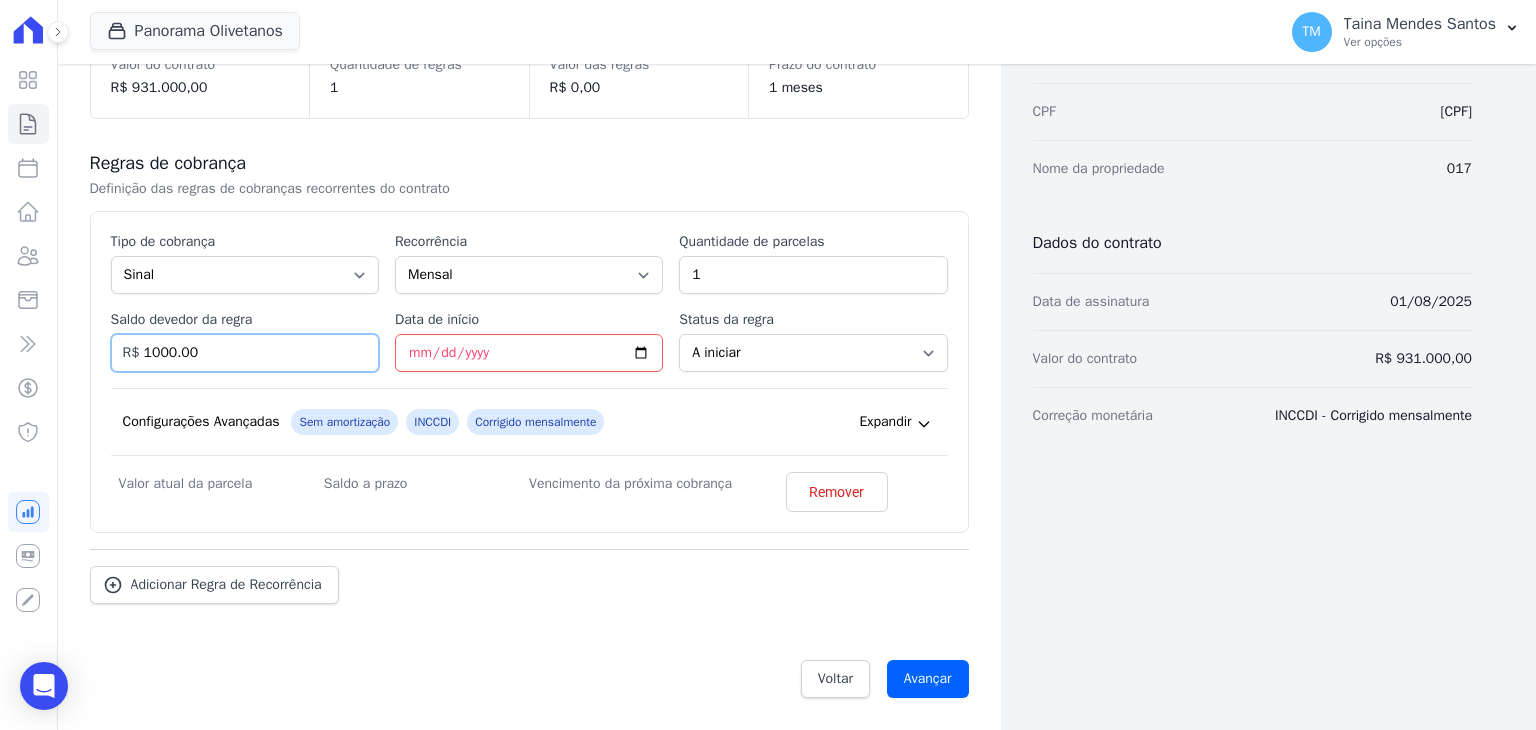 type on "1000.00" 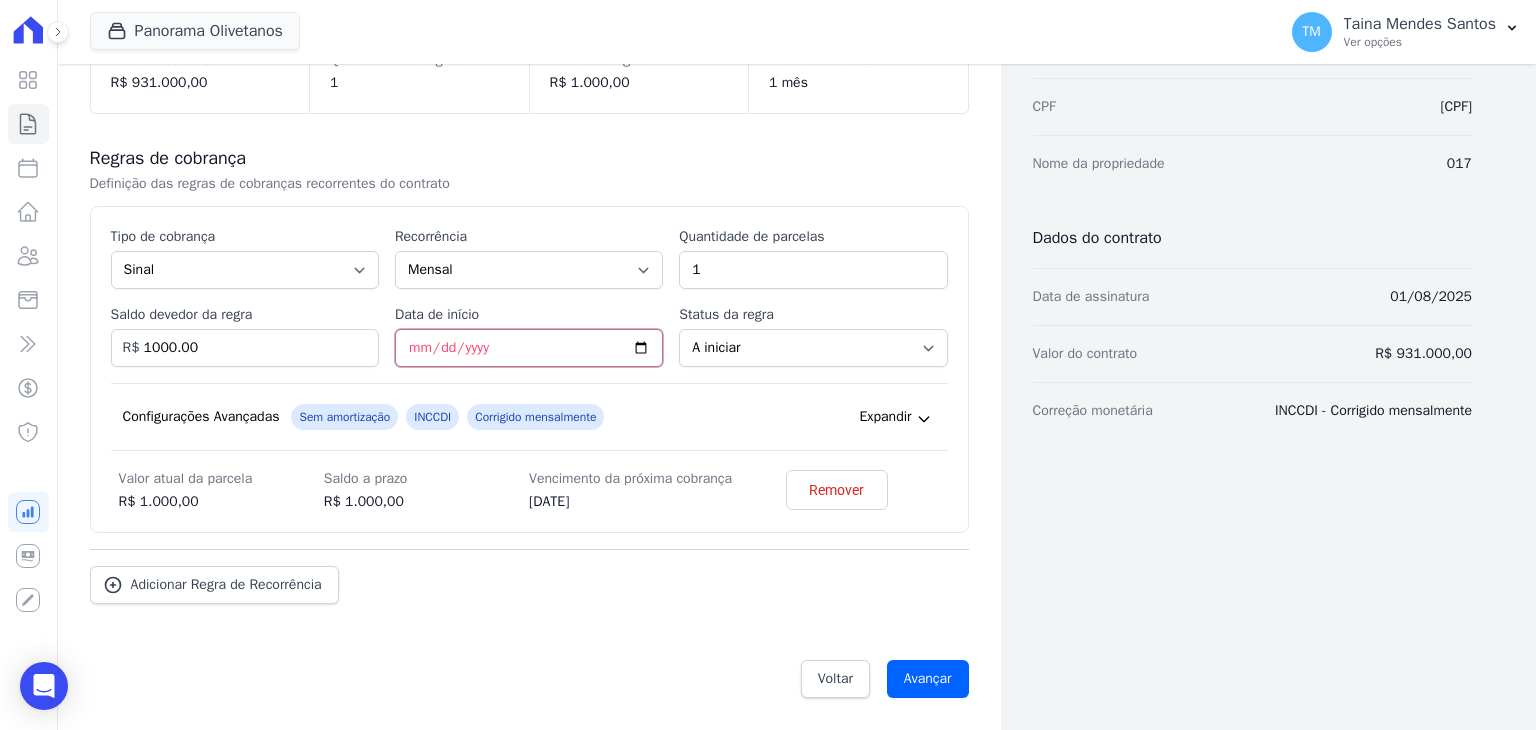 type on "2025-08-25" 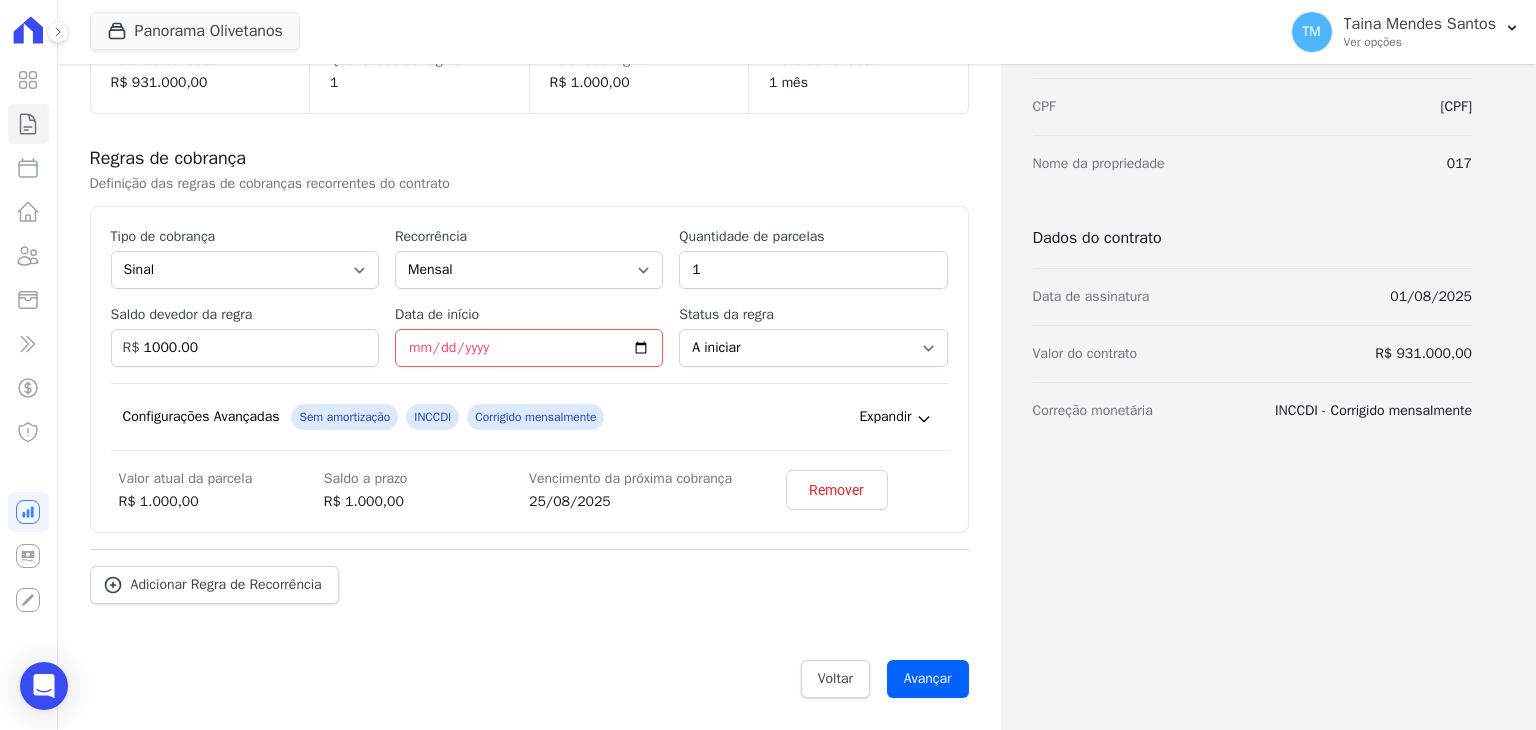 click on "Esse tipo de parcela não entra no saldo devedor do contrato.
Tipo de cobrança
Parcela Normal
Entrada
Sinal
Intercalada
Chaves
Pré-chaves
Pós-chaves
Impostos
Quitação
Outro
Financiamento Bancário
Recorrência
Mensal
Bimestral
Trimestral
Semestral
Anual
Quantidade de parcelas
1
Saldo devedor da regra
1000.00
R$
Data de início
2025-08-25
Status da regra
A iniciar
Em aberto
Quantidade de parcelas pagas
0
Valor atual da parcela
R$
Vencimento da próxima cobrança" at bounding box center [529, 369] 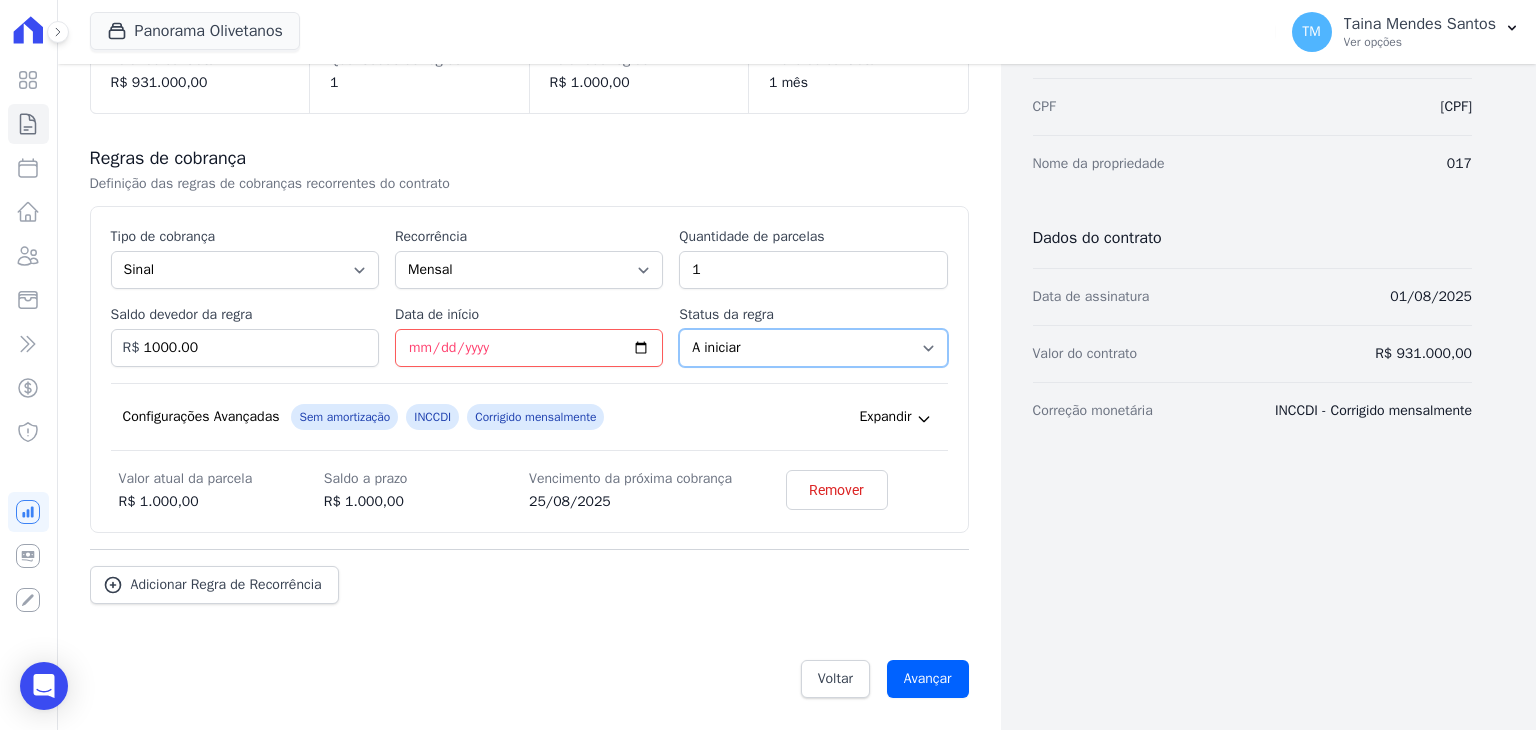 click on "A iniciar
Em aberto" at bounding box center (813, 348) 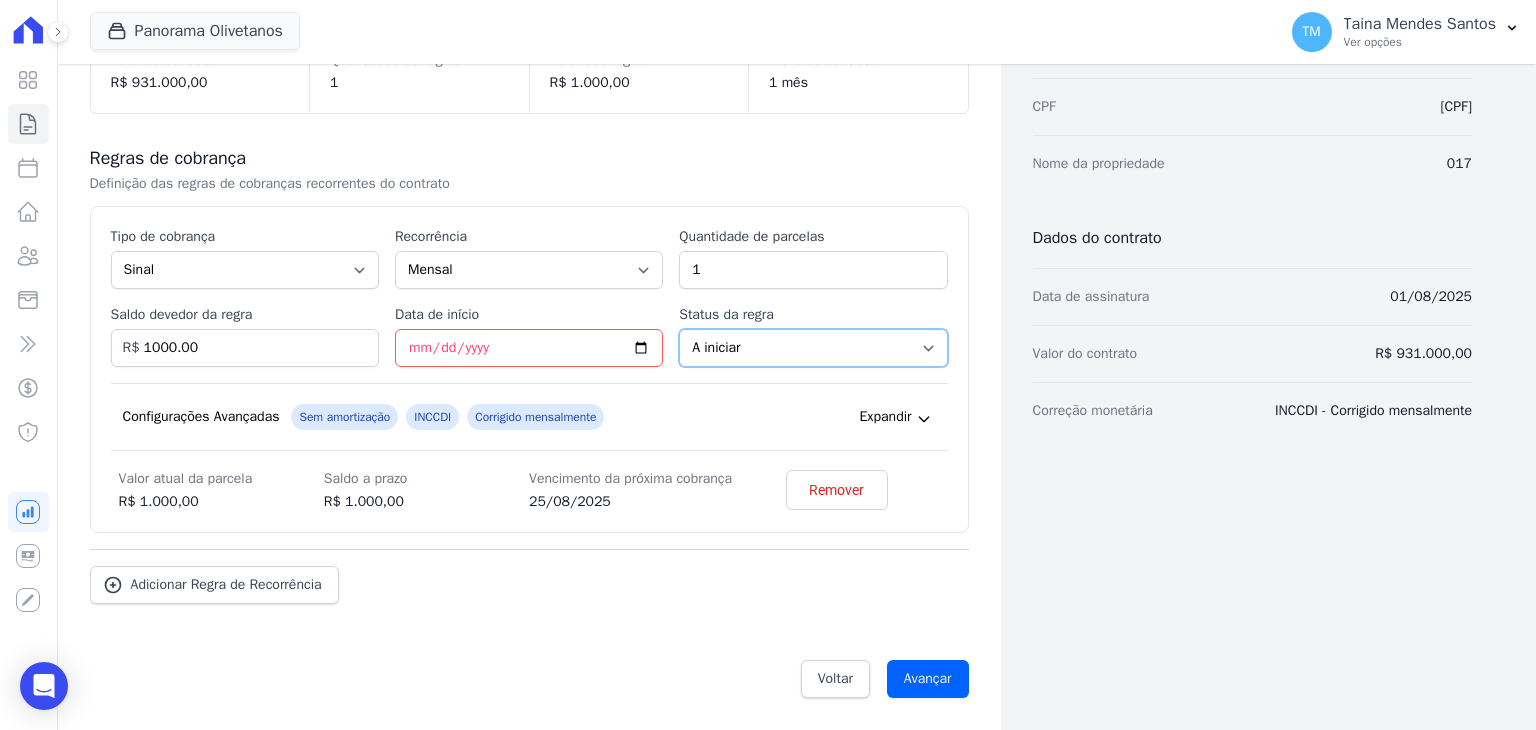 click on "A iniciar
Em aberto" at bounding box center (813, 348) 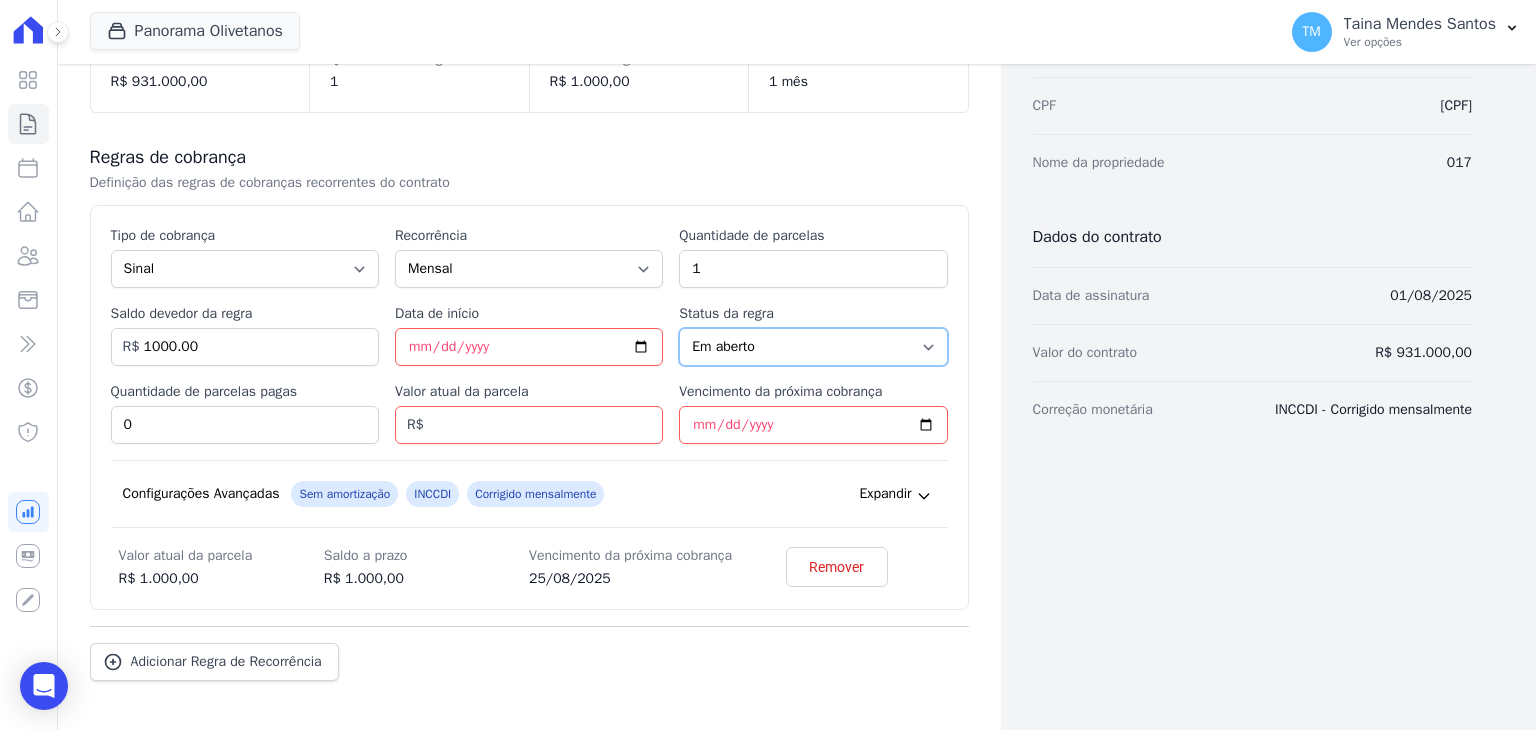 click on "A iniciar
Em aberto" at bounding box center [813, 347] 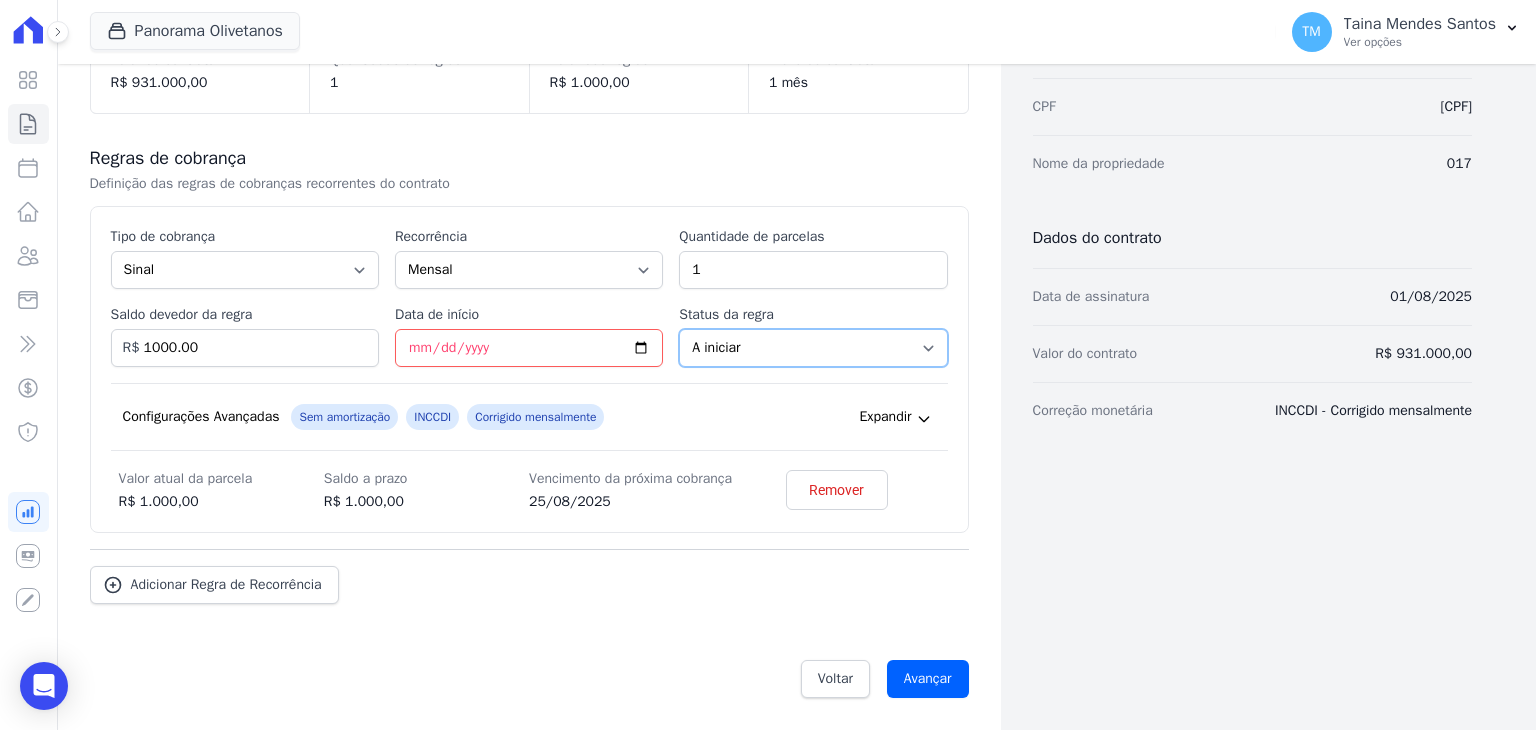 scroll, scrollTop: 298, scrollLeft: 0, axis: vertical 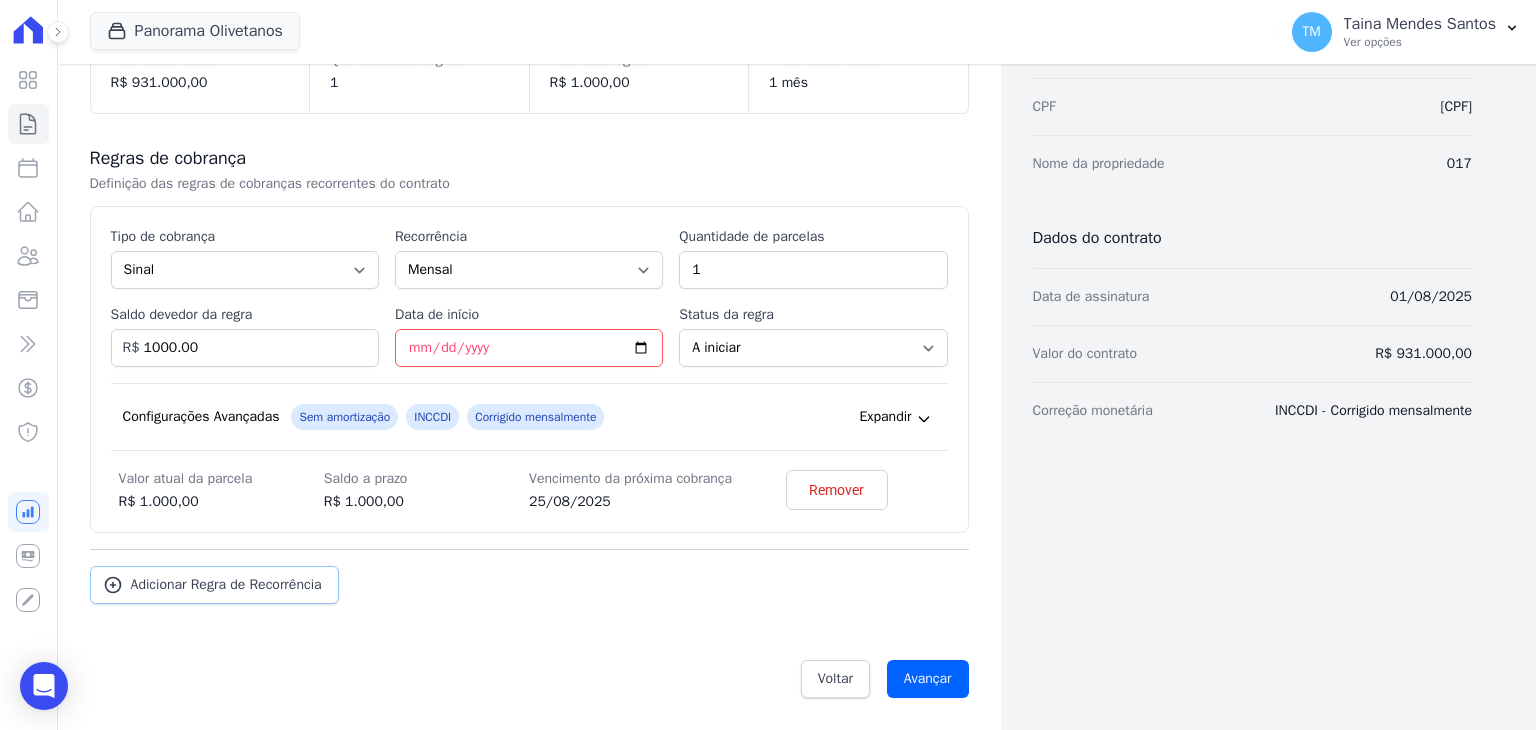click on "Adicionar Regra de Recorrência" at bounding box center (226, 585) 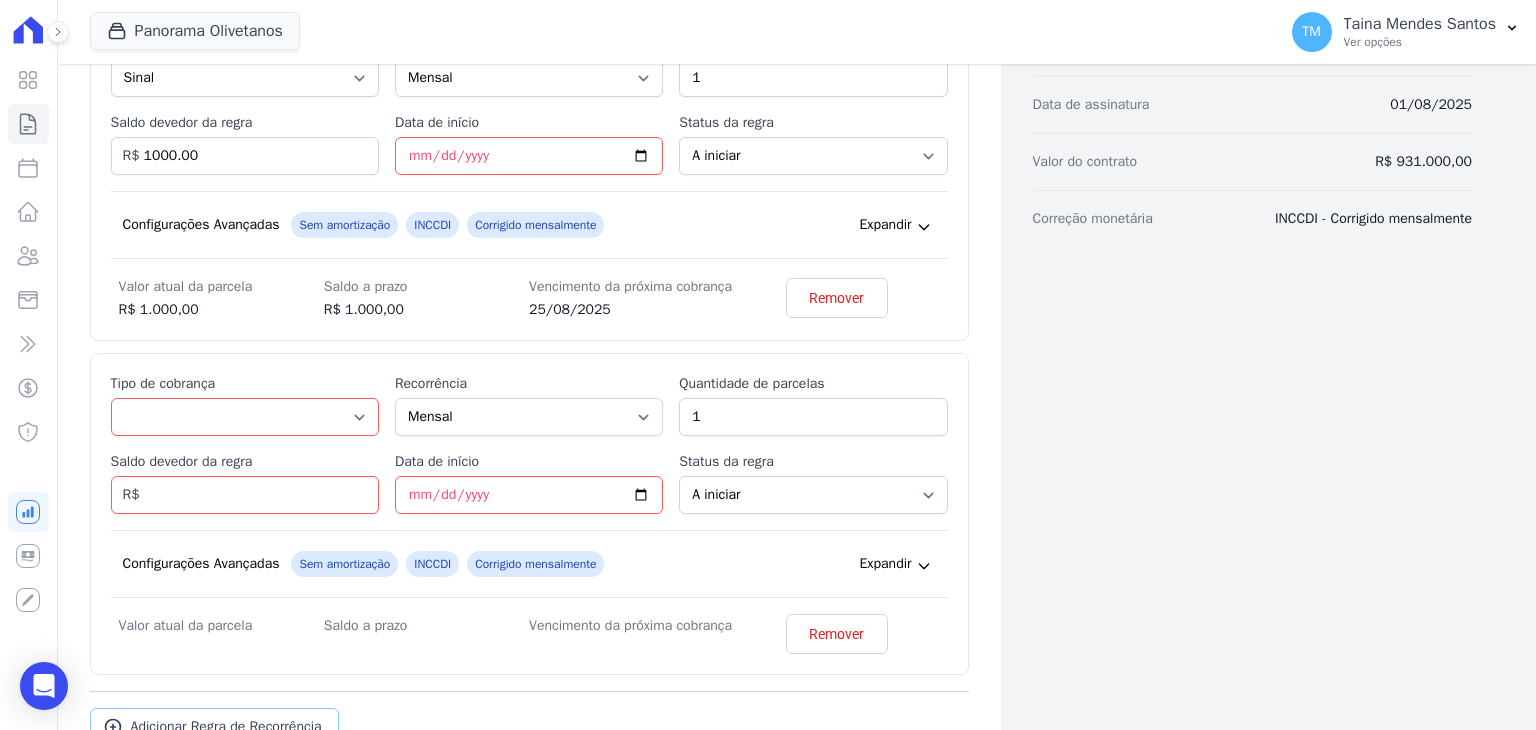 scroll, scrollTop: 498, scrollLeft: 0, axis: vertical 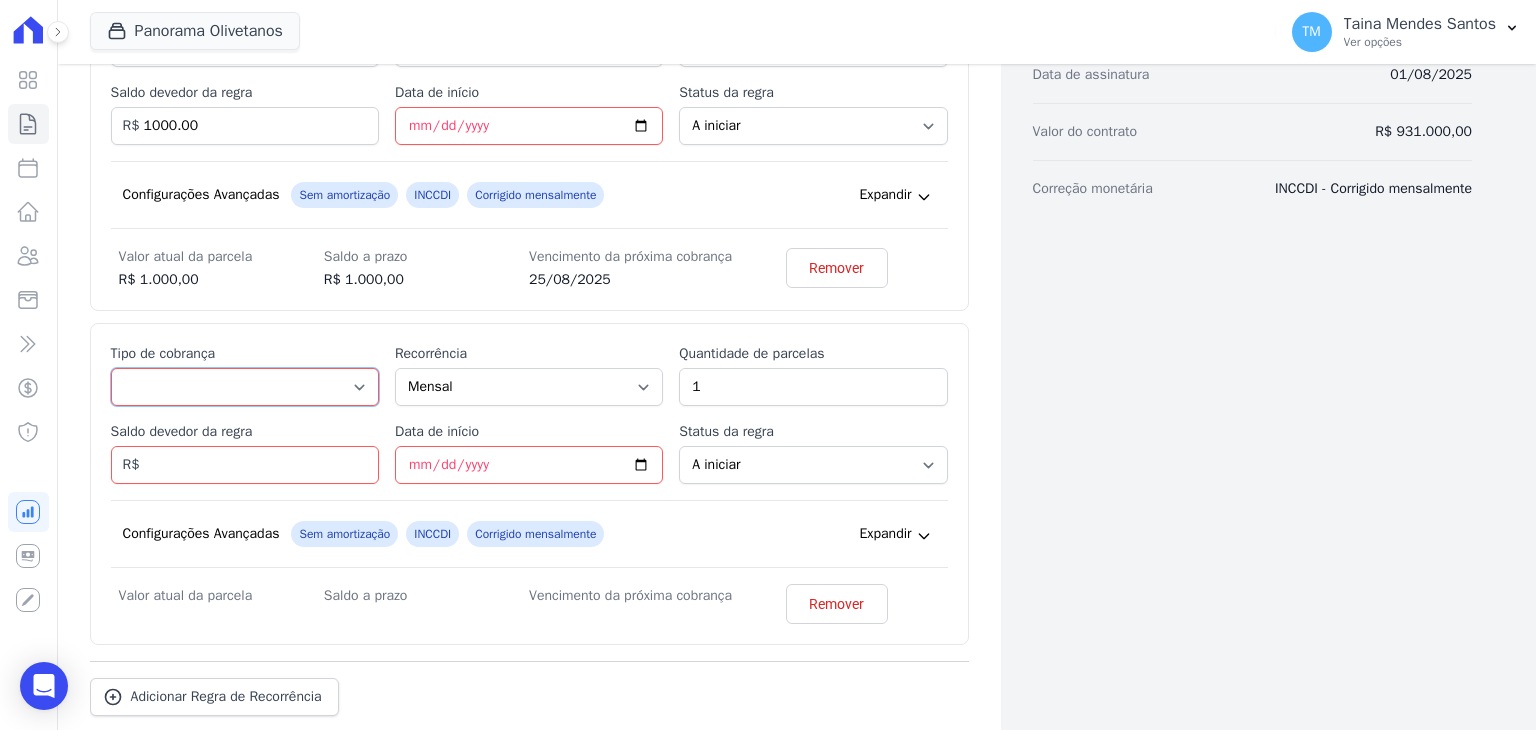 click on "Parcela Normal
Entrada
Sinal
Intercalada
Chaves
Pré-chaves
Pós-chaves
Impostos
Quitação
Outro
Financiamento Bancário" at bounding box center [245, 387] 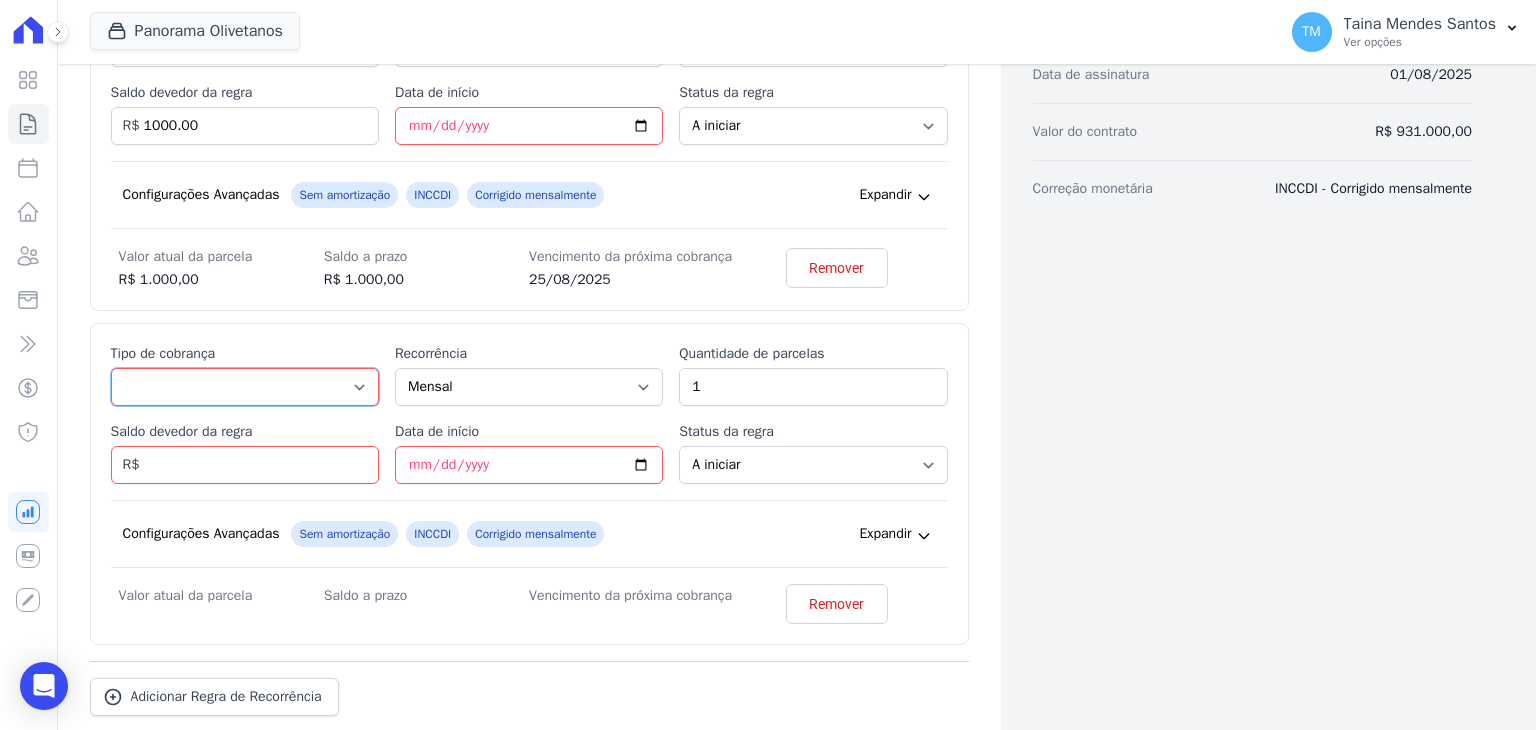 select on "standard" 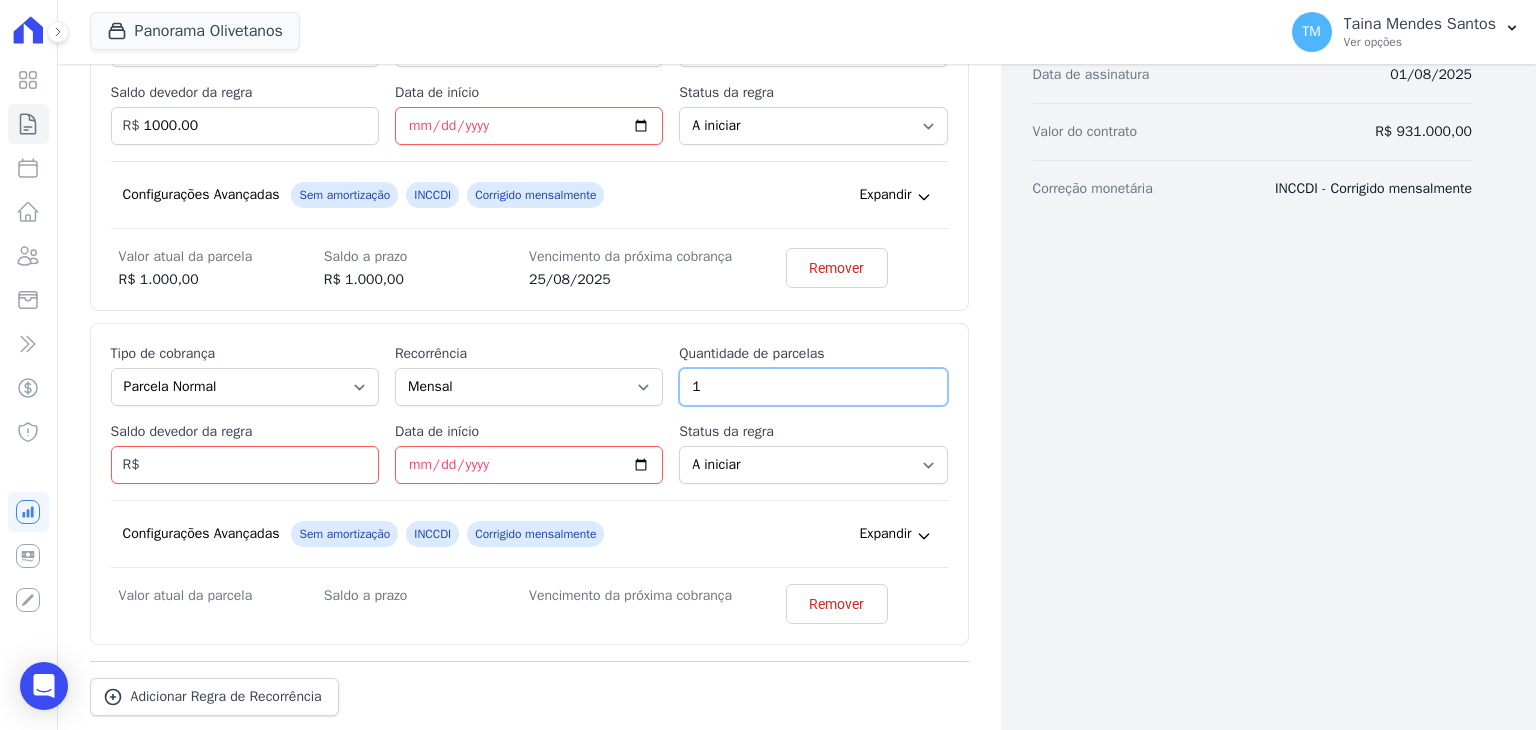 drag, startPoint x: 708, startPoint y: 417, endPoint x: 652, endPoint y: 417, distance: 56 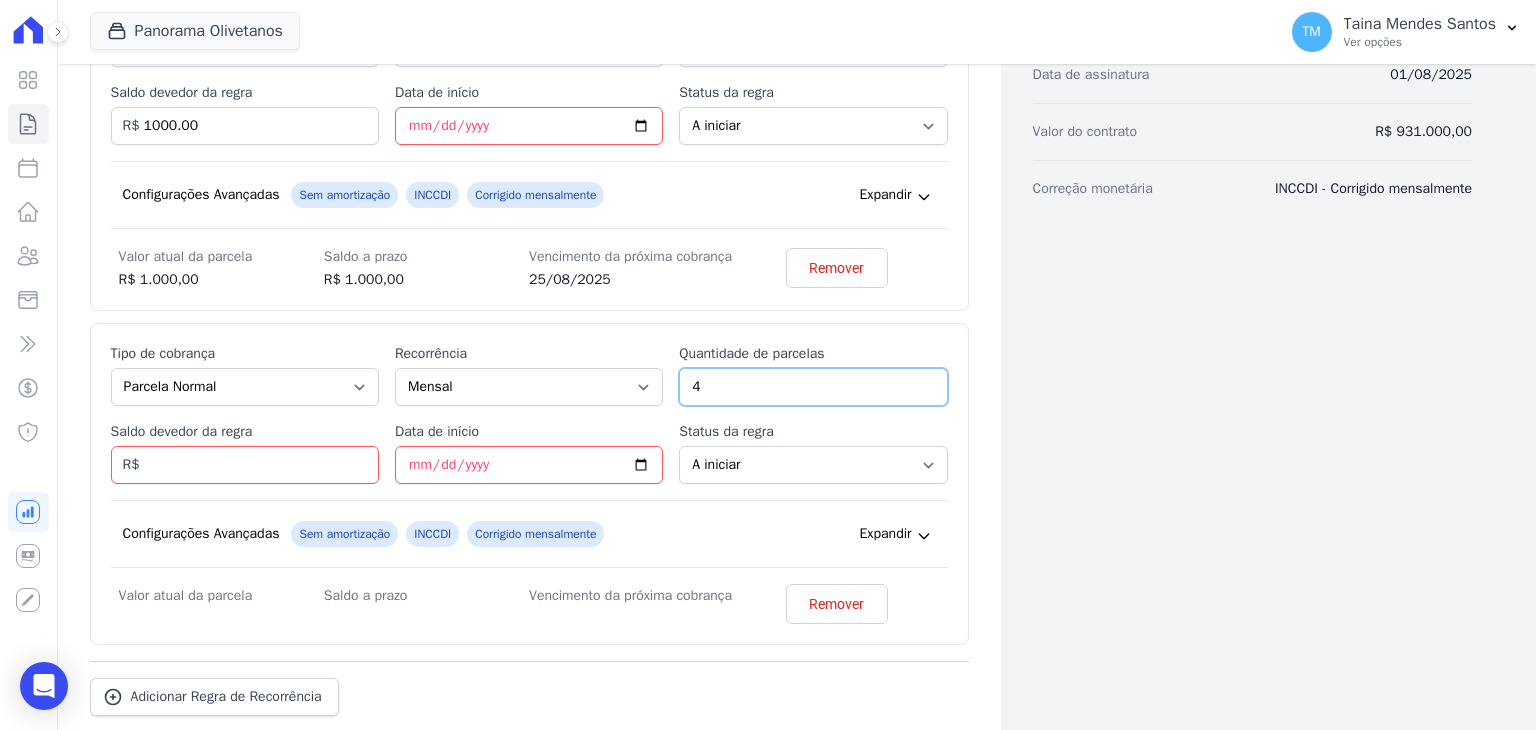 type on "4" 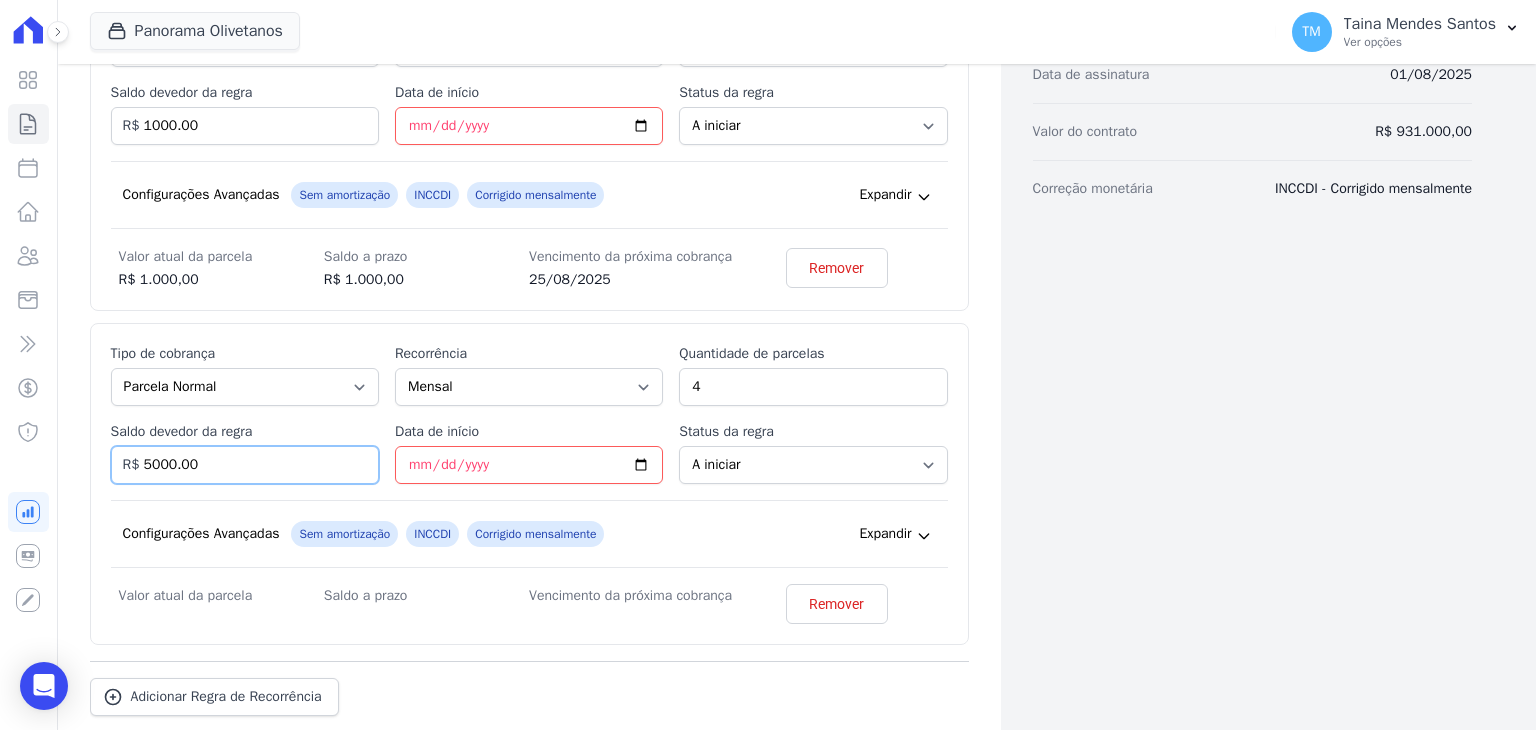 type on "5000.00" 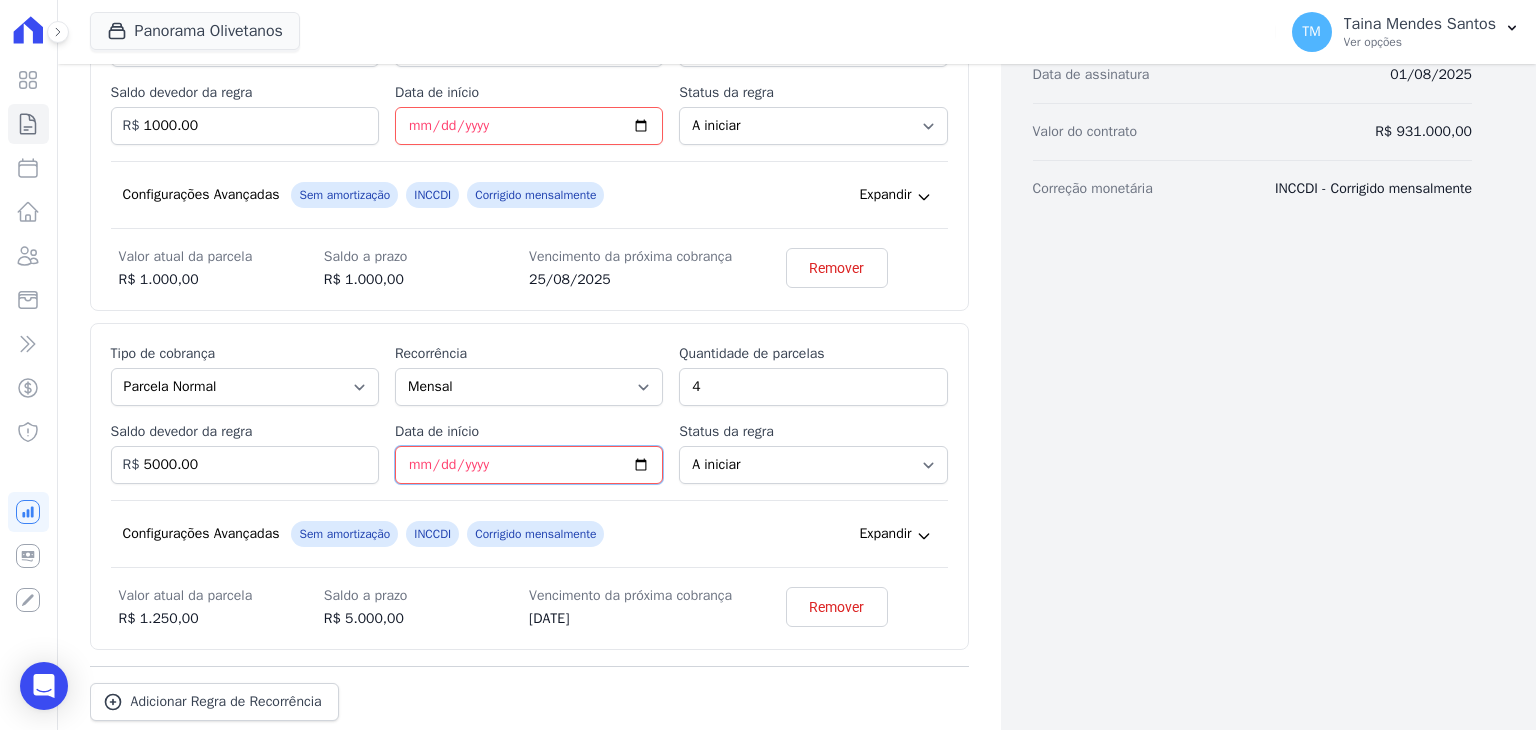 type on "2025-08-29" 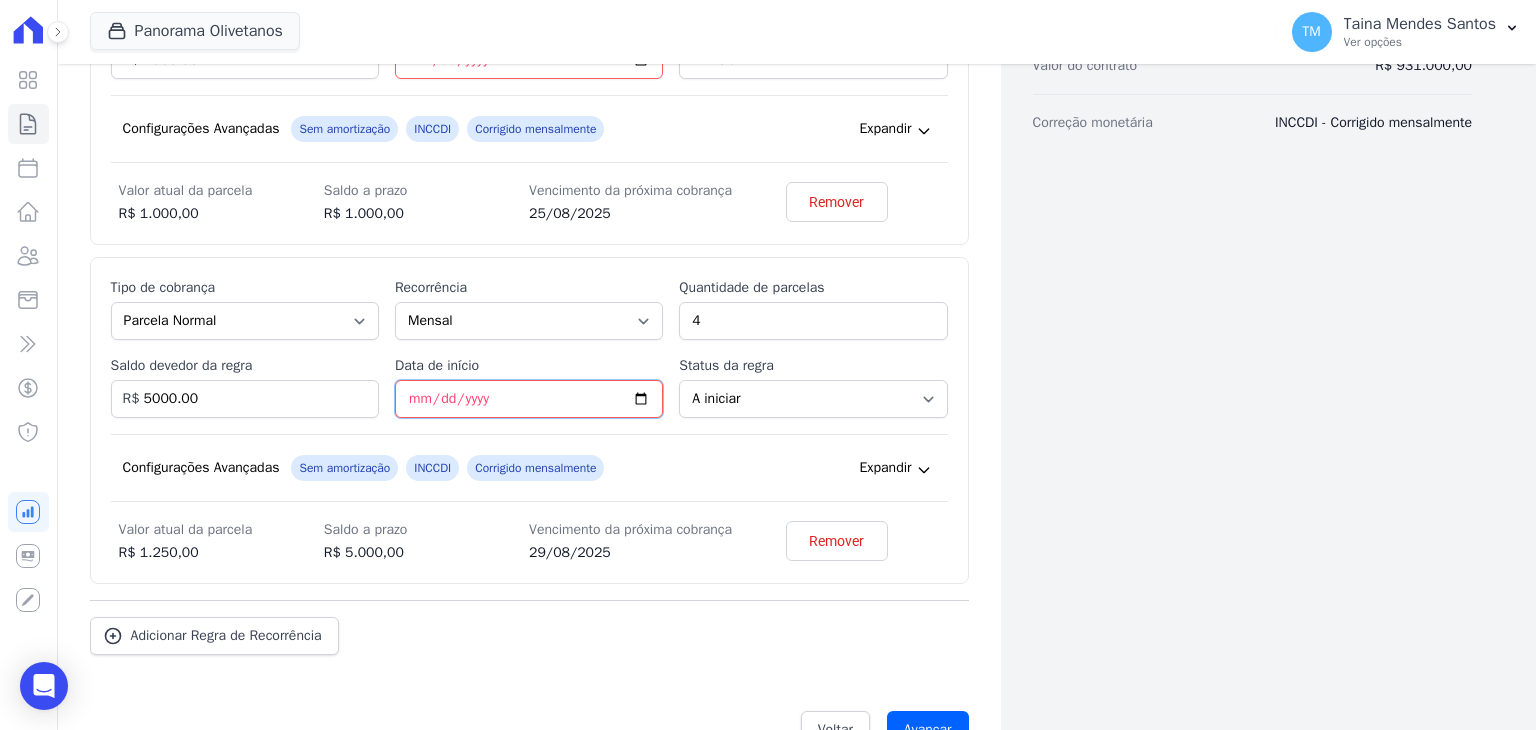scroll, scrollTop: 598, scrollLeft: 0, axis: vertical 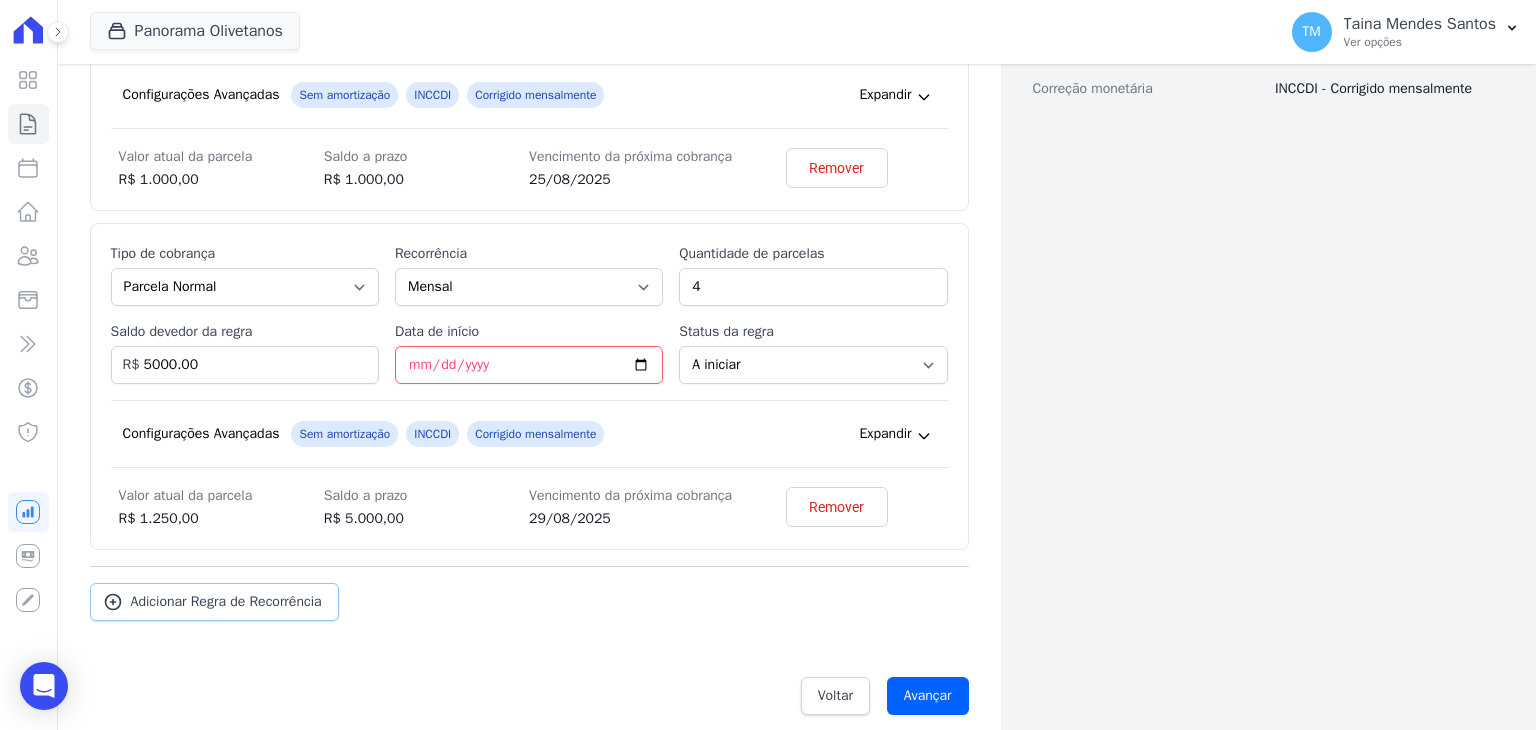 click on "Adicionar Regra de Recorrência" at bounding box center (226, 602) 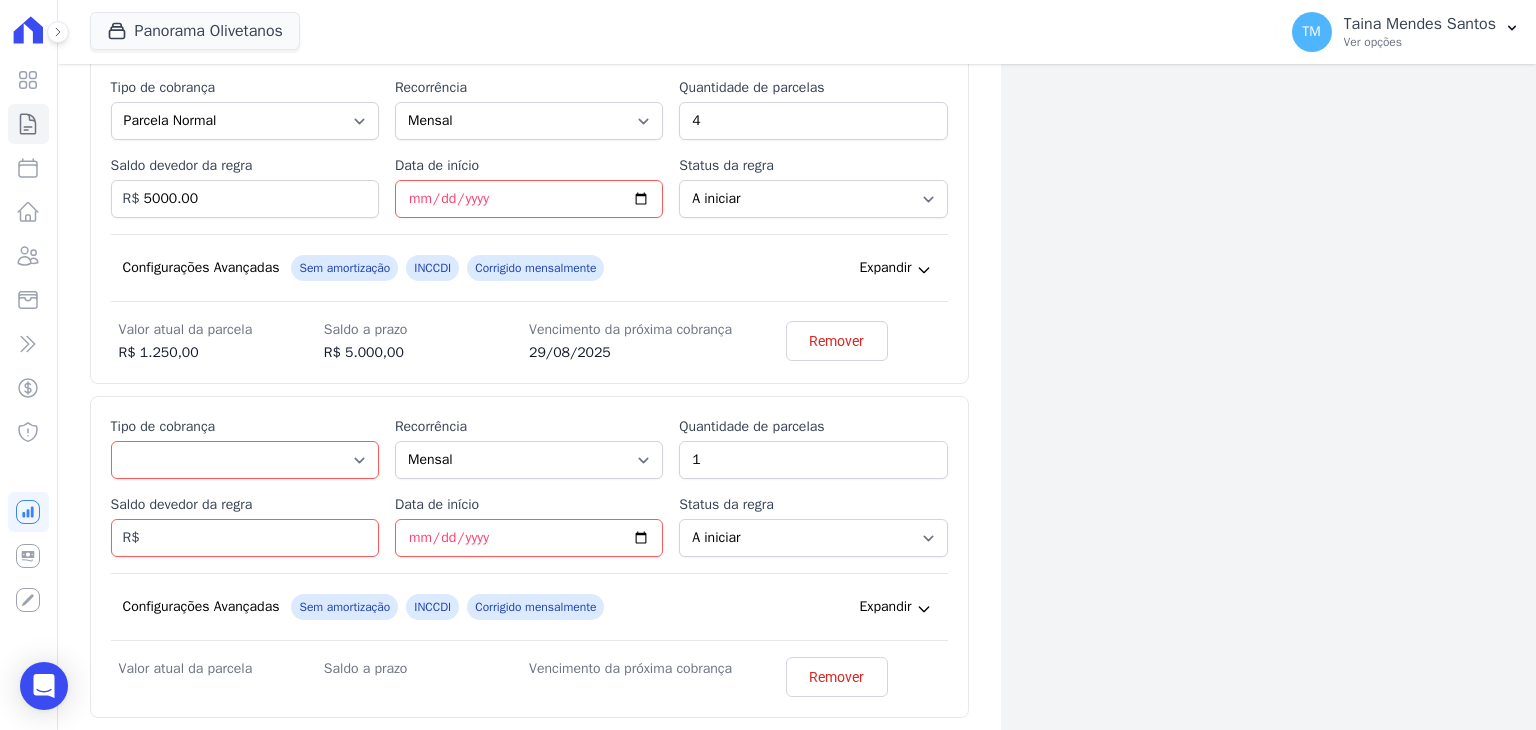 scroll, scrollTop: 798, scrollLeft: 0, axis: vertical 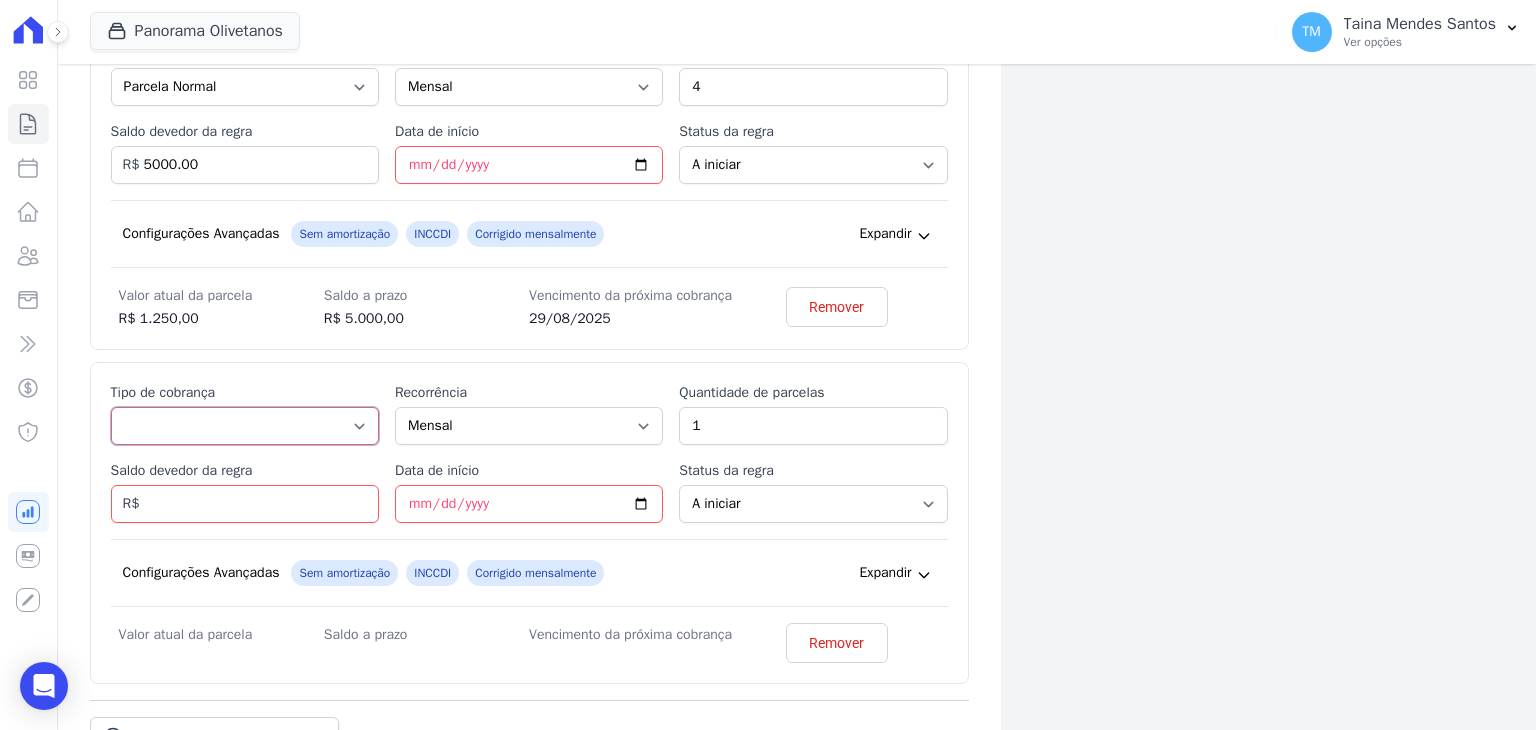 click on "Parcela Normal
Entrada
Sinal
Intercalada
Chaves
Pré-chaves
Pós-chaves
Impostos
Quitação
Outro
Financiamento Bancário" at bounding box center [245, 426] 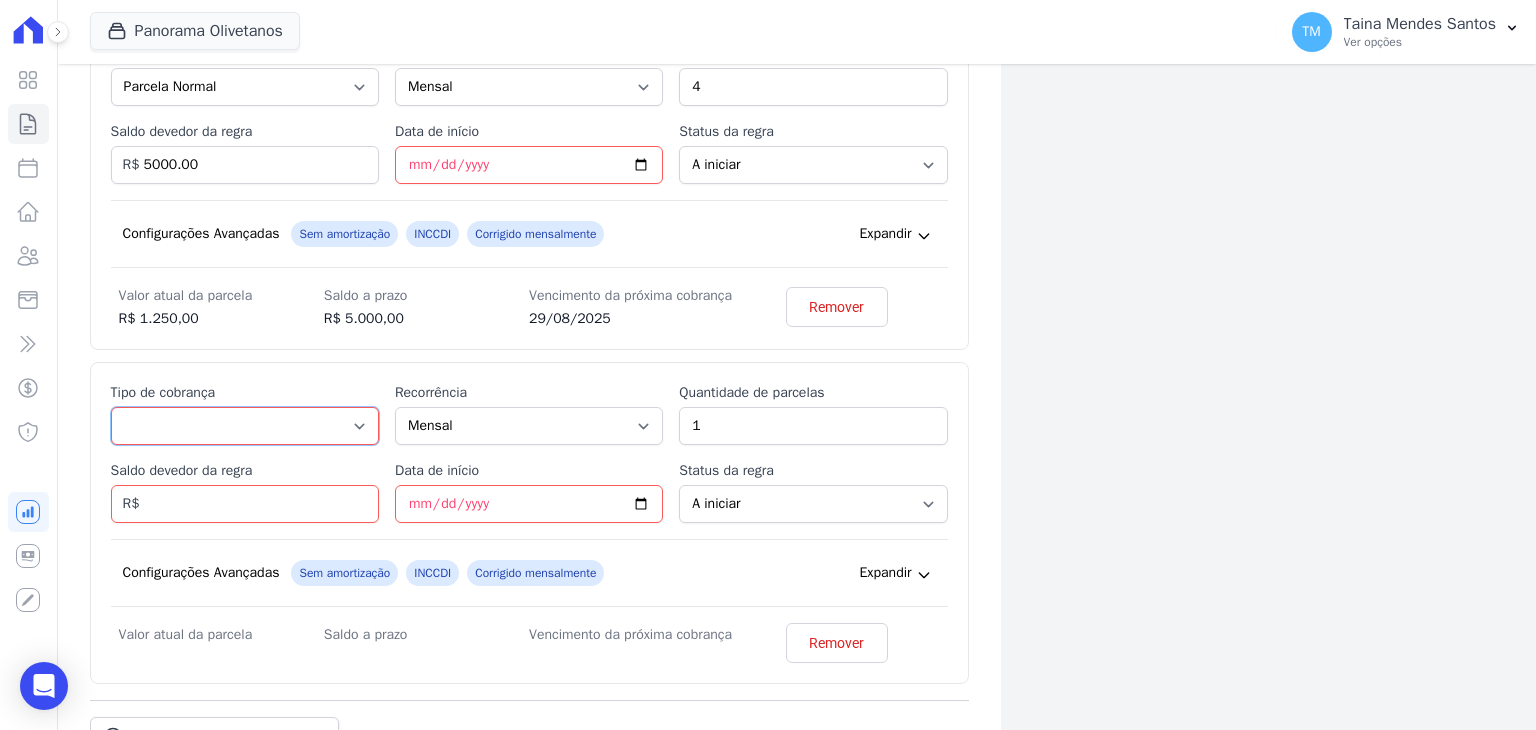 select on "interleaved" 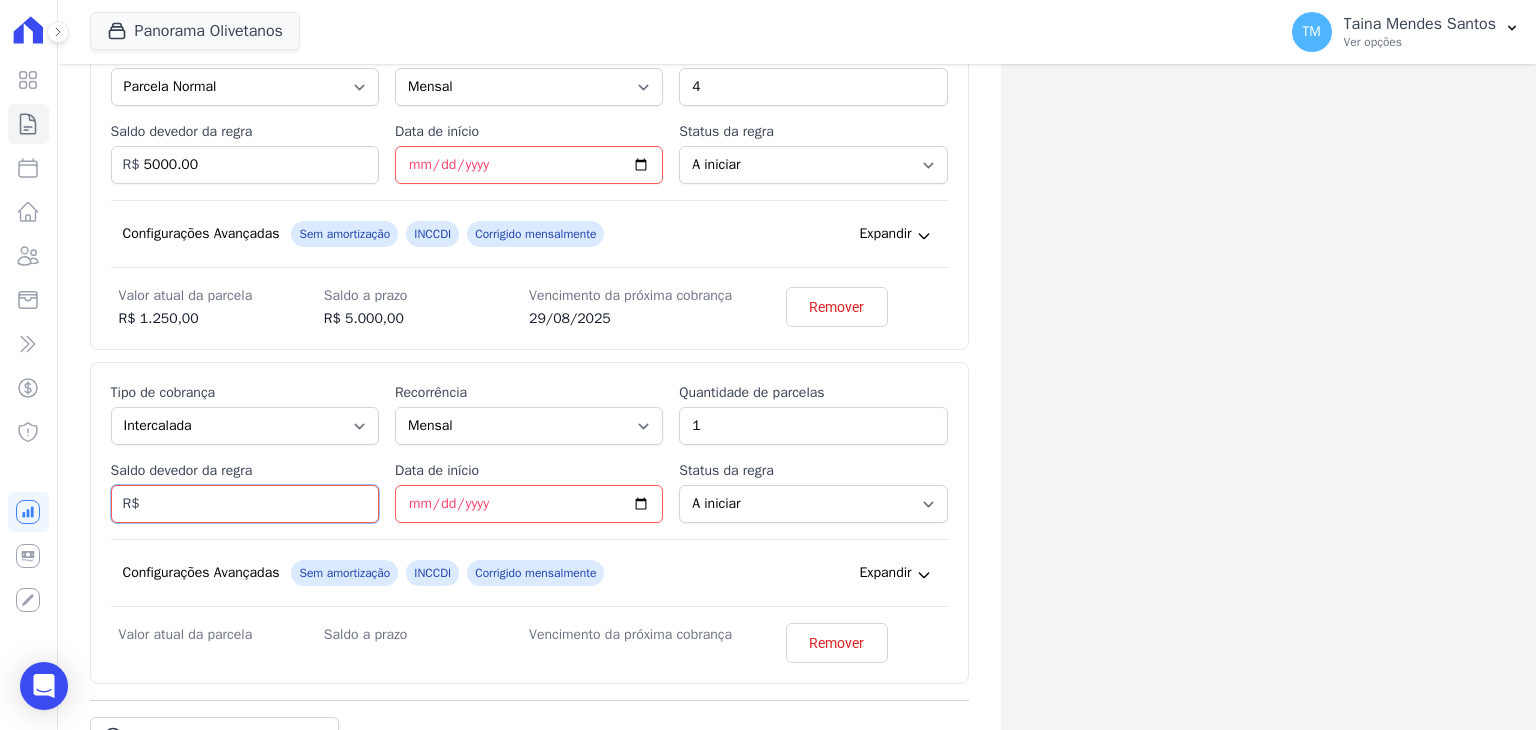 drag, startPoint x: 250, startPoint y: 542, endPoint x: 247, endPoint y: 373, distance: 169.02663 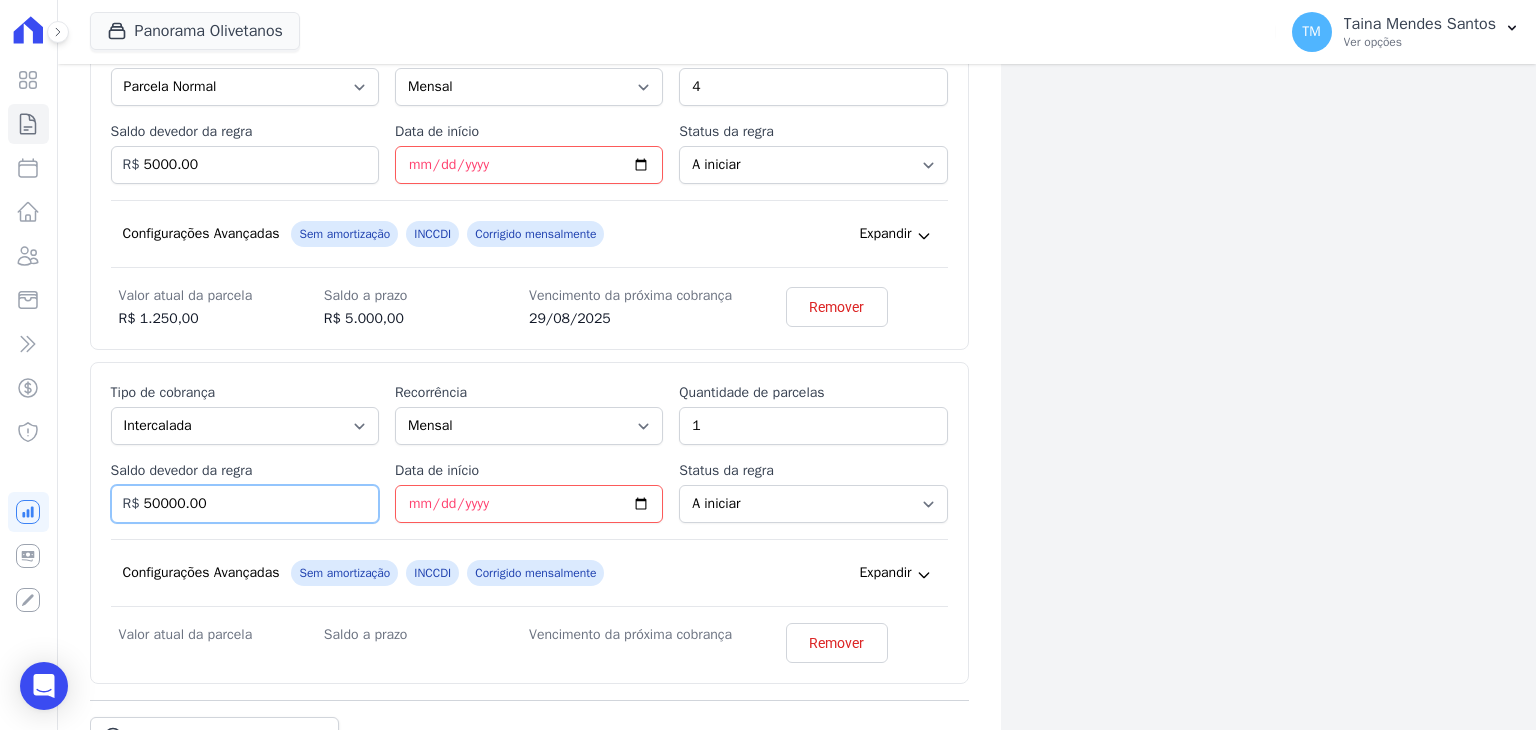 type on "50000.00" 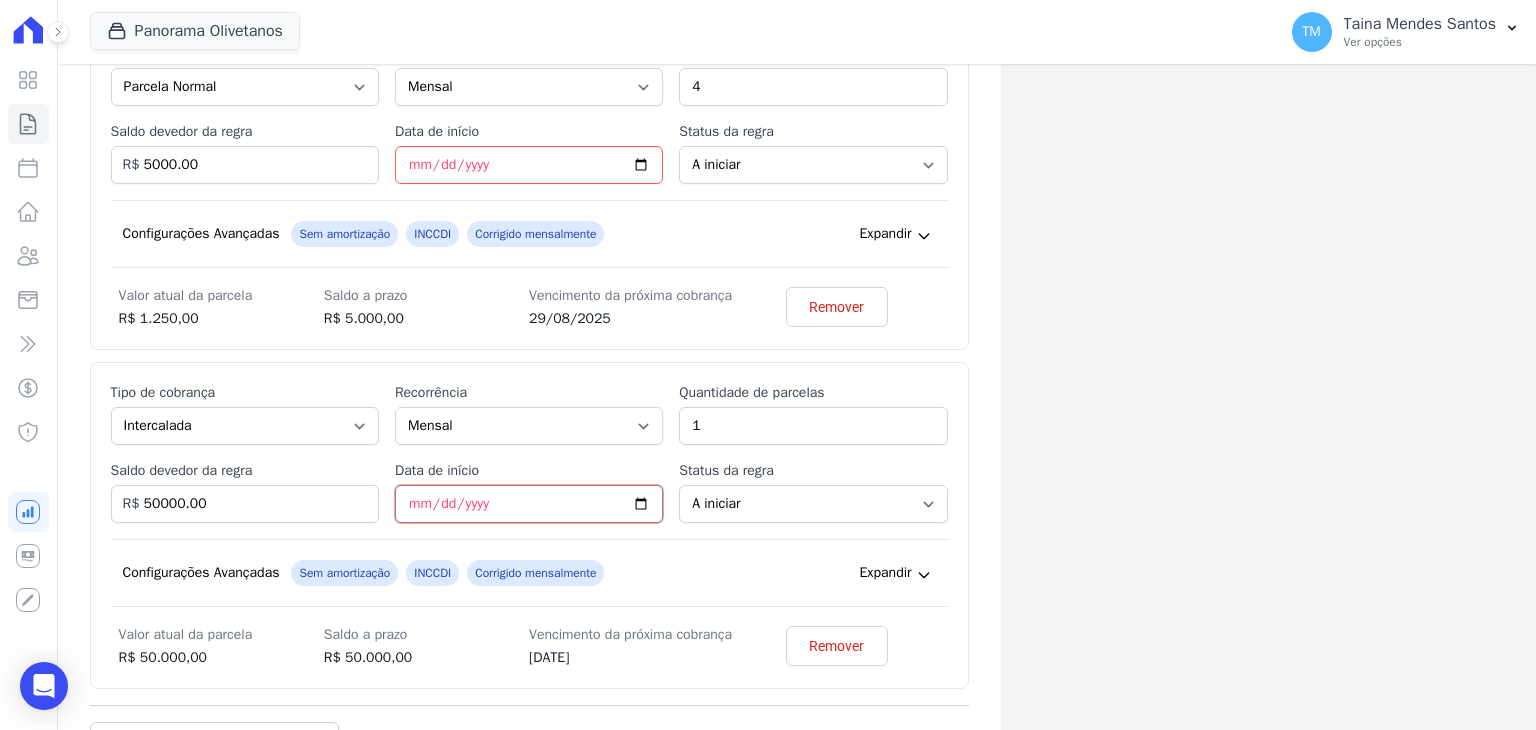 type on "2025-12-05" 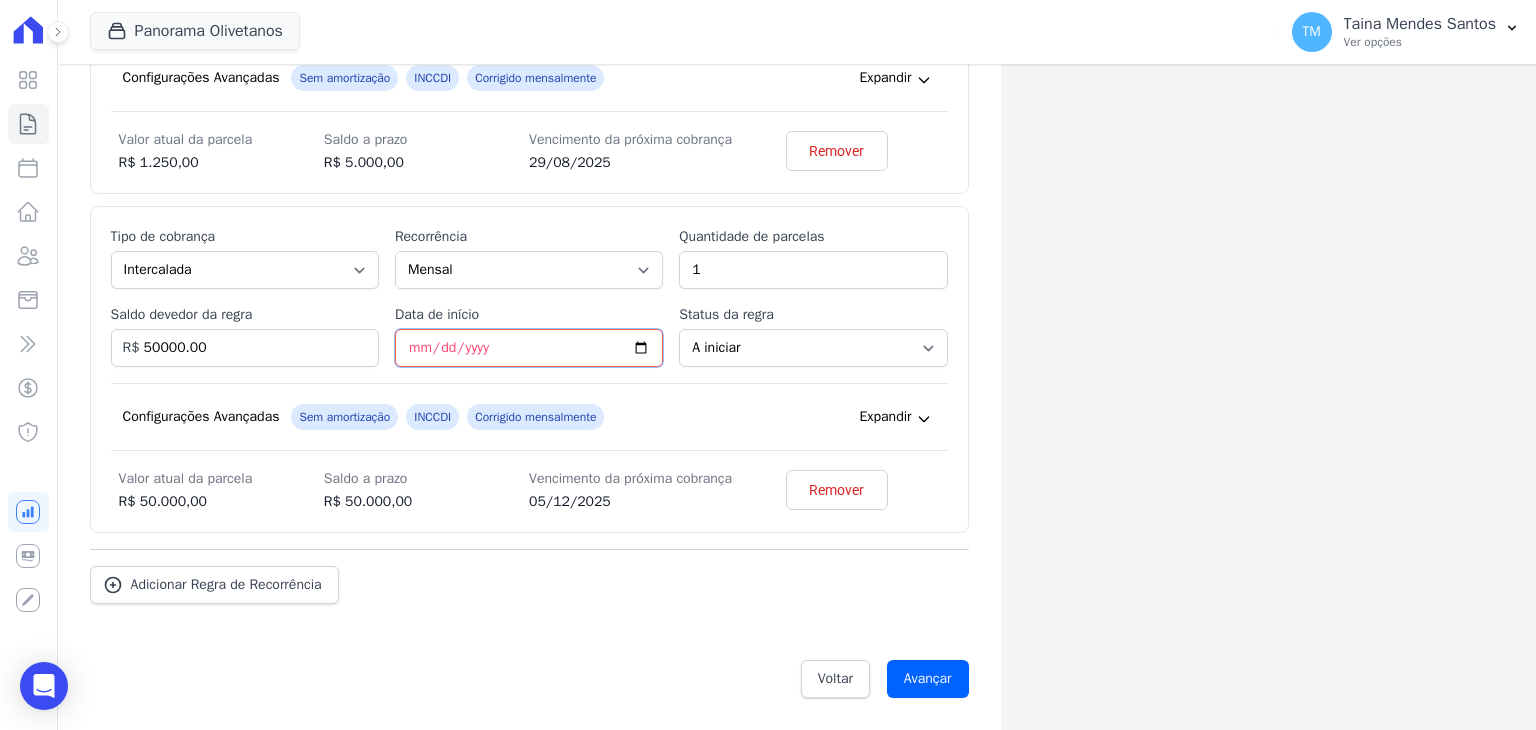 scroll, scrollTop: 1022, scrollLeft: 0, axis: vertical 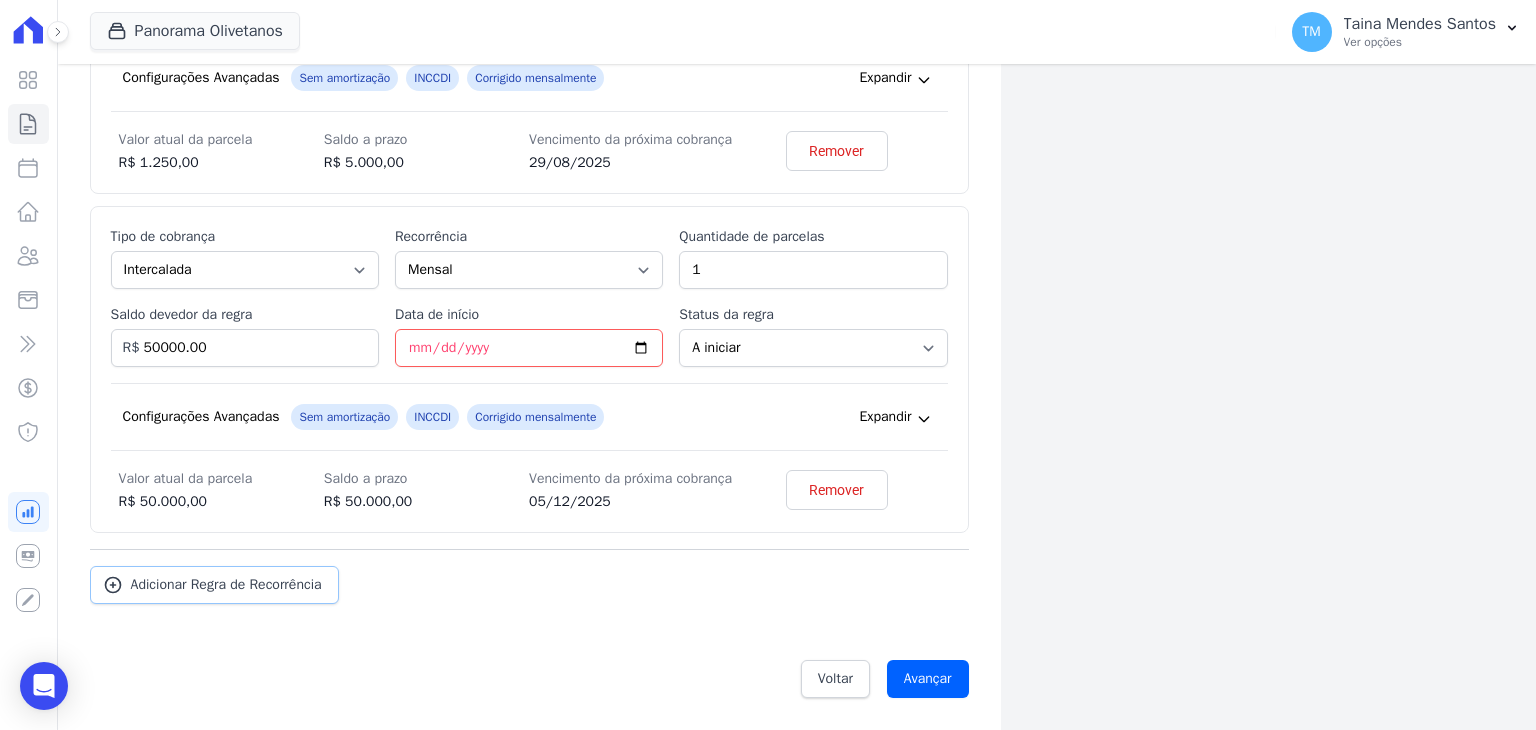 click on "Adicionar Regra de Recorrência" at bounding box center (226, 585) 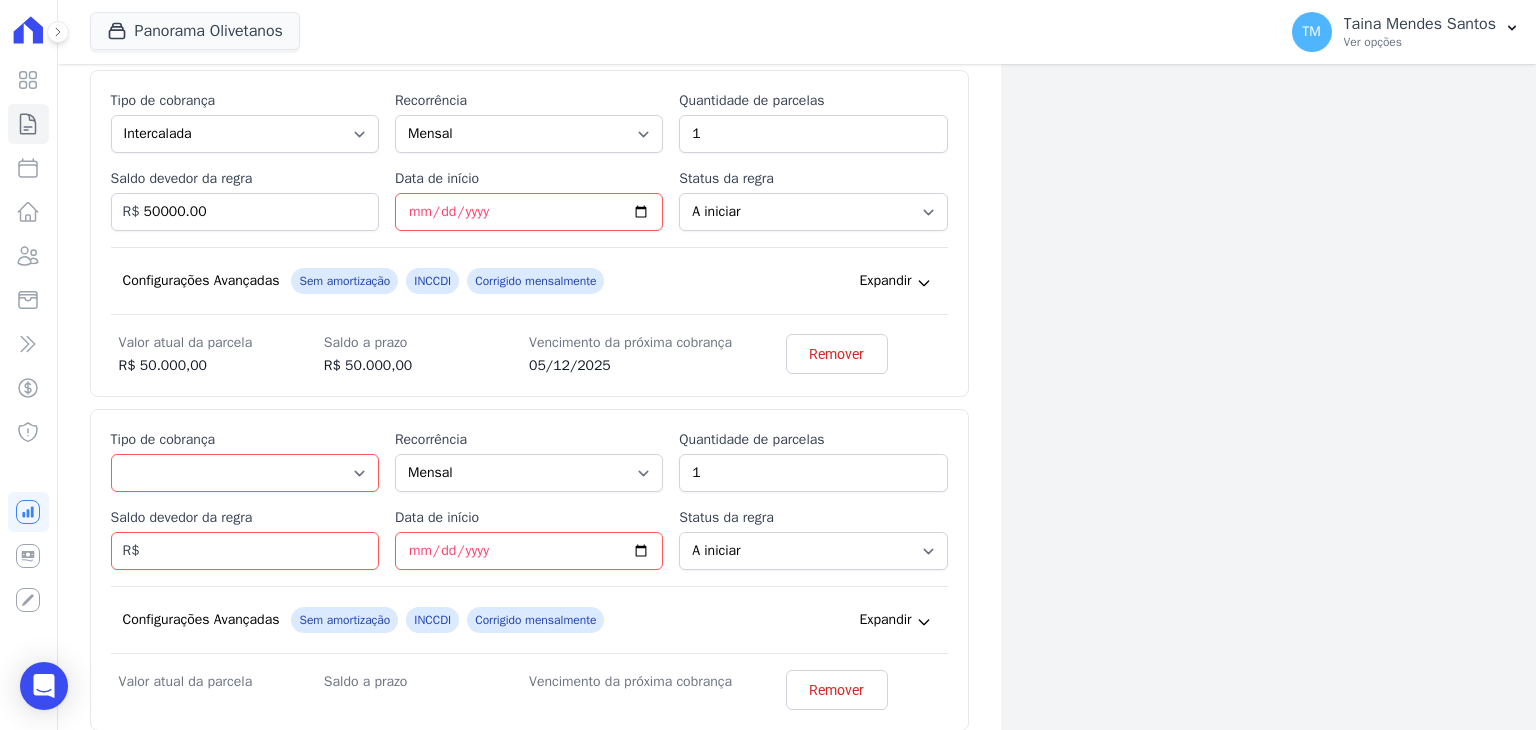 scroll, scrollTop: 1122, scrollLeft: 0, axis: vertical 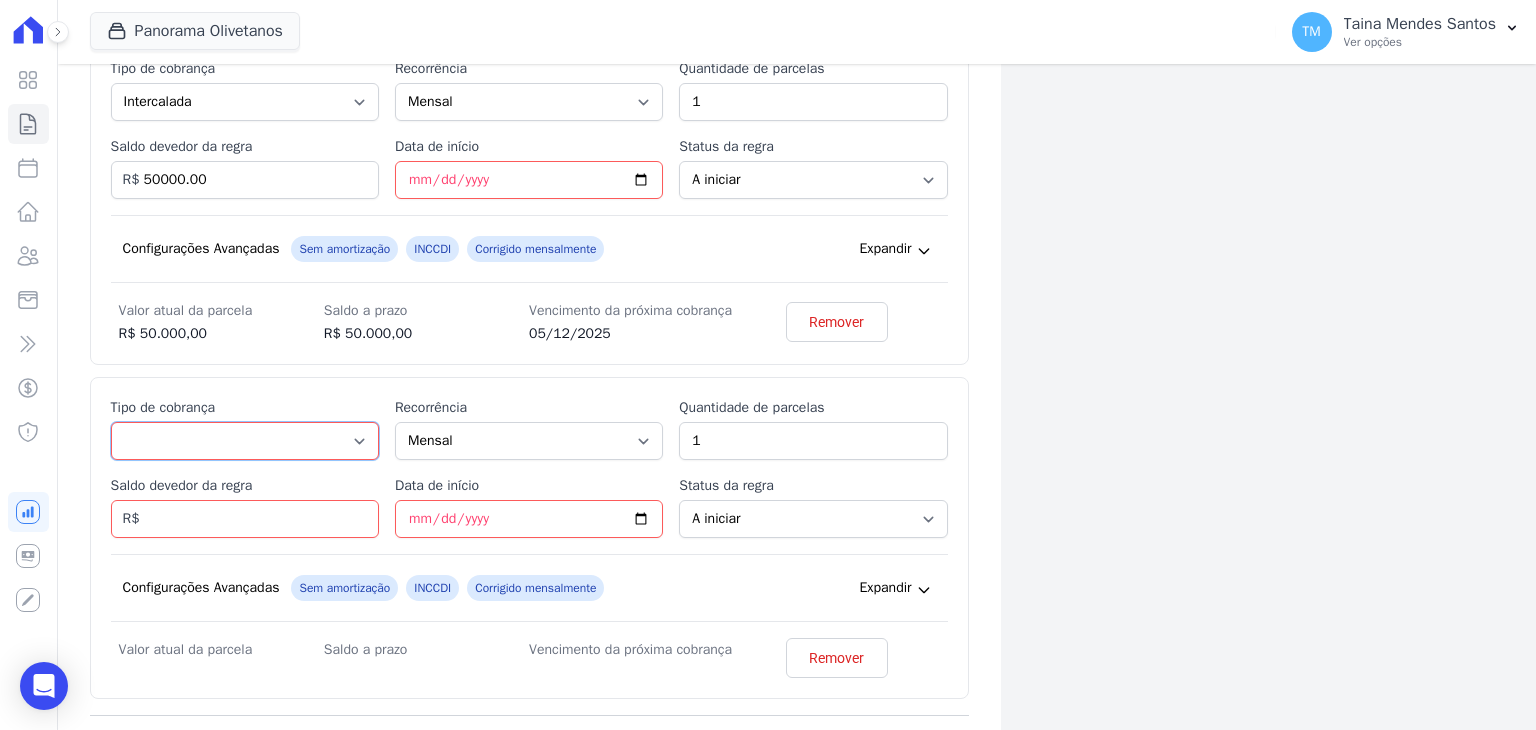 click on "Parcela Normal
Entrada
Sinal
Intercalada
Chaves
Pré-chaves
Pós-chaves
Impostos
Quitação
Outro
Financiamento Bancário" at bounding box center (245, 441) 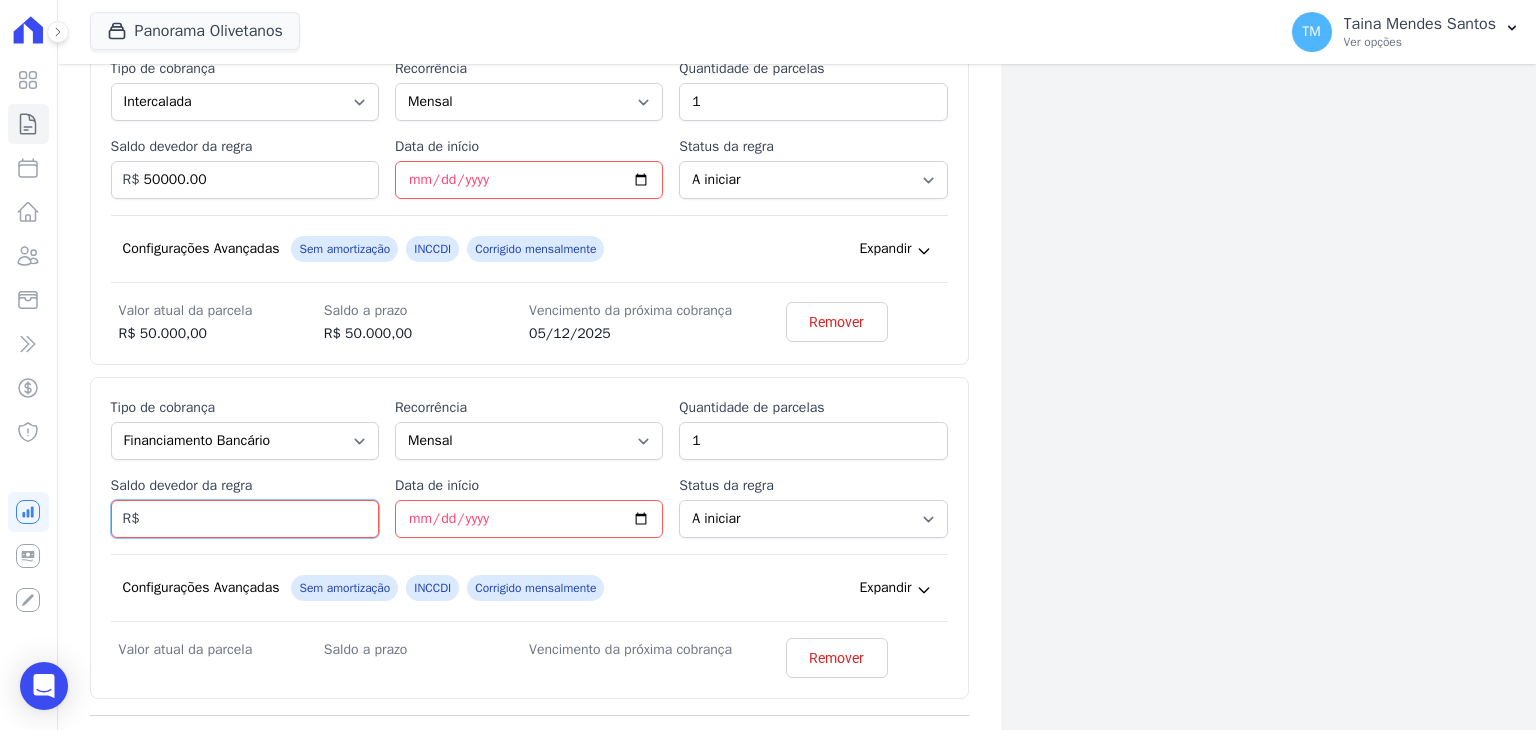 click on "Saldo devedor da regra" at bounding box center (245, 519) 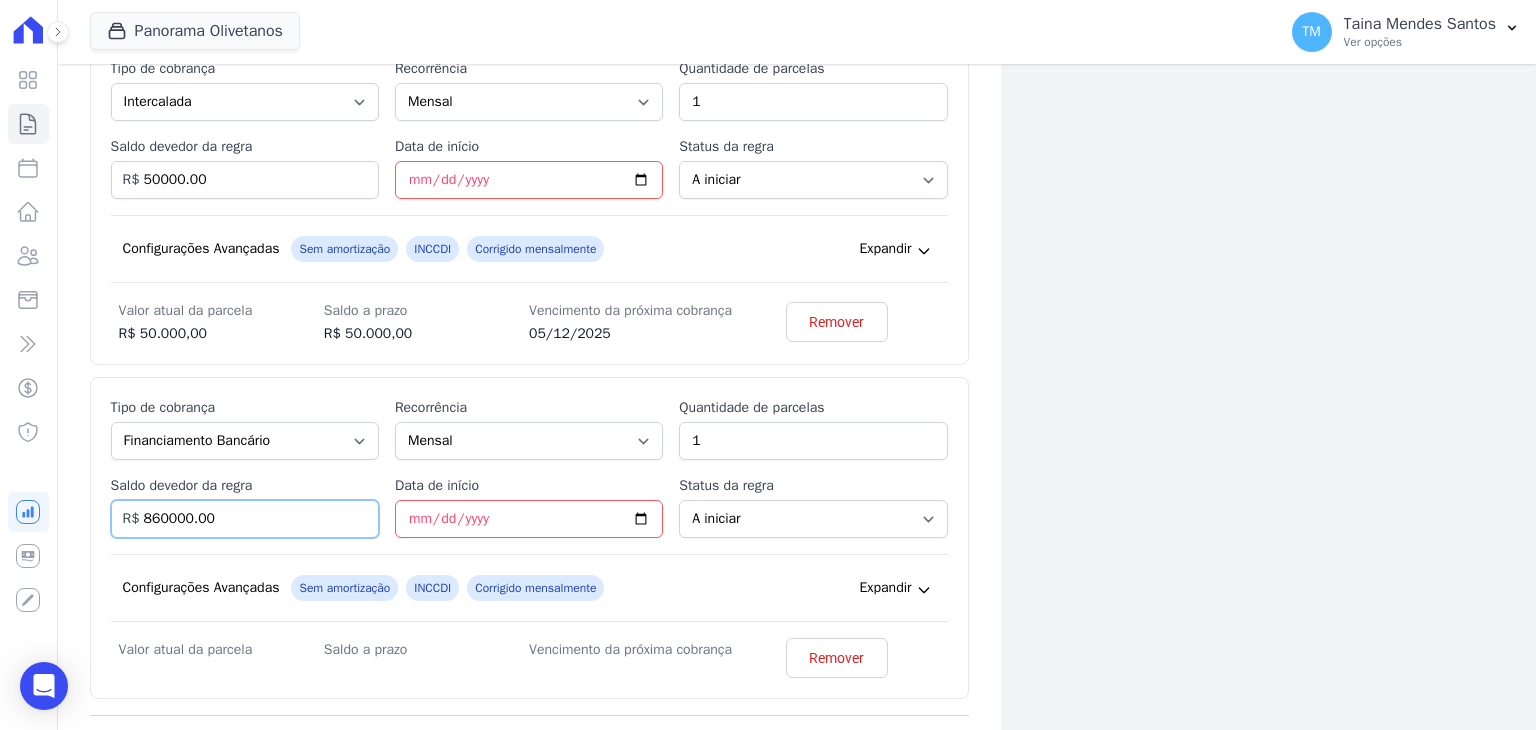 type on "860000.00" 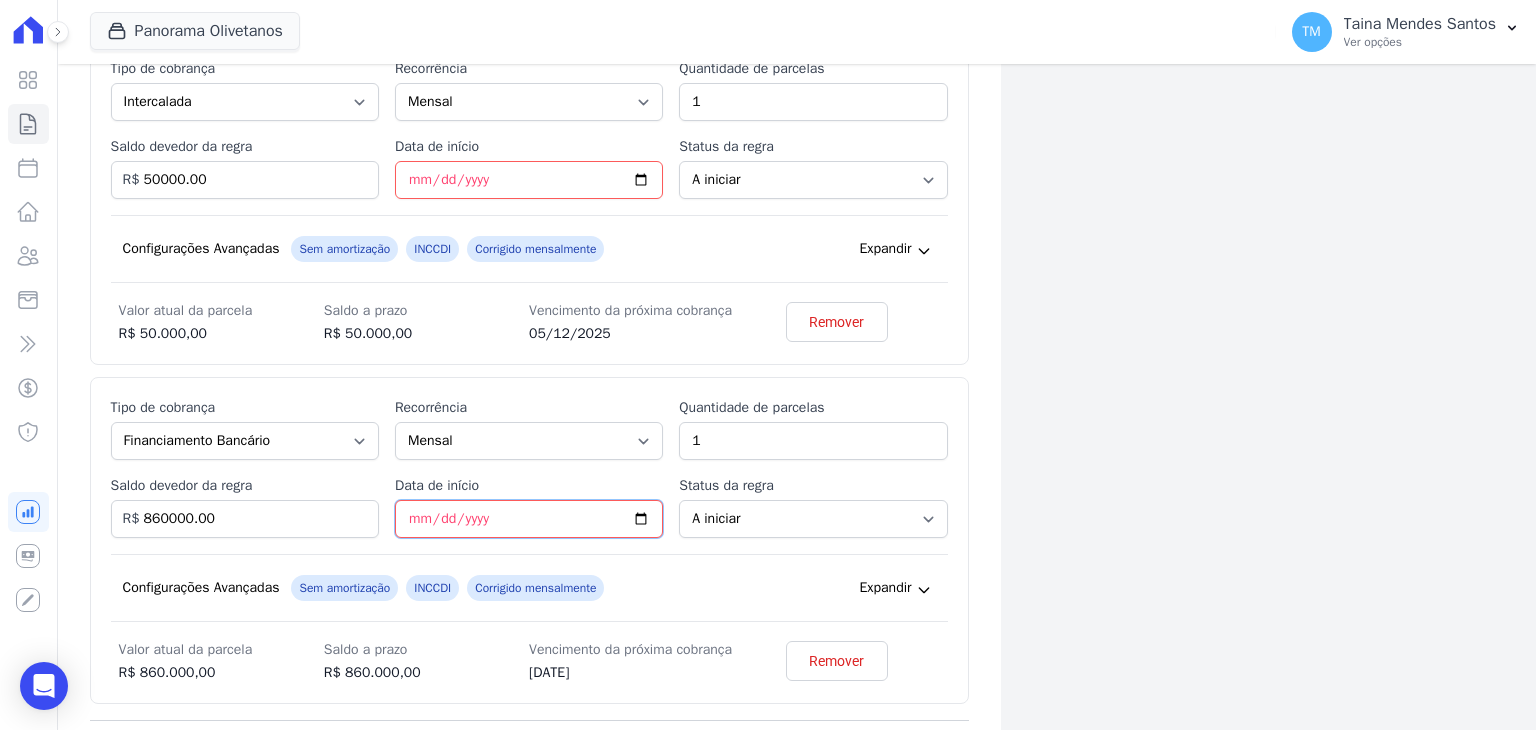 type on "2025-12-31" 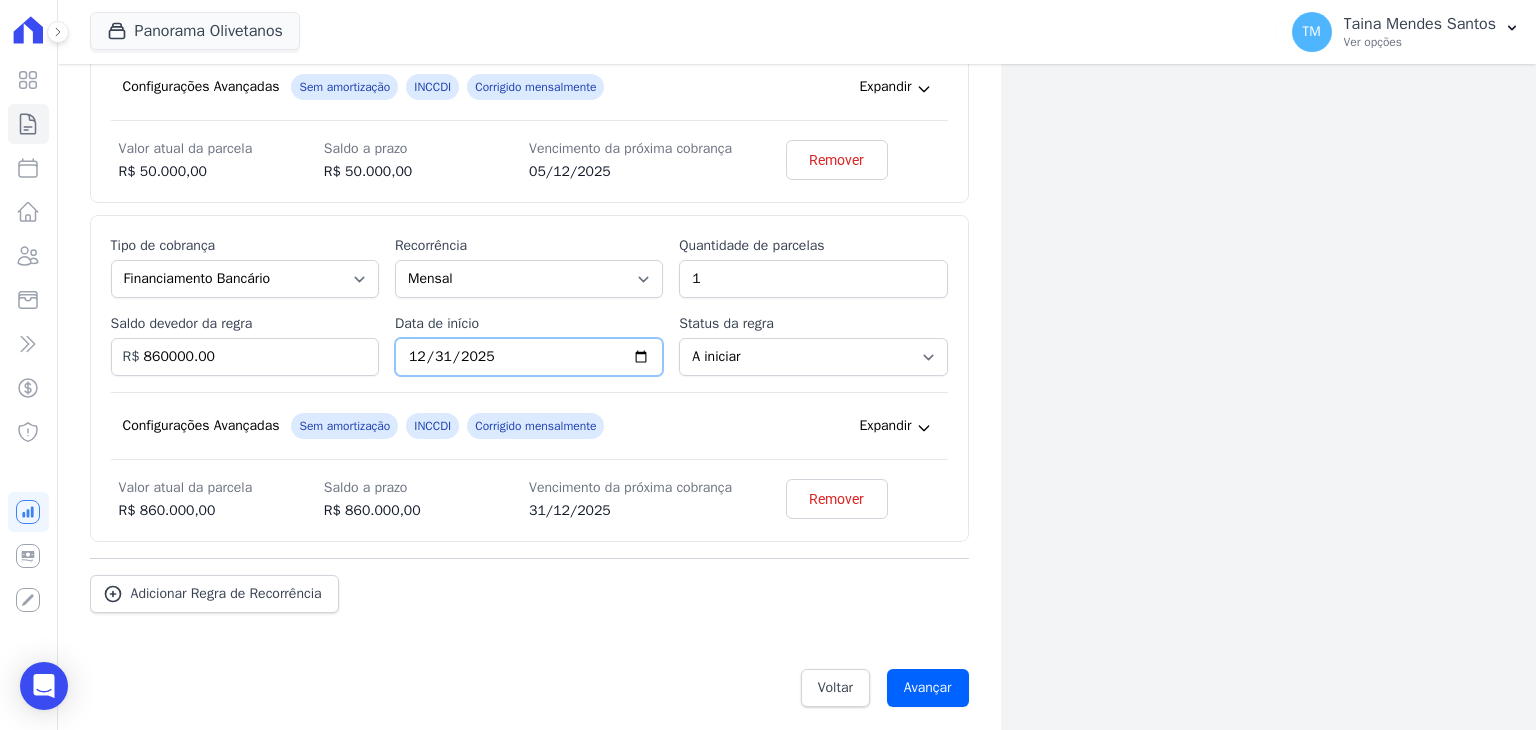 scroll, scrollTop: 1384, scrollLeft: 0, axis: vertical 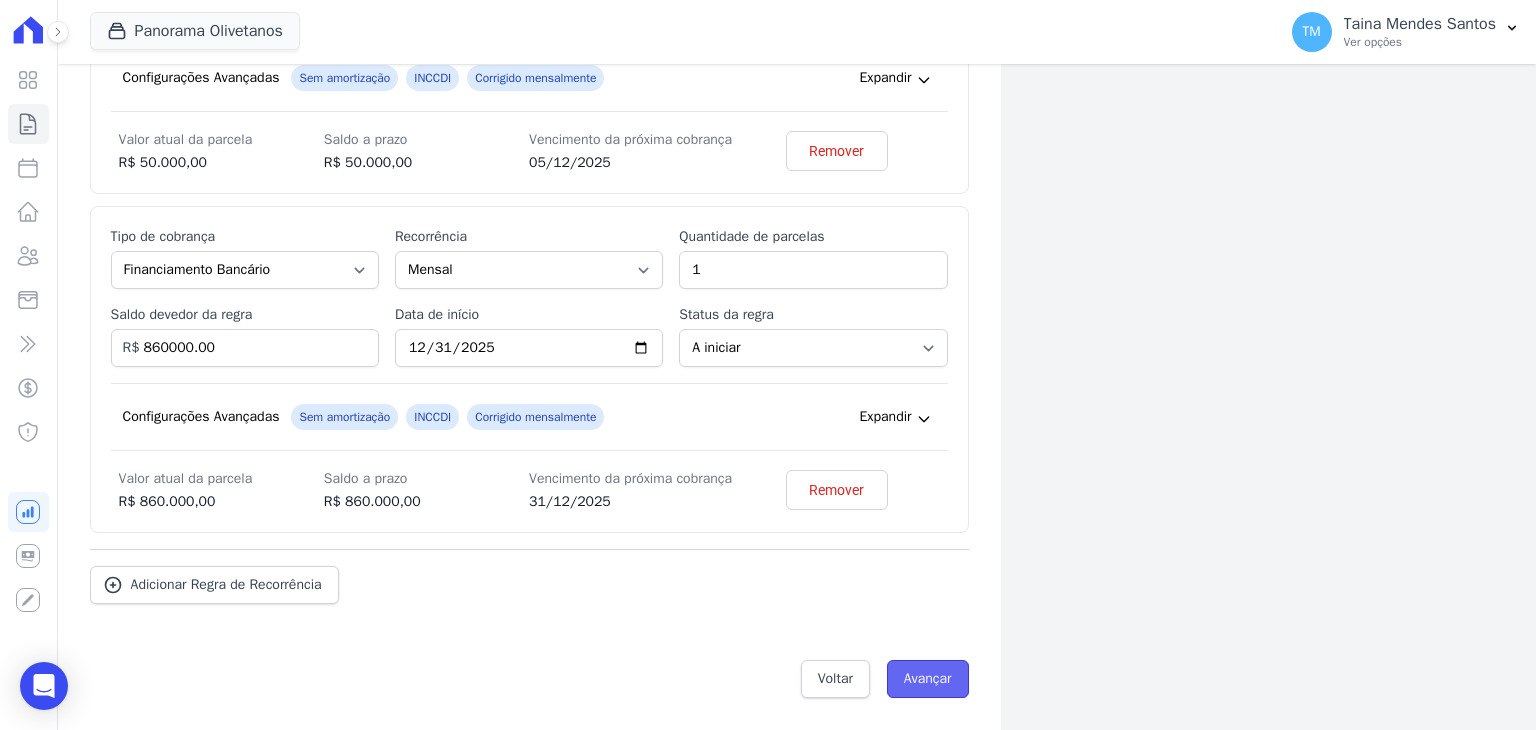 click on "Avançar" at bounding box center [928, 679] 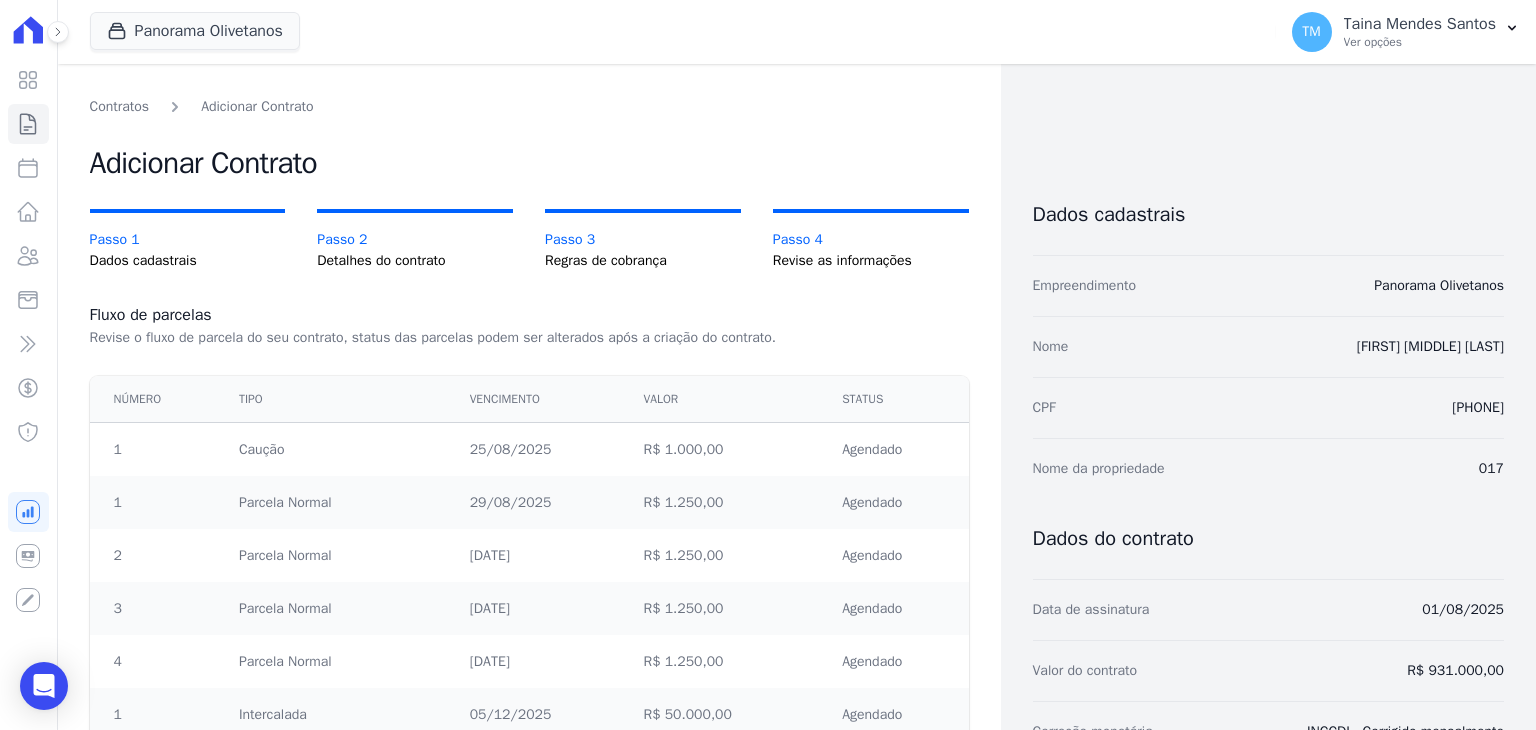 scroll, scrollTop: 0, scrollLeft: 0, axis: both 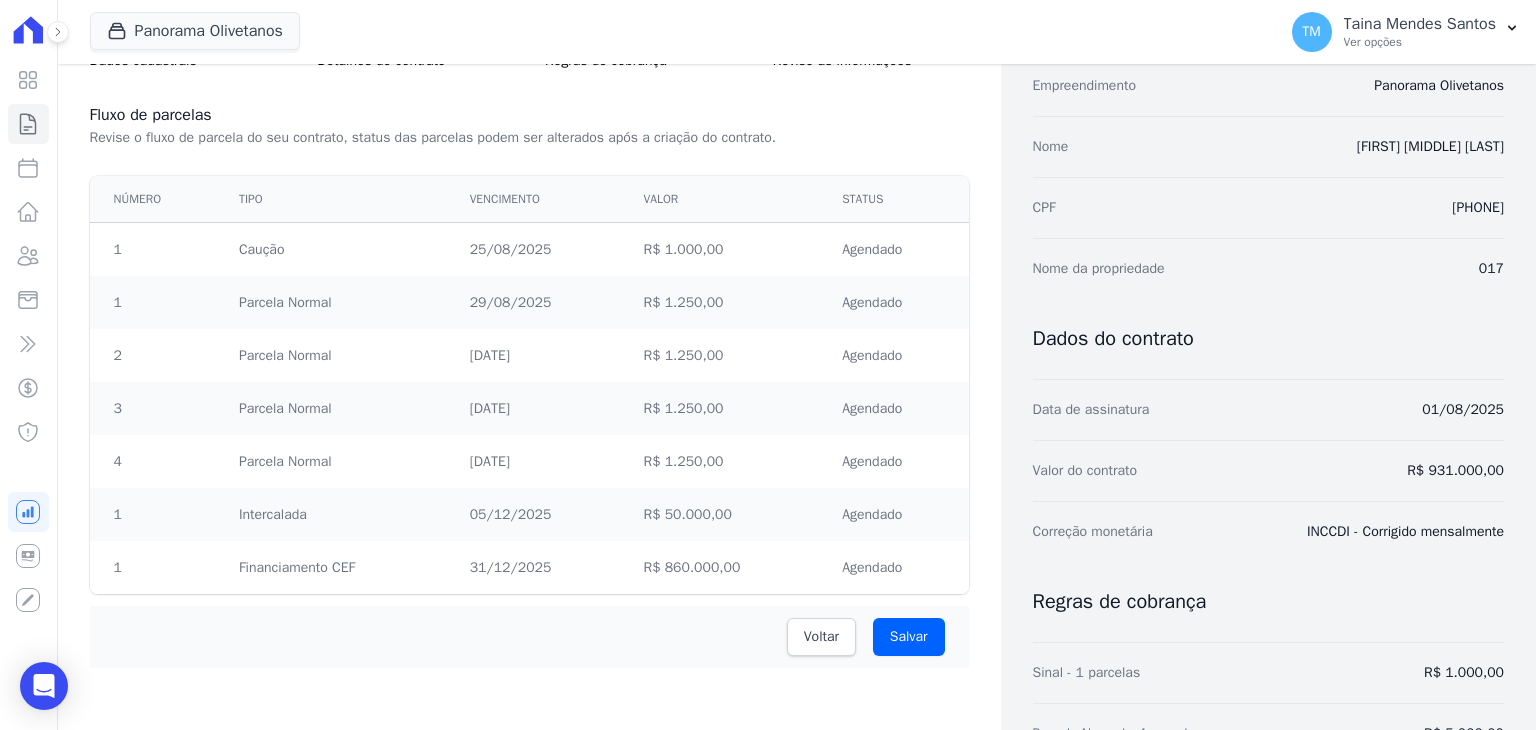click on "Voltar
Salvar" at bounding box center (529, 637) 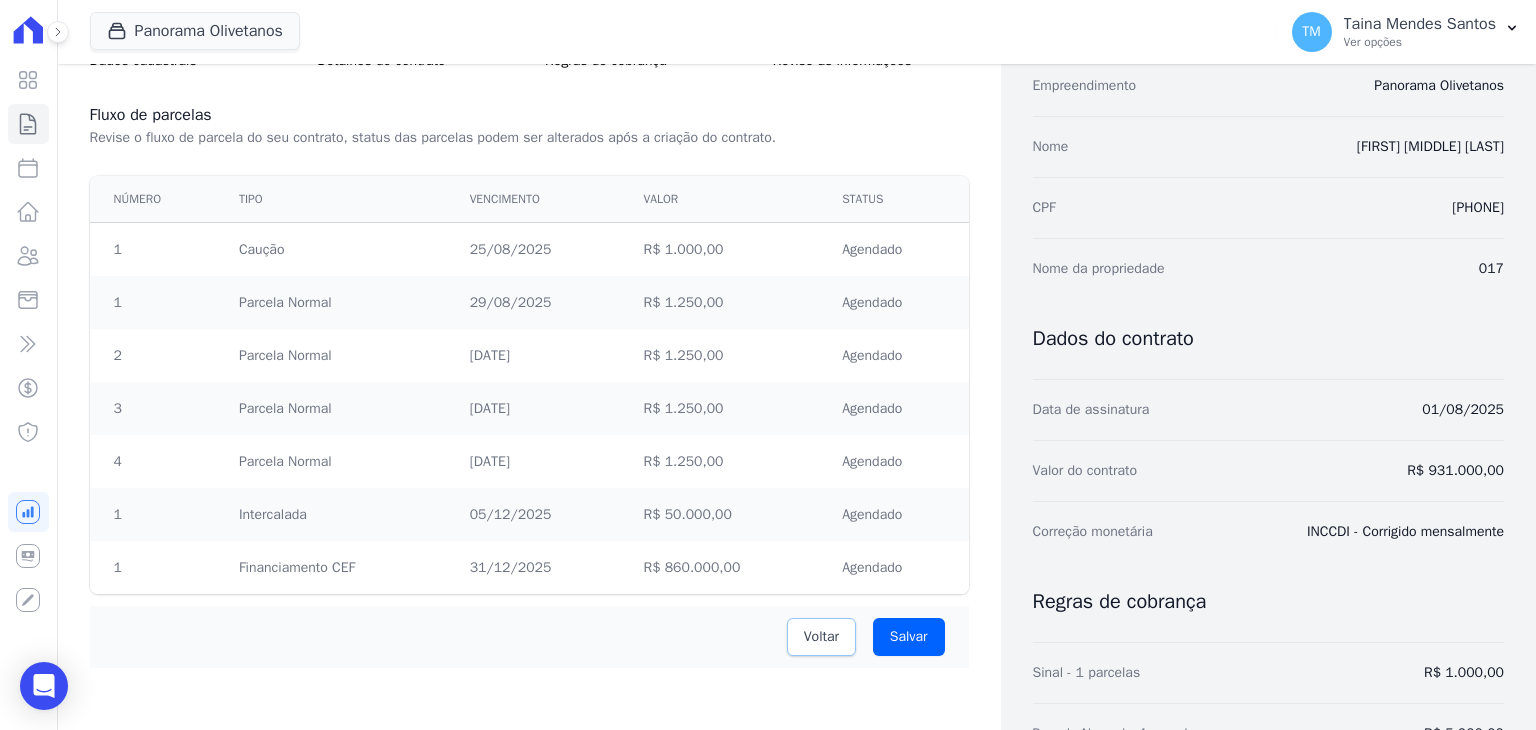 click on "Voltar" at bounding box center [821, 637] 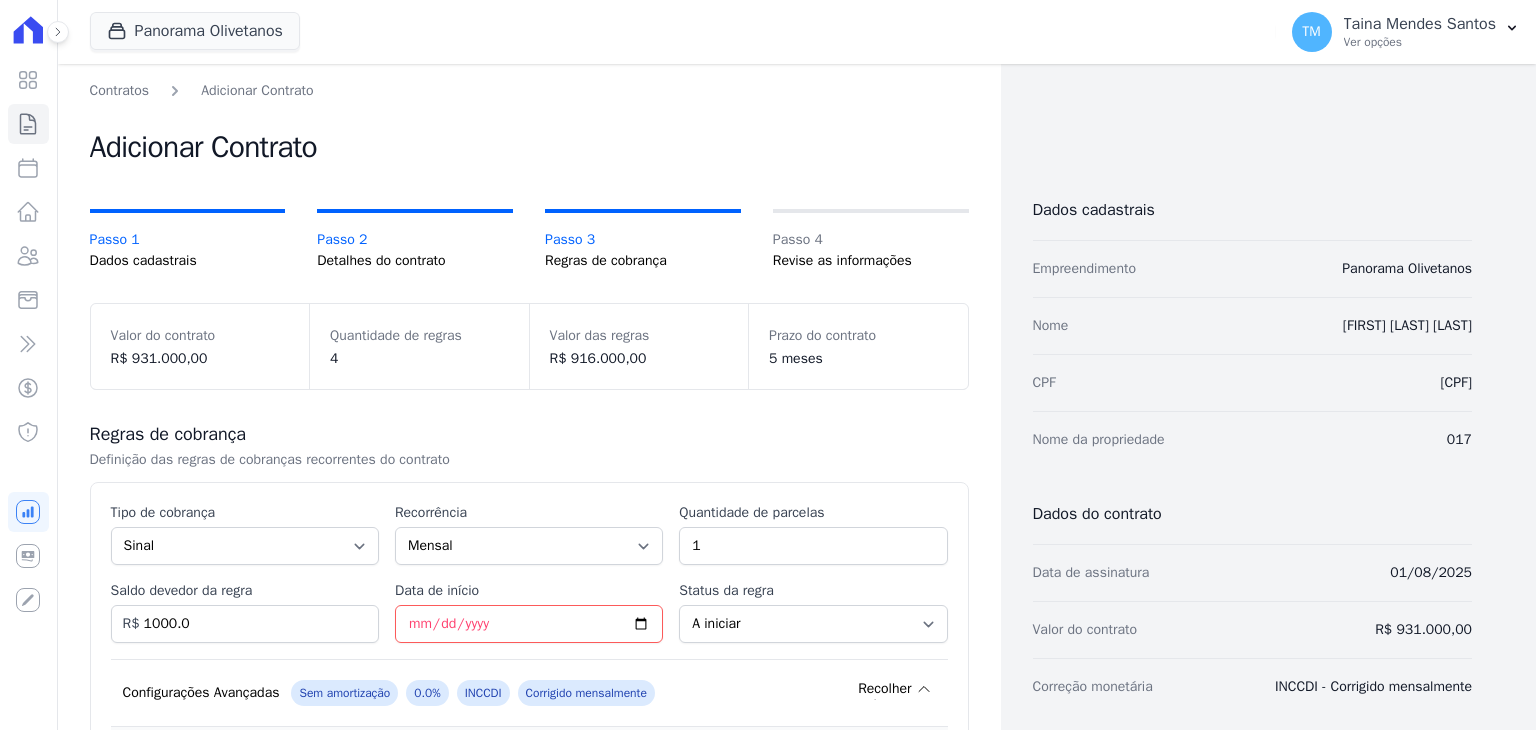 scroll, scrollTop: 0, scrollLeft: 0, axis: both 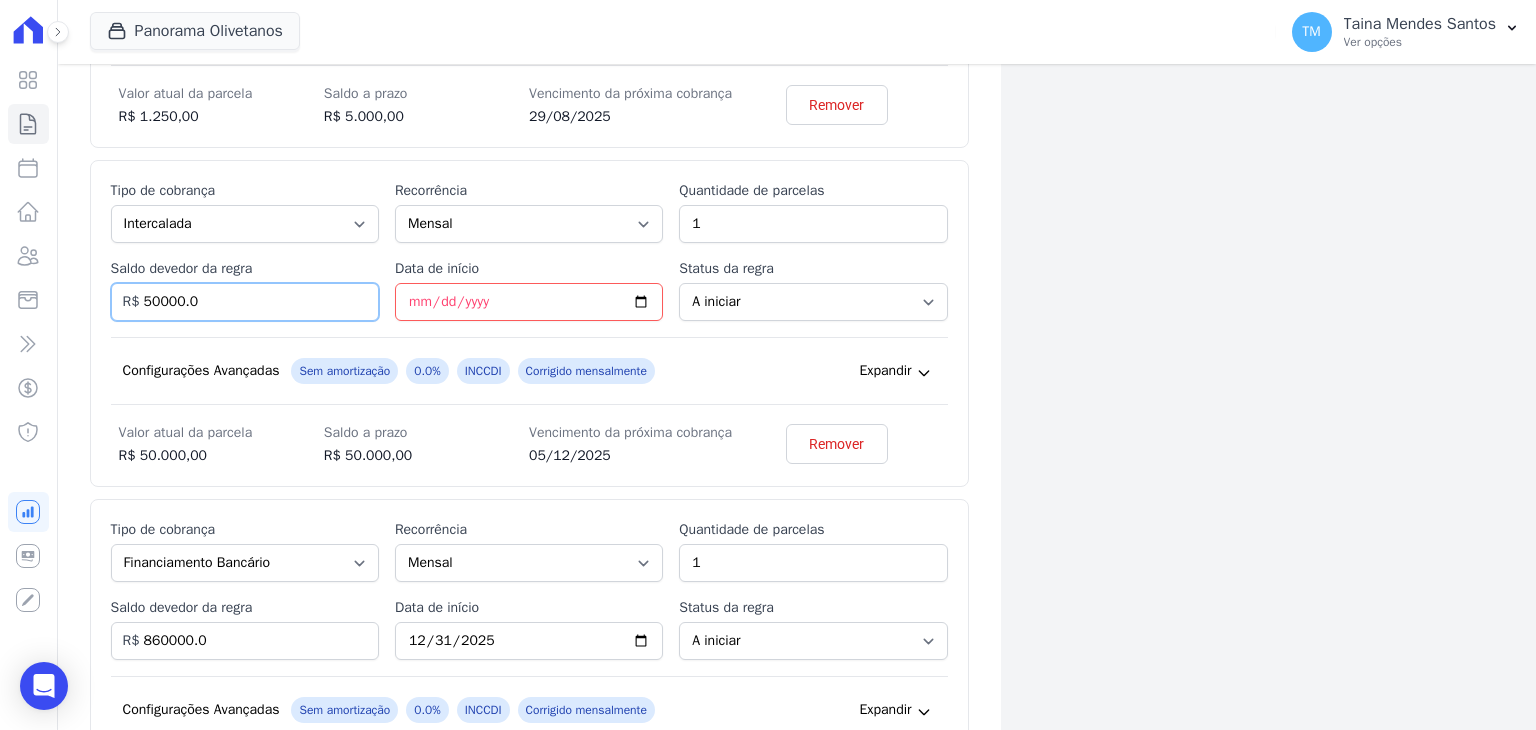drag, startPoint x: 259, startPoint y: 344, endPoint x: 95, endPoint y: 349, distance: 164.0762 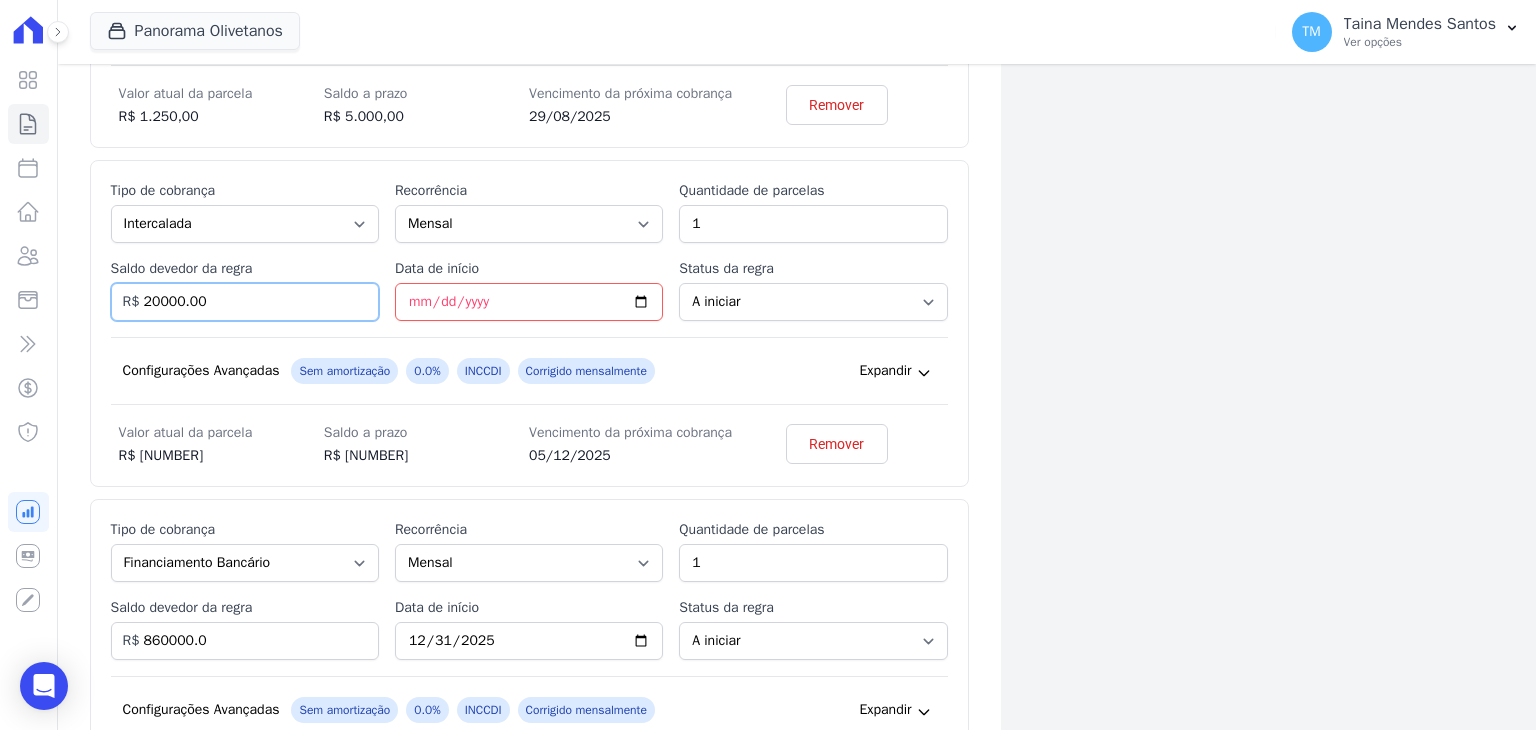 drag, startPoint x: 213, startPoint y: 341, endPoint x: 78, endPoint y: 348, distance: 135.18137 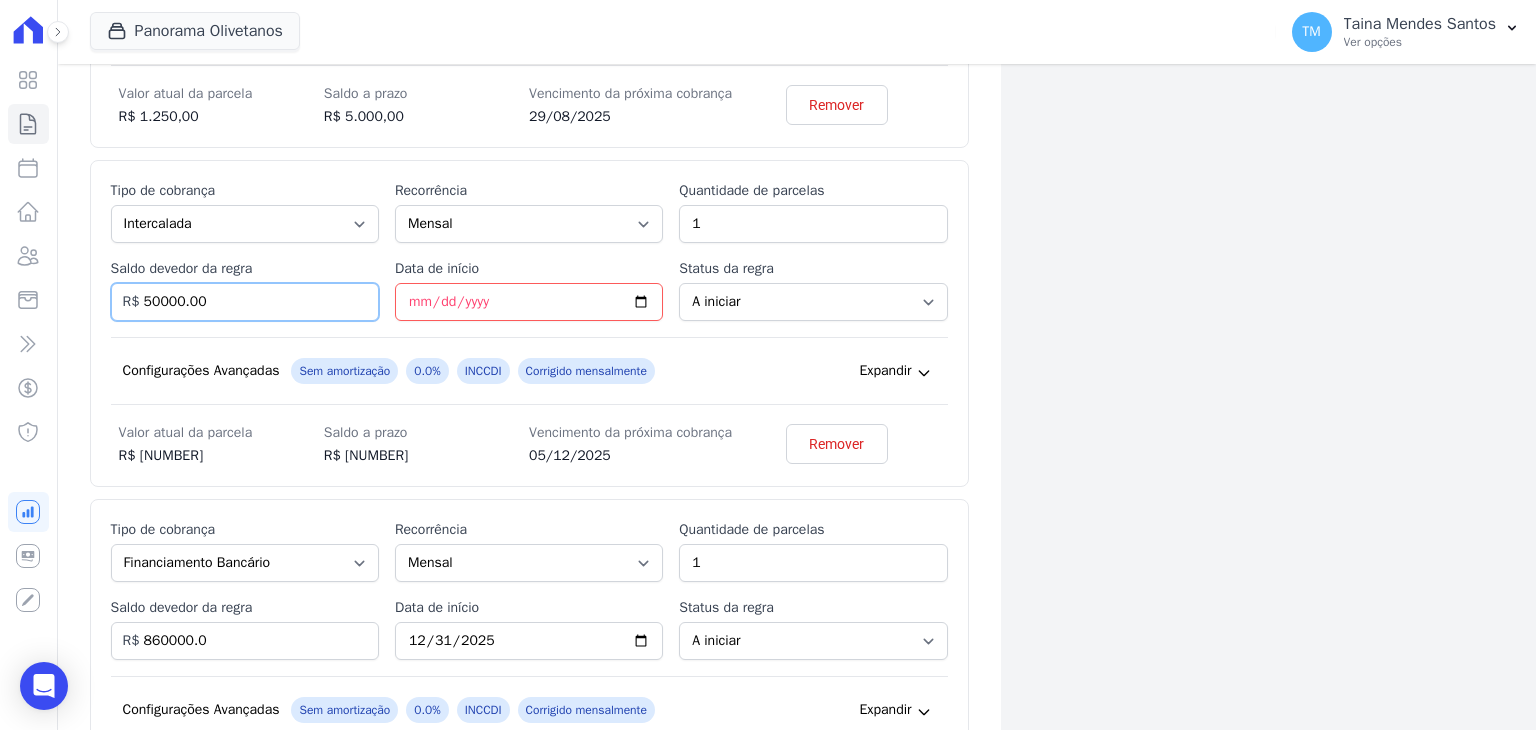 type on "50000.00" 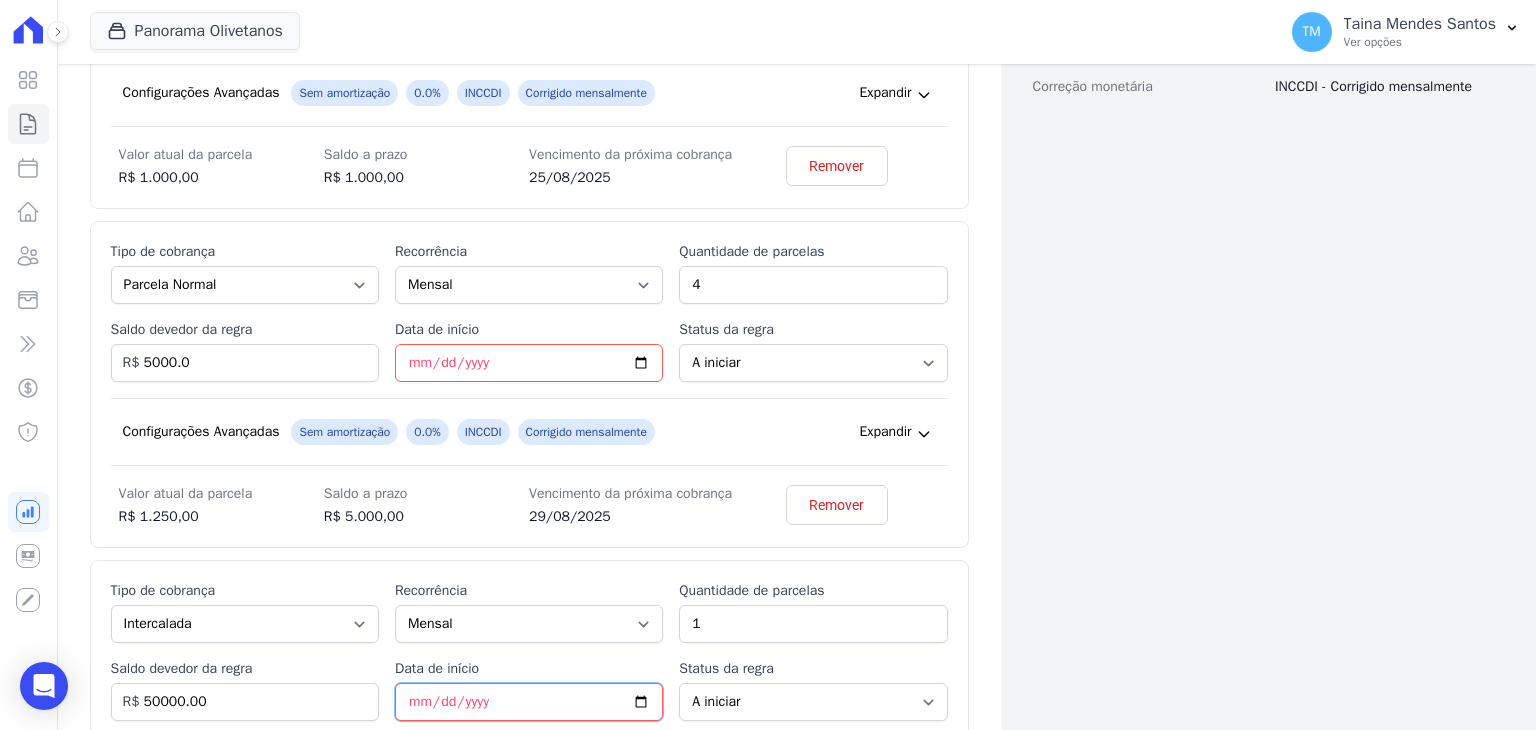 scroll, scrollTop: 600, scrollLeft: 0, axis: vertical 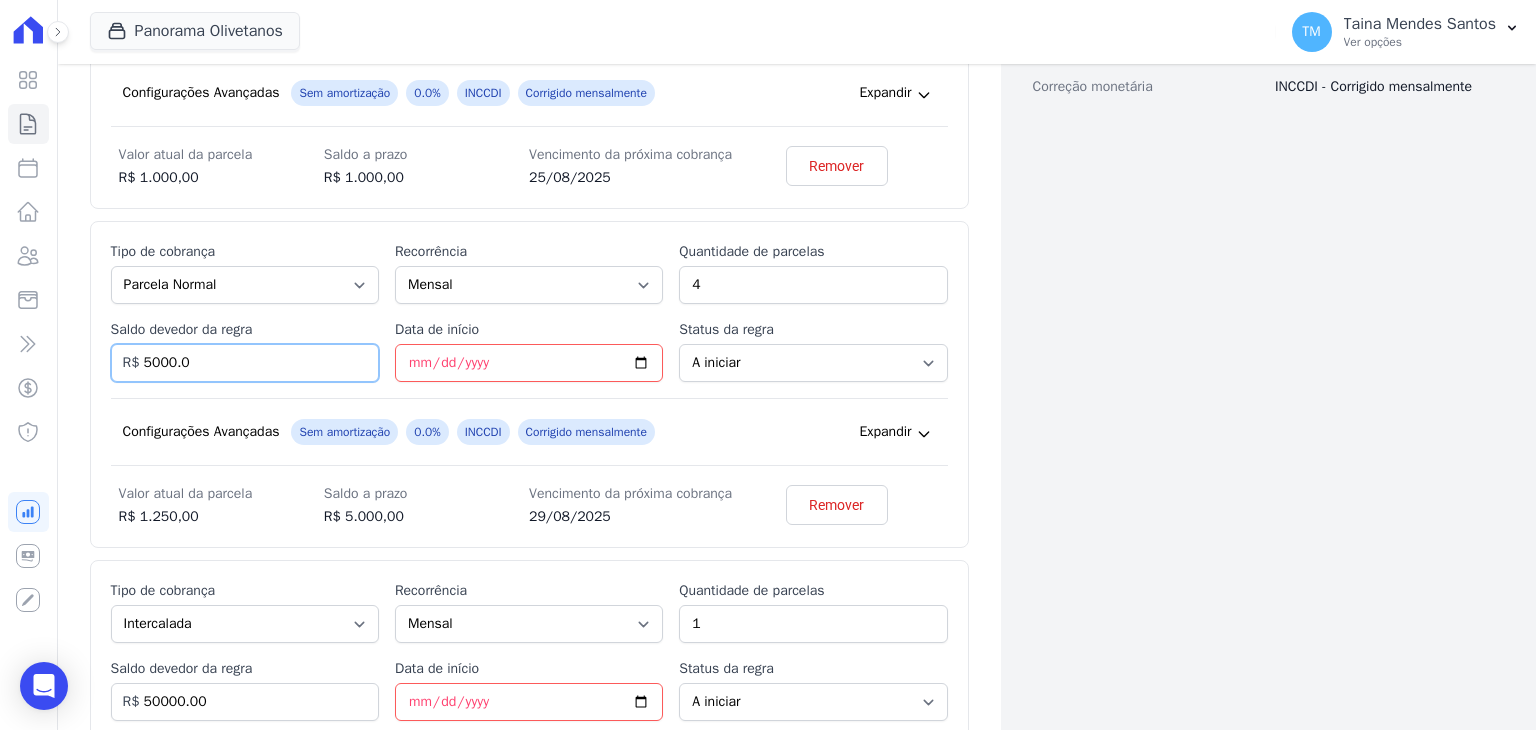 drag, startPoint x: 220, startPoint y: 391, endPoint x: 128, endPoint y: 392, distance: 92.00543 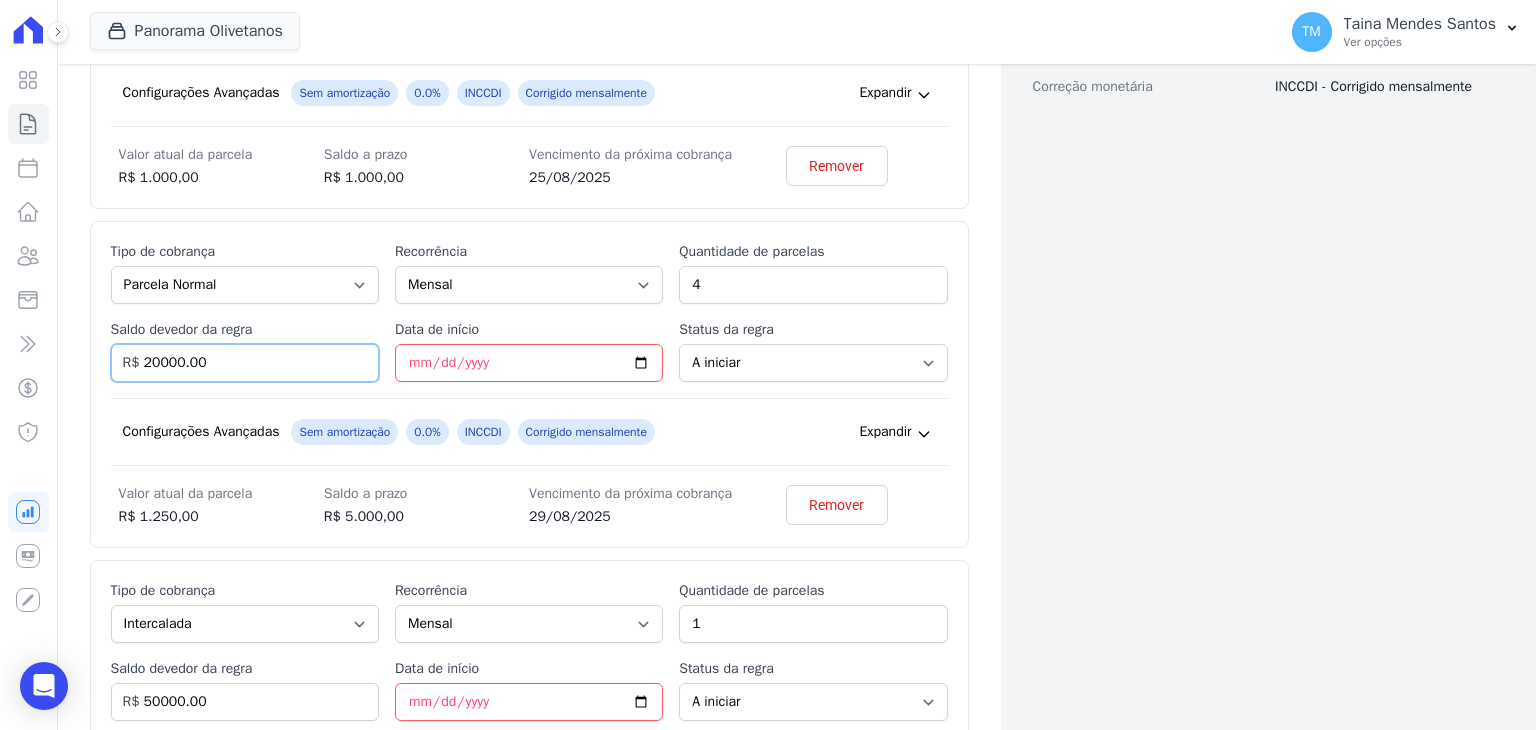 type on "20000.00" 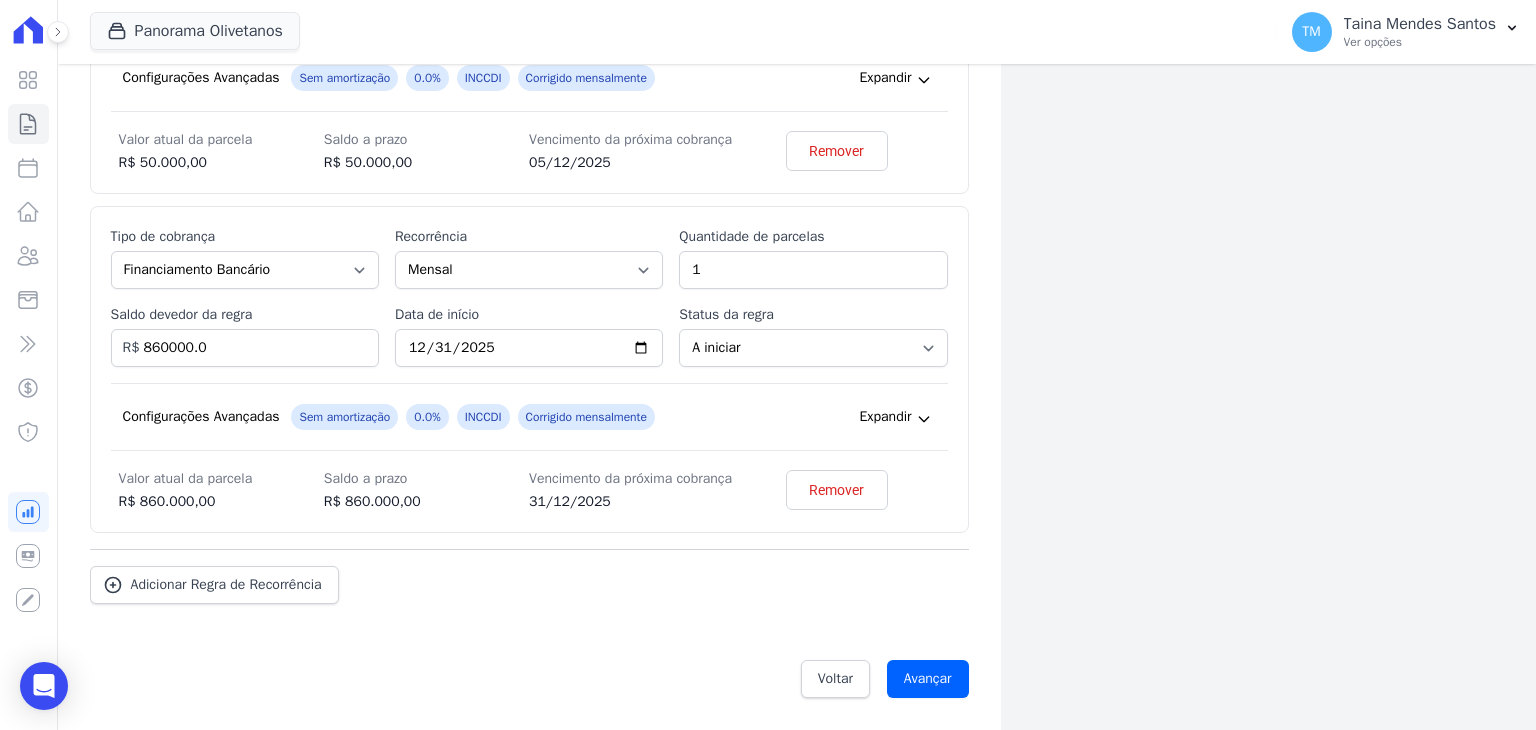 scroll, scrollTop: 1384, scrollLeft: 0, axis: vertical 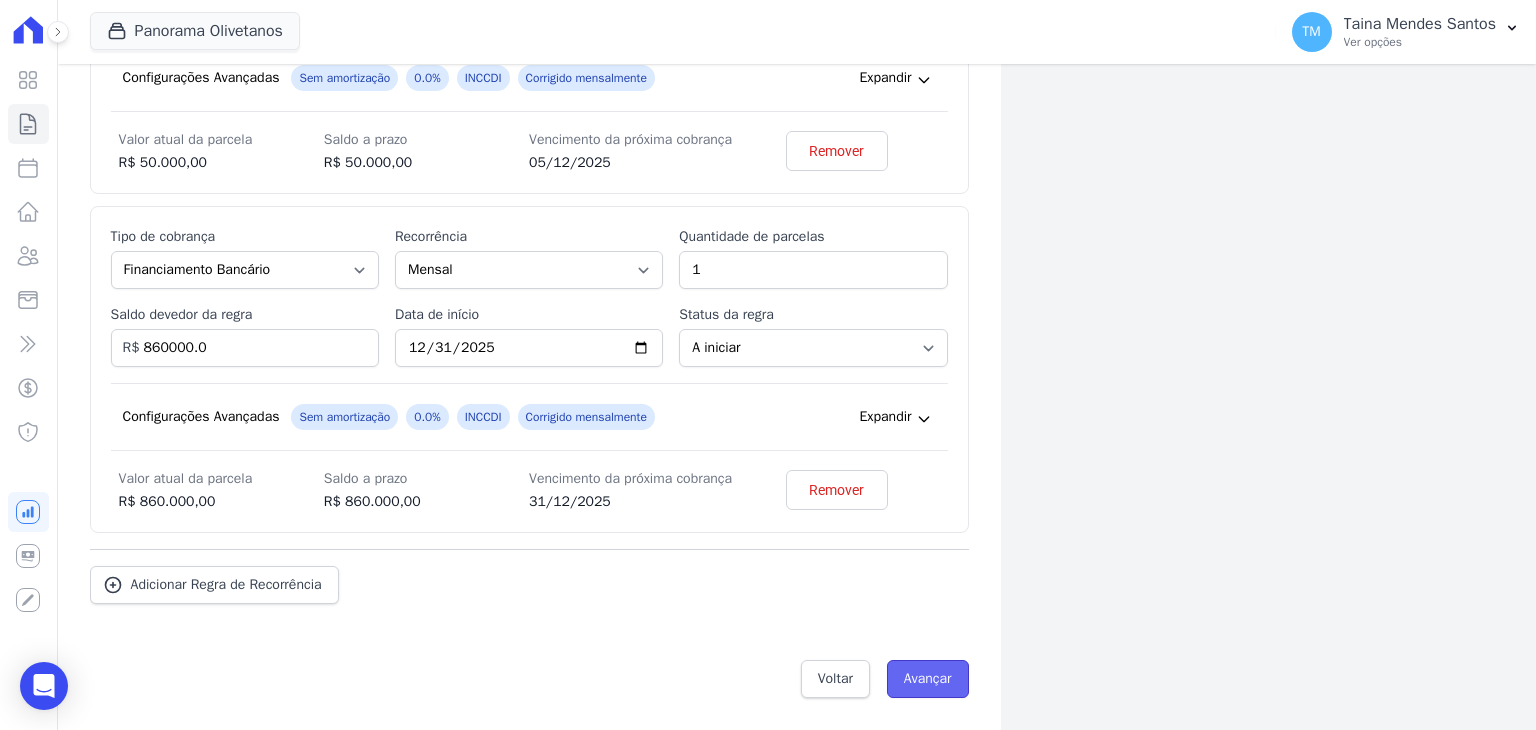 click on "Avançar" at bounding box center (928, 679) 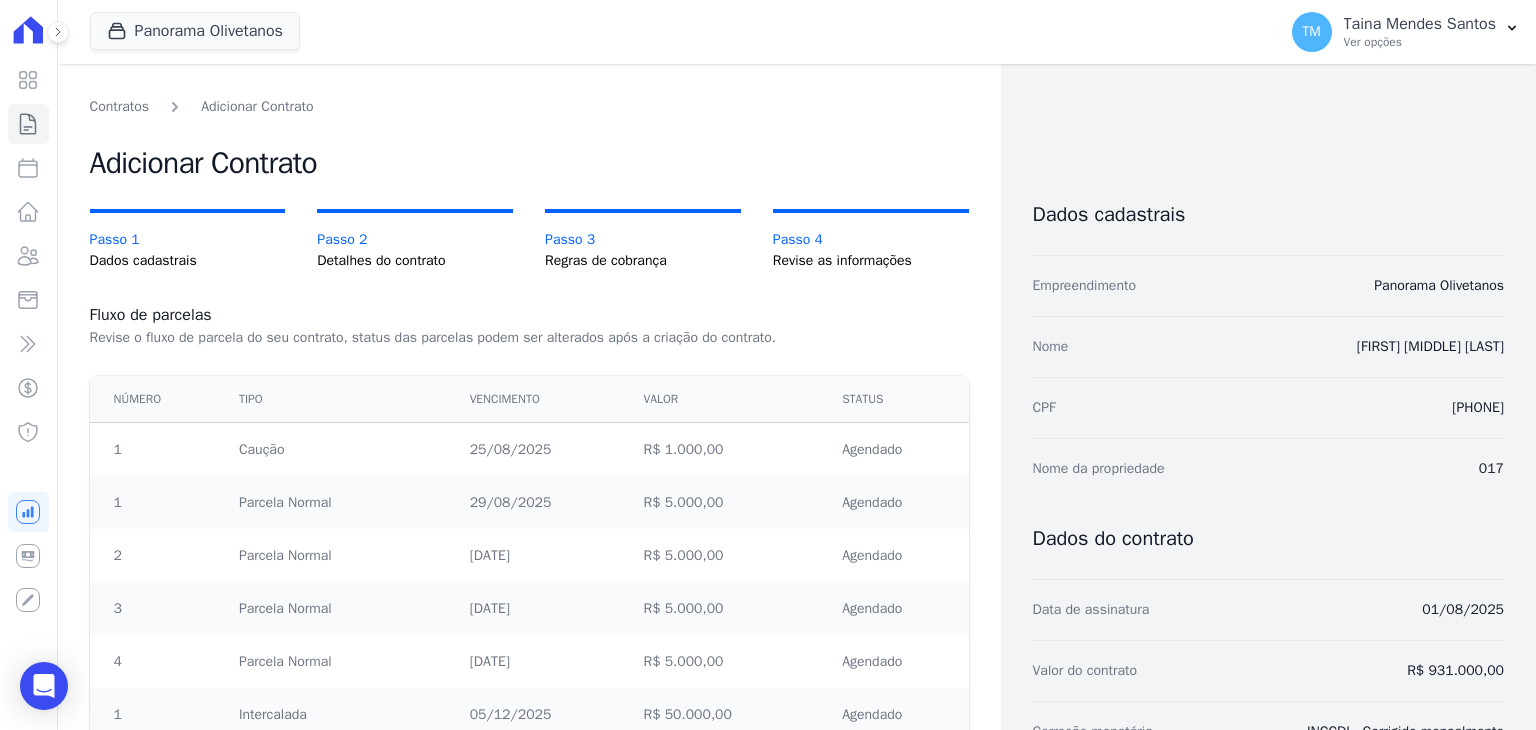 scroll, scrollTop: 0, scrollLeft: 0, axis: both 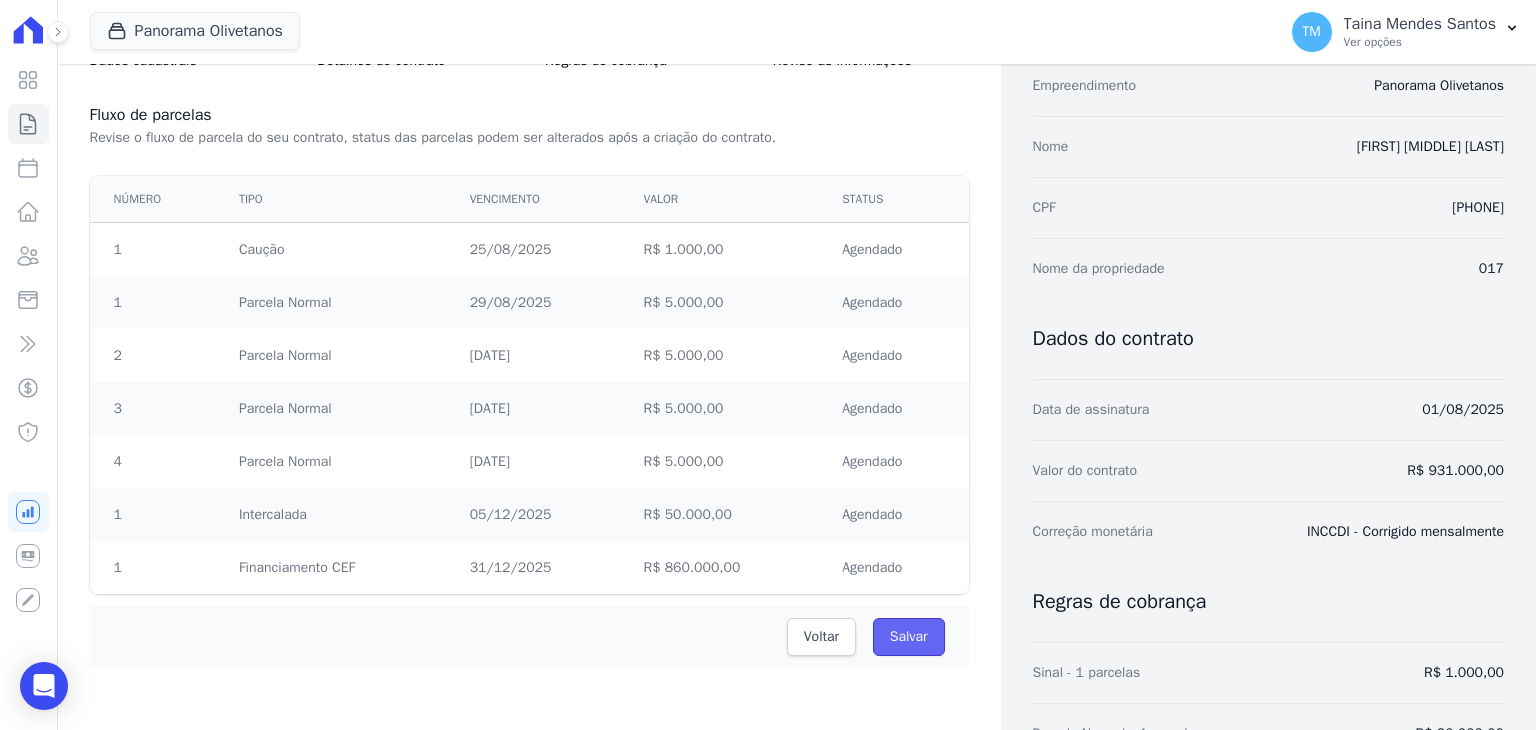 click on "Salvar" at bounding box center [909, 637] 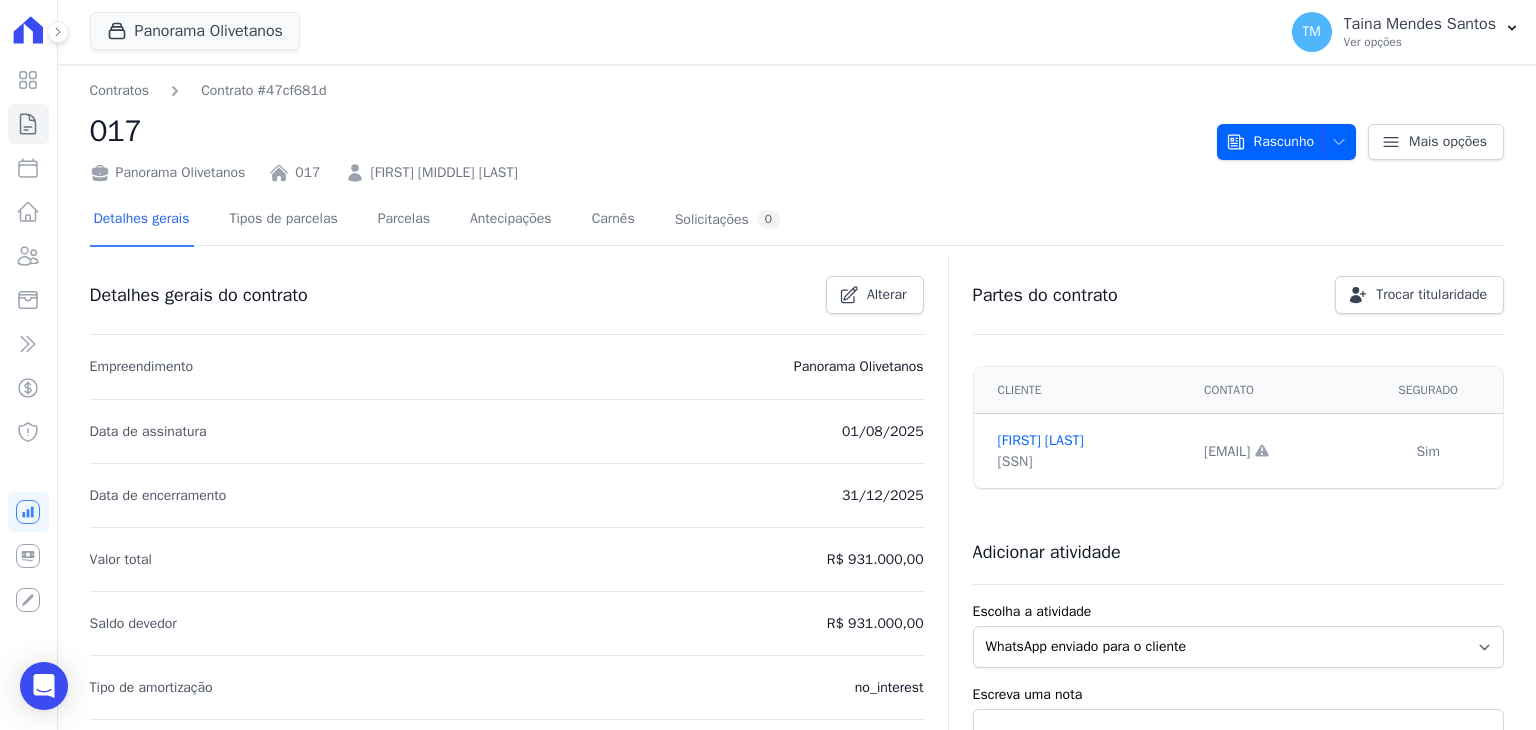 scroll, scrollTop: 0, scrollLeft: 0, axis: both 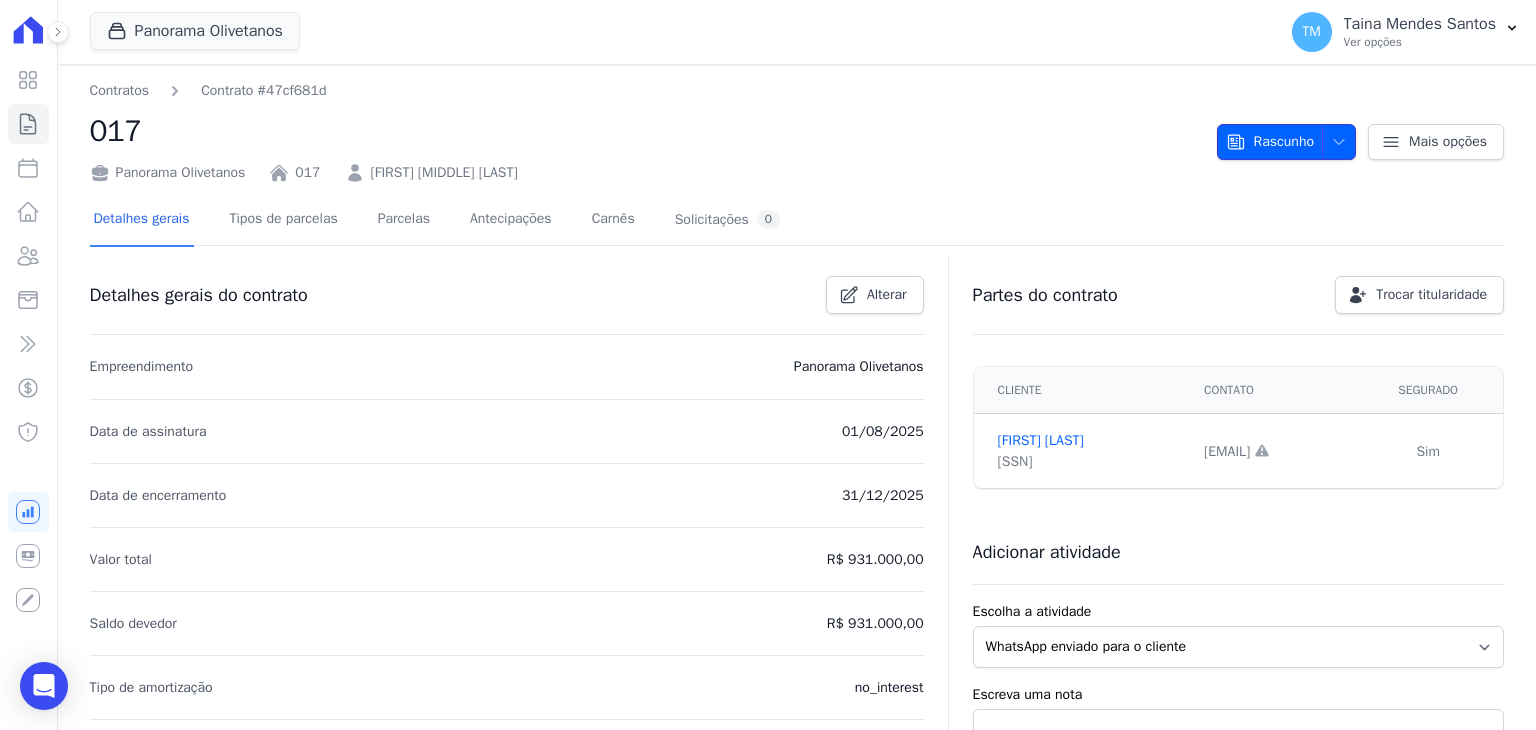 click on "Rascunho" at bounding box center [1270, 142] 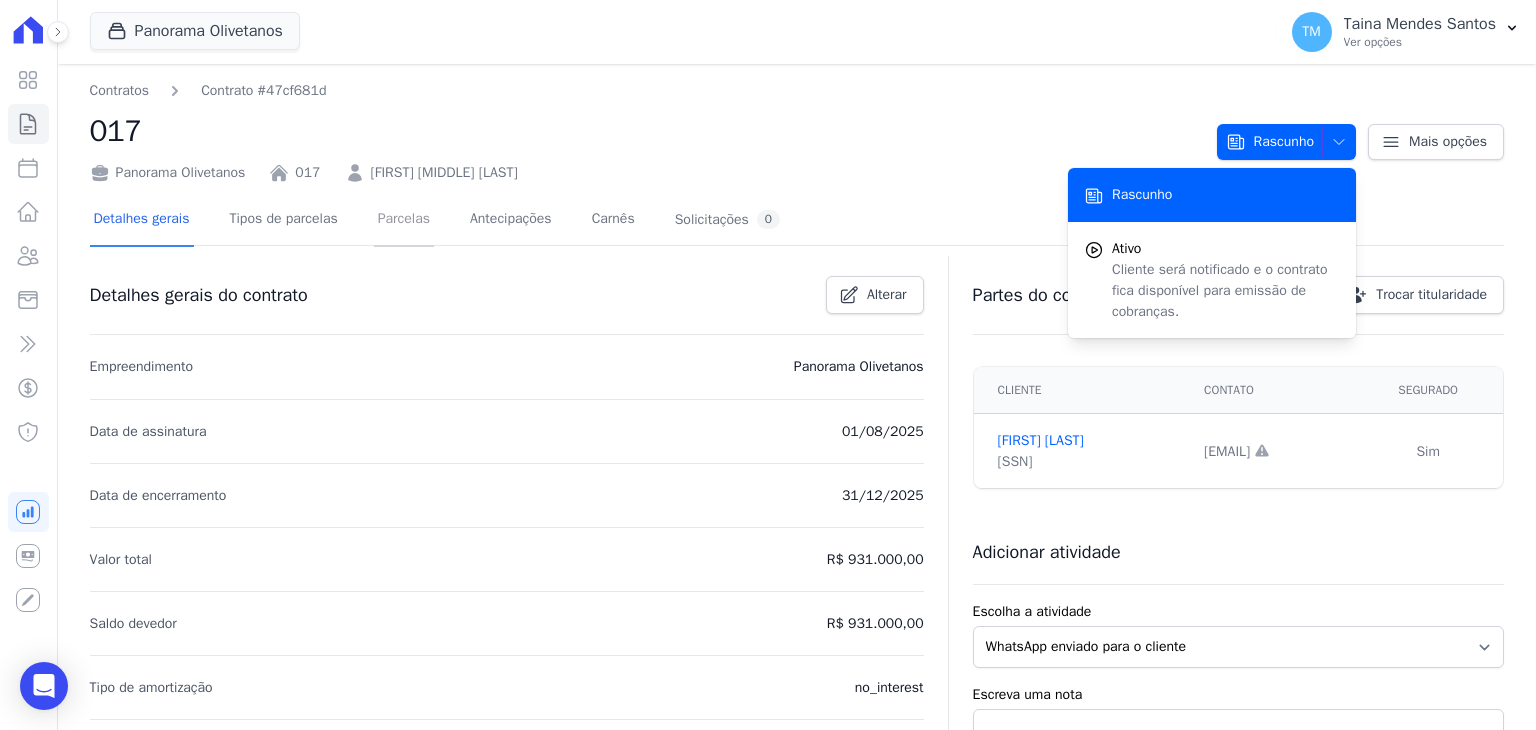 click on "Parcelas" at bounding box center (404, 220) 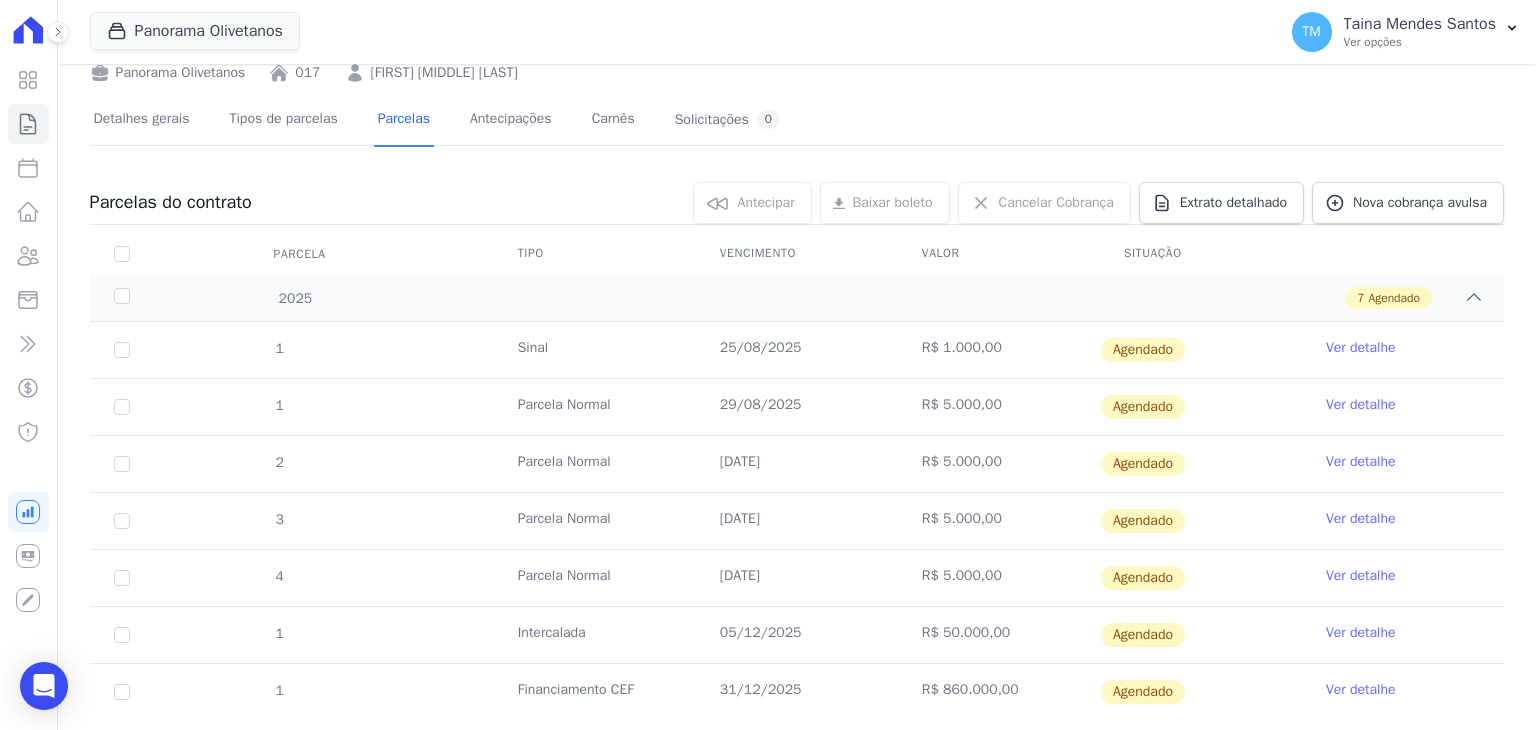 scroll, scrollTop: 148, scrollLeft: 0, axis: vertical 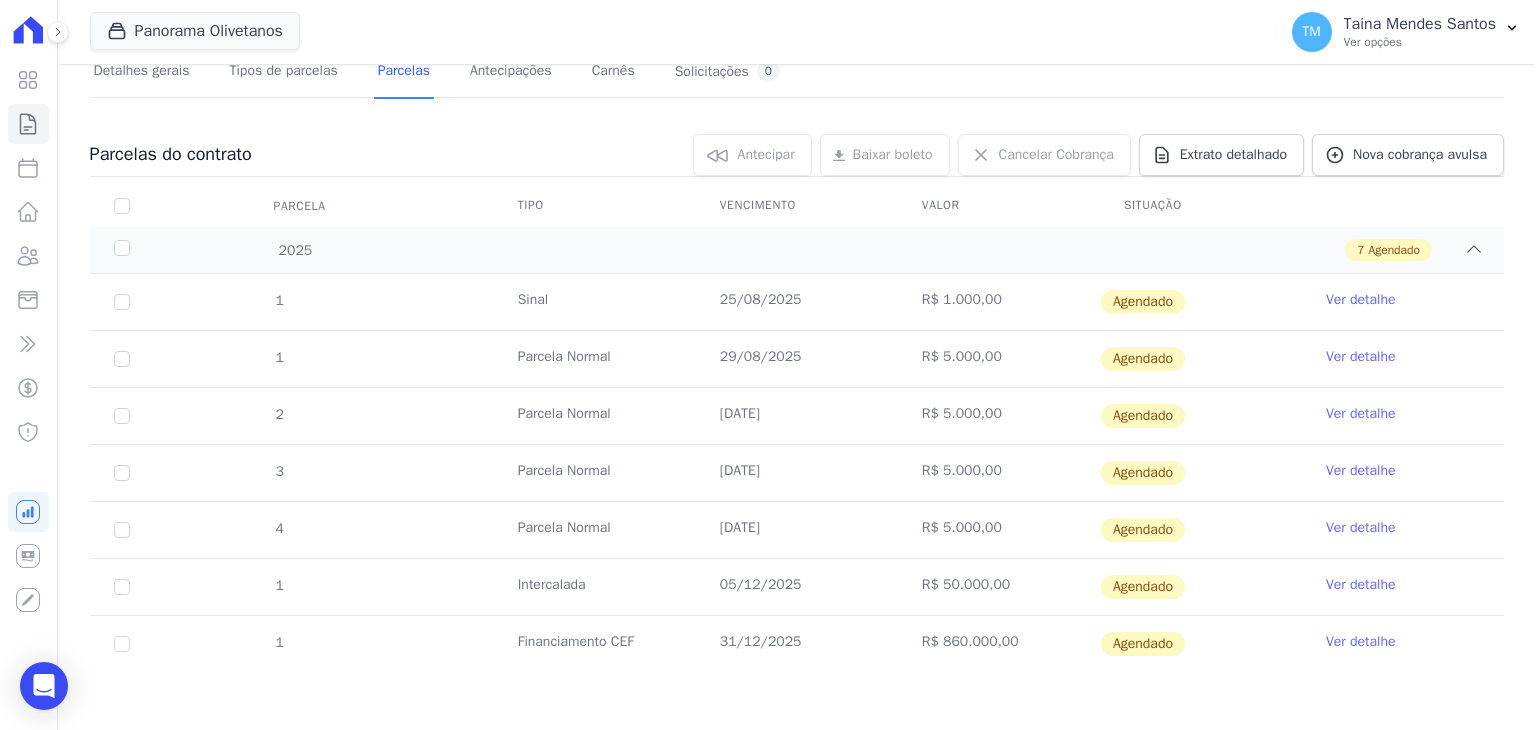 click on "Ver detalhe" at bounding box center (1361, 414) 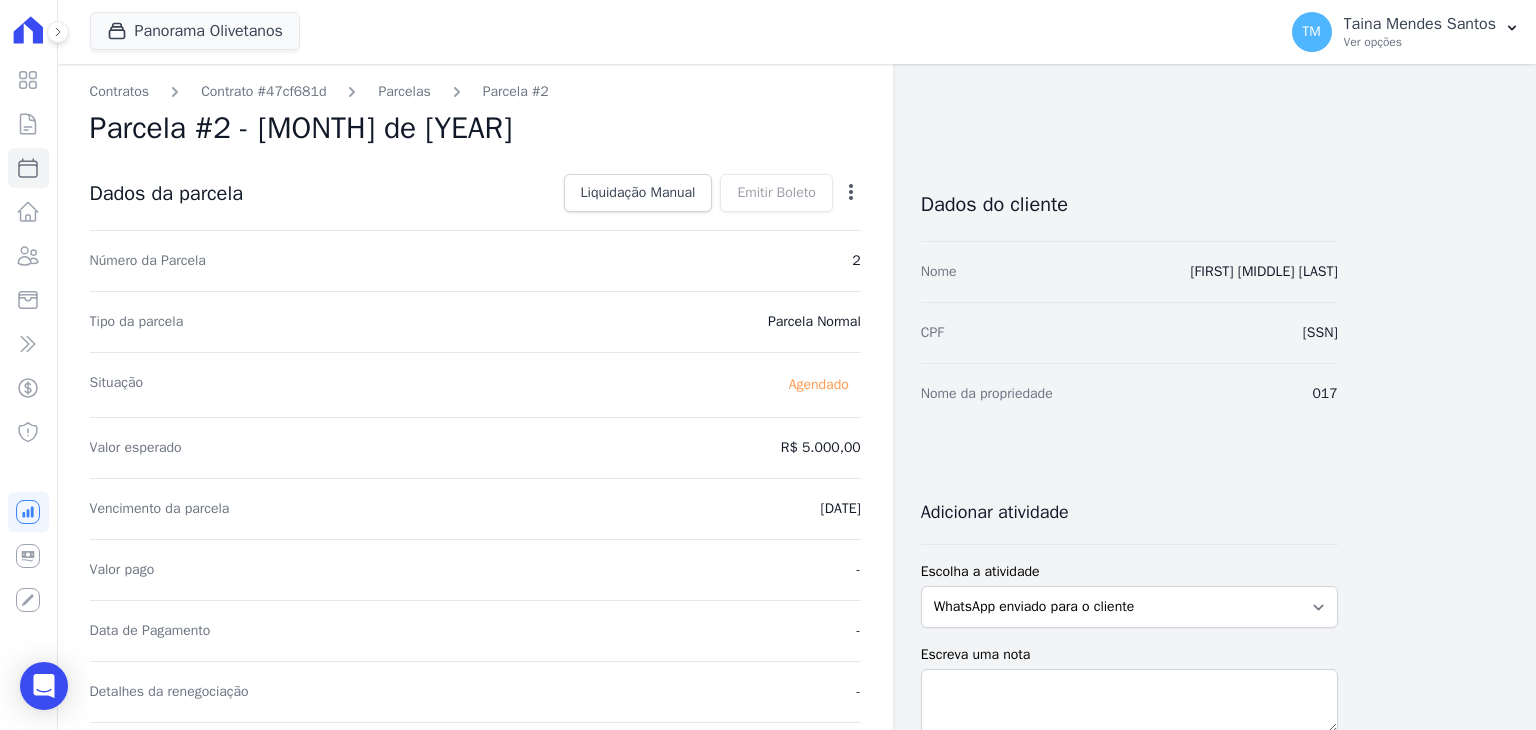 scroll, scrollTop: 0, scrollLeft: 0, axis: both 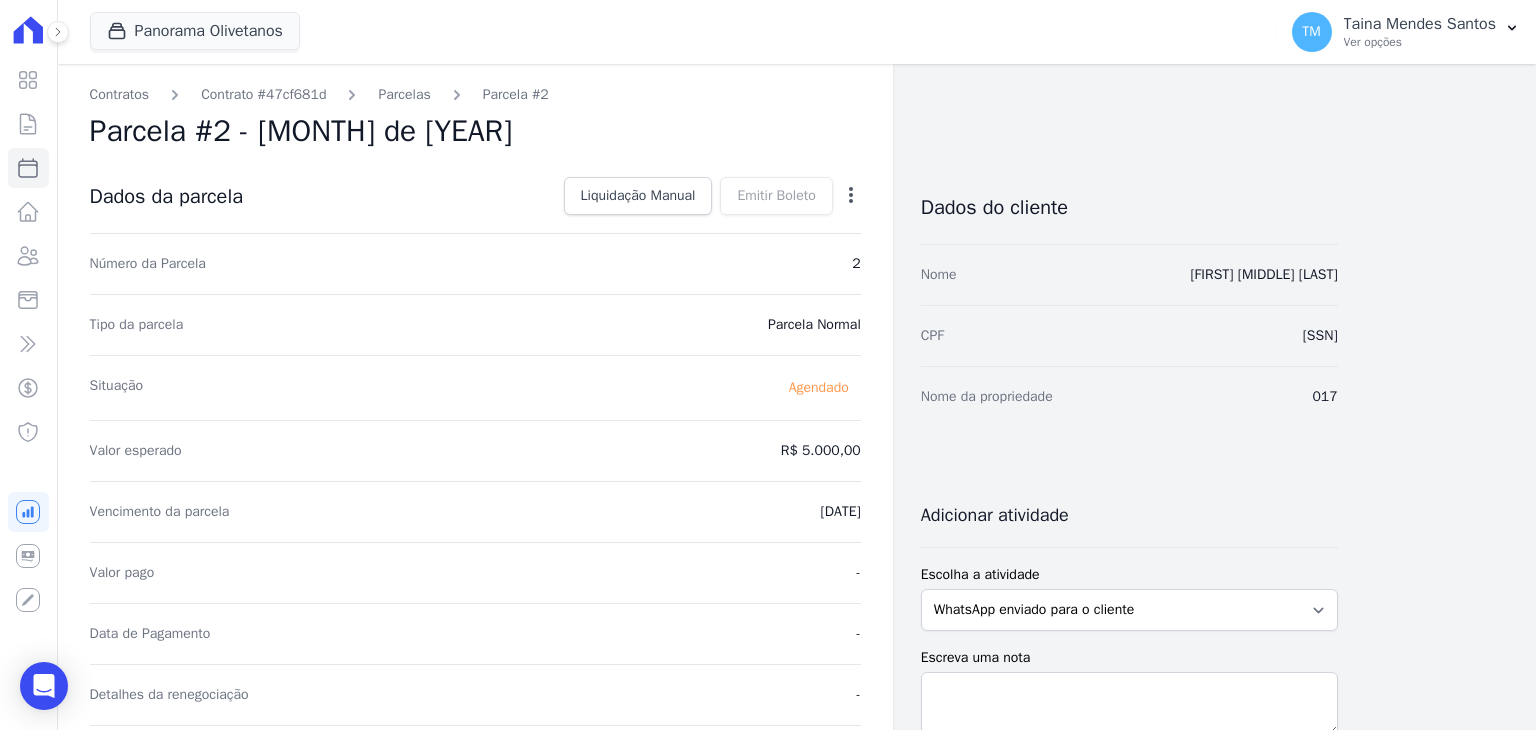 click 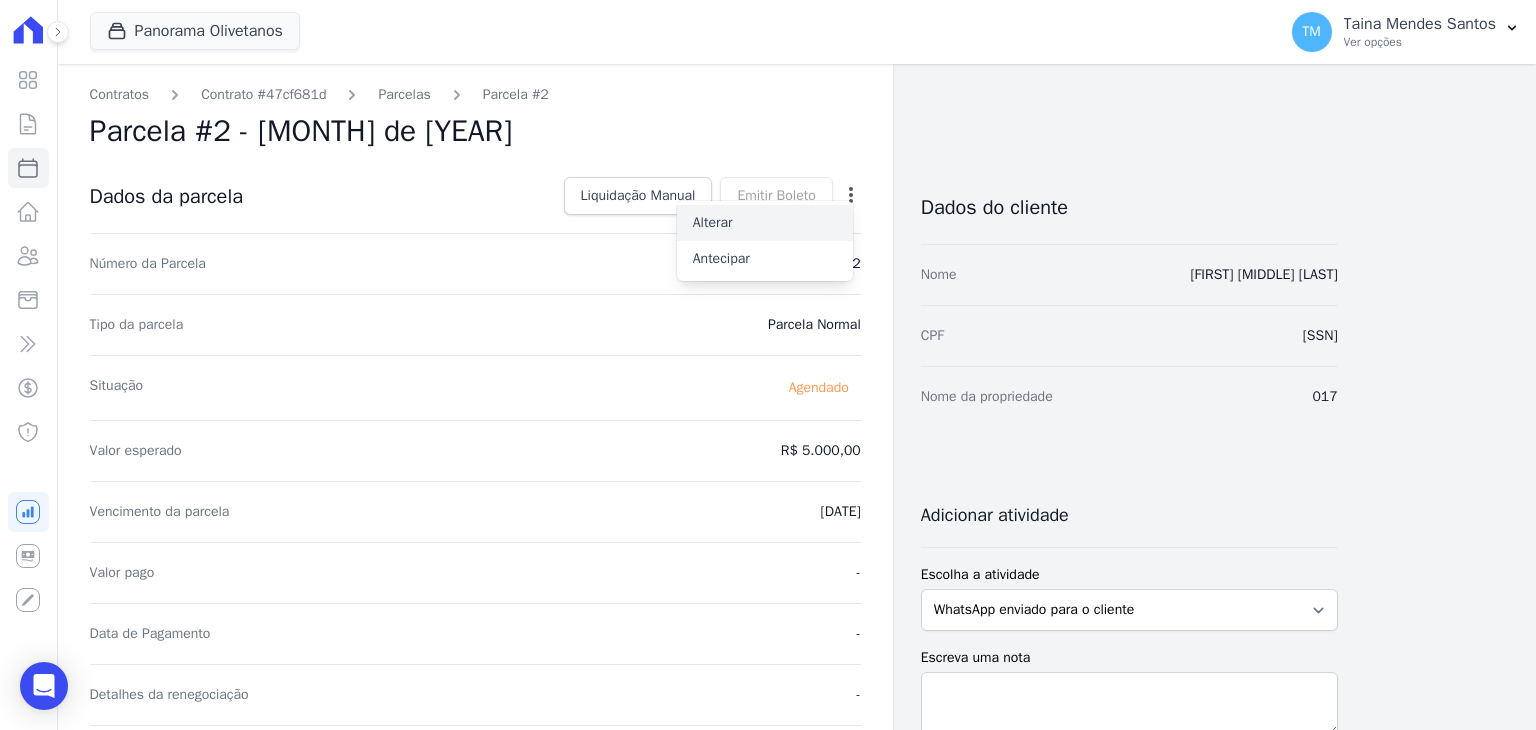 click on "Alterar" at bounding box center [765, 223] 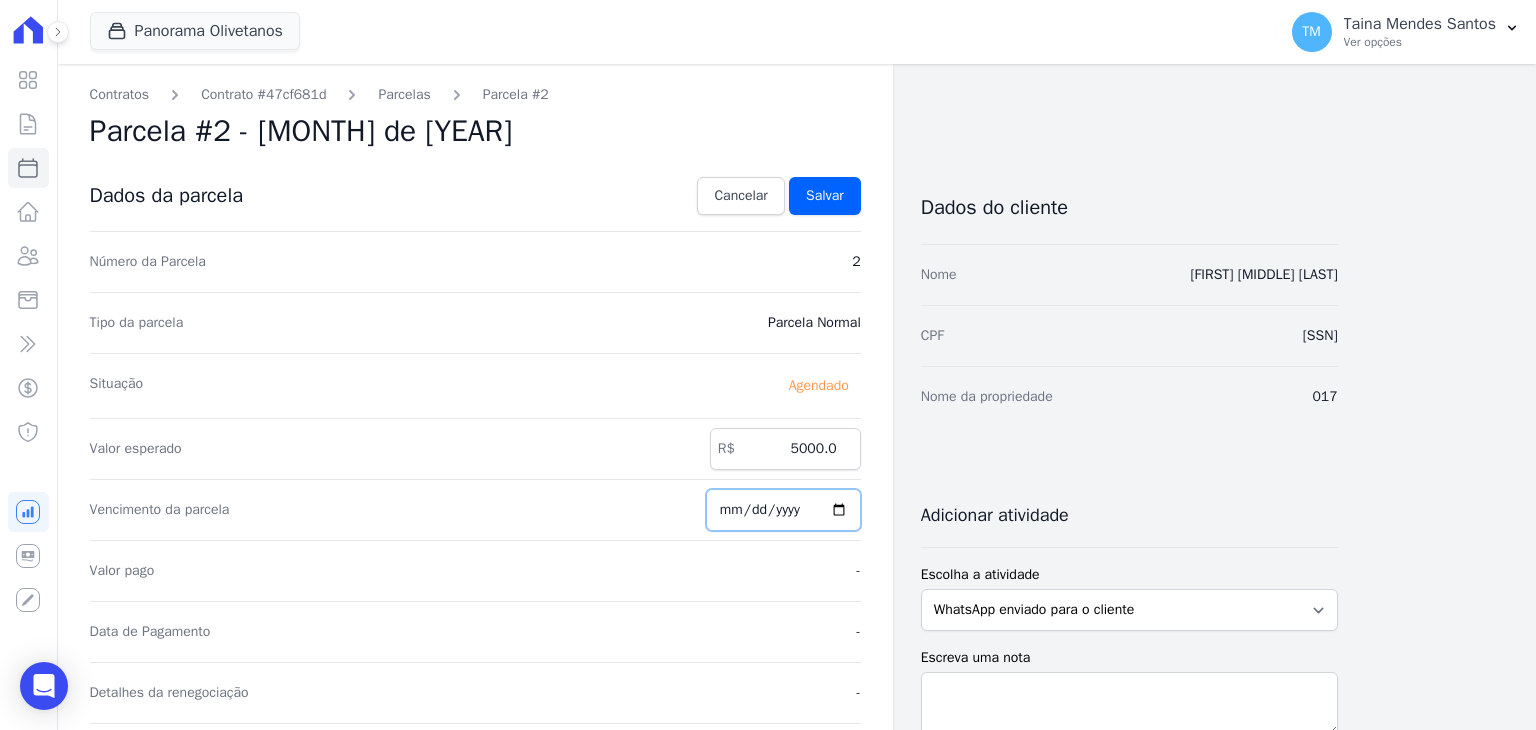 click on "2025-09-29" at bounding box center [783, 510] 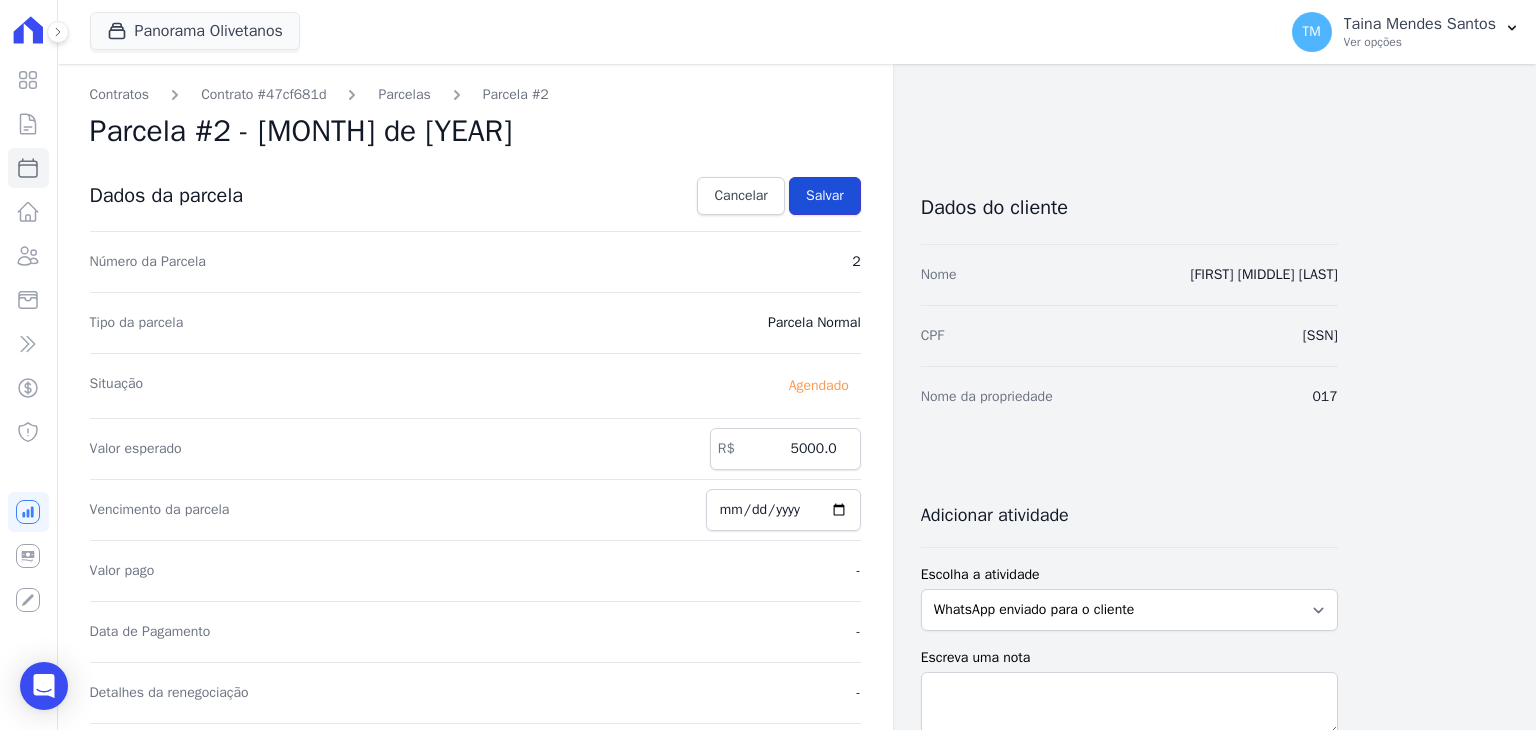 click on "Salvar" at bounding box center [825, 196] 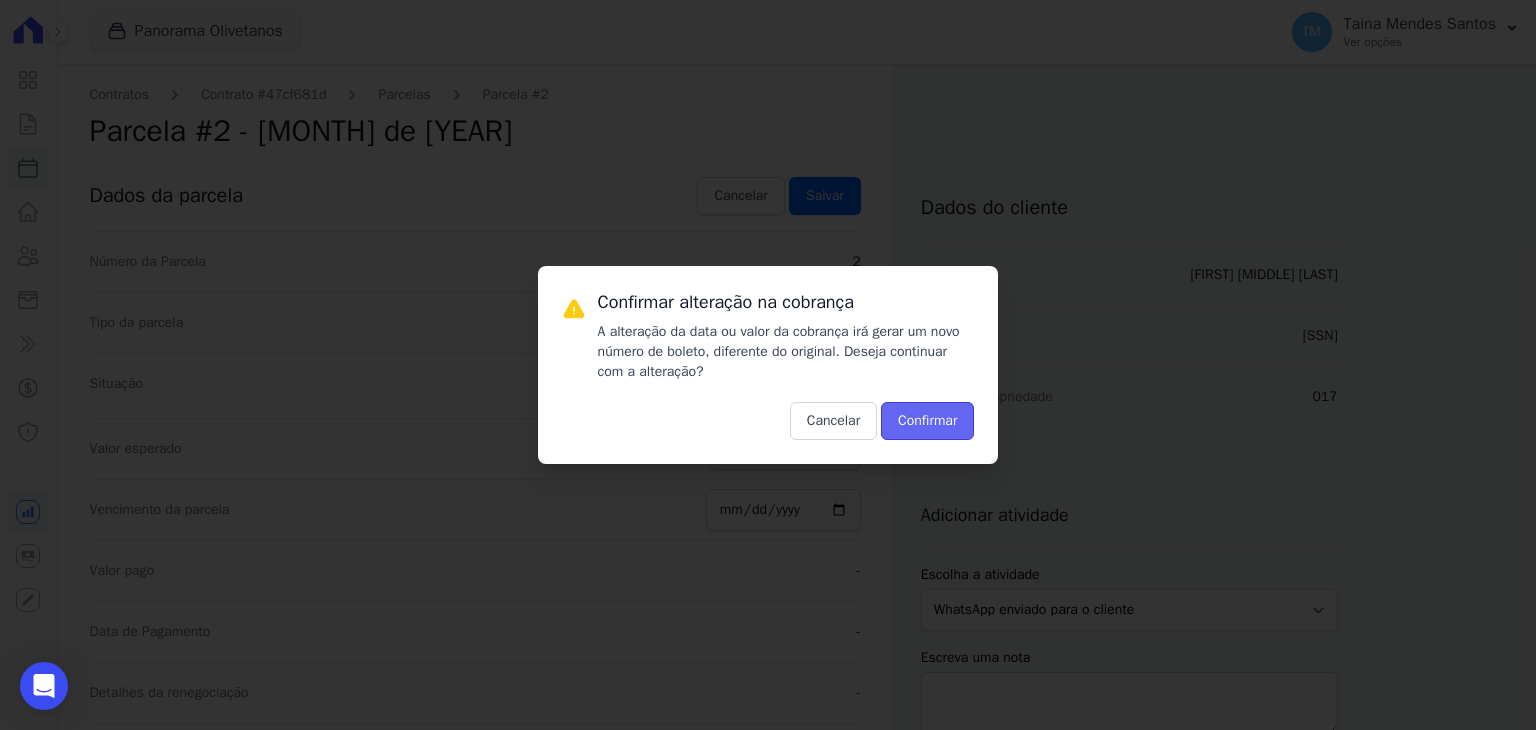 click on "Confirmar" at bounding box center [927, 421] 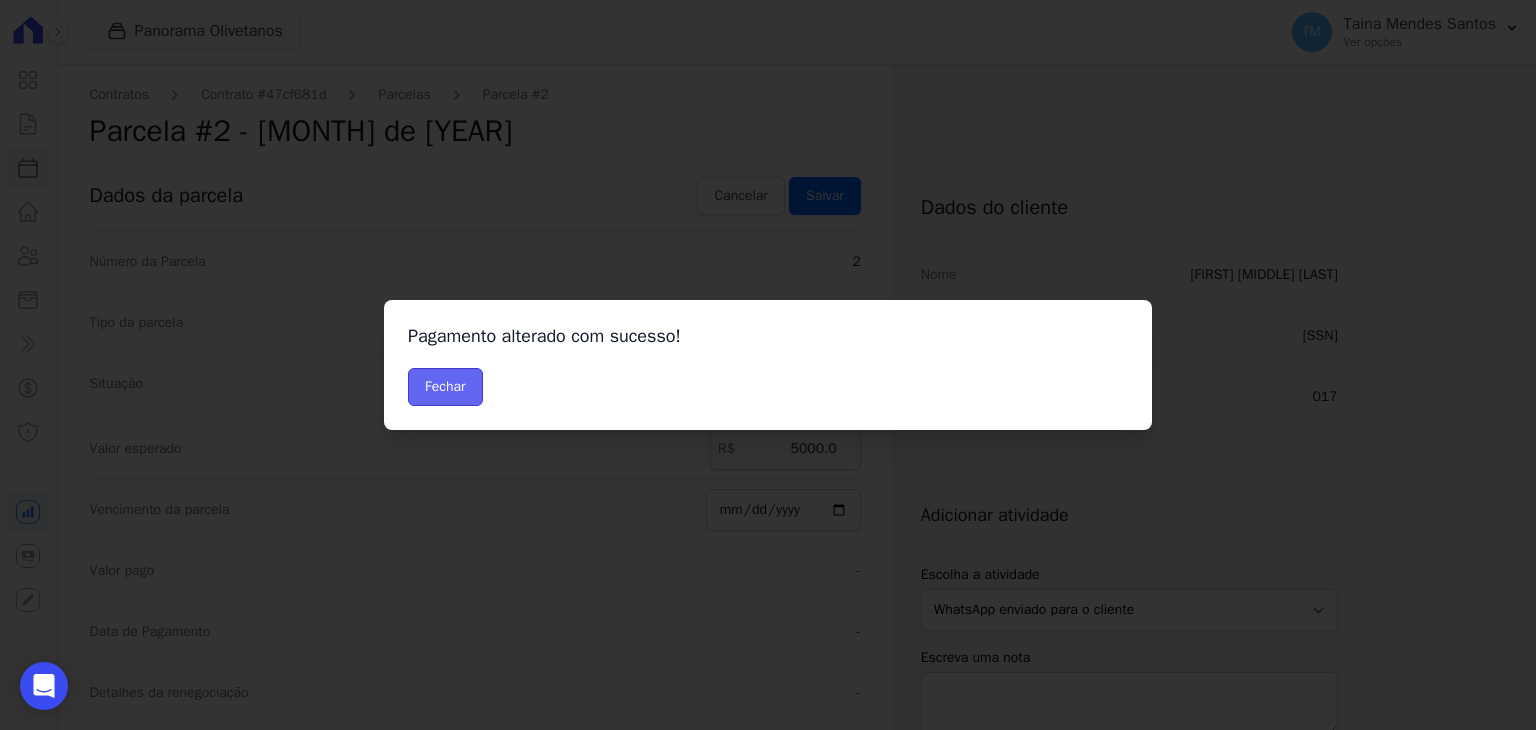 click on "Fechar" at bounding box center (445, 387) 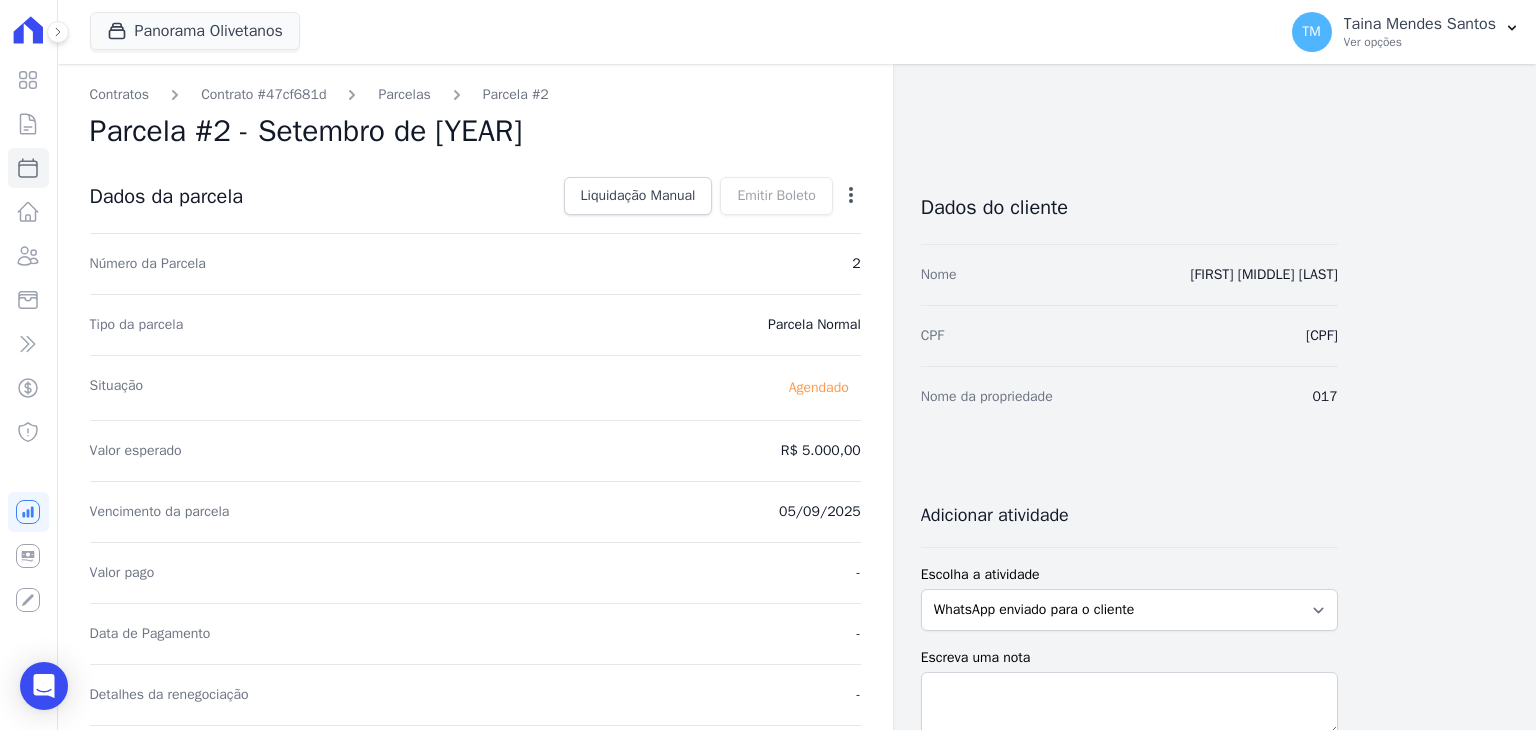 scroll, scrollTop: 0, scrollLeft: 0, axis: both 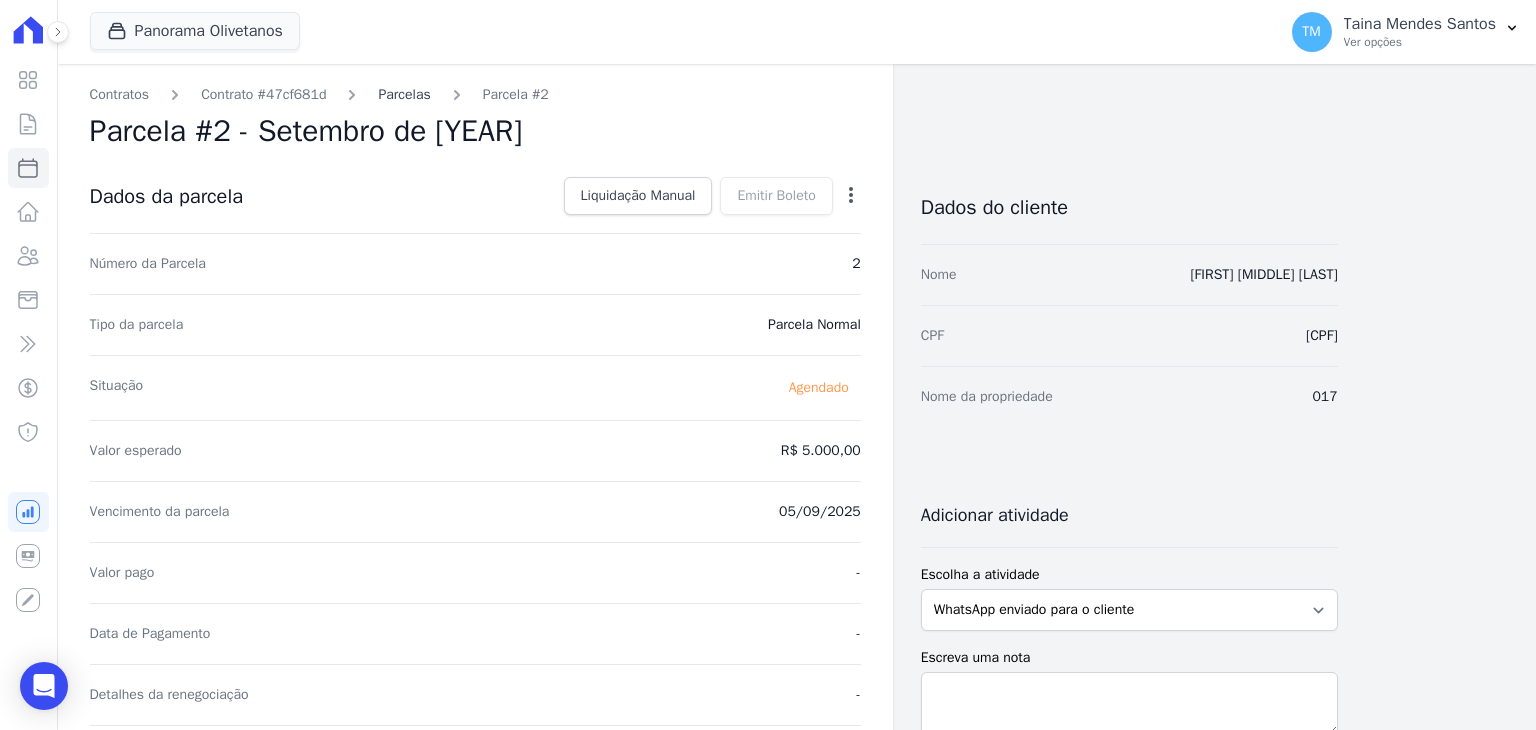 click on "Parcelas" at bounding box center [404, 94] 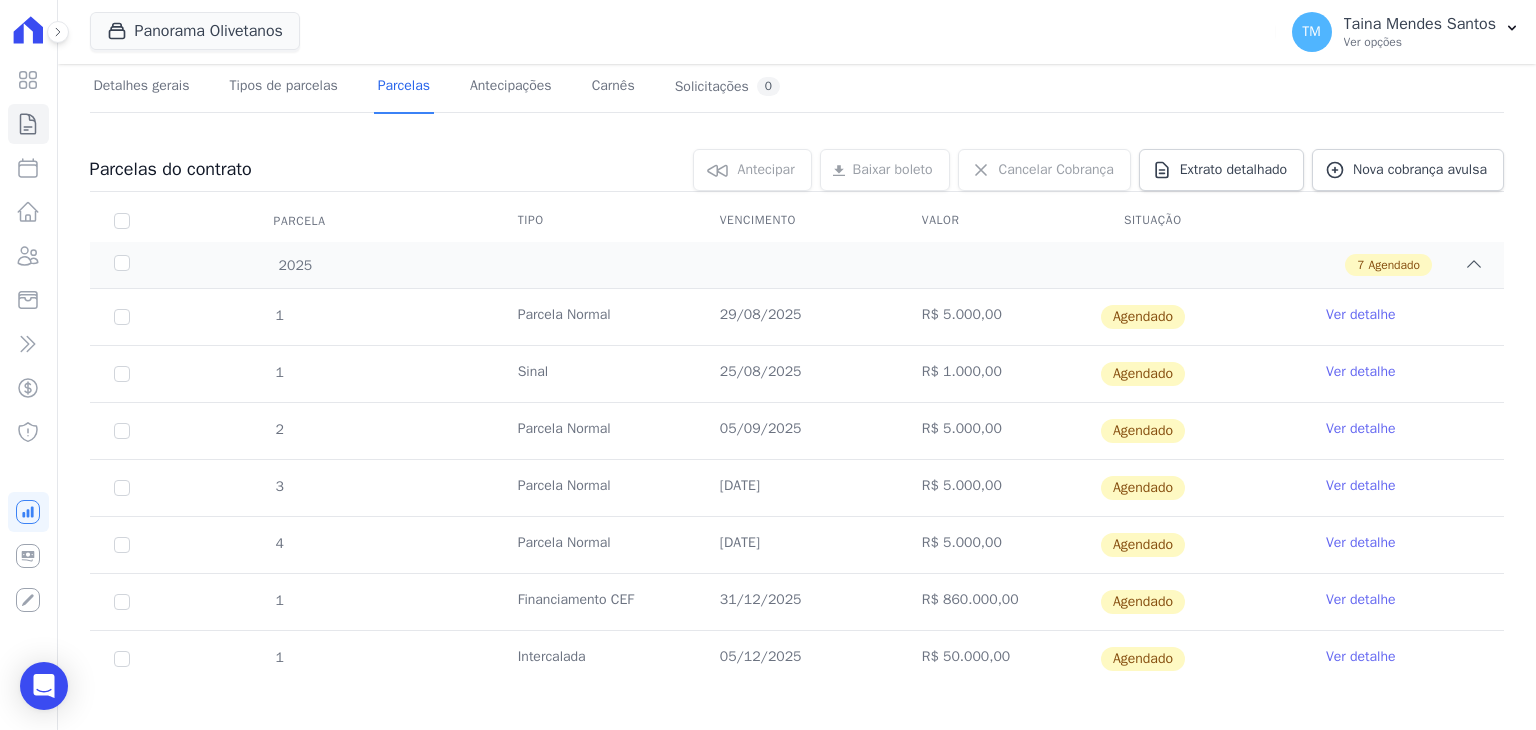 scroll, scrollTop: 148, scrollLeft: 0, axis: vertical 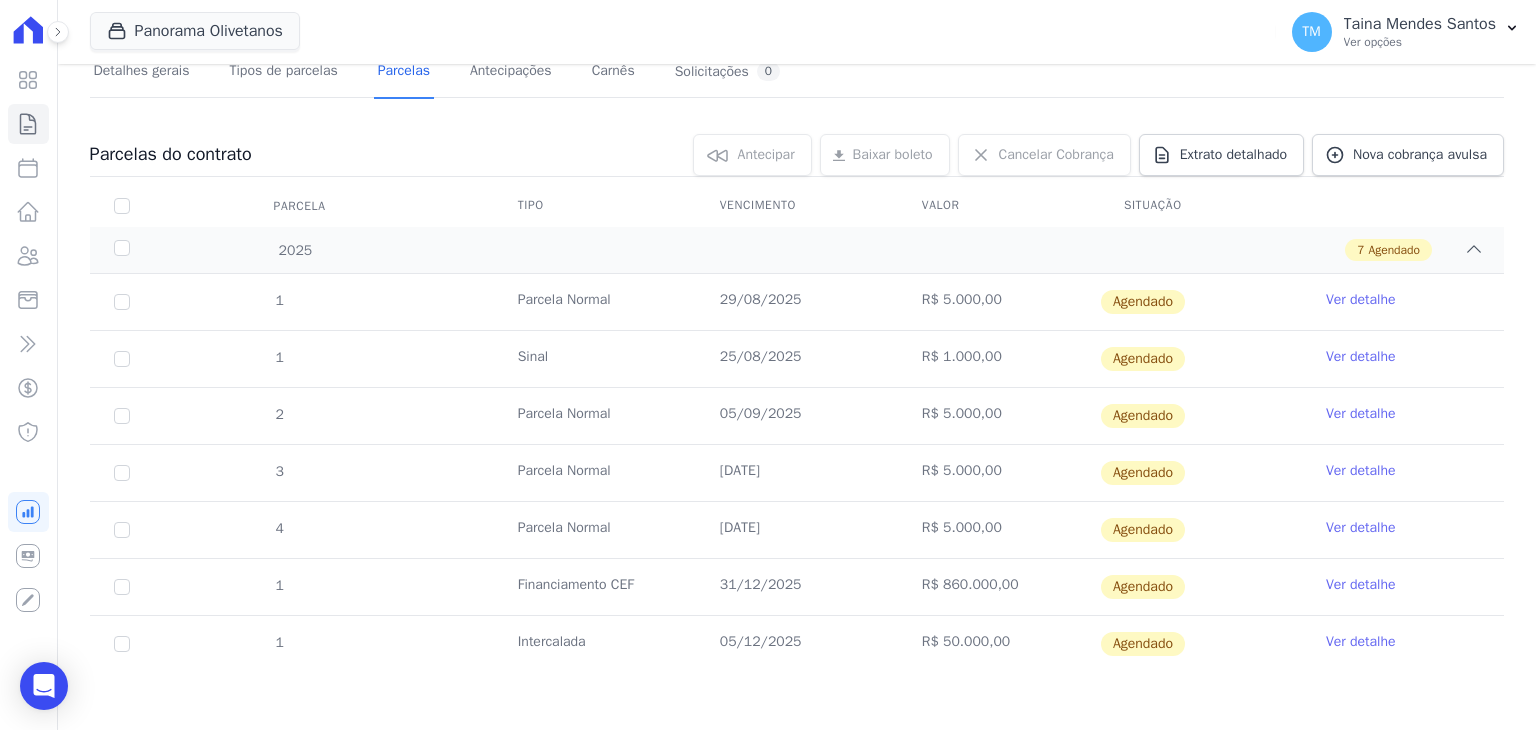 click on "Ver detalhe" at bounding box center [1361, 471] 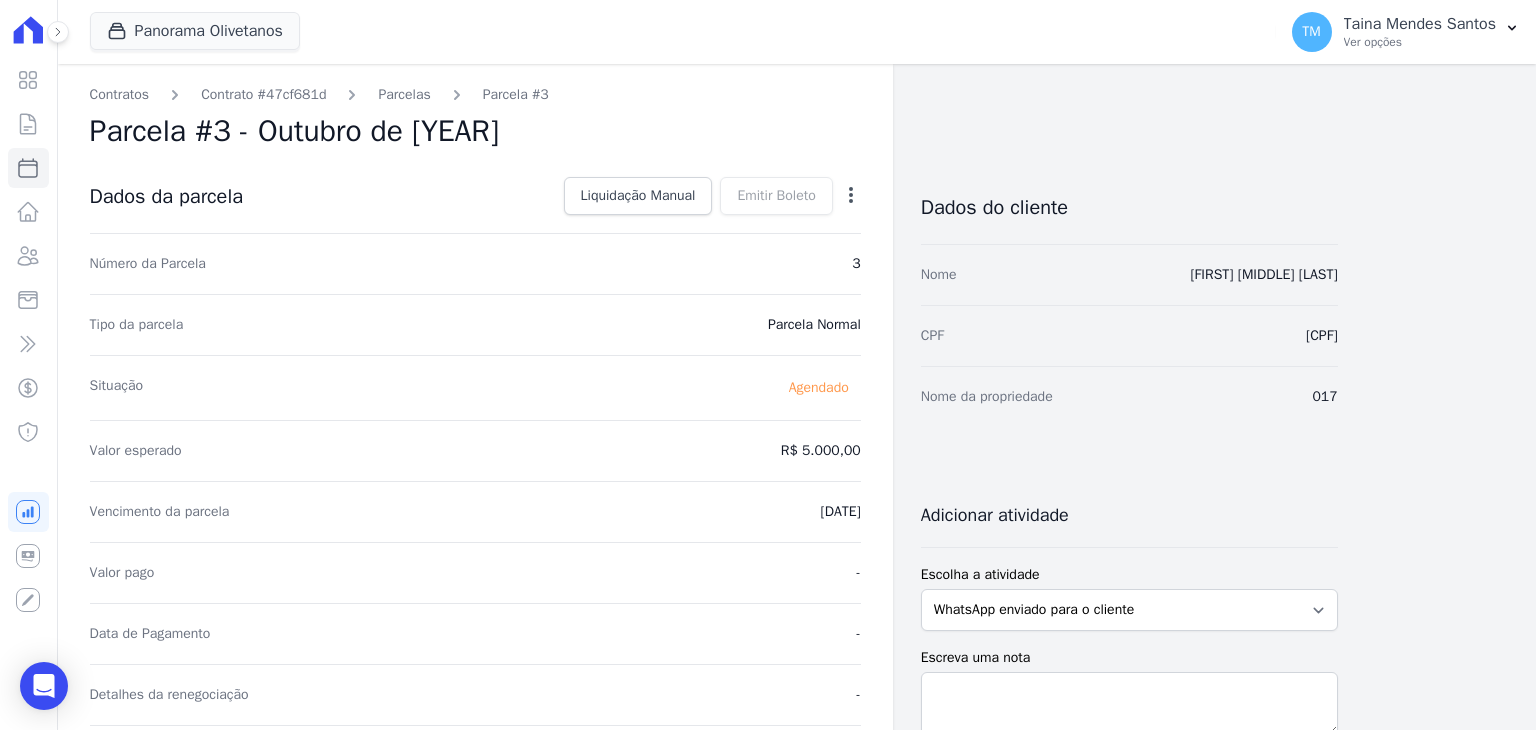 click 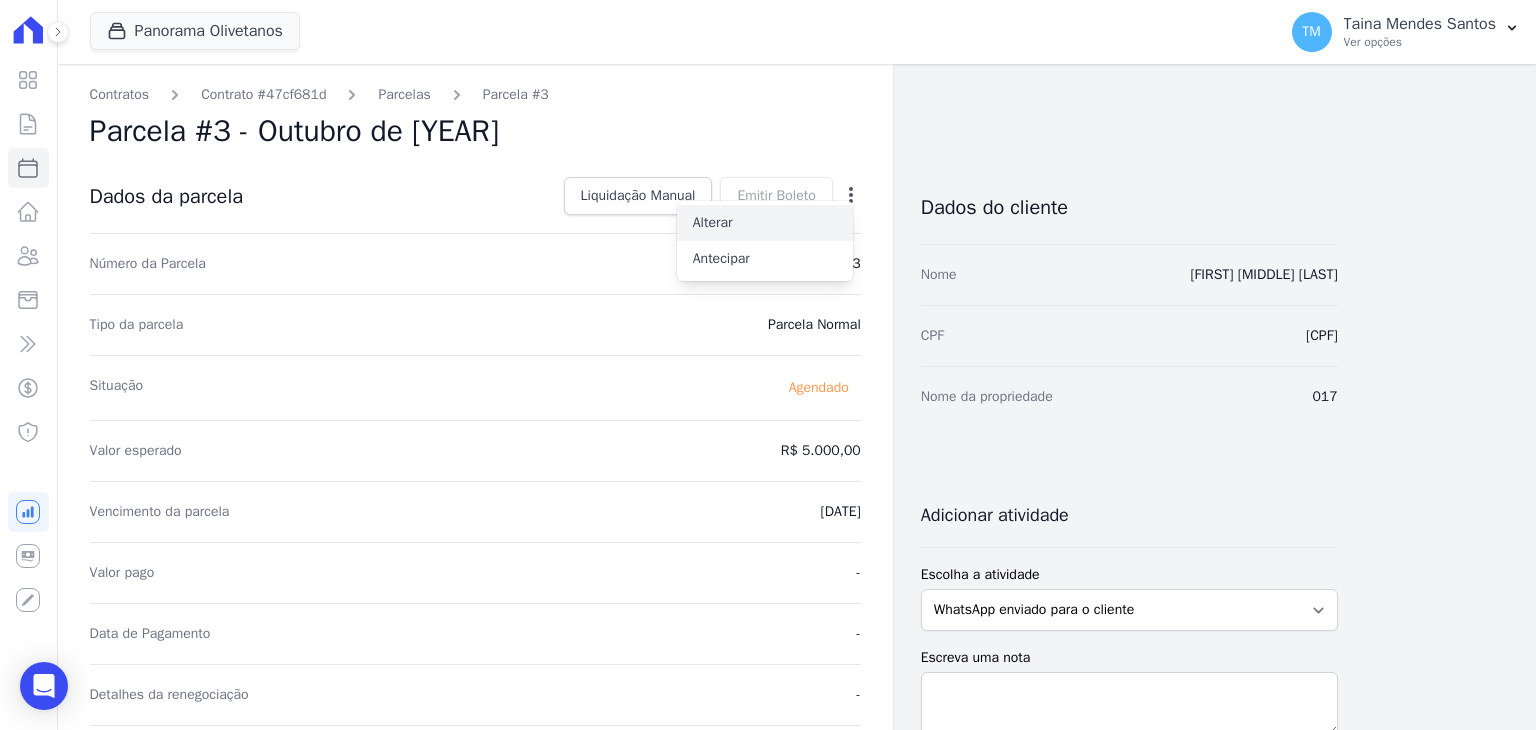 click on "Alterar" at bounding box center [765, 223] 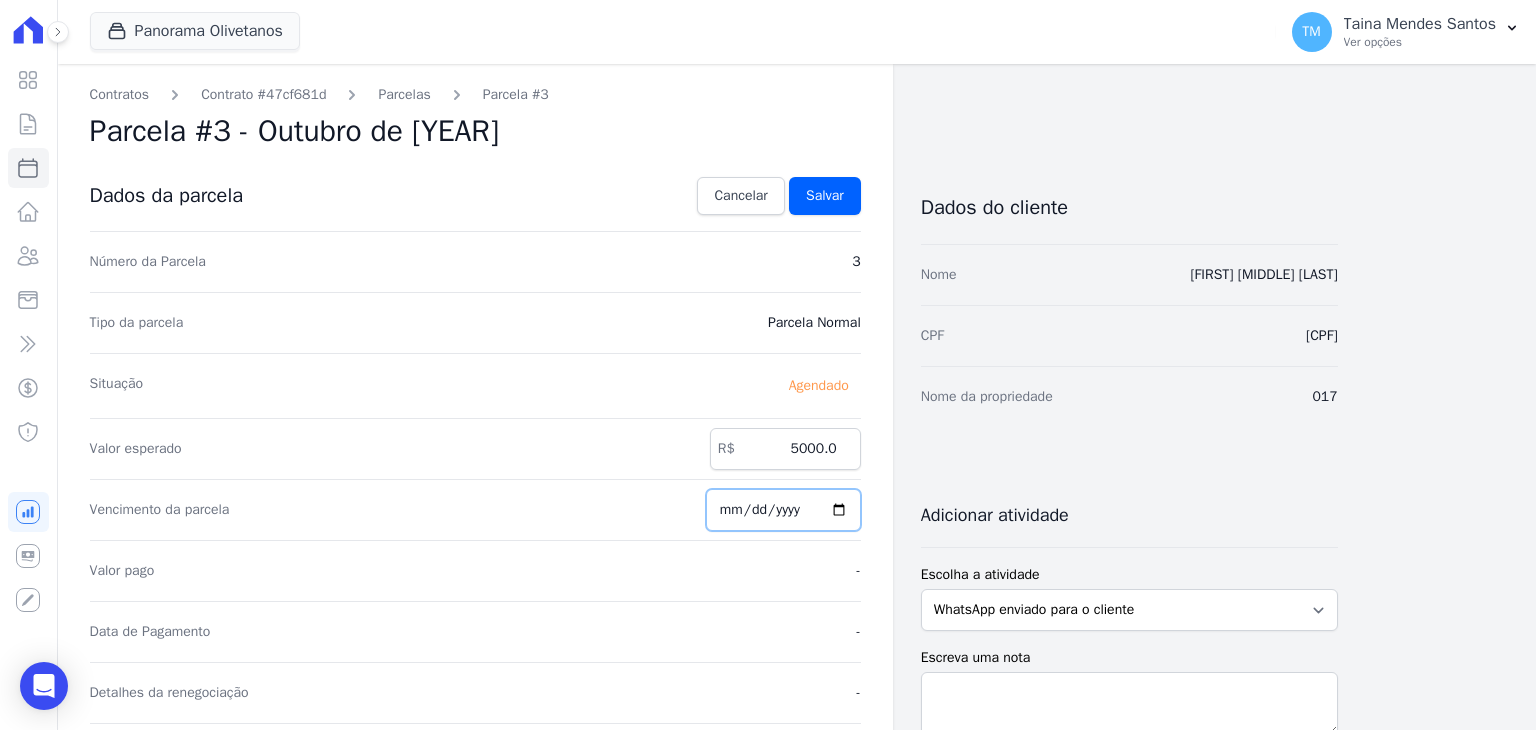 click on "[DATE]" at bounding box center (783, 510) 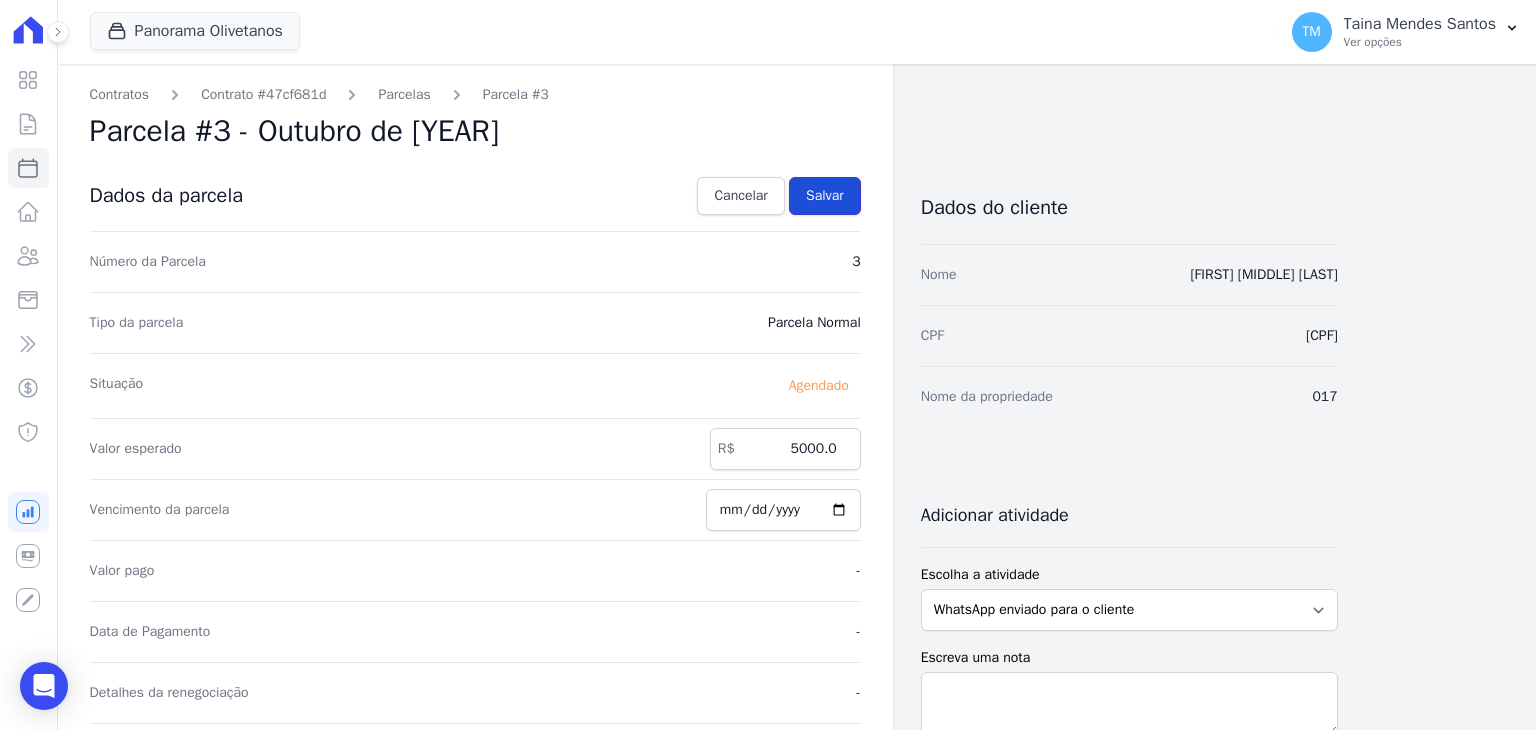 click on "Salvar" at bounding box center (825, 196) 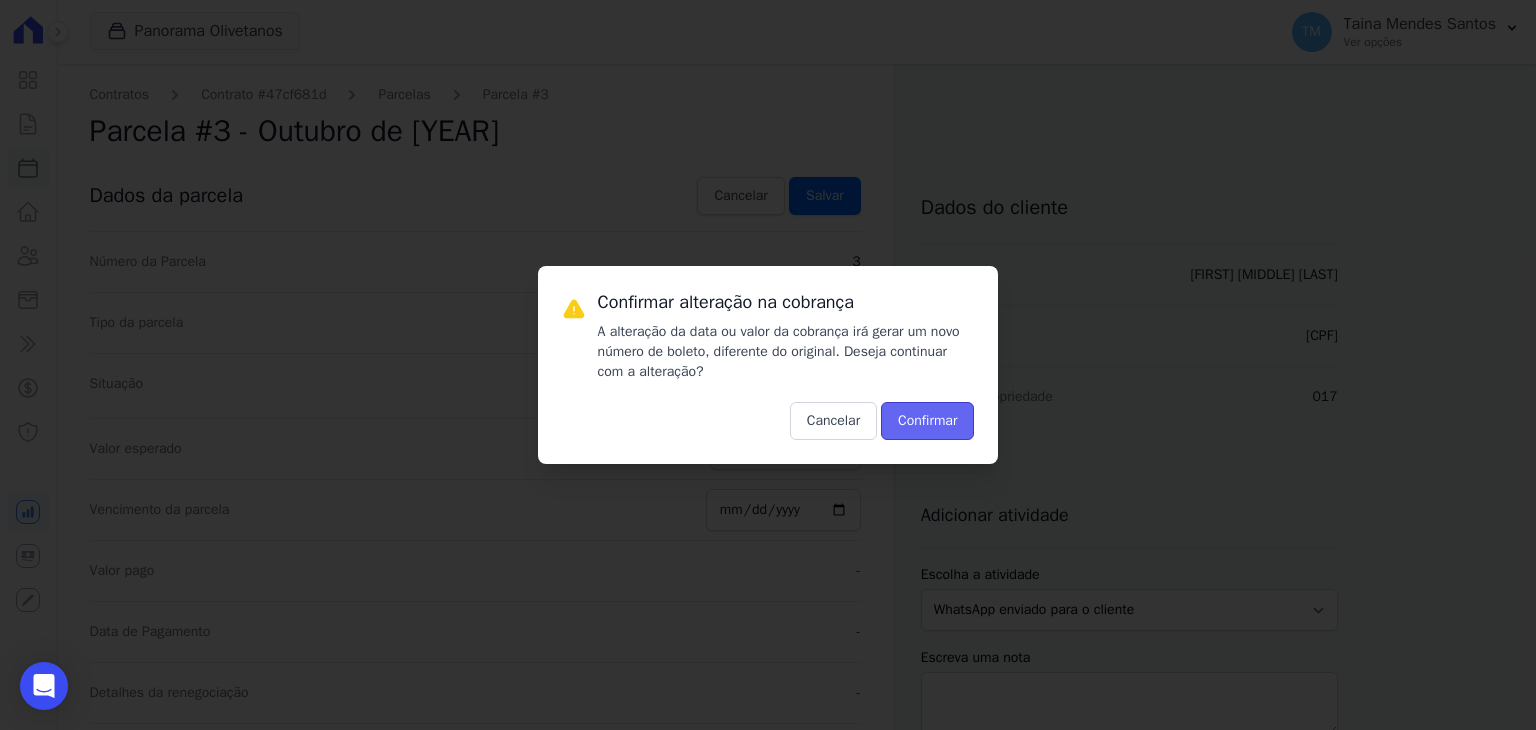 click on "Confirmar" at bounding box center [927, 421] 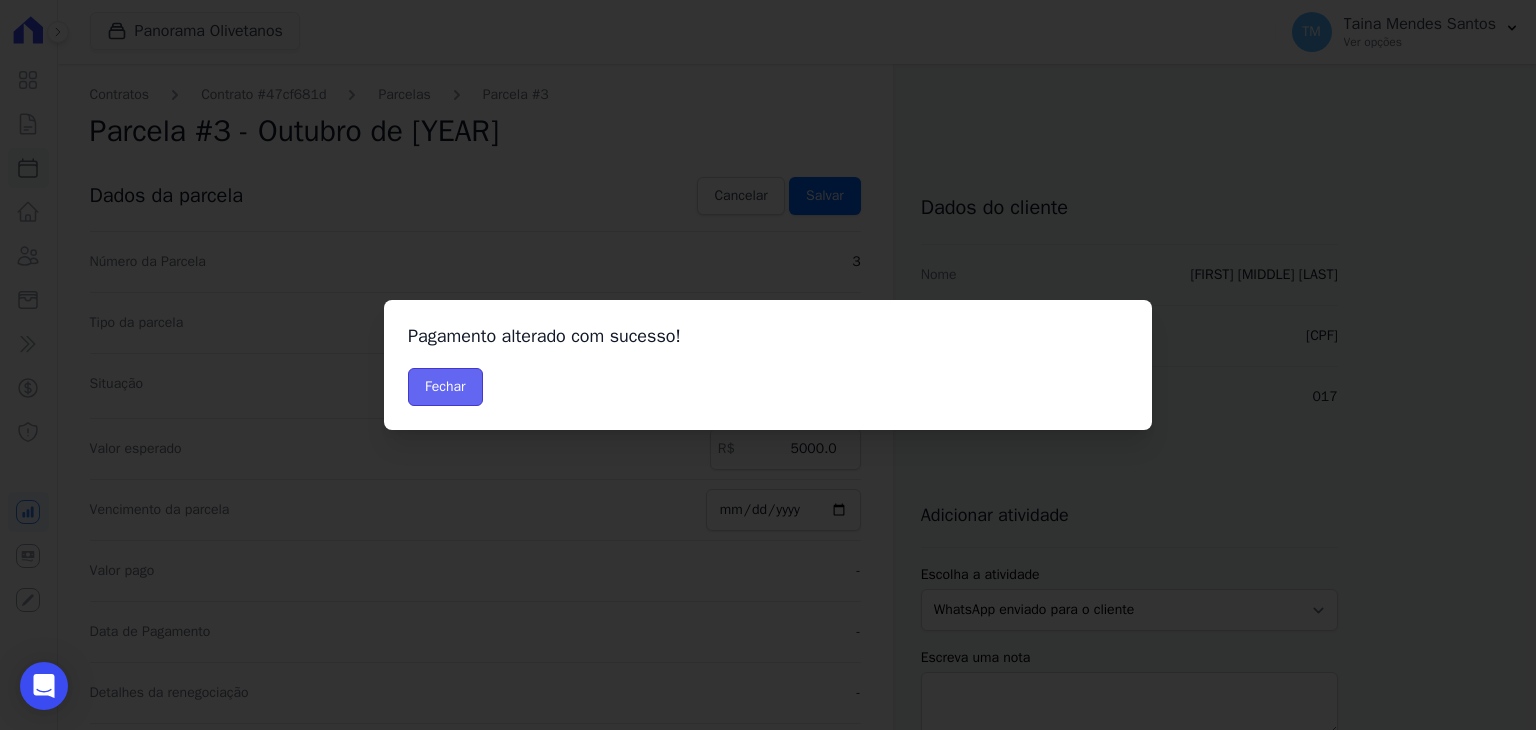 click on "Fechar" at bounding box center (445, 387) 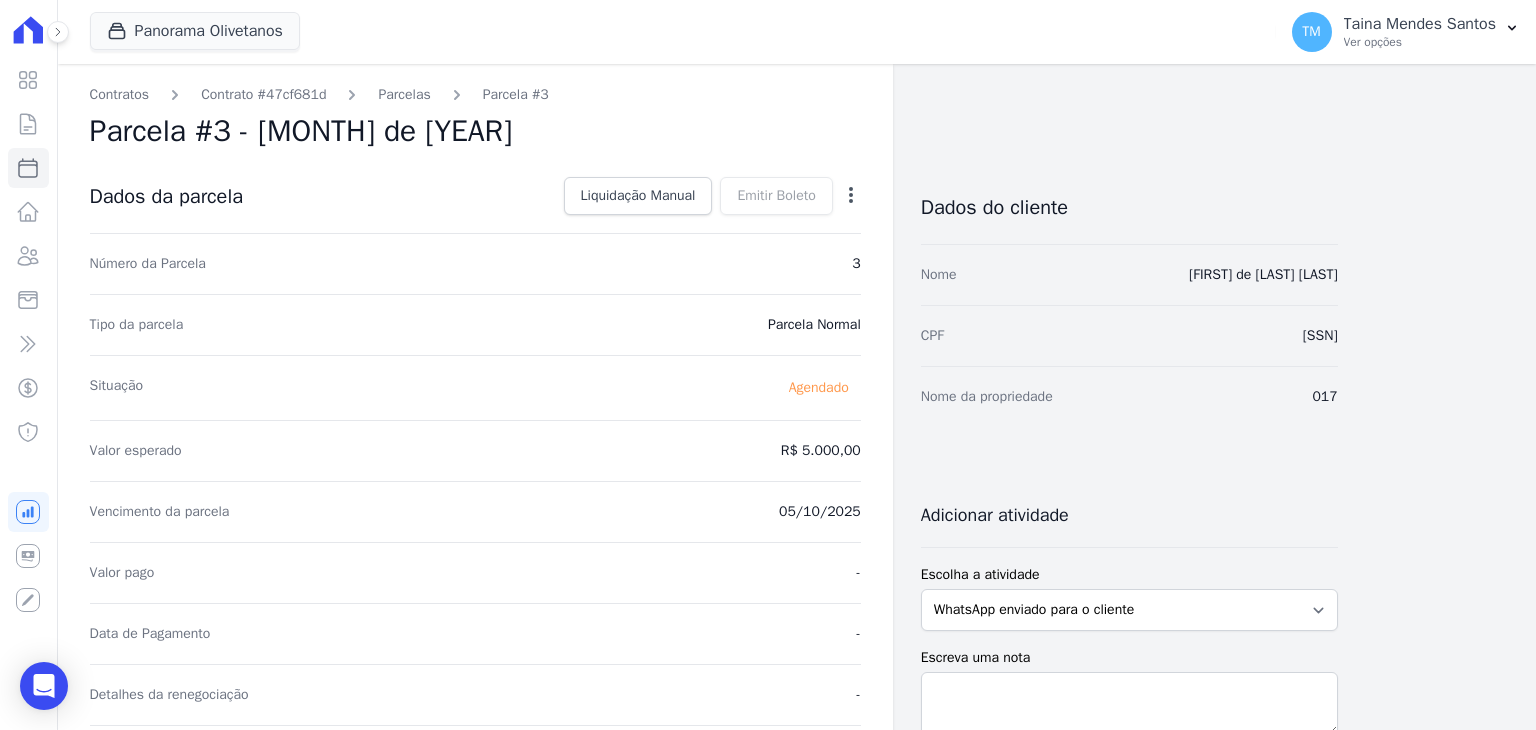 scroll, scrollTop: 0, scrollLeft: 0, axis: both 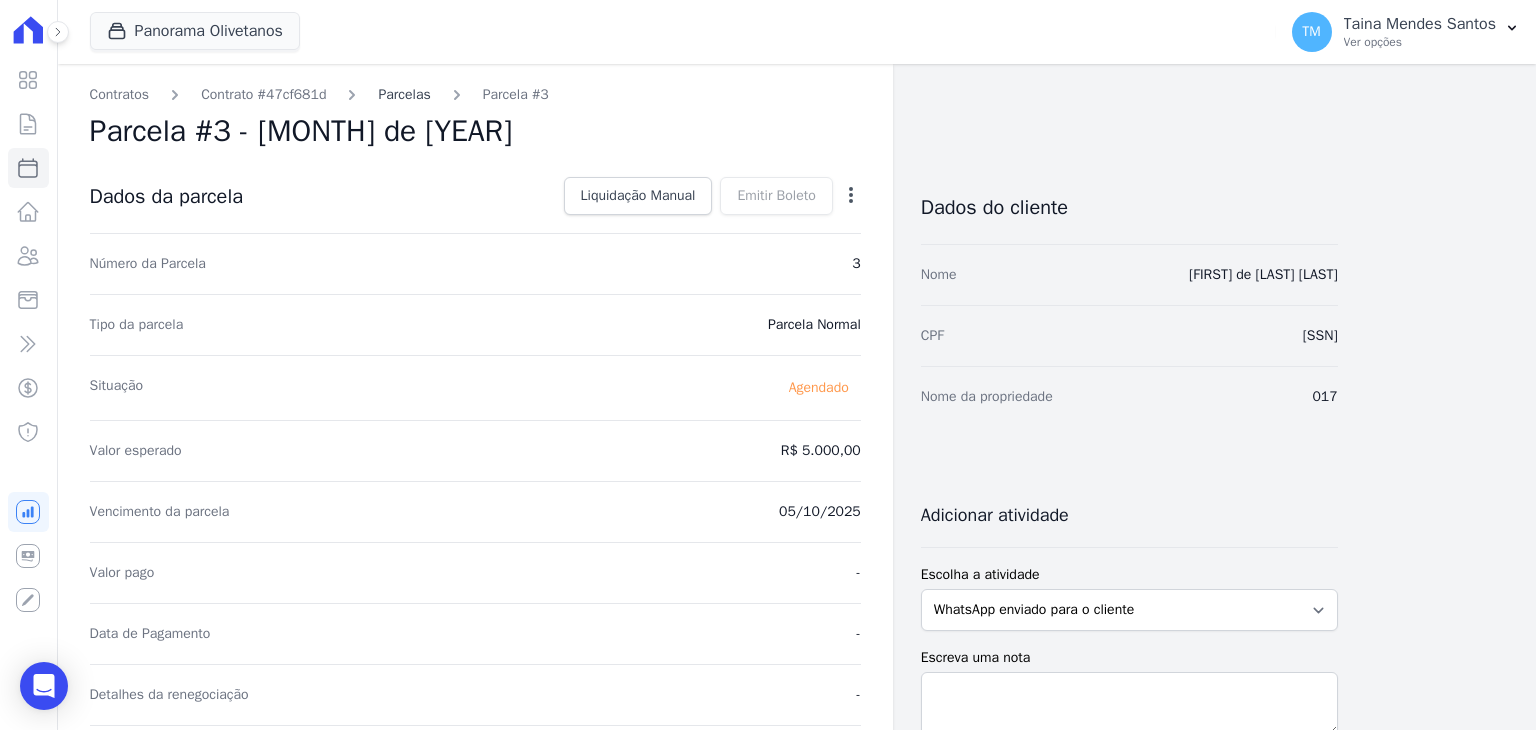 click on "Parcelas" at bounding box center (404, 94) 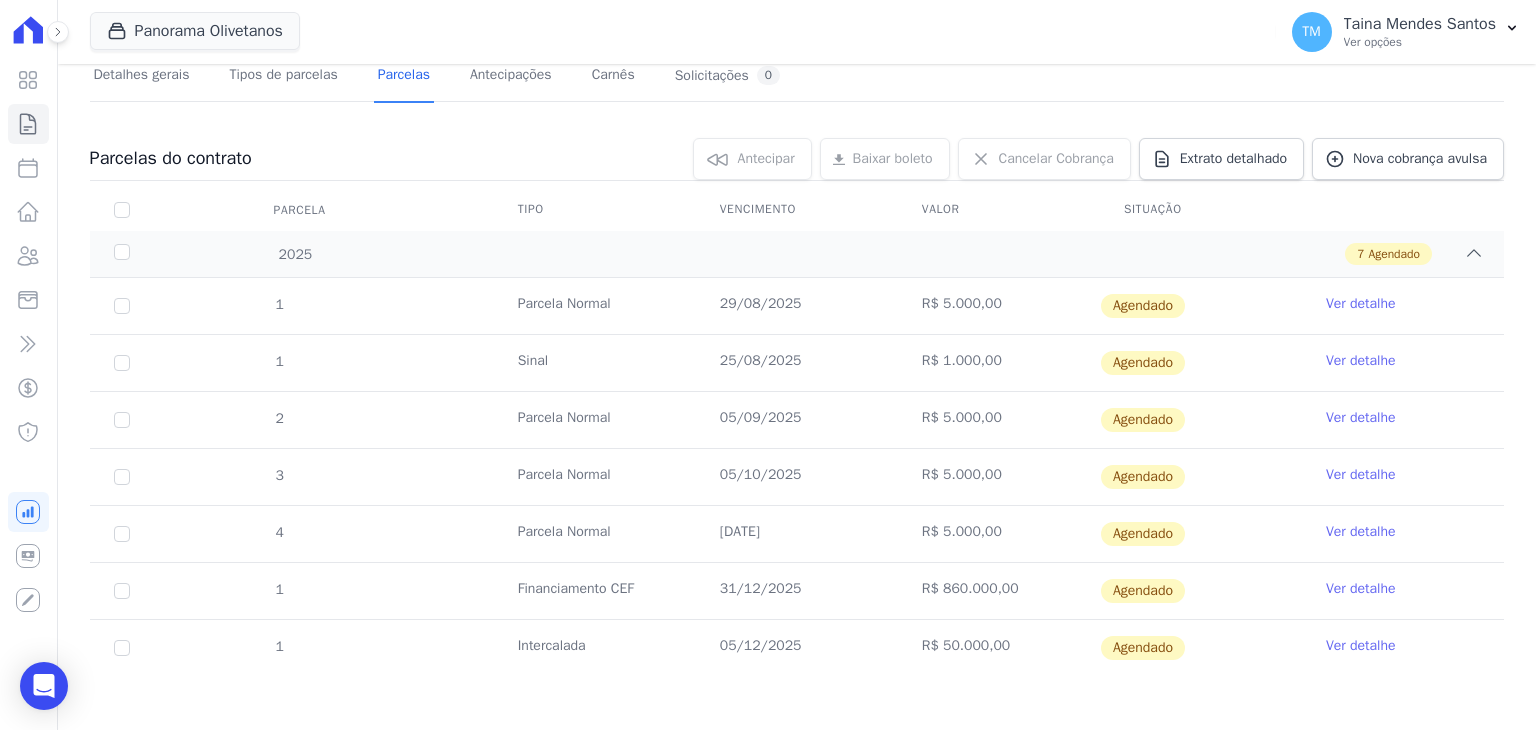 scroll, scrollTop: 148, scrollLeft: 0, axis: vertical 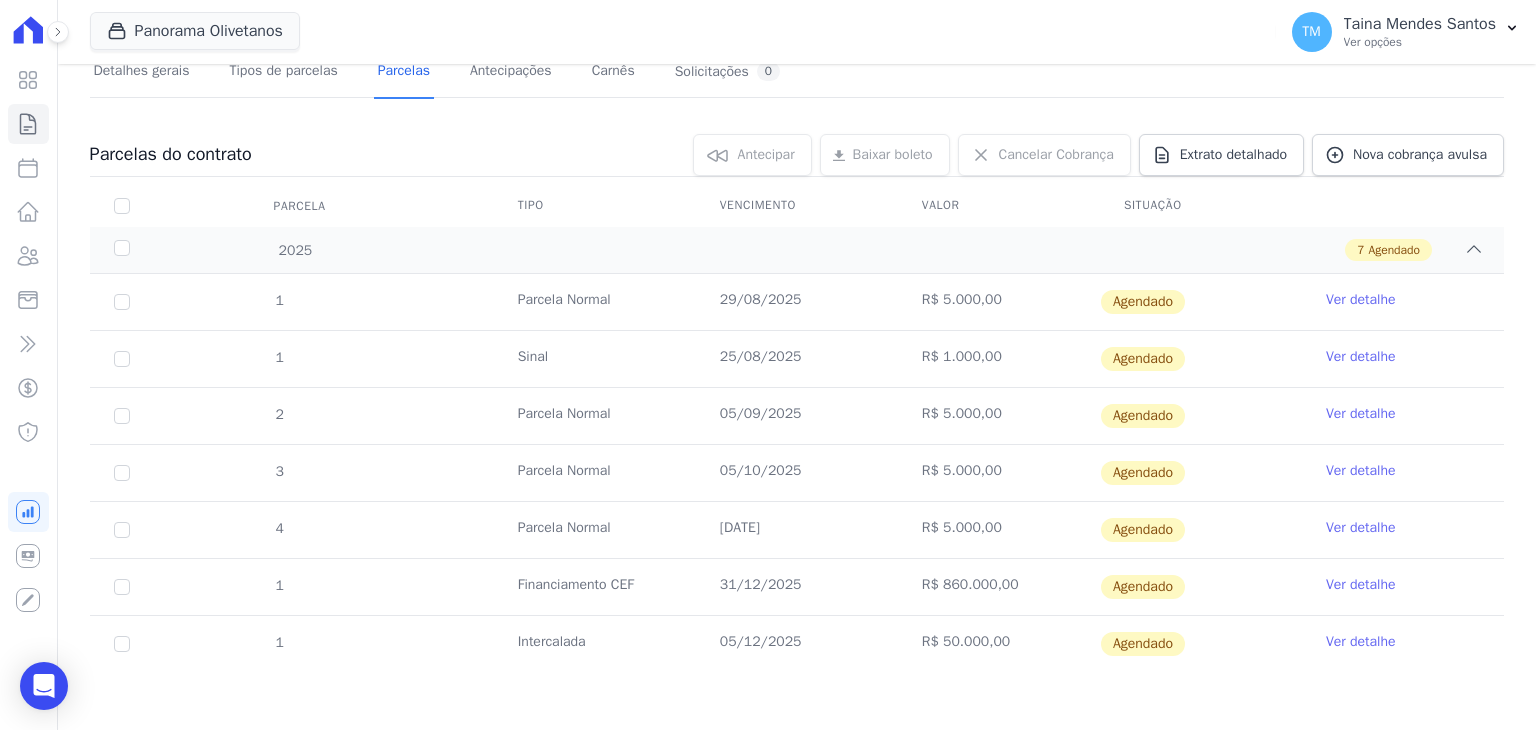 click on "Ver detalhe" at bounding box center (1361, 528) 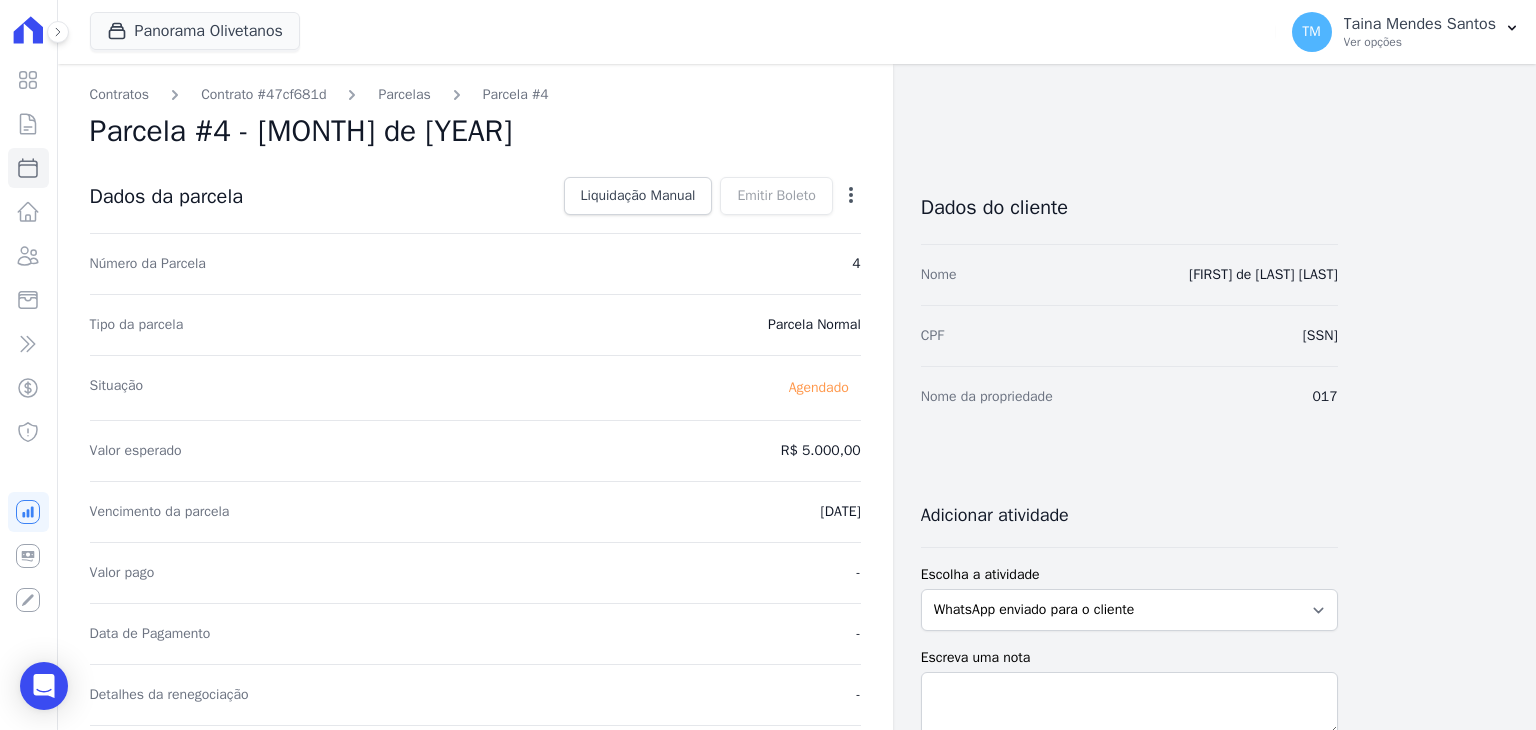 click on "Contratos
Contrato
#47cf681d
Parcelas
Parcela
#4
Parcela #4 - Novembro de 2025
Dados da parcela
Liquidação Manual
Liquidação Manual
Data de Pagamento
2025-08-07
Valor pago
R$
5000.00" at bounding box center [781, 707] 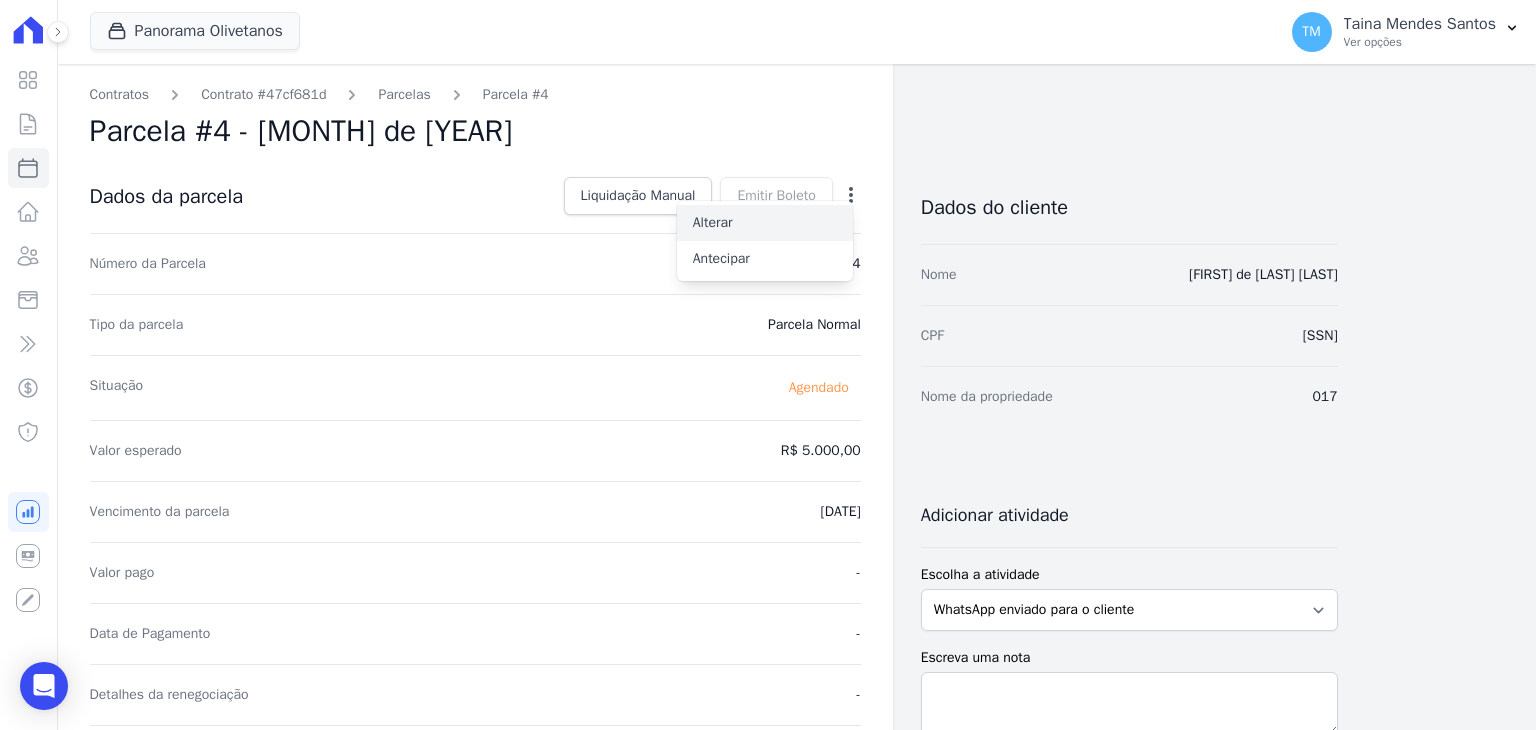 click on "Alterar" at bounding box center [765, 223] 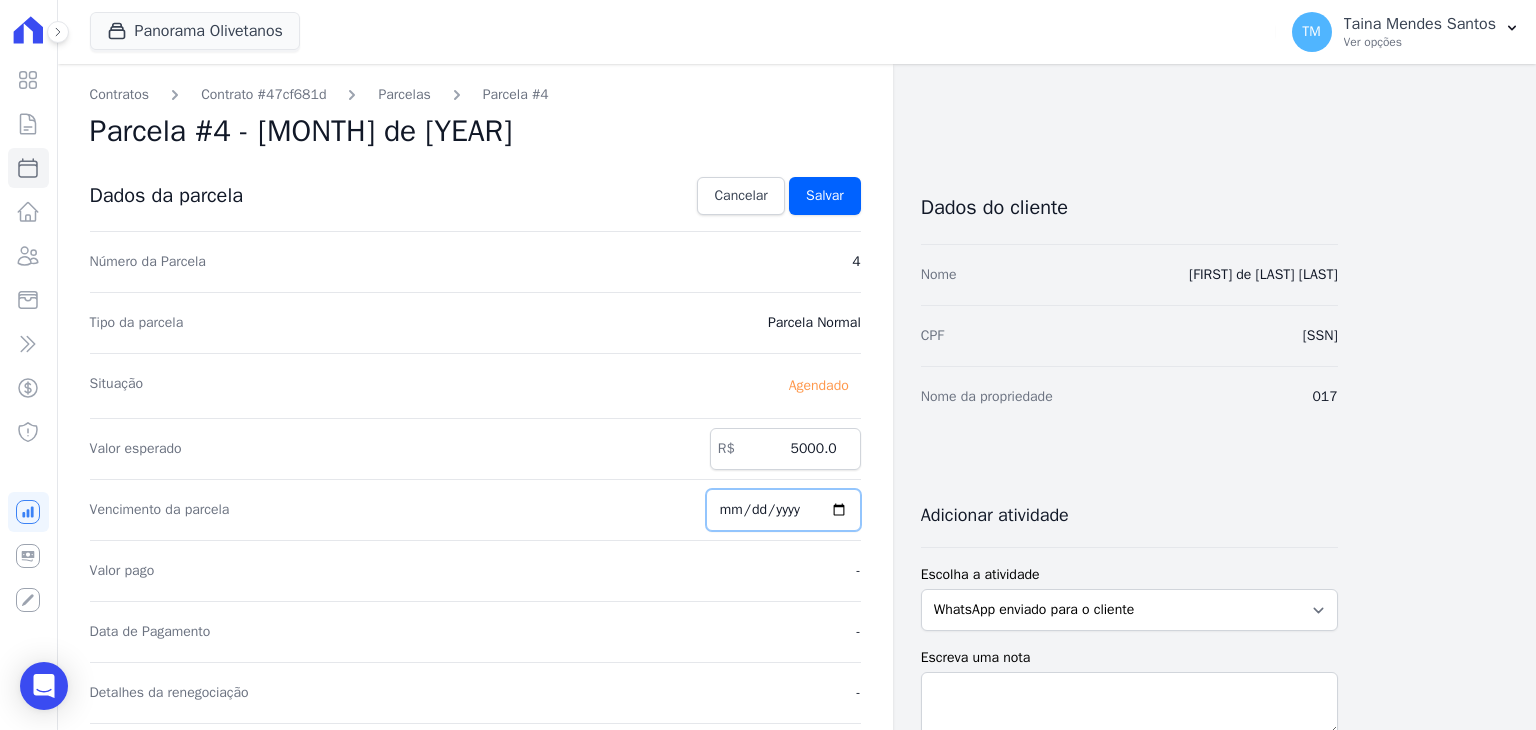click on "2025-11-29" at bounding box center (783, 510) 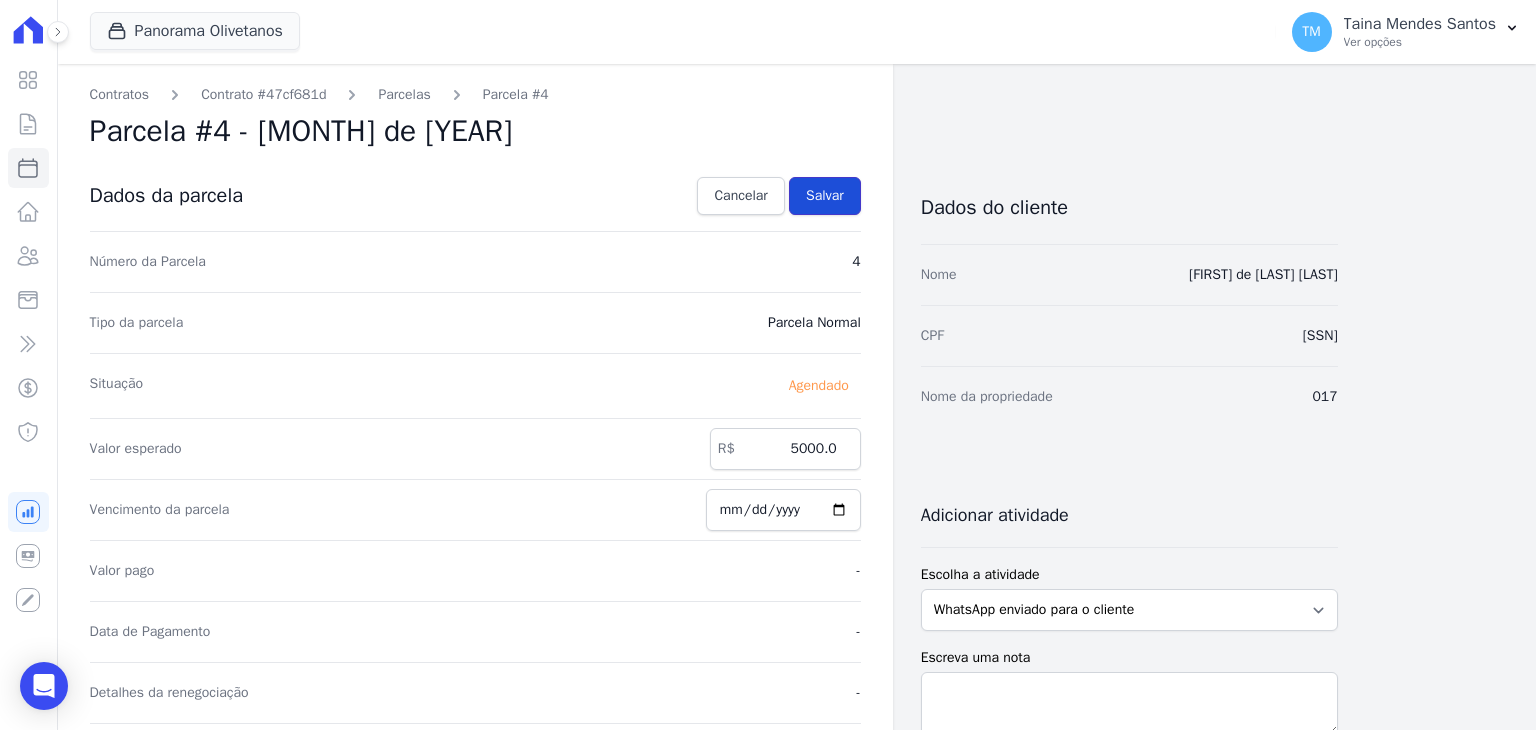click on "Salvar" at bounding box center [825, 196] 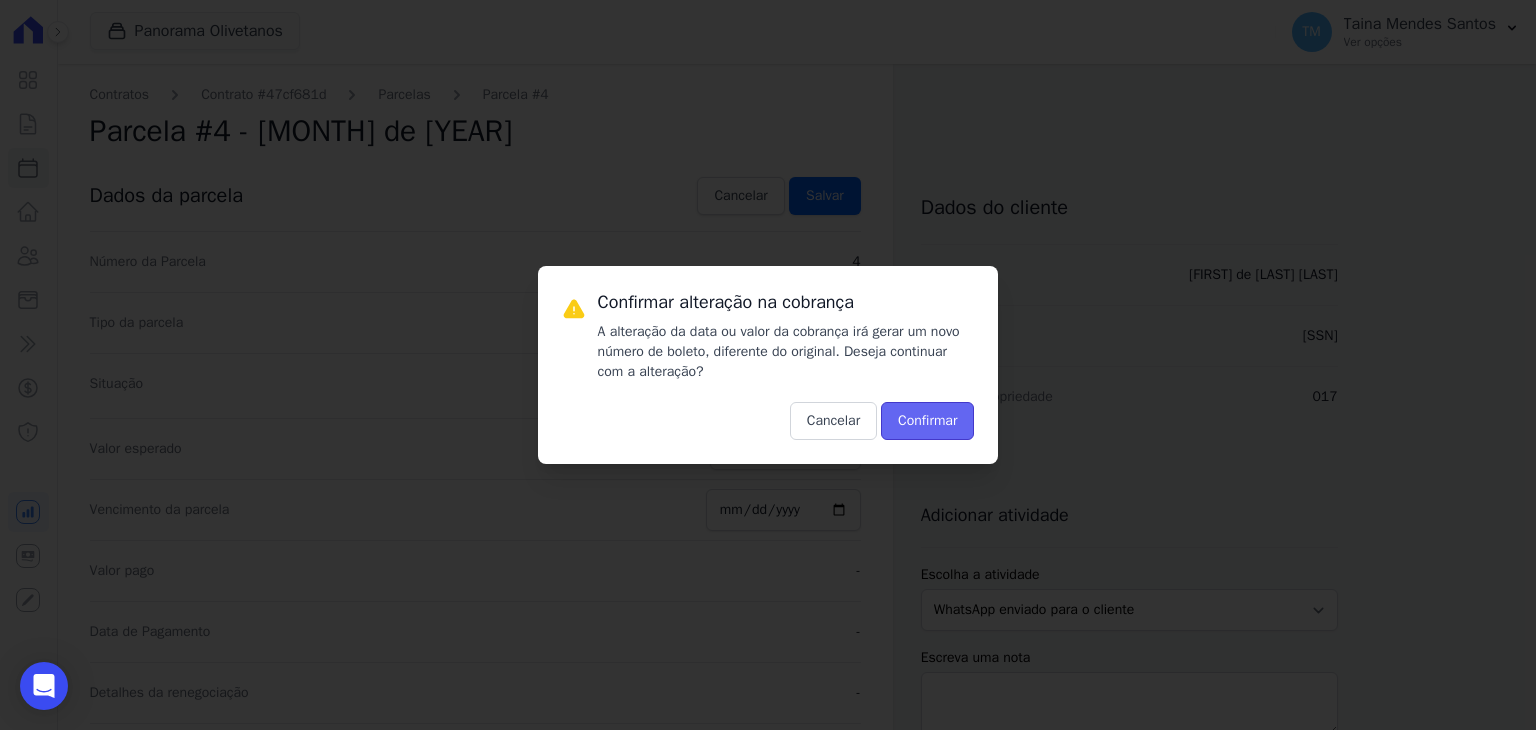 click on "Confirmar" at bounding box center [927, 421] 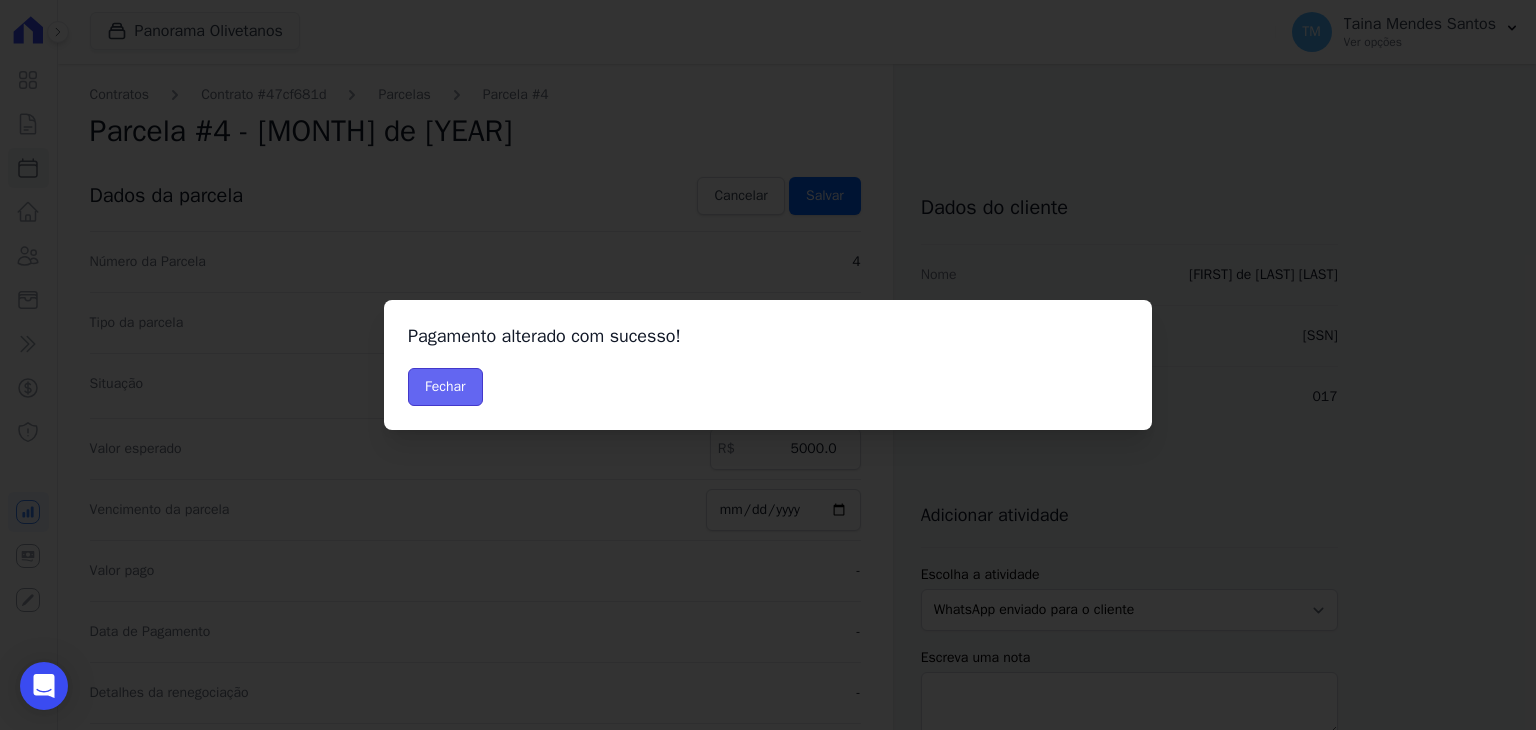 click on "Fechar" at bounding box center (445, 387) 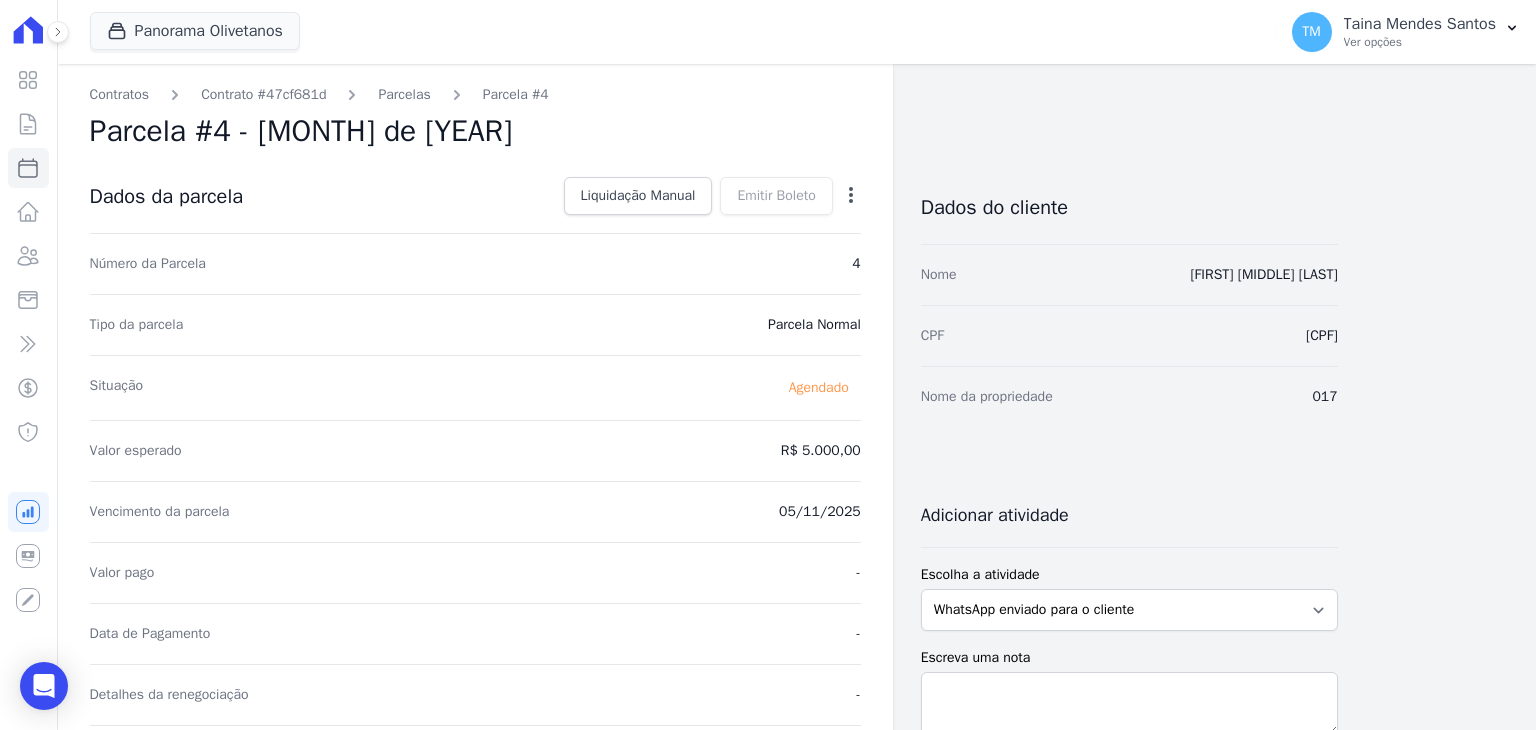 scroll, scrollTop: 0, scrollLeft: 0, axis: both 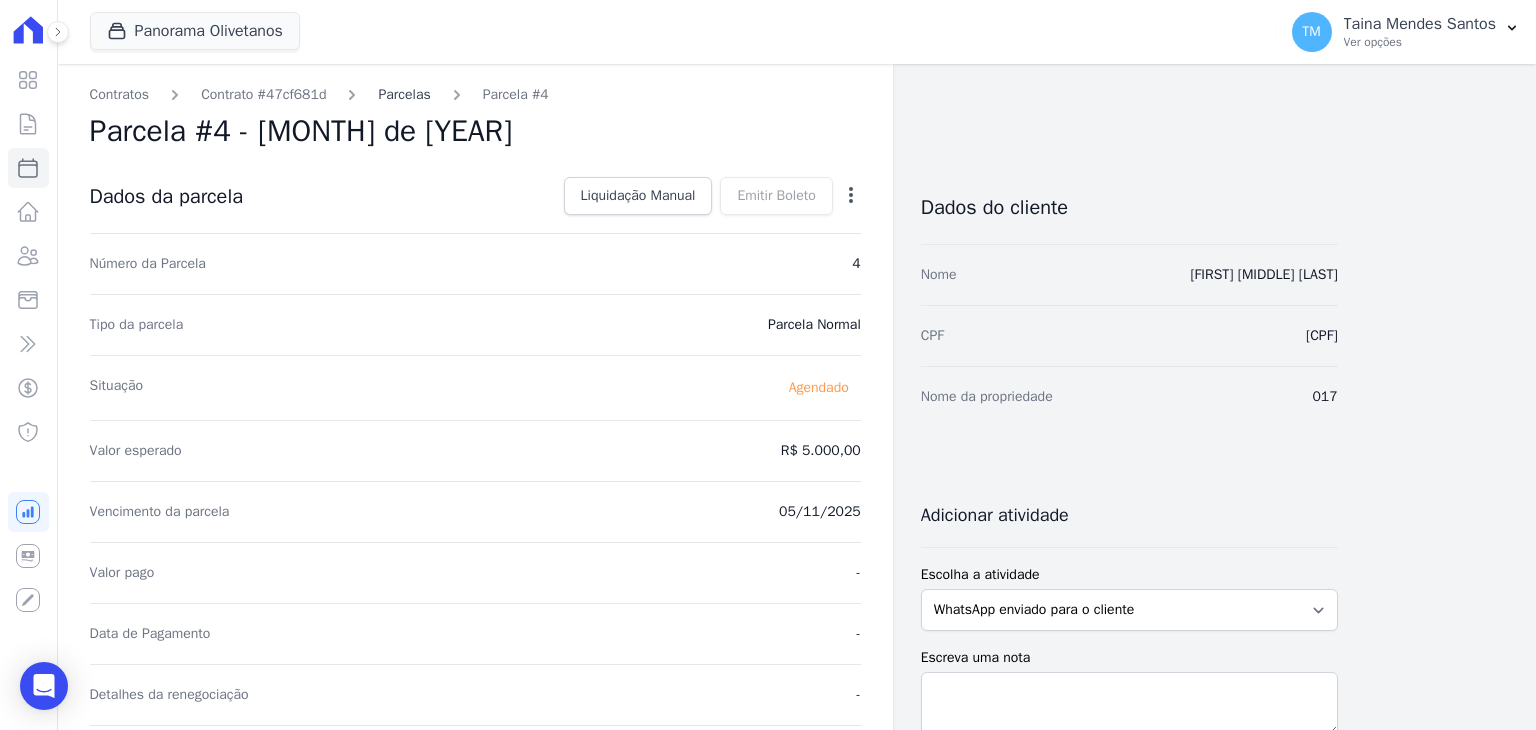 click on "Parcelas" at bounding box center (404, 94) 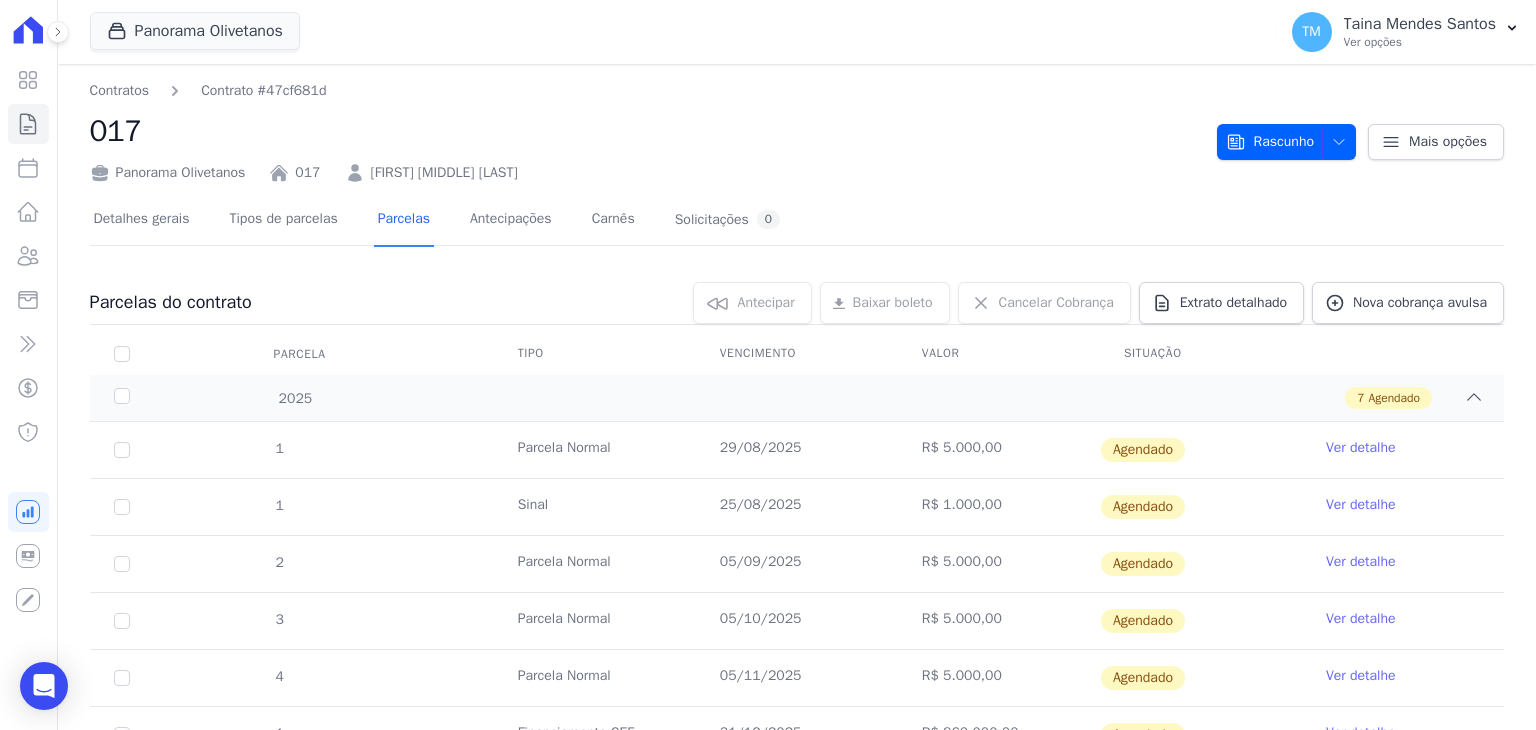 scroll, scrollTop: 0, scrollLeft: 0, axis: both 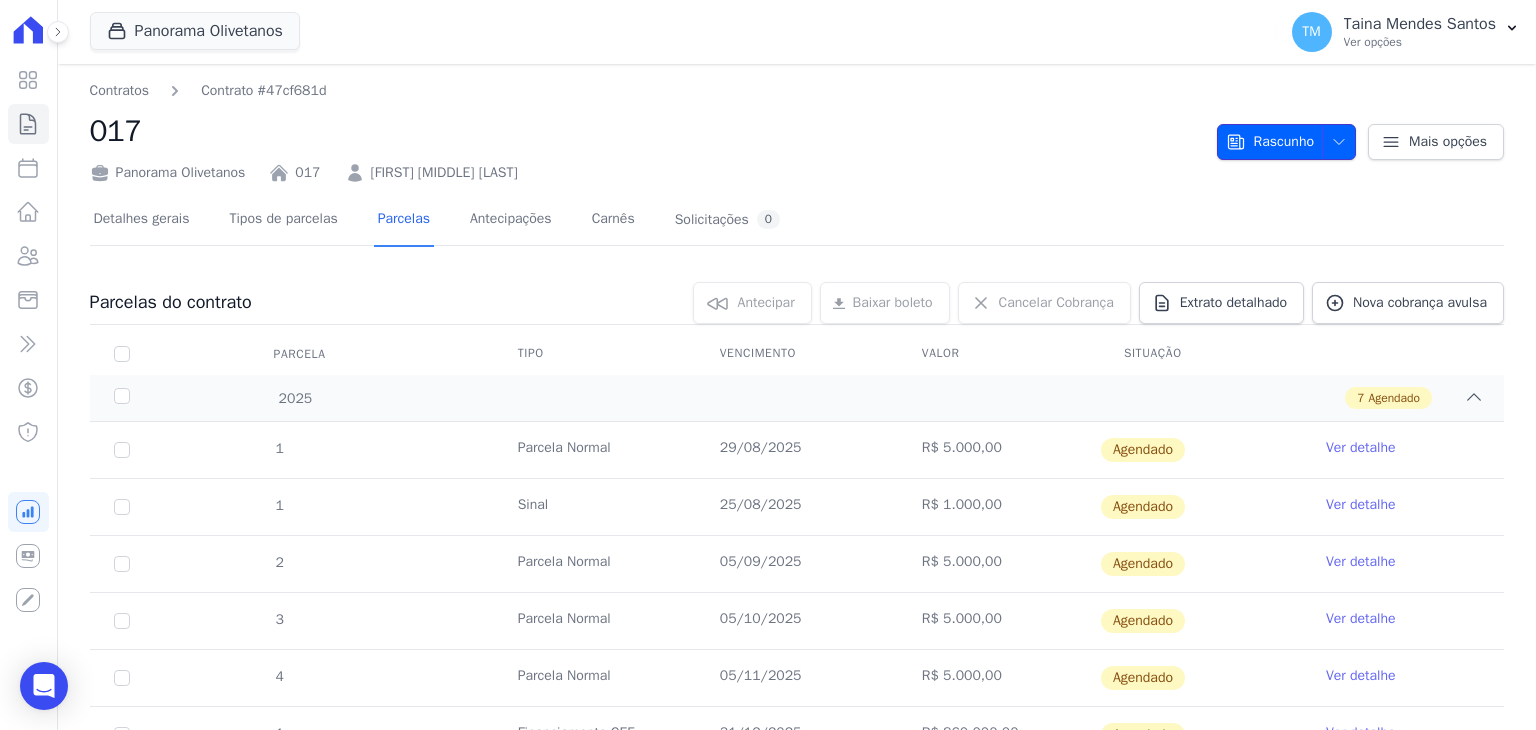 click on "Rascunho" at bounding box center (1286, 142) 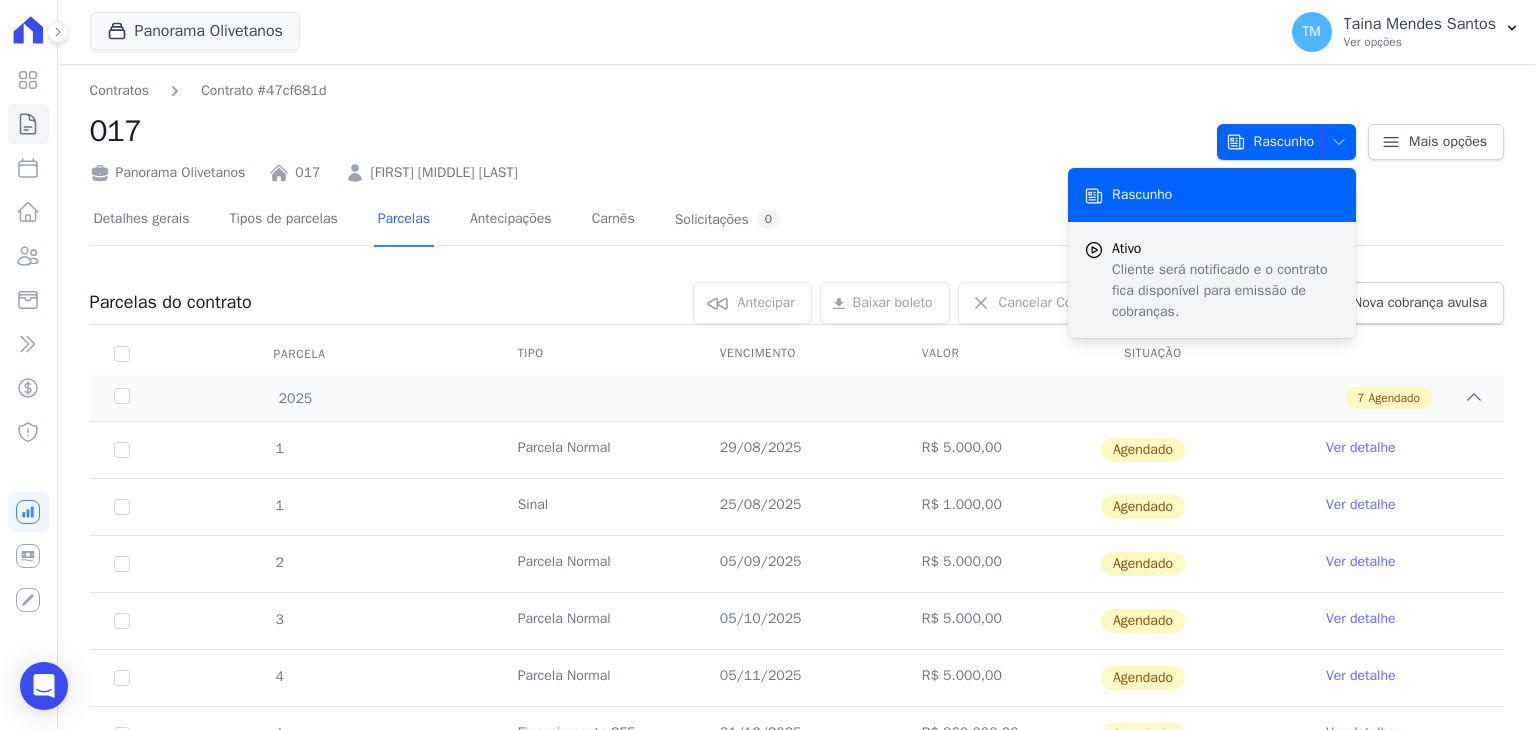 click on "Cliente será notificado e o contrato fica disponível para emissão de cobranças." at bounding box center [1226, 290] 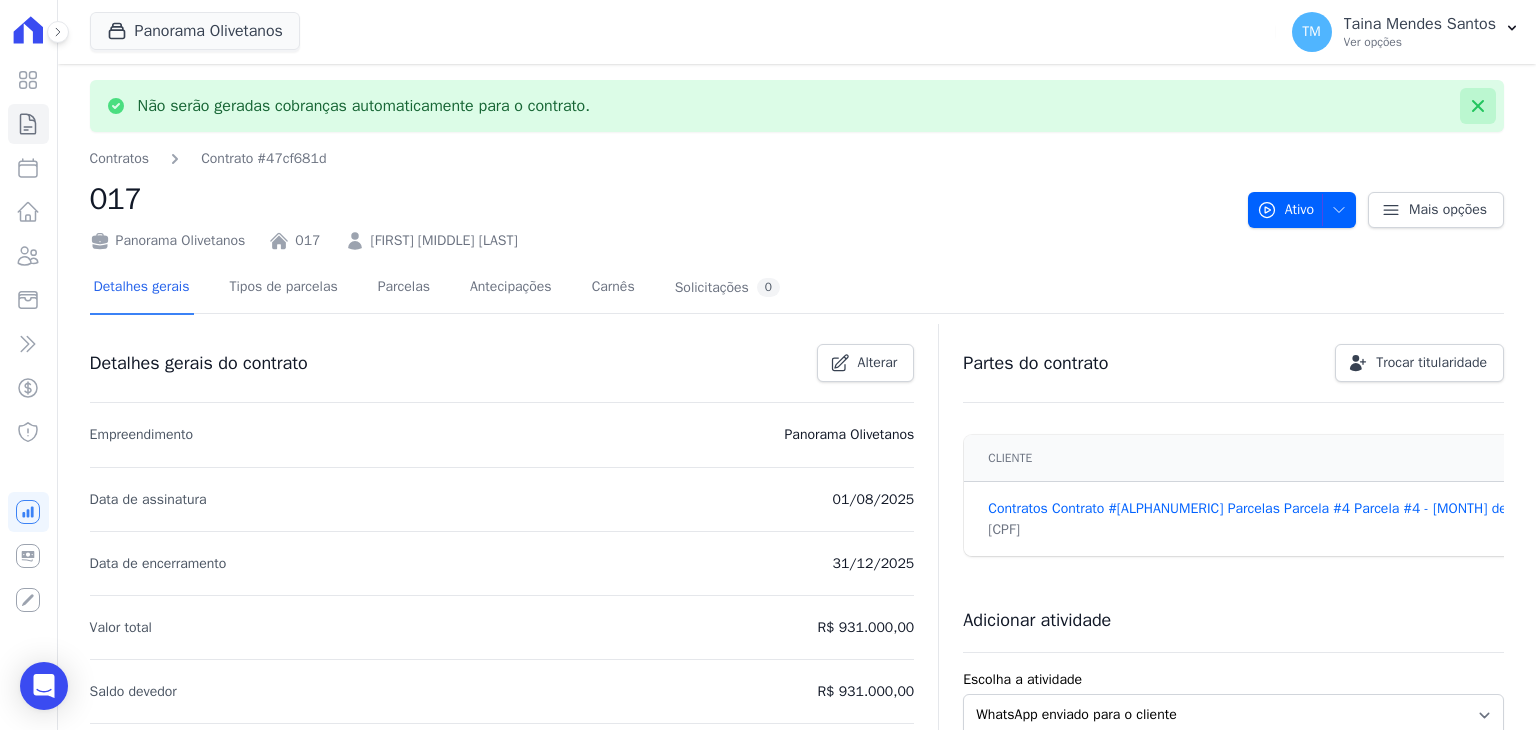 click 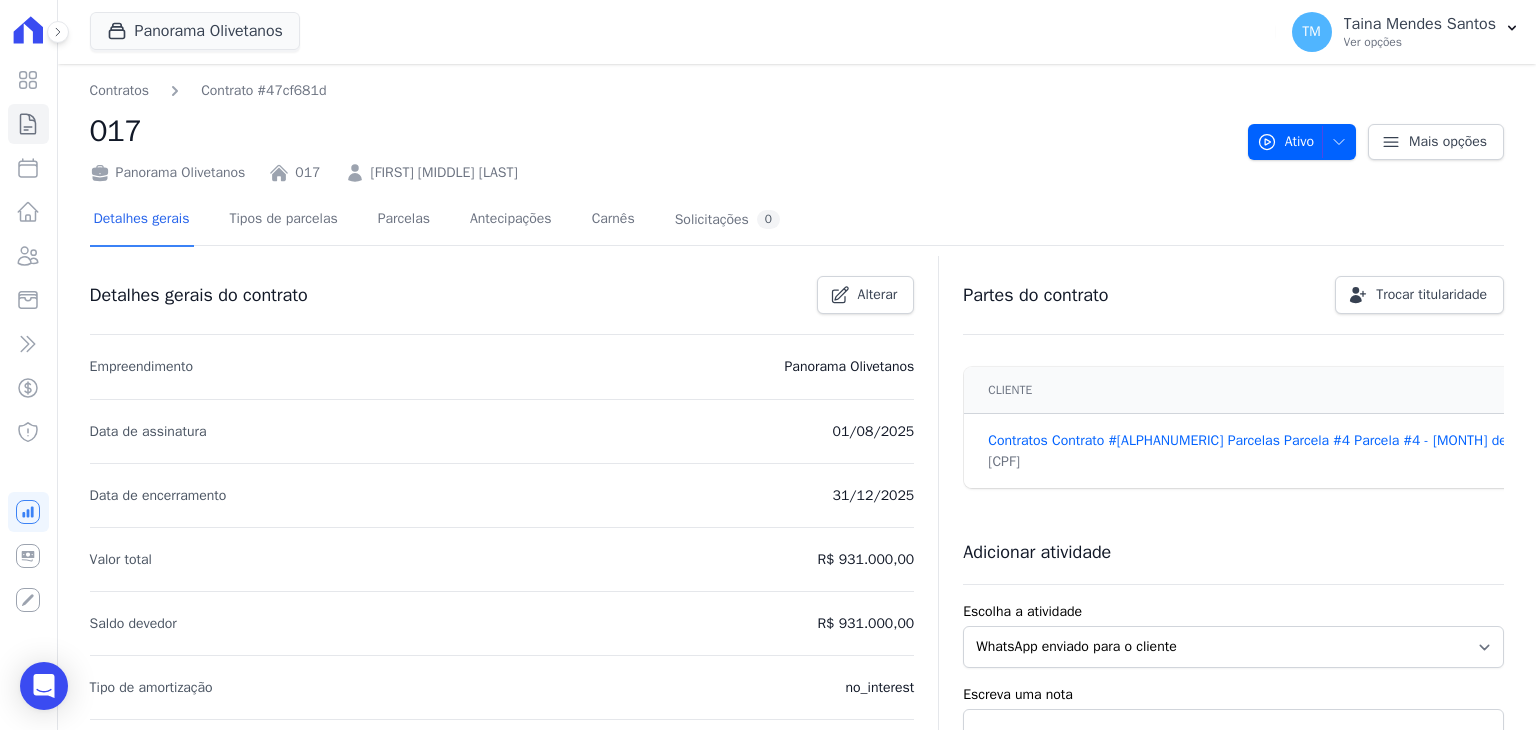 scroll, scrollTop: 0, scrollLeft: 0, axis: both 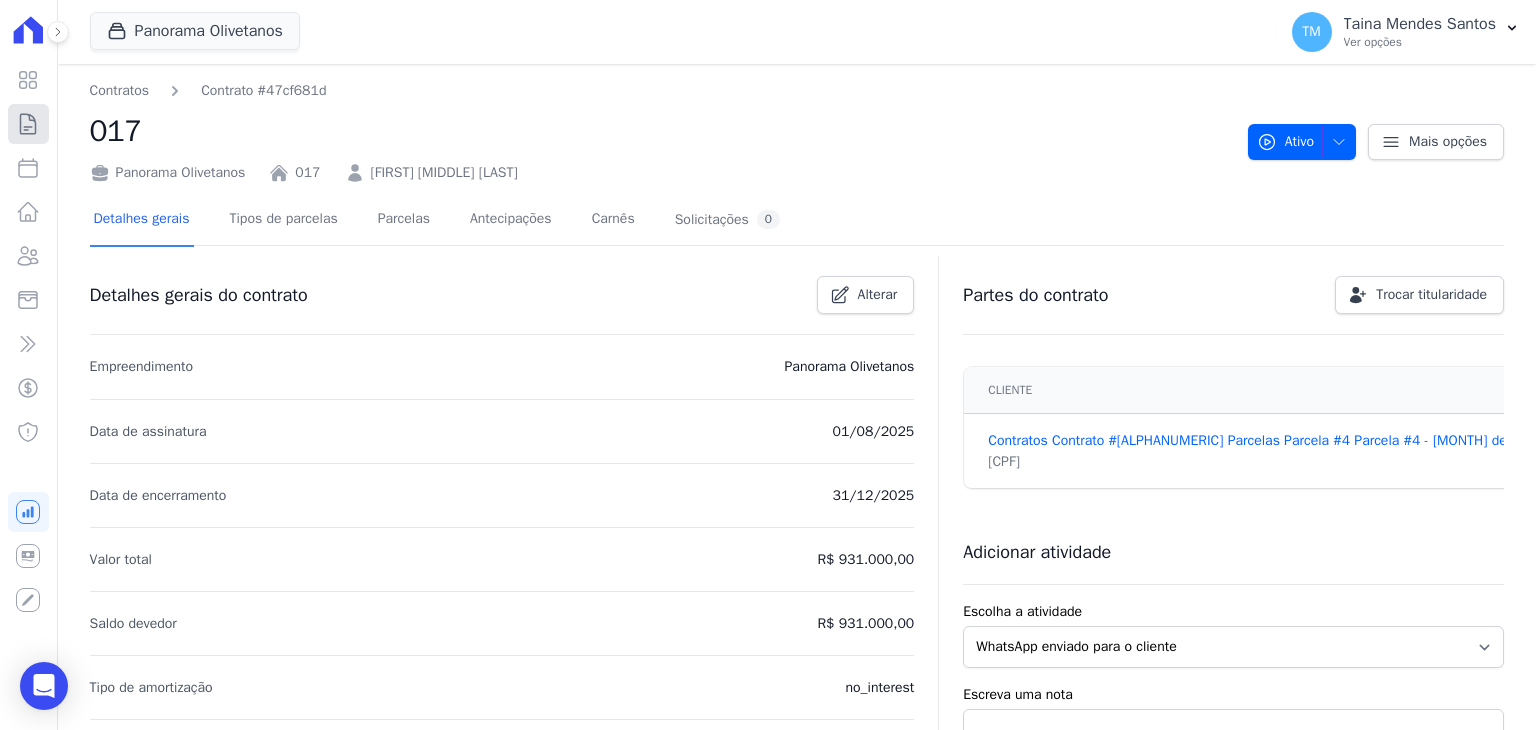 click 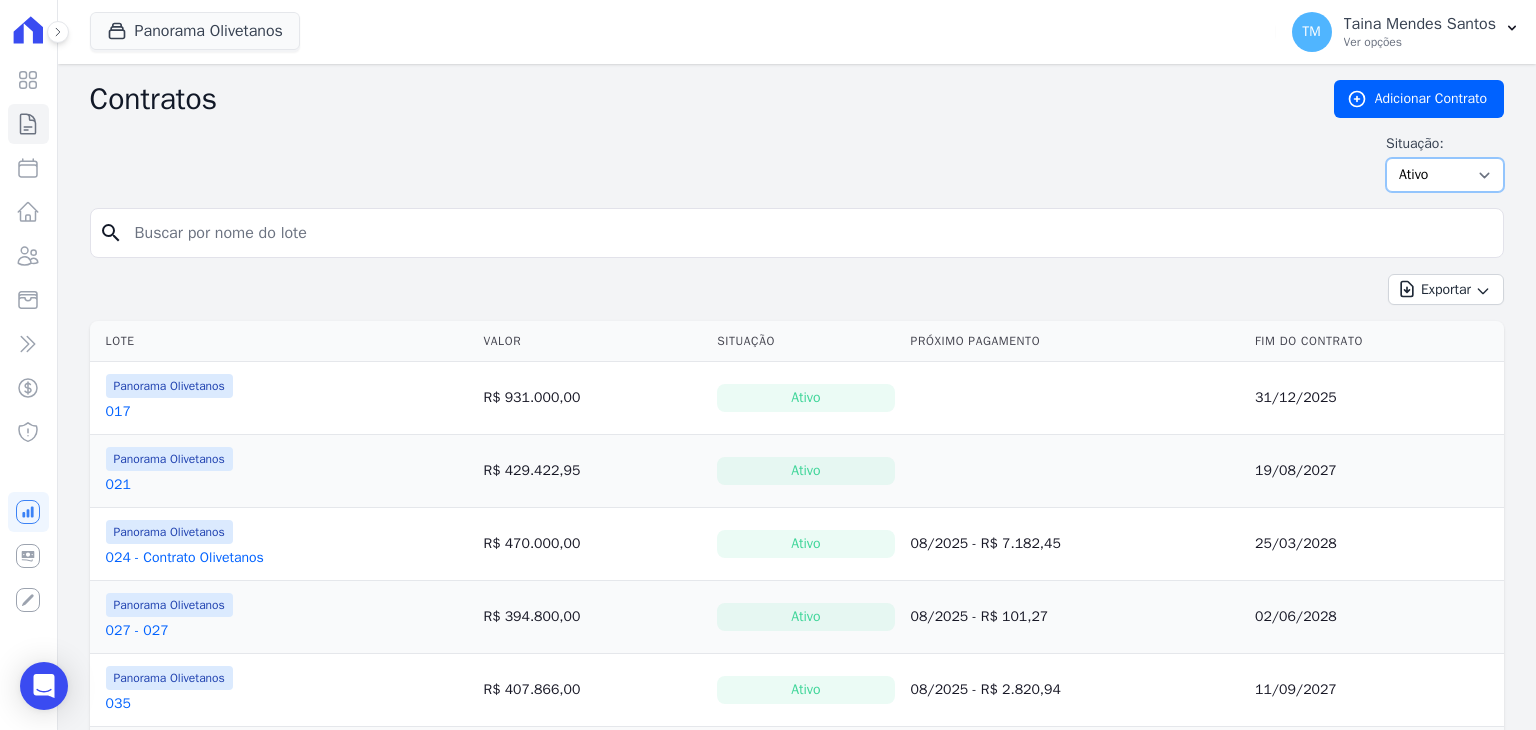 click on "Ativo
Todos
Pausado
Distratado
Rascunho
Expirado
Encerrado" at bounding box center [1445, 175] 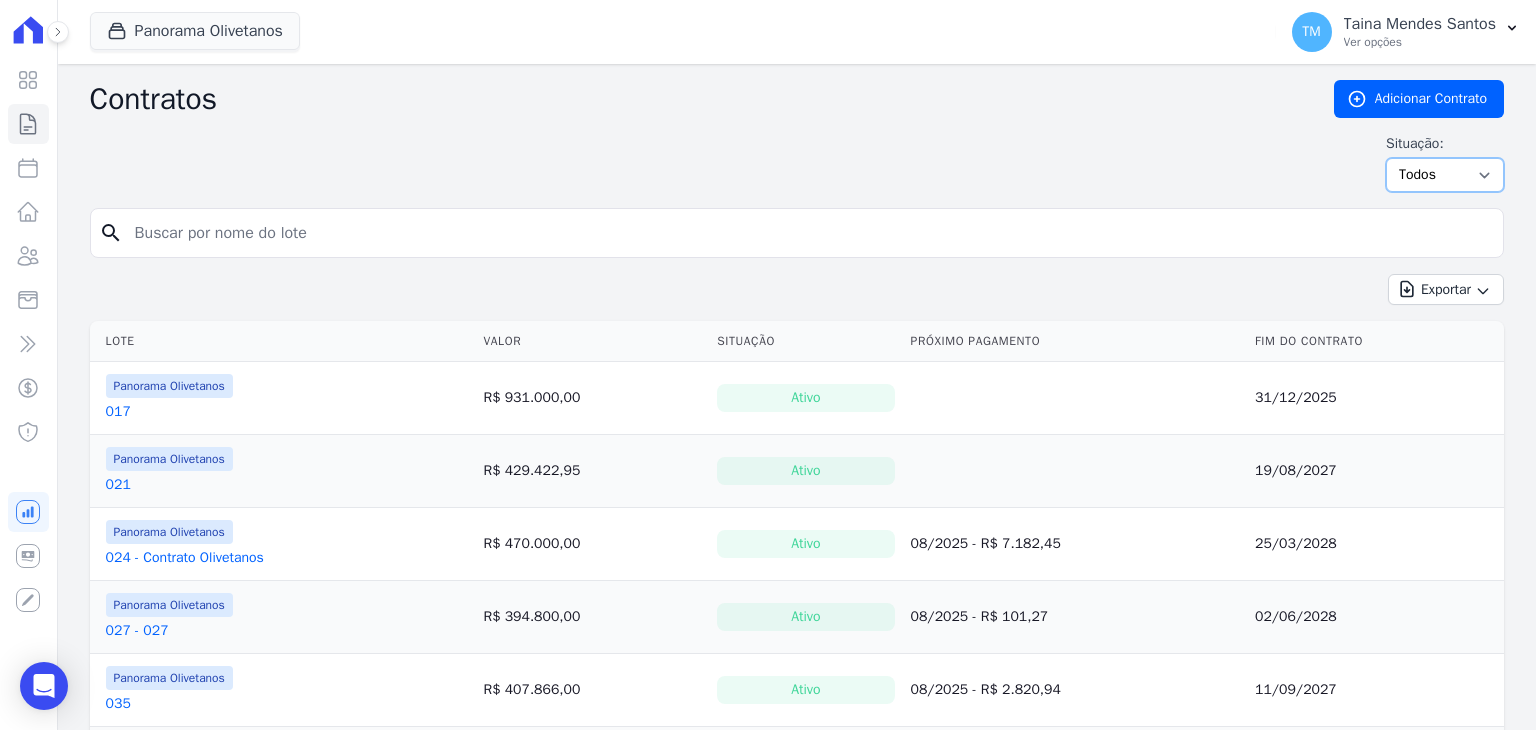 click on "Ativo
Todos
Pausado
Distratado
Rascunho
Expirado
Encerrado" at bounding box center (1445, 175) 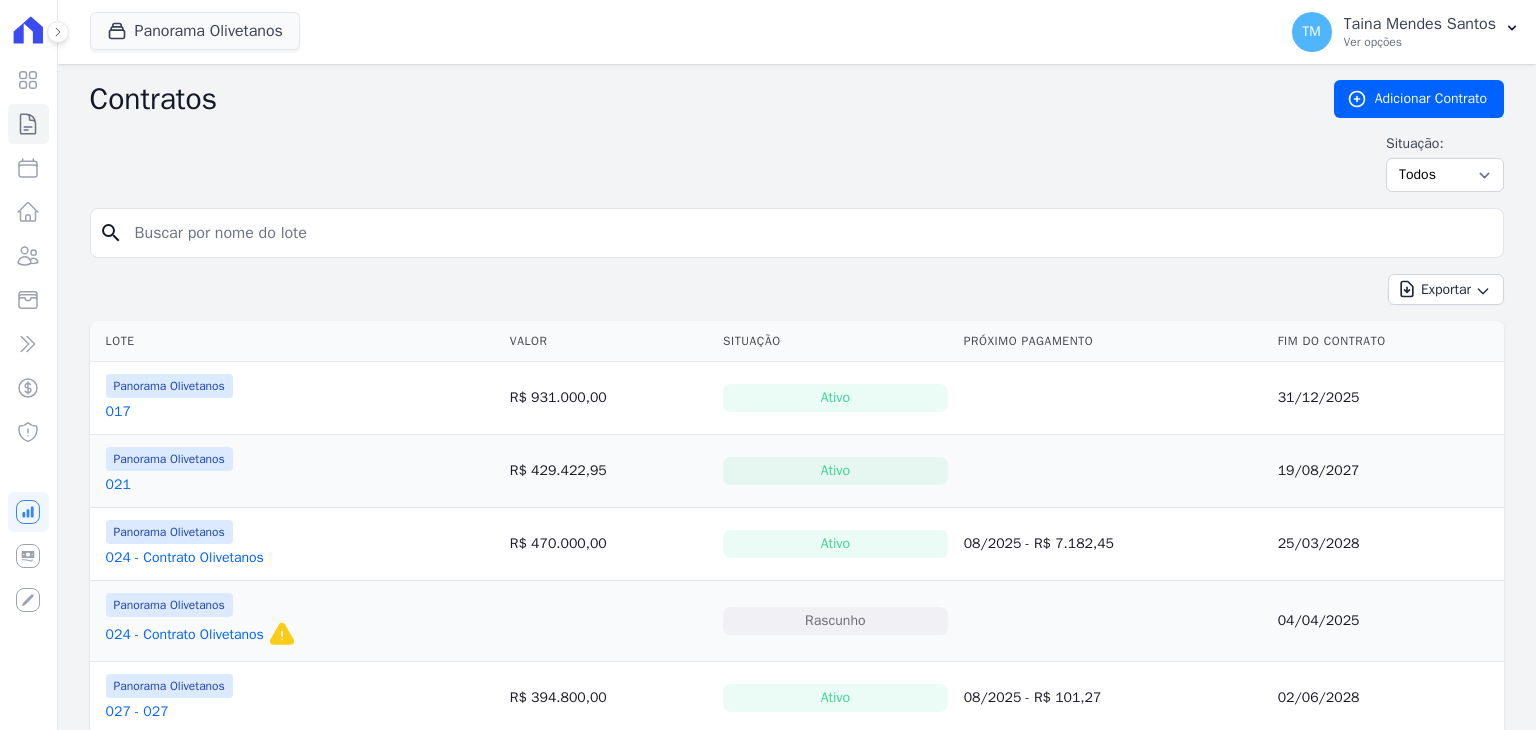 scroll, scrollTop: 0, scrollLeft: 0, axis: both 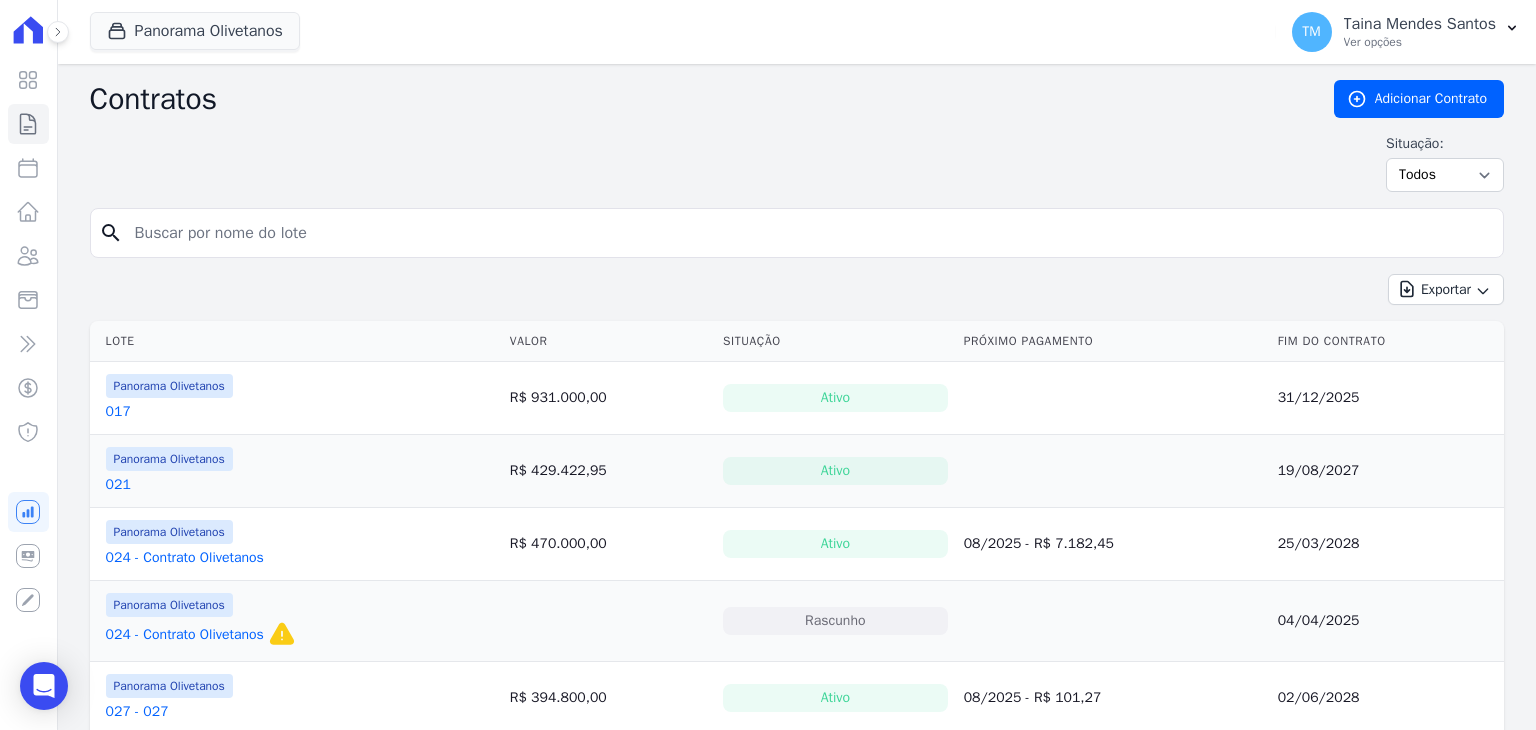 click at bounding box center [809, 233] 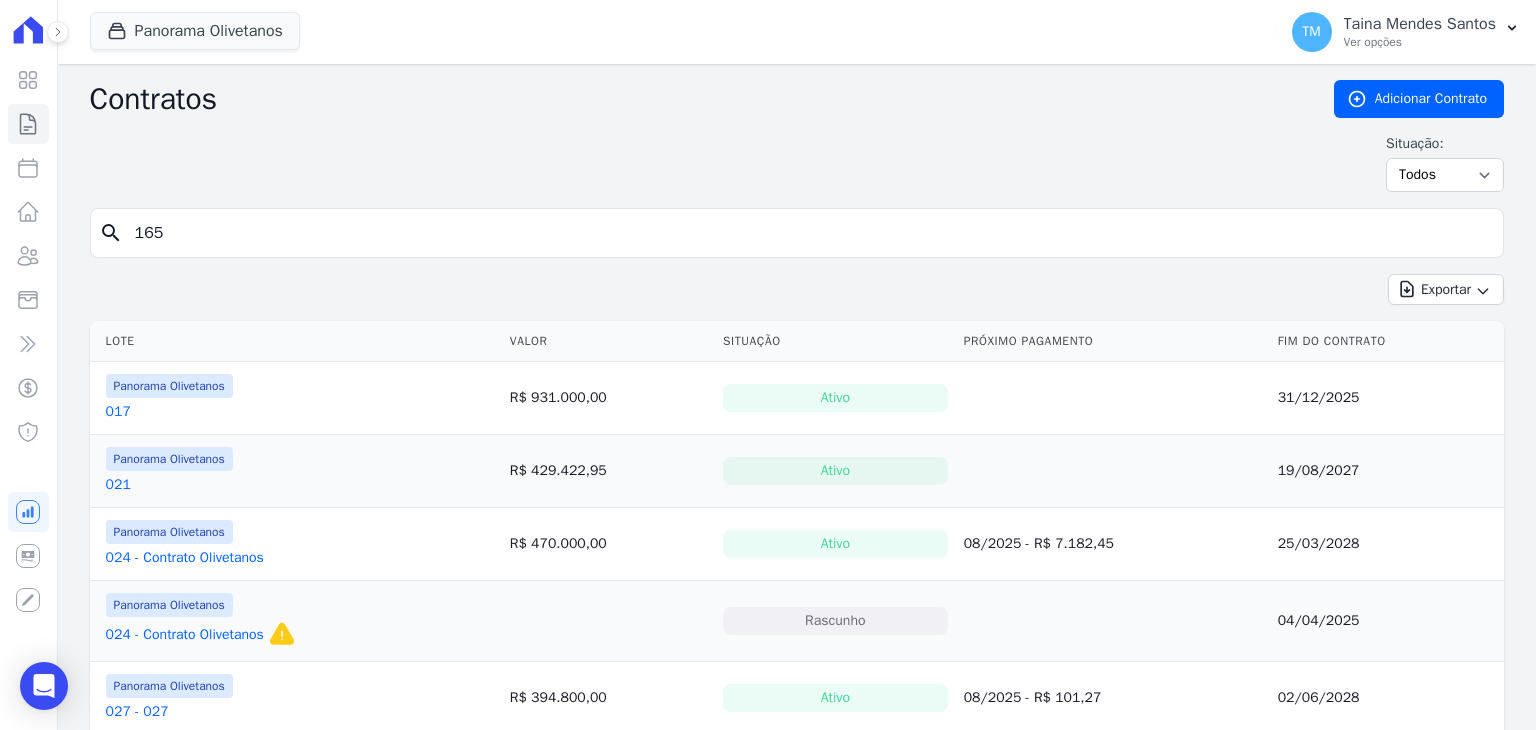 type on "165" 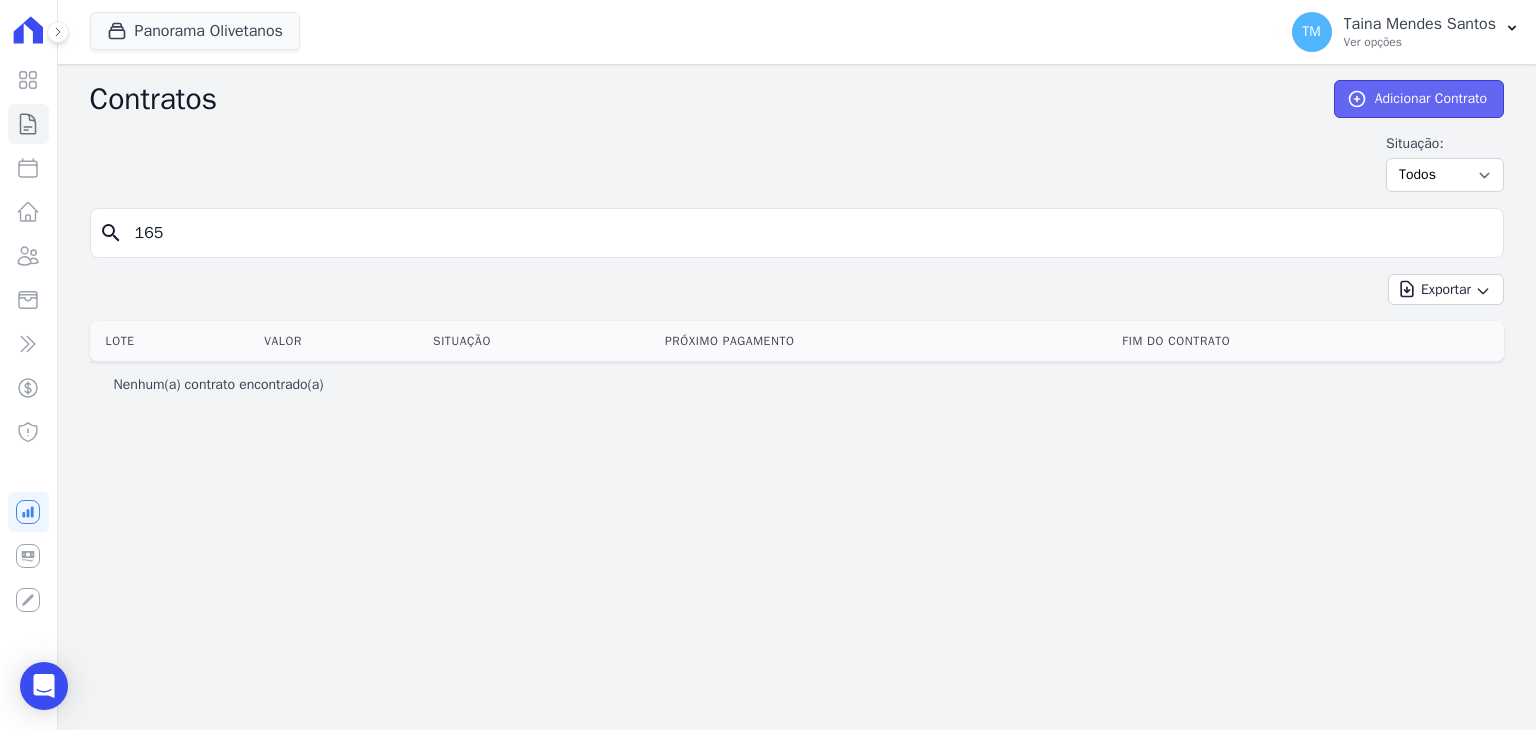 click on "Adicionar Contrato" at bounding box center (1419, 99) 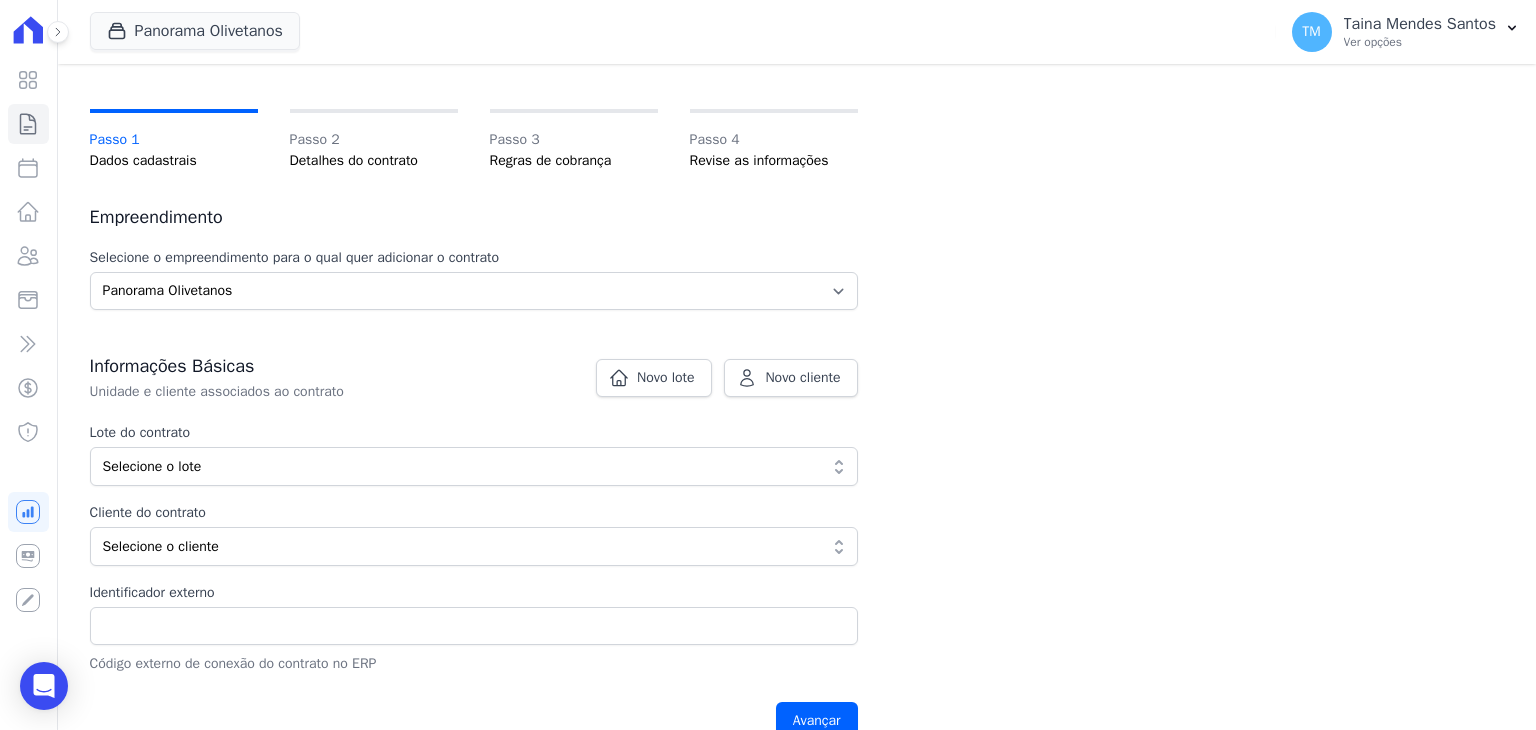 scroll, scrollTop: 200, scrollLeft: 0, axis: vertical 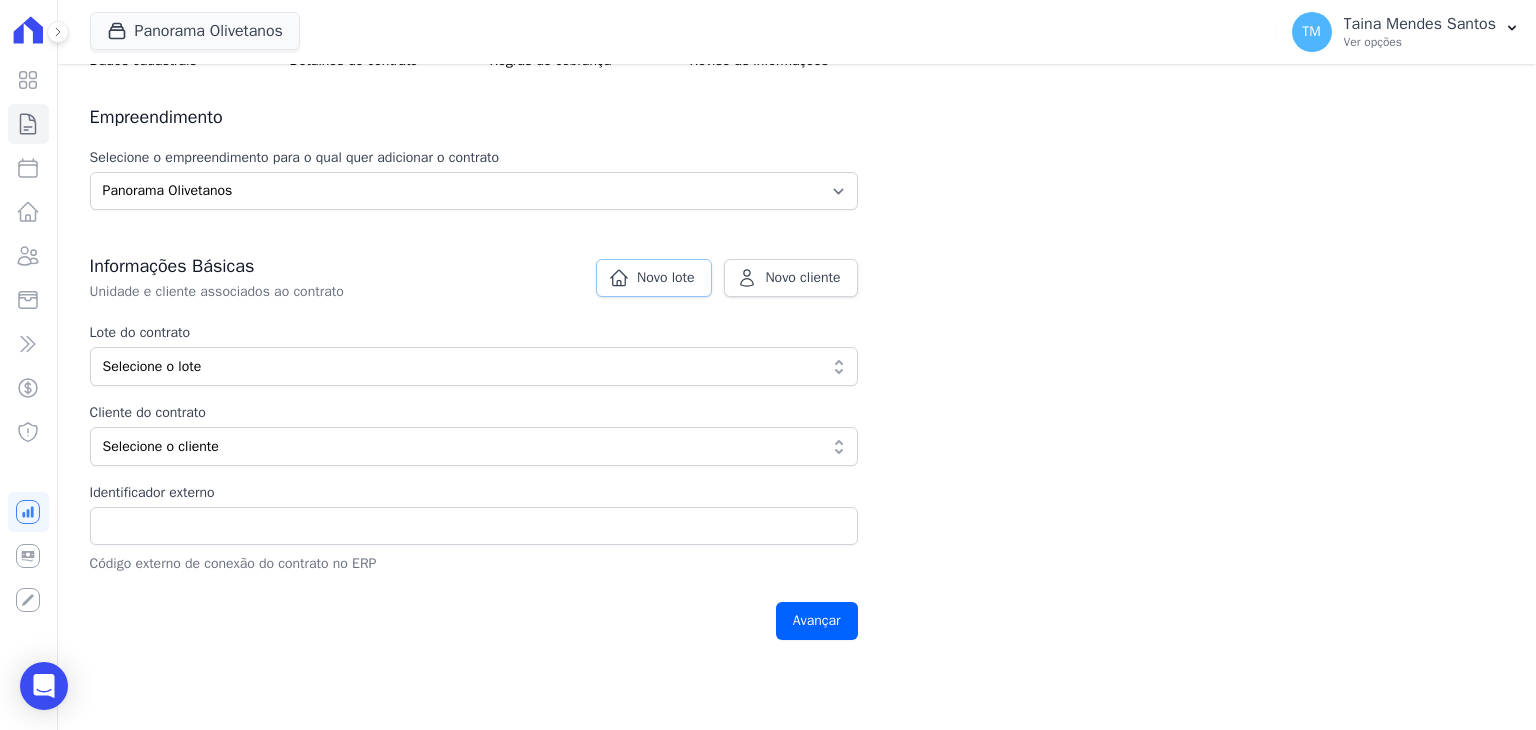 click on "Novo lote" at bounding box center [666, 278] 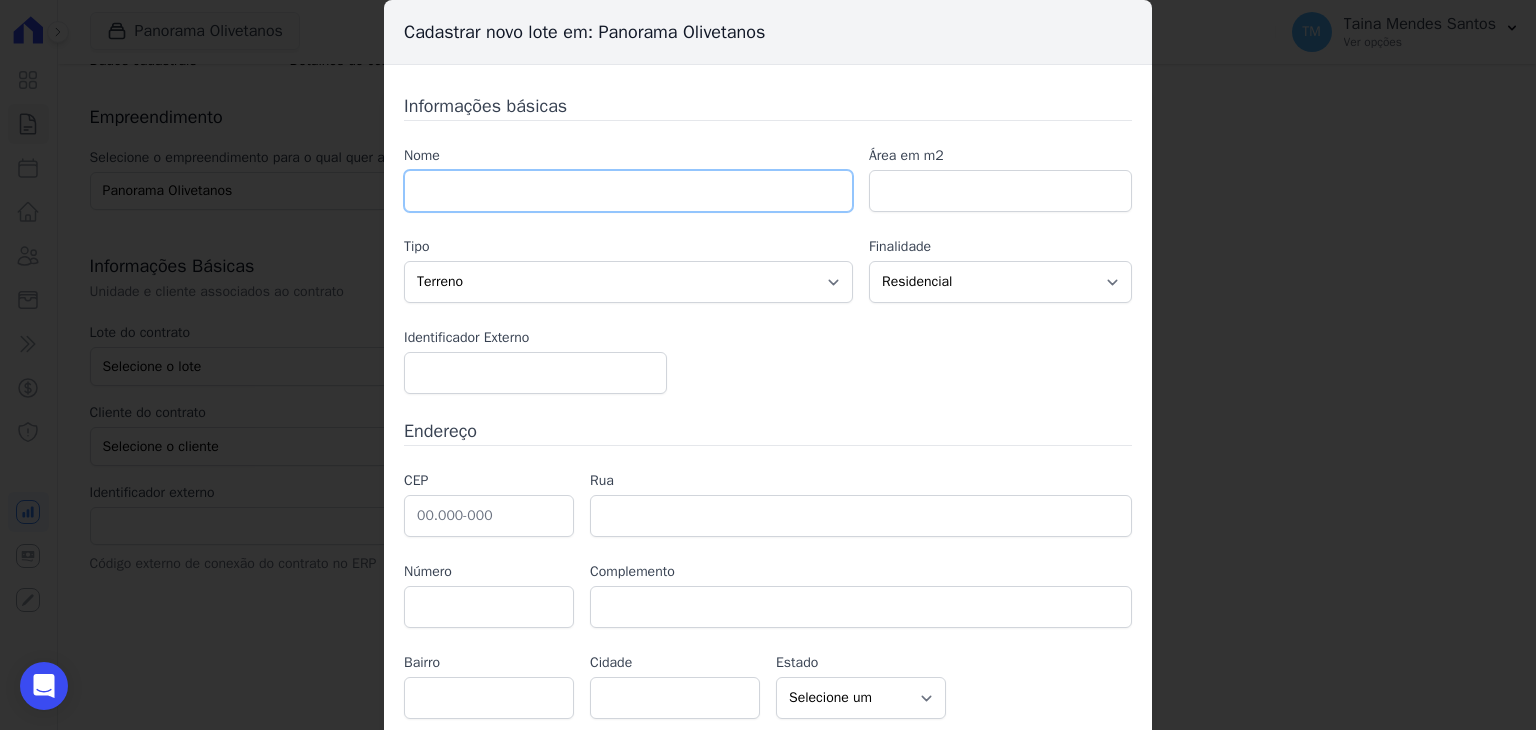 click at bounding box center [628, 191] 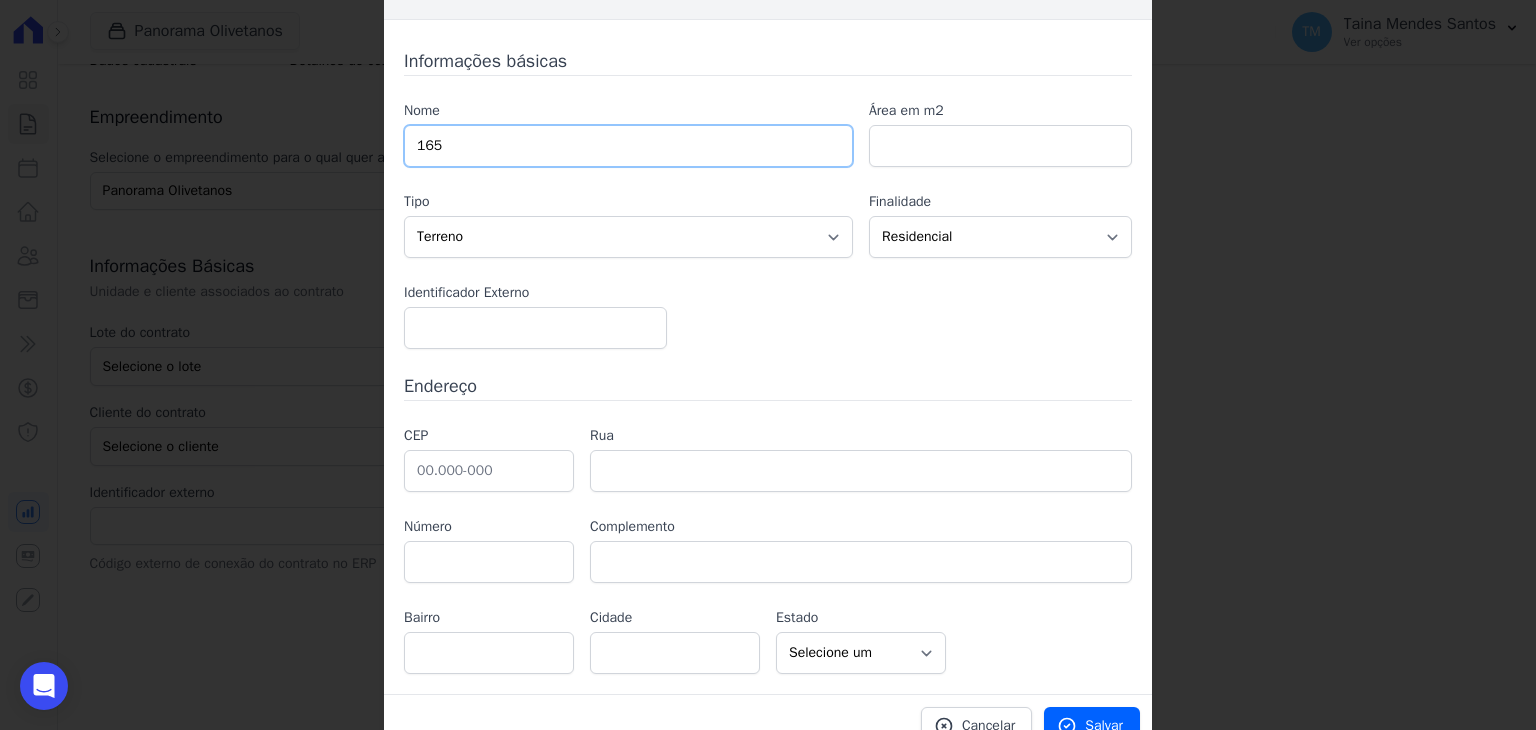 scroll, scrollTop: 68, scrollLeft: 0, axis: vertical 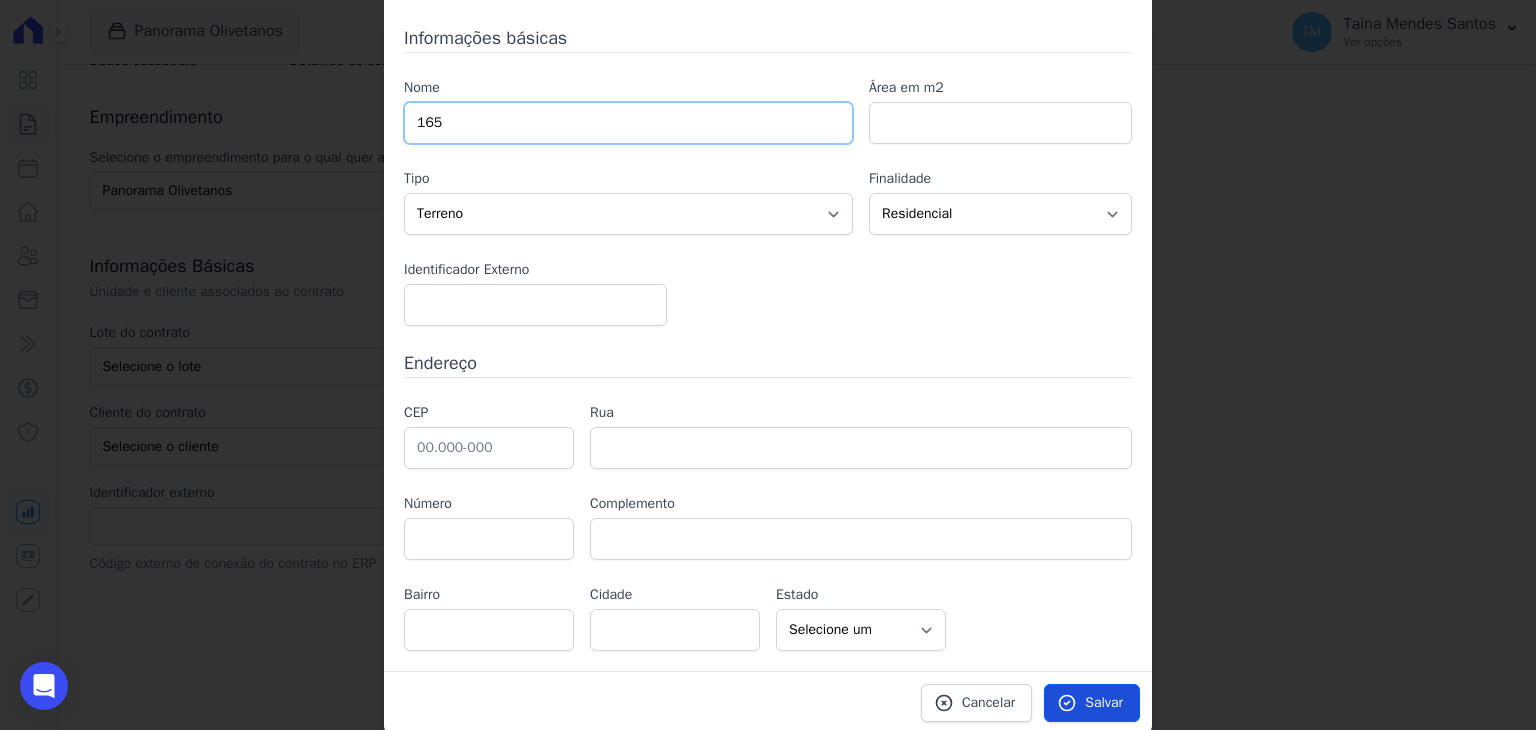 type on "165" 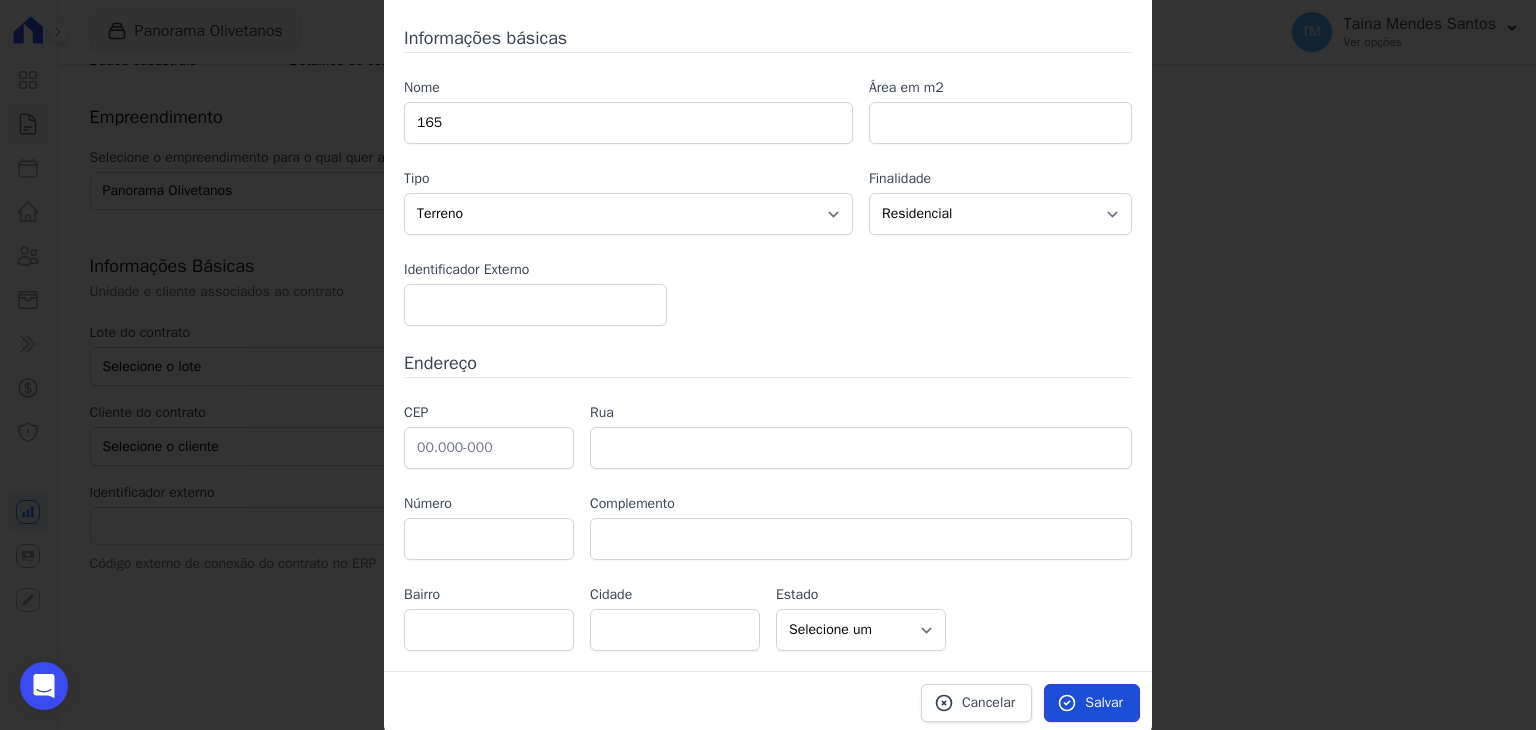 click on "Salvar" at bounding box center [1104, 703] 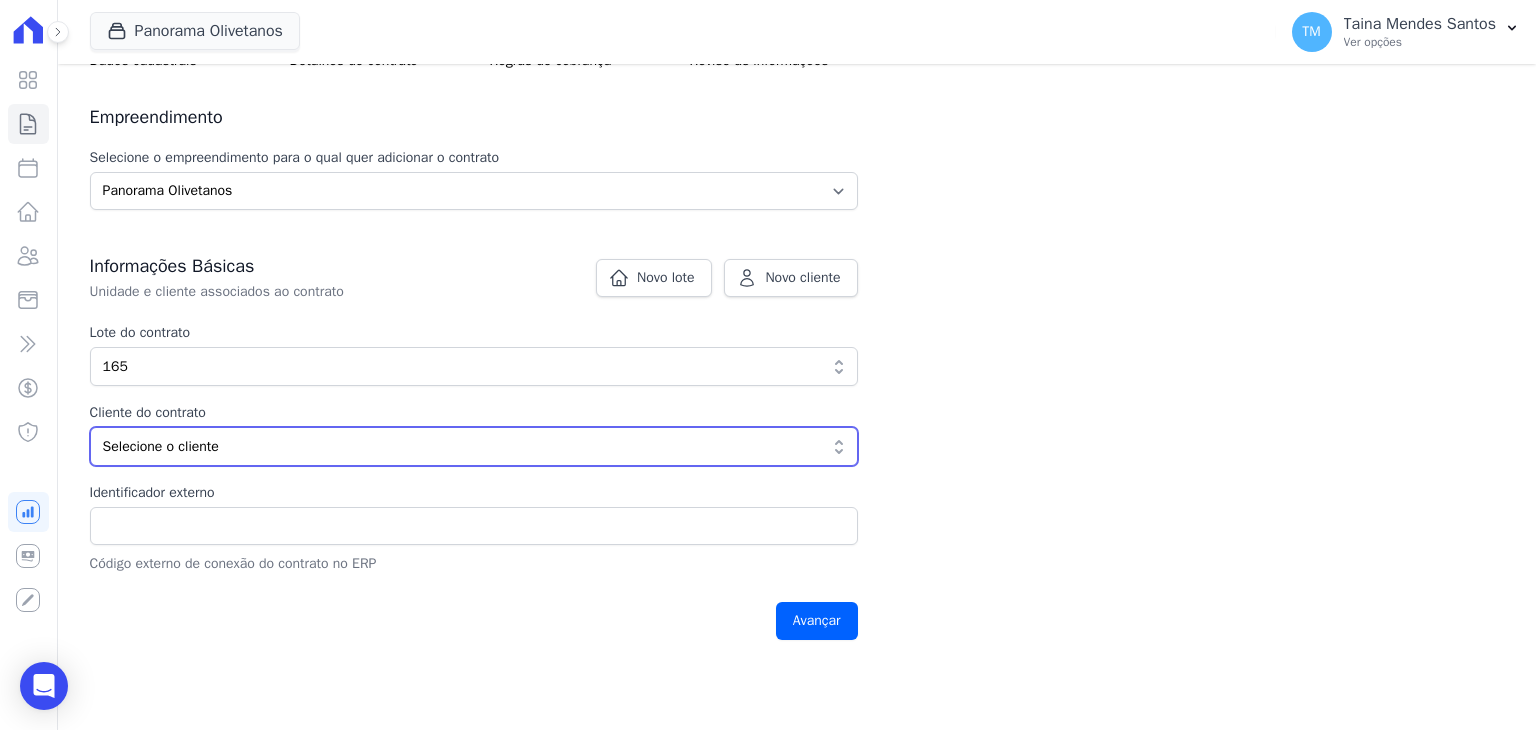 click on "Selecione o cliente" at bounding box center (460, 446) 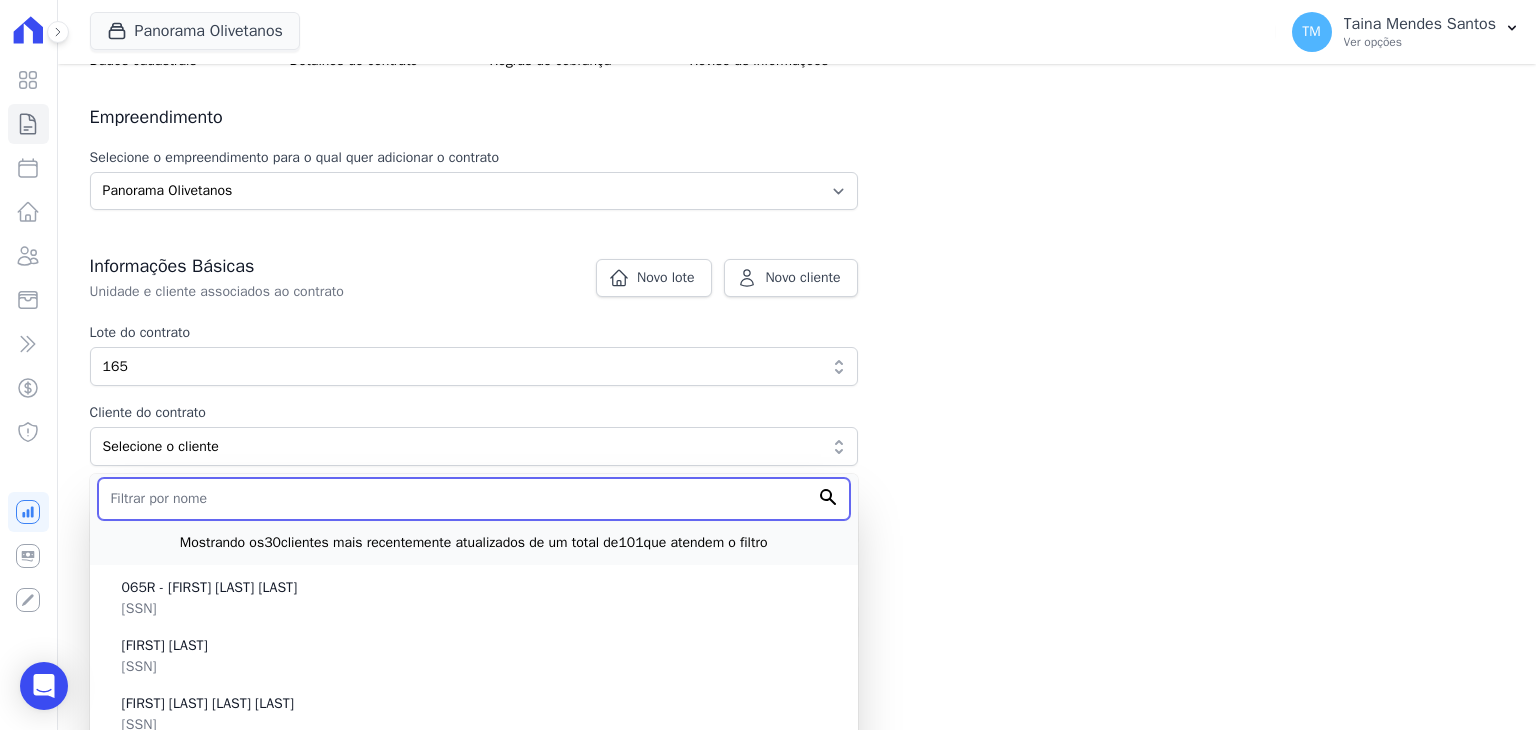 click at bounding box center (474, 499) 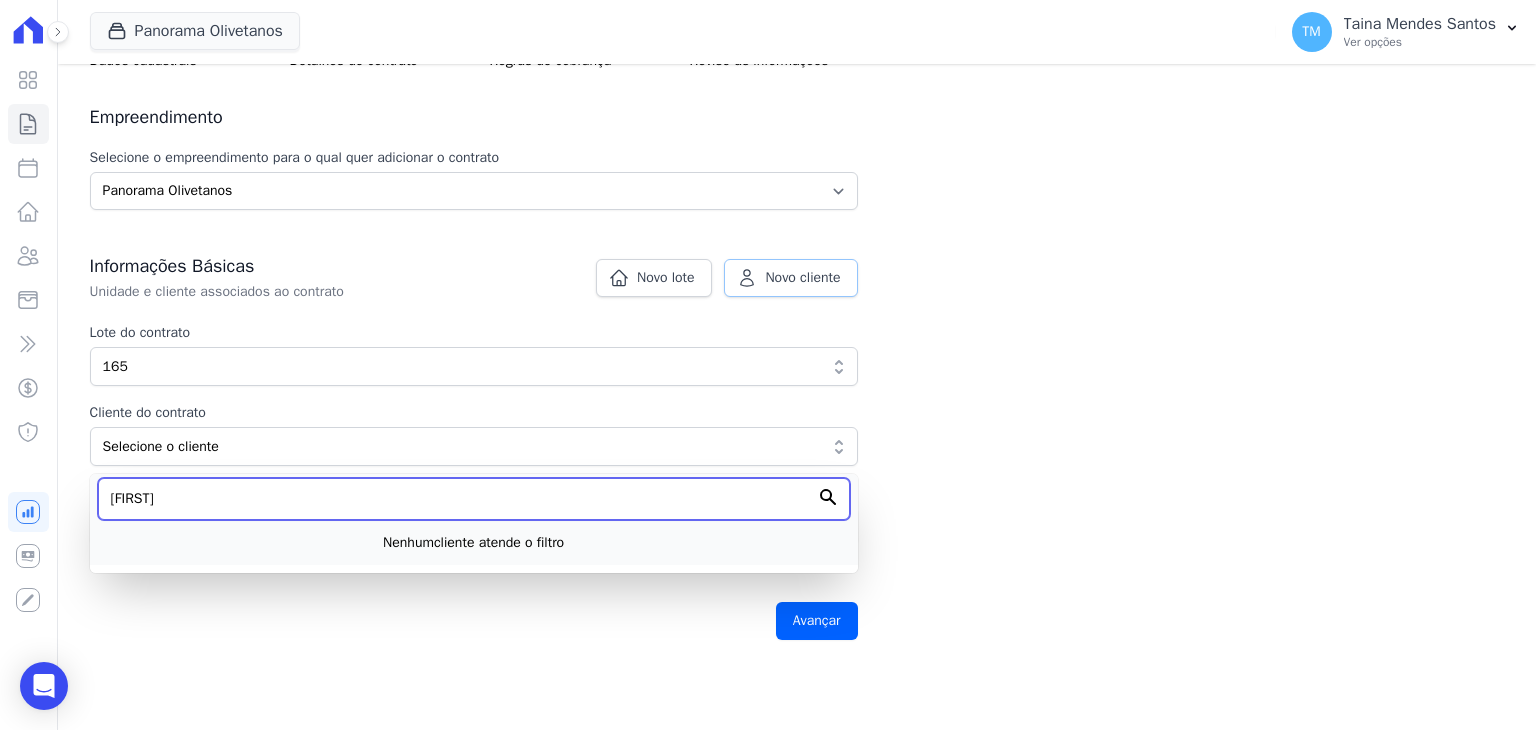 type on "FLAVI" 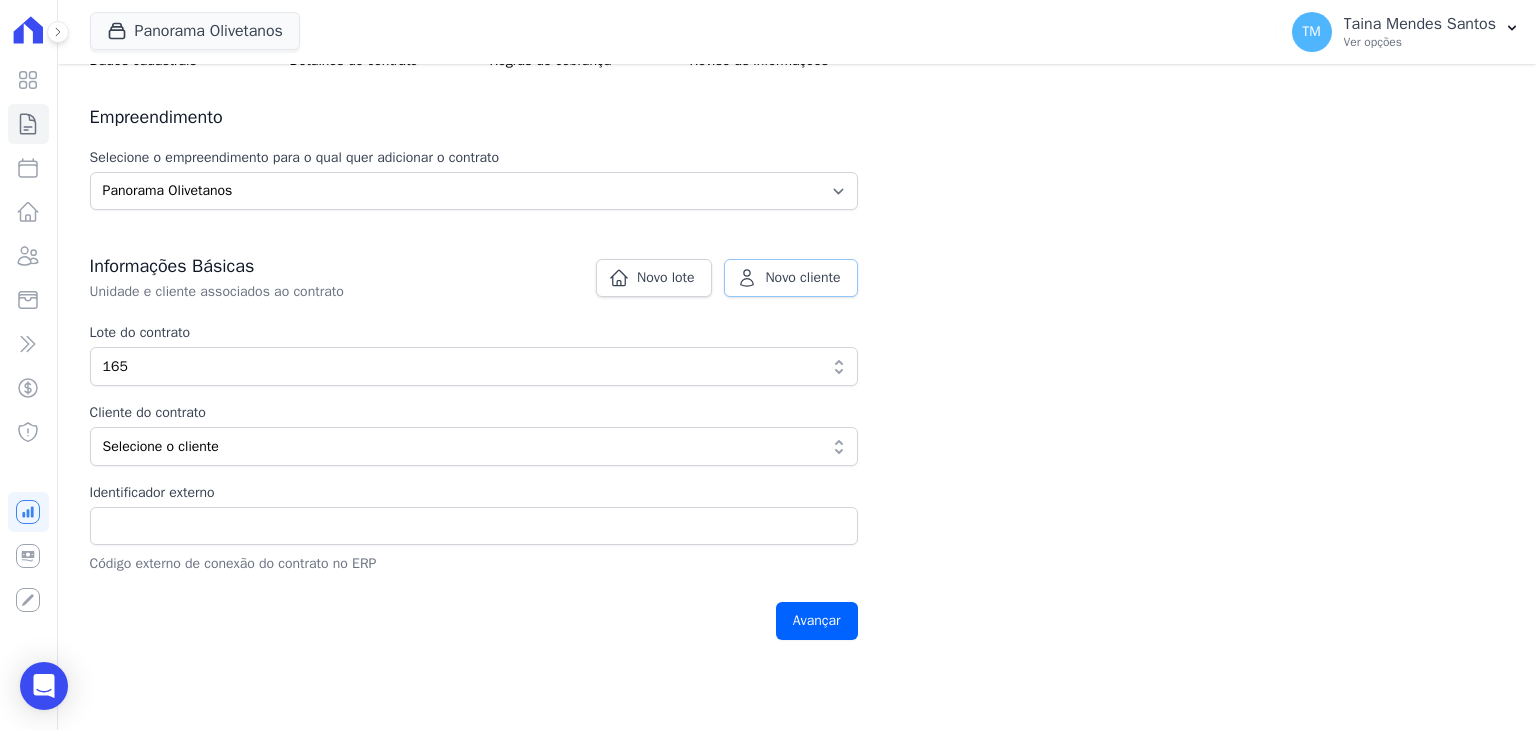 click on "Novo cliente" at bounding box center (790, 278) 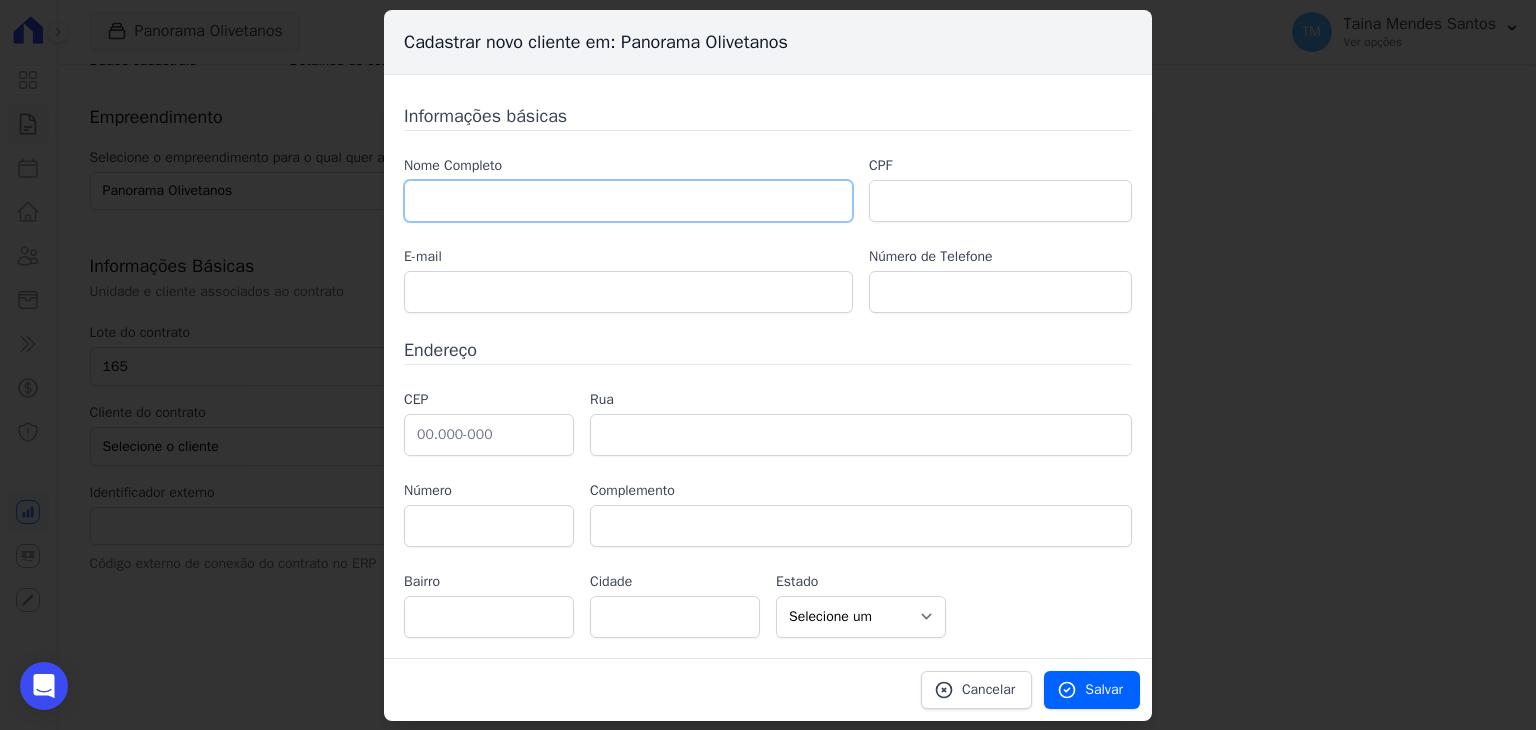 click at bounding box center [628, 201] 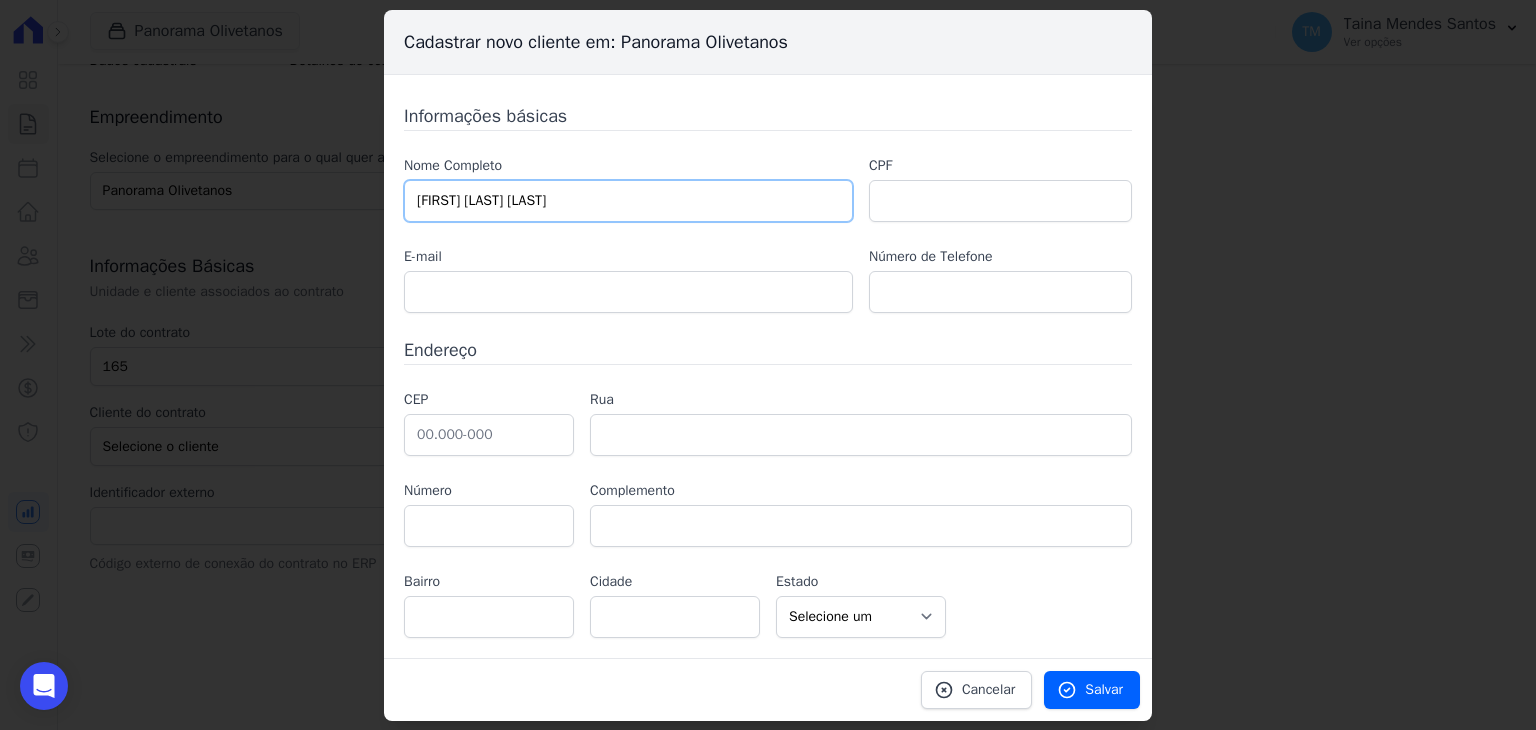 type on "[FIRST] [LAST] [LAST]" 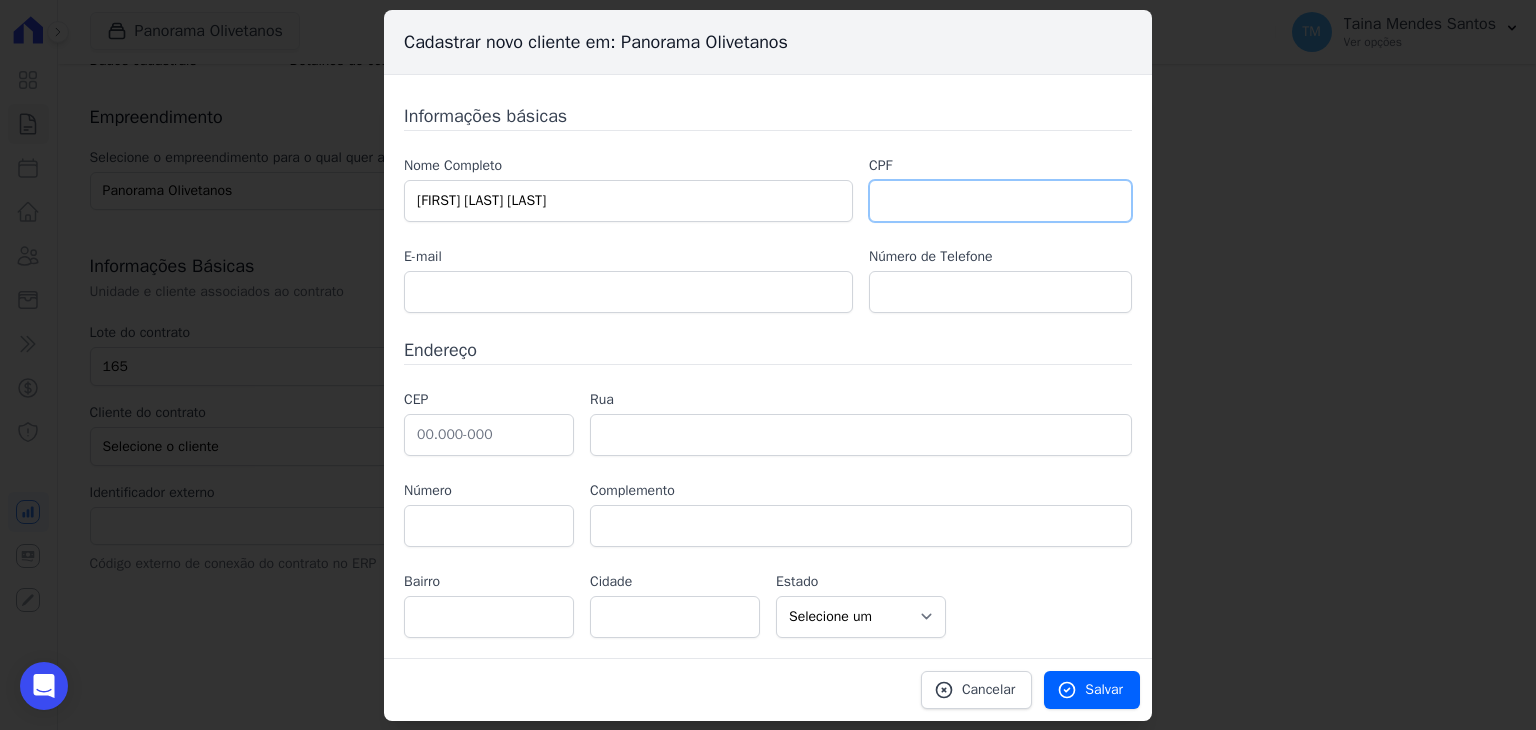 paste on "[CPF]" 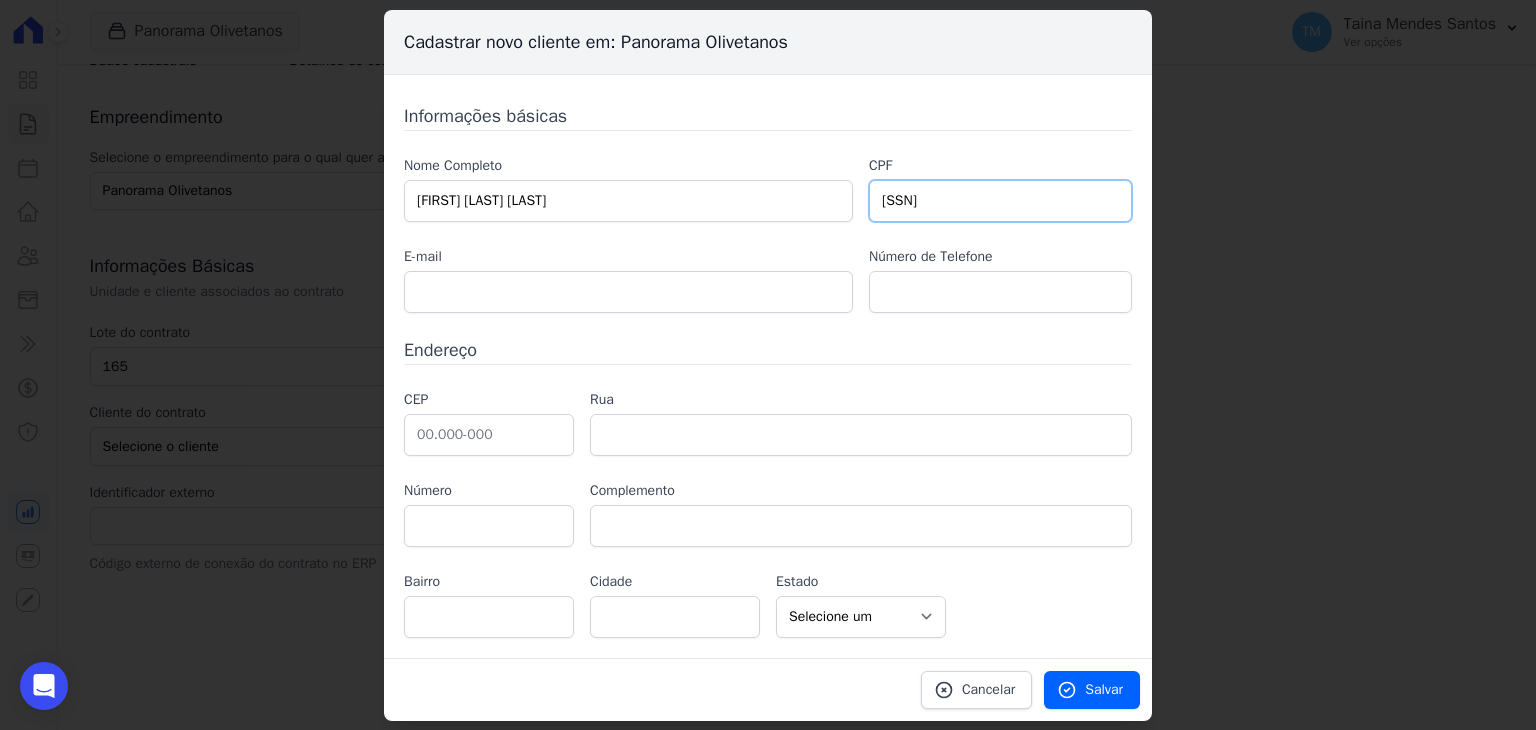type on "[CPF]" 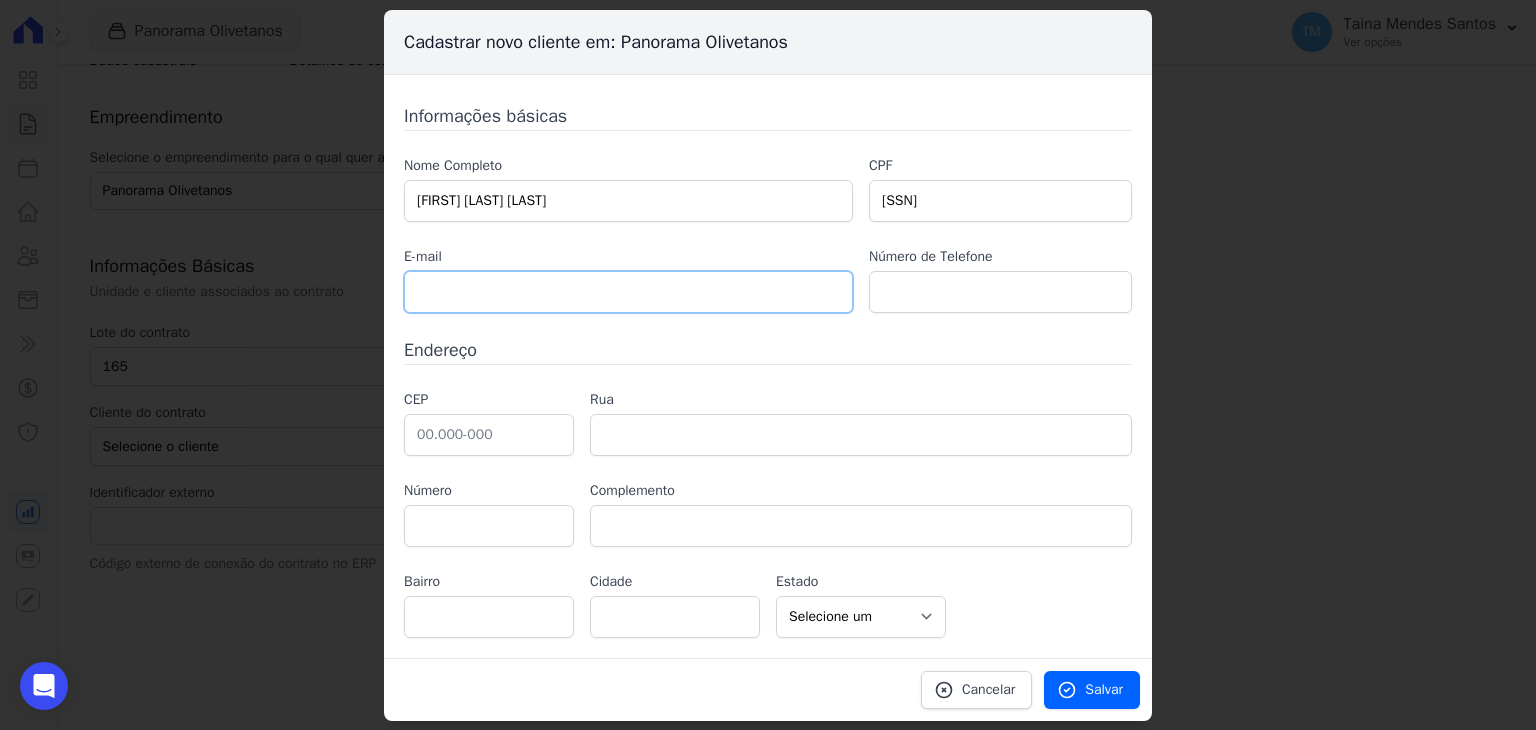 paste on "flavia.bergamini@hotmail.com" 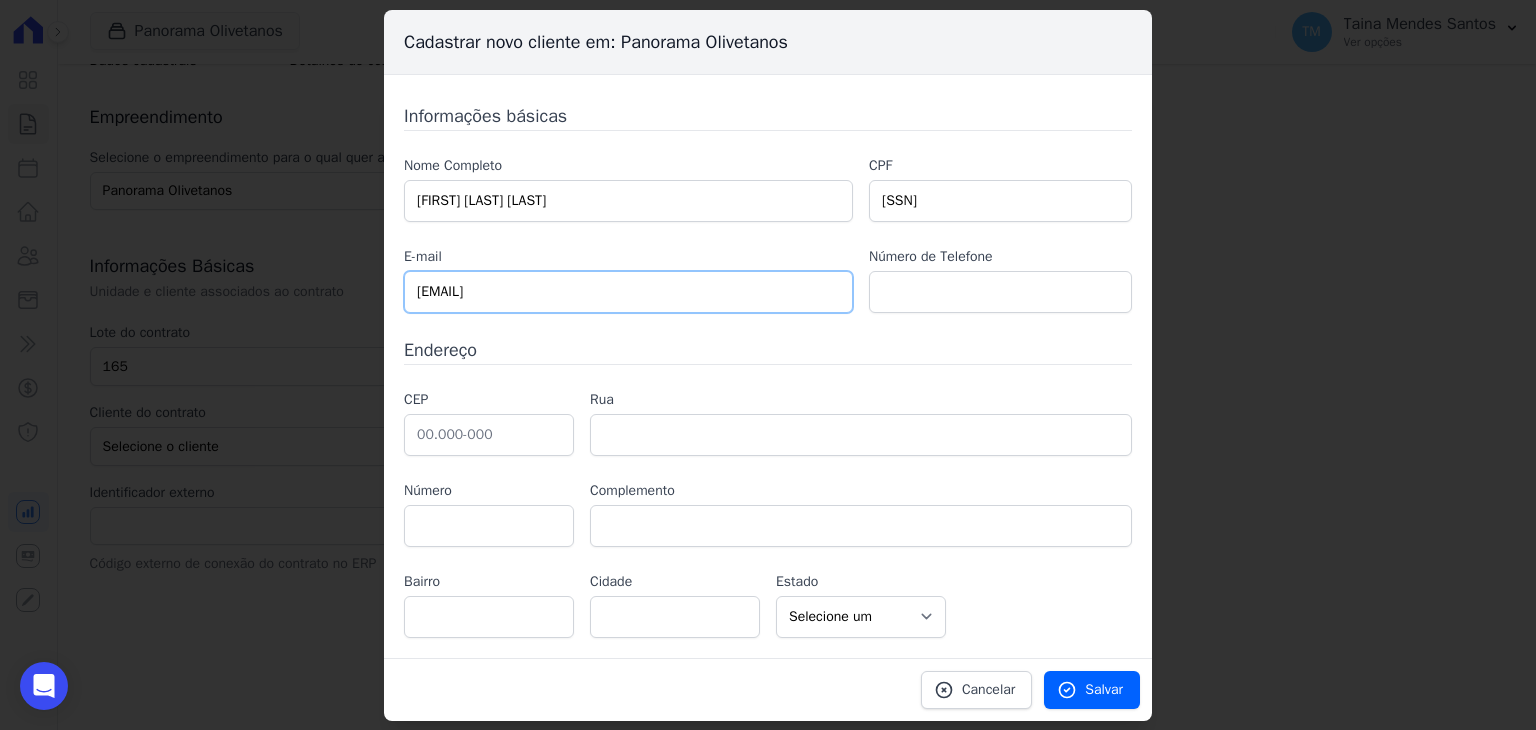 type on "flavia.bergamini@hotmail.com" 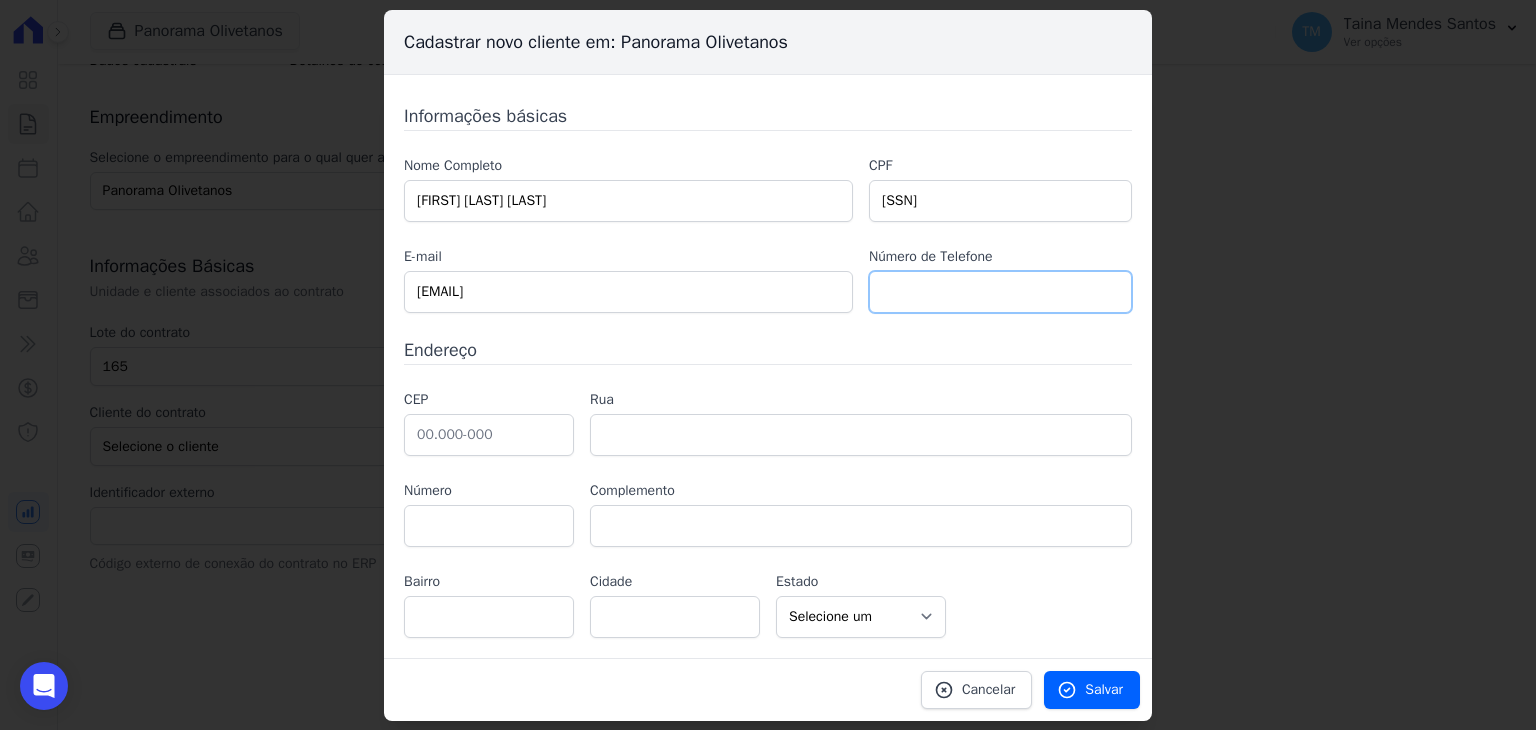 paste on "11 94781-2367" 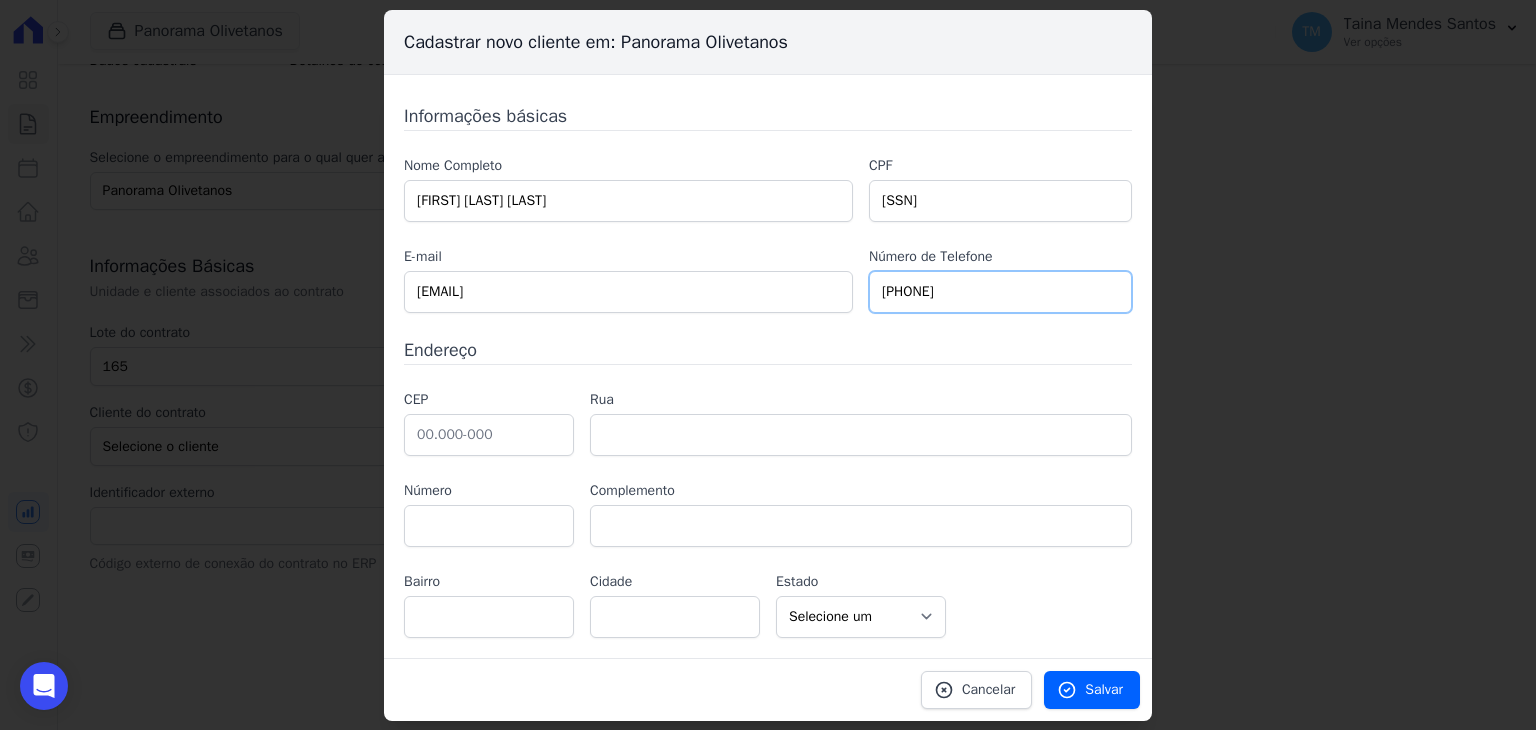 type on "11 94781-2367" 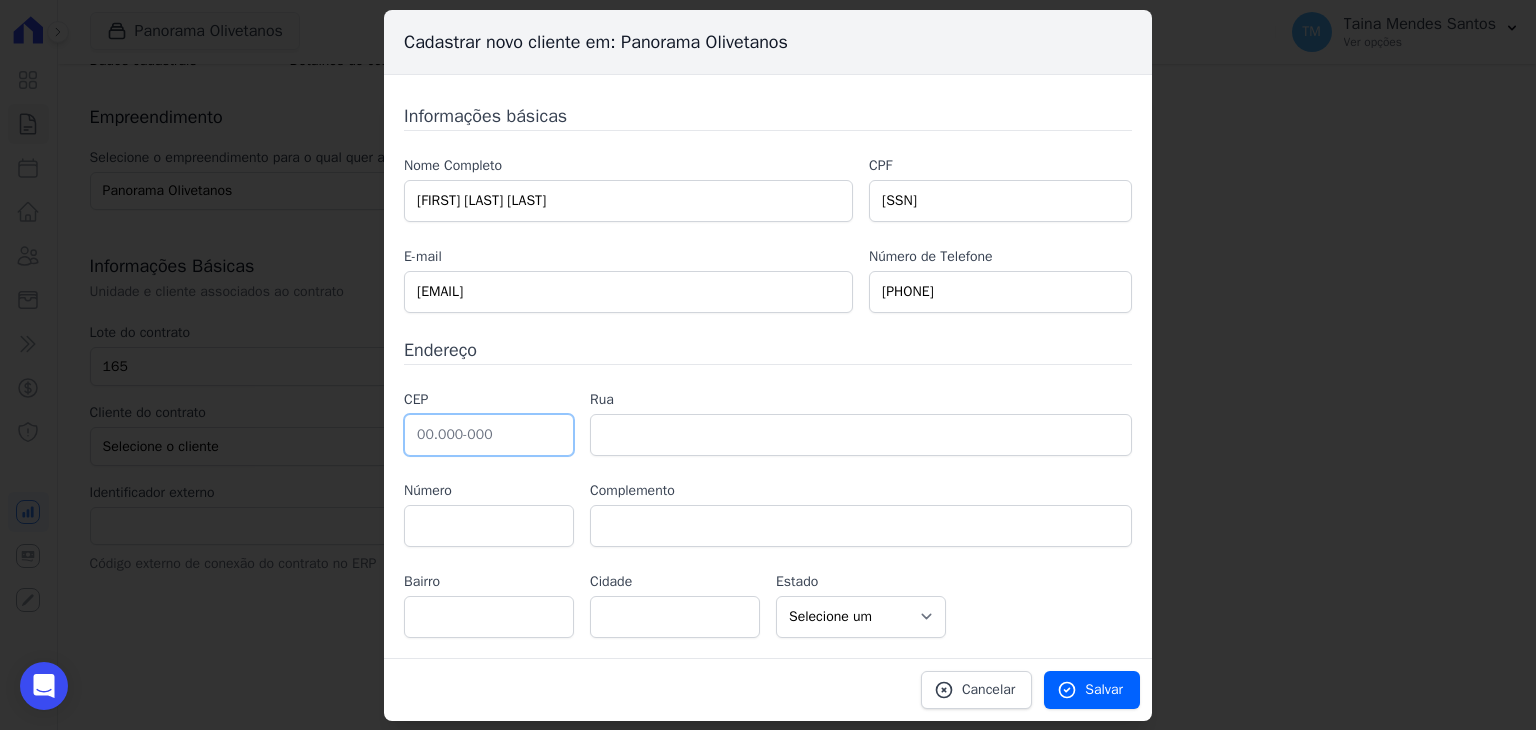 click at bounding box center (489, 435) 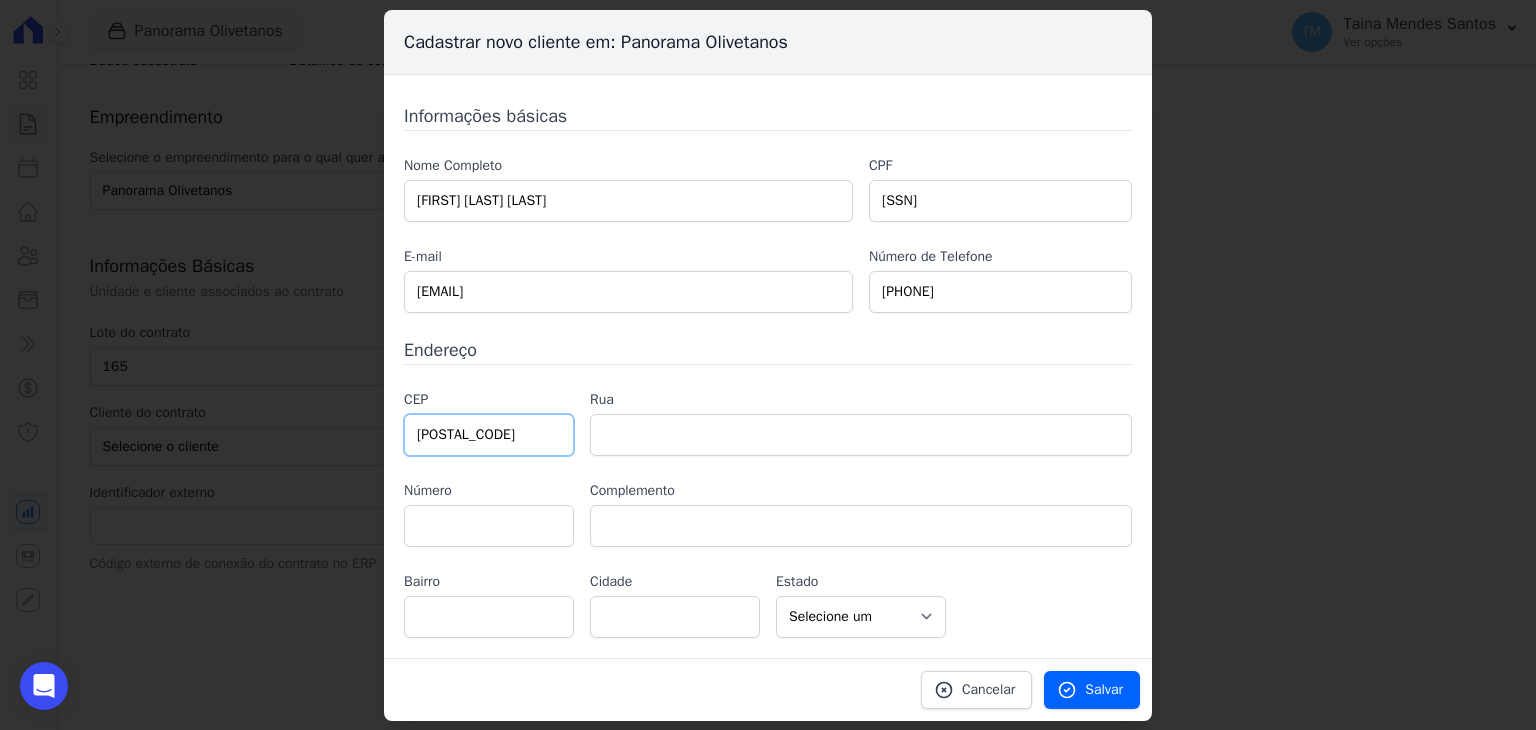 type on "03.508-000" 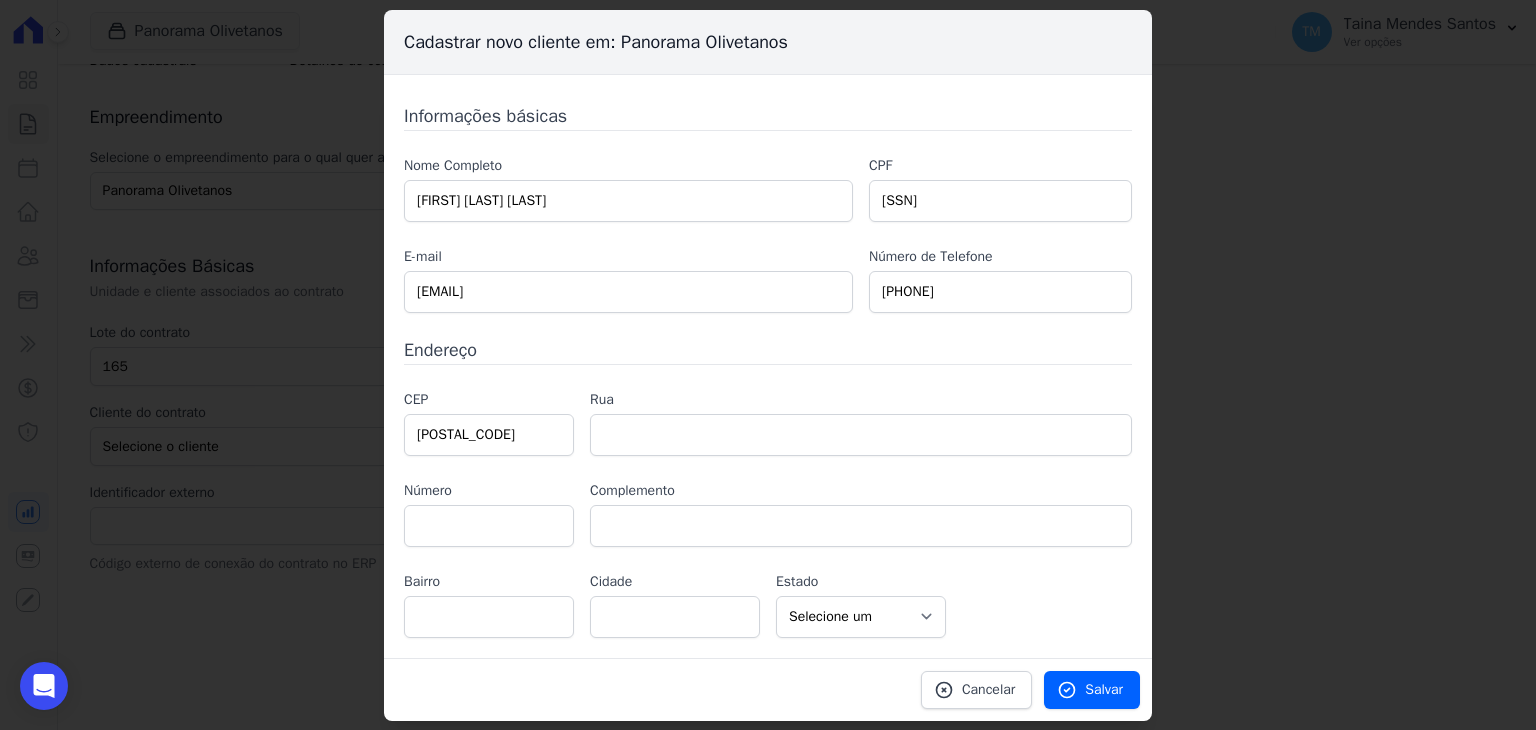 type on "Avenida Melchert" 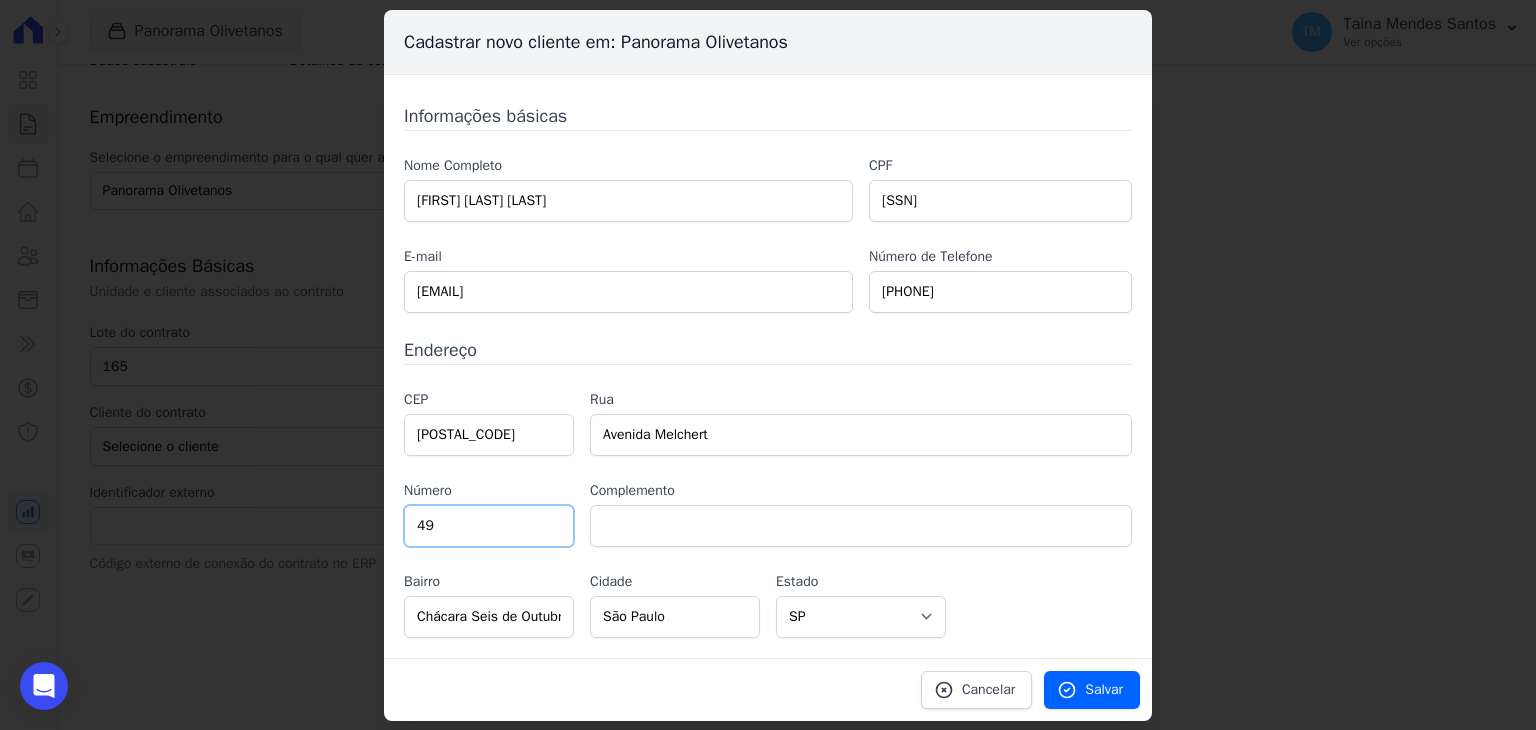 type on "49" 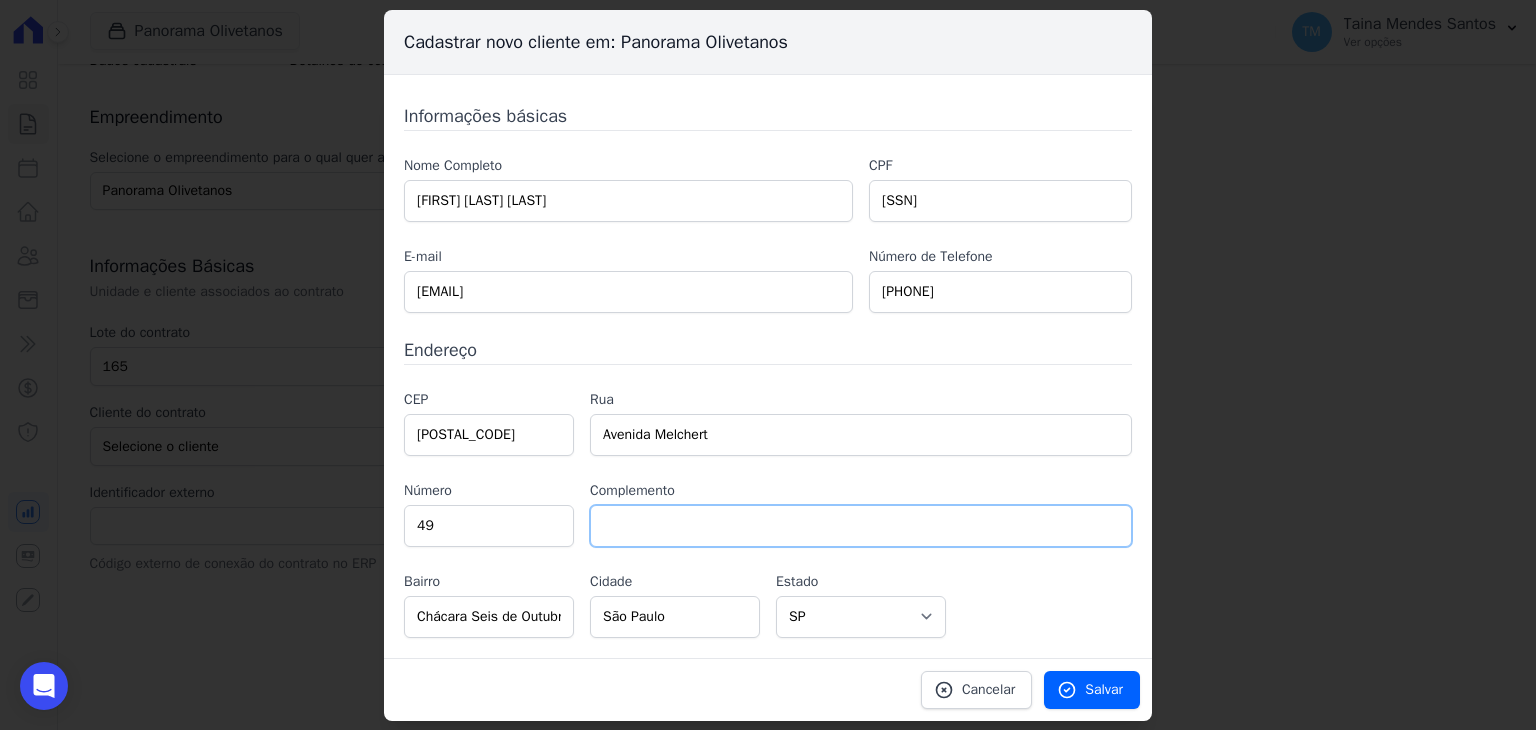 paste on "bl 01 apto 16" 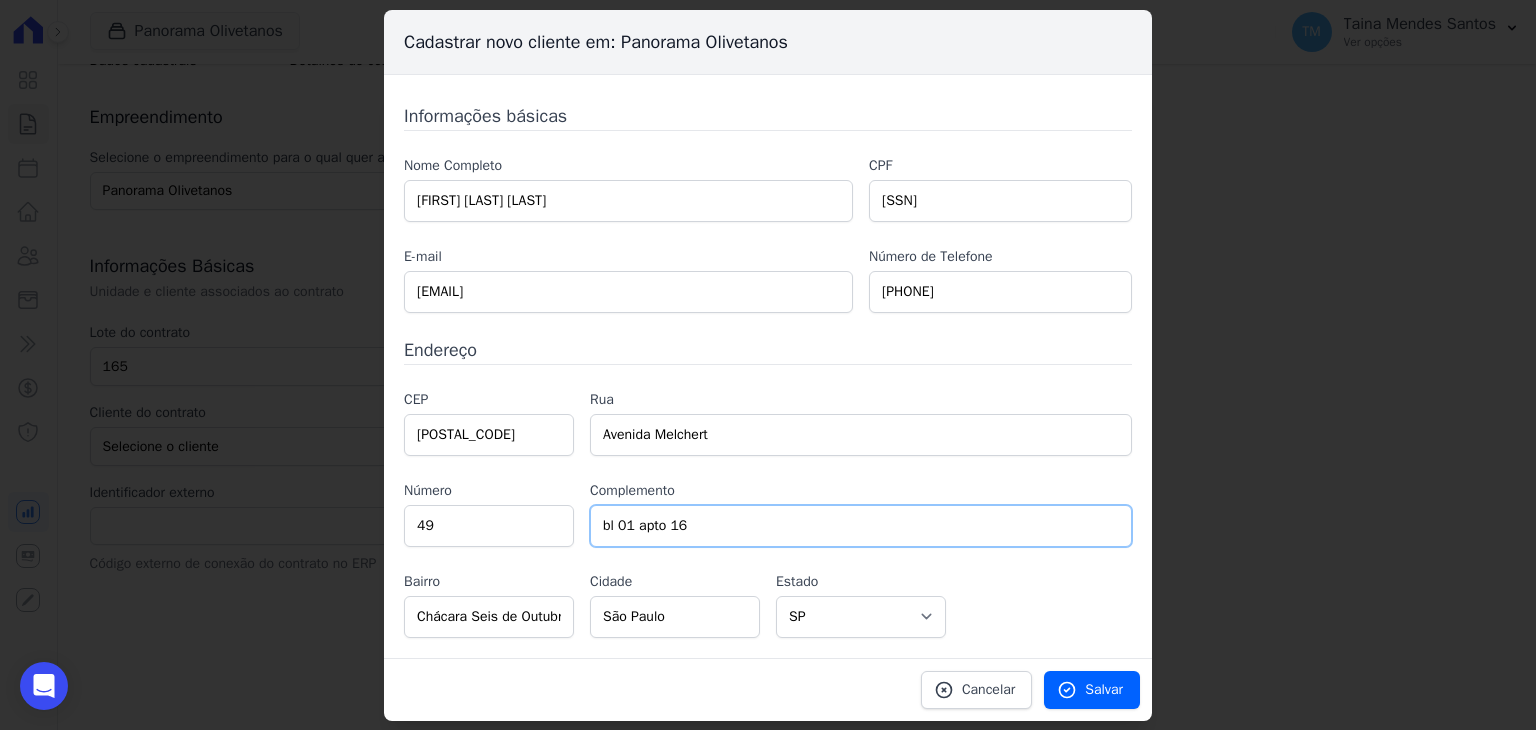 type on "bl 01 apto 16" 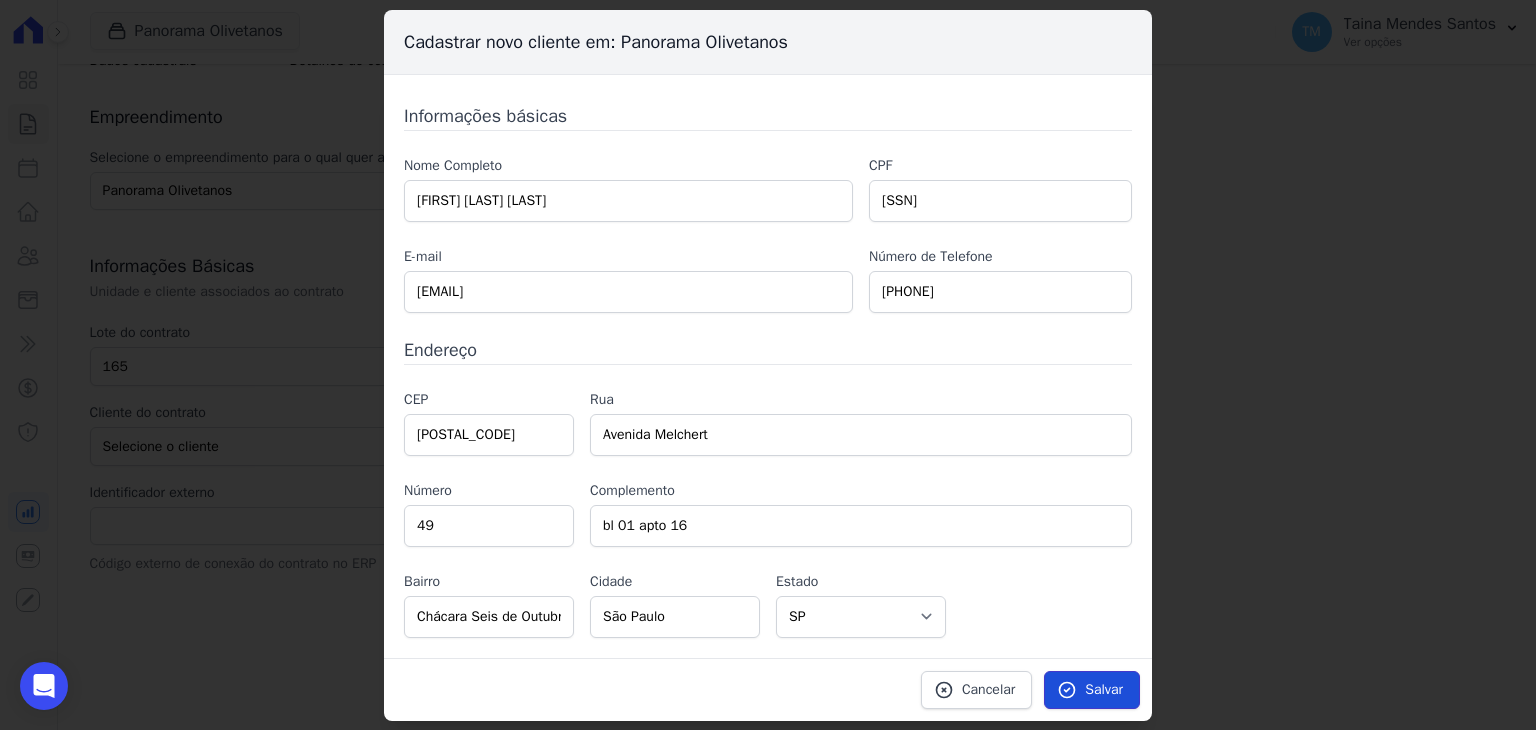 click on "Salvar" at bounding box center [1104, 690] 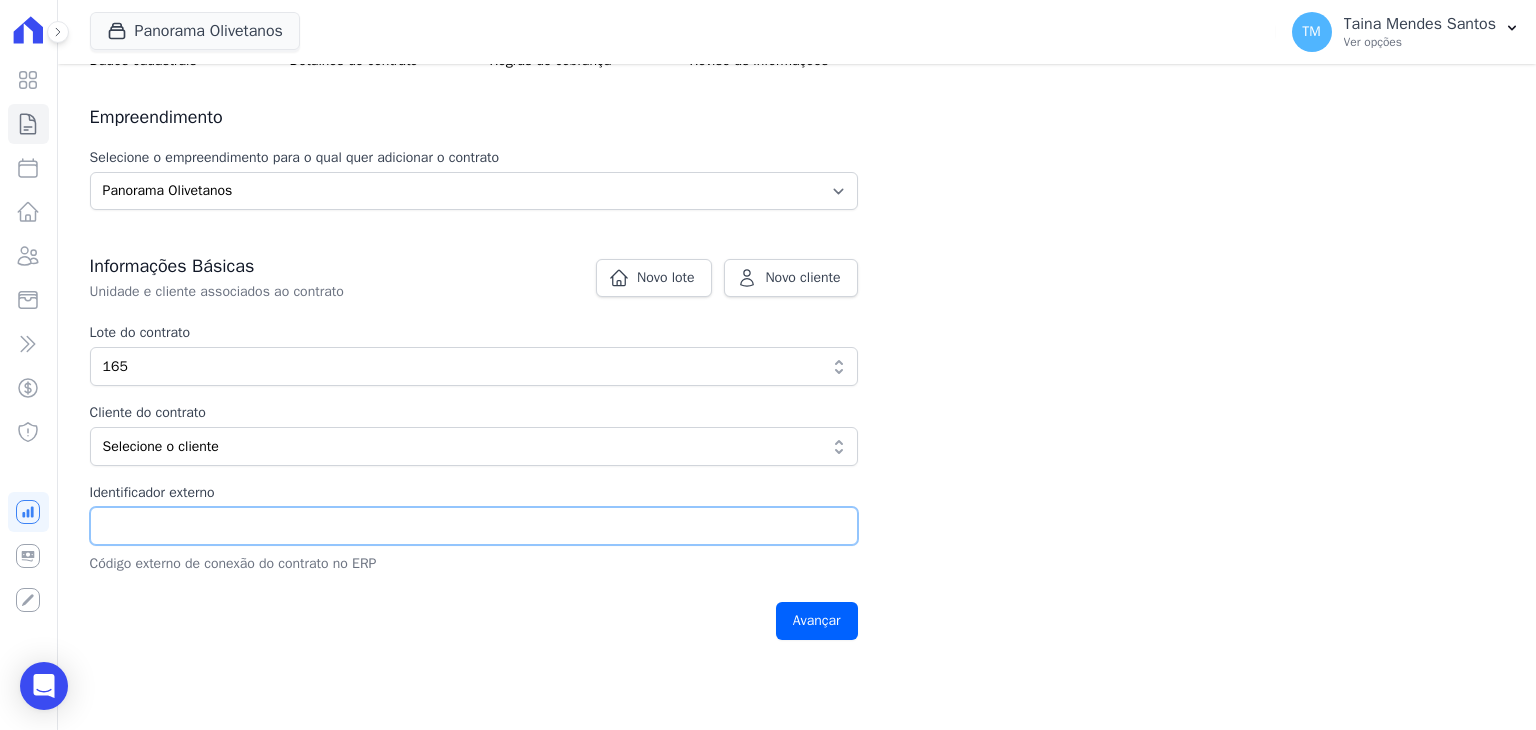 click on "Identificador externo" at bounding box center [474, 526] 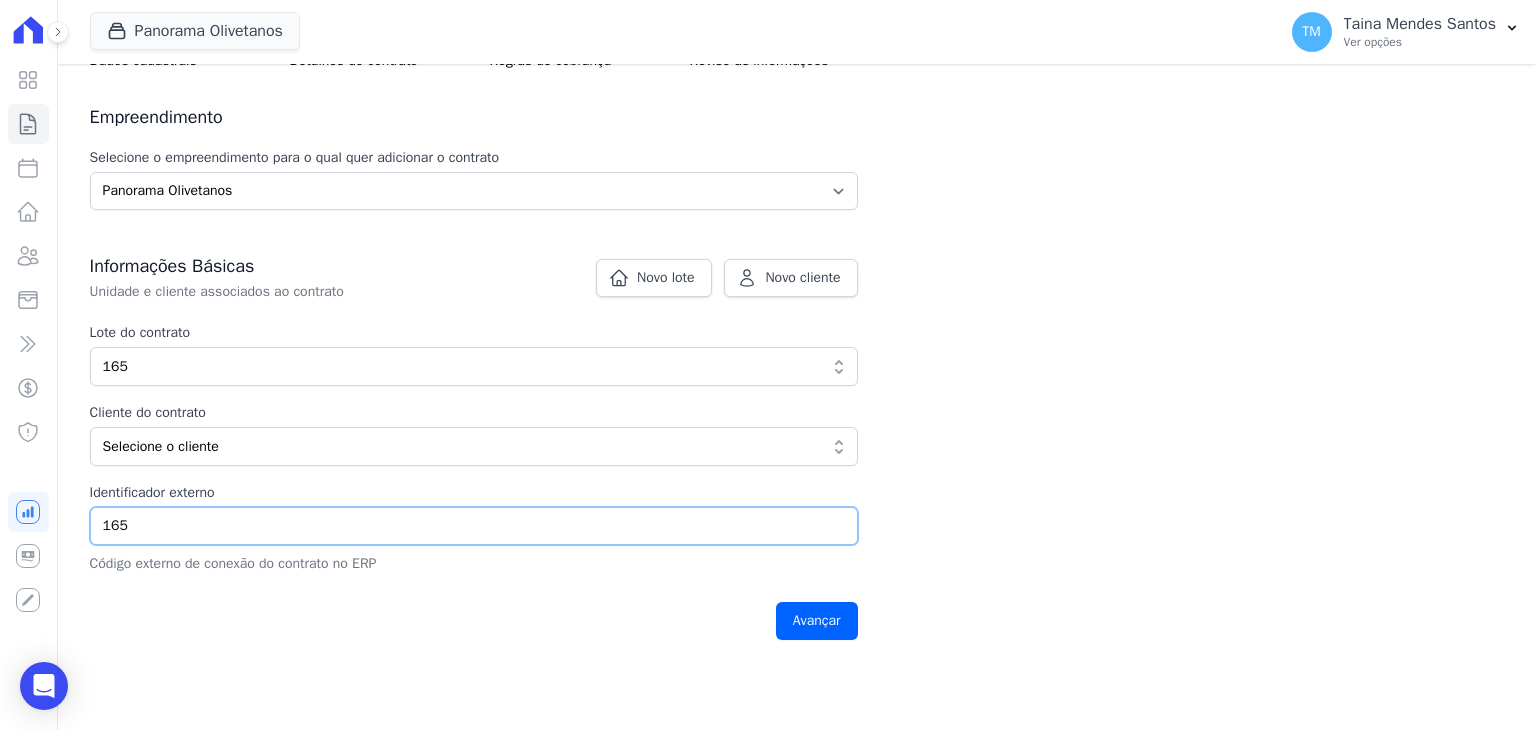 type on "165" 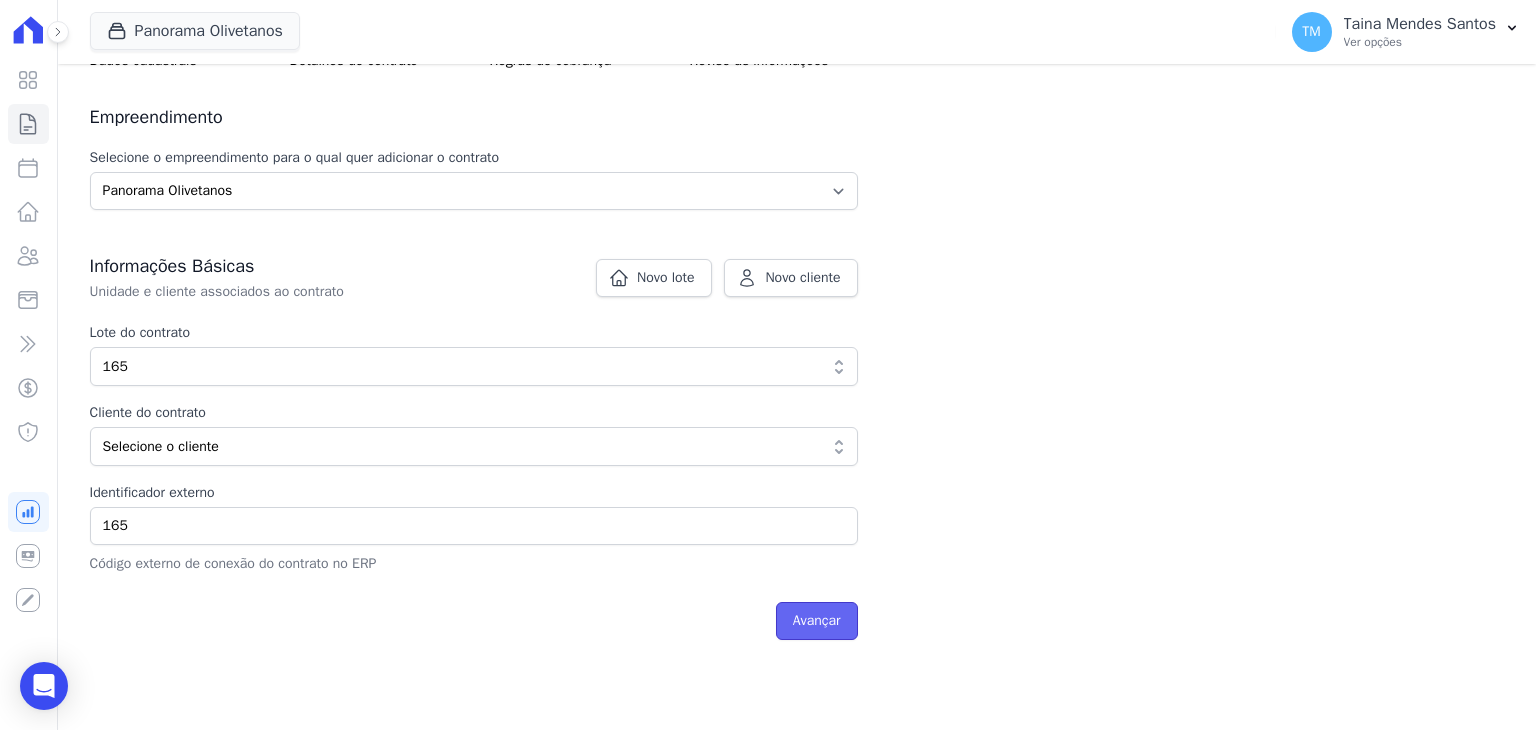 click on "Avançar" at bounding box center (817, 621) 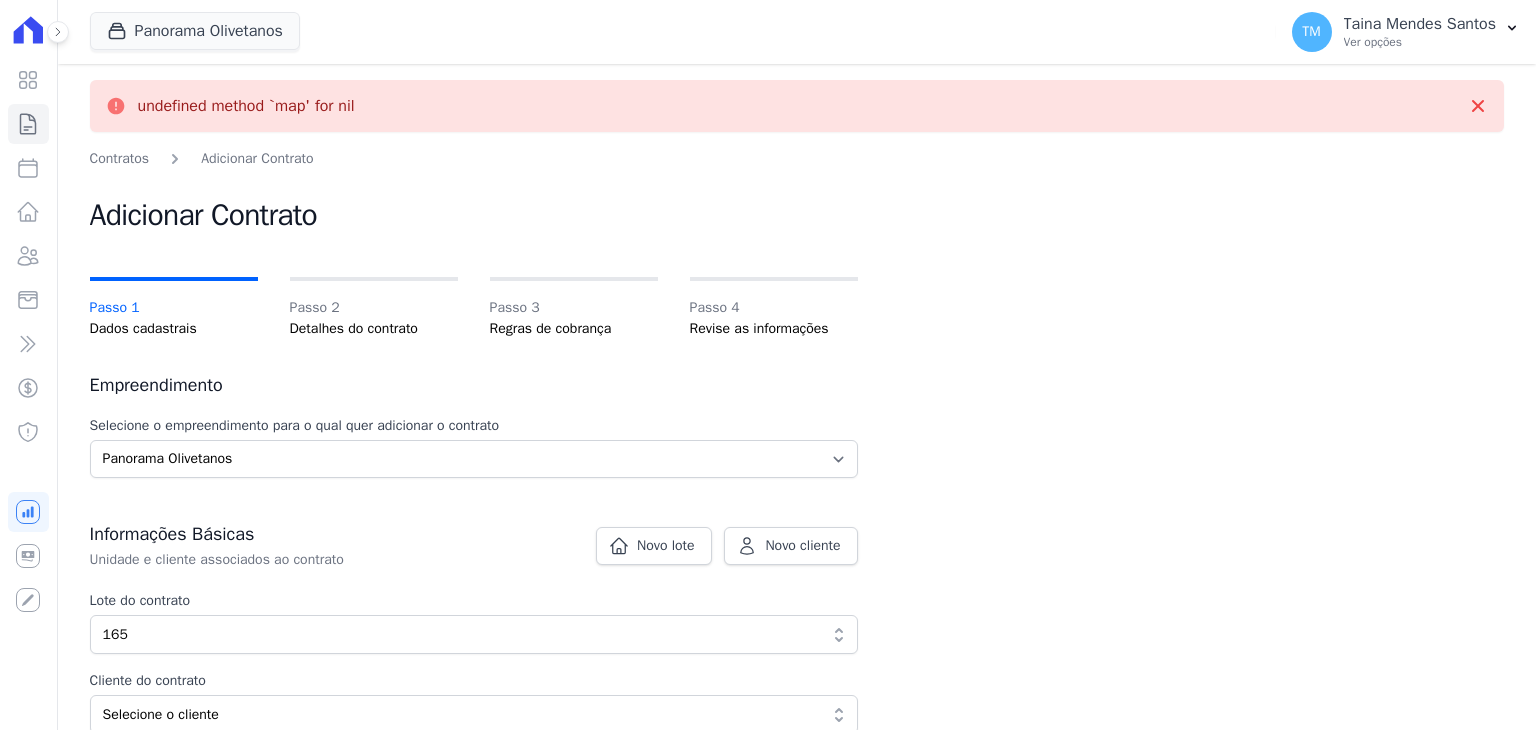 scroll, scrollTop: 0, scrollLeft: 0, axis: both 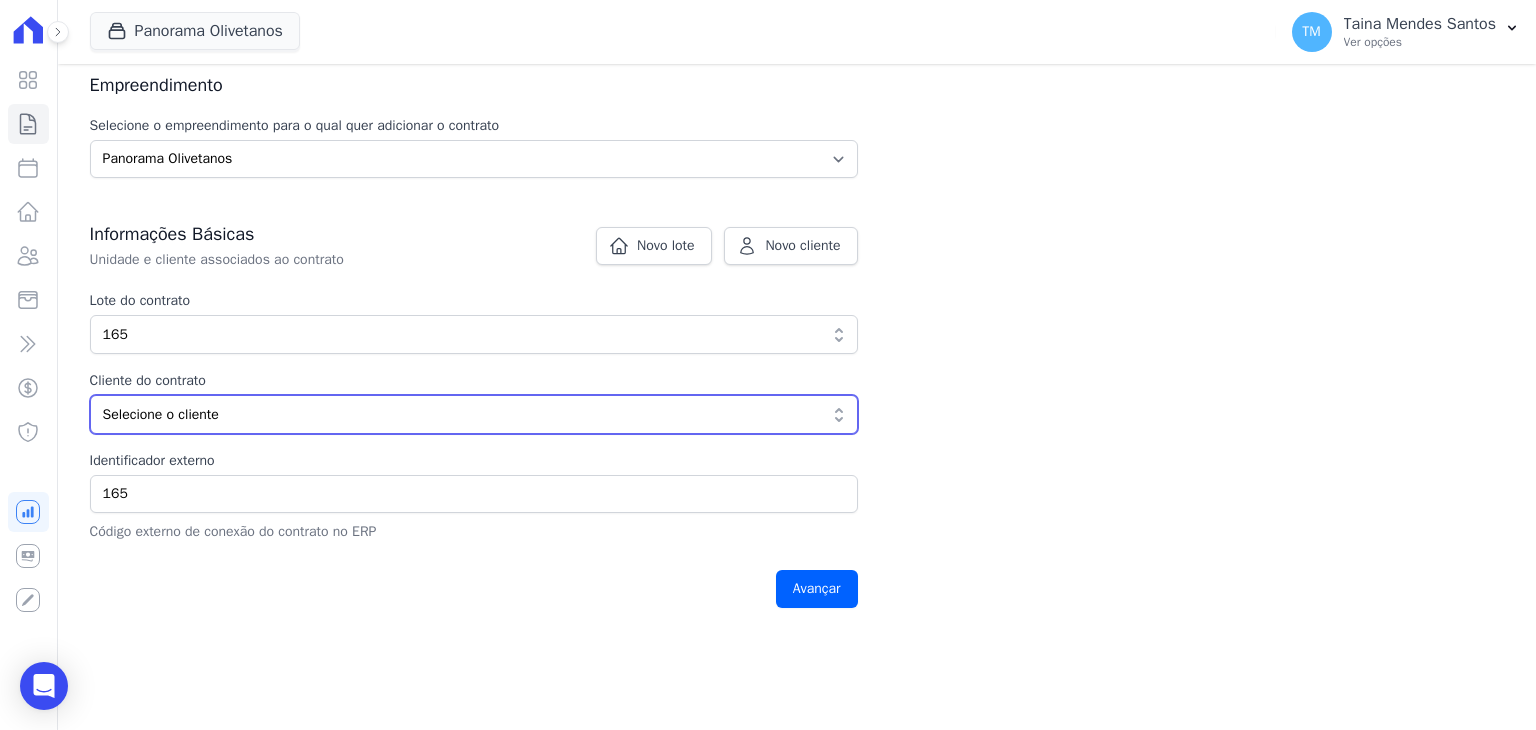 click on "Selecione o cliente" at bounding box center (460, 414) 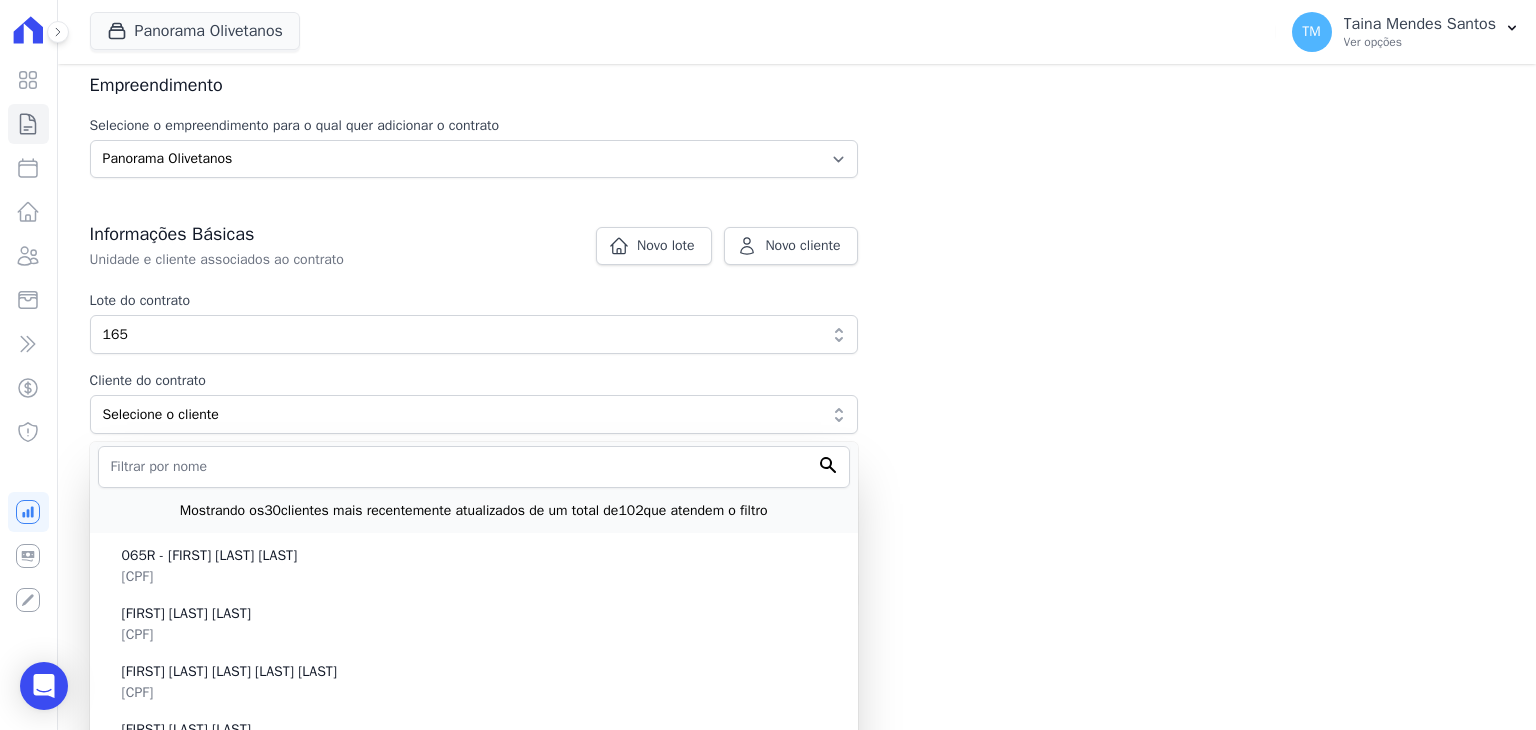 drag, startPoint x: 365, startPoint y: 492, endPoint x: 357, endPoint y: 462, distance: 31.04835 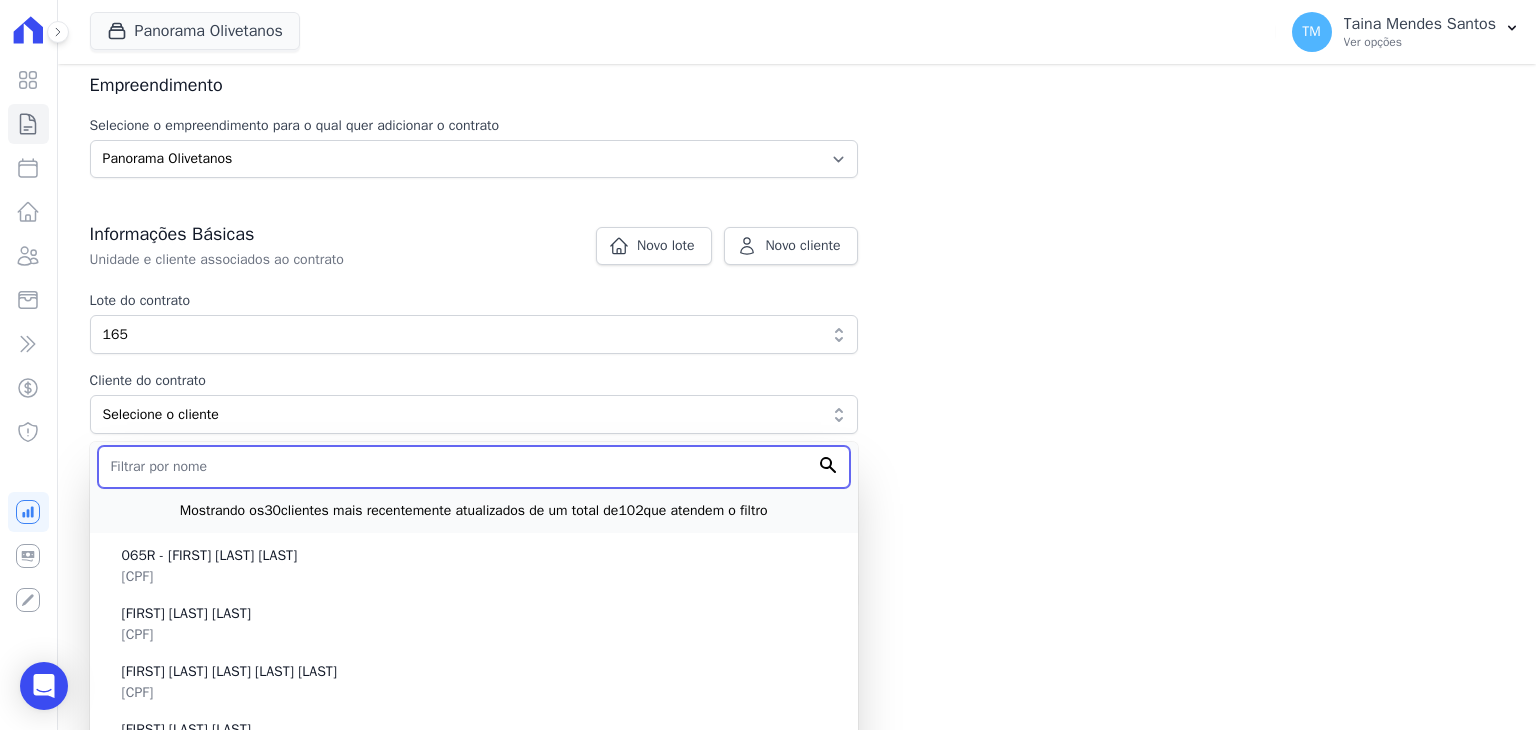 click at bounding box center [474, 467] 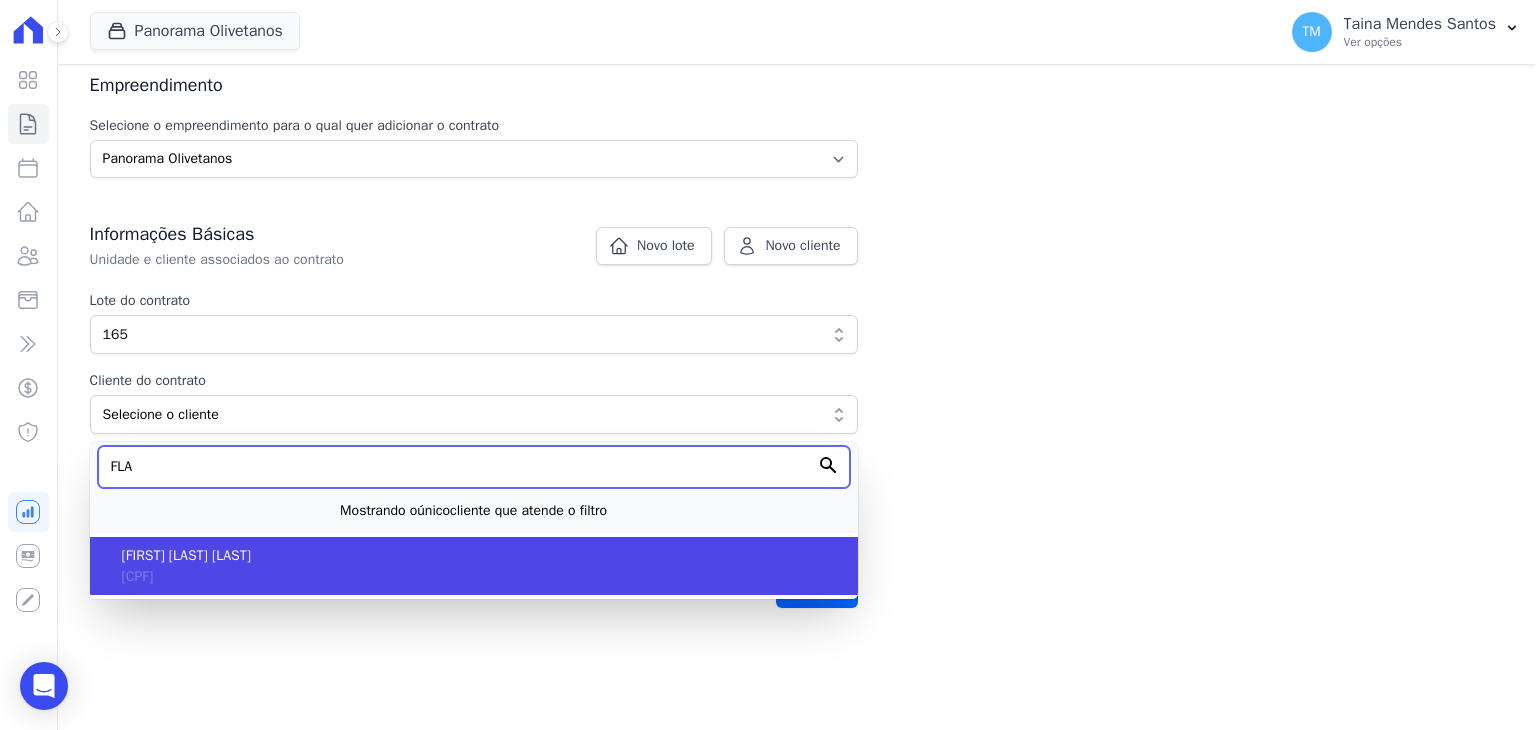 type on "FLA" 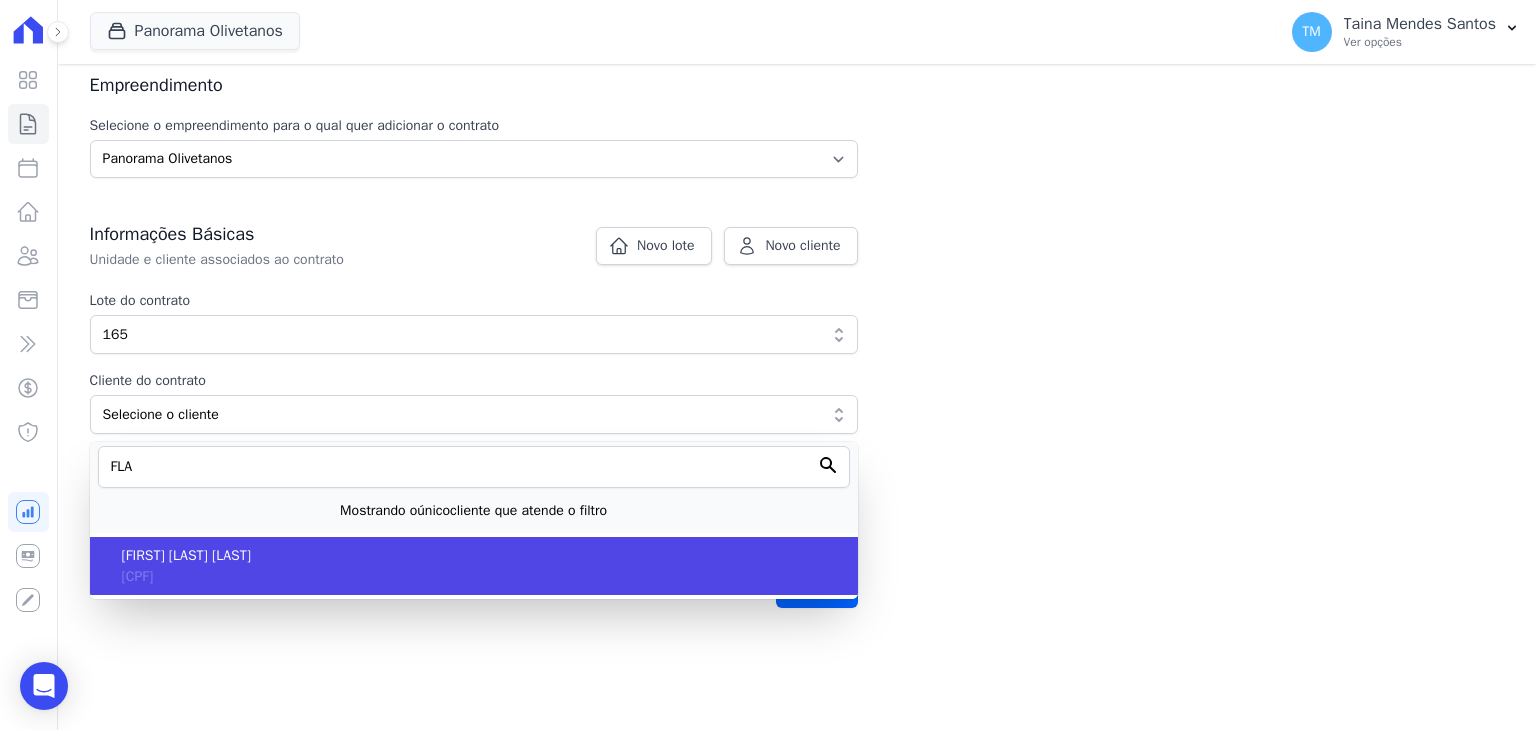 click on "[FIRST] [LAST] [LAST]
[CPF]" at bounding box center [474, 566] 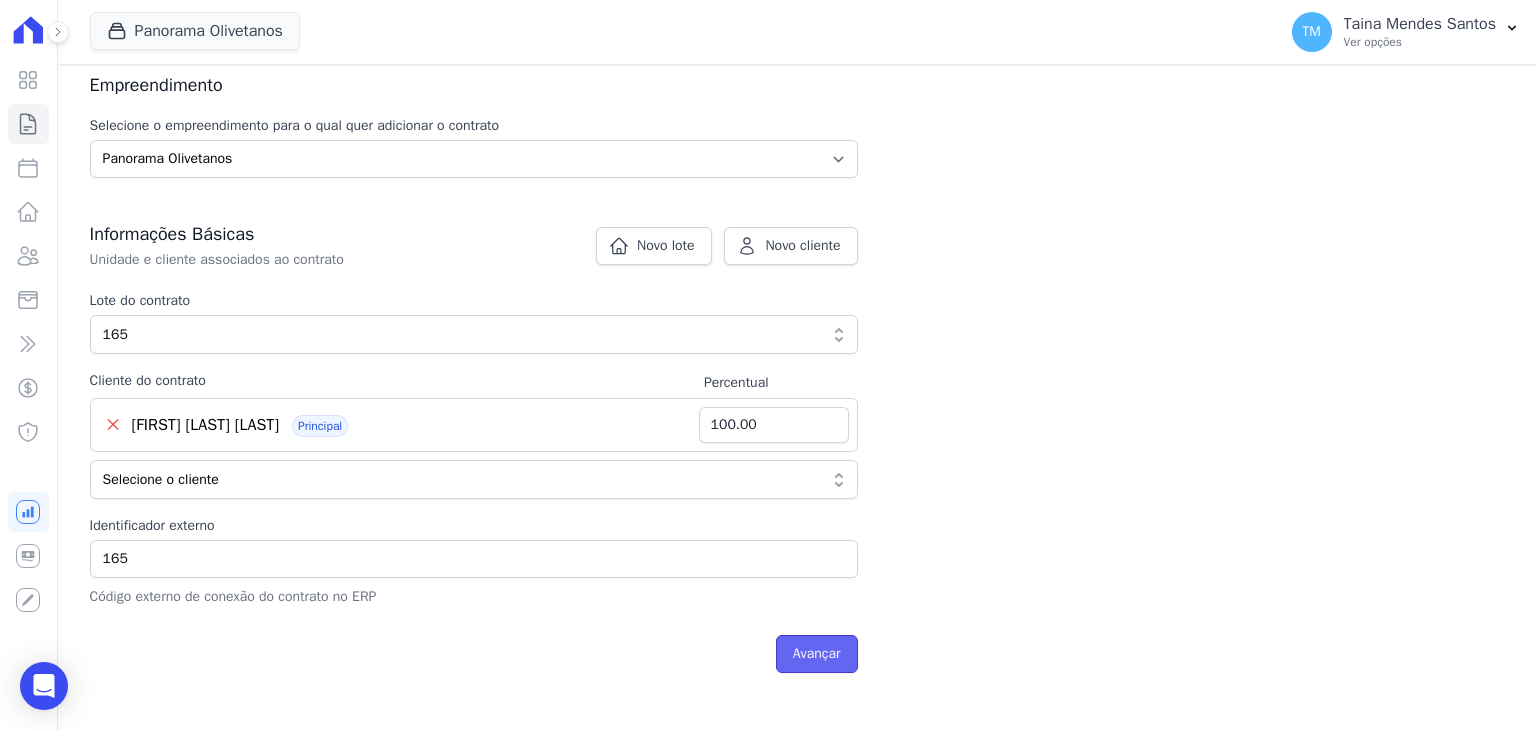 click on "Avançar" at bounding box center (817, 654) 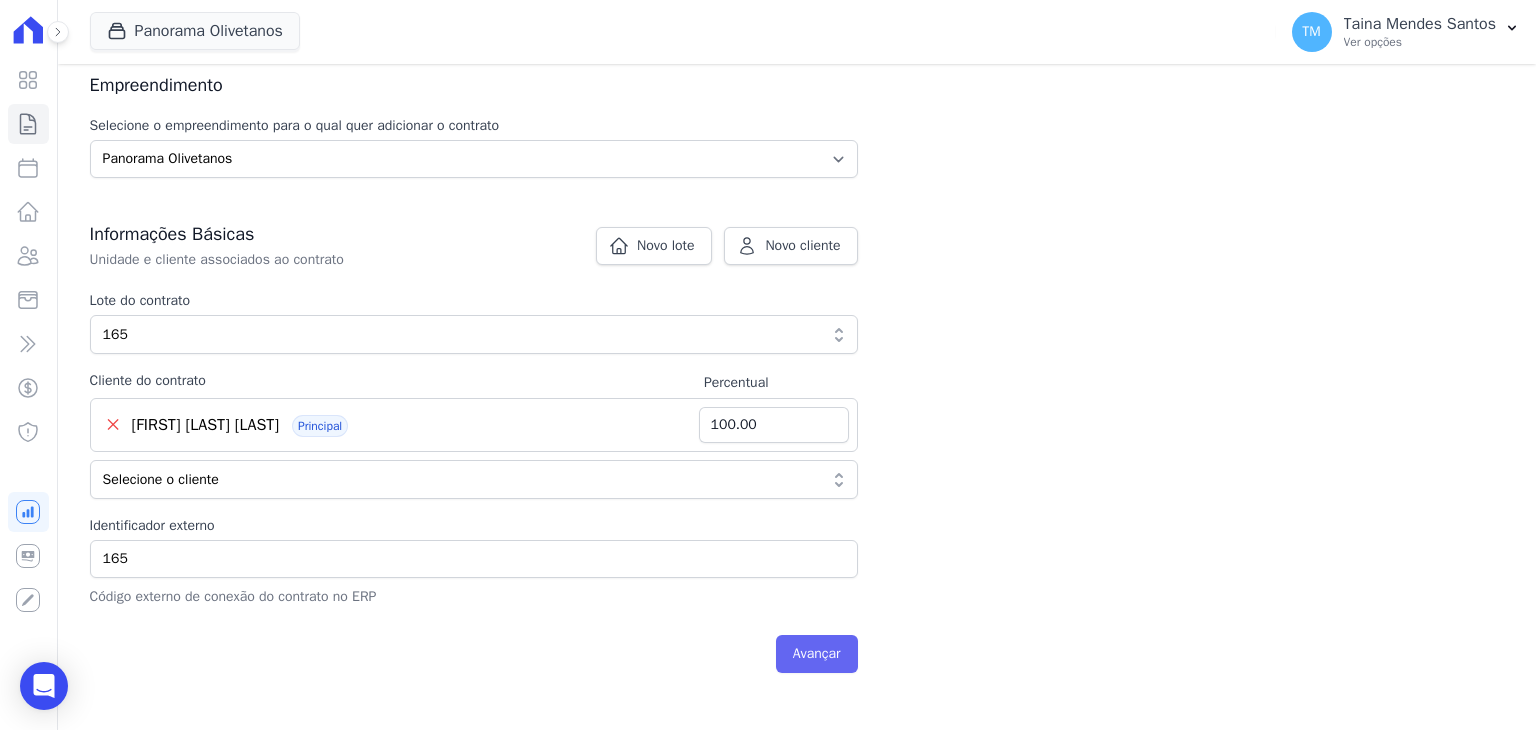 scroll, scrollTop: 232, scrollLeft: 0, axis: vertical 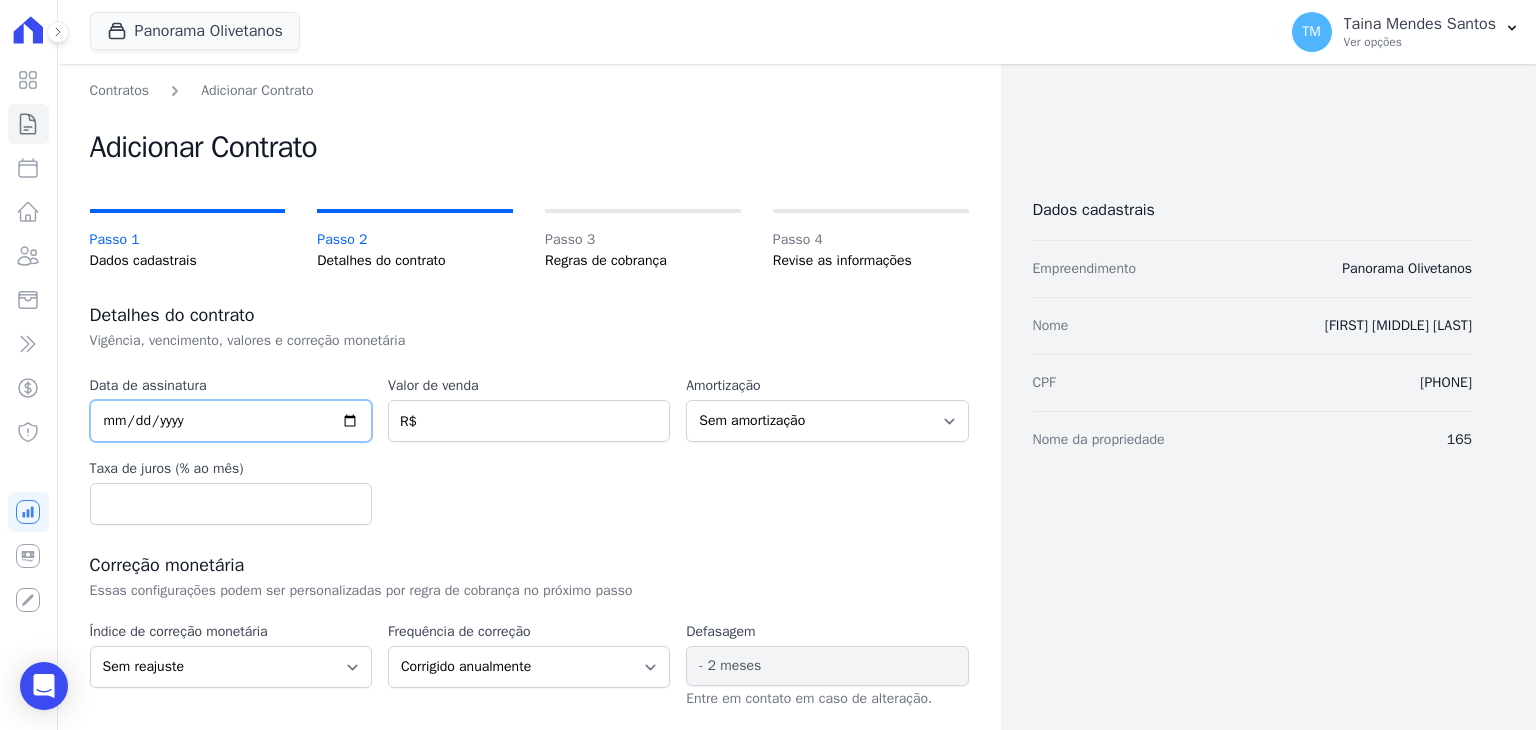 click at bounding box center (231, 421) 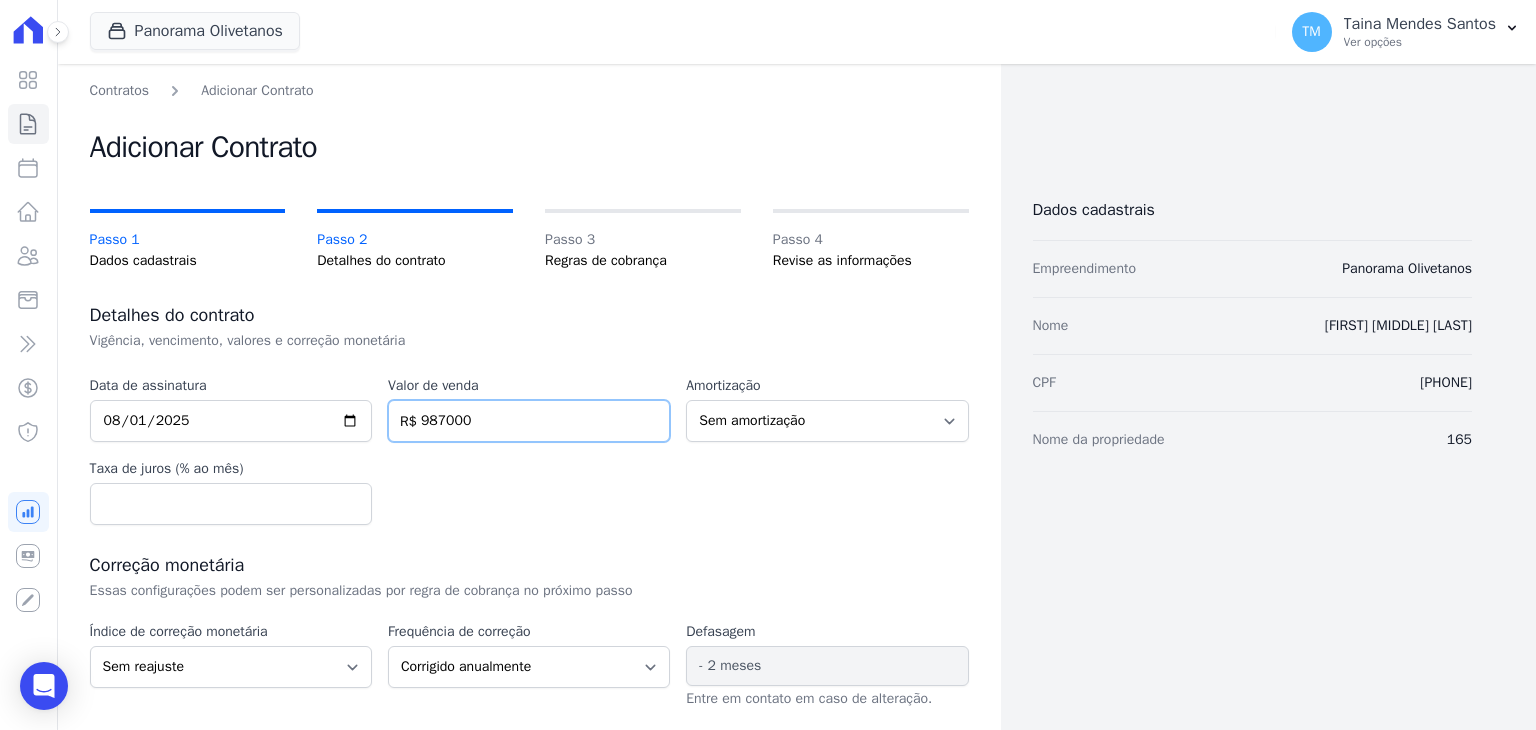 type on "987000" 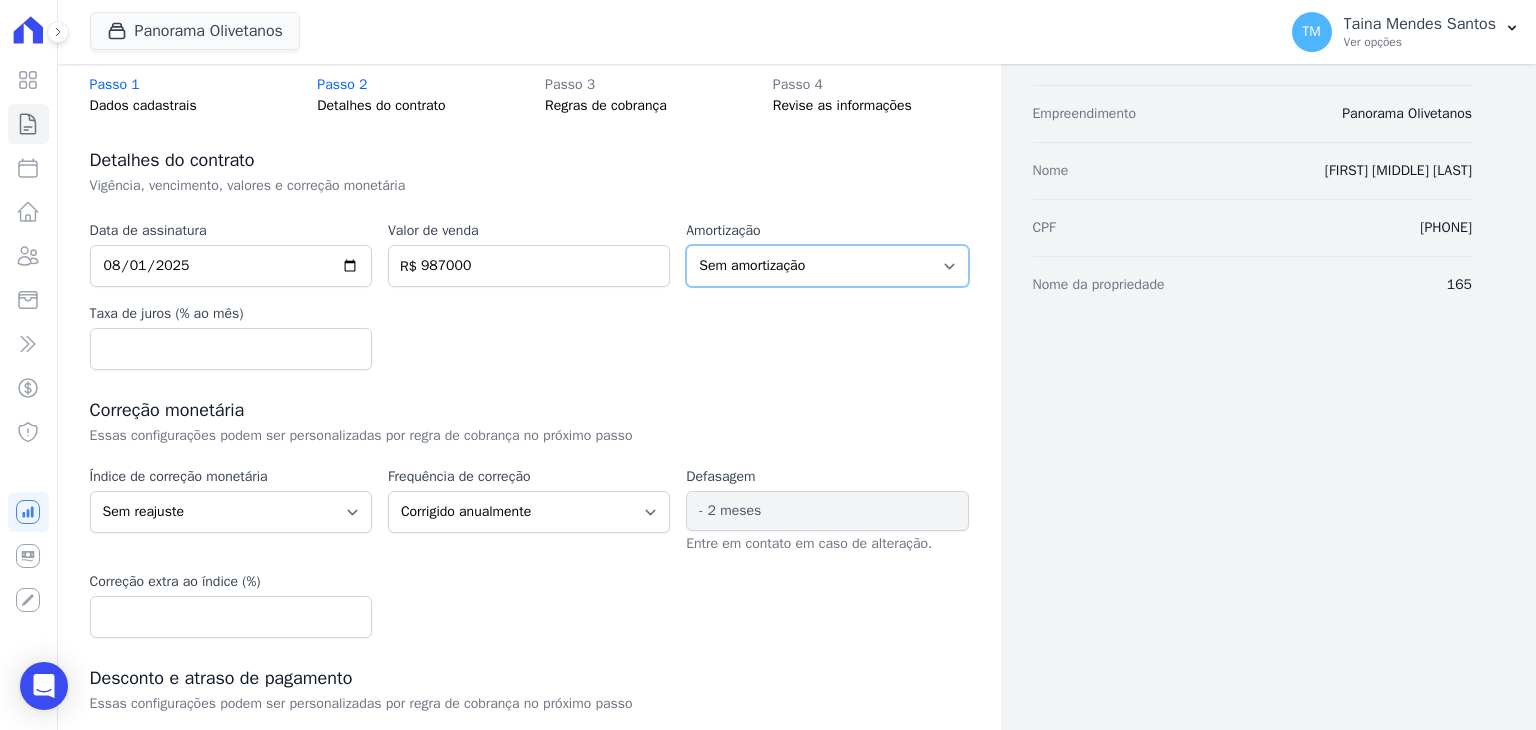 scroll, scrollTop: 400, scrollLeft: 0, axis: vertical 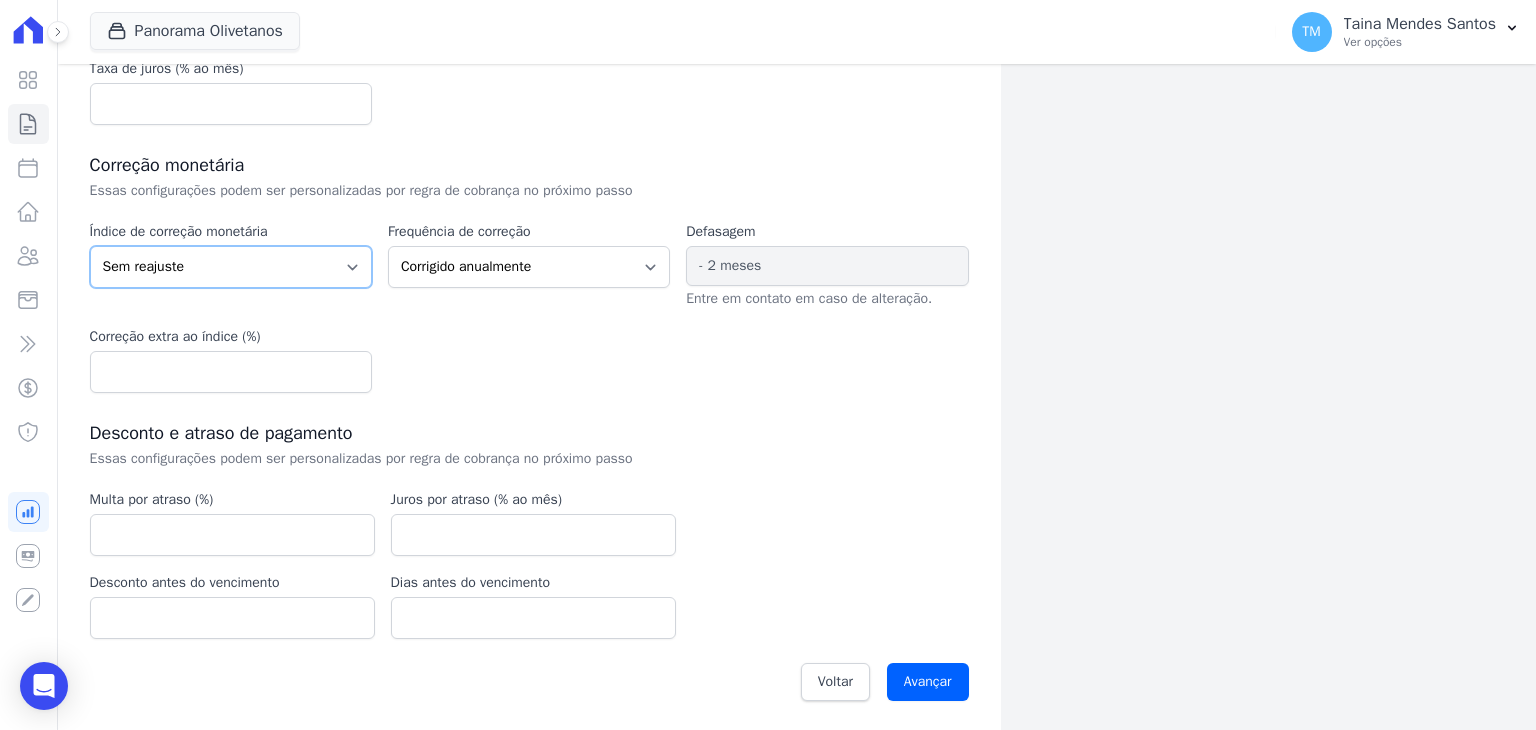 click on "Sem reajuste
Média dos últimos 12 meses acumulado de INCCM
Média dos últimos 12 meses acumulado de IPCA
DI
Reajuste fixo
ICCRJ
IGPDI
IGPM
INCCDI
INCCM
INPC
IPCA
TR" at bounding box center [231, 267] 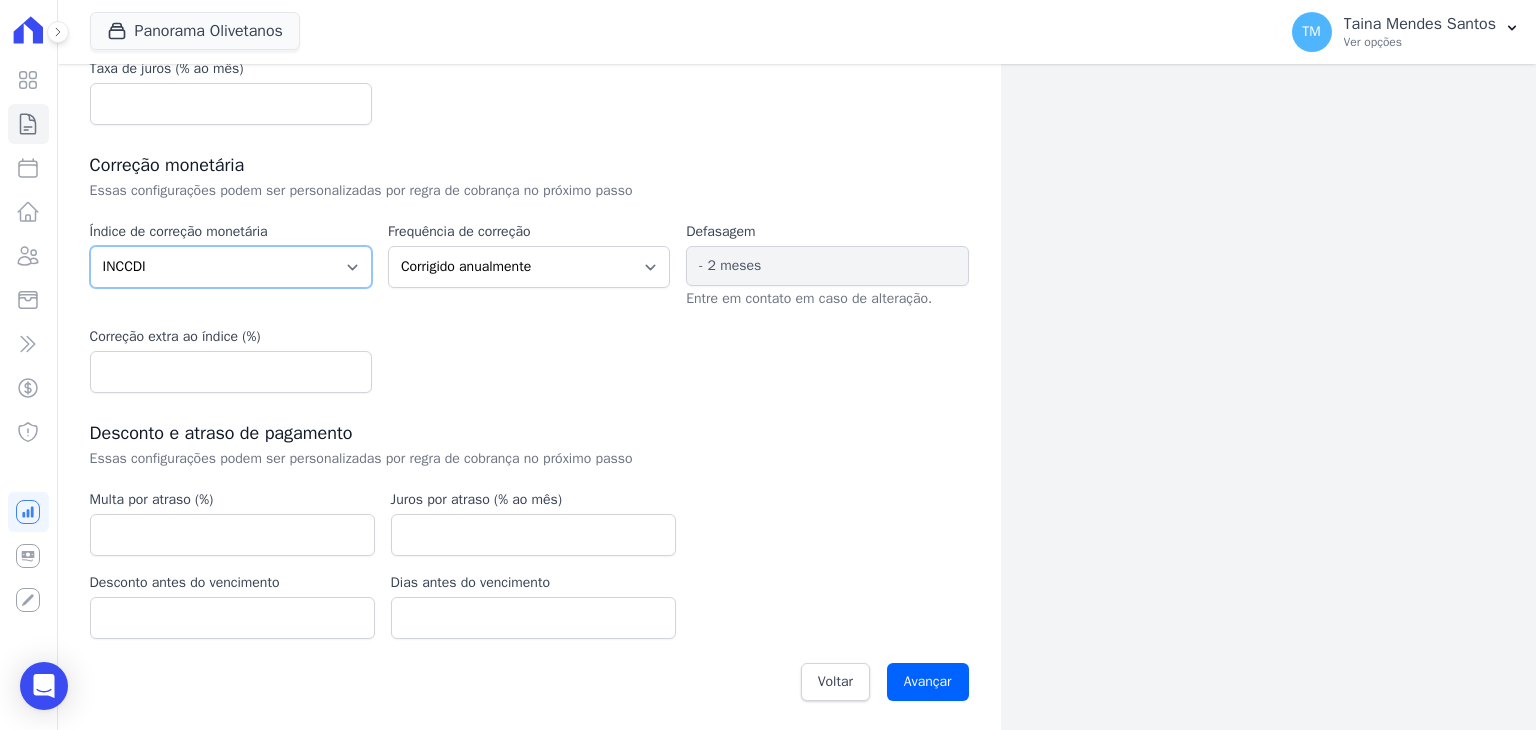 click on "Sem reajuste
Média dos últimos 12 meses acumulado de INCCM
Média dos últimos 12 meses acumulado de IPCA
DI
Reajuste fixo
ICCRJ
IGPDI
IGPM
INCCDI
INCCM
INPC
IPCA
TR" at bounding box center [231, 267] 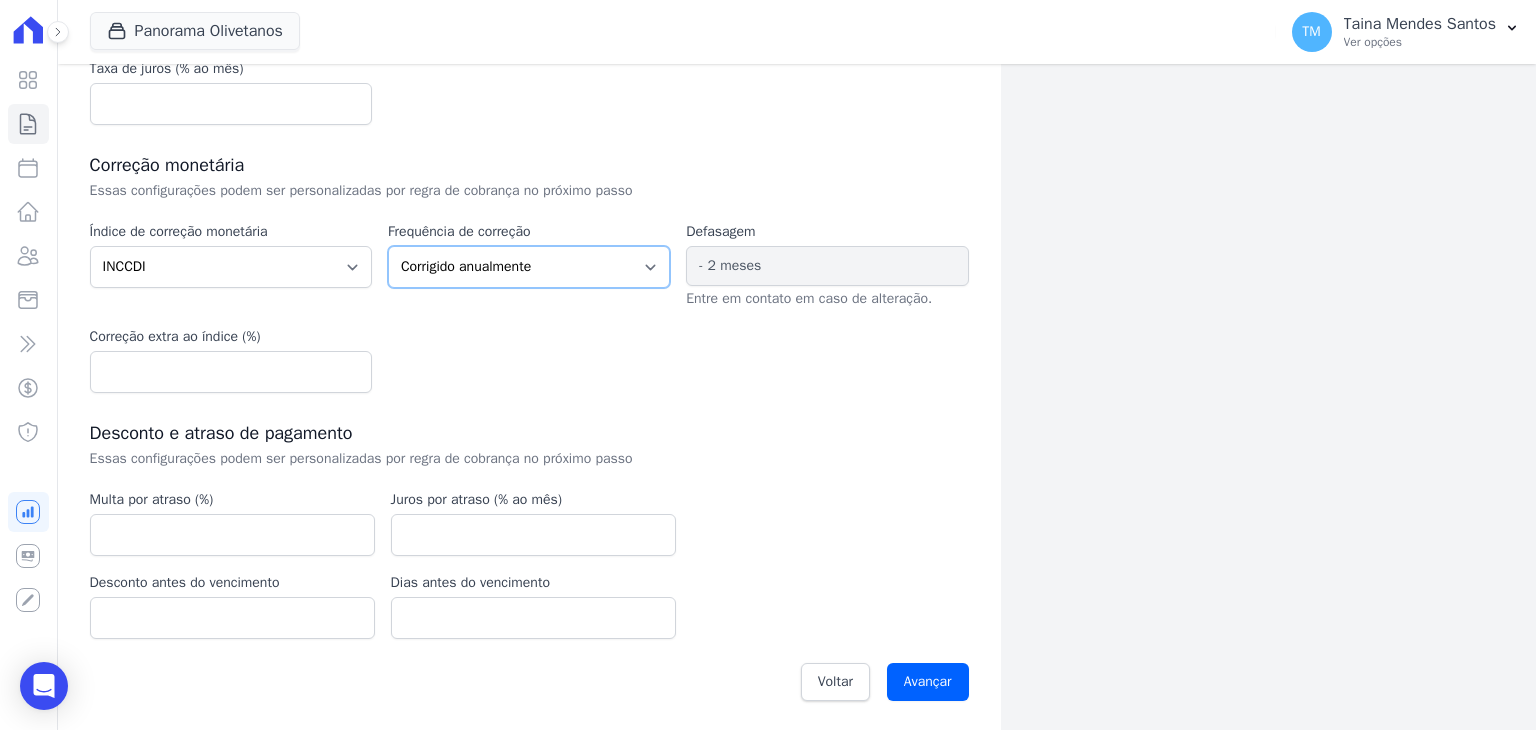 click on "Corrigido semestralmente
Corrigido mensalmente
Corrigido anualmente" at bounding box center [529, 267] 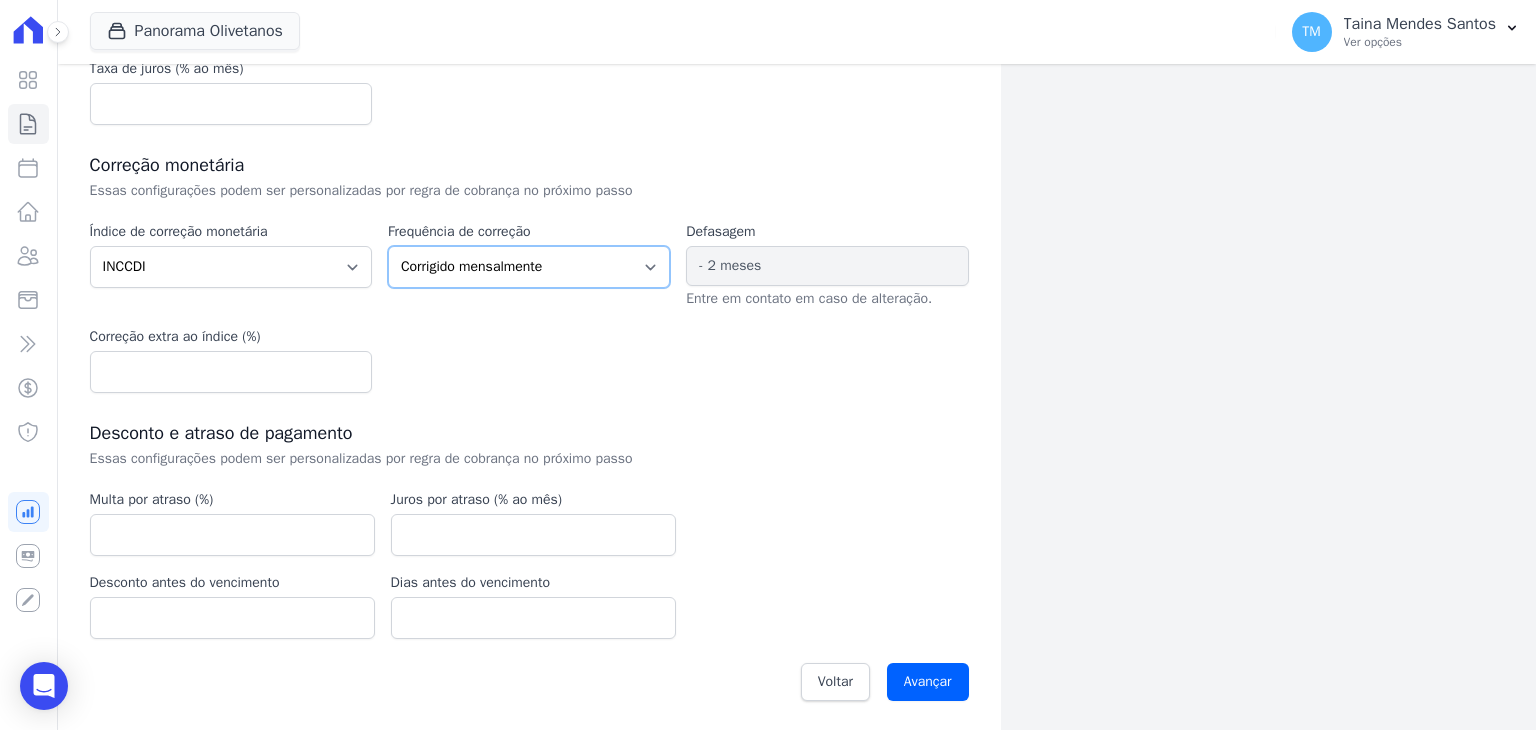 click on "Corrigido semestralmente
Corrigido mensalmente
Corrigido anualmente" at bounding box center (529, 267) 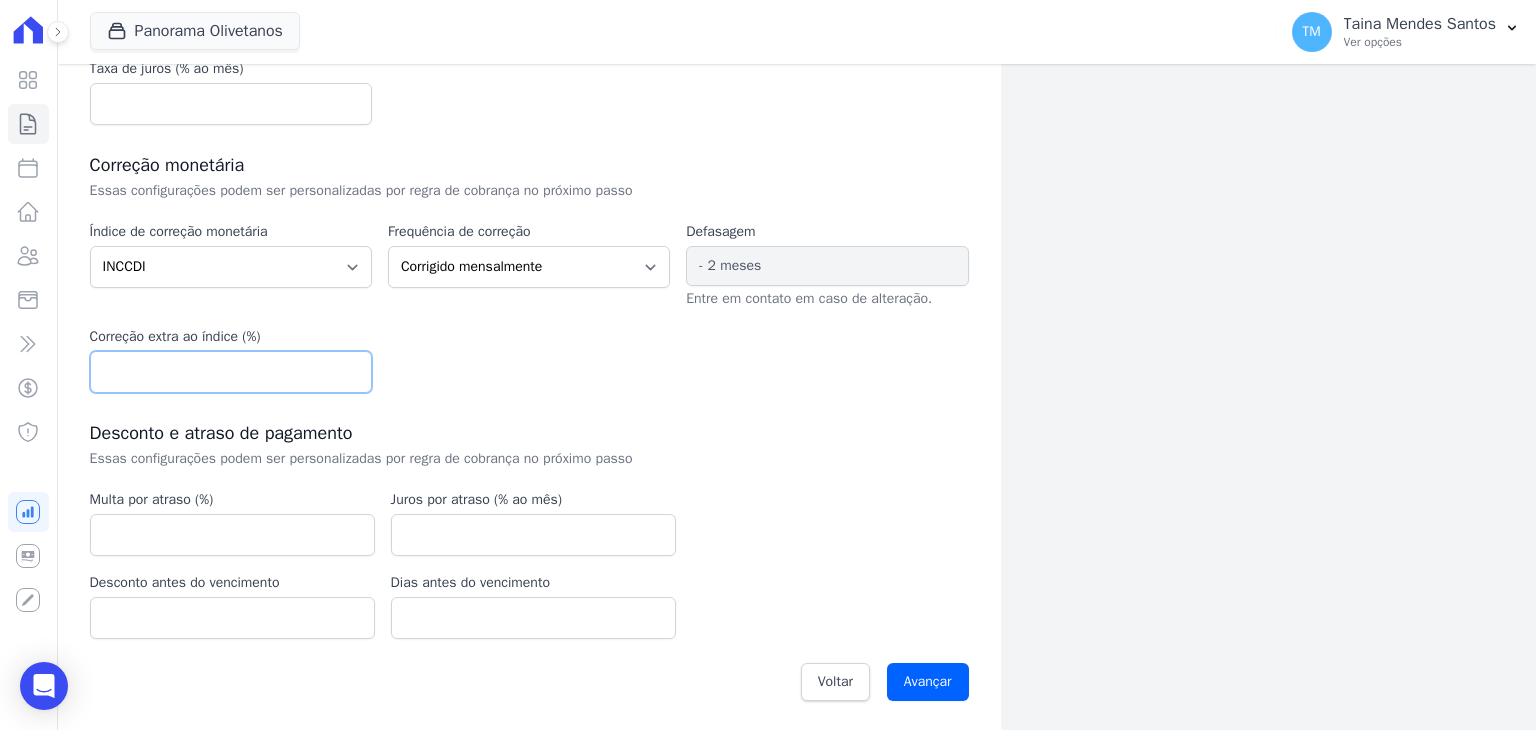 scroll, scrollTop: 400, scrollLeft: 0, axis: vertical 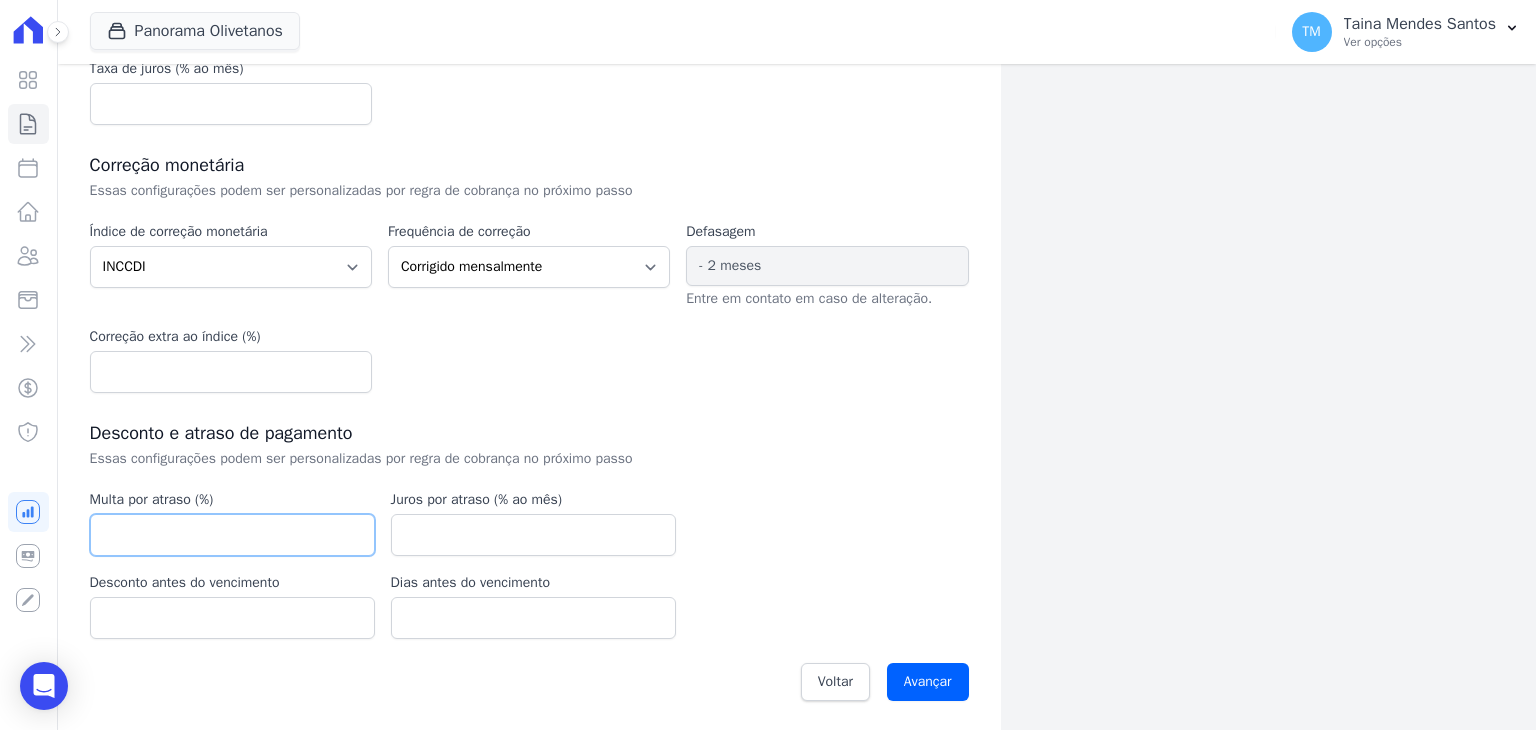 click at bounding box center [232, 535] 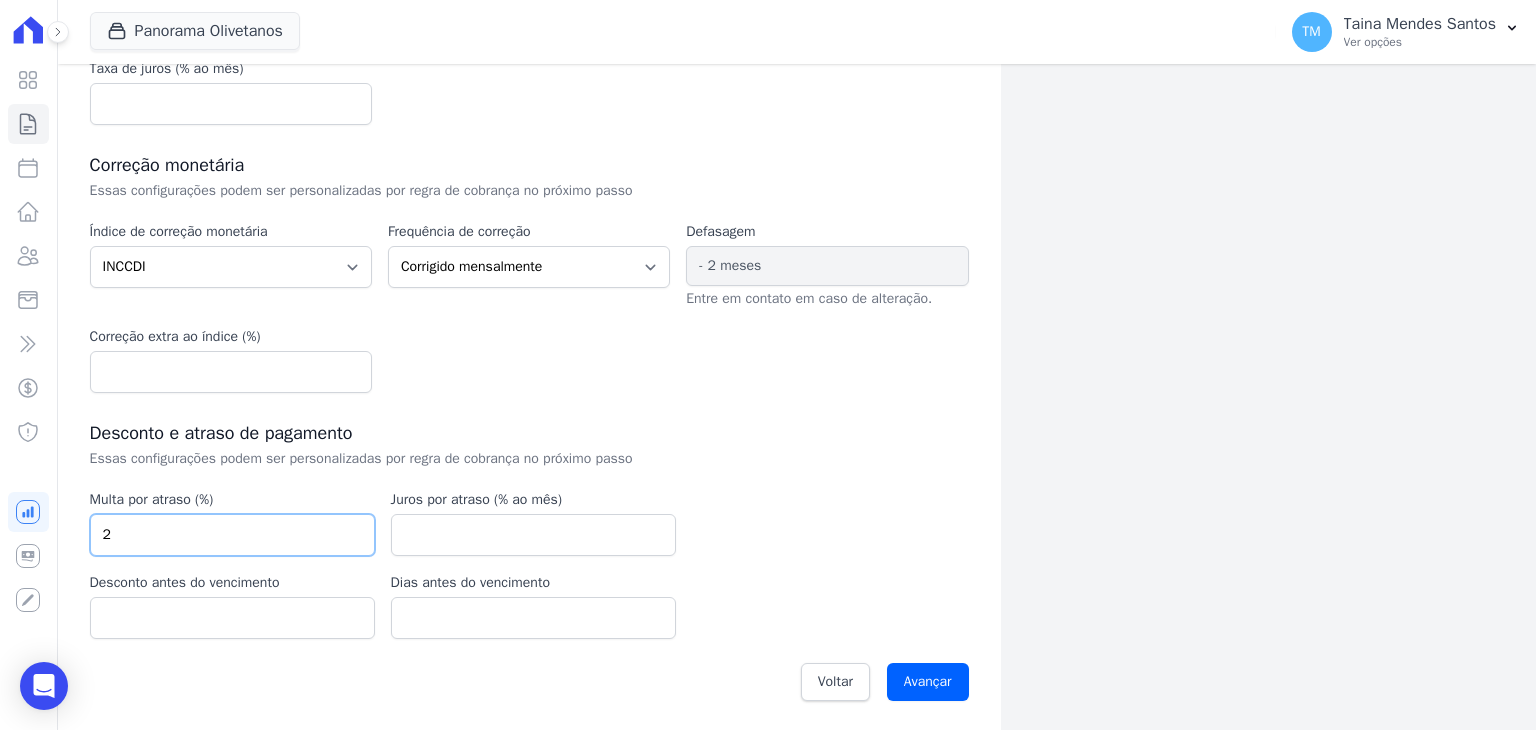 type on "2" 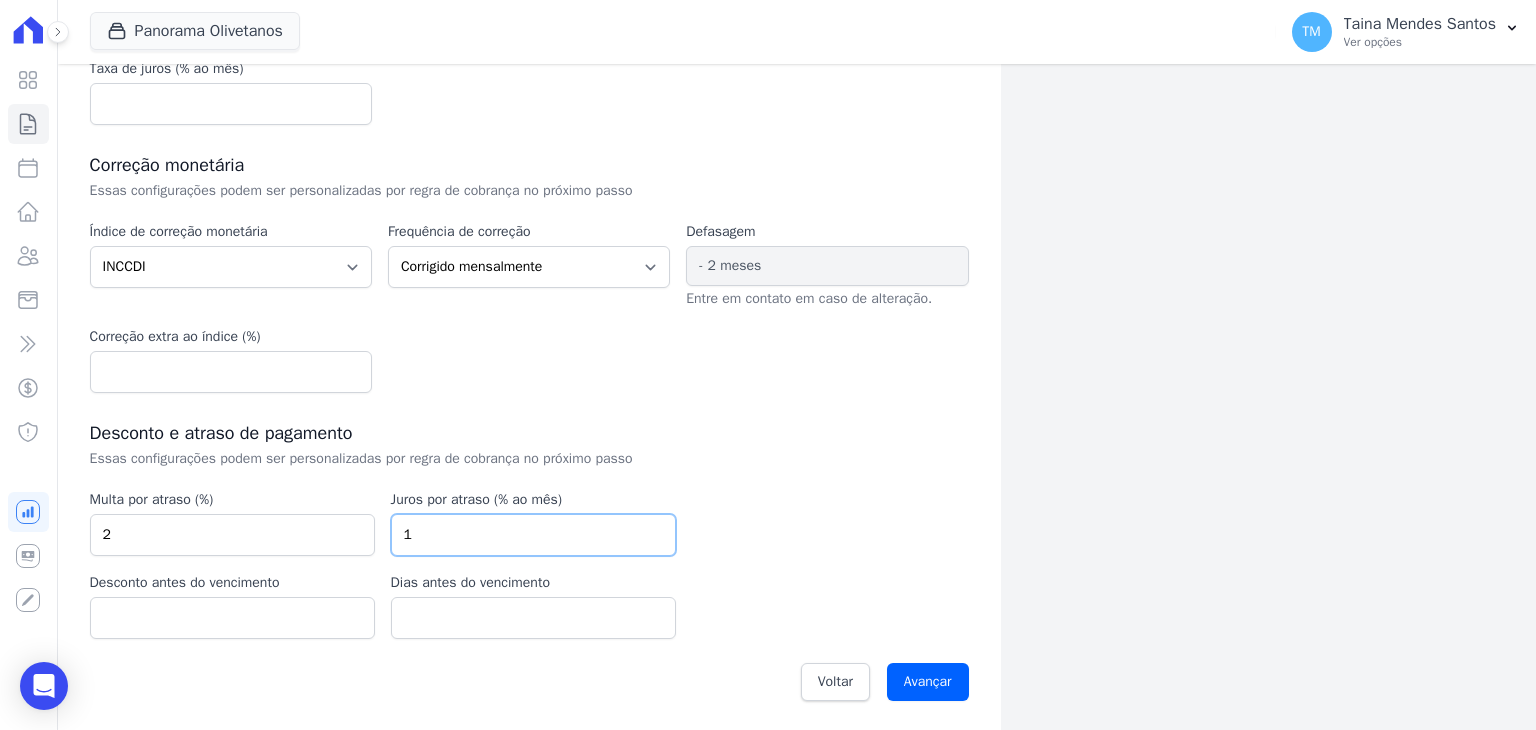 type on "1" 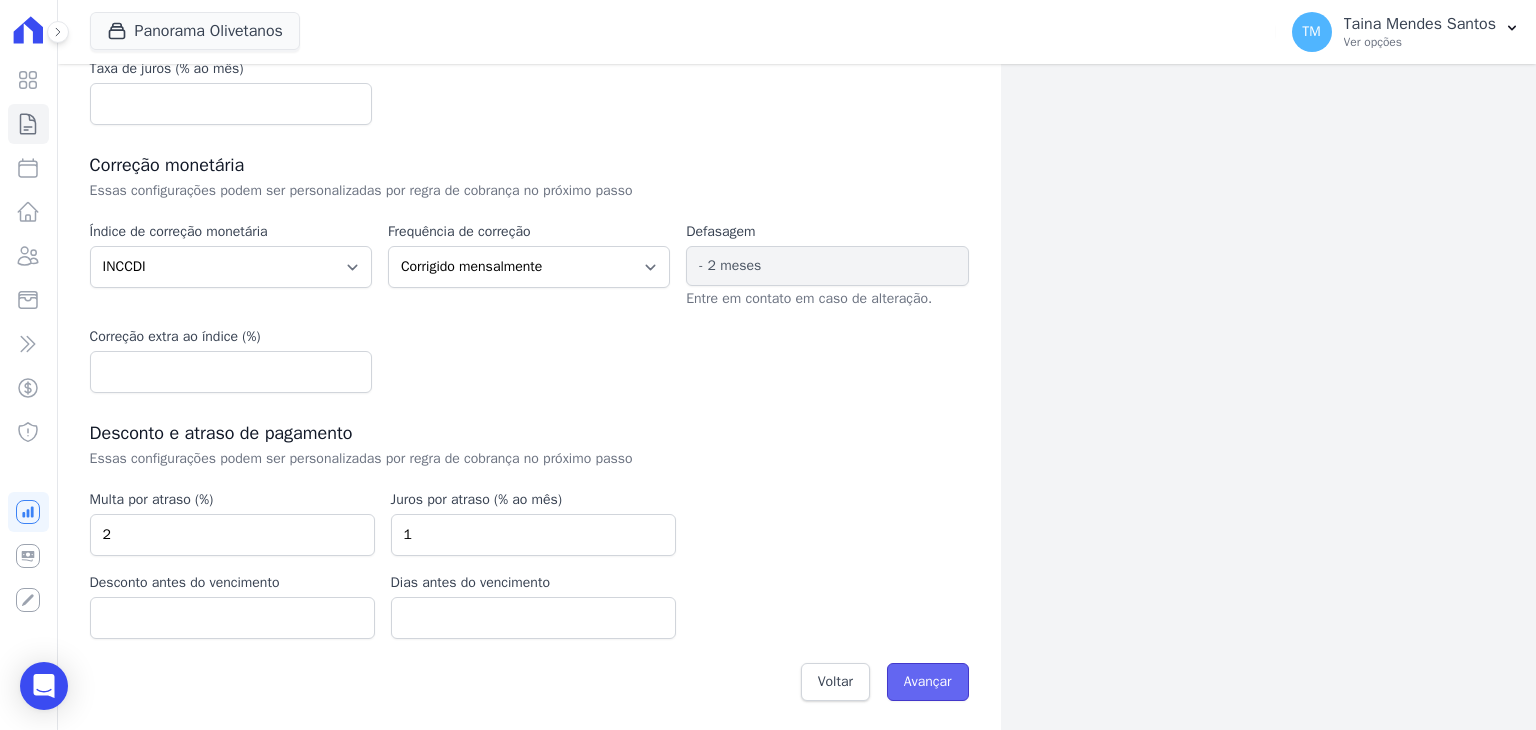 click on "Avançar" at bounding box center [928, 682] 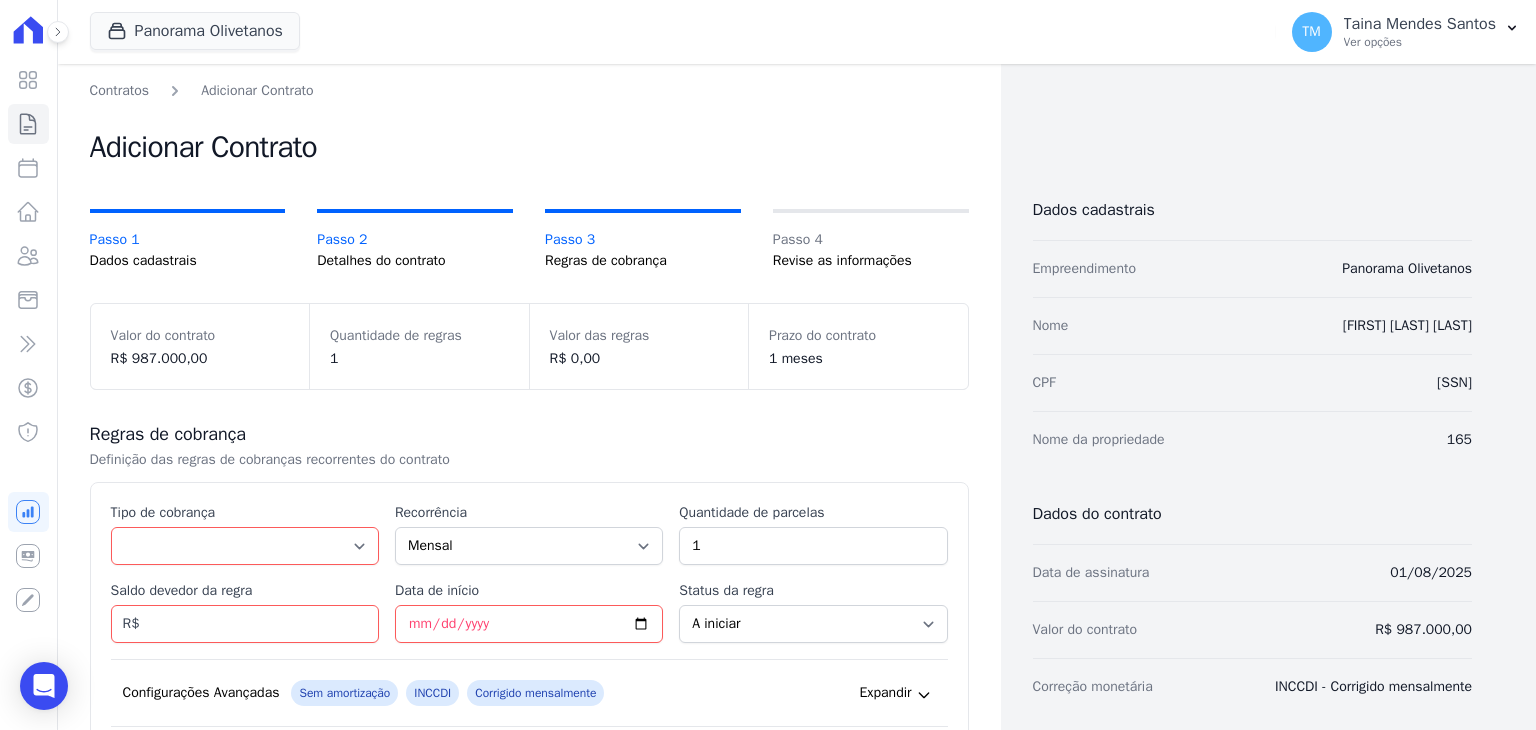 scroll, scrollTop: 0, scrollLeft: 0, axis: both 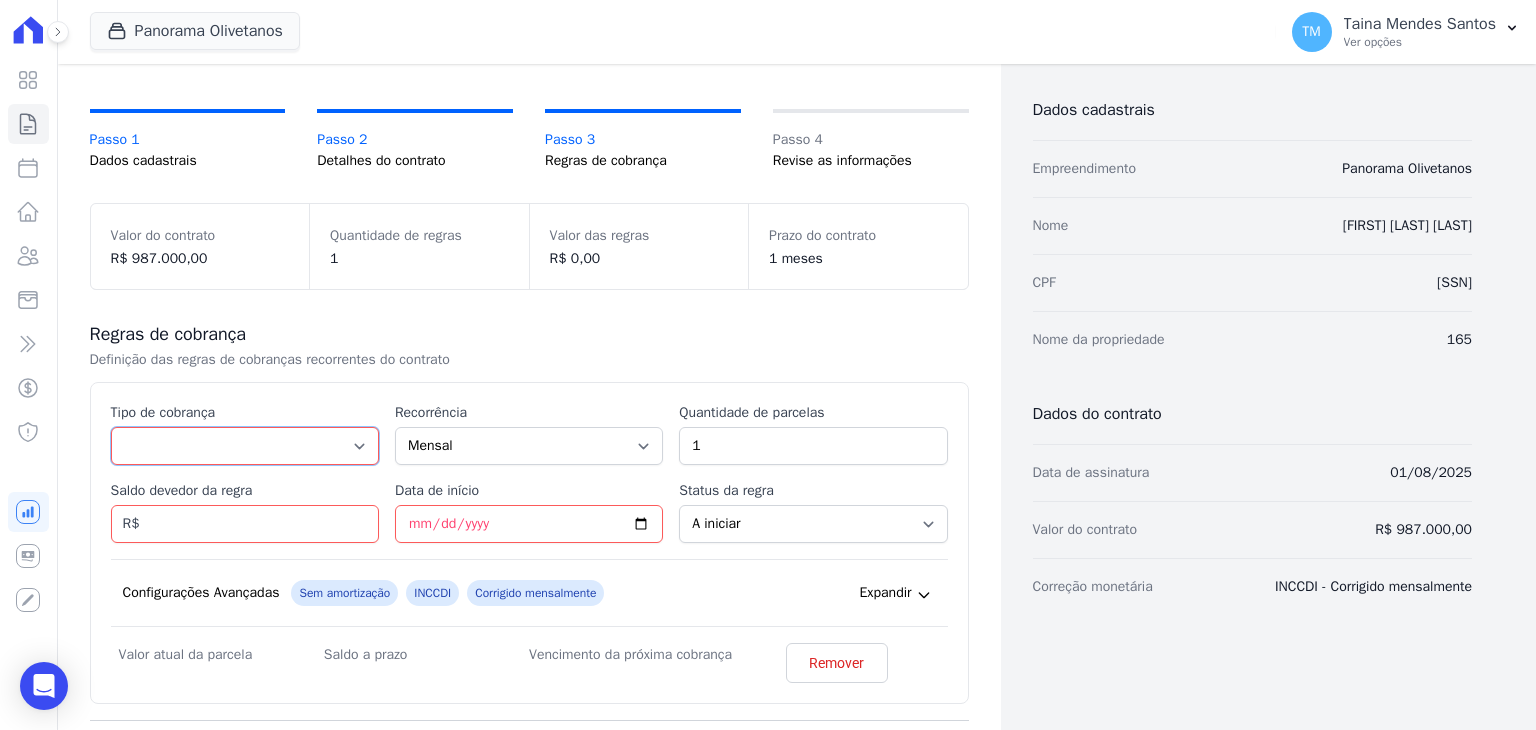 click on "Parcela Normal
Entrada
Sinal
Intercalada
Chaves
Pré-chaves
Pós-chaves
Impostos
Quitação
Outro
Financiamento Bancário" at bounding box center (245, 446) 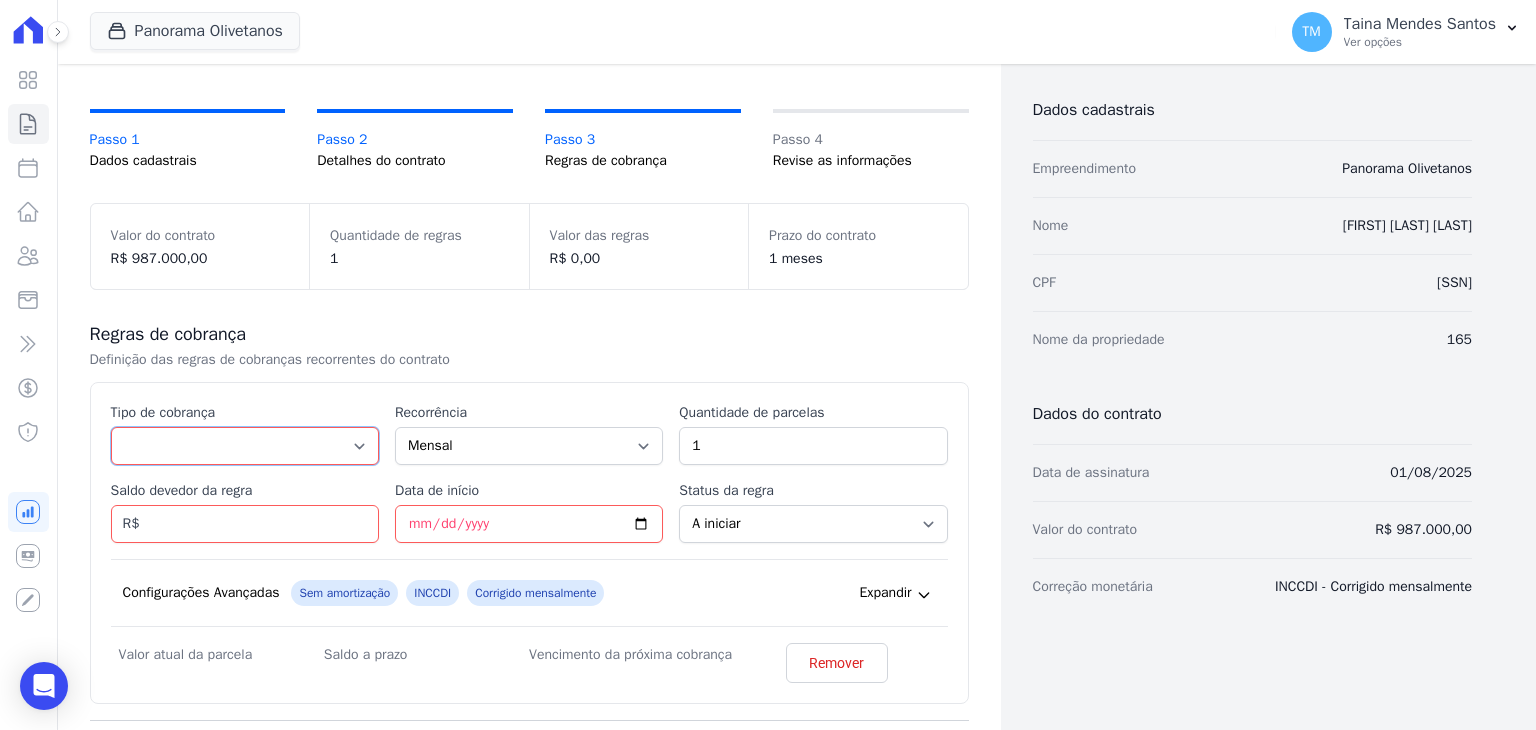 select on "deposit" 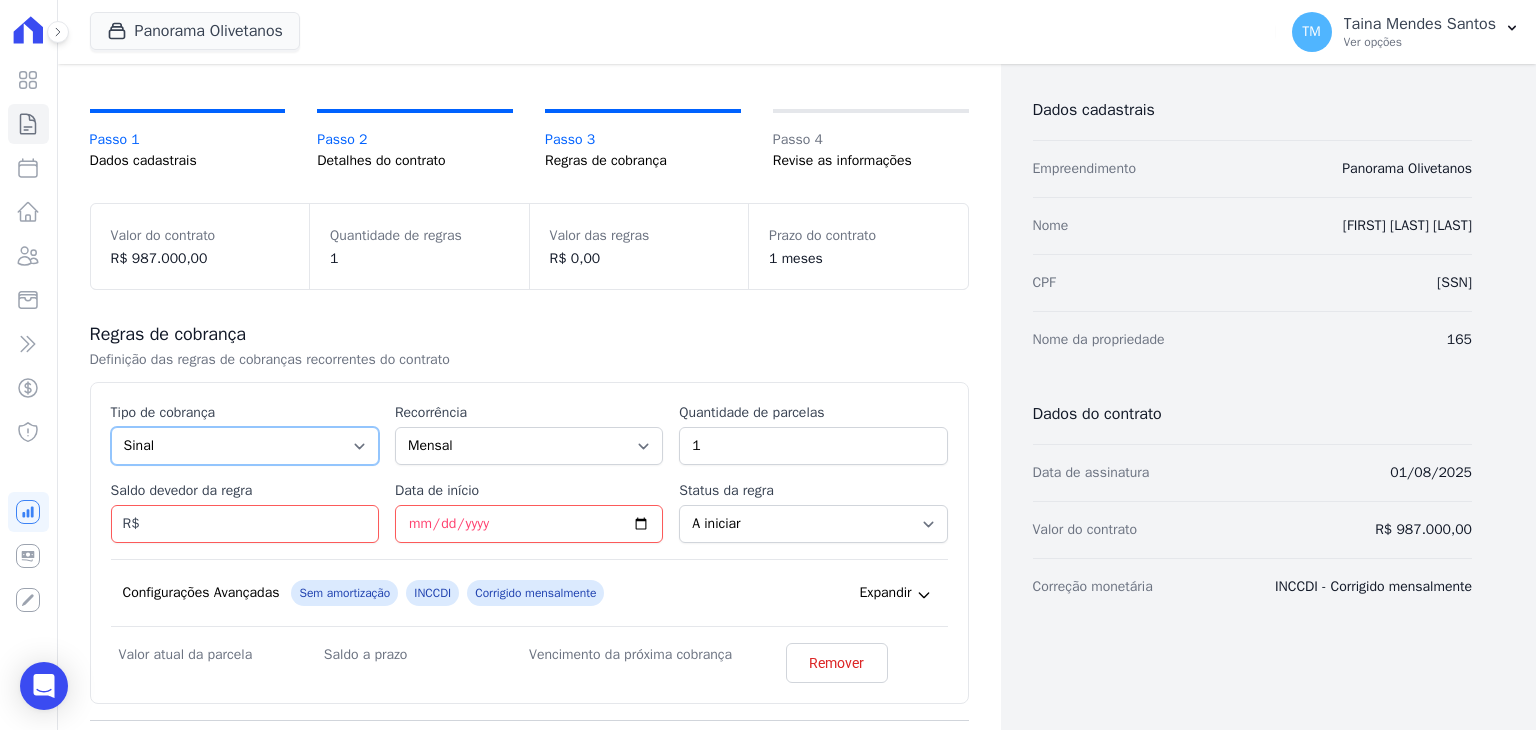 click on "Parcela Normal
Entrada
Sinal
Intercalada
Chaves
Pré-chaves
Pós-chaves
Impostos
Quitação
Outro
Financiamento Bancário" at bounding box center [245, 446] 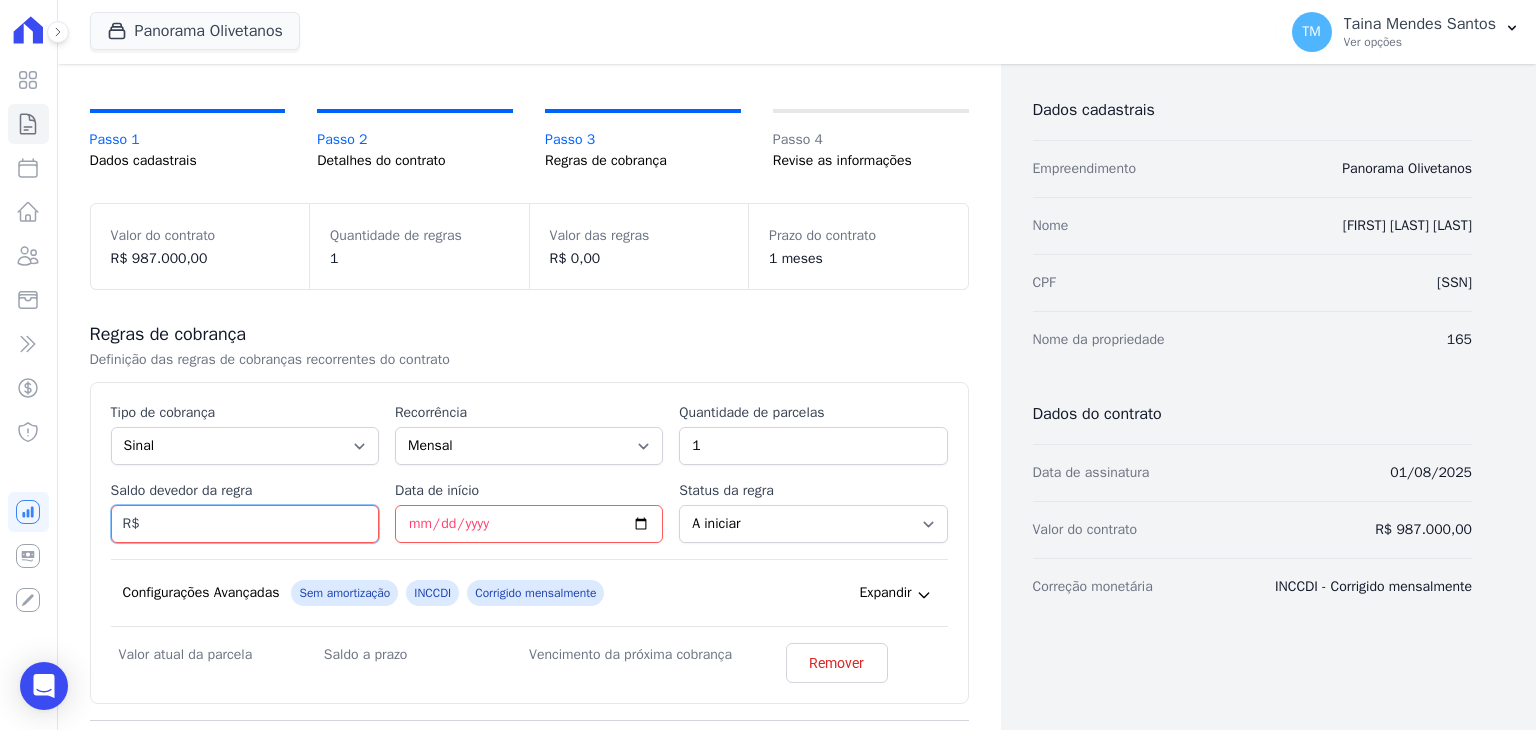 click on "Saldo devedor da regra" at bounding box center [245, 524] 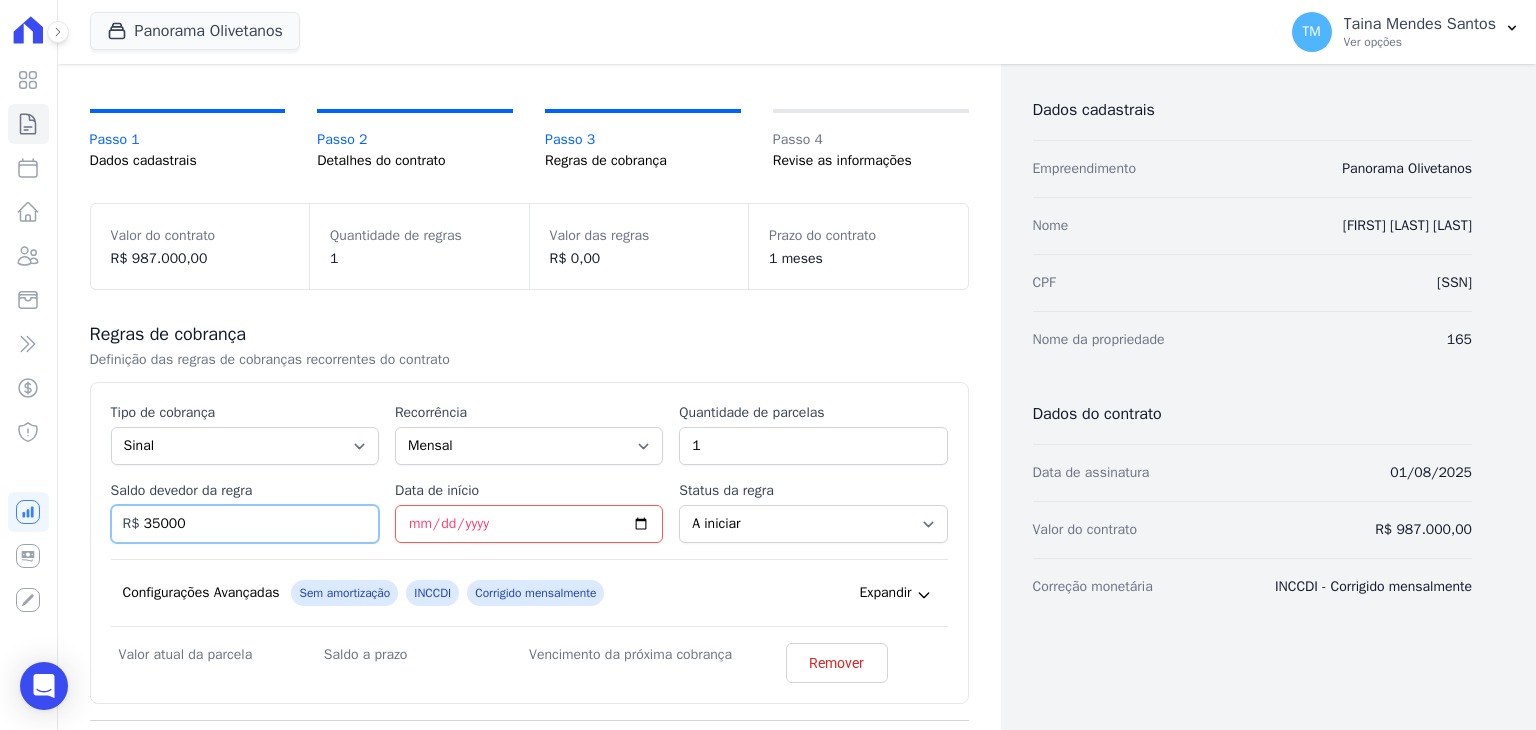 type on "35000" 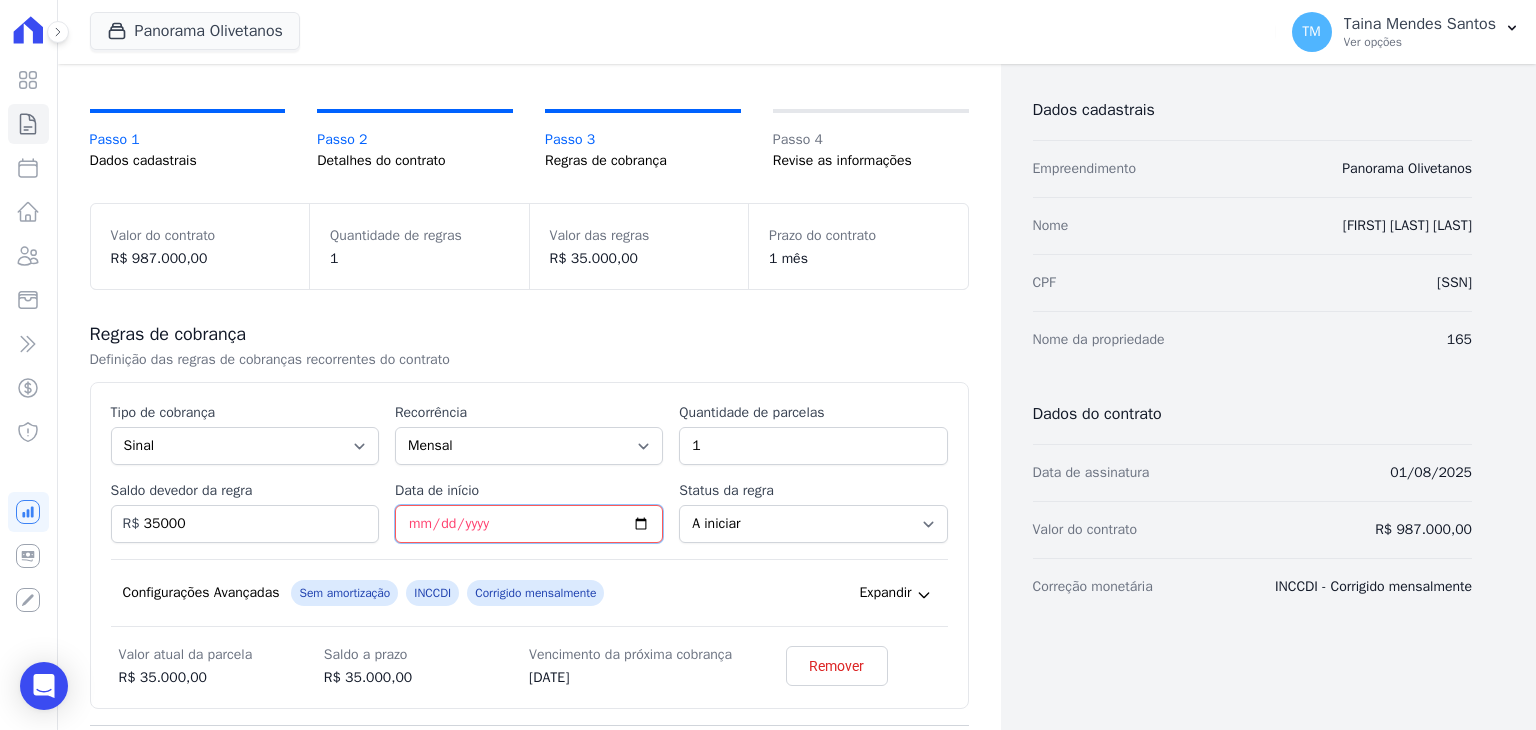 type on "2025-08-25" 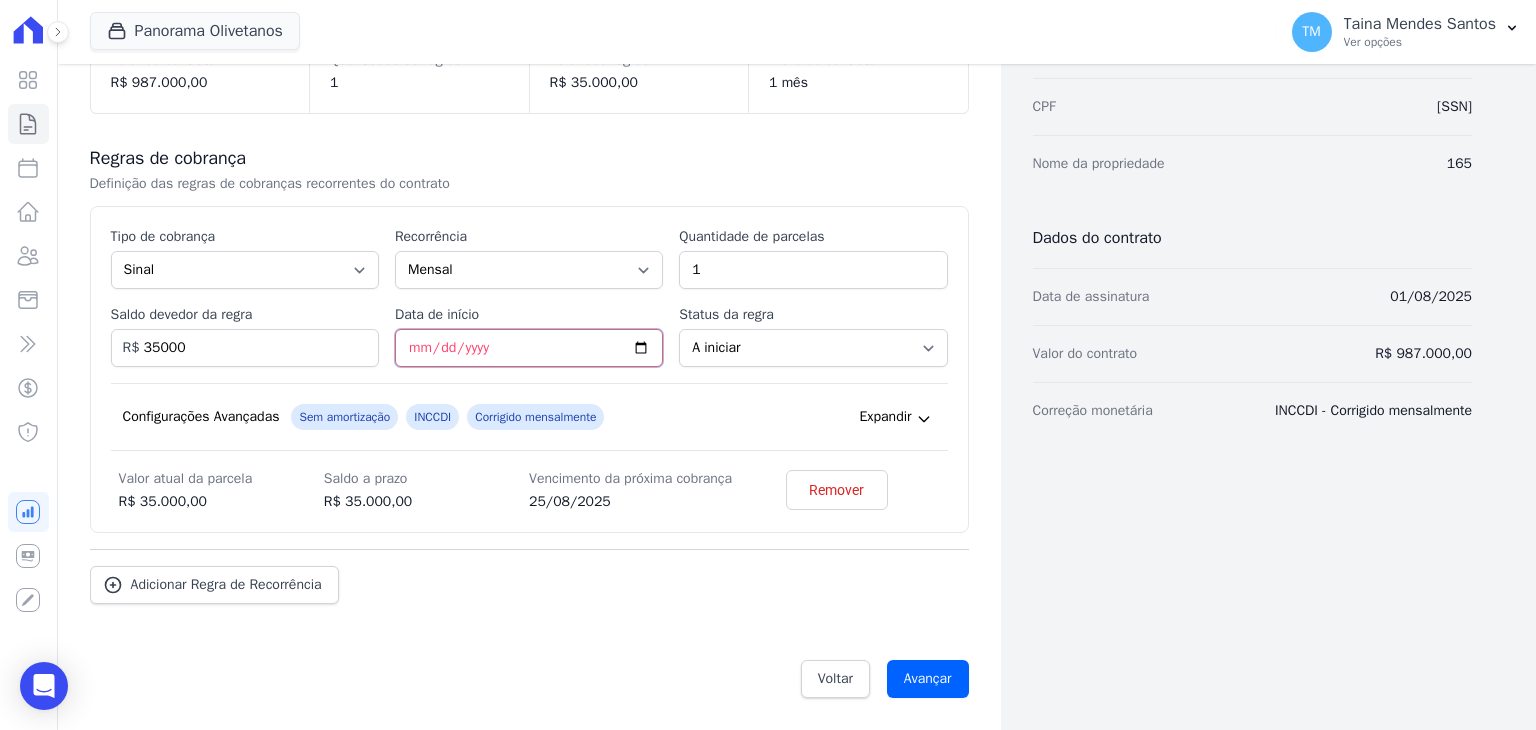 scroll, scrollTop: 298, scrollLeft: 0, axis: vertical 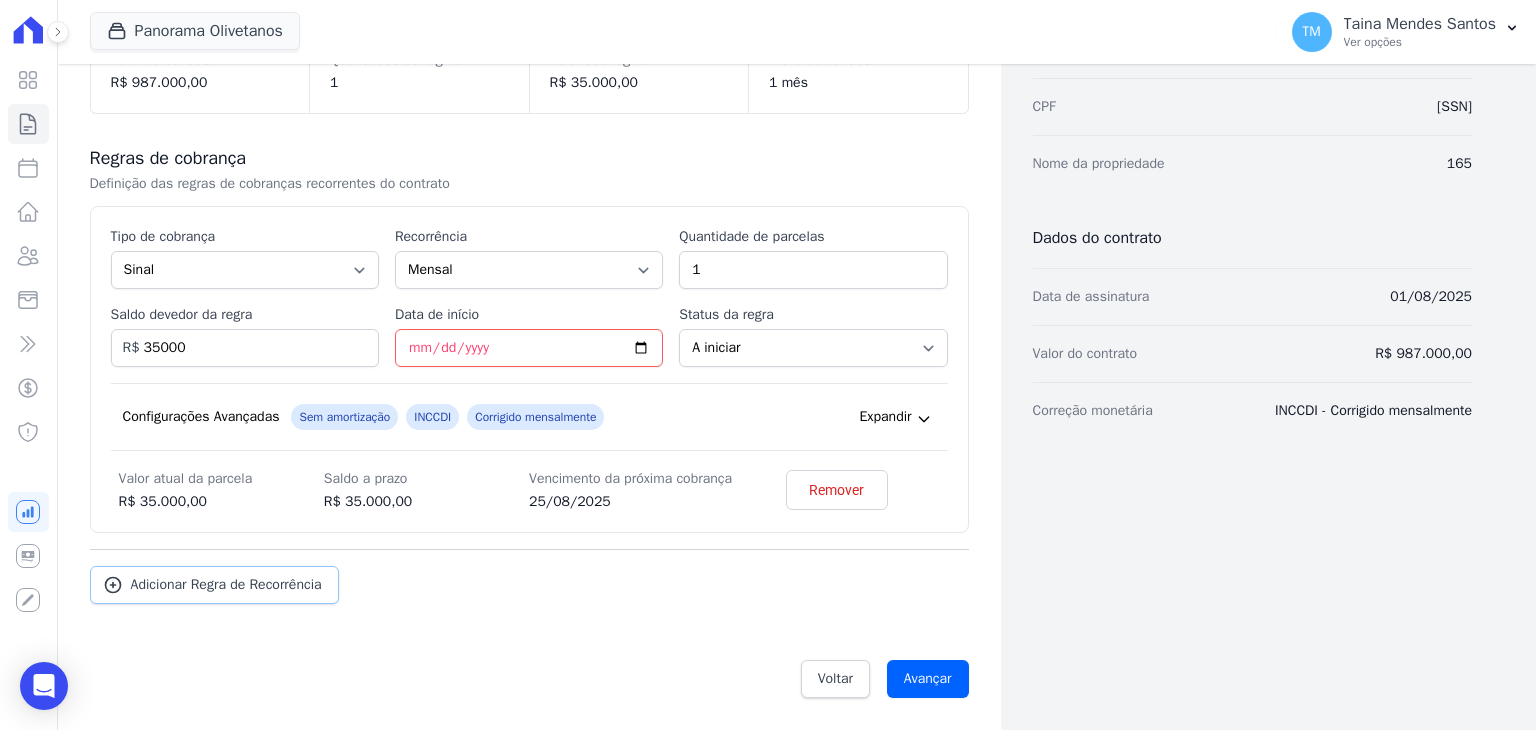 click on "Adicionar Regra de Recorrência" at bounding box center (226, 585) 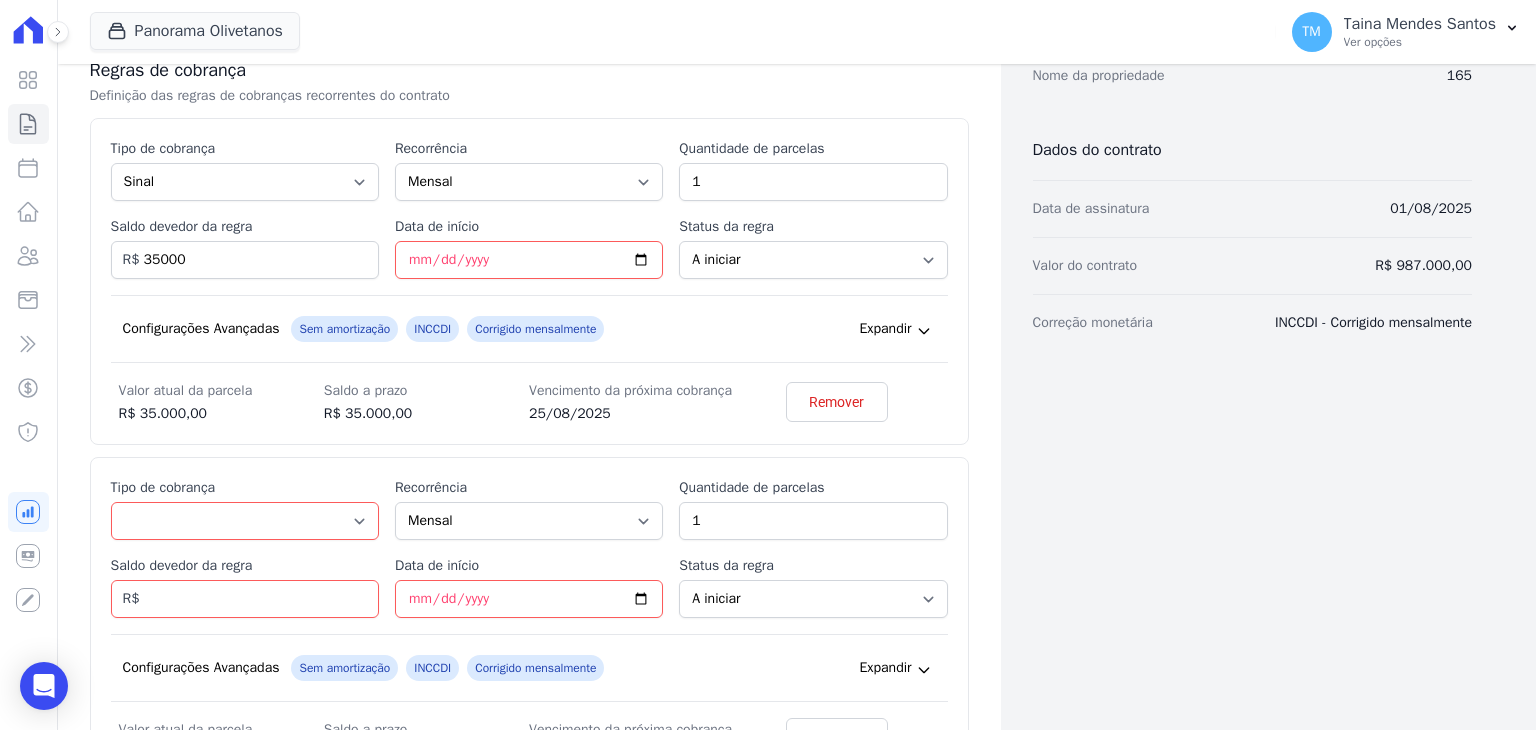 scroll, scrollTop: 398, scrollLeft: 0, axis: vertical 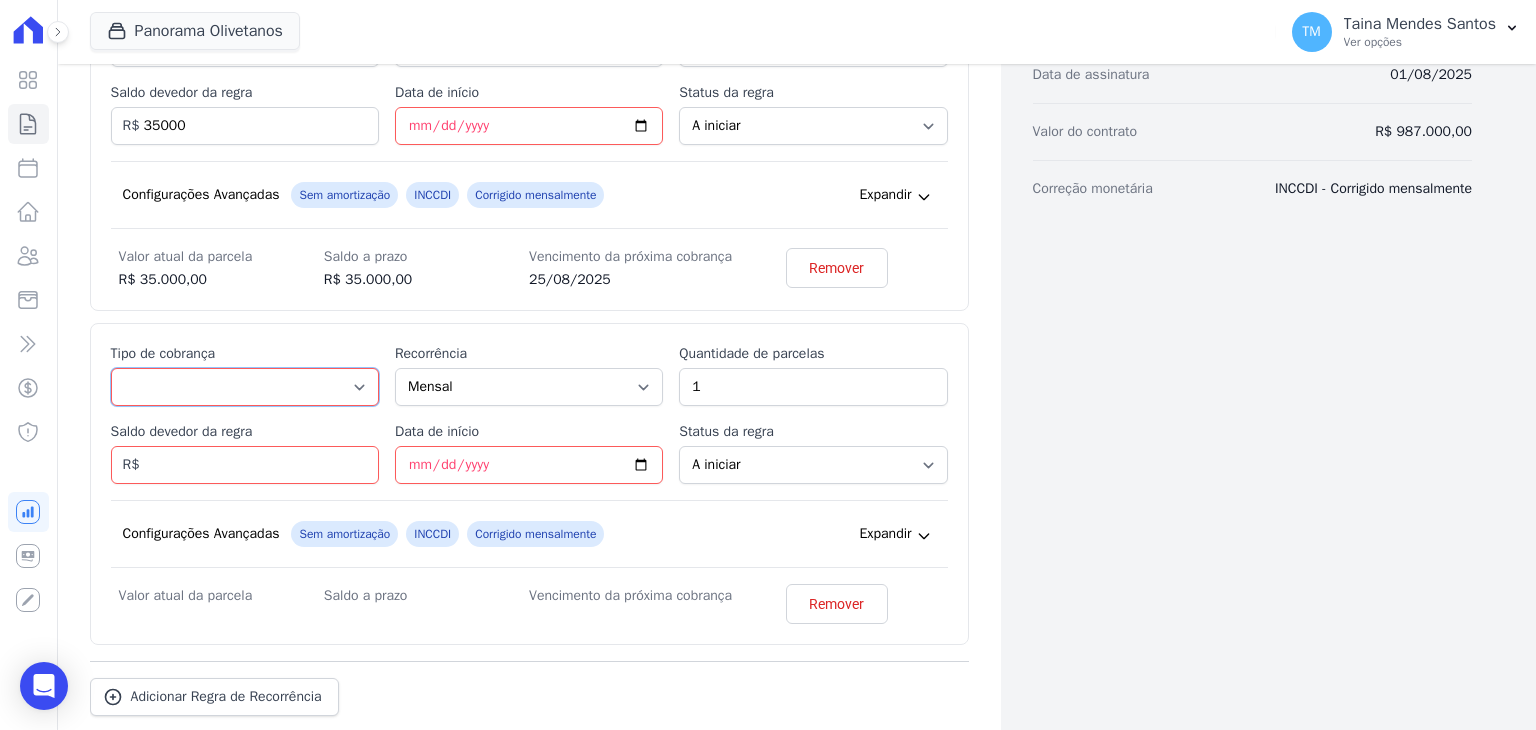 click on "Parcela Normal
Entrada
Sinal
Intercalada
Chaves
Pré-chaves
Pós-chaves
Impostos
Quitação
Outro
Financiamento Bancário" at bounding box center [245, 387] 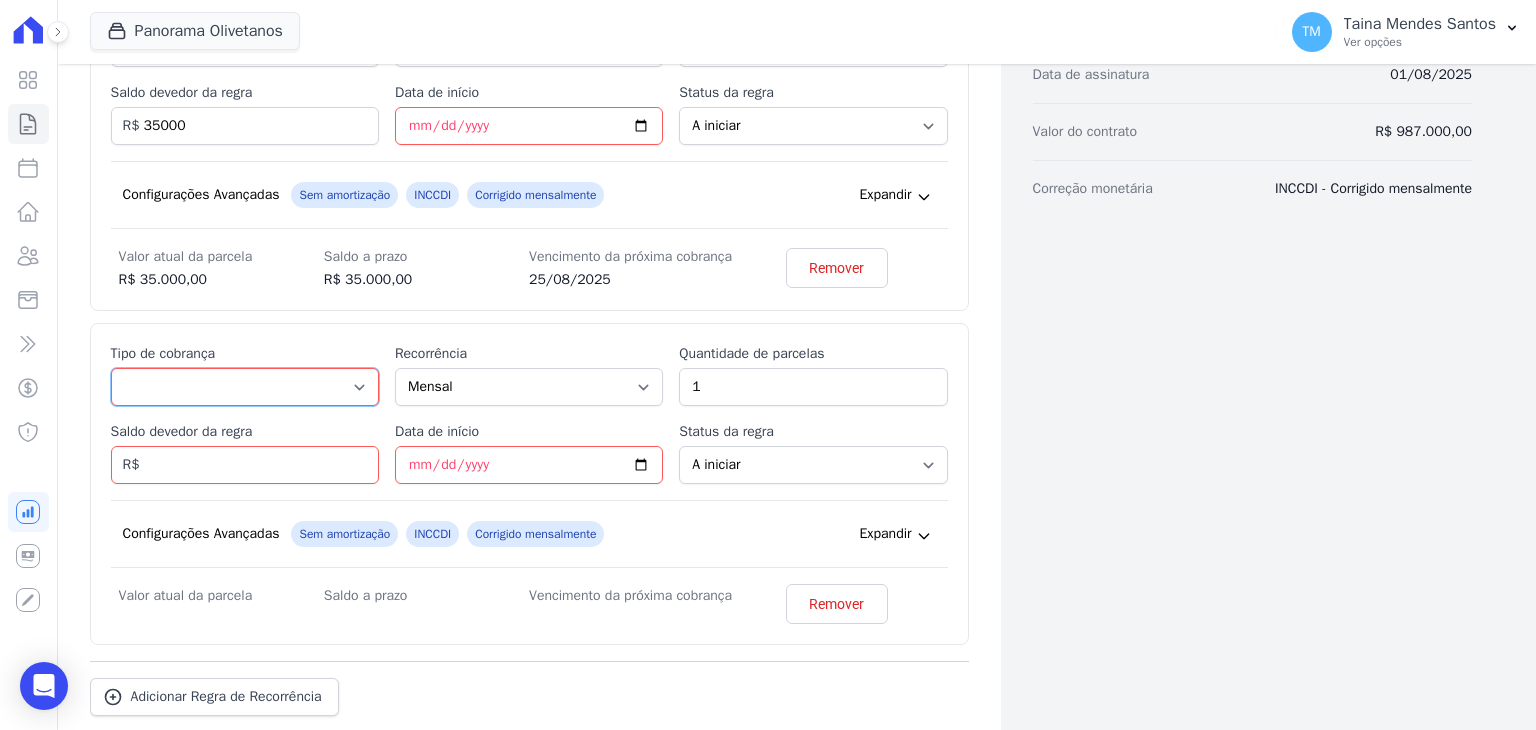 select on "standard" 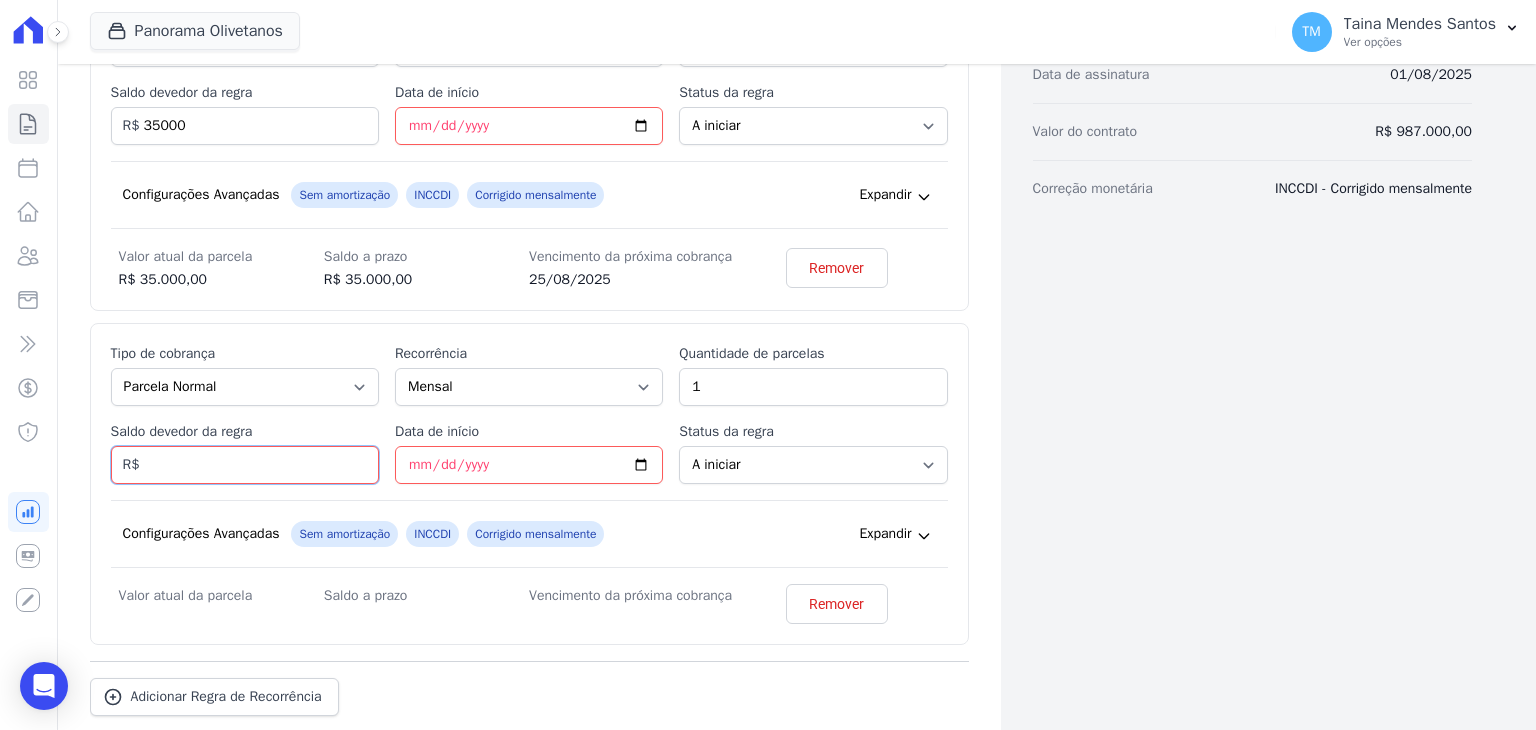 click on "Saldo devedor da regra" at bounding box center (245, 465) 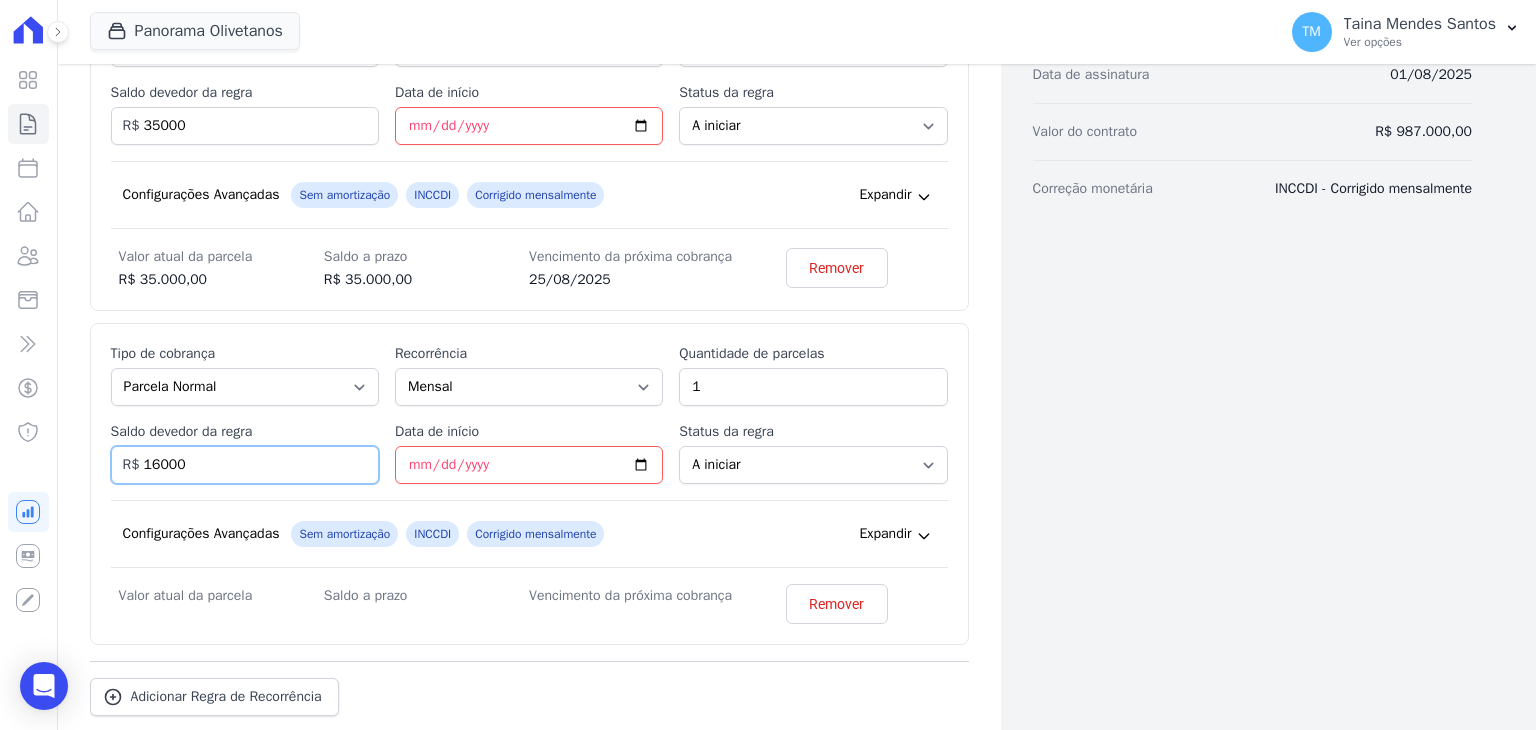type on "16000" 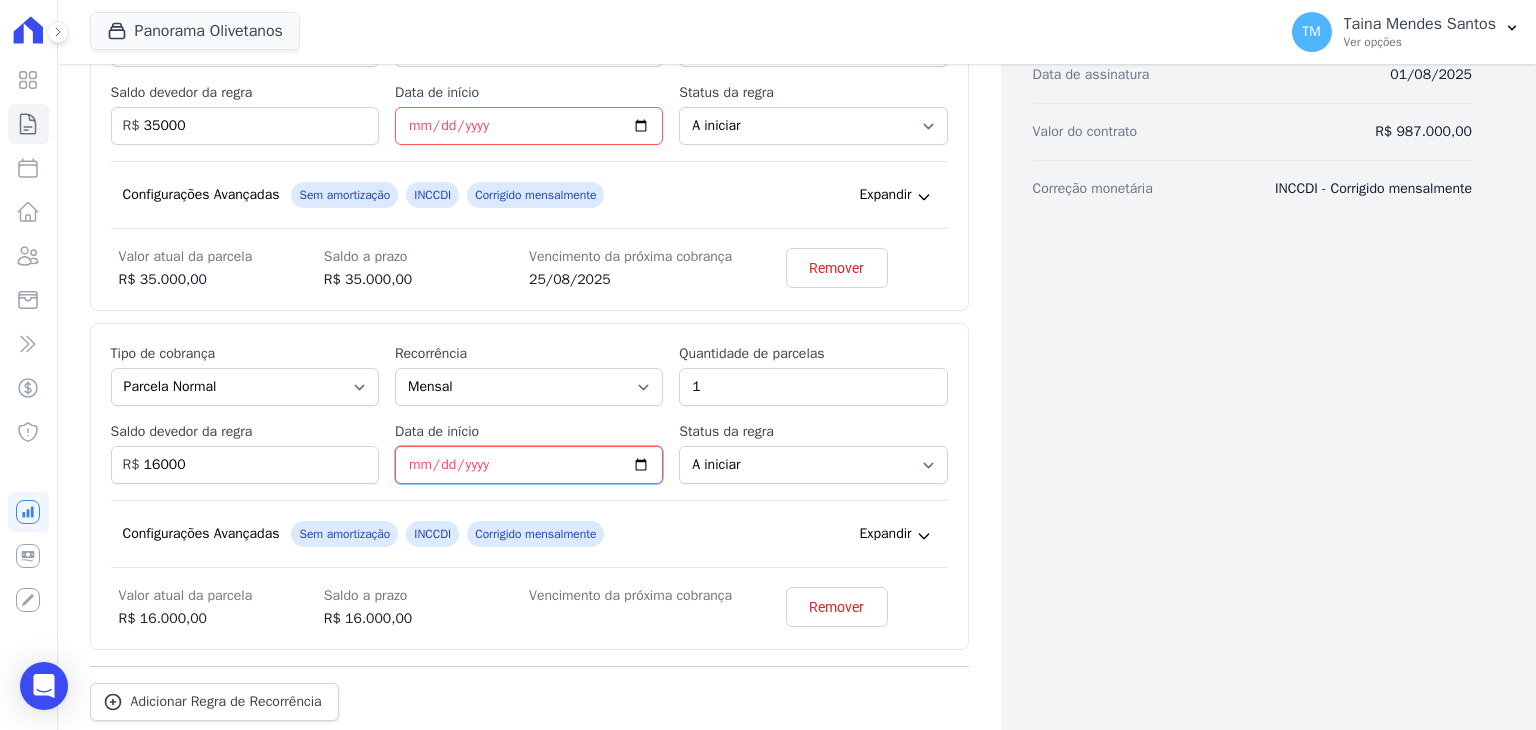 click on "Data de início" at bounding box center [529, 465] 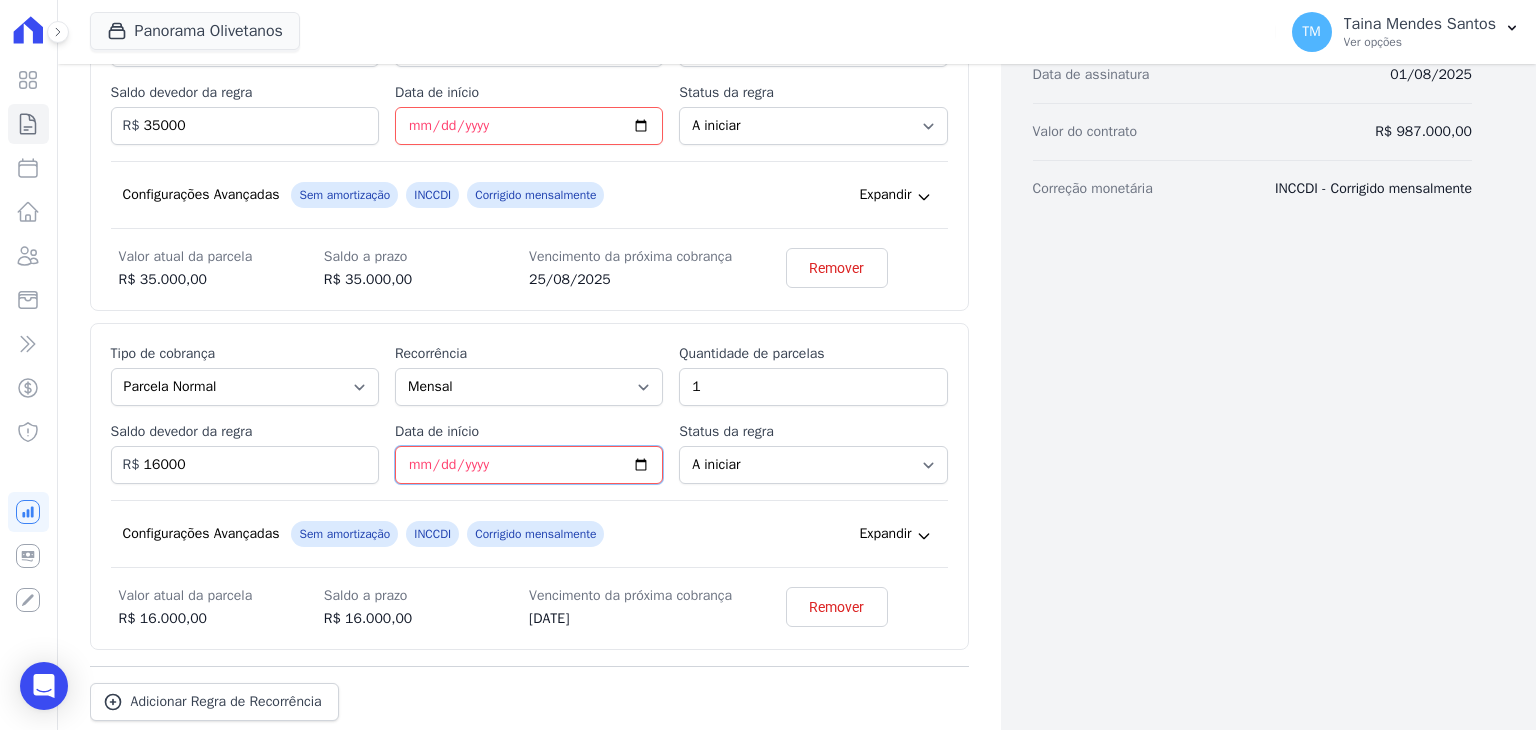 type on "[DATE]" 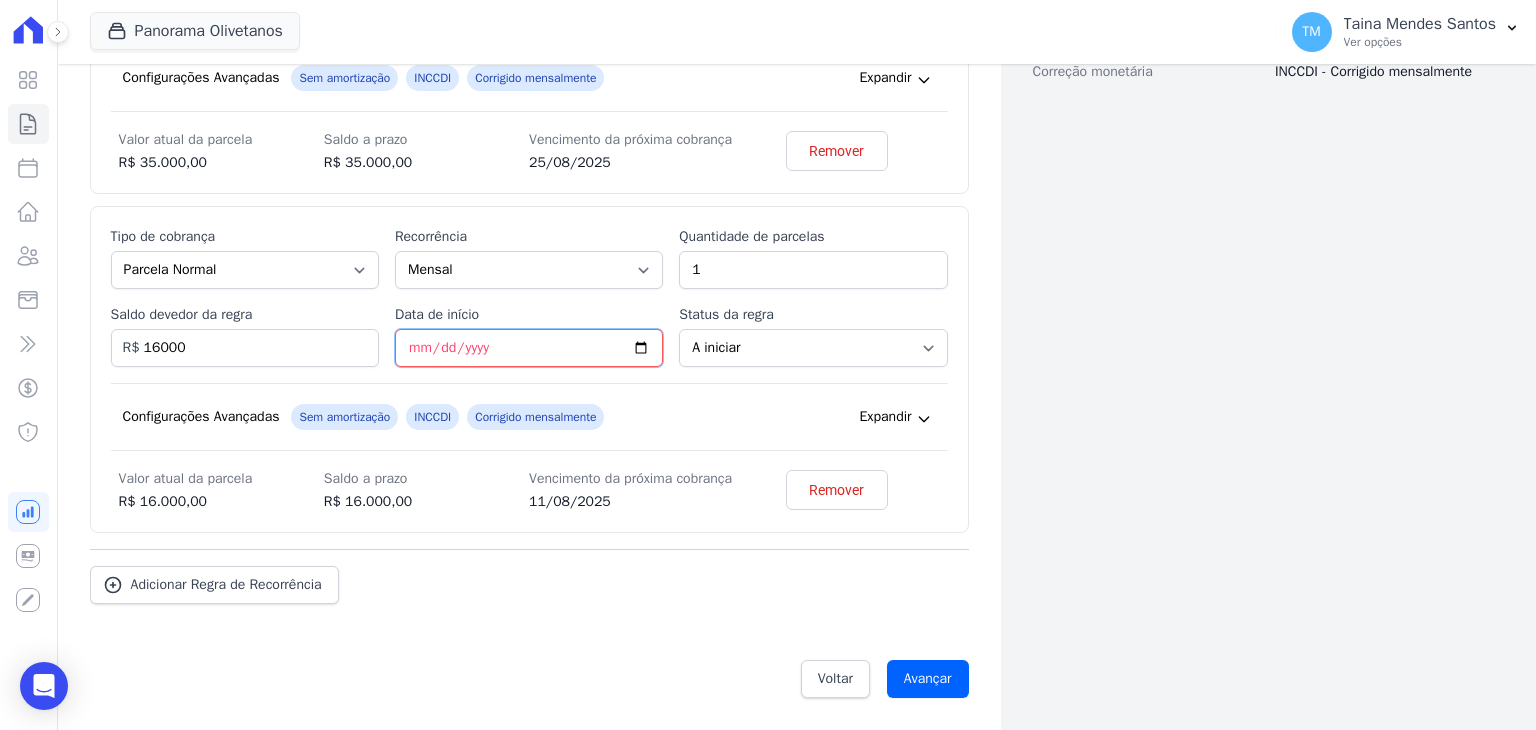 scroll, scrollTop: 660, scrollLeft: 0, axis: vertical 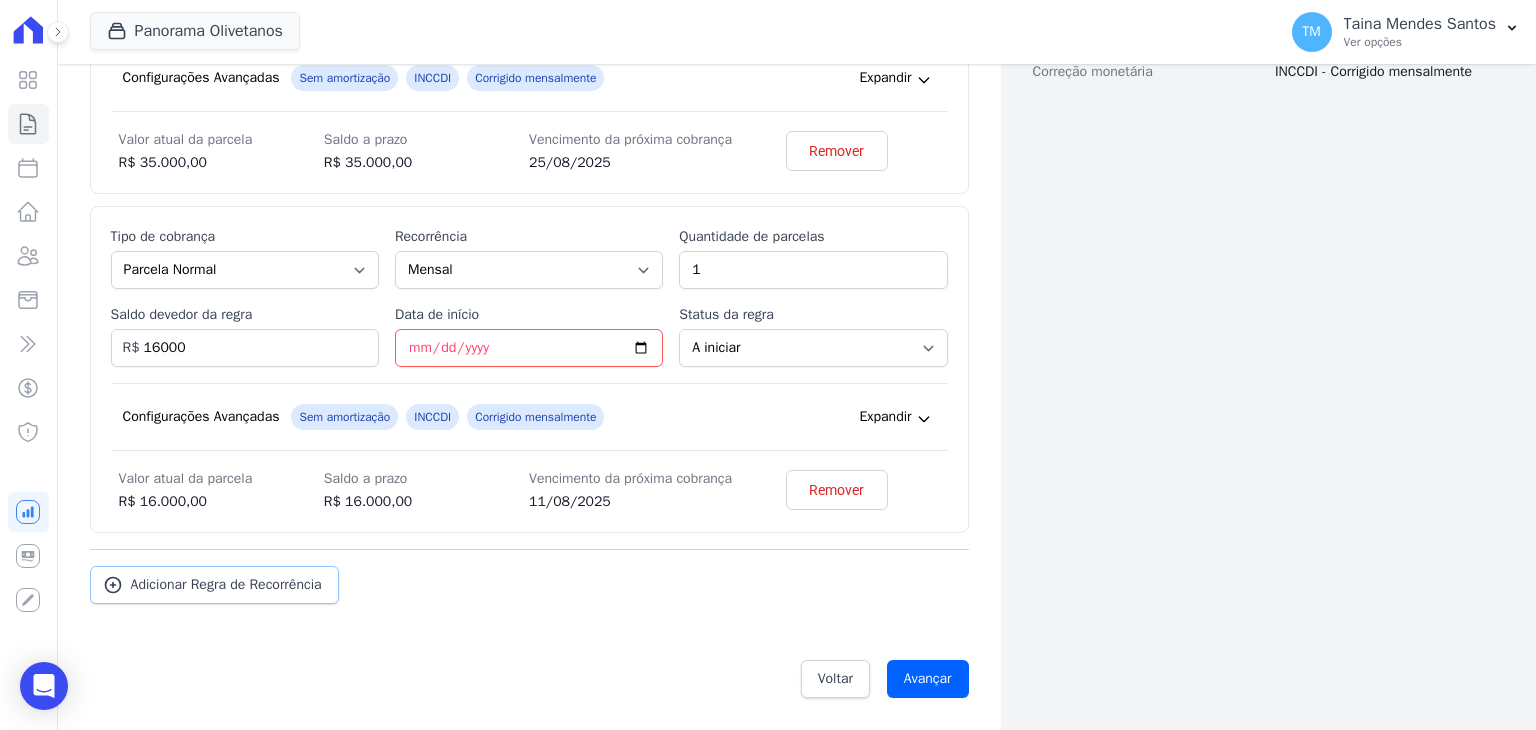 click on "Adicionar Regra de Recorrência" at bounding box center [214, 585] 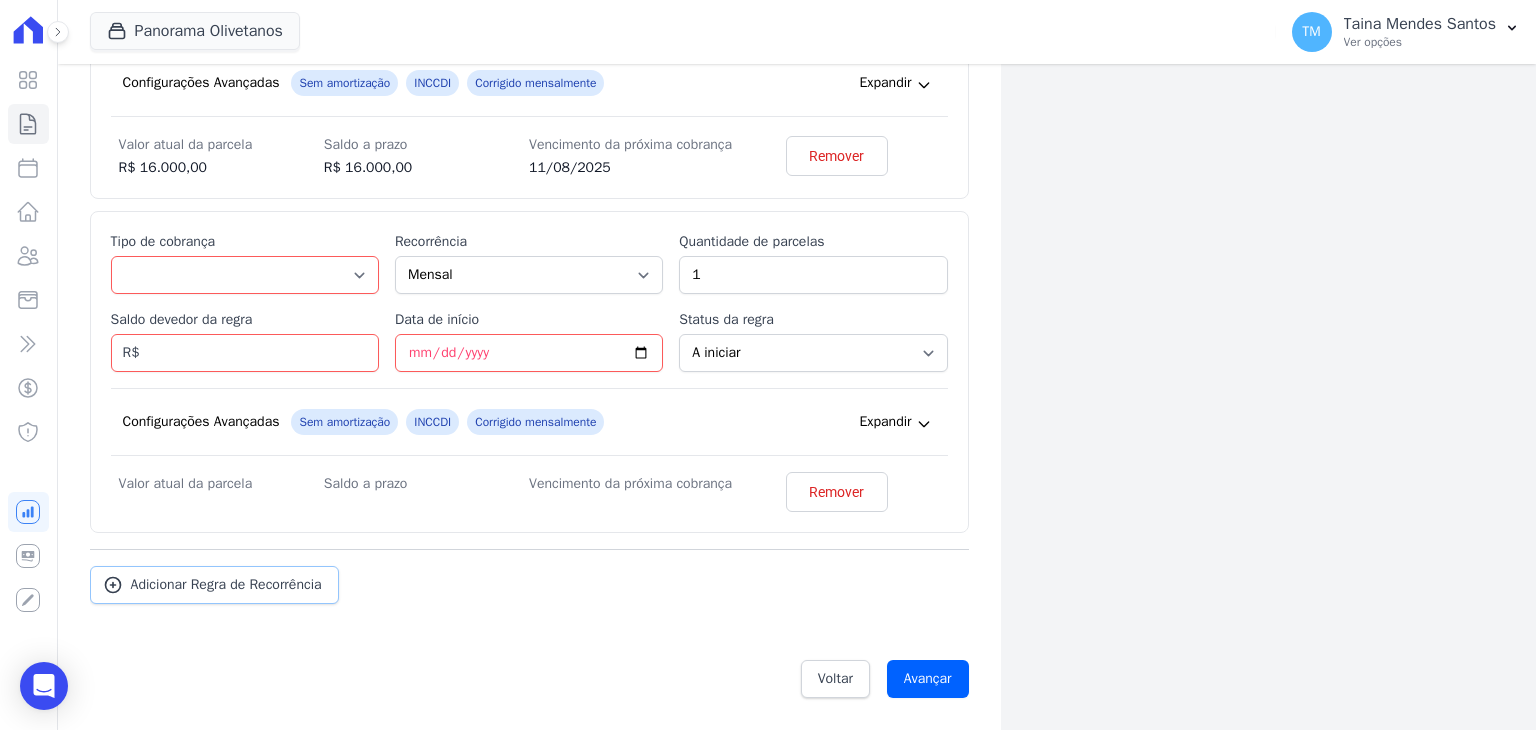 scroll, scrollTop: 960, scrollLeft: 0, axis: vertical 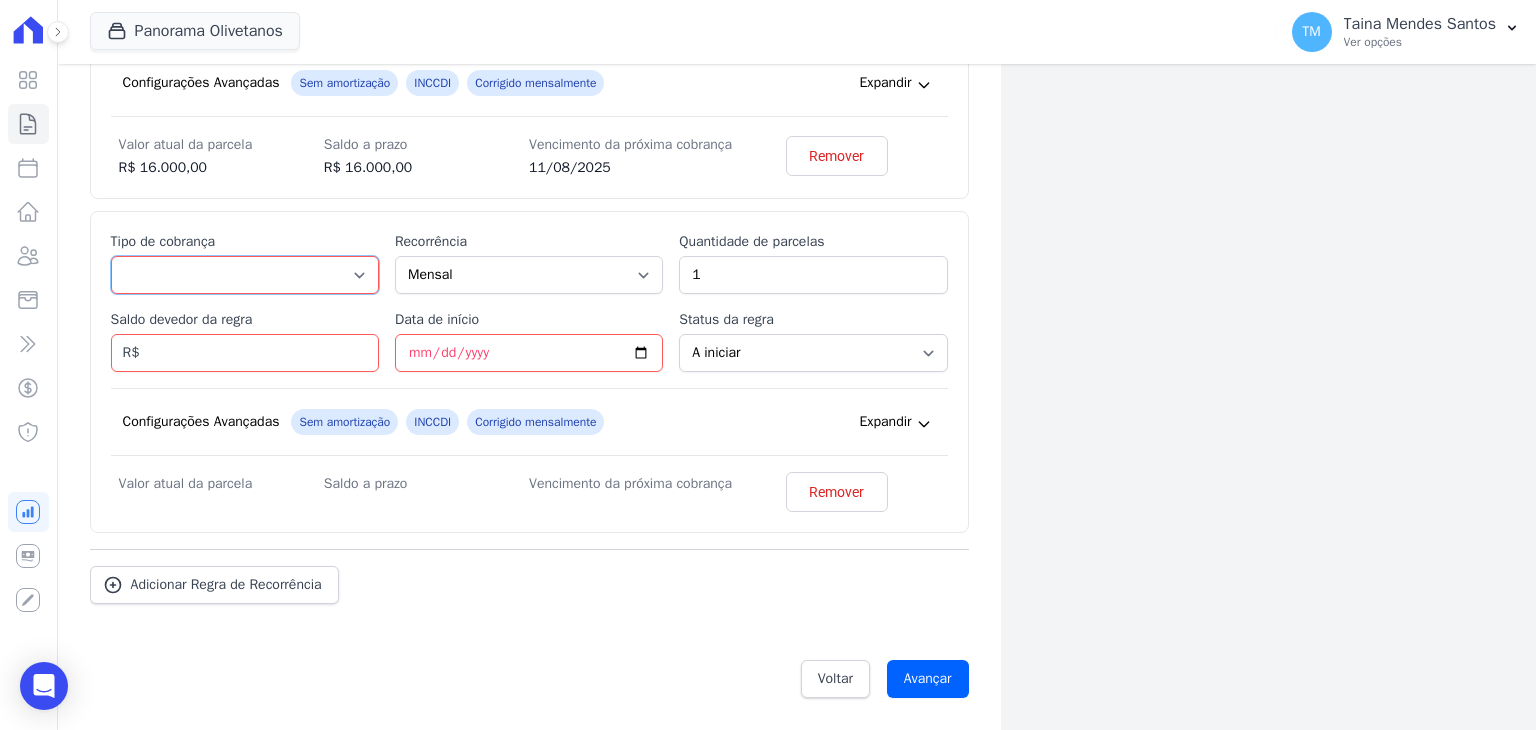 click on "Parcela Normal
Entrada
Sinal
Intercalada
Chaves
Pré-chaves
Pós-chaves
Impostos
Quitação
Outro
Financiamento Bancário" at bounding box center [245, 275] 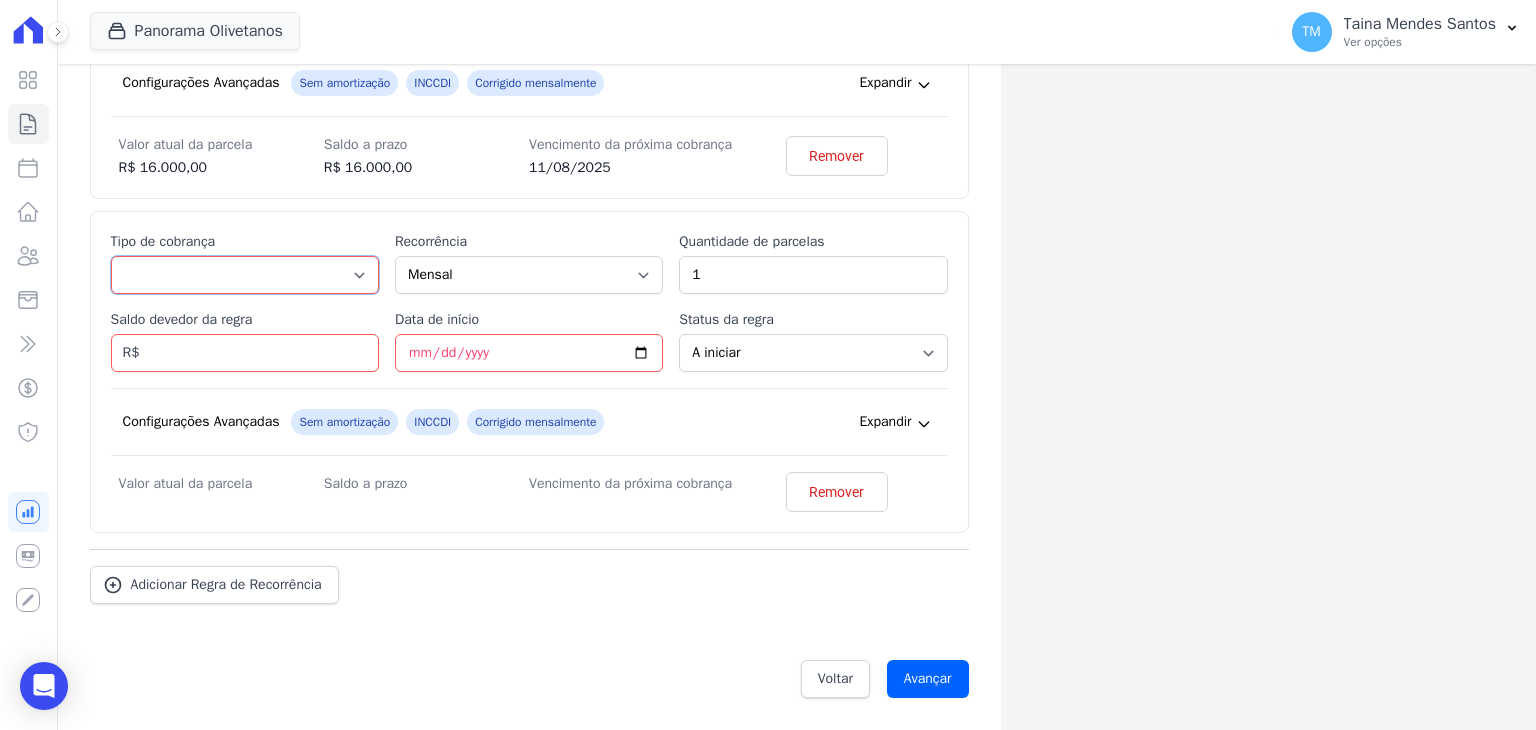 select on "interleaved" 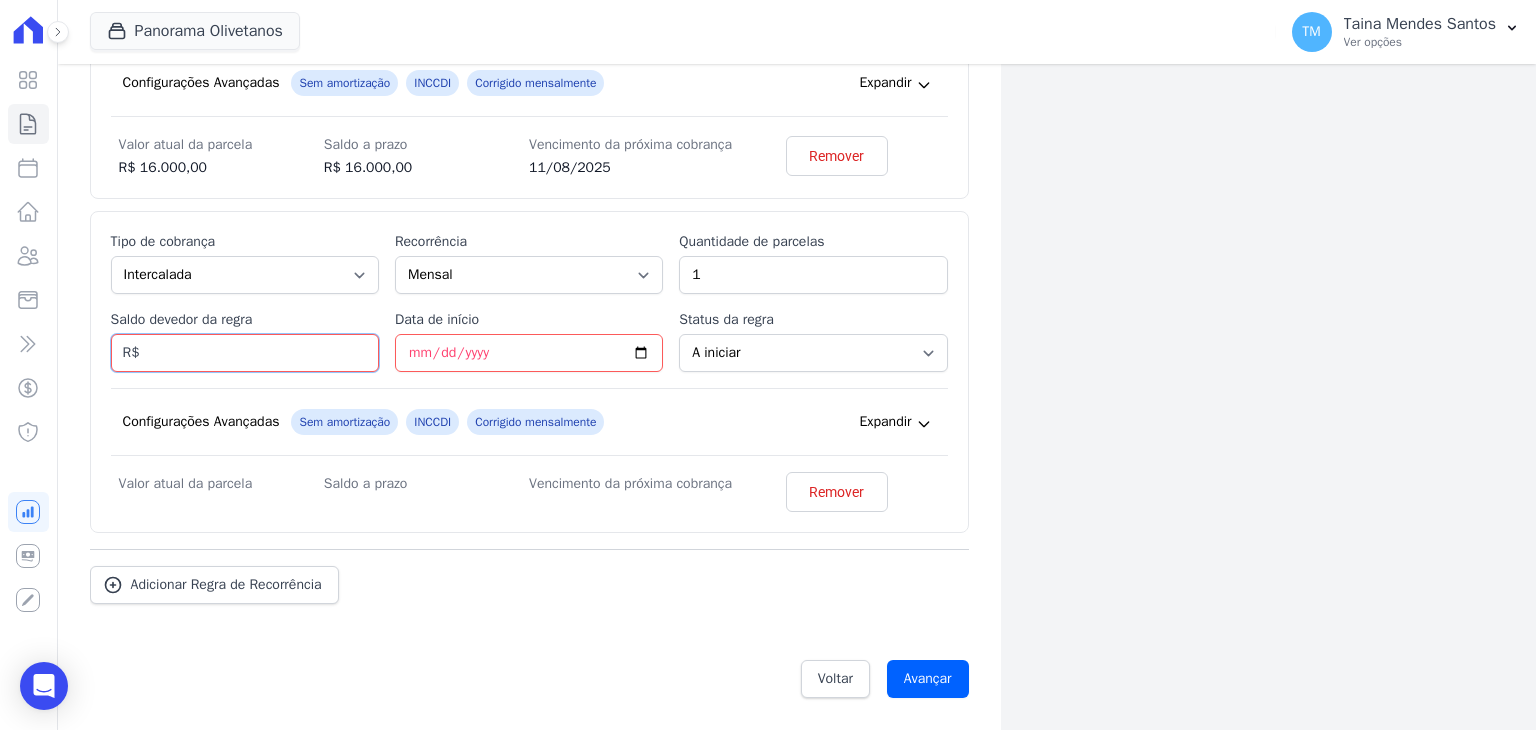click on "Saldo devedor da regra" at bounding box center (245, 353) 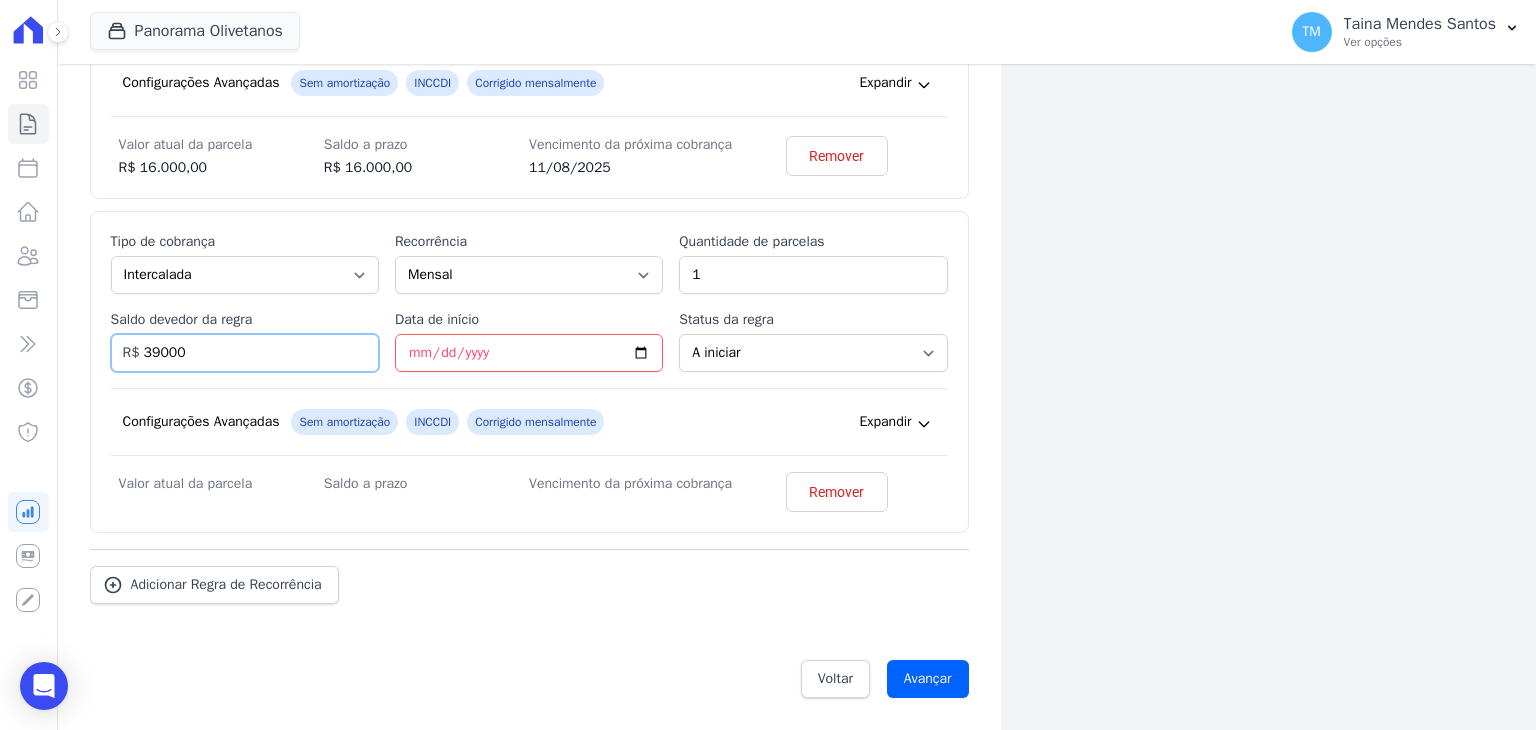 type on "39000" 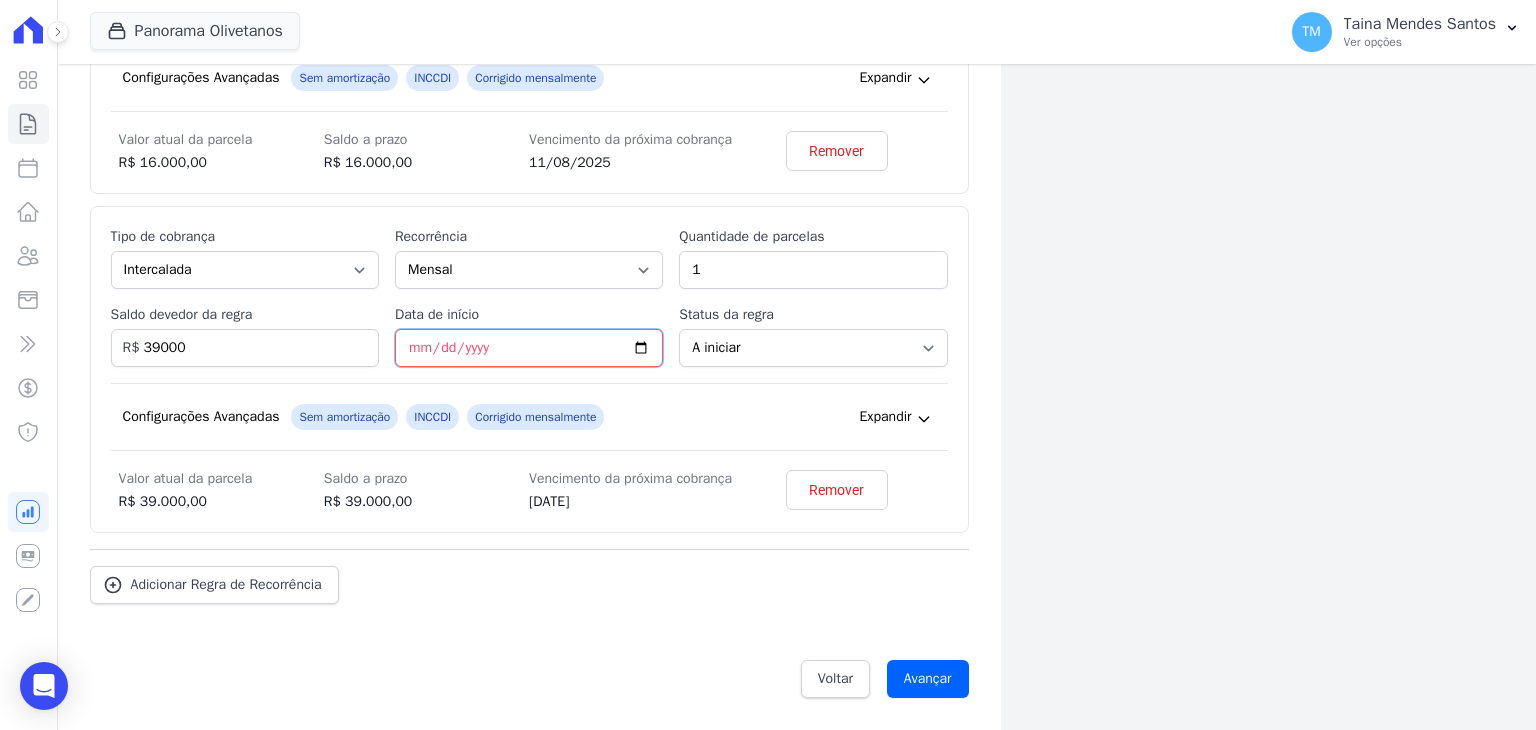 type on "2025-11-30" 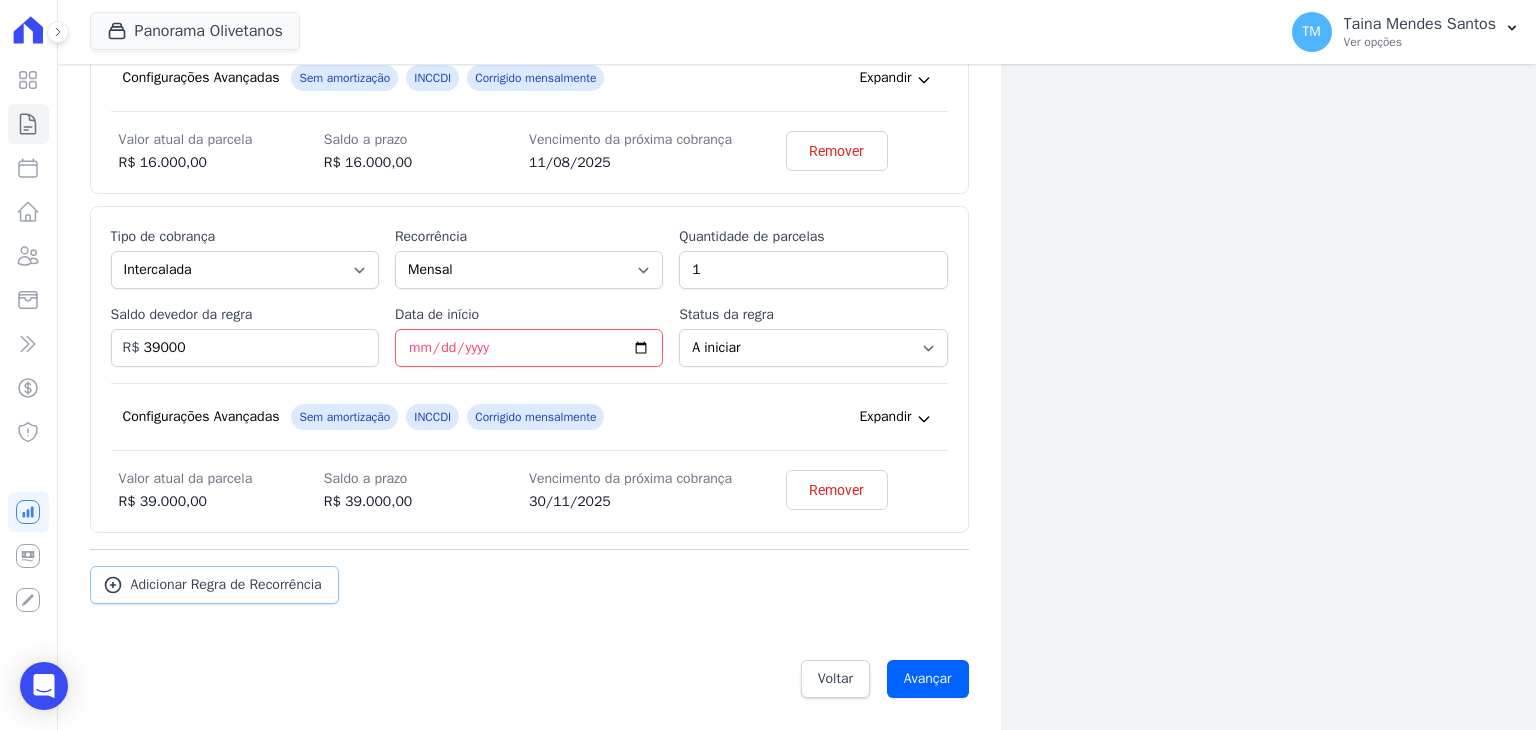 click on "Adicionar Regra de Recorrência" at bounding box center (226, 585) 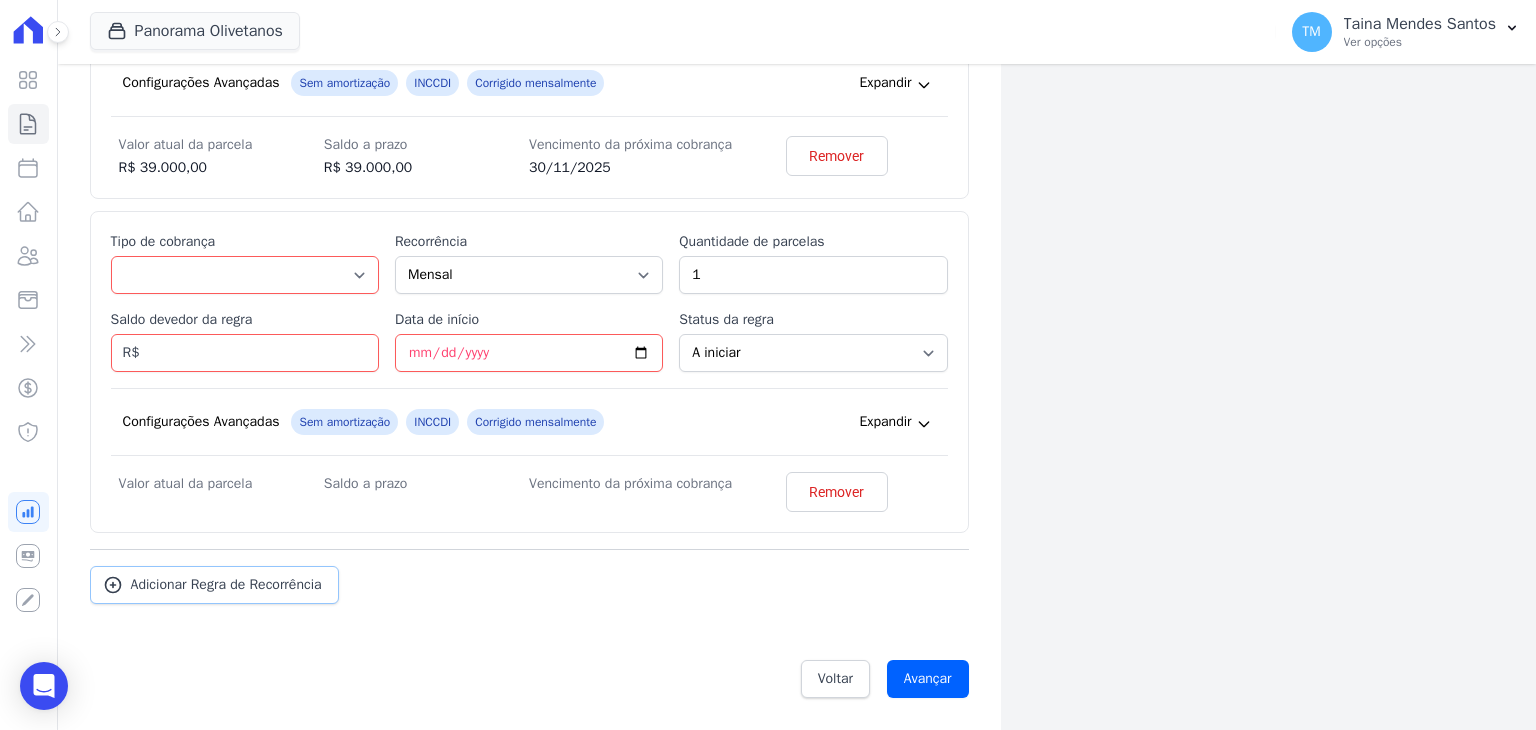 scroll, scrollTop: 1360, scrollLeft: 0, axis: vertical 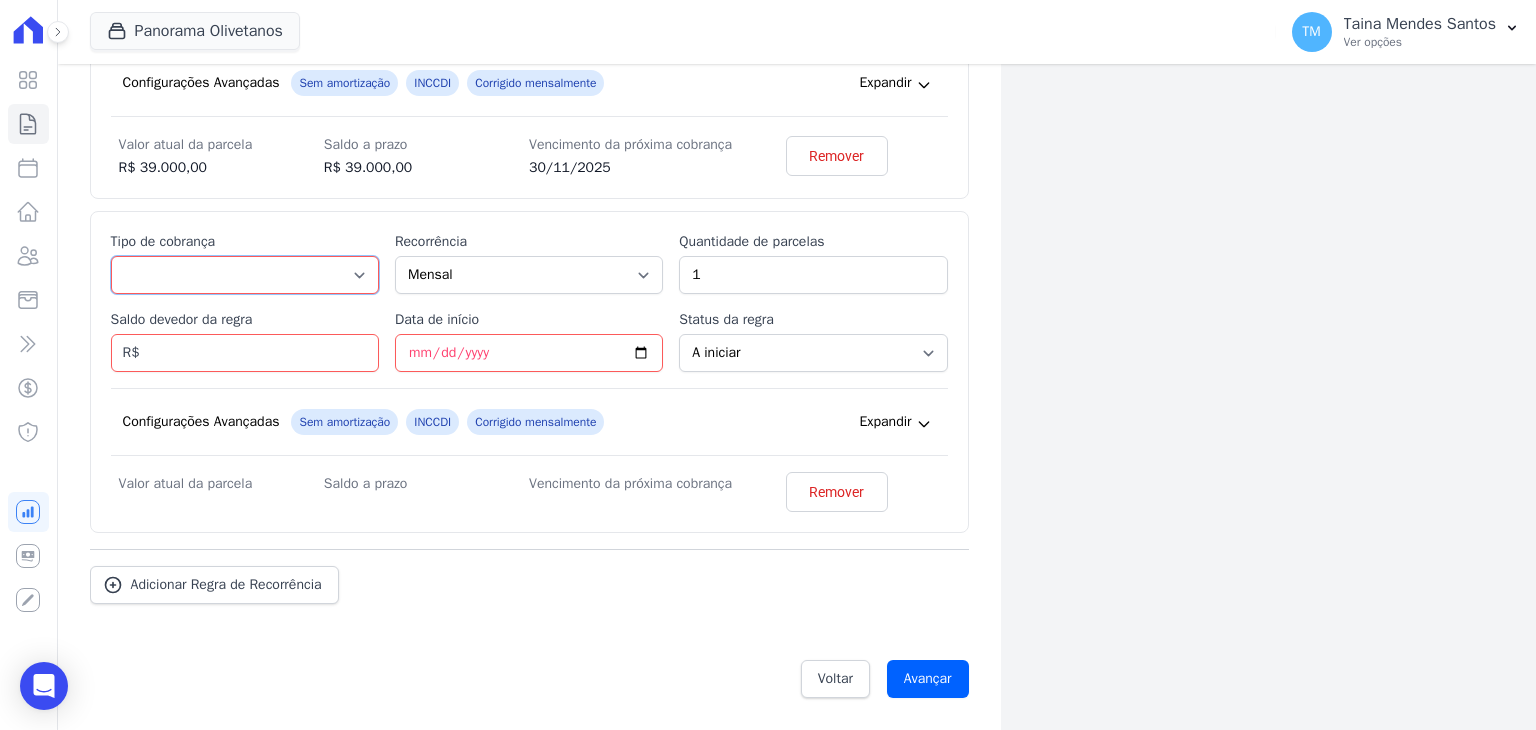 click on "Parcela Normal
Entrada
Sinal
Intercalada
Chaves
Pré-chaves
Pós-chaves
Impostos
Quitação
Outro
Financiamento Bancário" at bounding box center [245, 275] 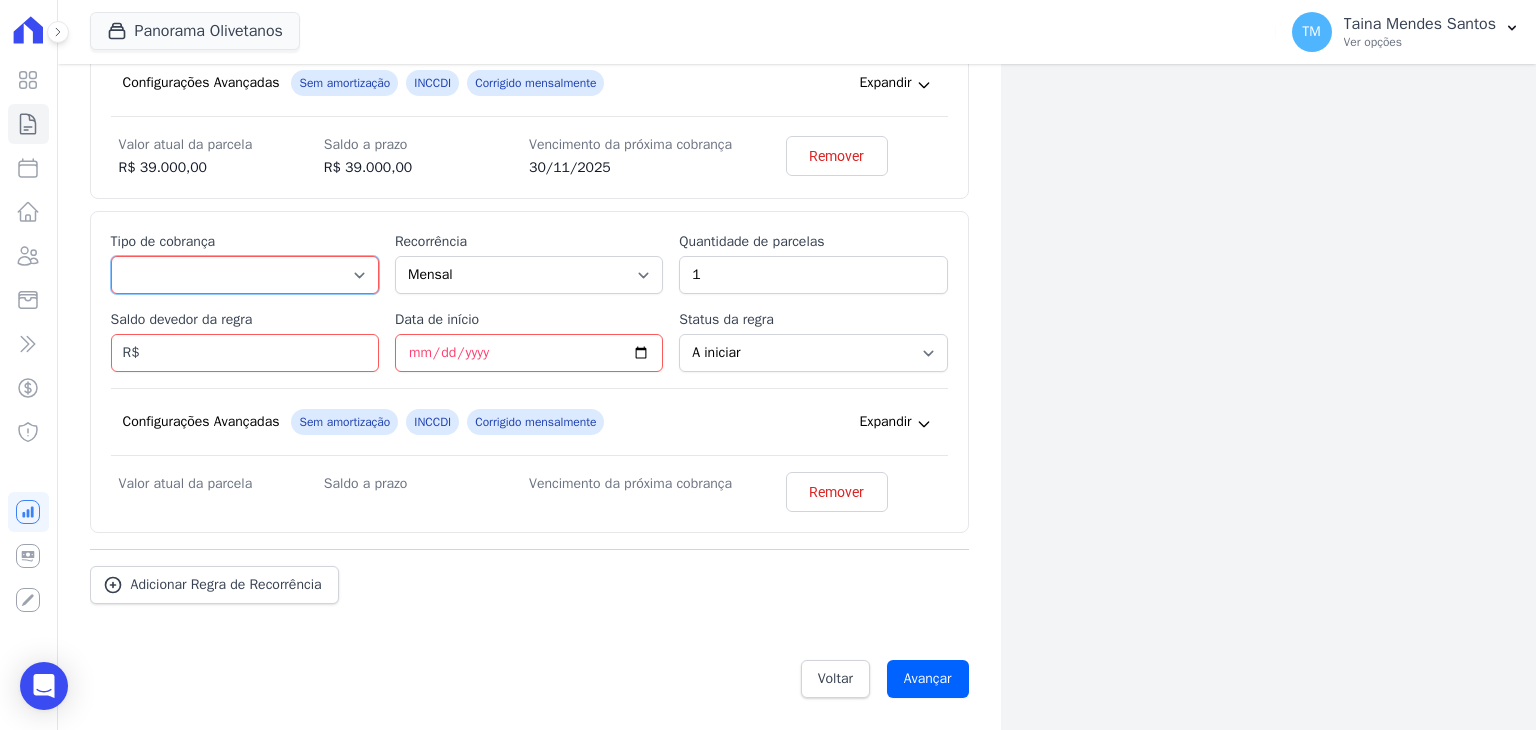 select on "financing" 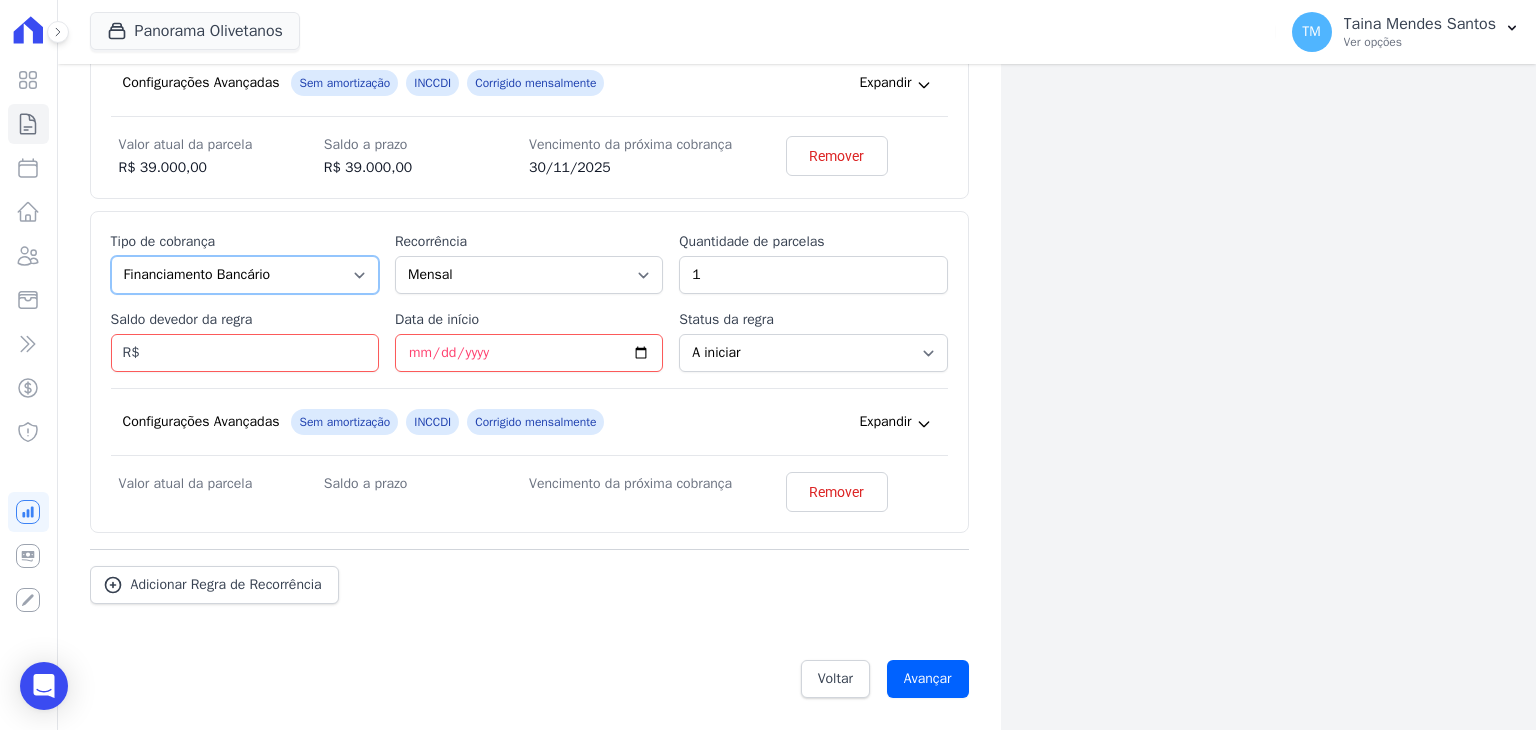 click on "Parcela Normal
Entrada
Sinal
Intercalada
Chaves
Pré-chaves
Pós-chaves
Impostos
Quitação
Outro
Financiamento Bancário" at bounding box center [245, 275] 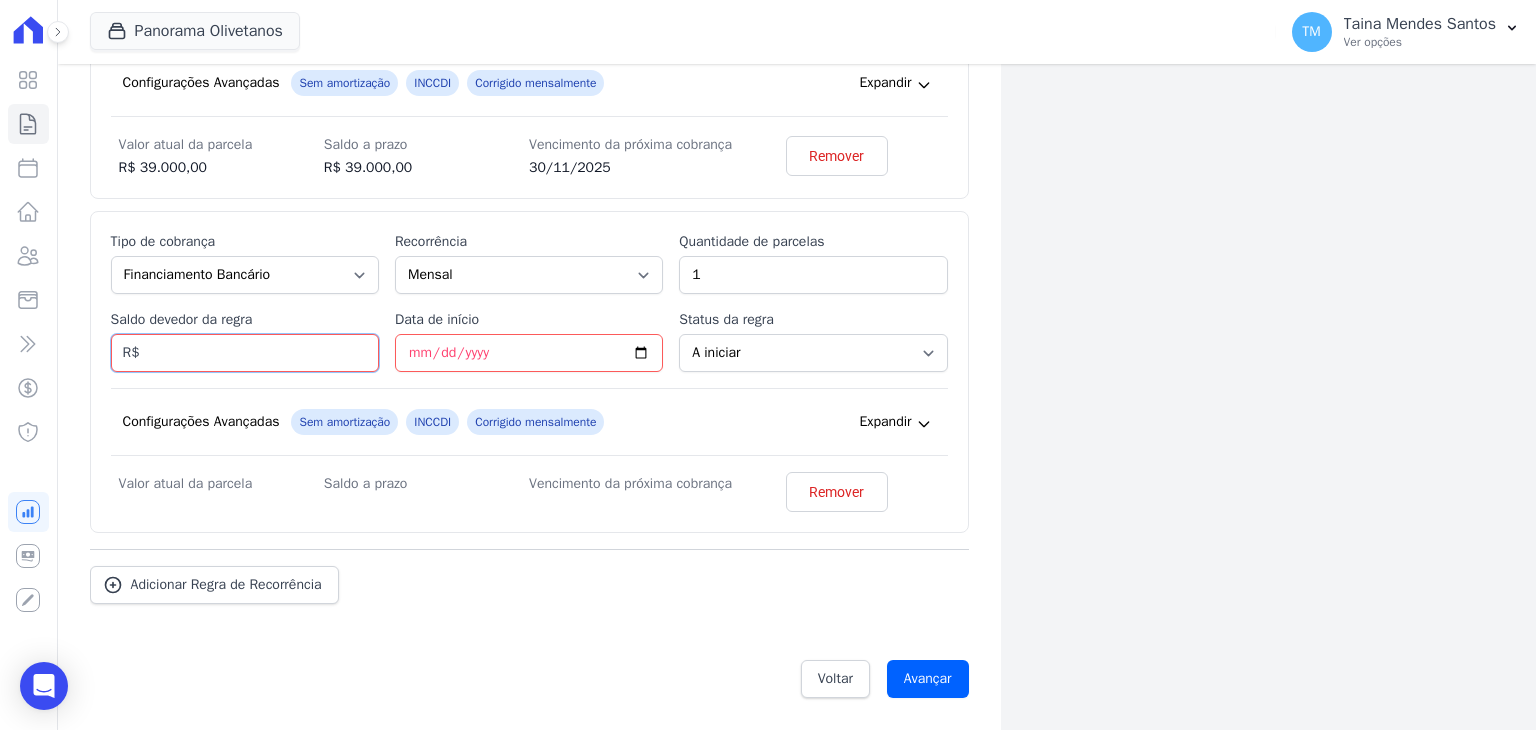 click on "Saldo devedor da regra" at bounding box center (245, 353) 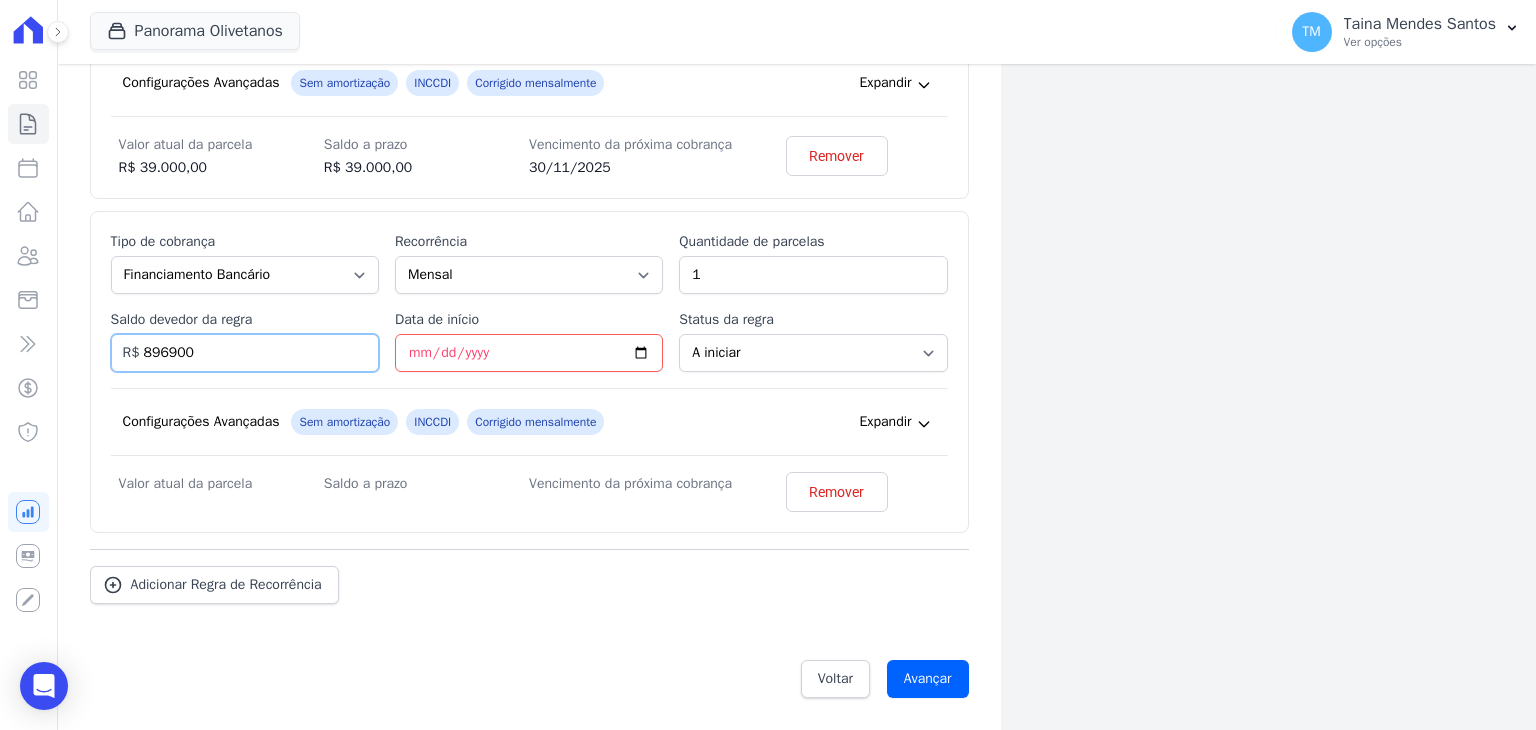 type on "896900" 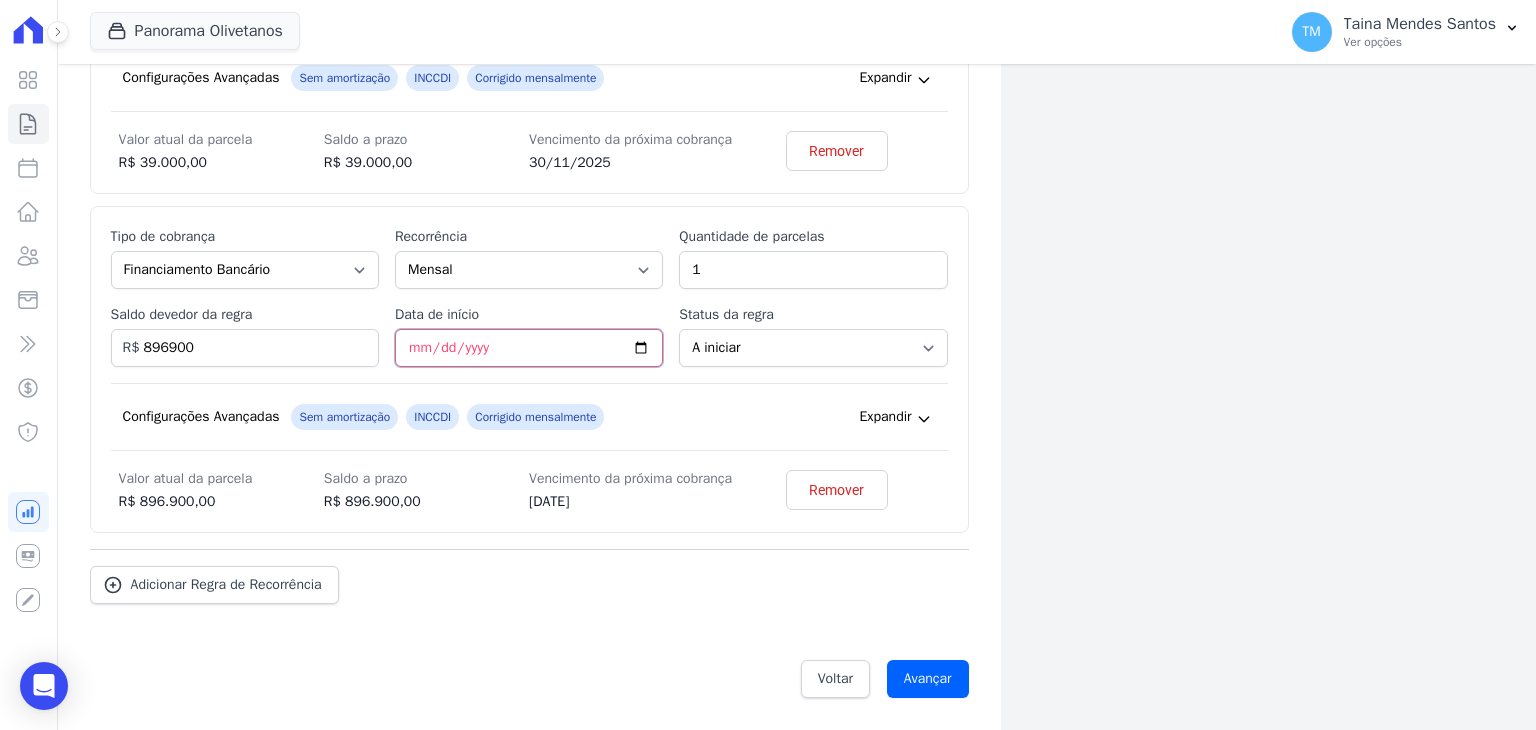 type on "2025-12-31" 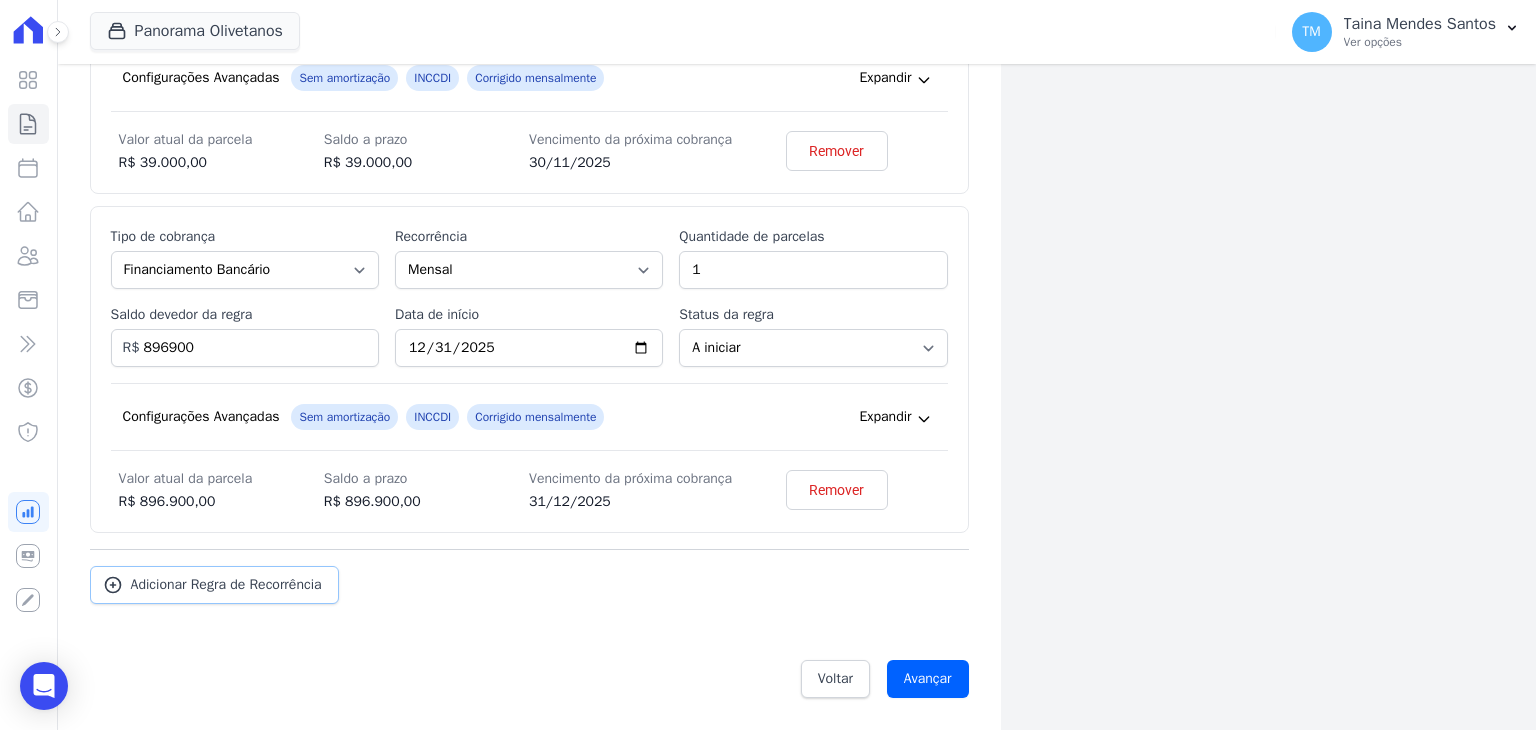 click on "Adicionar Regra de Recorrência" at bounding box center (226, 585) 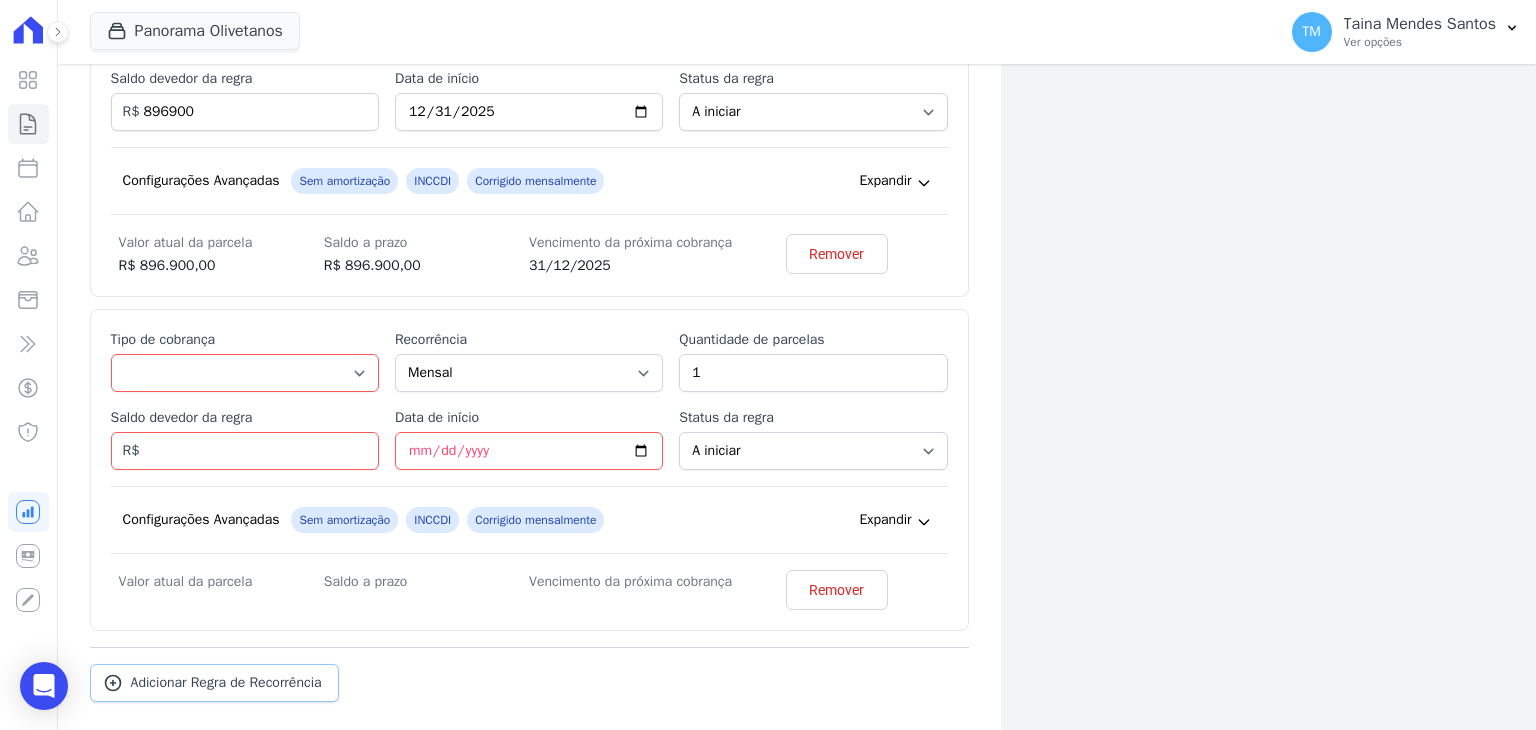 scroll, scrollTop: 1560, scrollLeft: 0, axis: vertical 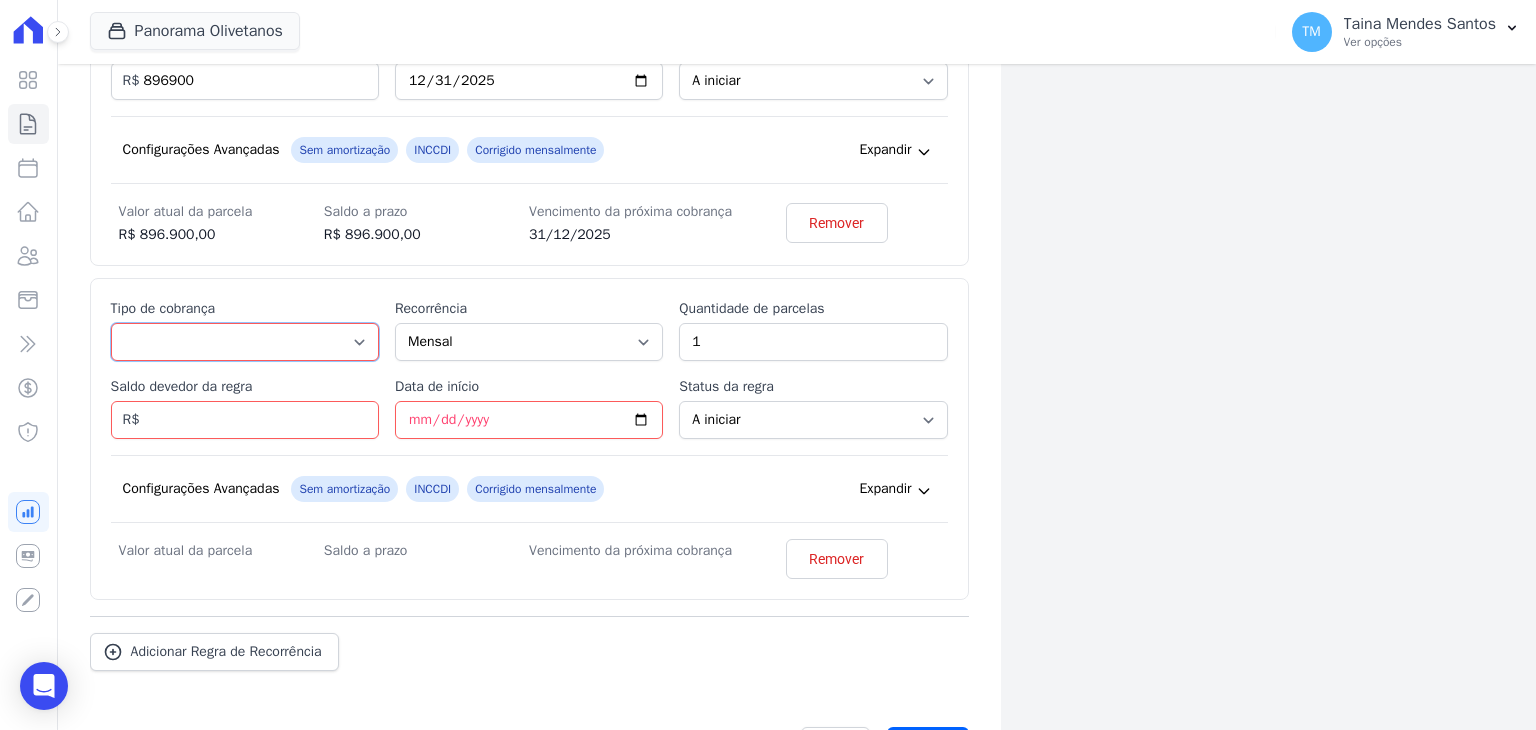 click on "Parcela Normal
Entrada
Sinal
Intercalada
Chaves
Pré-chaves
Pós-chaves
Impostos
Quitação
Outro
Financiamento Bancário" at bounding box center (245, 342) 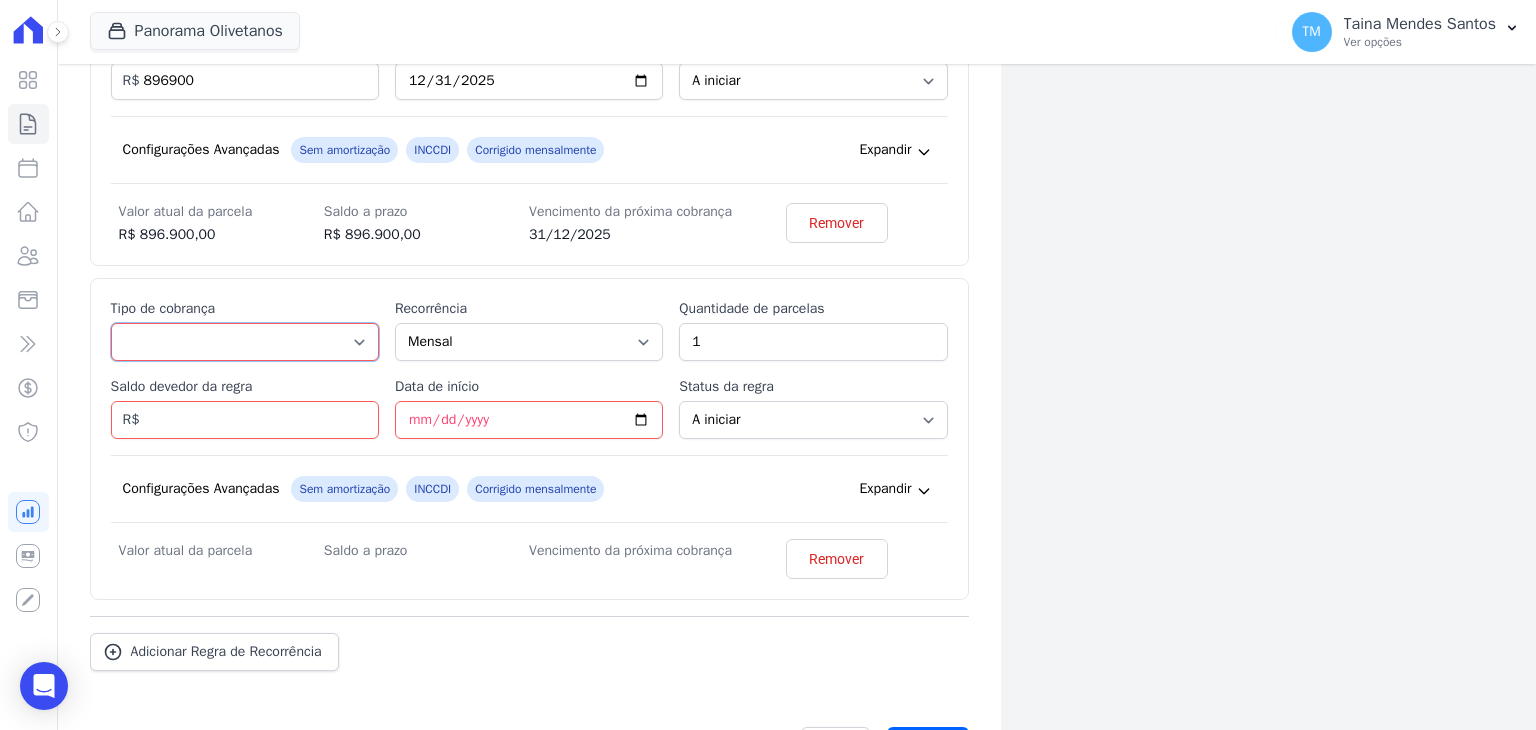 select on "interleaved" 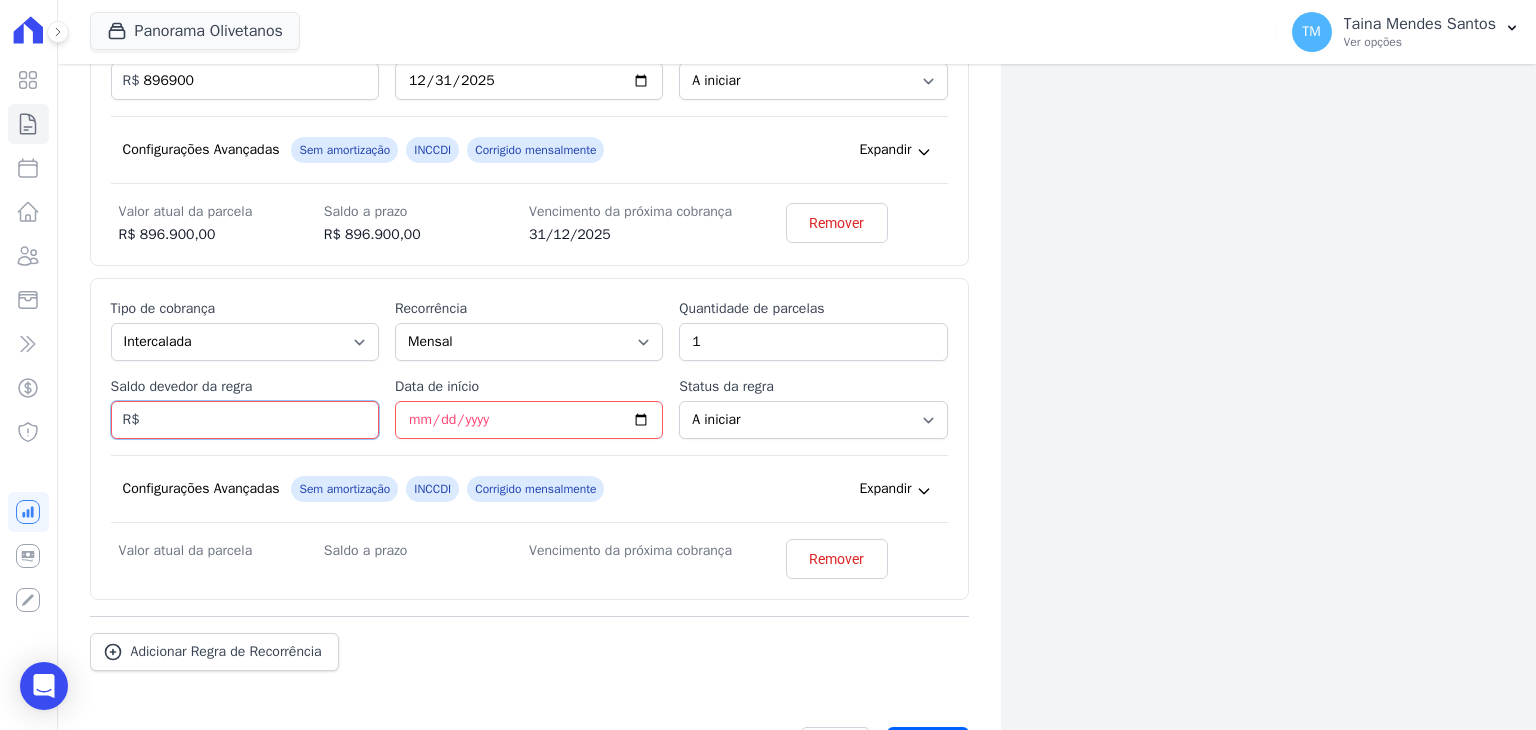 click on "Saldo devedor da regra" at bounding box center [245, 420] 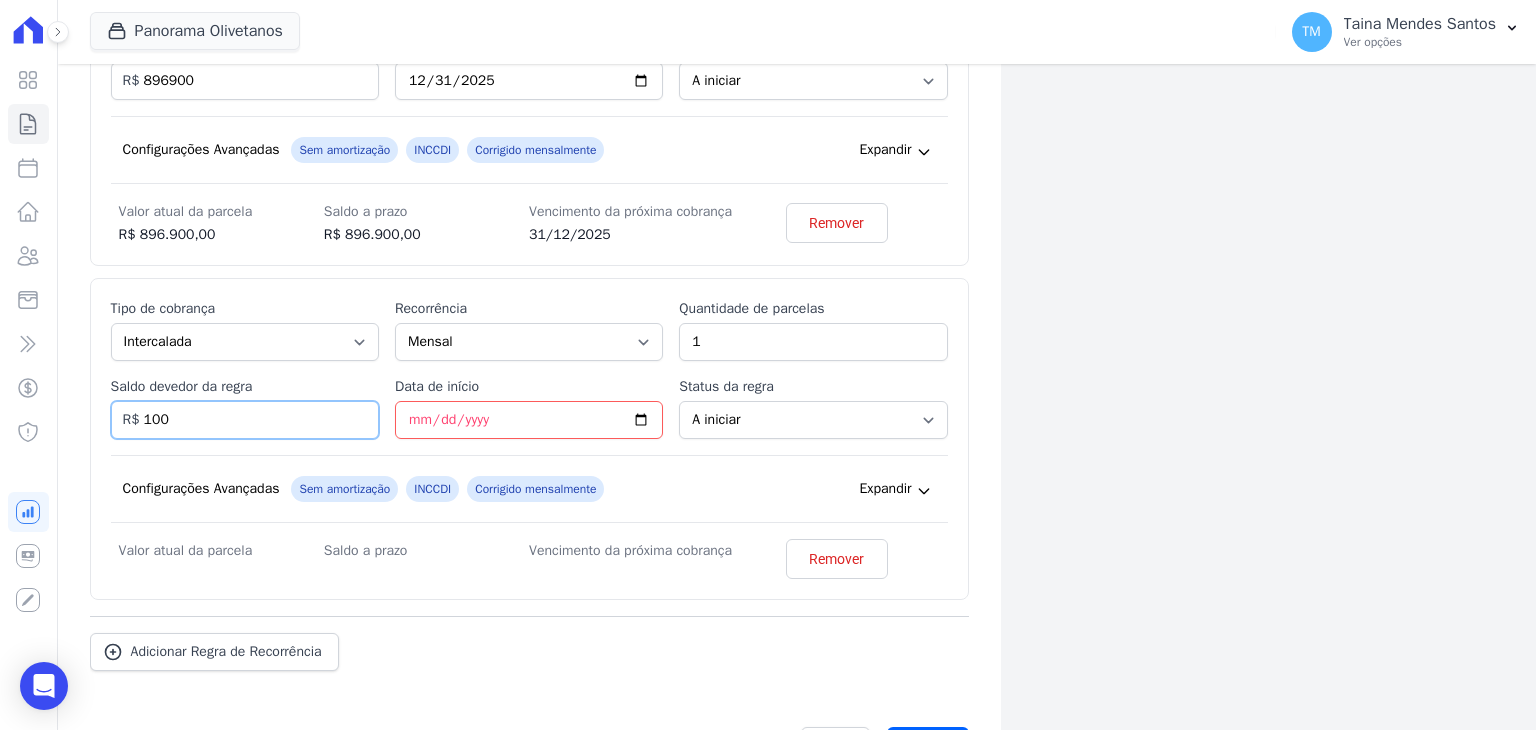 type on "100" 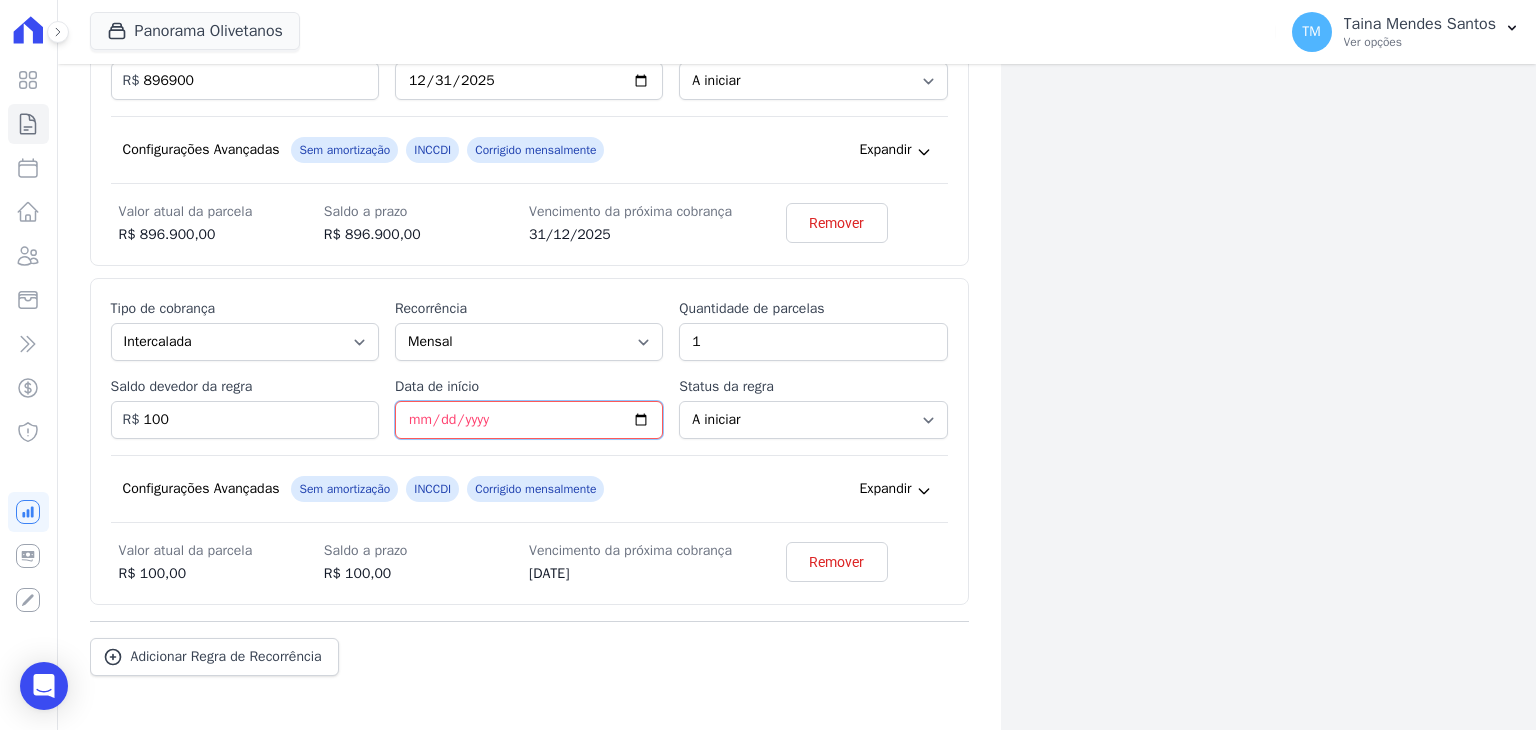 type on "[DATE]" 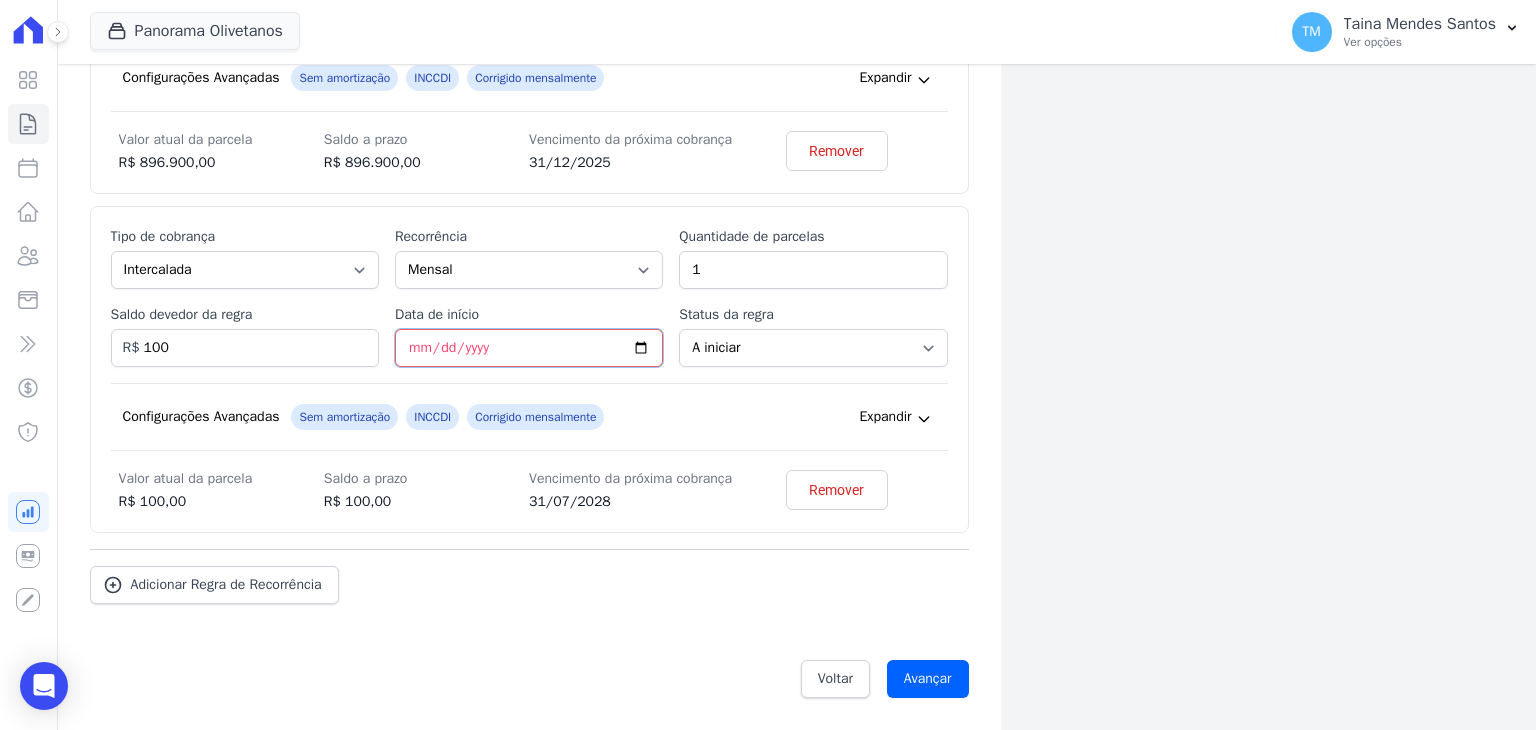 scroll, scrollTop: 1747, scrollLeft: 0, axis: vertical 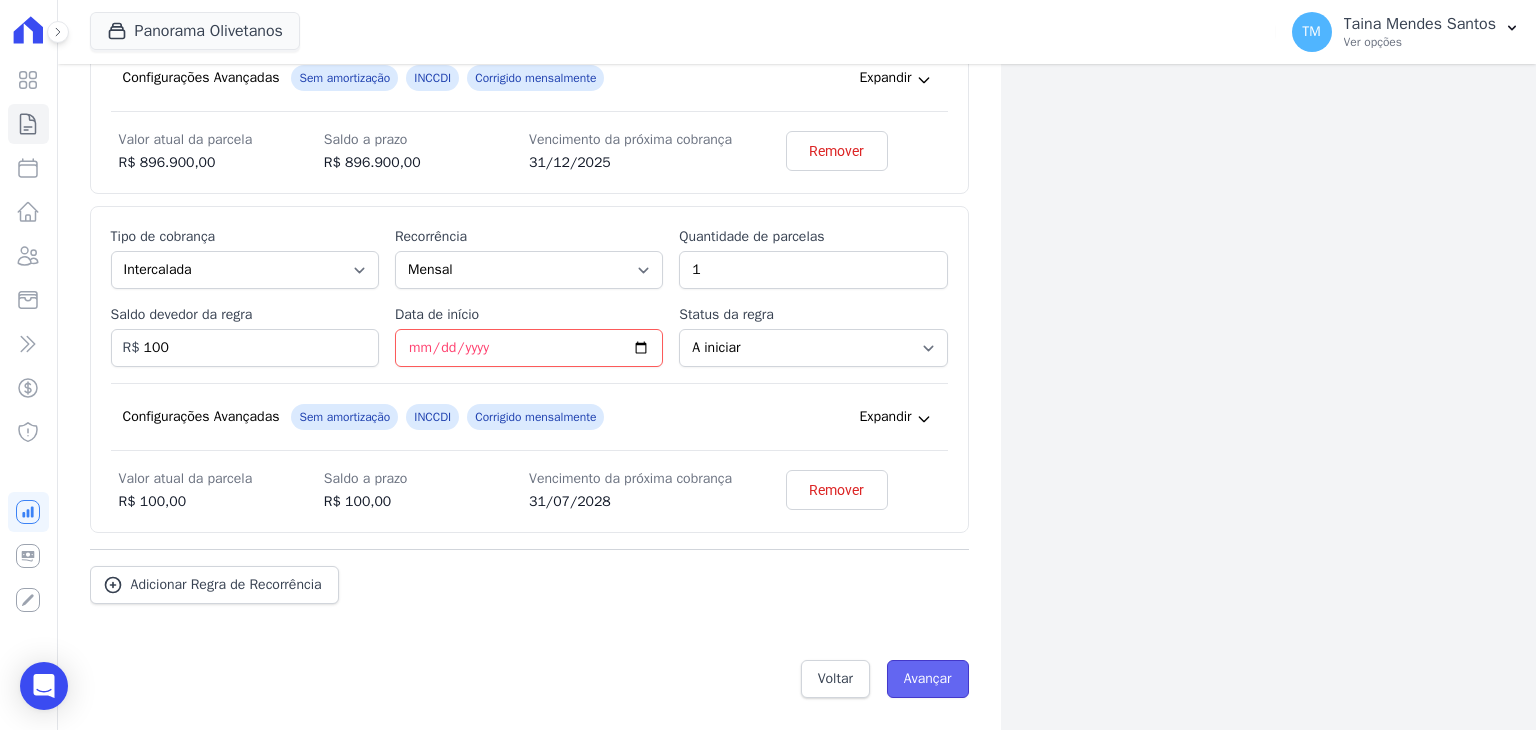 click on "Avançar" at bounding box center [928, 679] 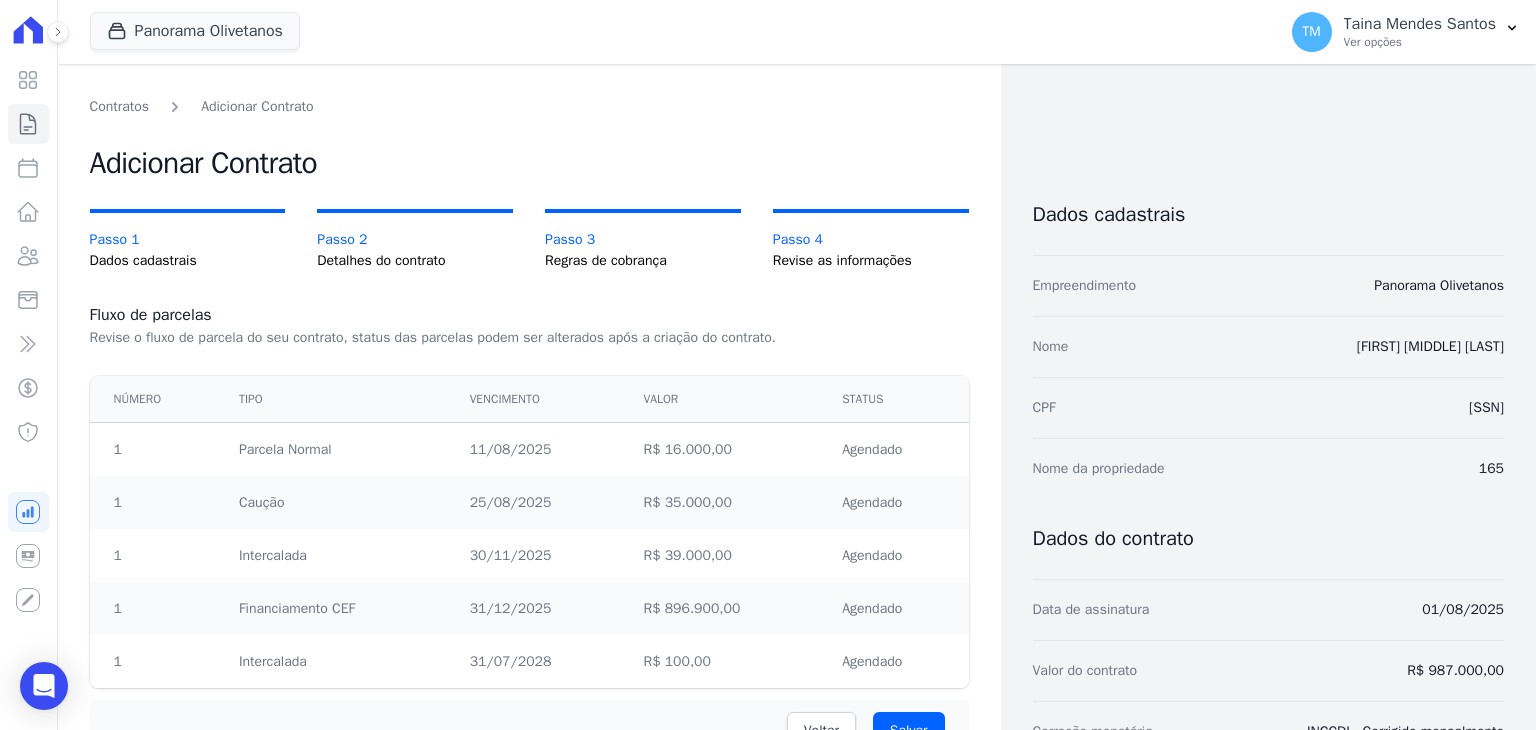 scroll, scrollTop: 0, scrollLeft: 0, axis: both 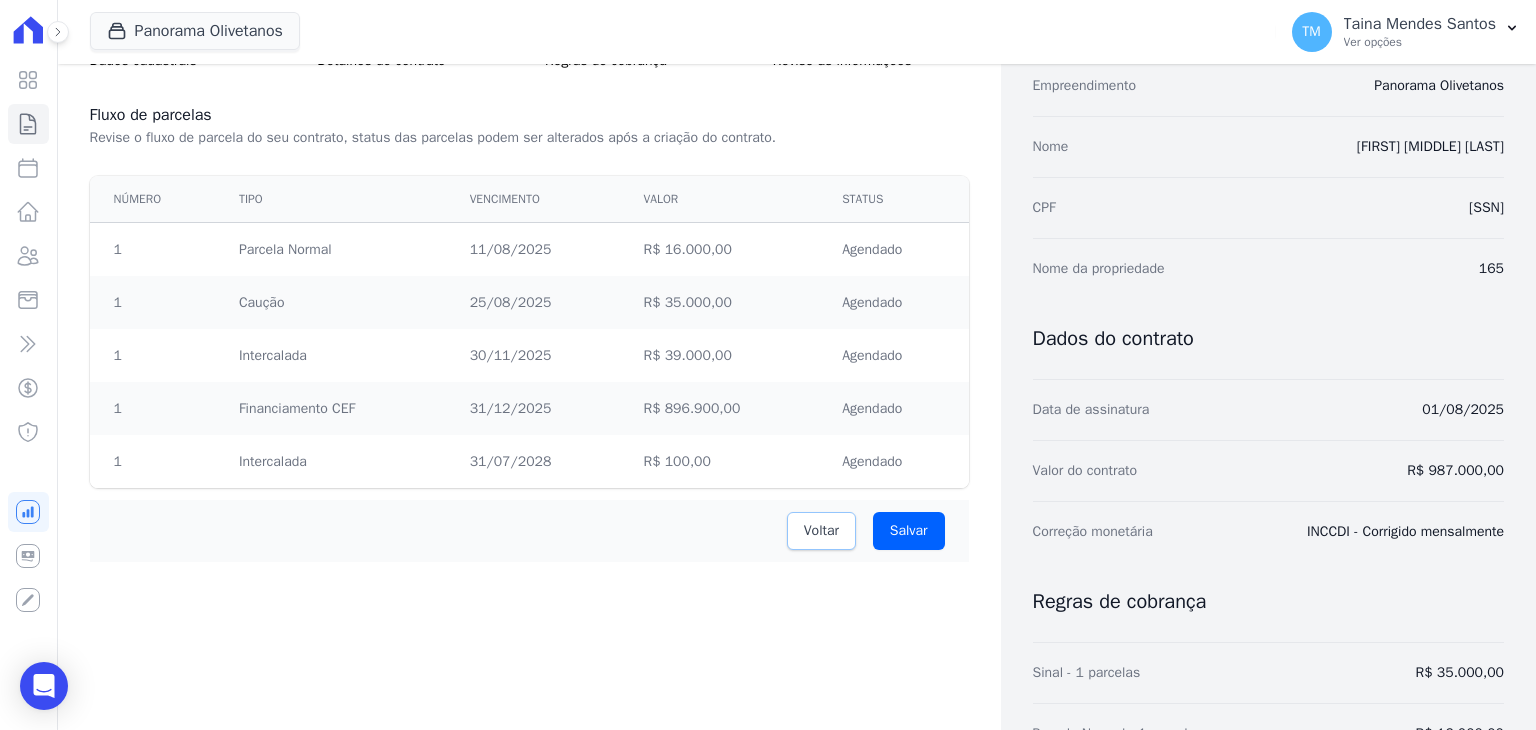 click on "Voltar" at bounding box center [821, 531] 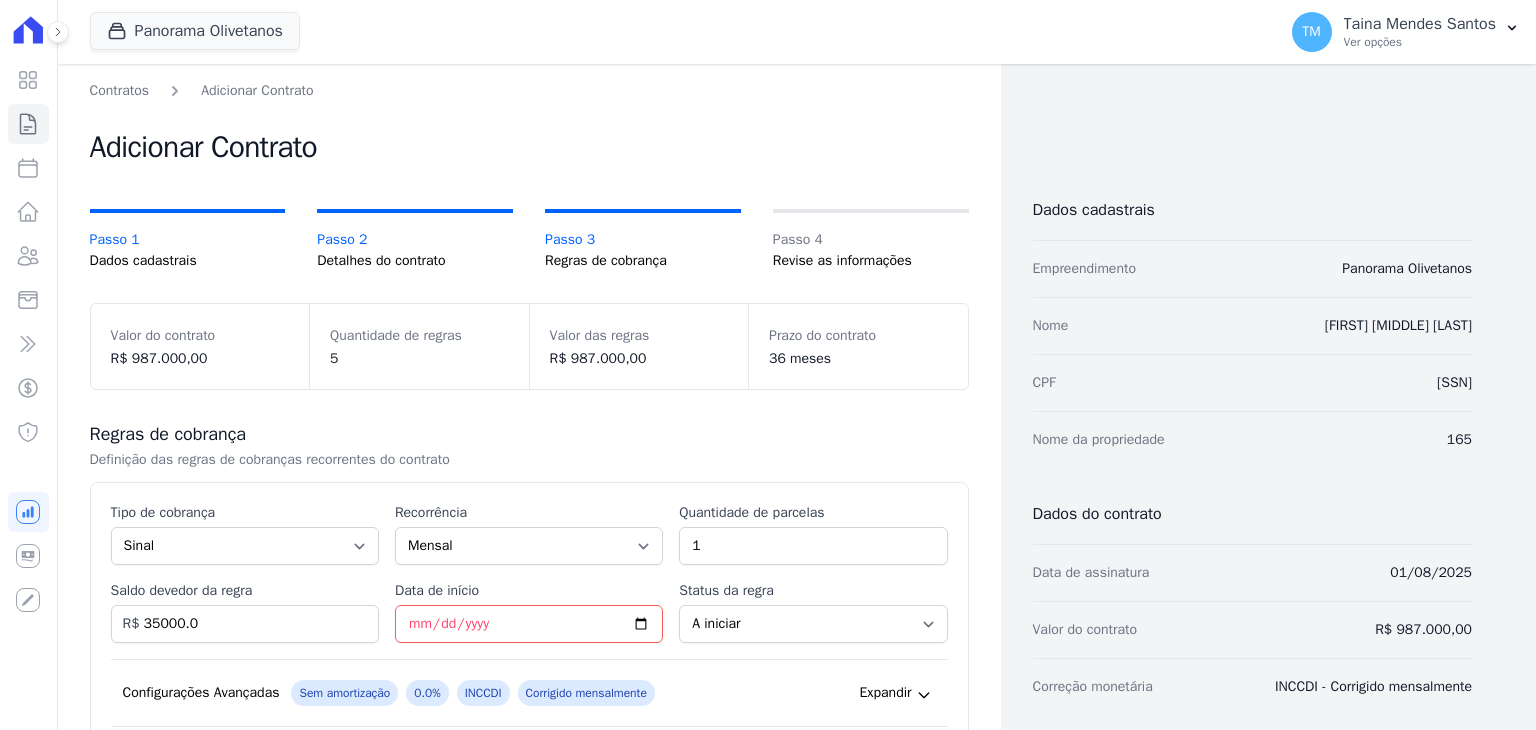 scroll, scrollTop: 0, scrollLeft: 0, axis: both 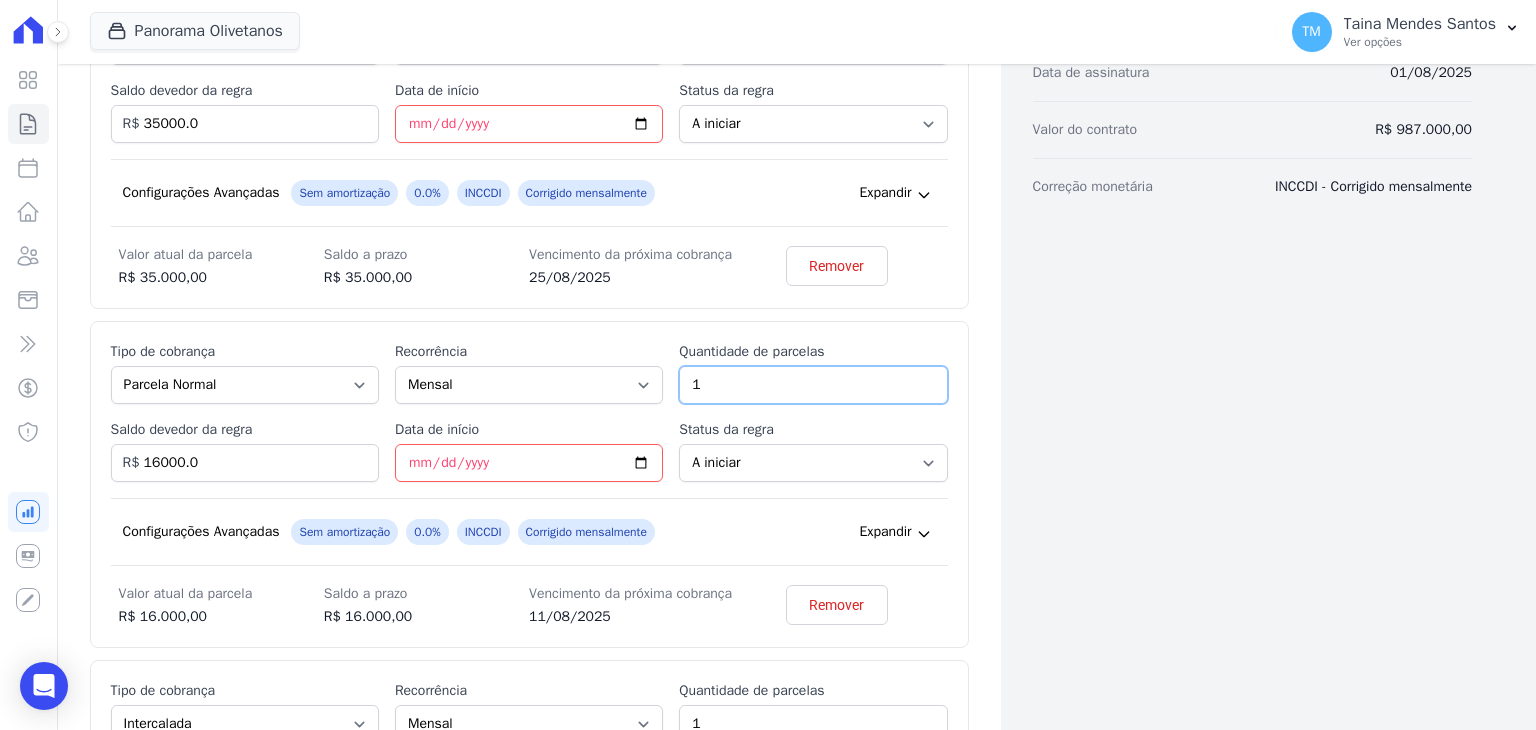 drag, startPoint x: 749, startPoint y: 397, endPoint x: 674, endPoint y: 408, distance: 75.802376 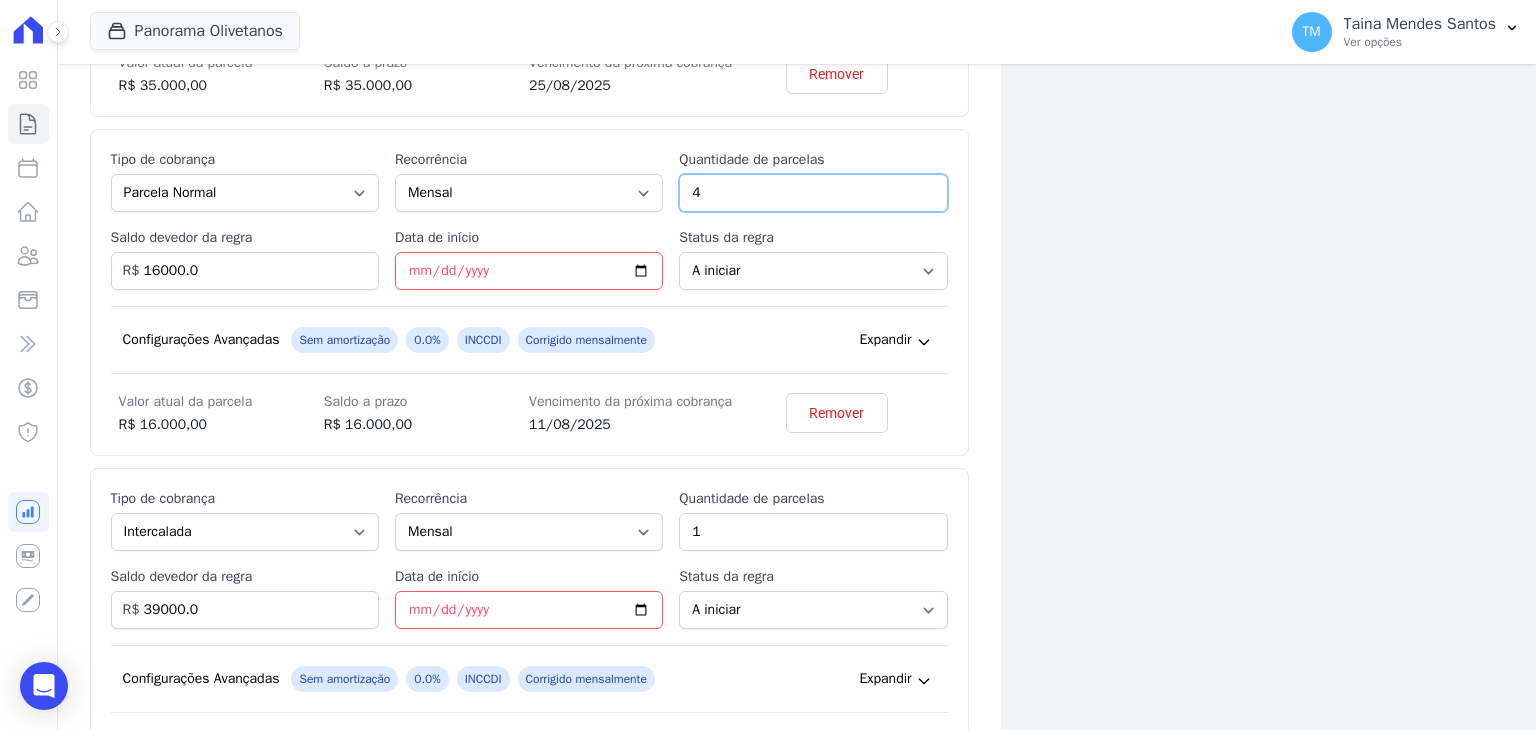 scroll, scrollTop: 700, scrollLeft: 0, axis: vertical 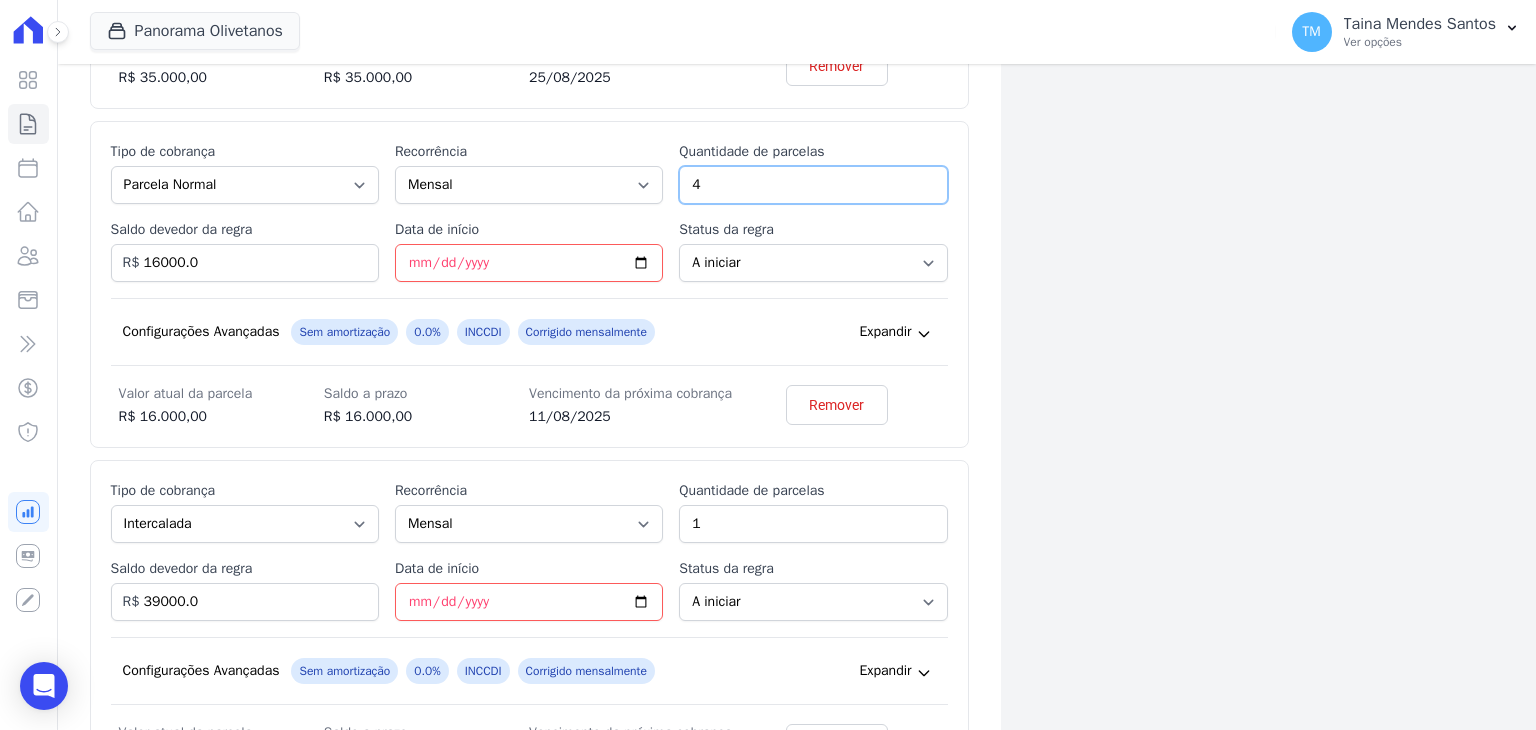 type on "4" 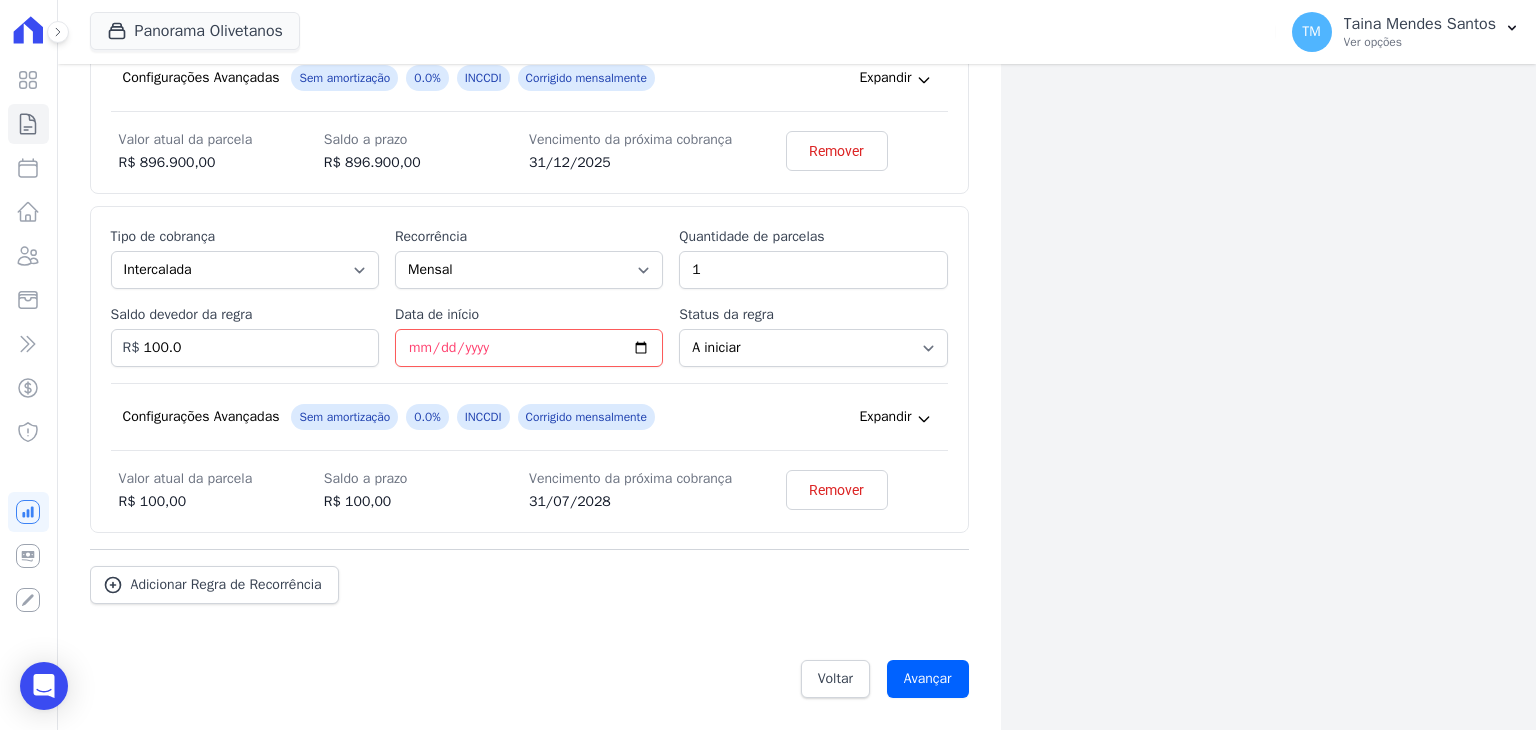 scroll, scrollTop: 1747, scrollLeft: 0, axis: vertical 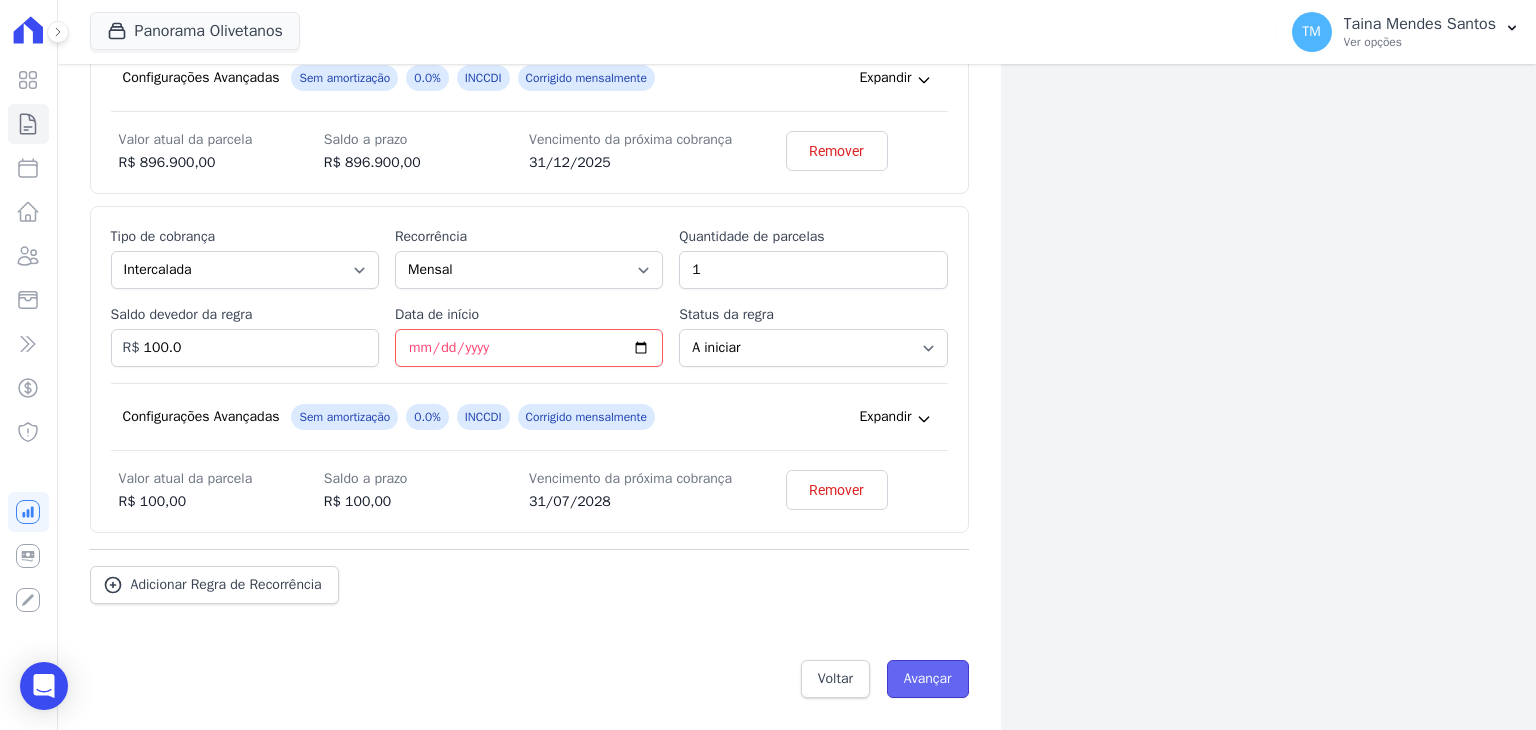 click on "Avançar" at bounding box center [928, 679] 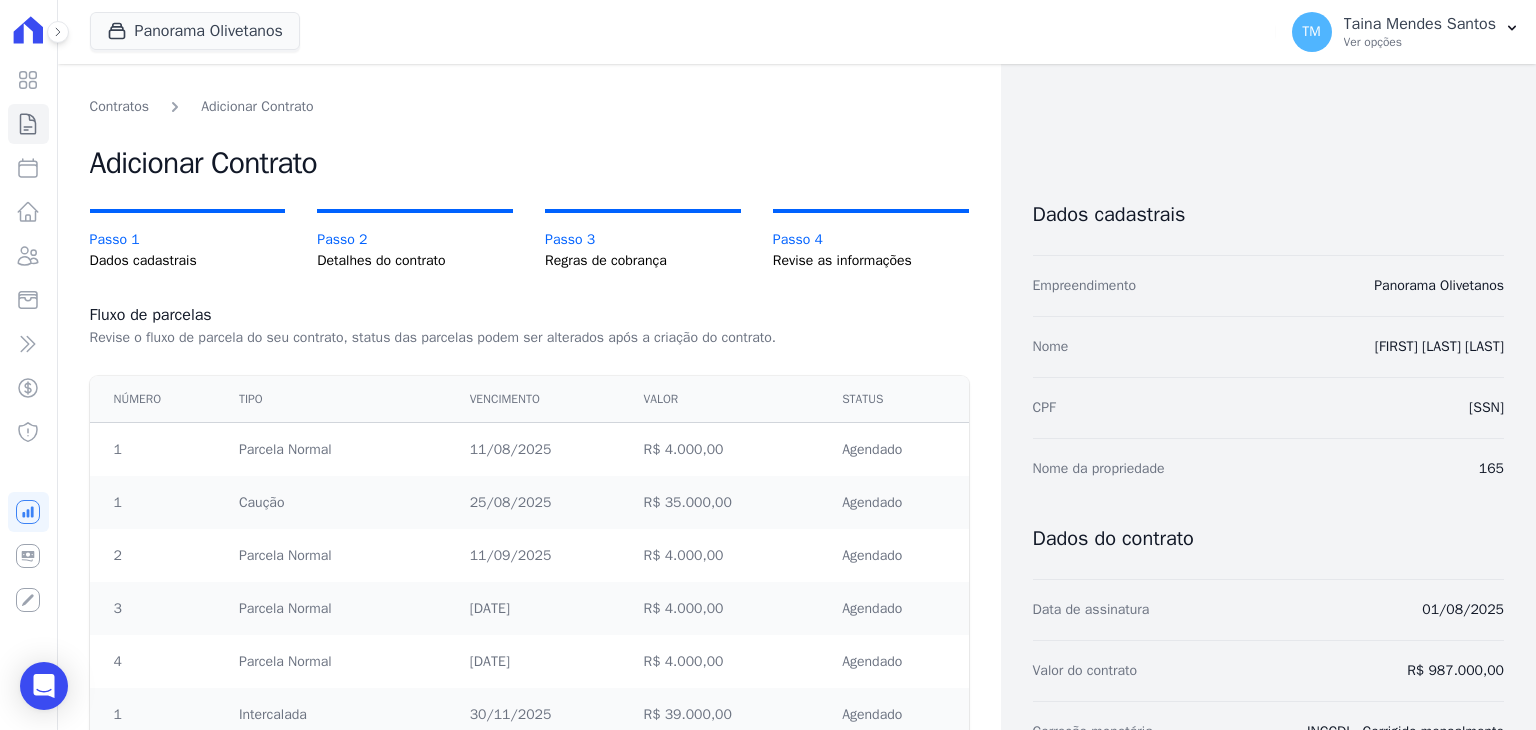 scroll, scrollTop: 0, scrollLeft: 0, axis: both 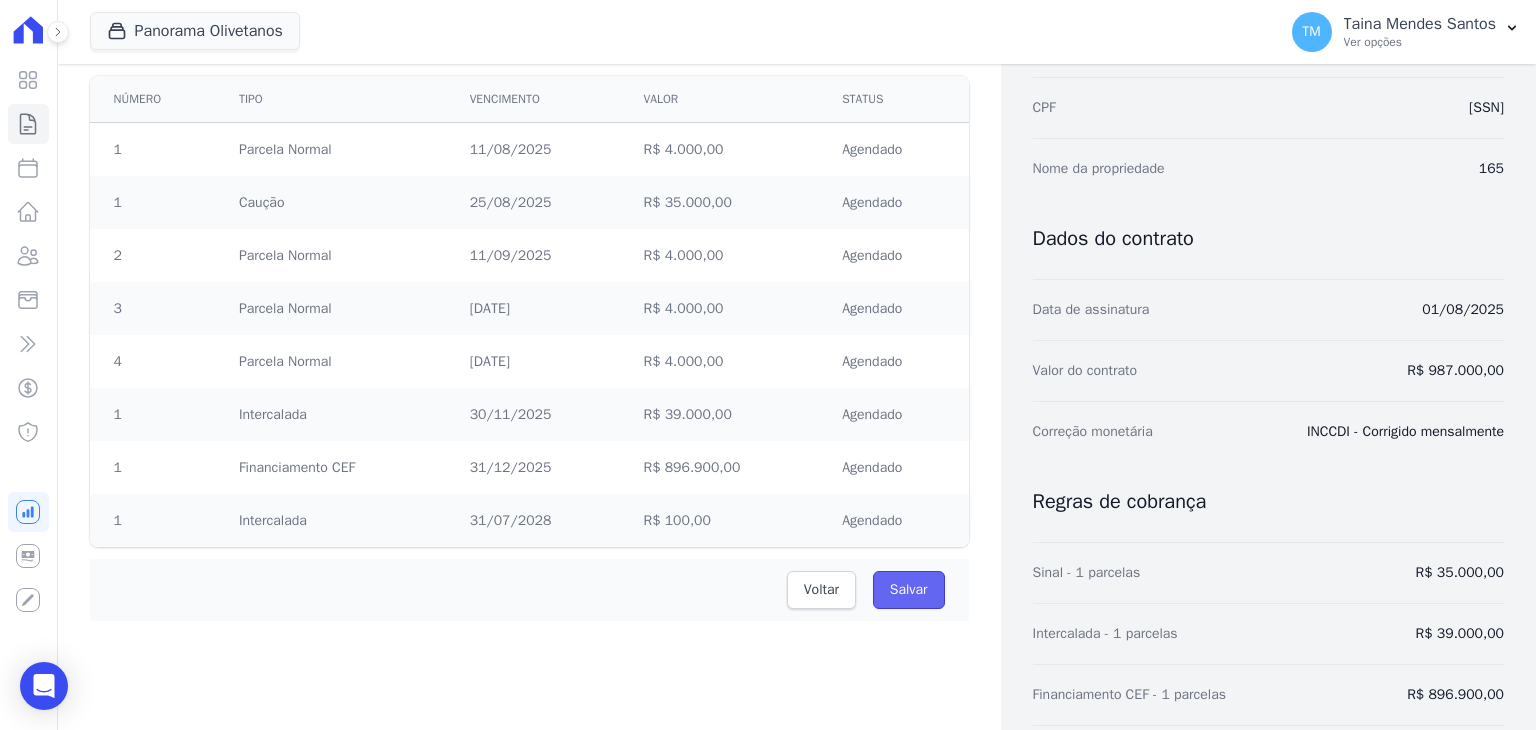 click on "Salvar" at bounding box center (909, 590) 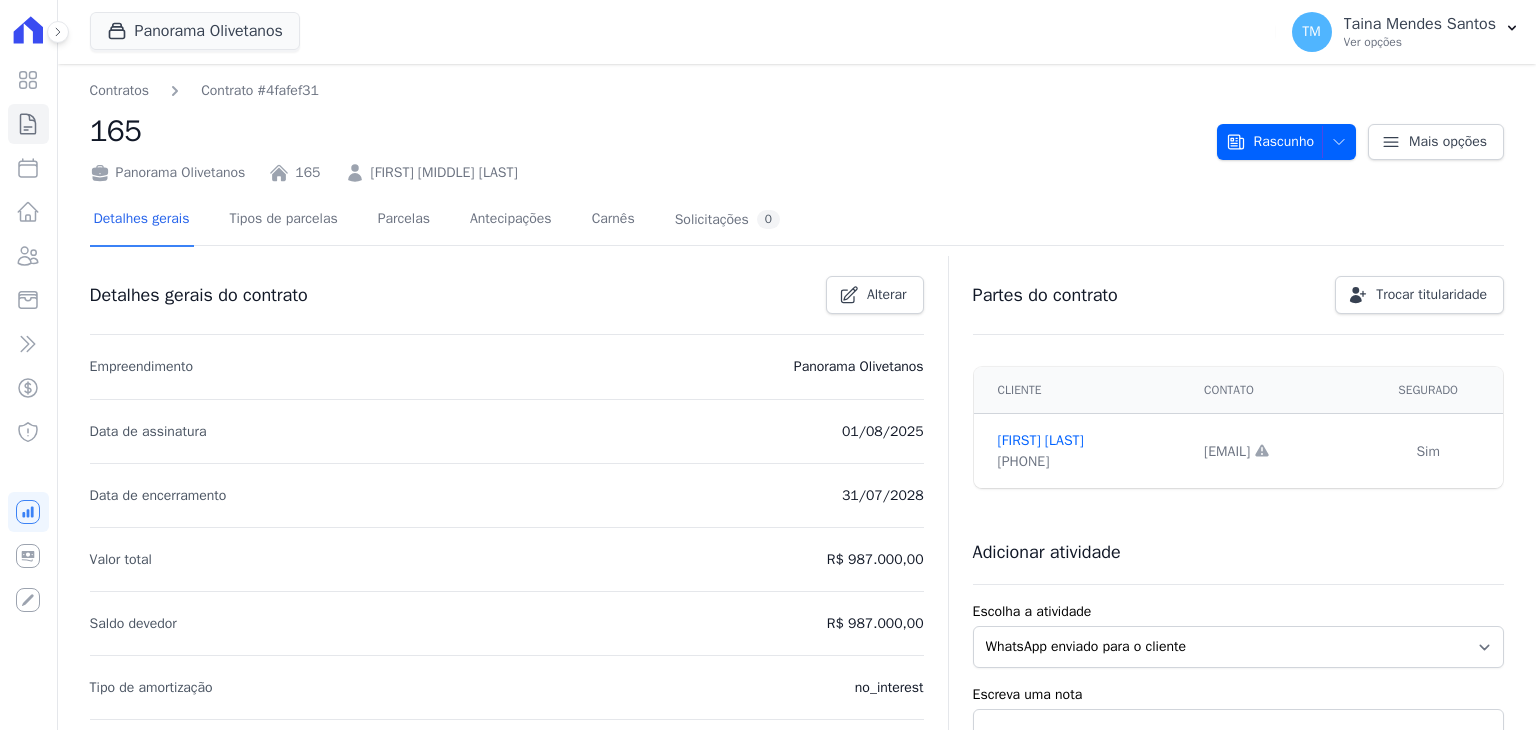 scroll, scrollTop: 0, scrollLeft: 0, axis: both 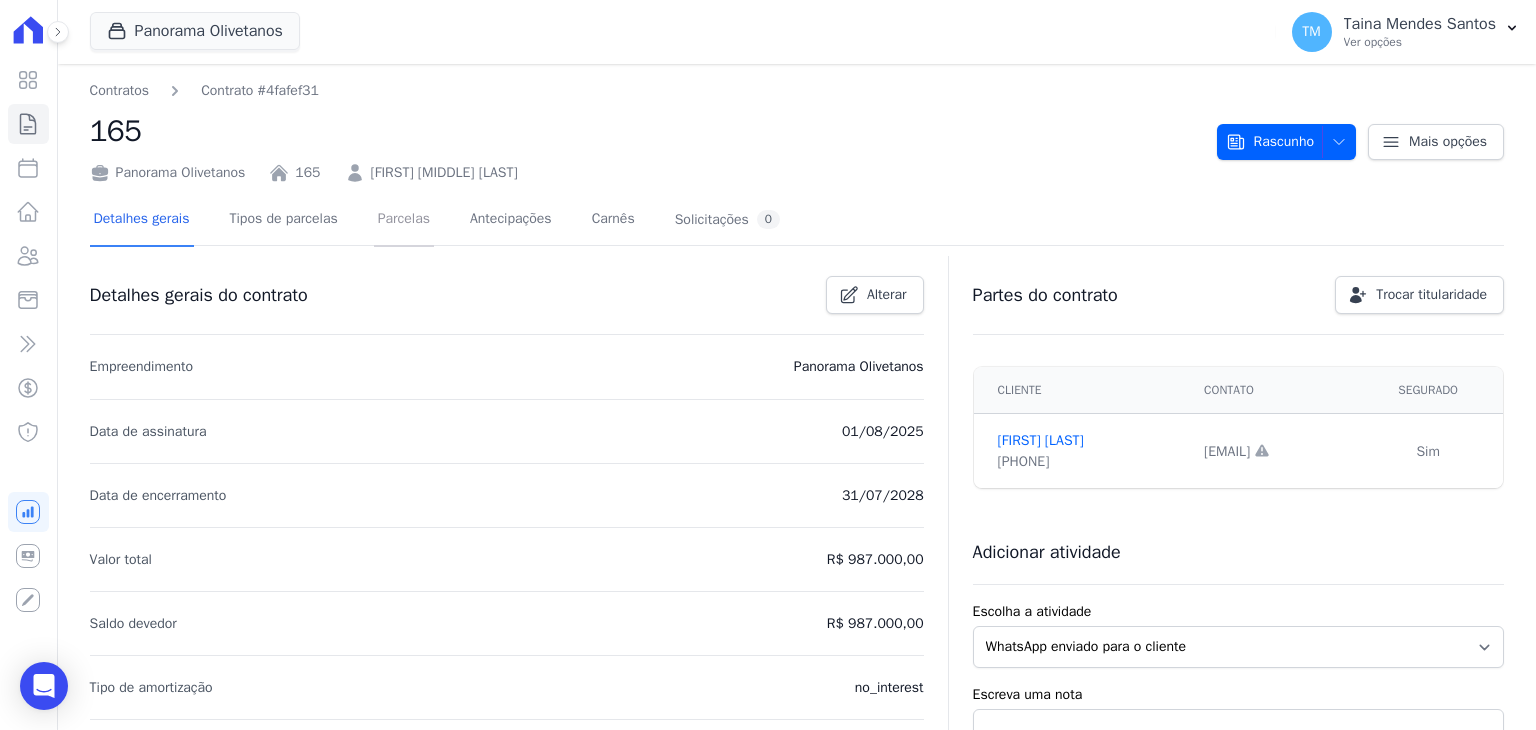 click on "Parcelas" at bounding box center [404, 220] 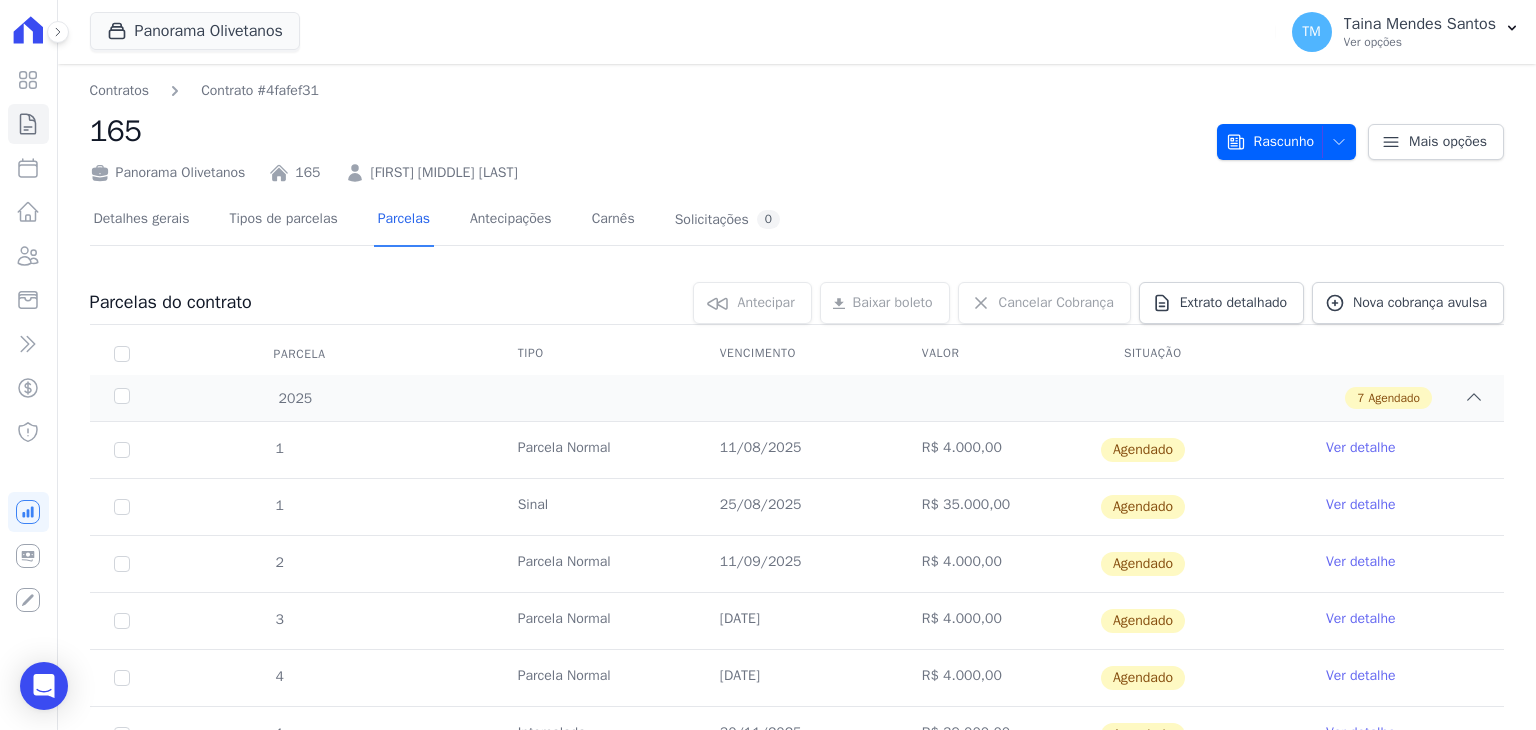 scroll, scrollTop: 100, scrollLeft: 0, axis: vertical 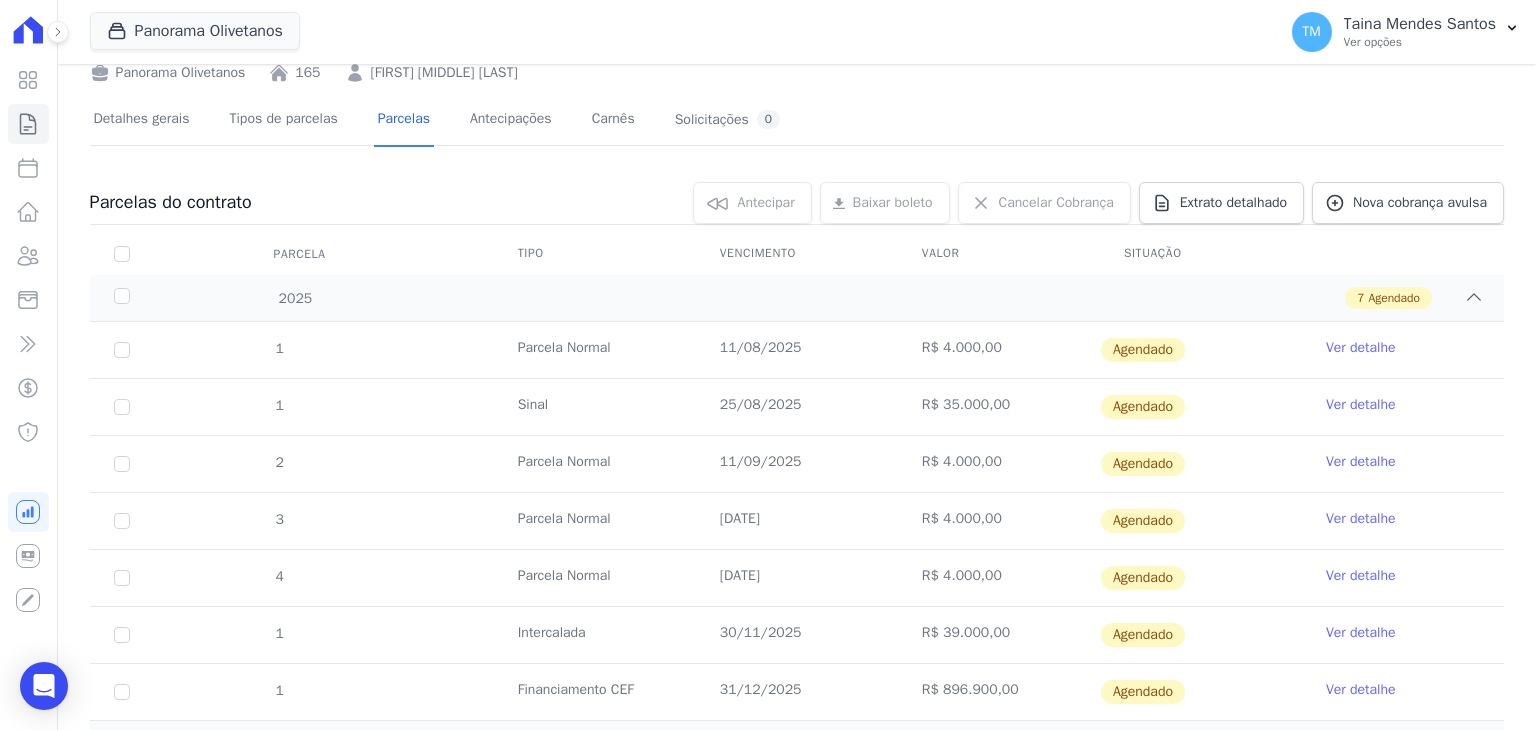 click on "Ver detalhe" at bounding box center [1361, 348] 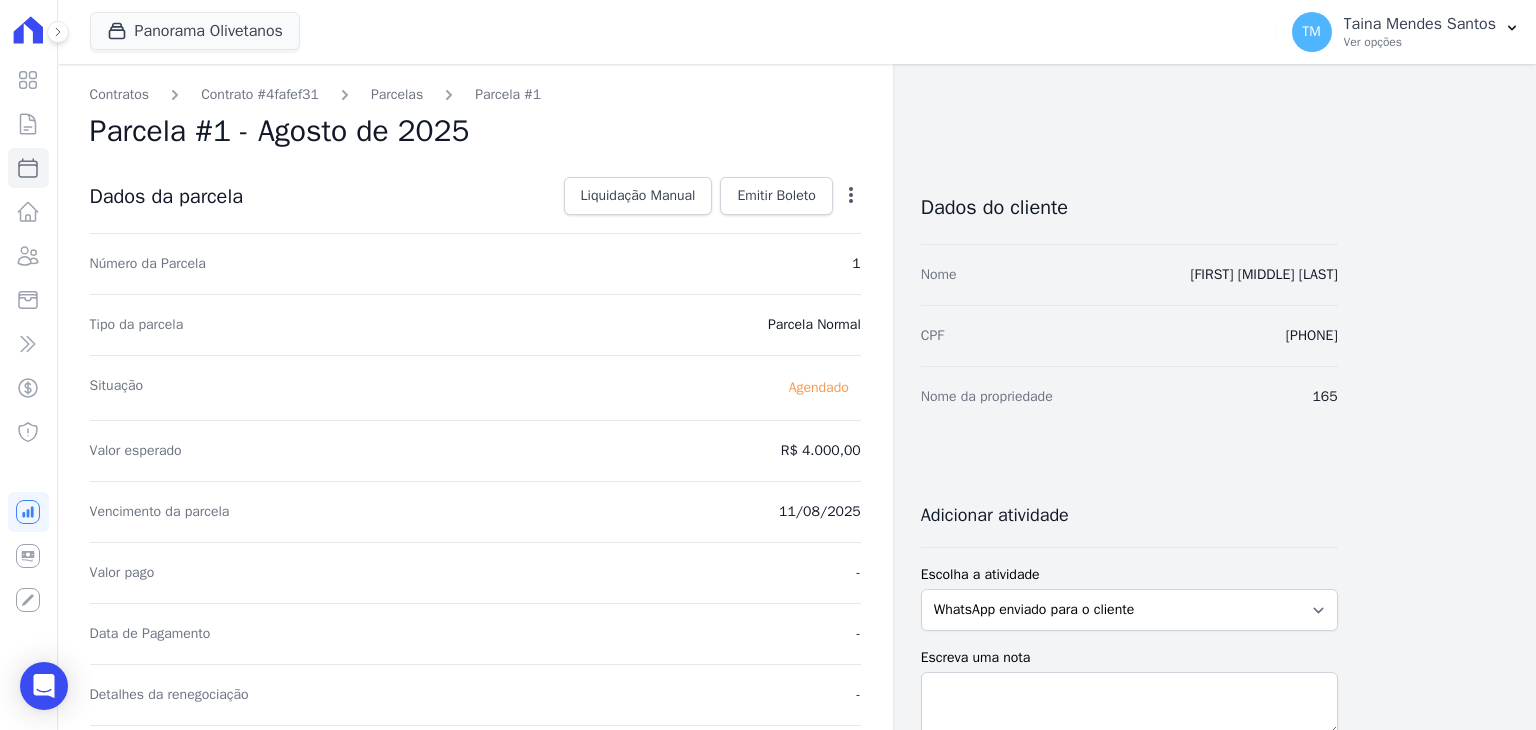 click 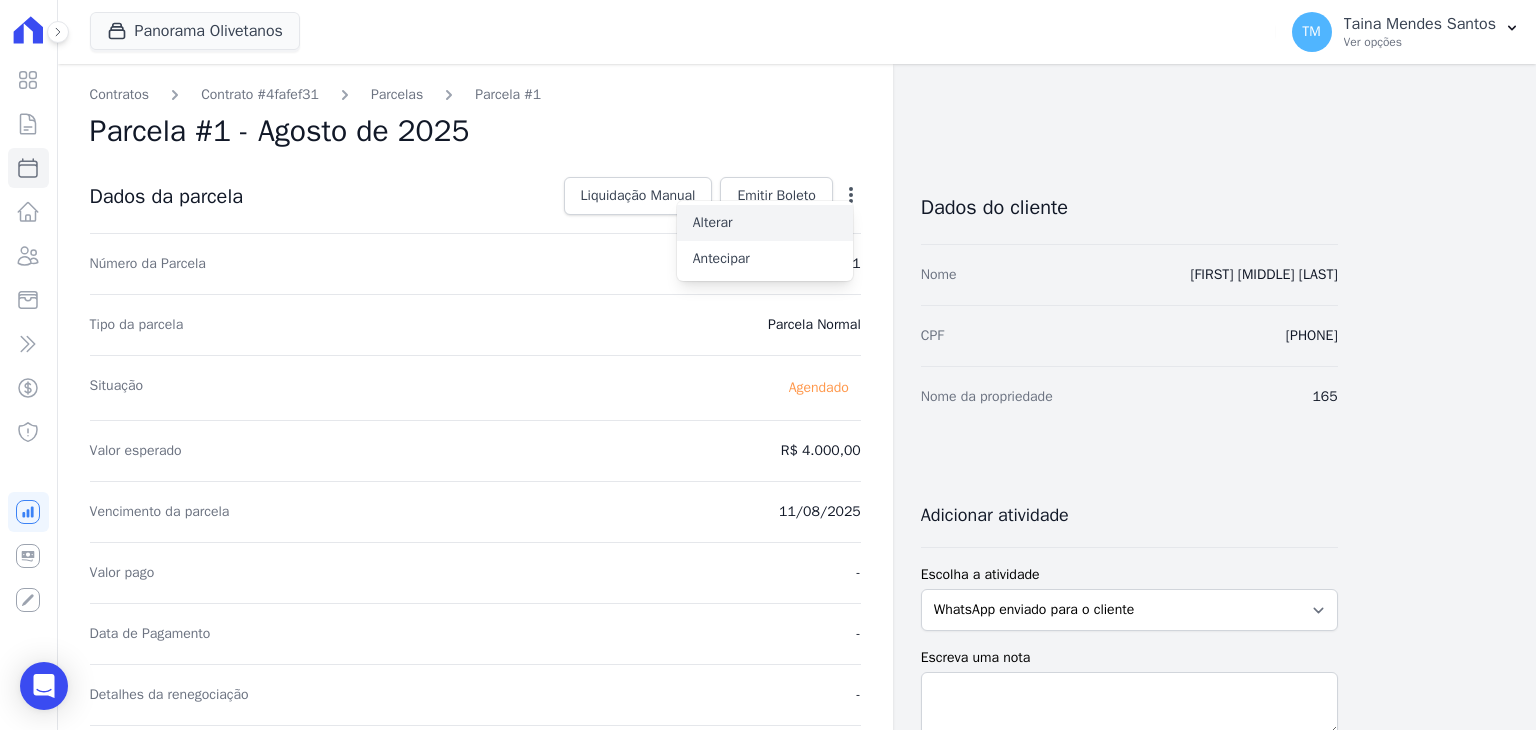 click on "Alterar" at bounding box center (765, 223) 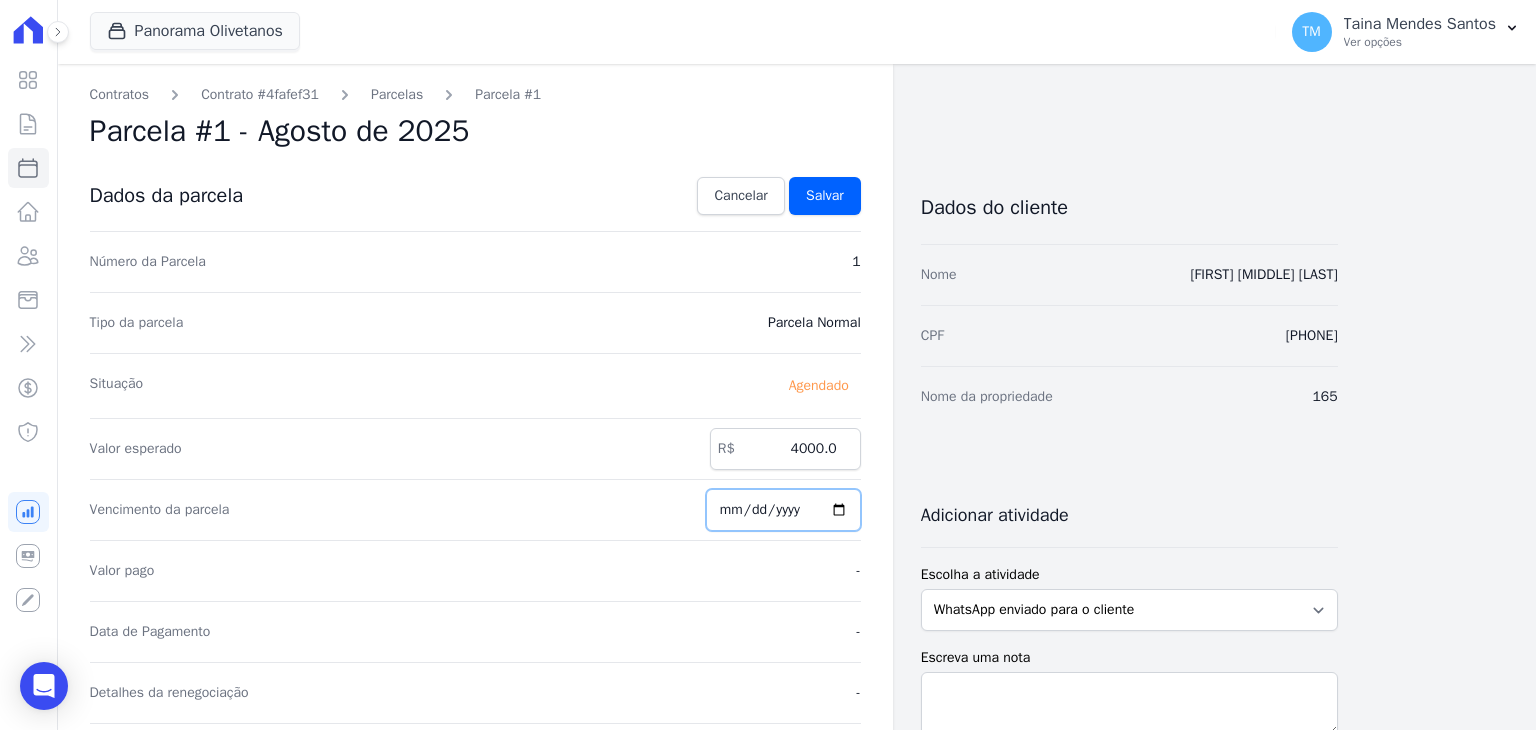 click on "2025-08-11" at bounding box center (783, 510) 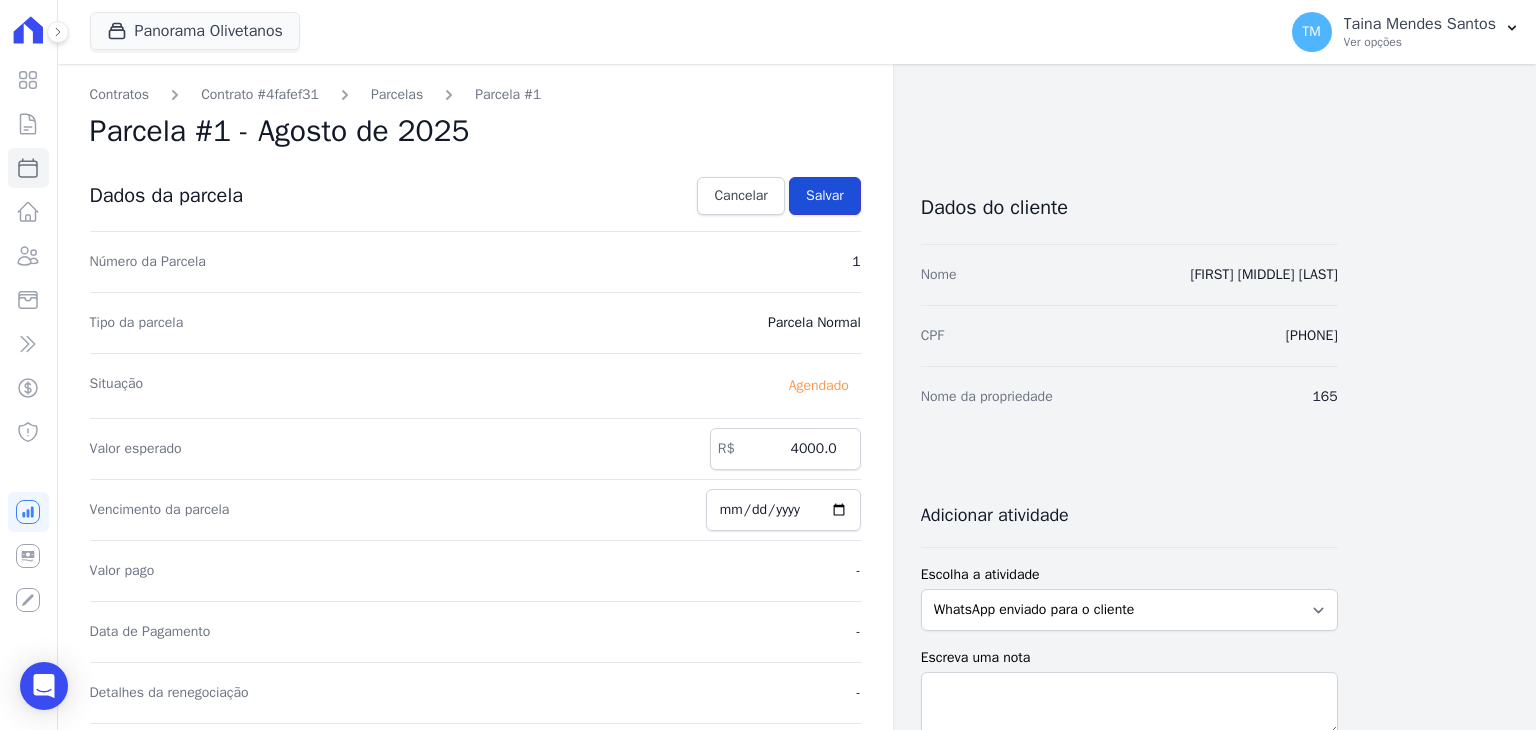click on "Salvar" at bounding box center (825, 196) 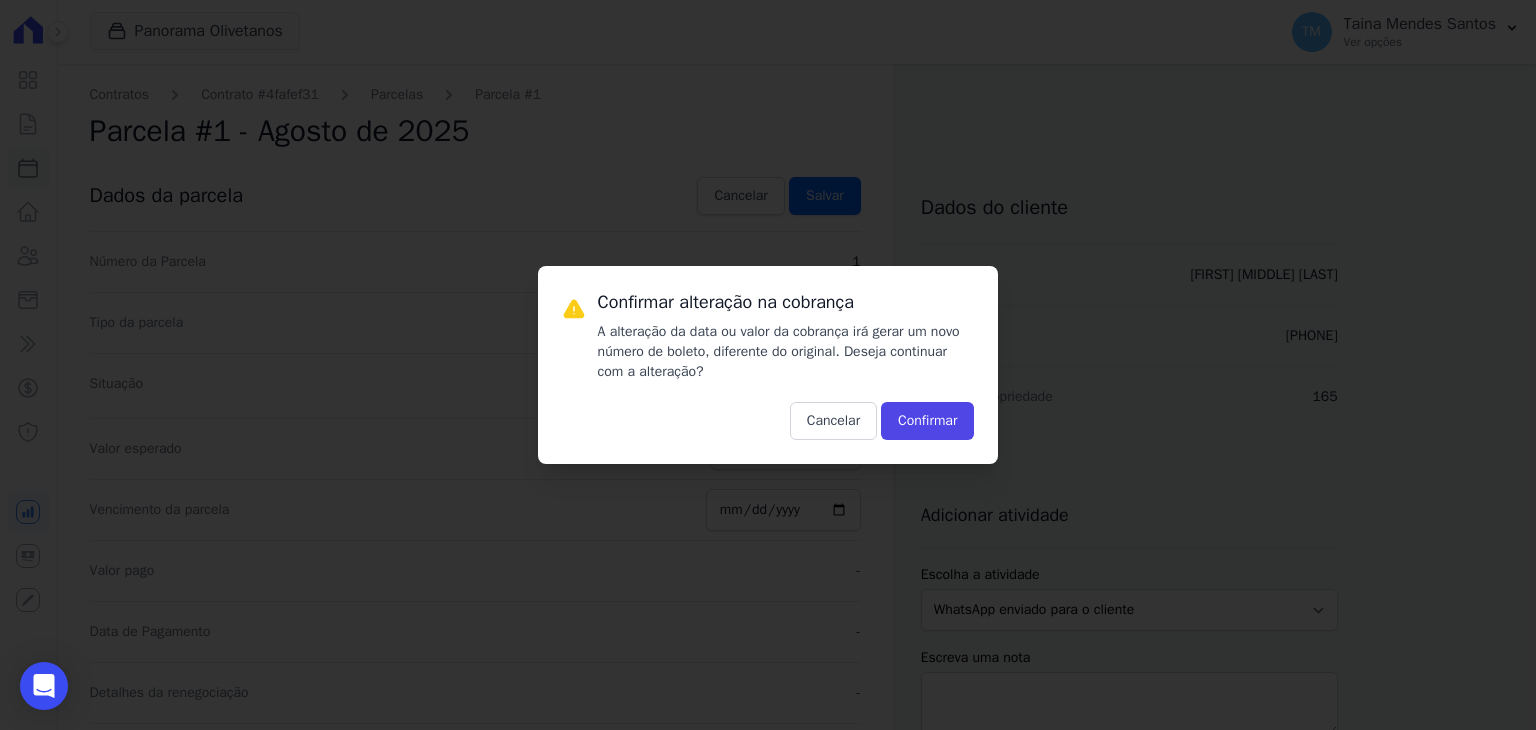click on "Confirmar alteração na cobrança
A alteração da data ou valor da cobrança irá gerar um novo número de boleto, diferente do original. Deseja continuar com a alteração?
Cancelar
Confirmar" at bounding box center [768, 365] 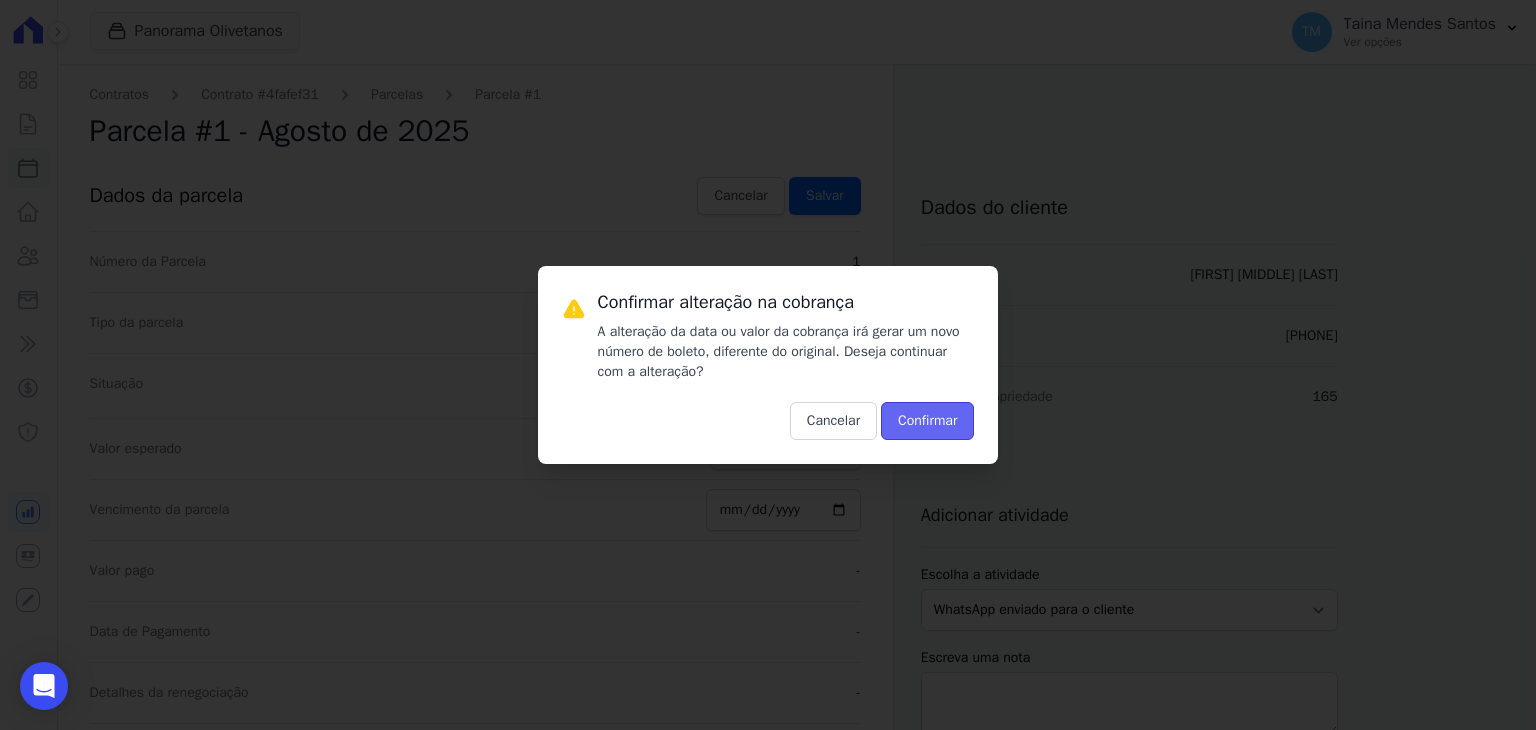 click on "Confirmar" at bounding box center [927, 421] 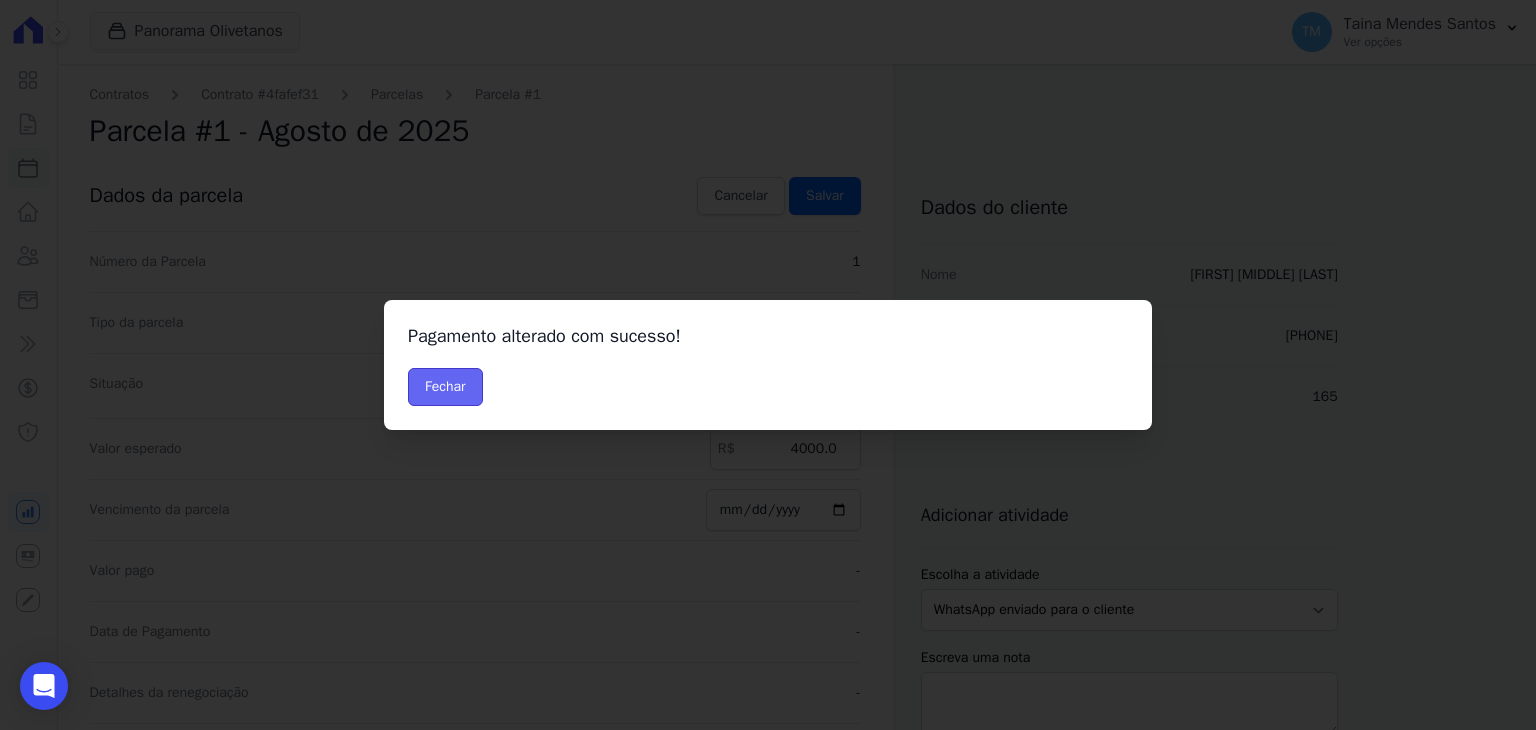 click on "Fechar" at bounding box center (445, 387) 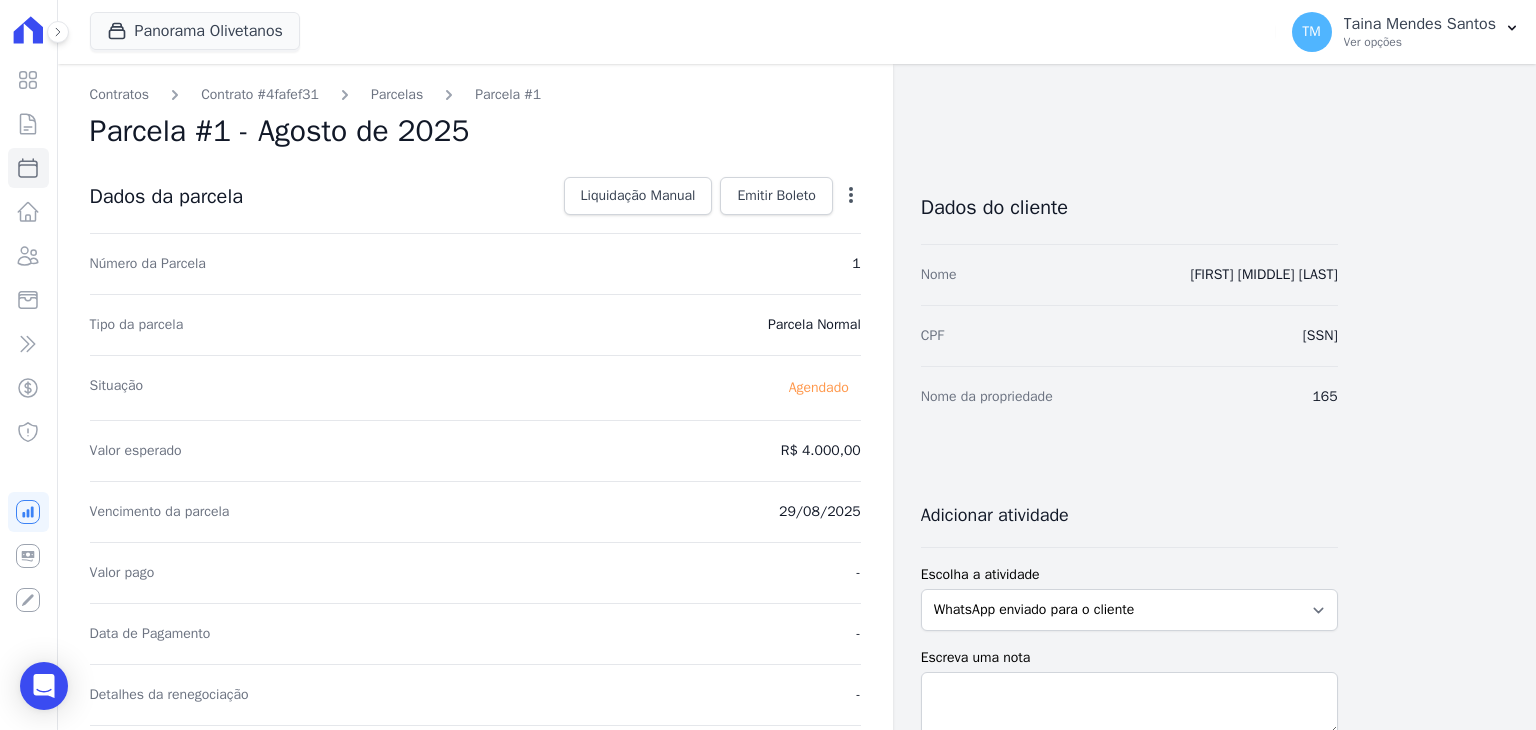 scroll, scrollTop: 0, scrollLeft: 0, axis: both 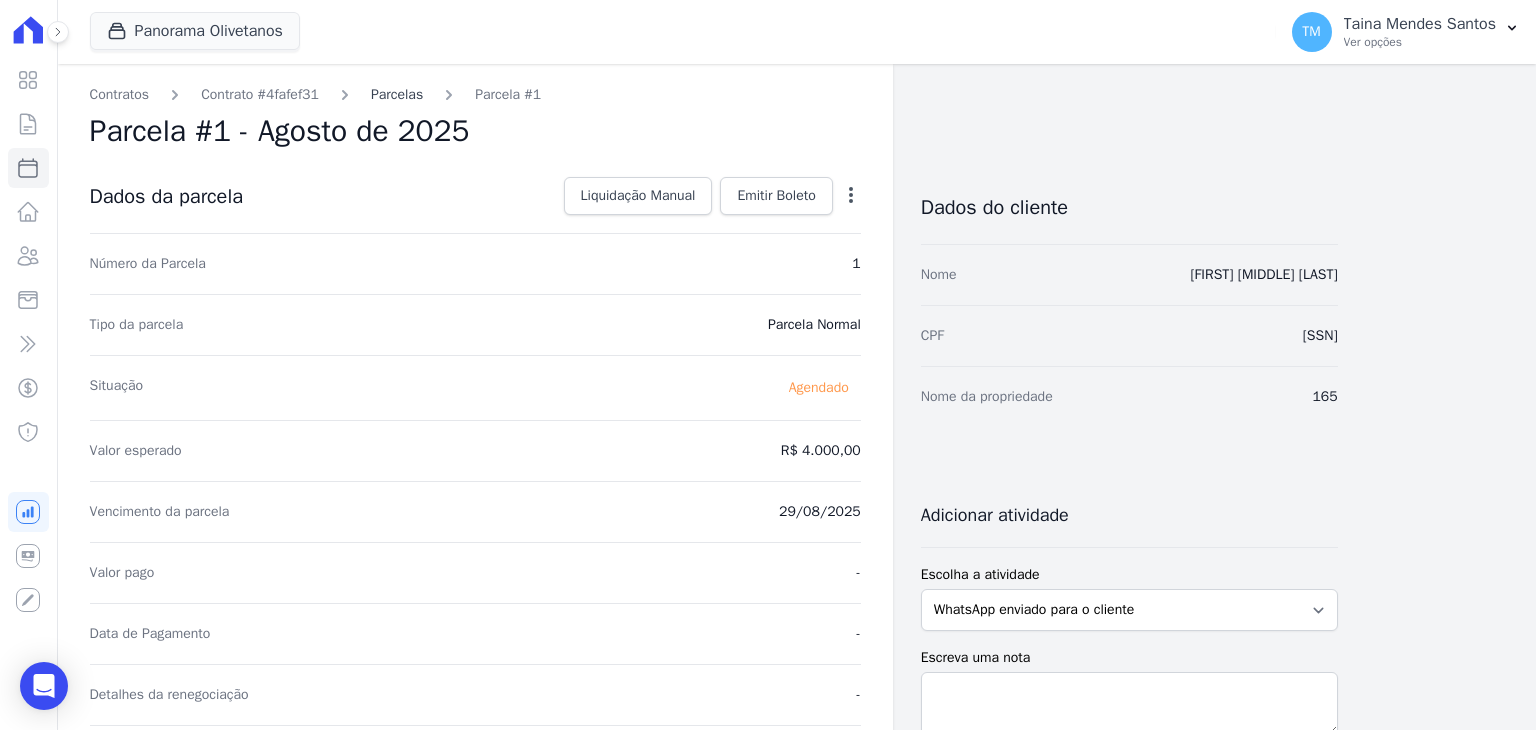 click on "Parcelas" at bounding box center [397, 94] 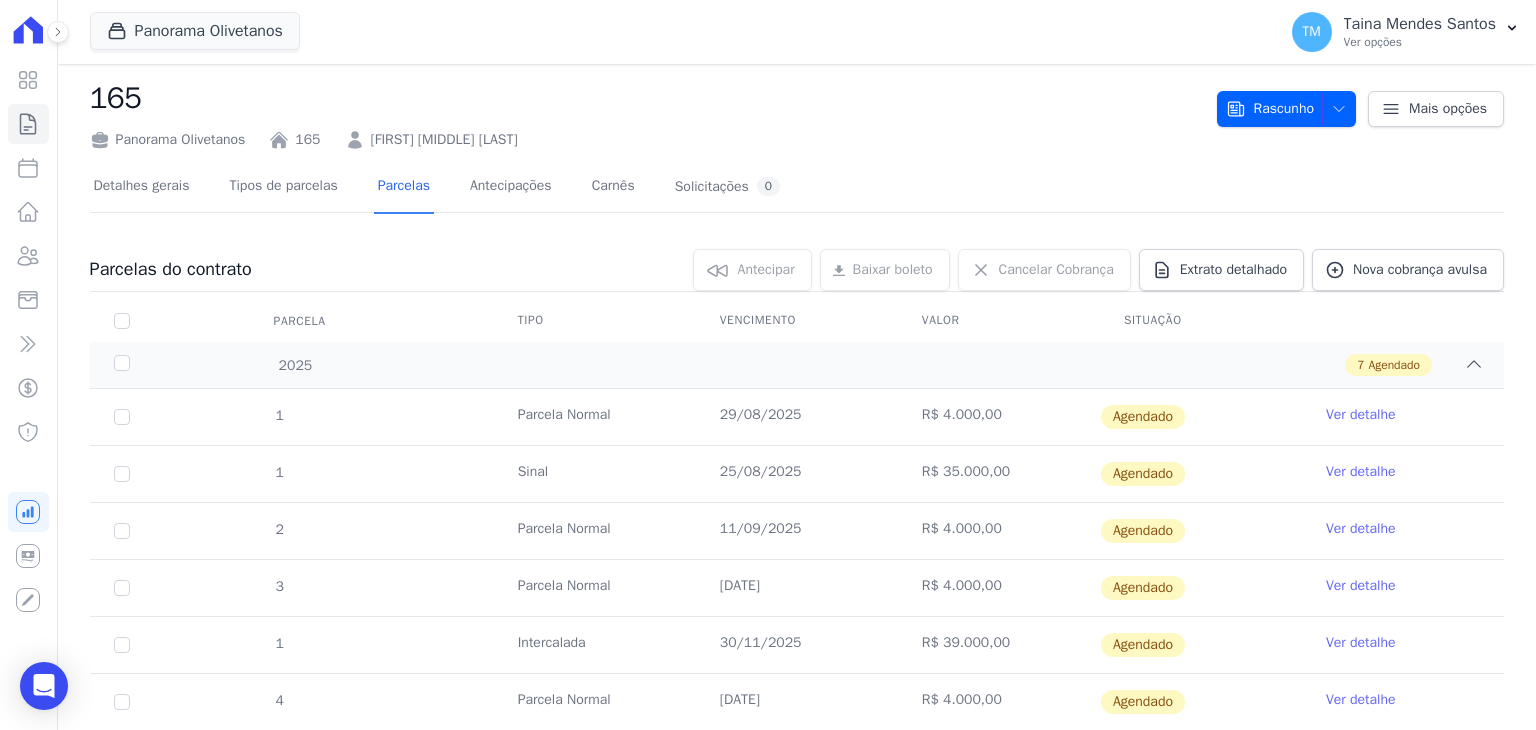 scroll, scrollTop: 0, scrollLeft: 0, axis: both 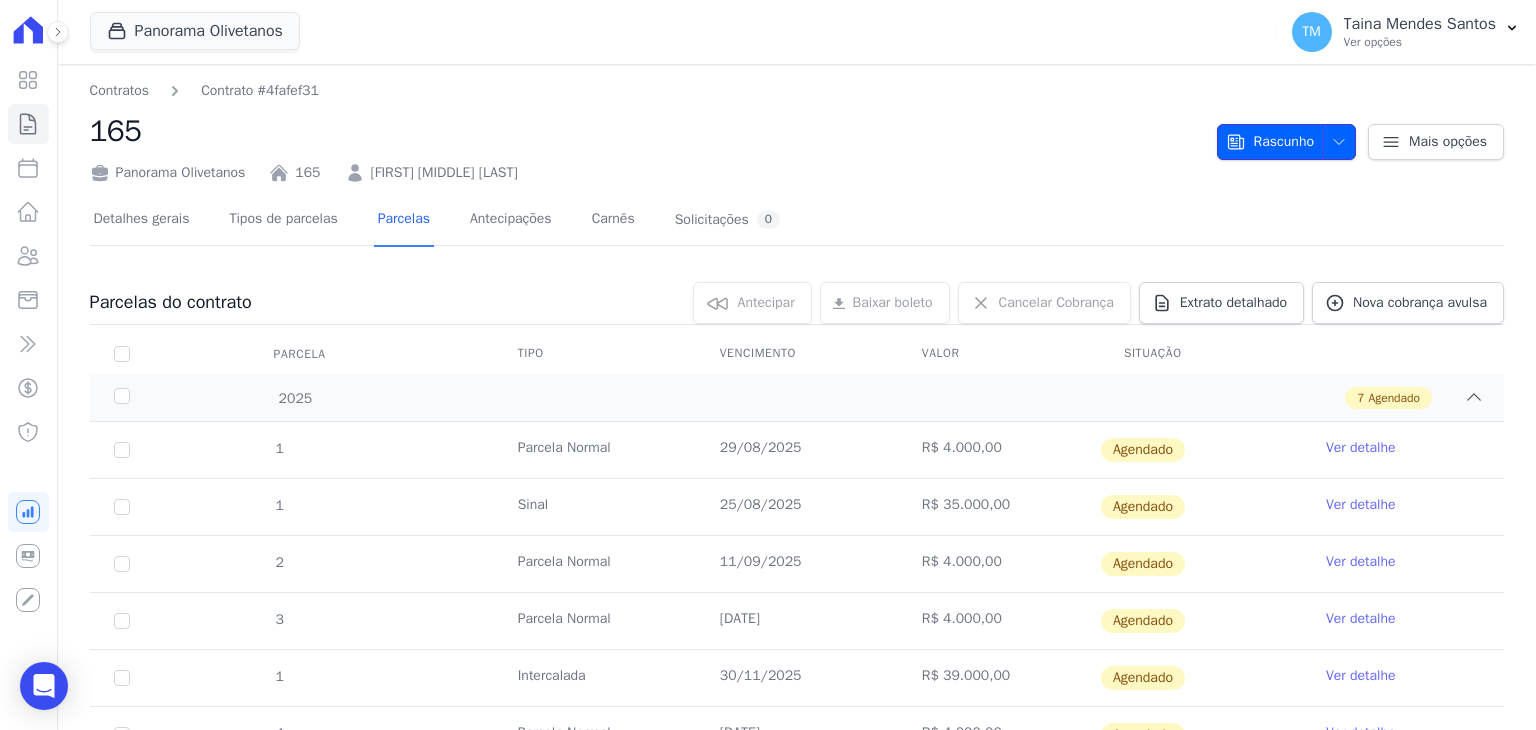 click on "Rascunho" at bounding box center [1270, 142] 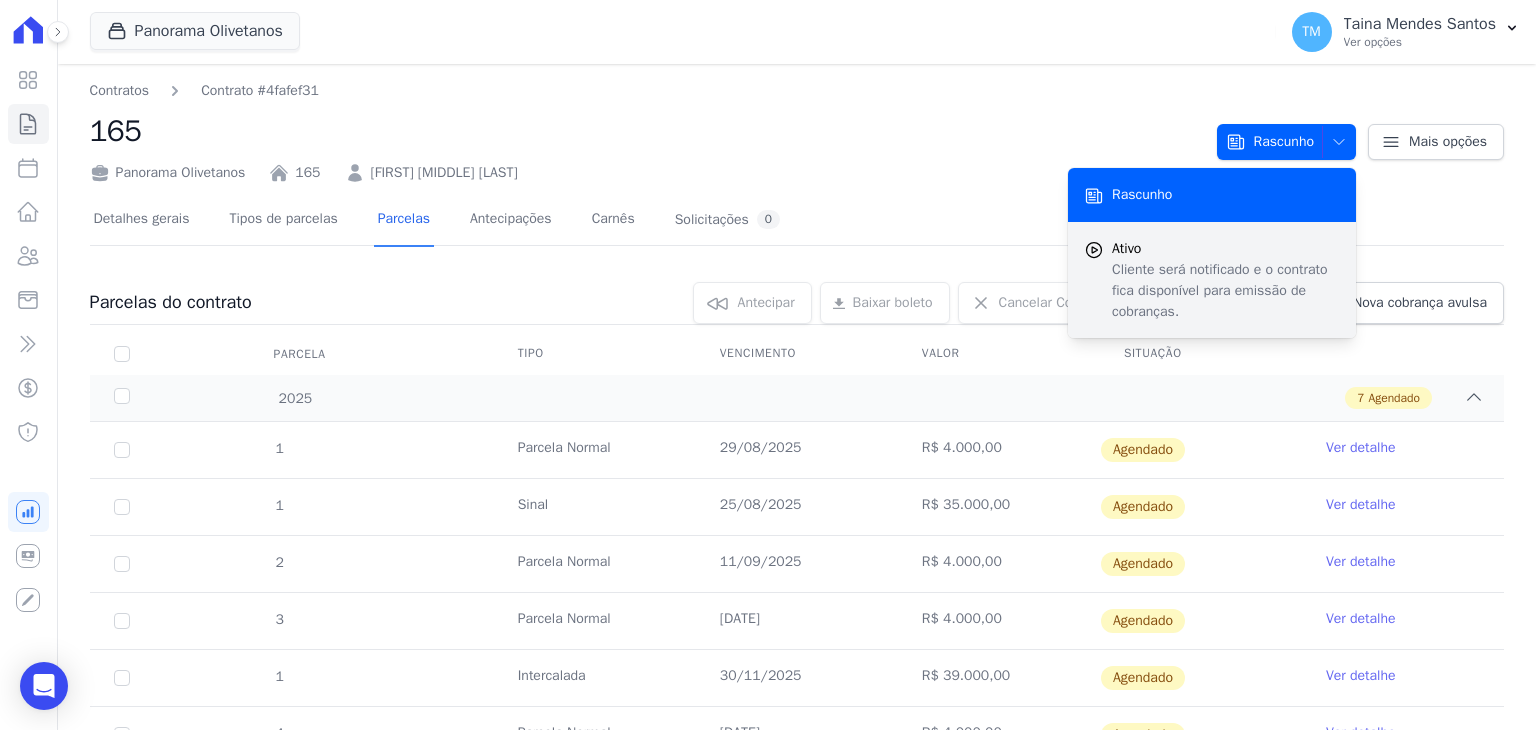 click on "Cliente será notificado e o contrato fica disponível para emissão de cobranças." at bounding box center (1226, 290) 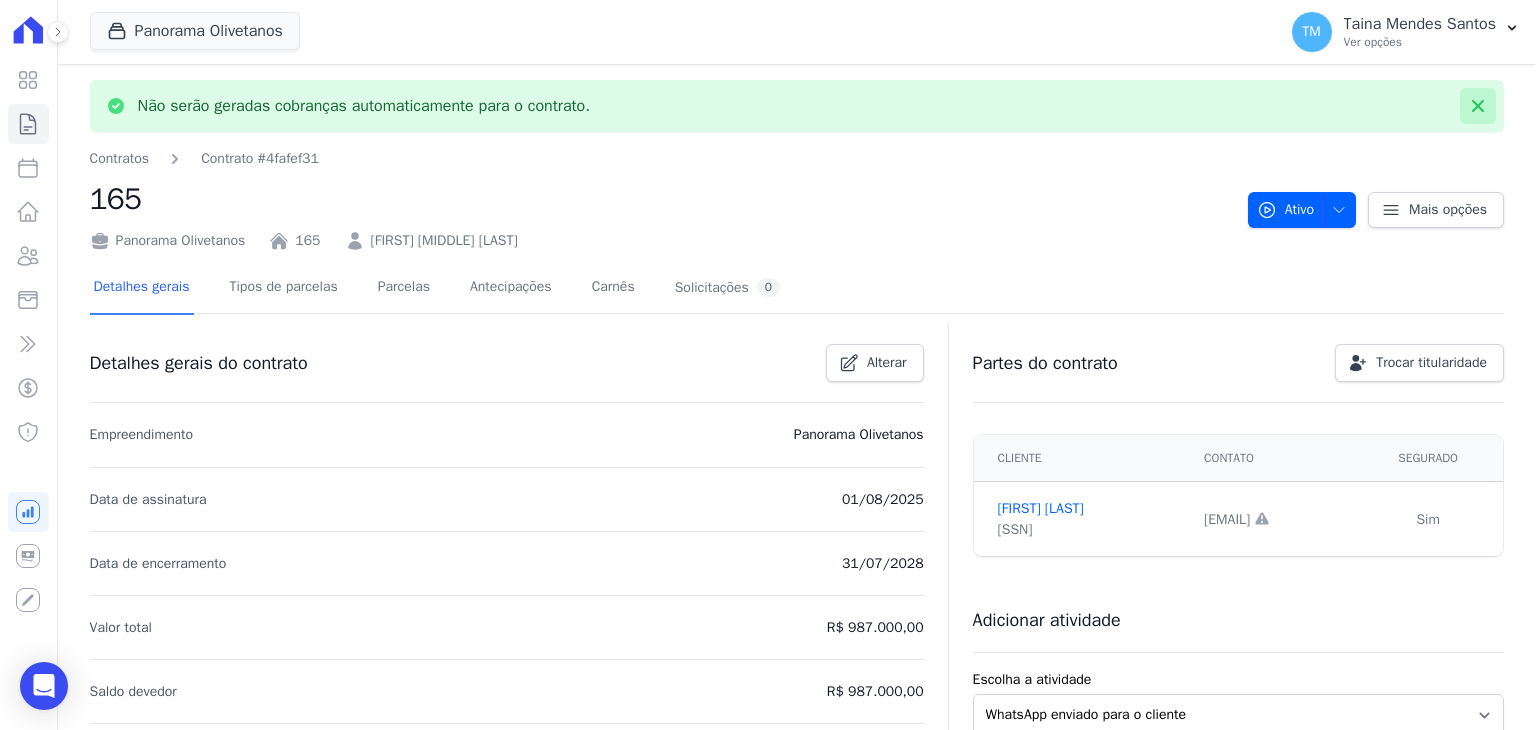 click 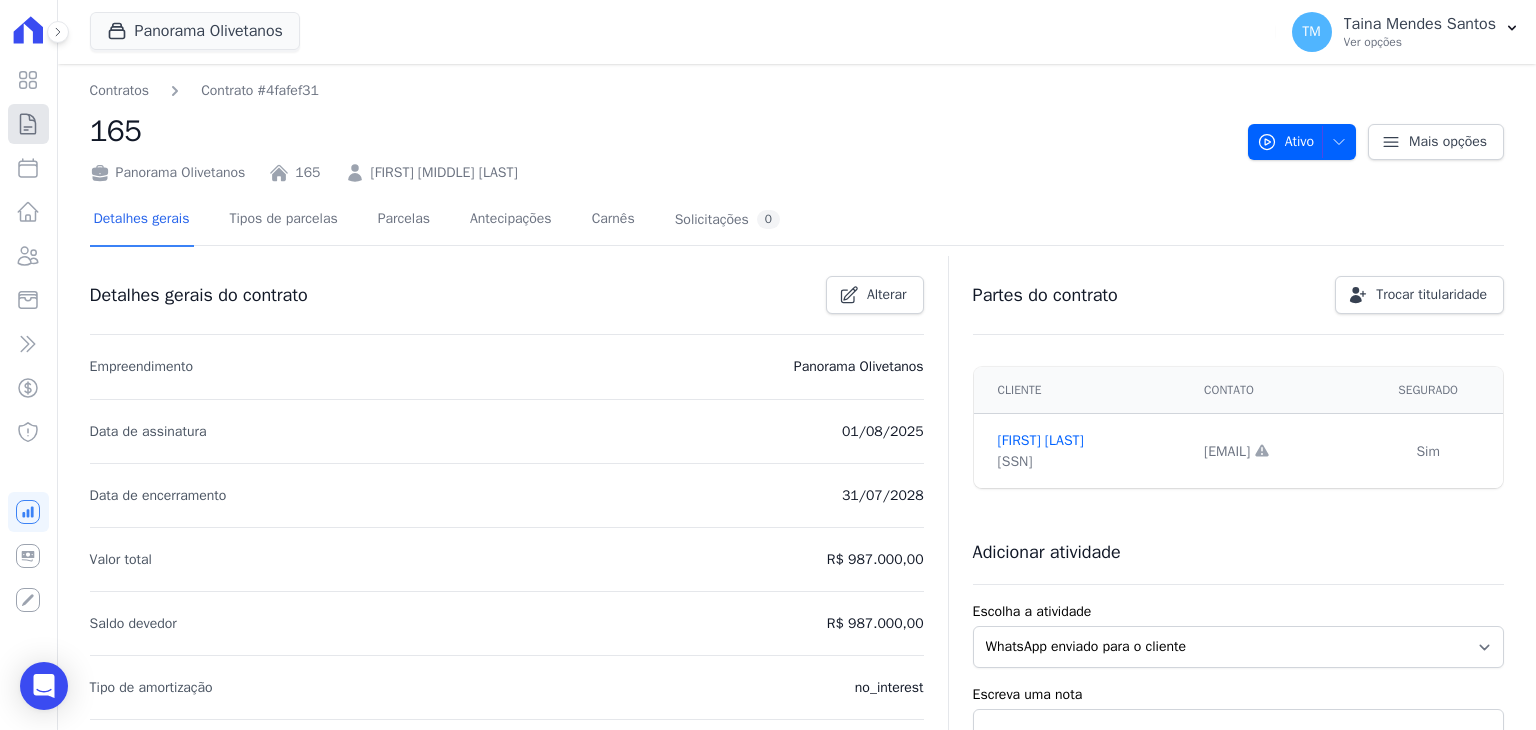 click 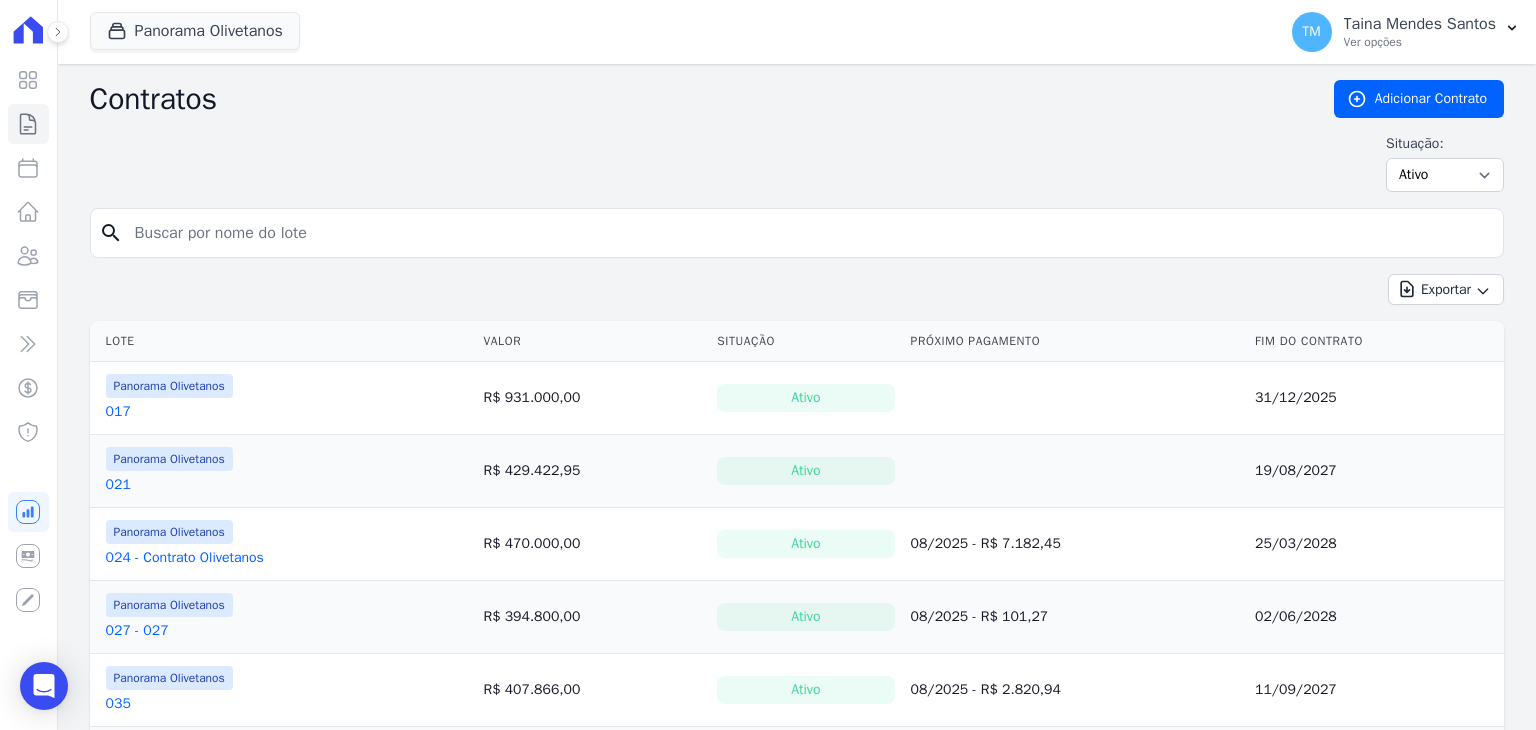 click on "Contratos
Adicionar Contrato
Situação:
Ativo
Todos
Pausado
Distratado
Rascunho
Expirado
Encerrado" at bounding box center [797, 144] 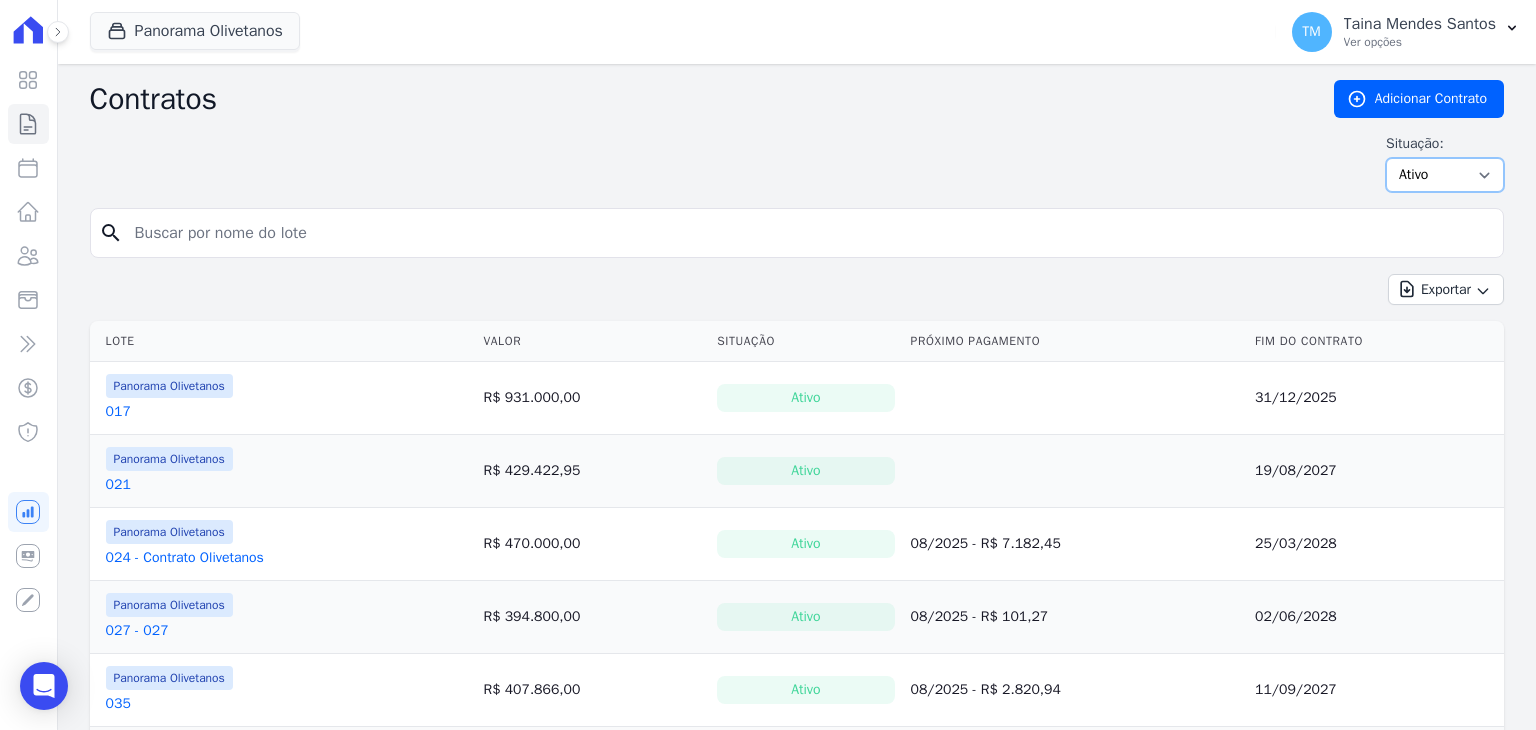 click on "Ativo
Todos
Pausado
Distratado
Rascunho
Expirado
Encerrado" at bounding box center (1445, 175) 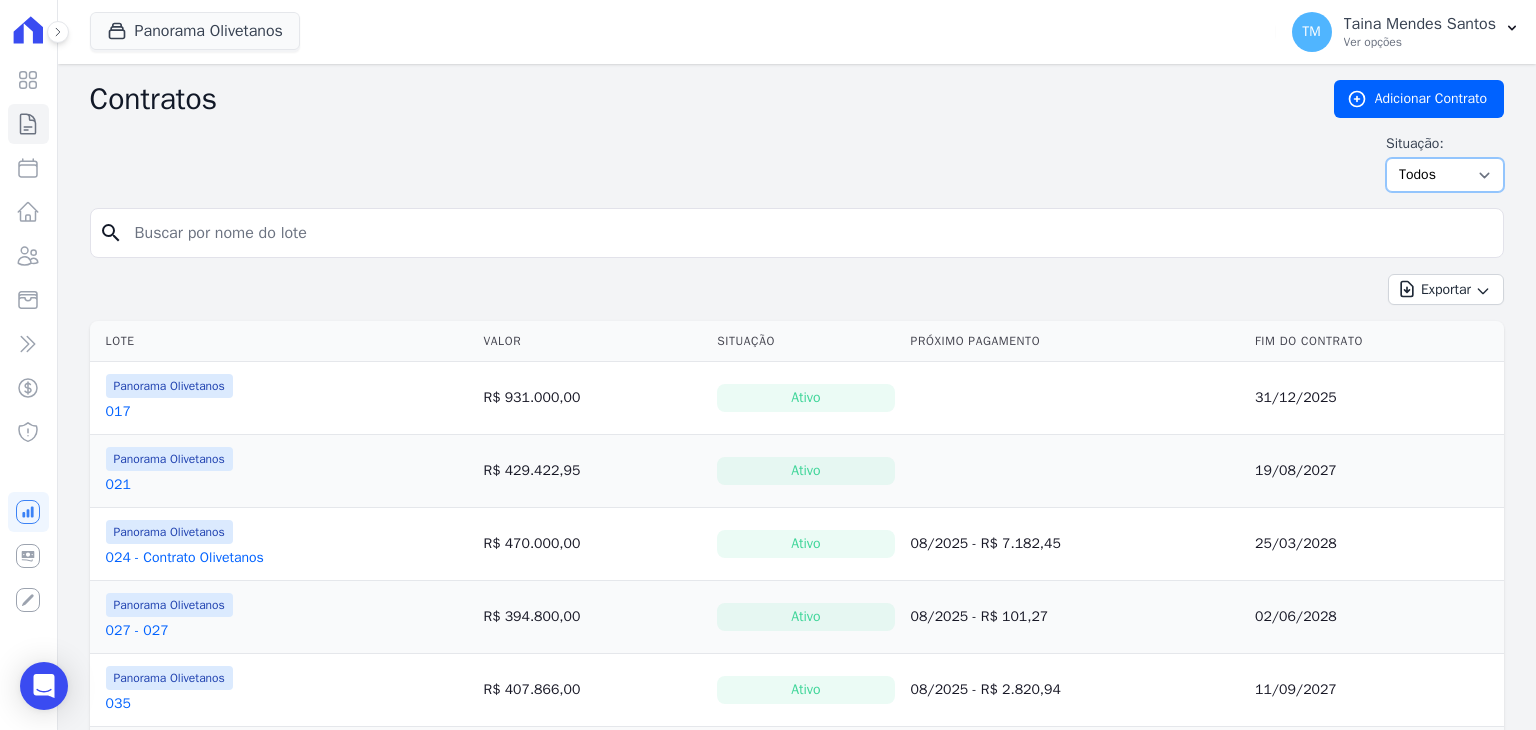 click on "Ativo
Todos
Pausado
Distratado
Rascunho
Expirado
Encerrado" at bounding box center [1445, 175] 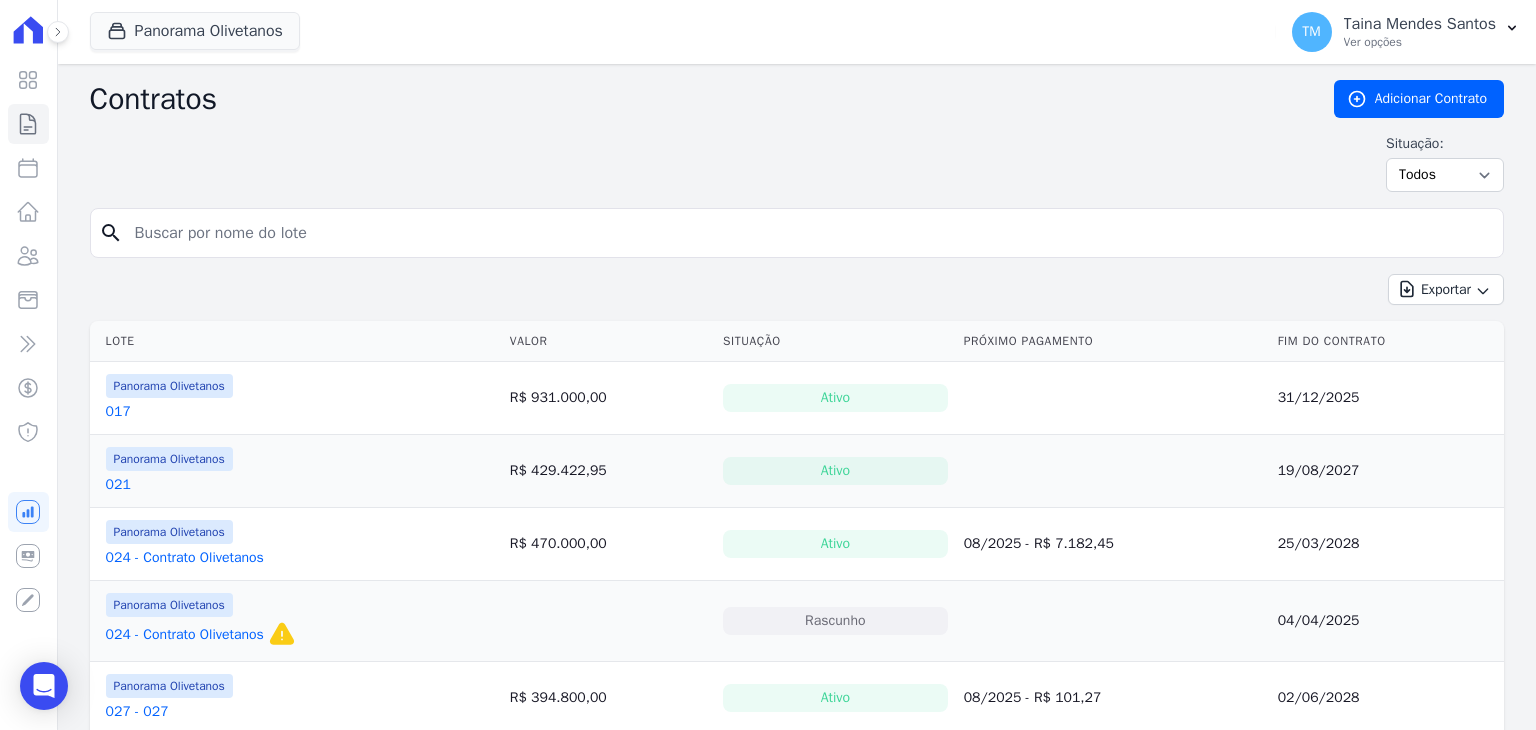 scroll, scrollTop: 0, scrollLeft: 0, axis: both 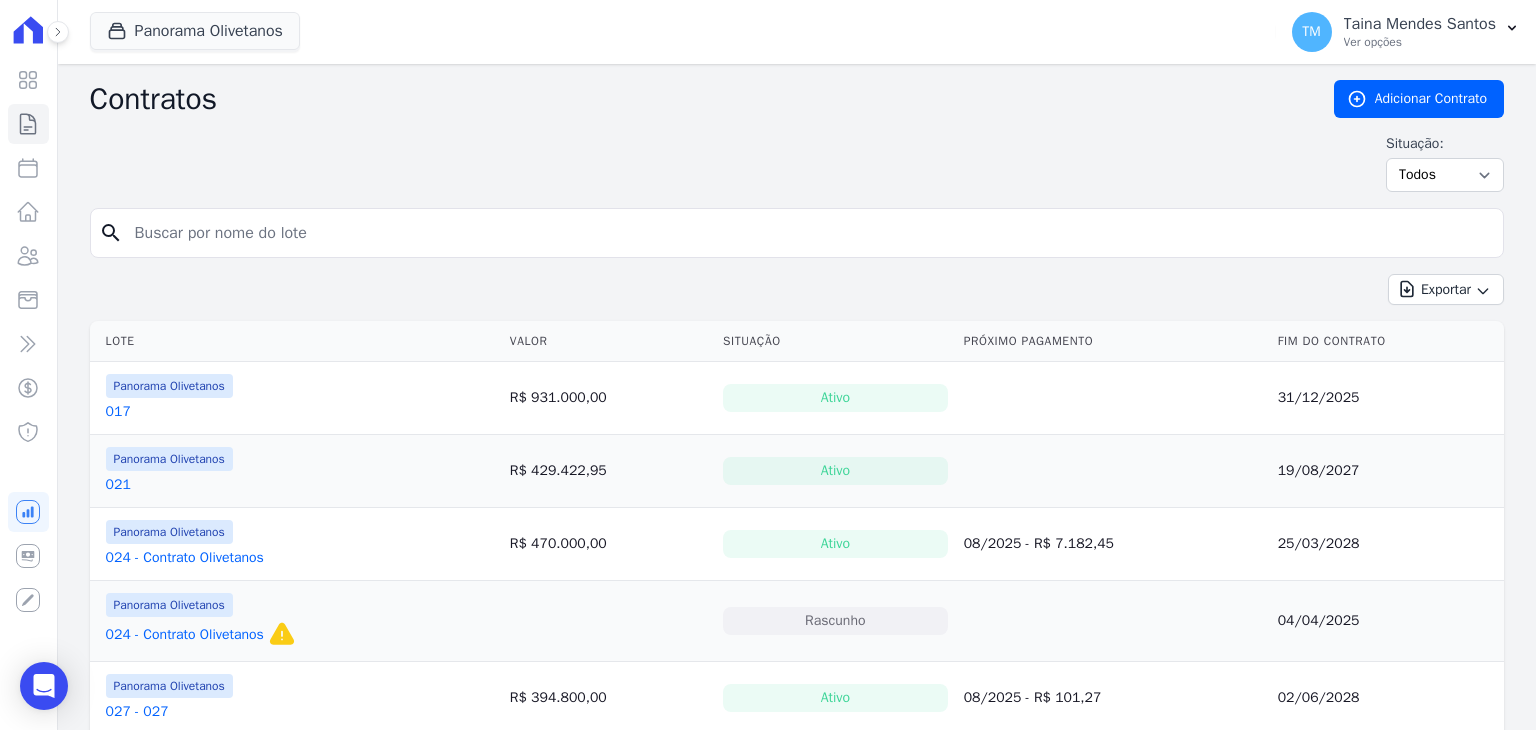 drag, startPoint x: 0, startPoint y: 0, endPoint x: 1333, endPoint y: 233, distance: 1353.2102 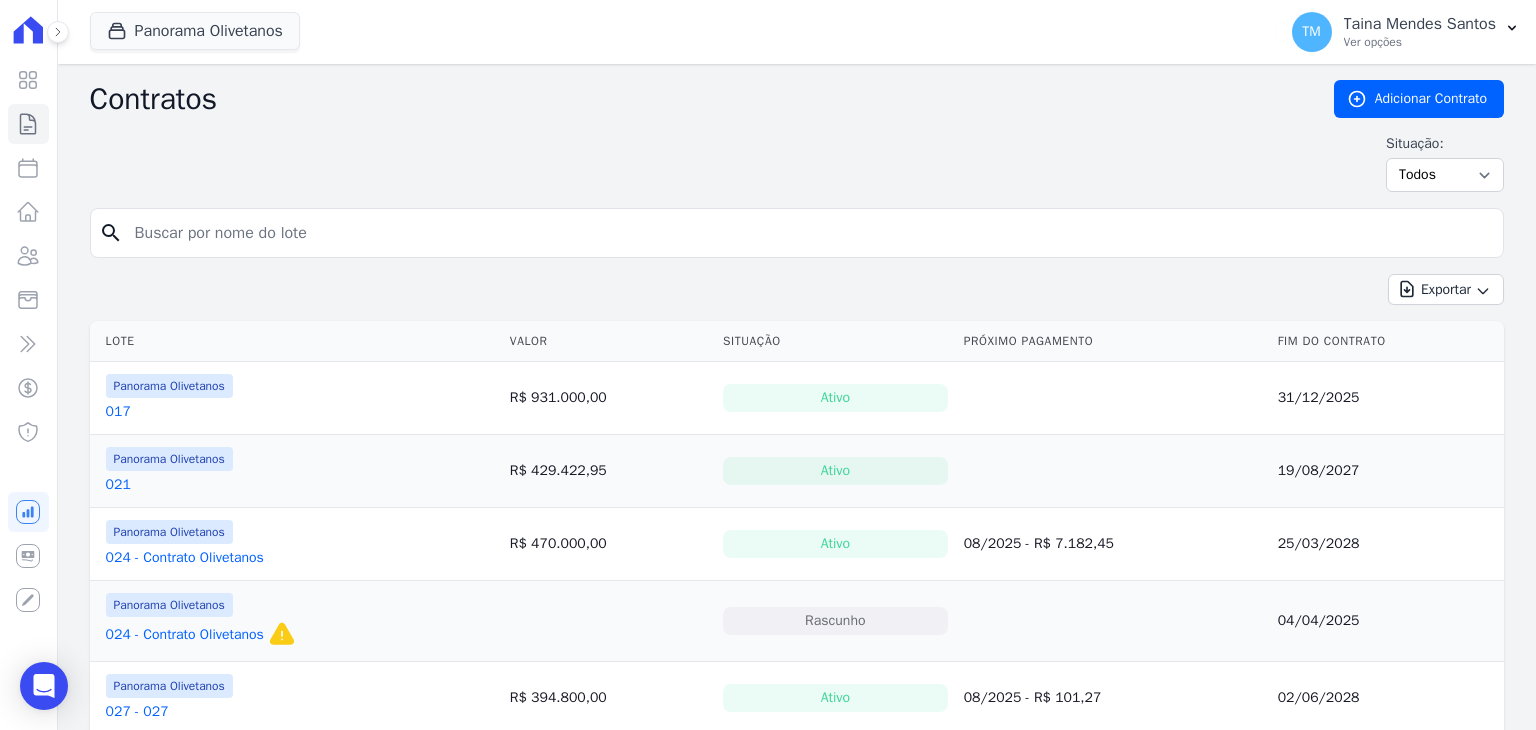 click at bounding box center (809, 233) 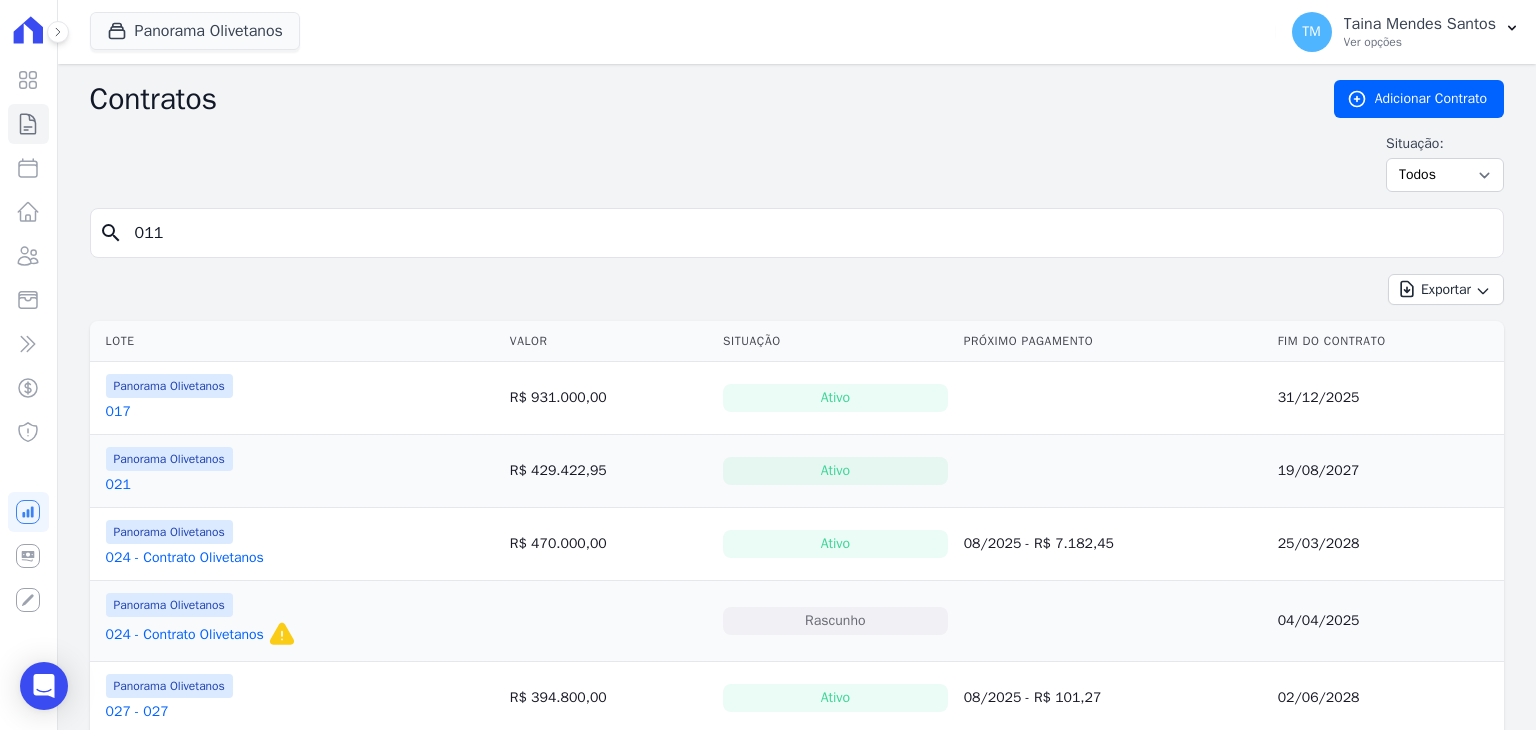 type on "011" 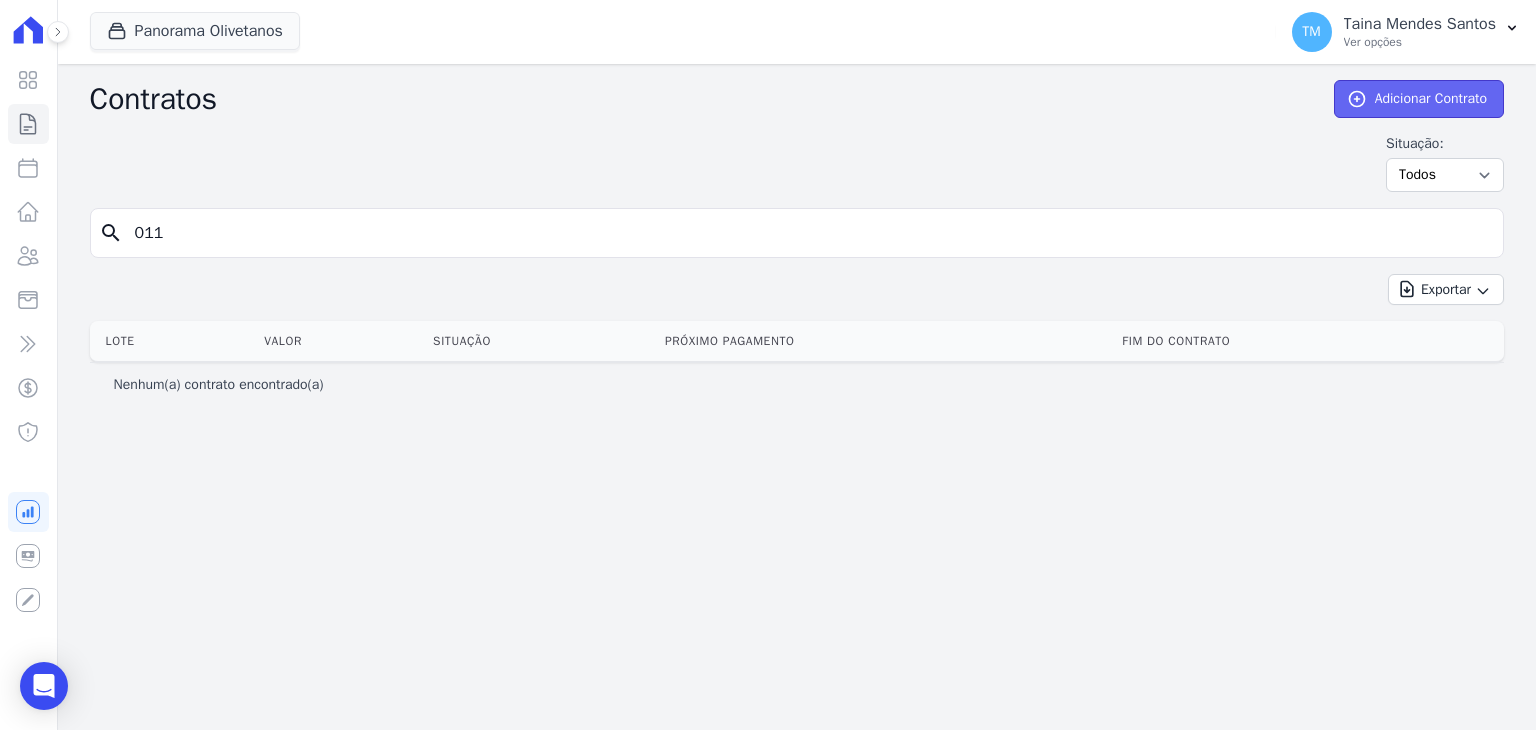click on "Adicionar Contrato" at bounding box center [1419, 99] 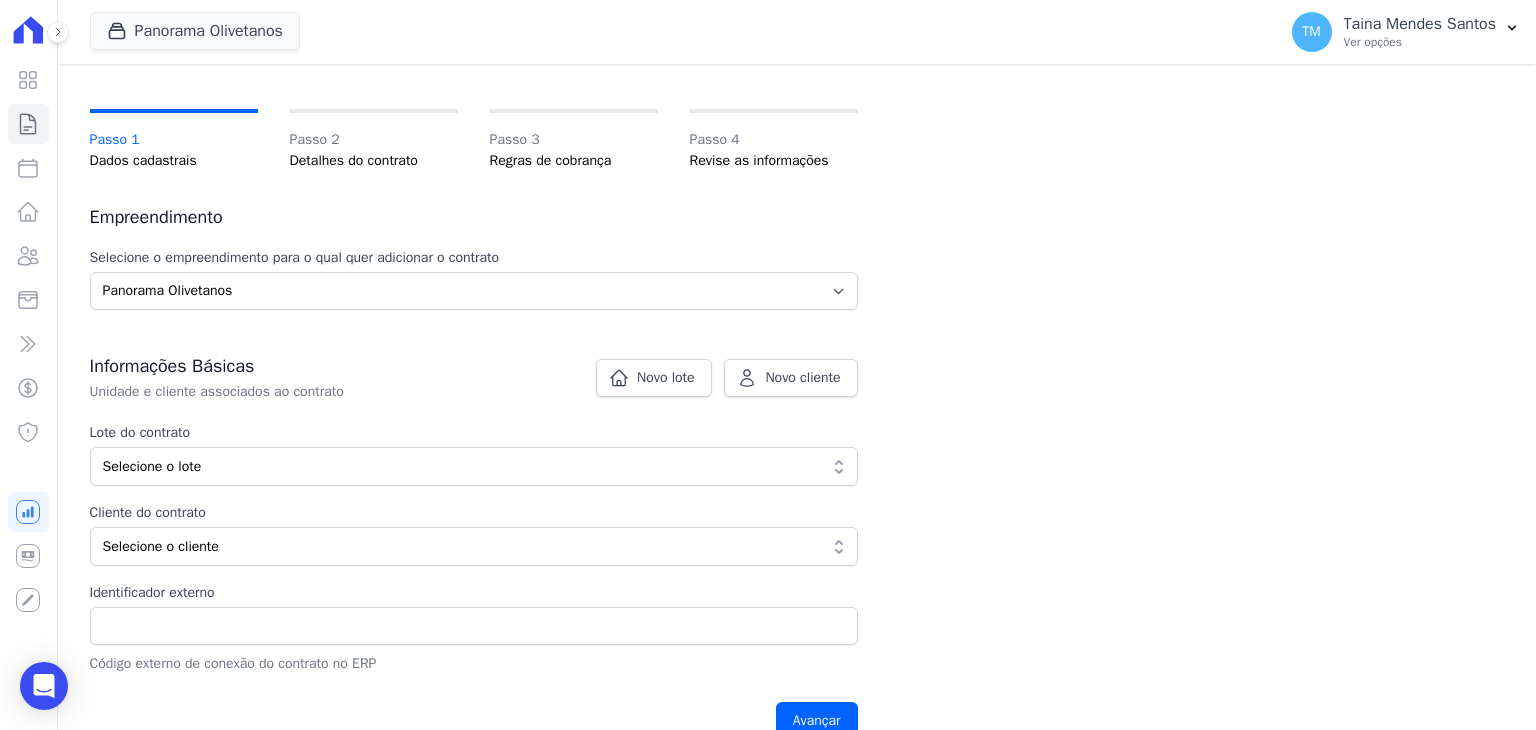 scroll, scrollTop: 200, scrollLeft: 0, axis: vertical 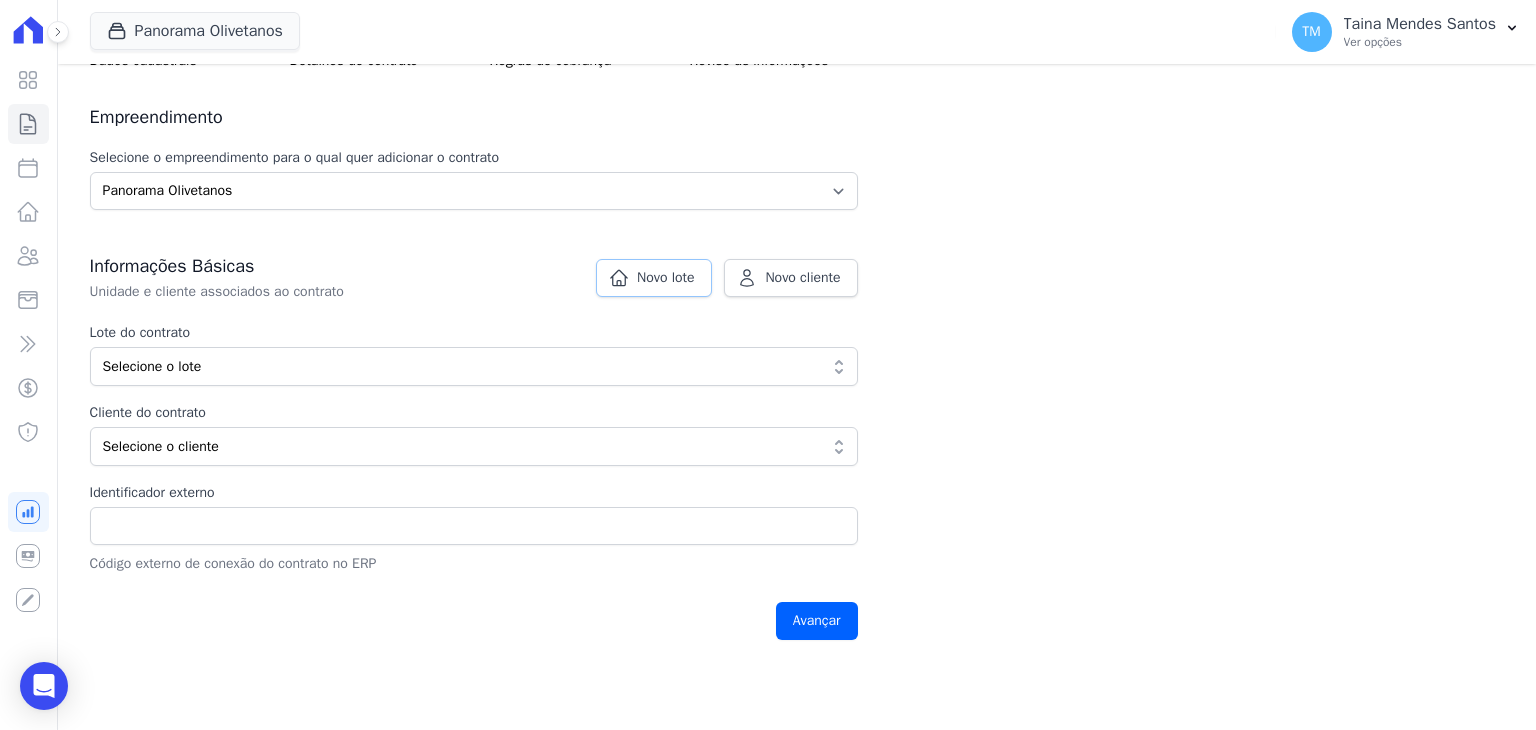 click on "Novo lote" at bounding box center (654, 278) 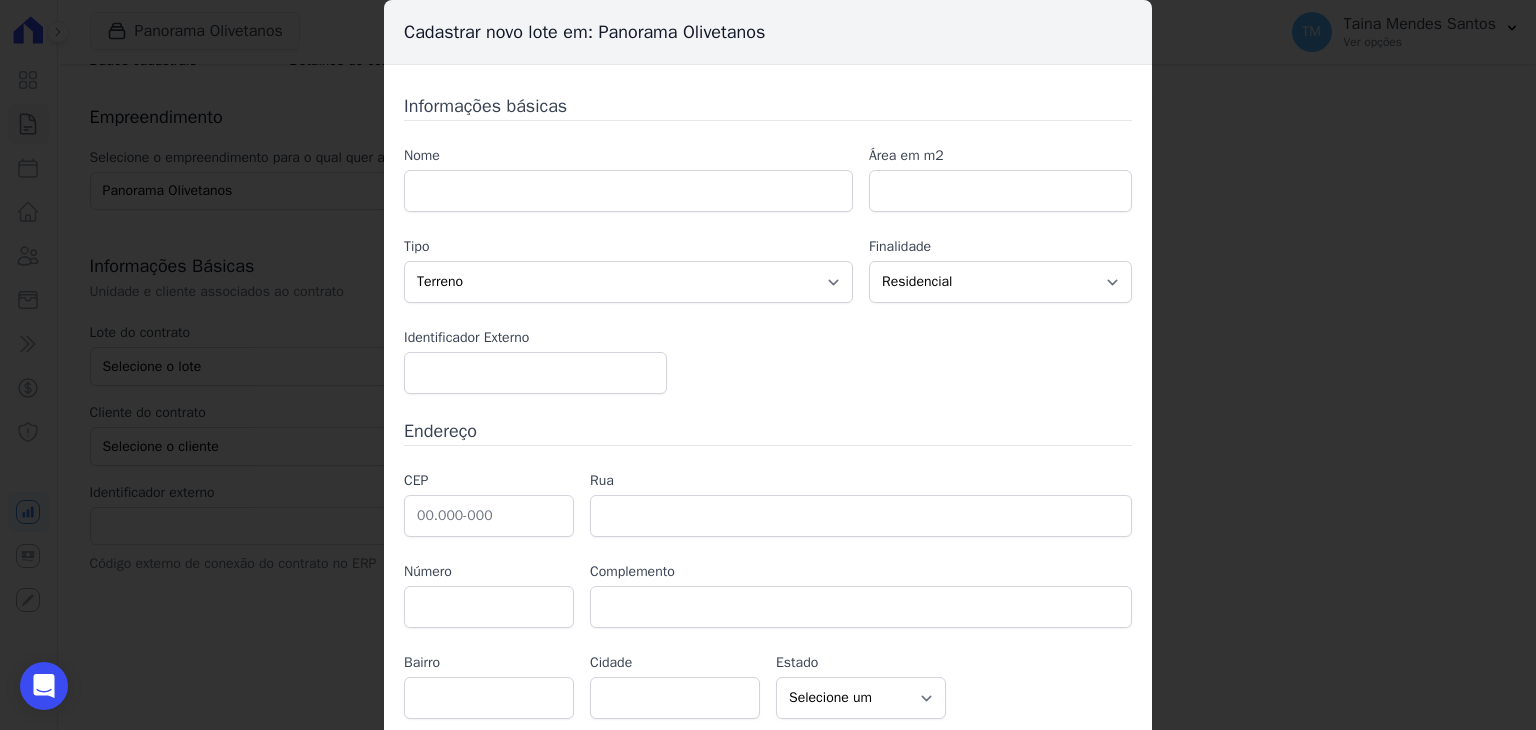 click on "Nome" at bounding box center [628, 178] 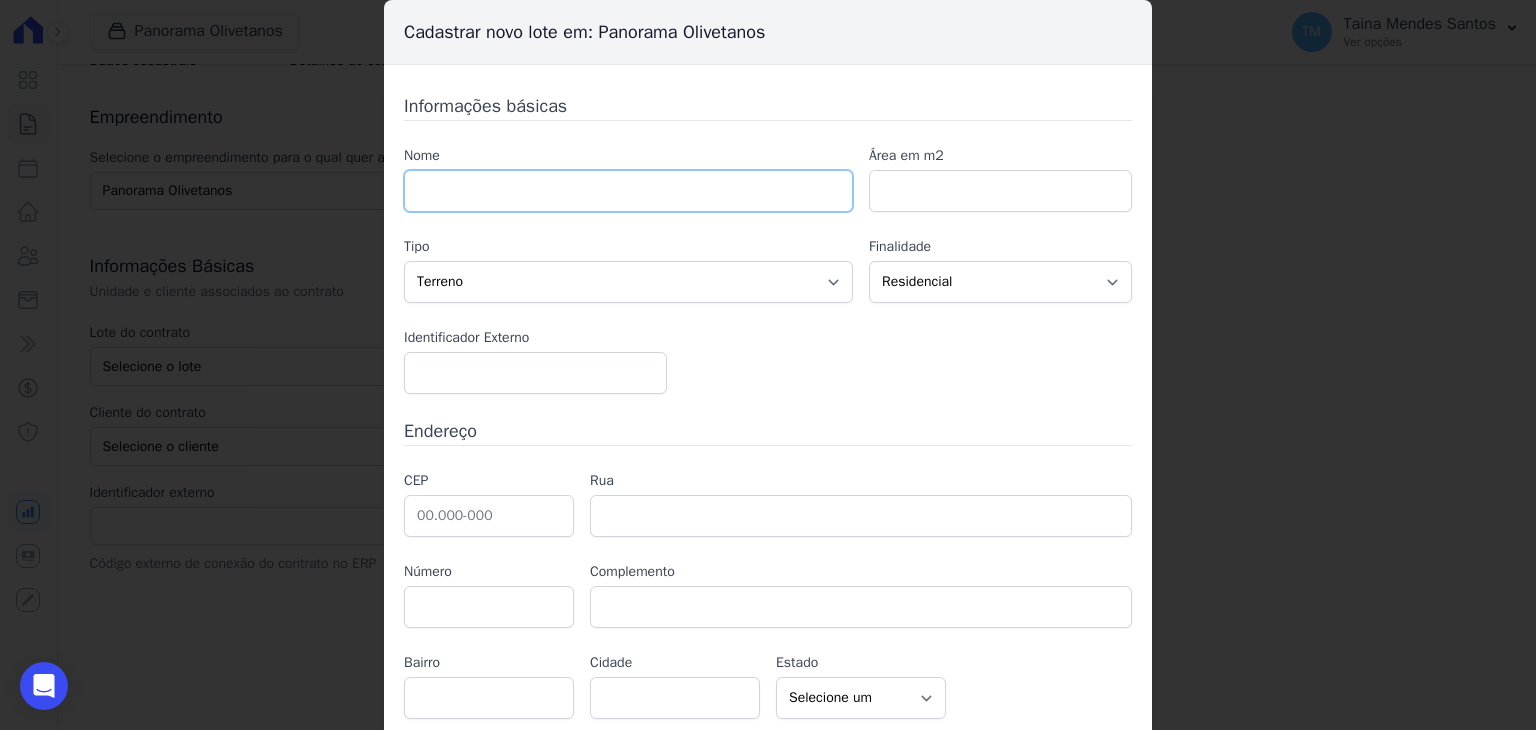 click at bounding box center [628, 191] 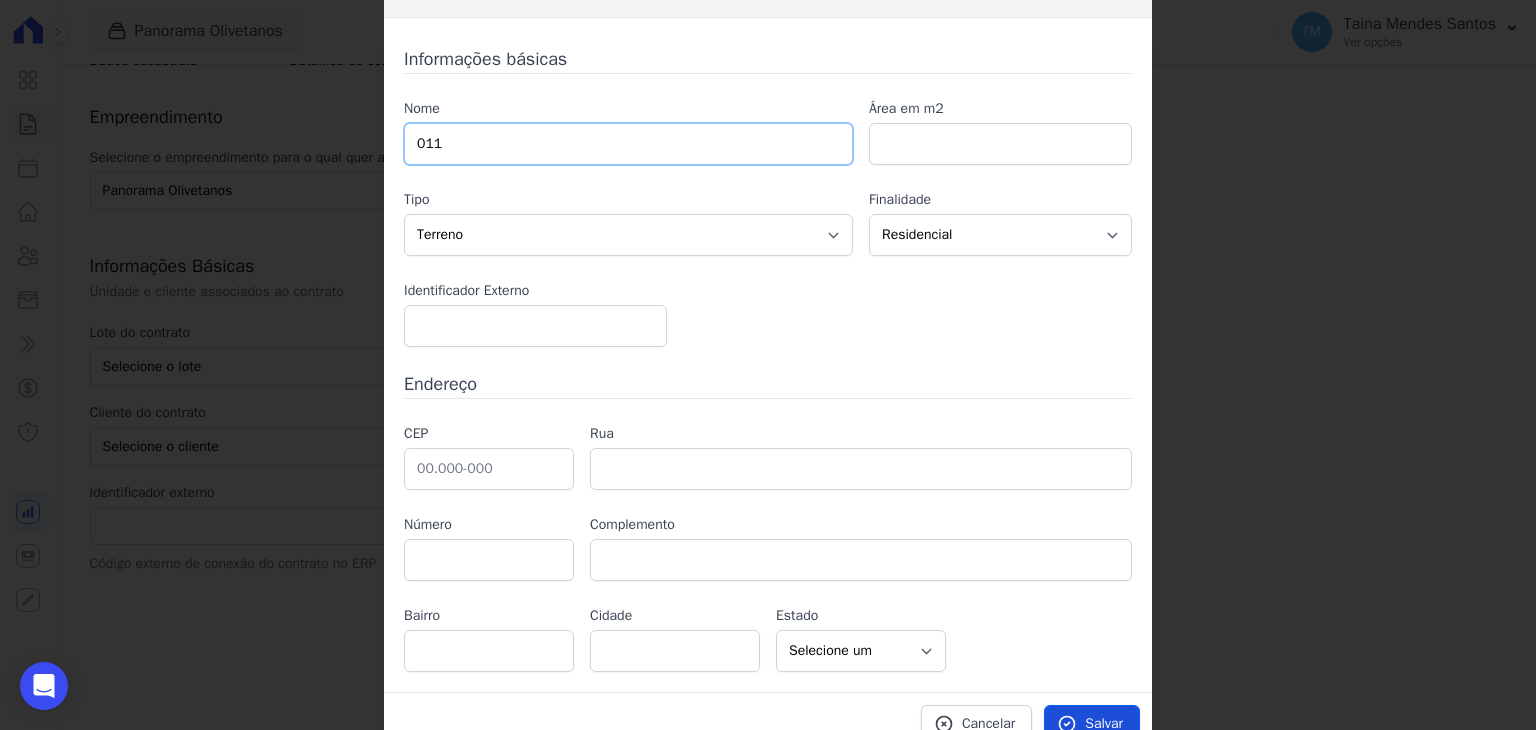 scroll, scrollTop: 68, scrollLeft: 0, axis: vertical 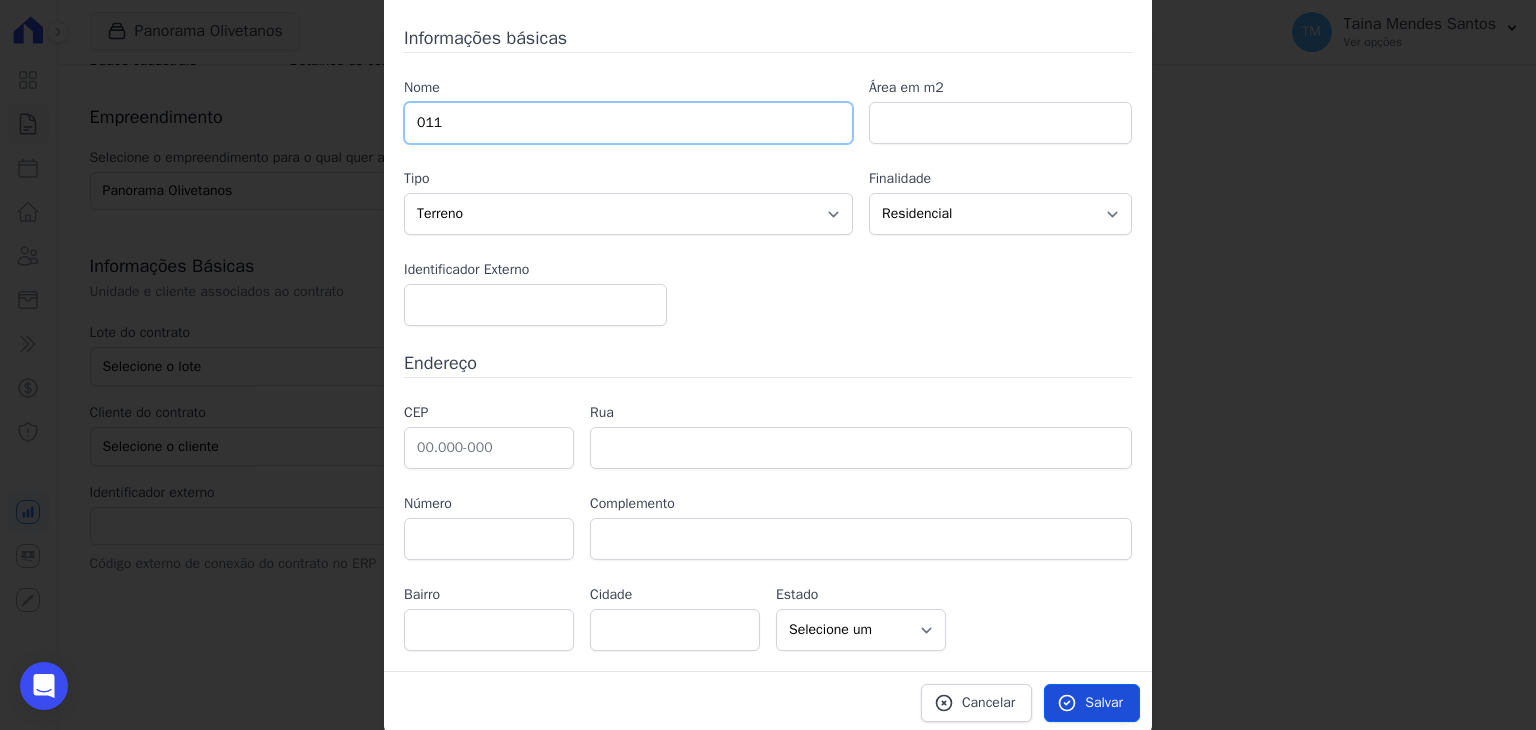 type on "011" 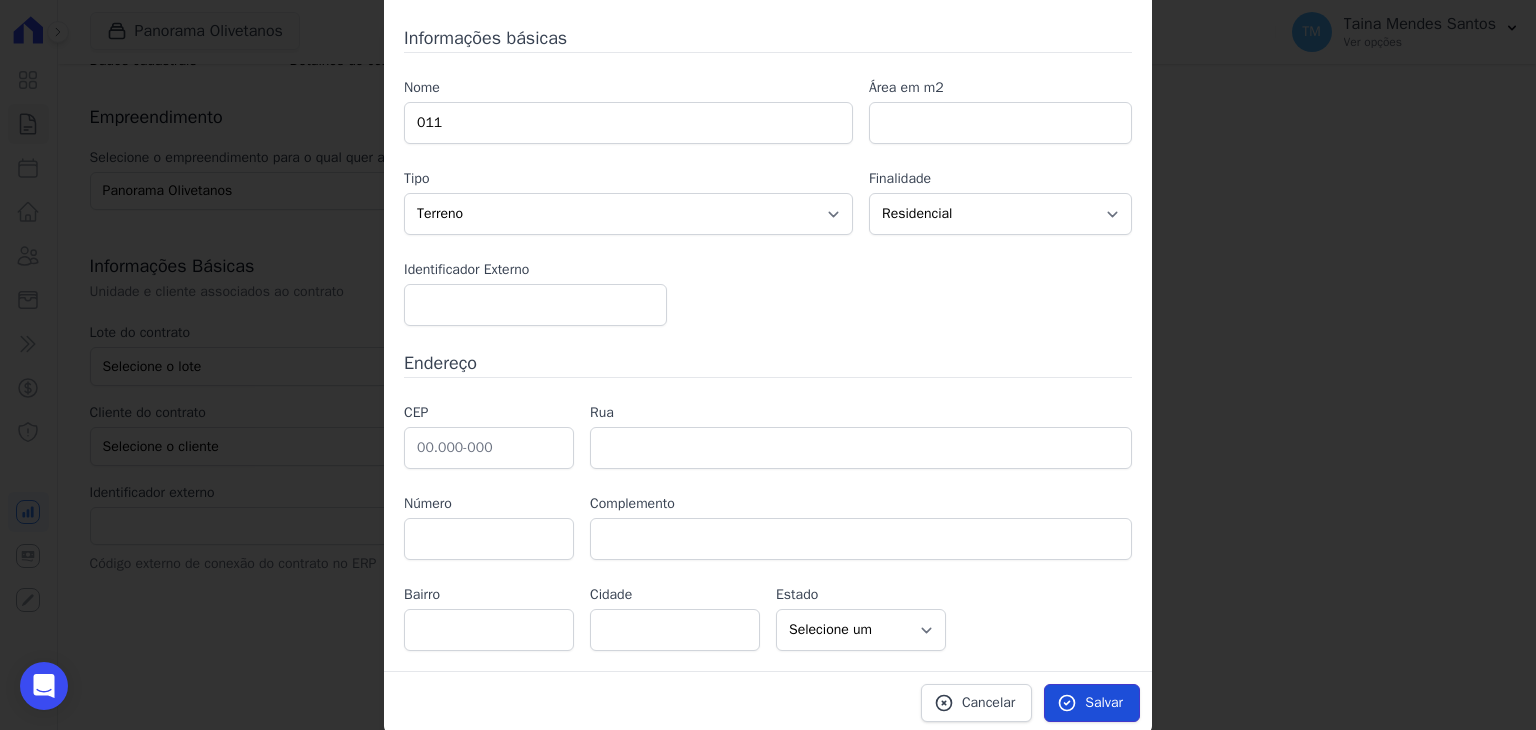 click on "Salvar" at bounding box center [1092, 703] 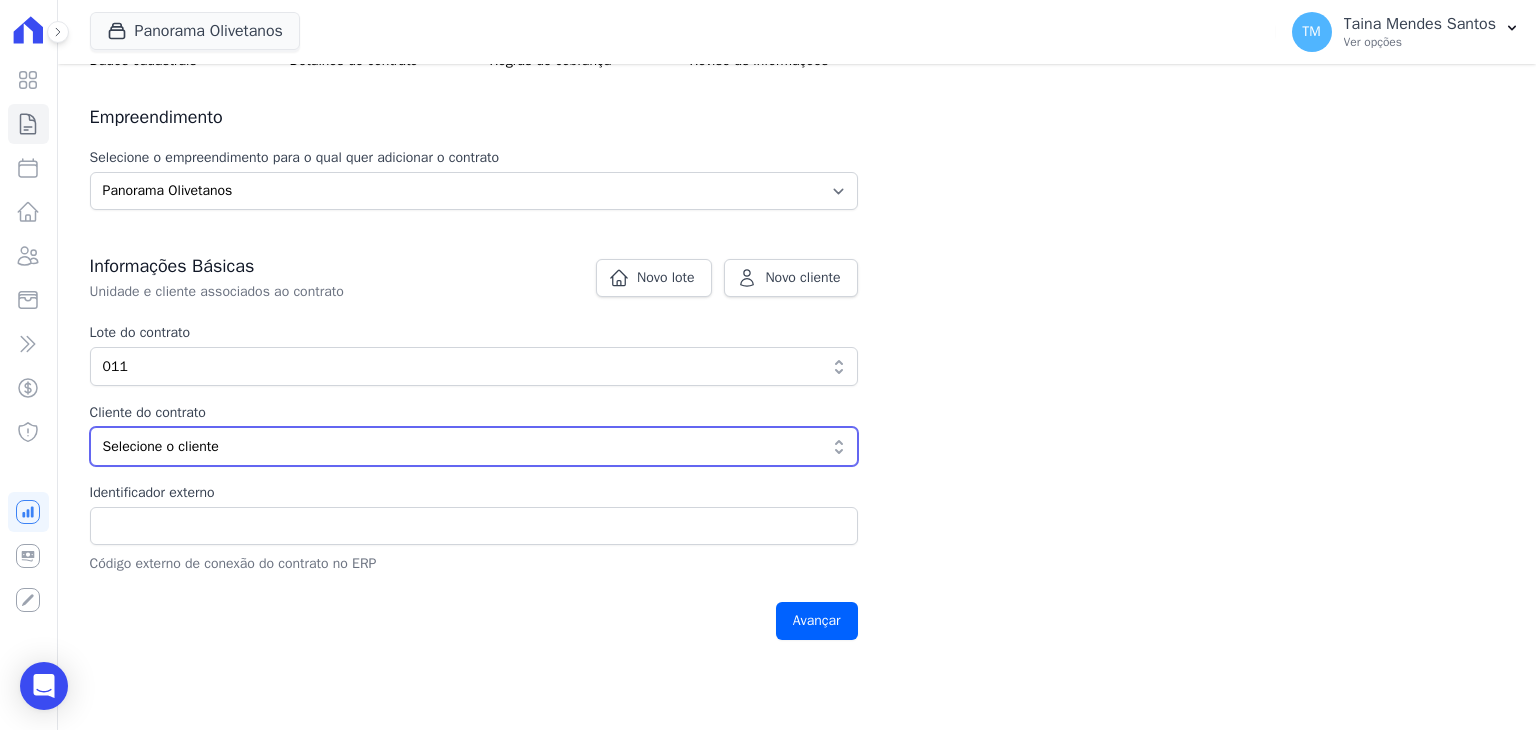 click on "Selecione o cliente" at bounding box center (460, 446) 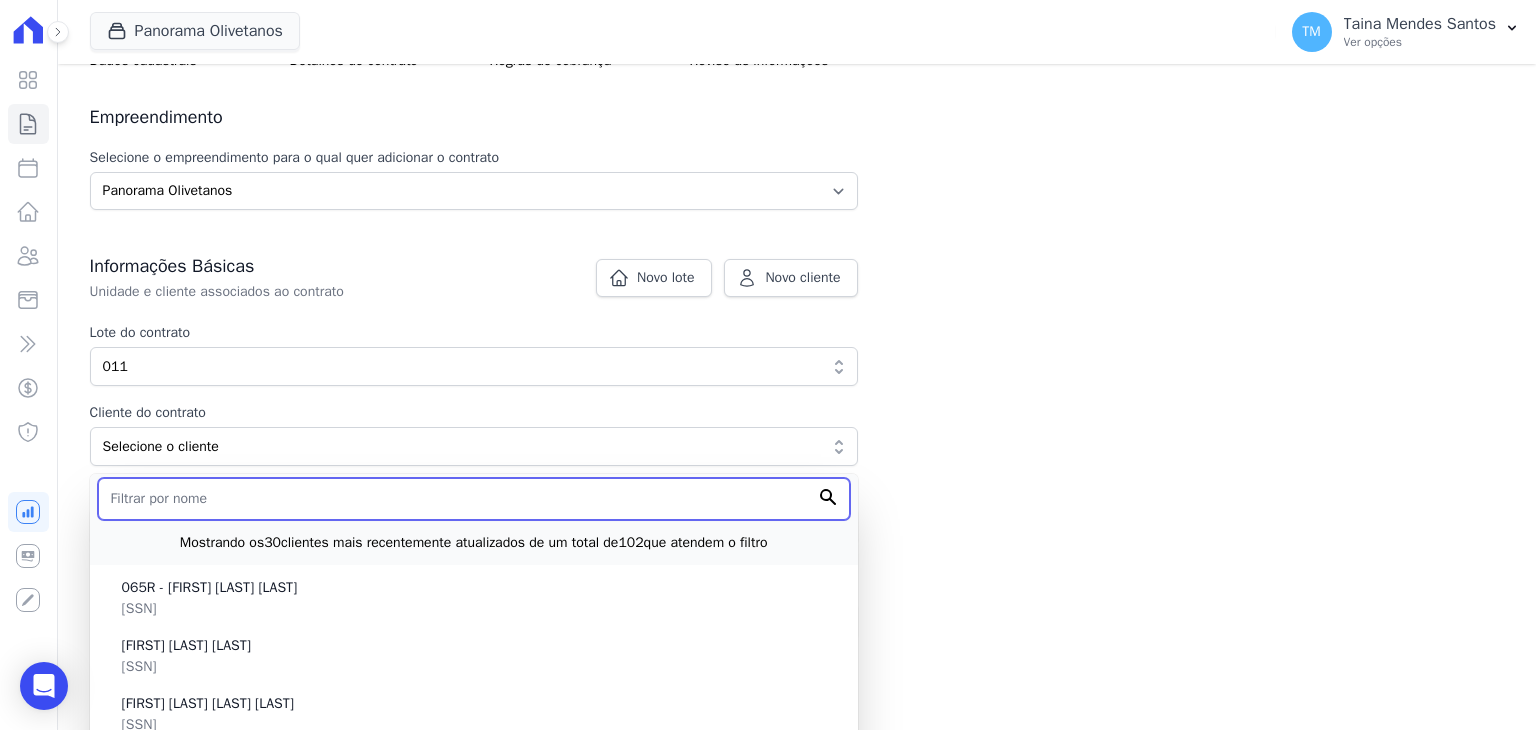 click at bounding box center [474, 499] 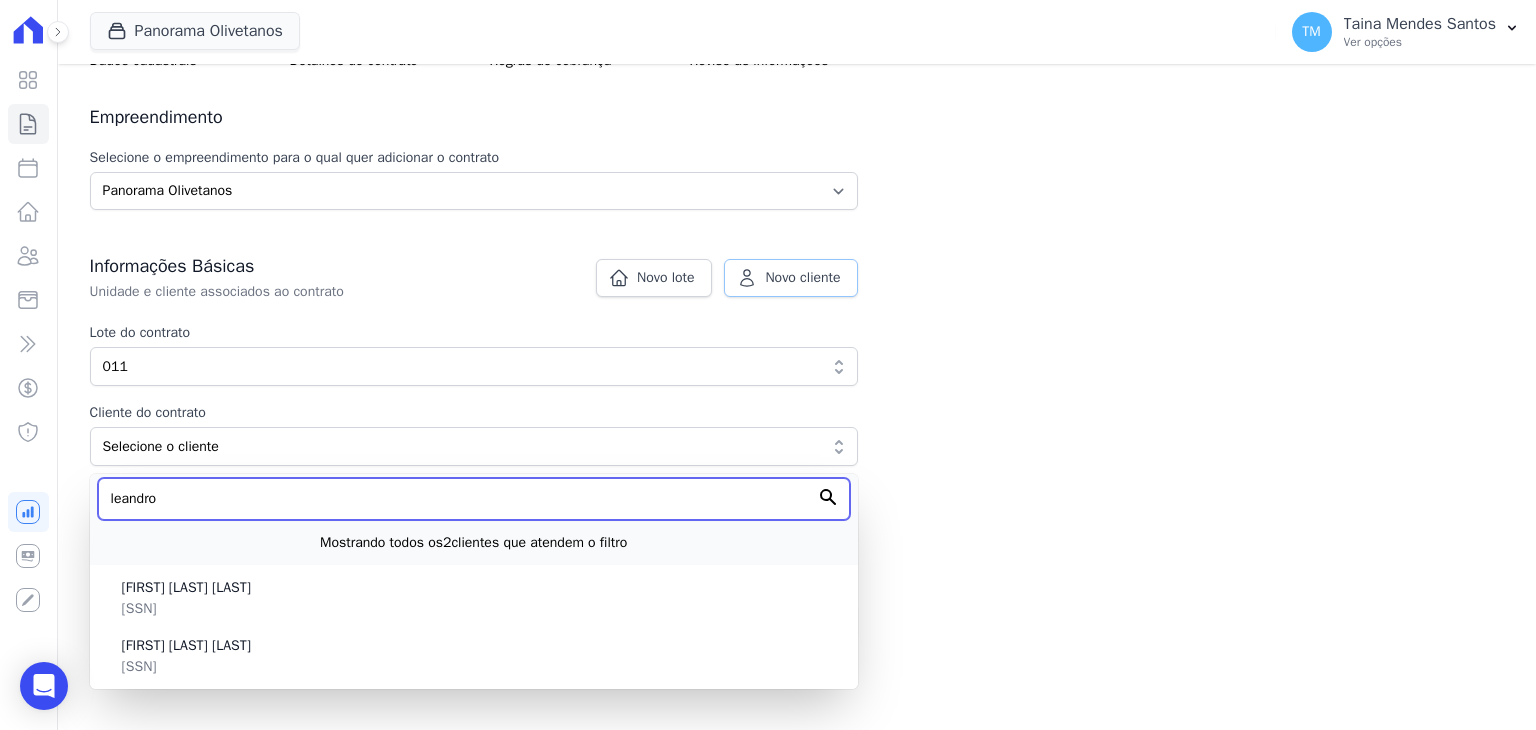 type on "leandro" 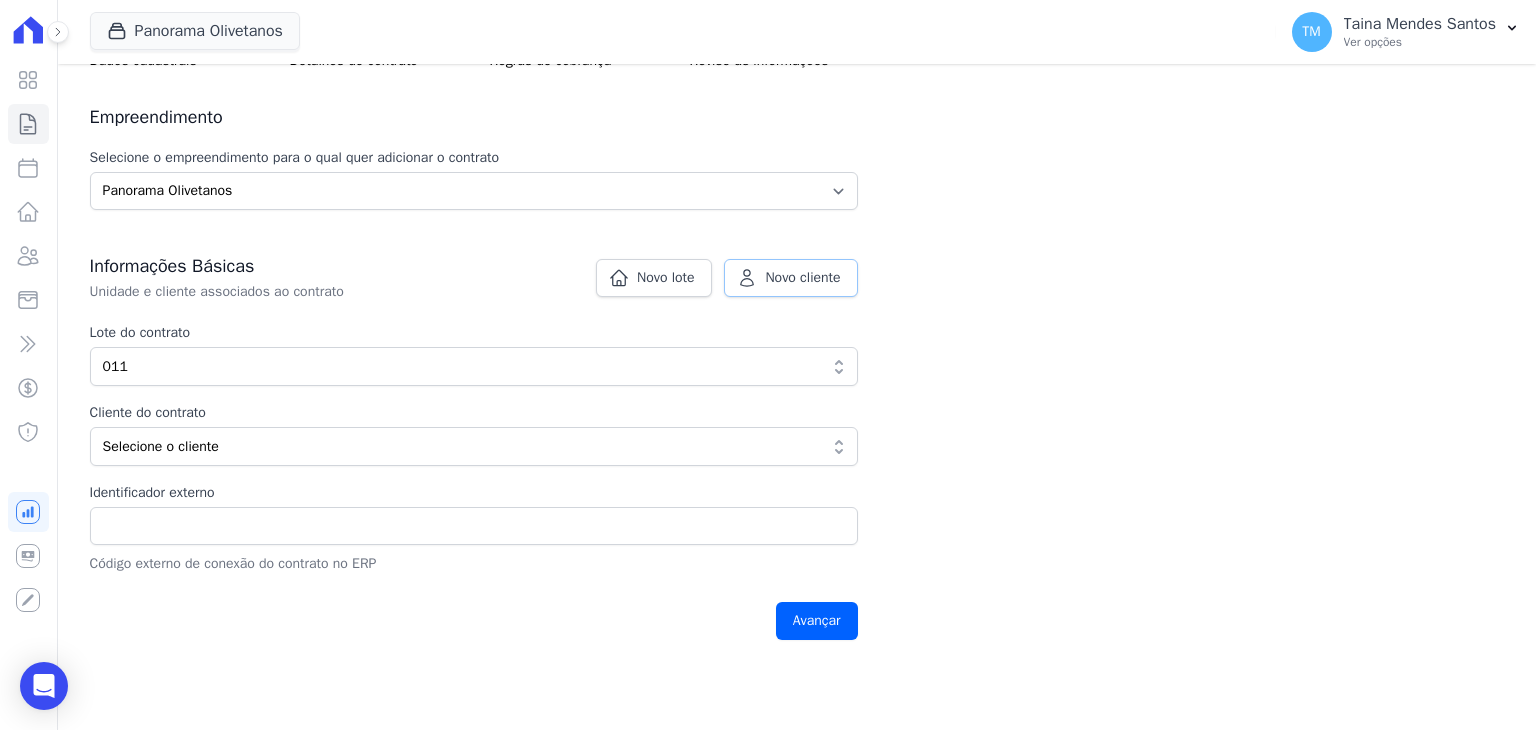 click on "Novo cliente" at bounding box center (802, 278) 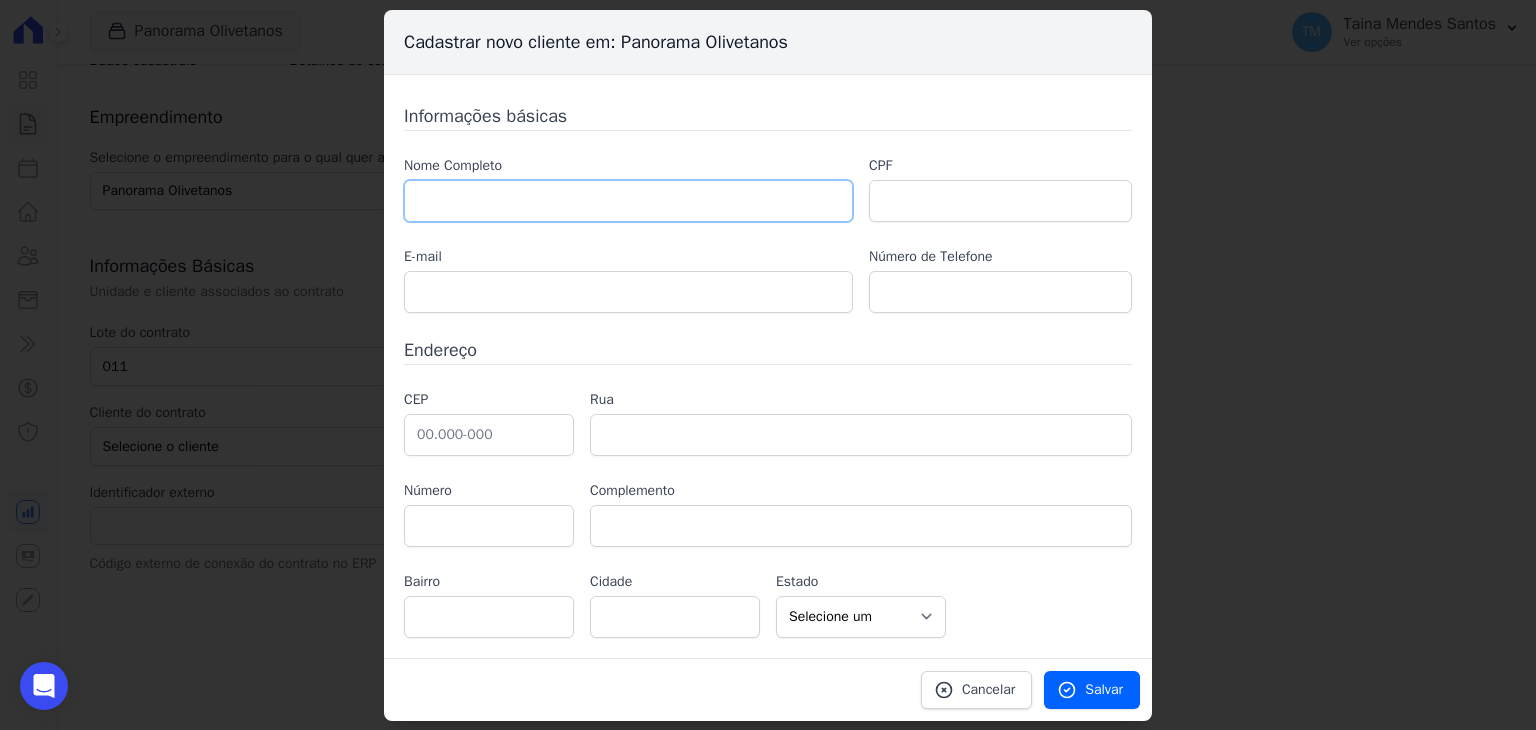 drag, startPoint x: 580, startPoint y: 195, endPoint x: 580, endPoint y: 2, distance: 193 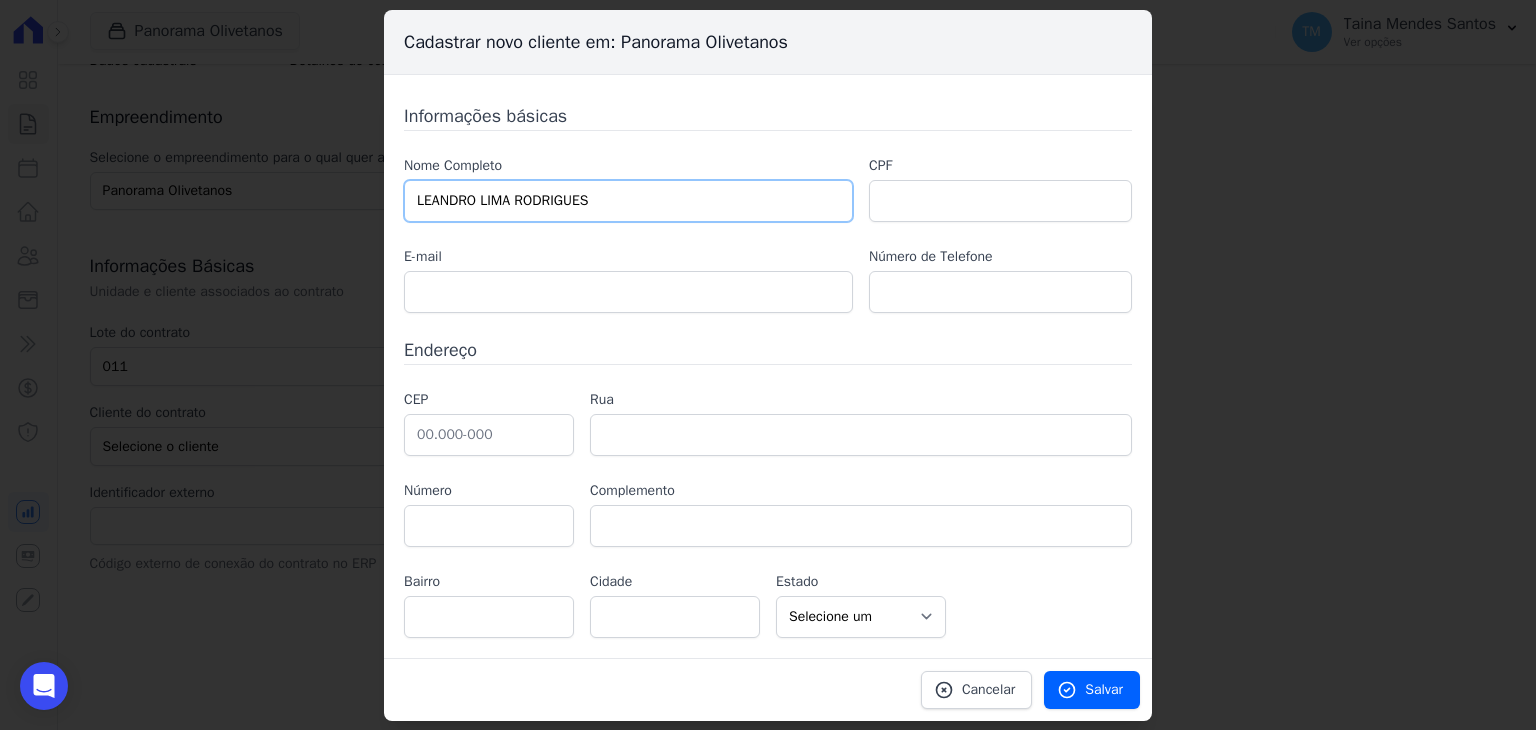 type on "LEANDRO LIMA RODRIGUES" 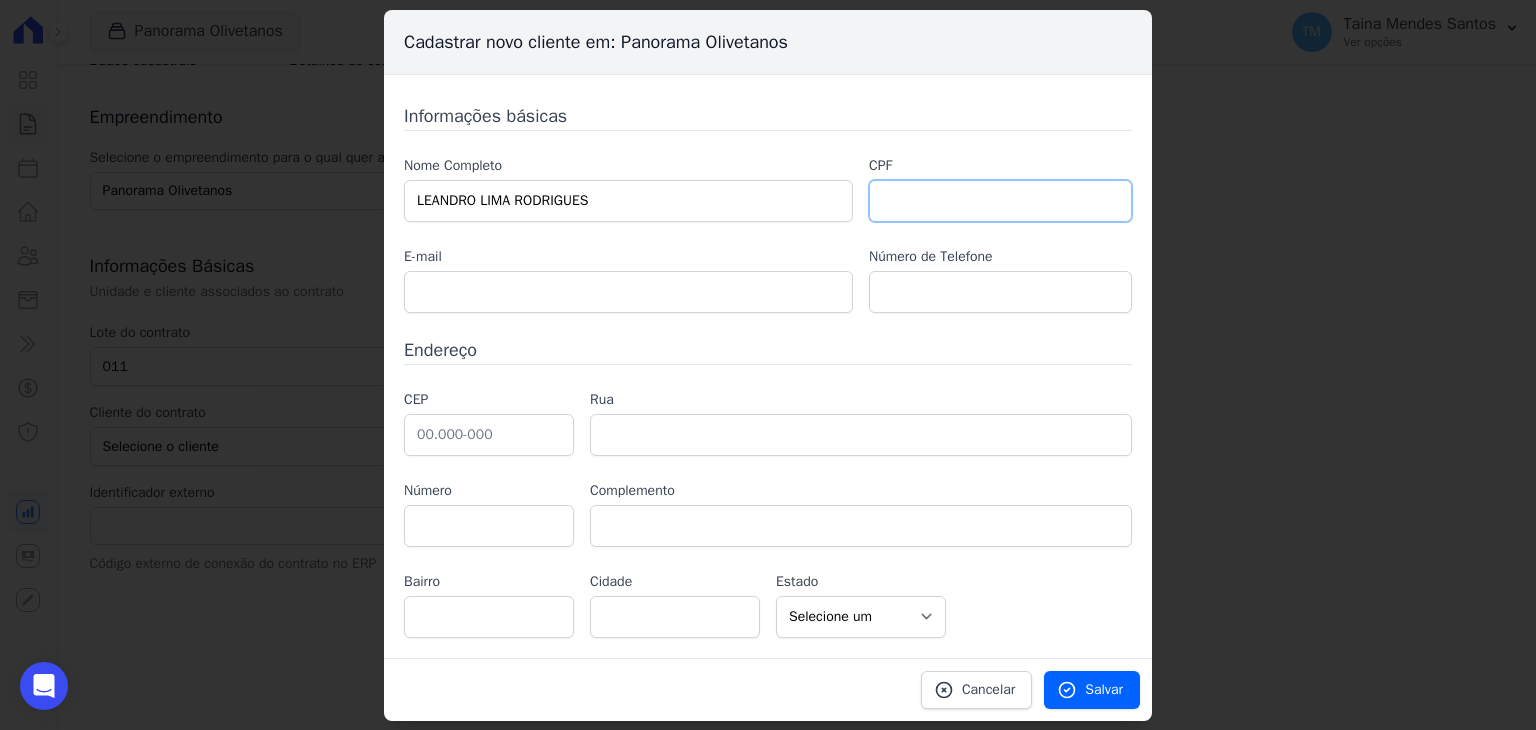 paste on "[PHONE]" 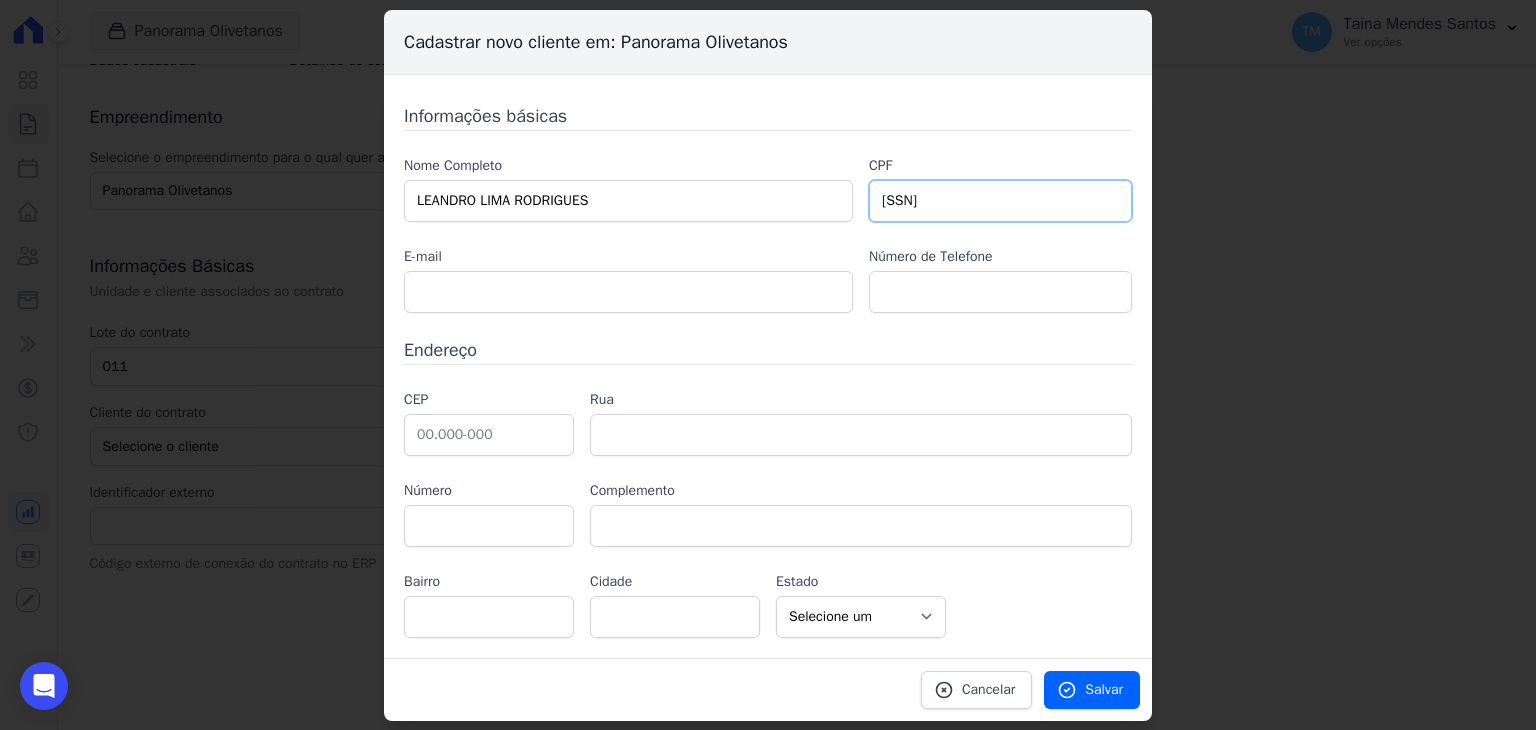 type on "[PHONE]" 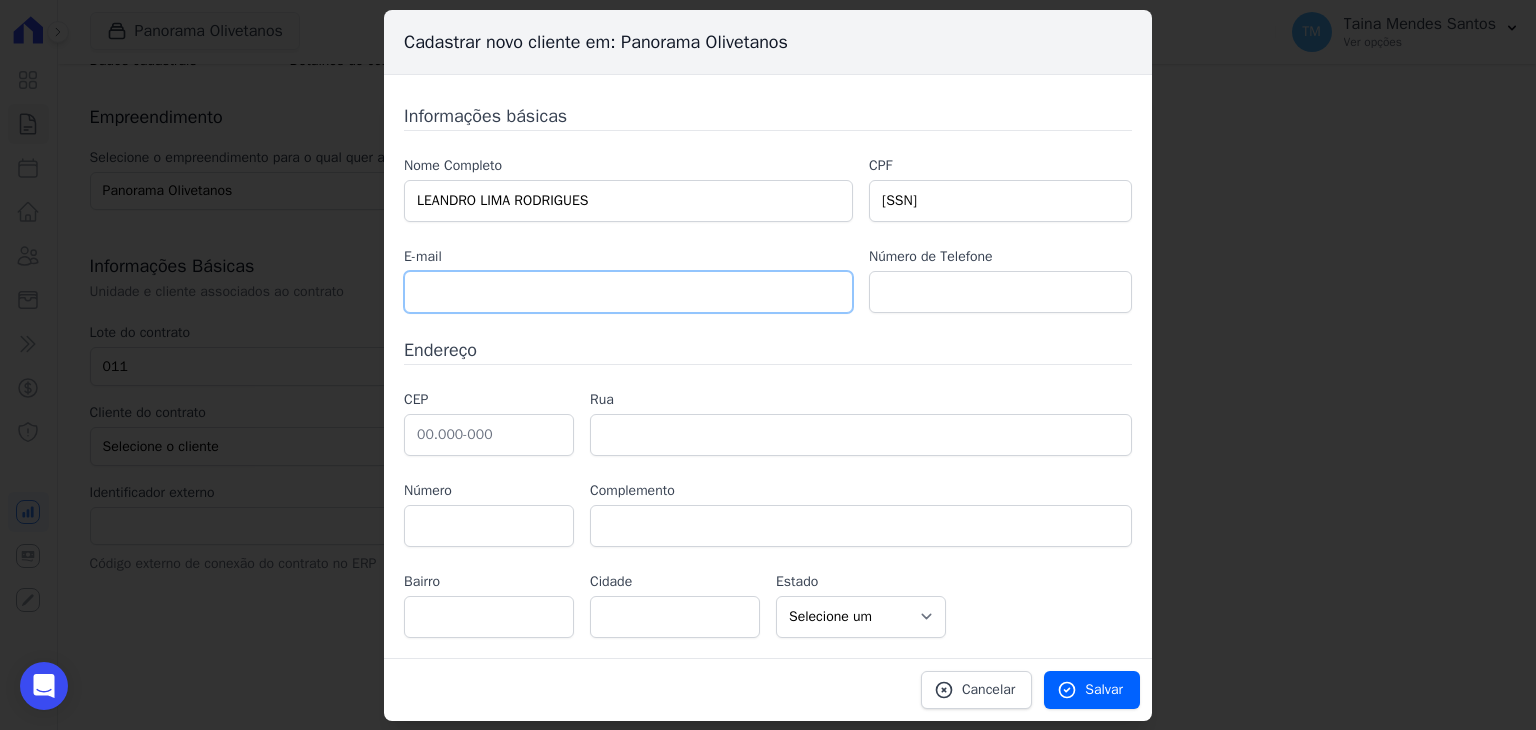 paste on "leandro1286@gmail.com" 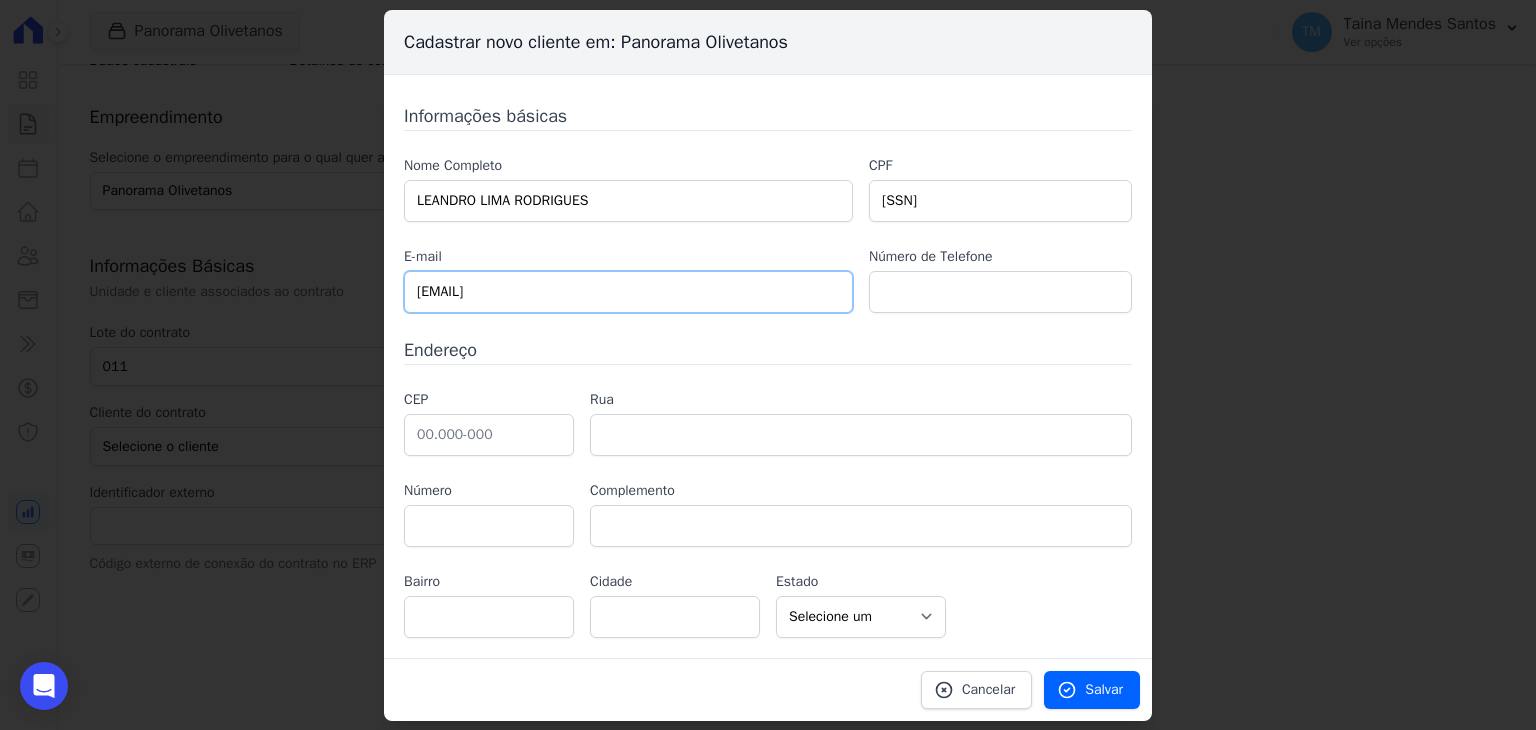 type on "leandro1286@gmail.com" 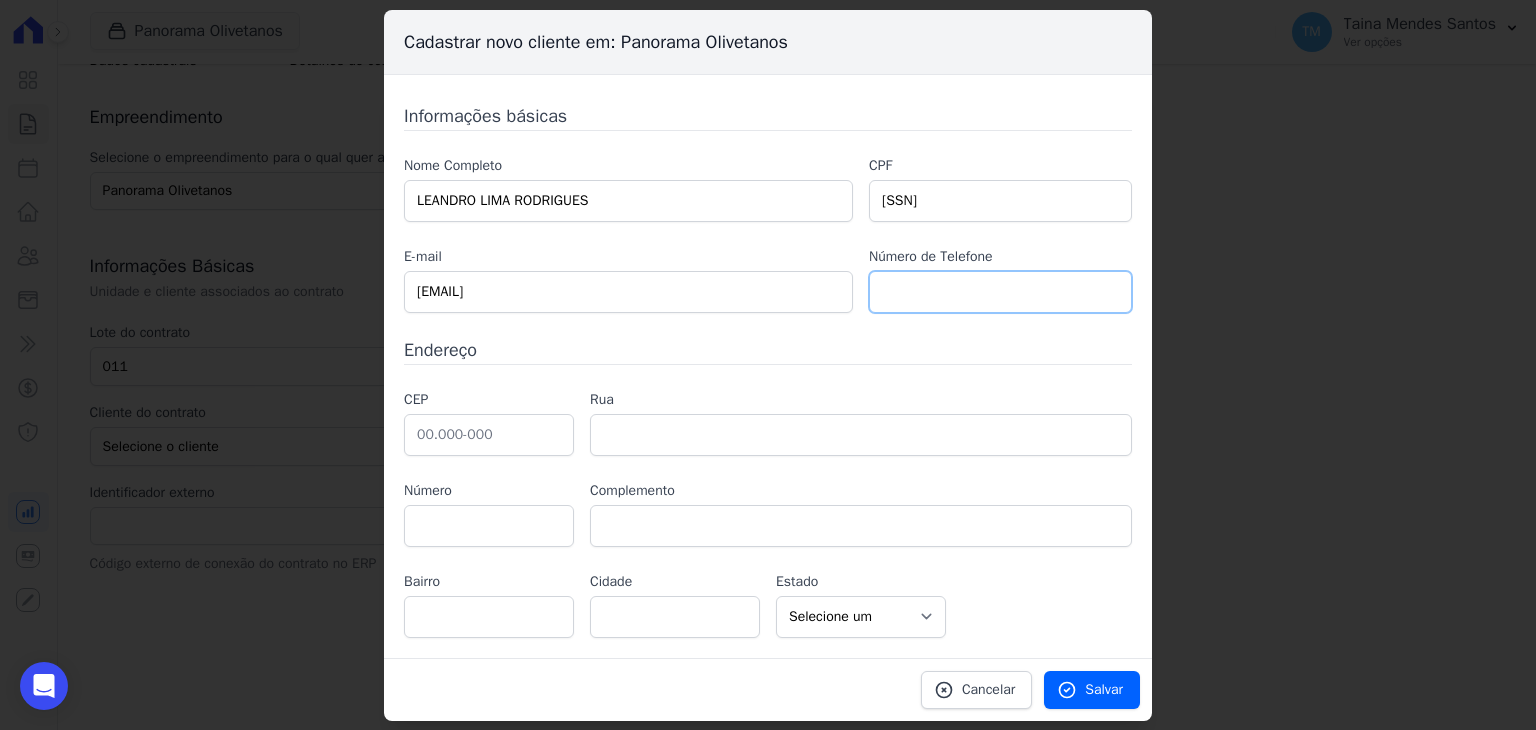 click at bounding box center (1000, 292) 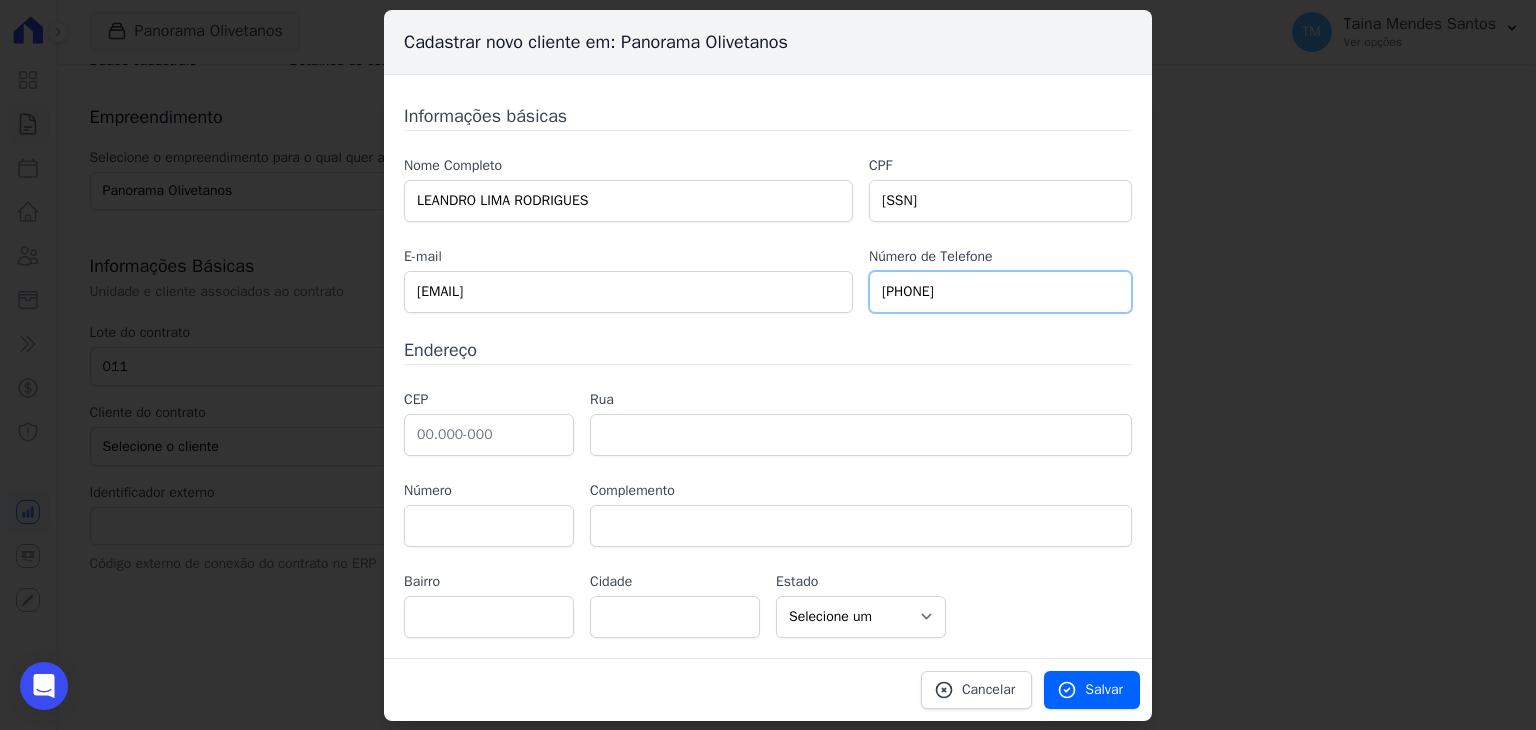 type on "11 99458-6591" 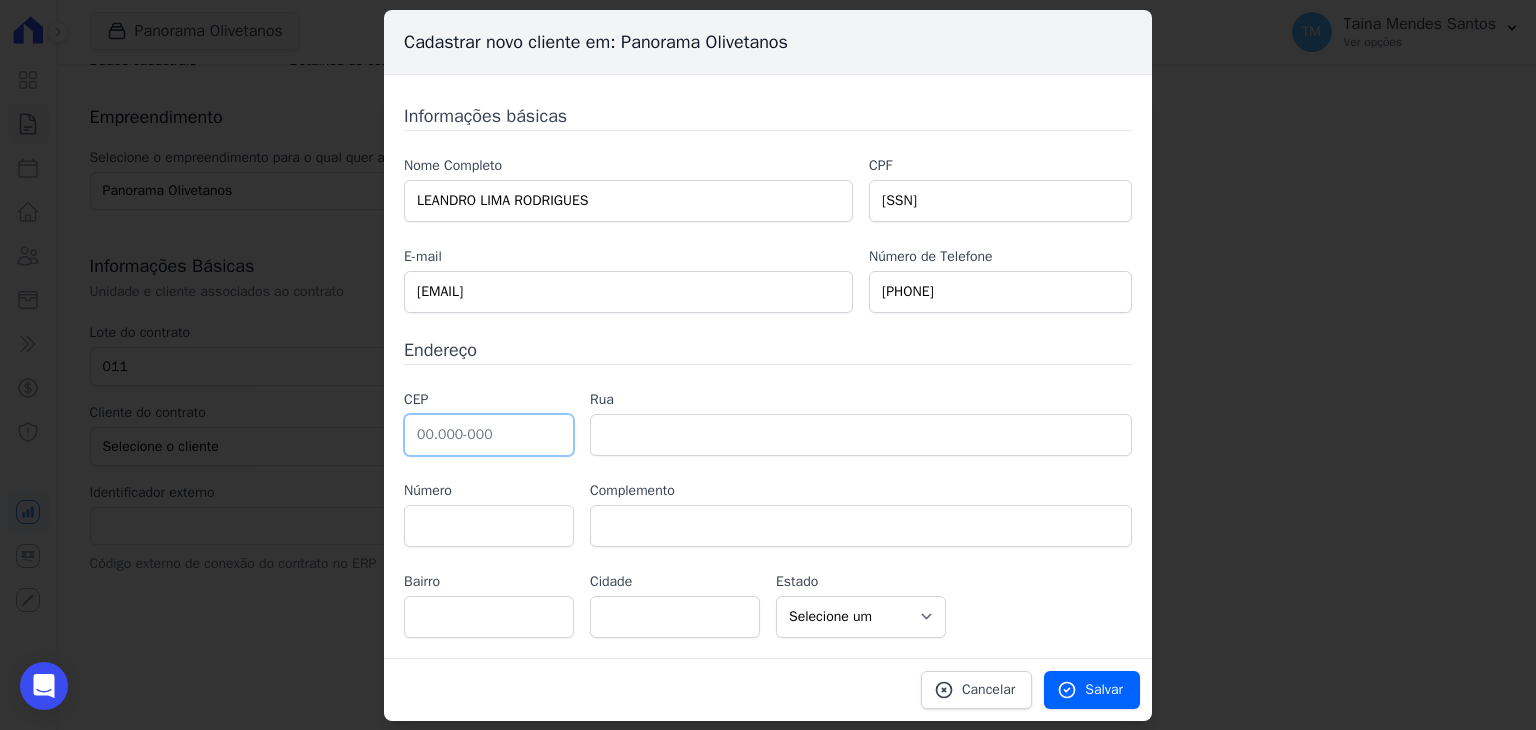 paste on "03.715-060" 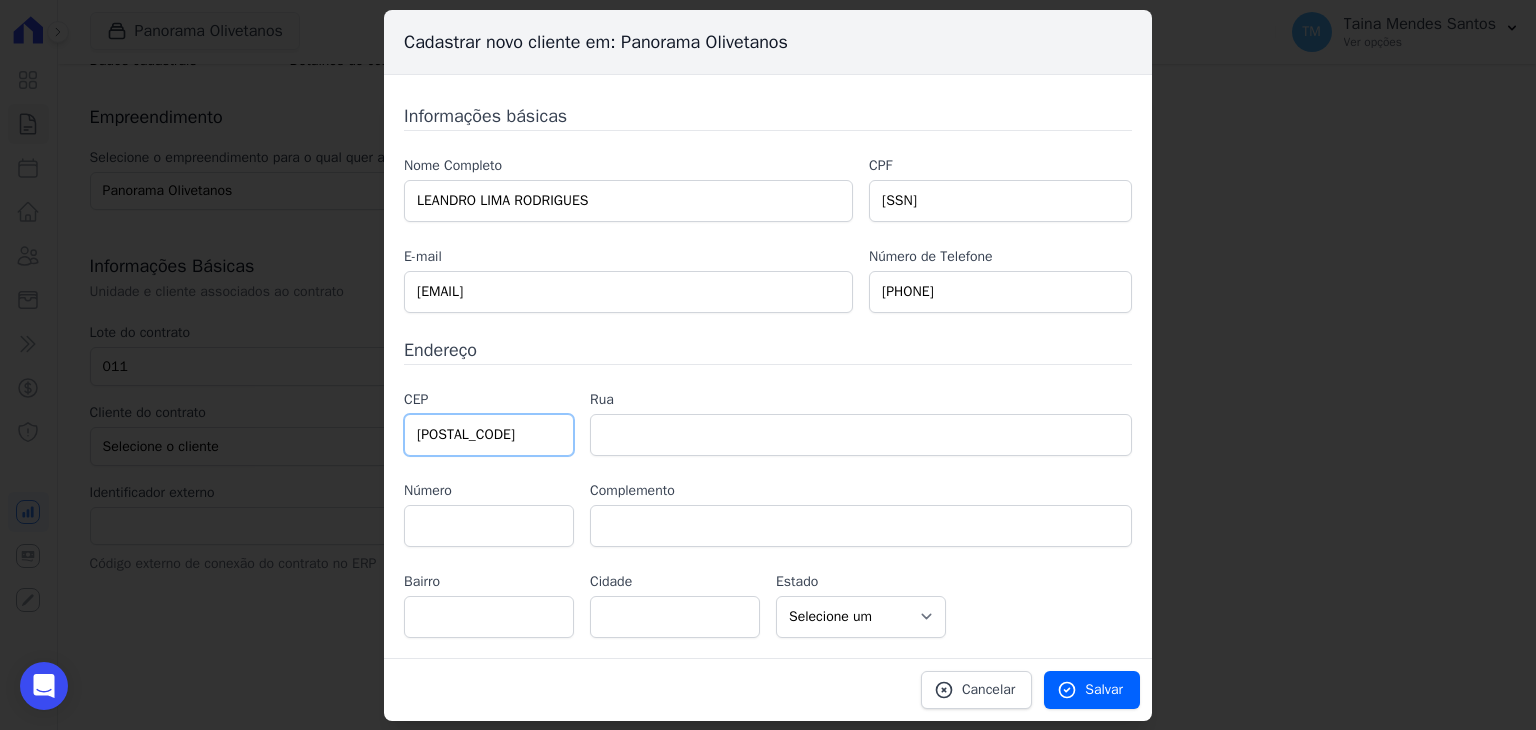 type on "03.715-060" 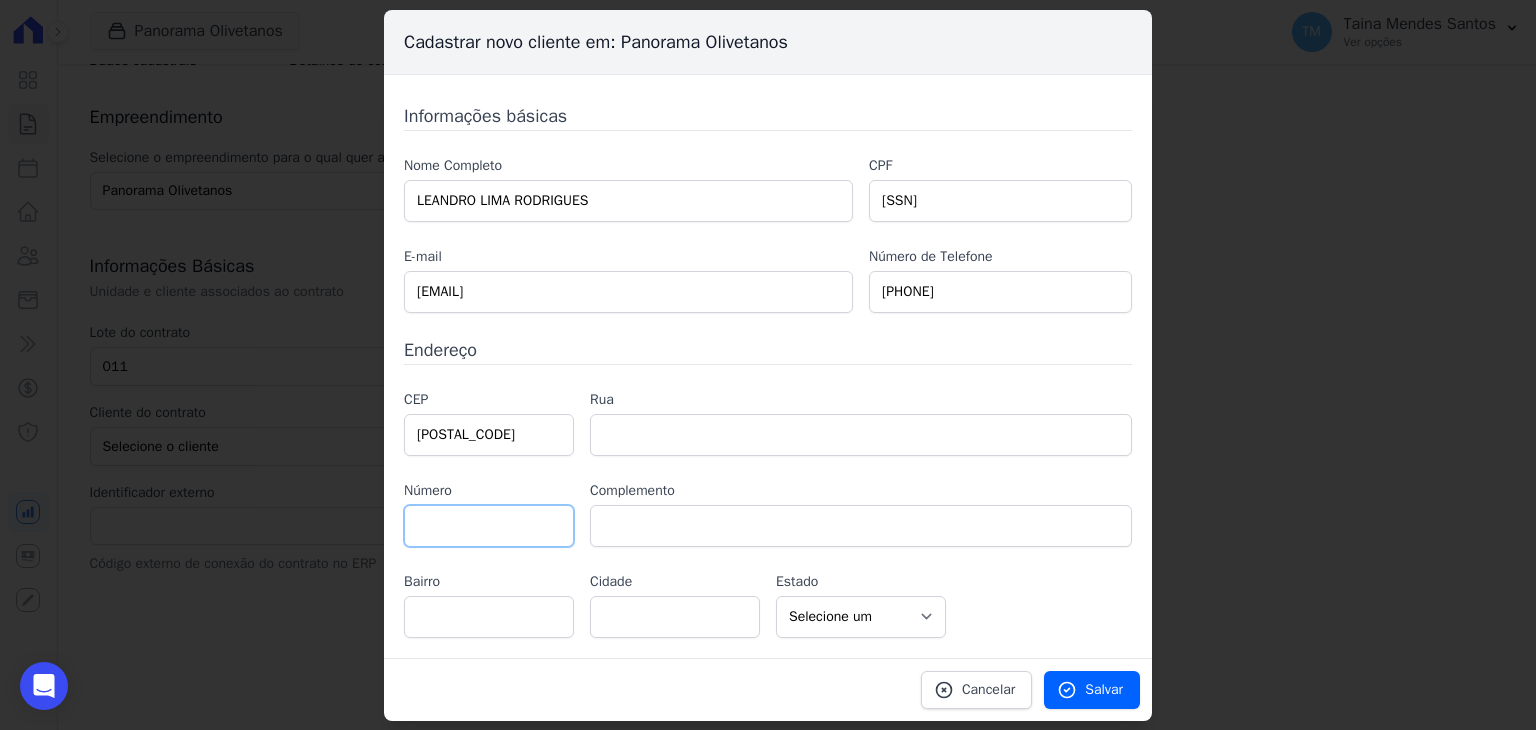 type on "Rua Professor Geraldo Passarelli" 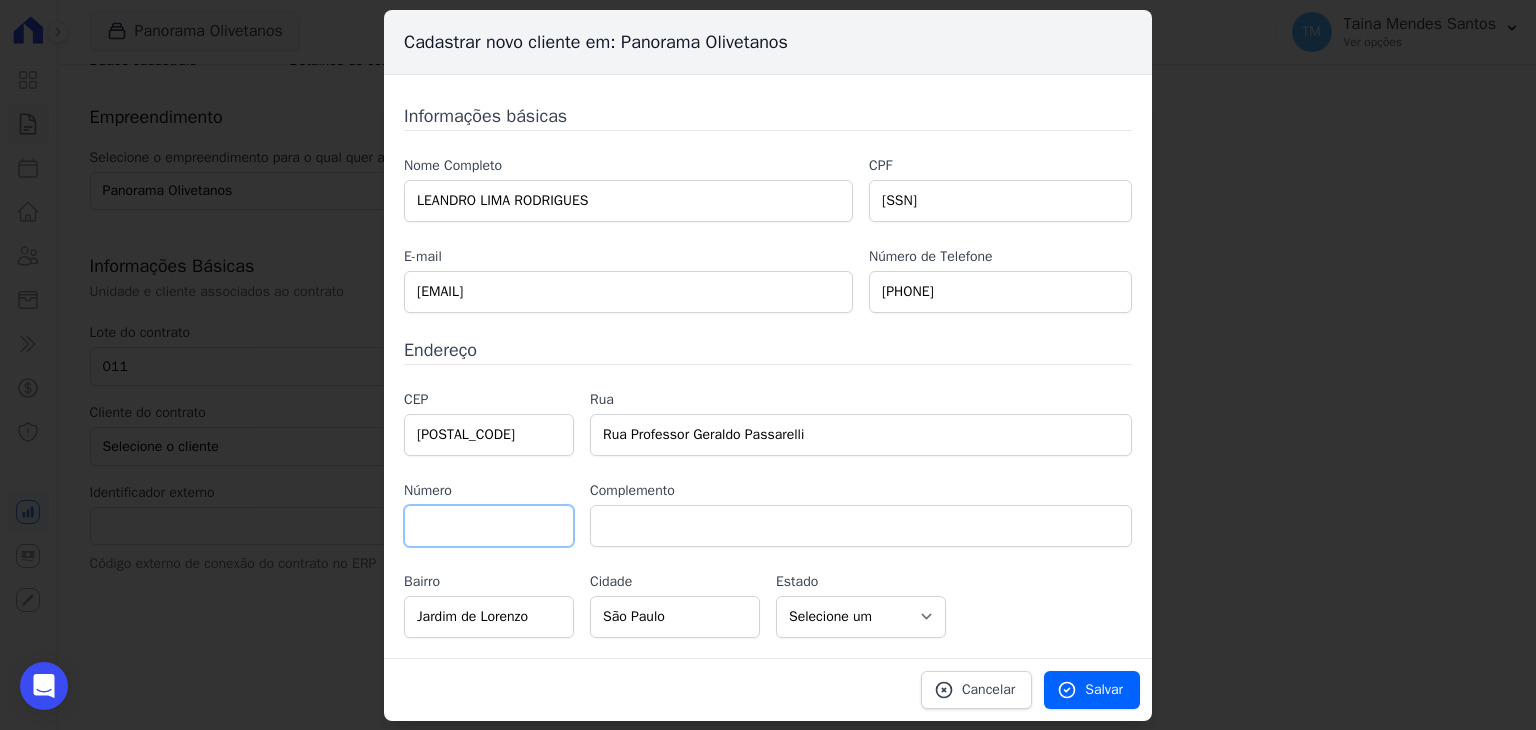 select on "SP" 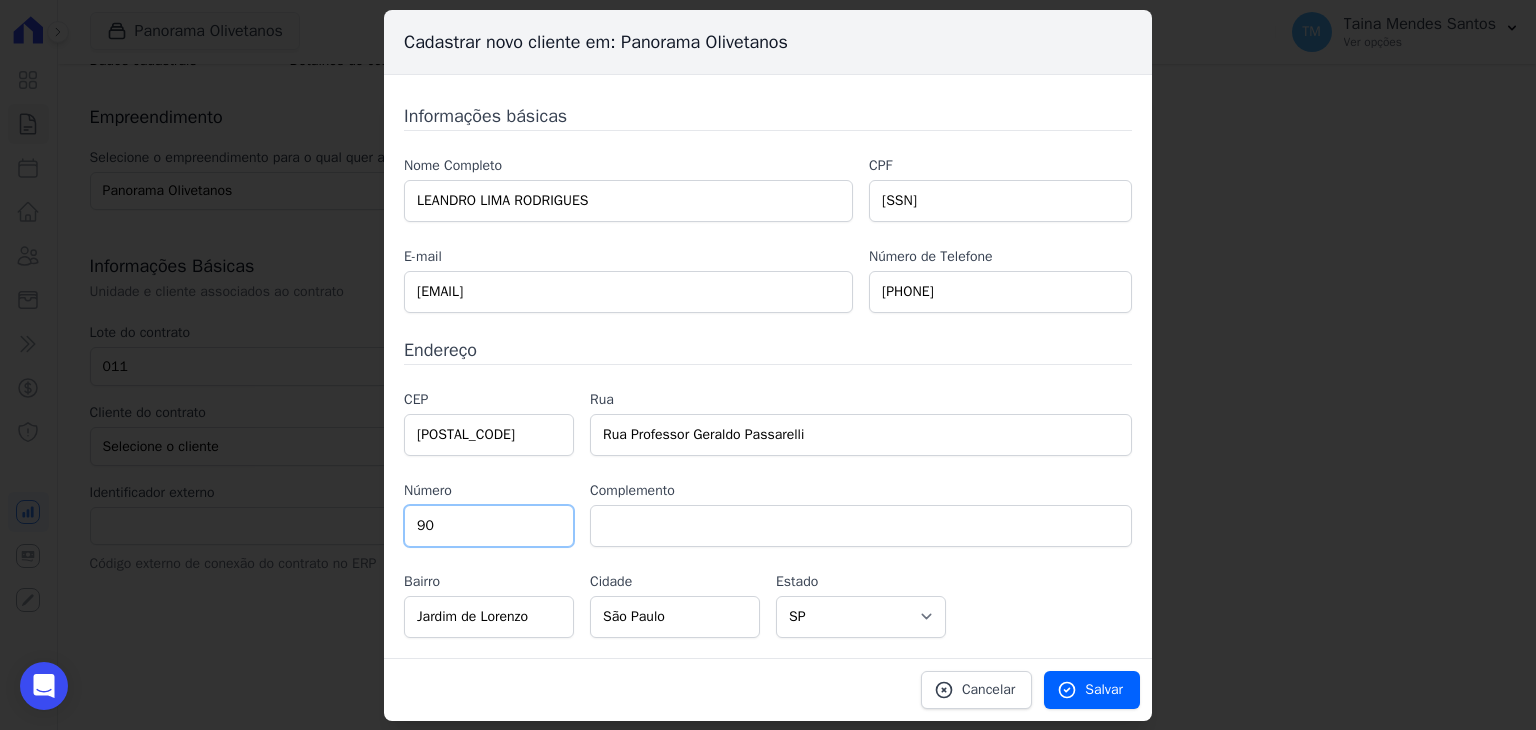 type on "90" 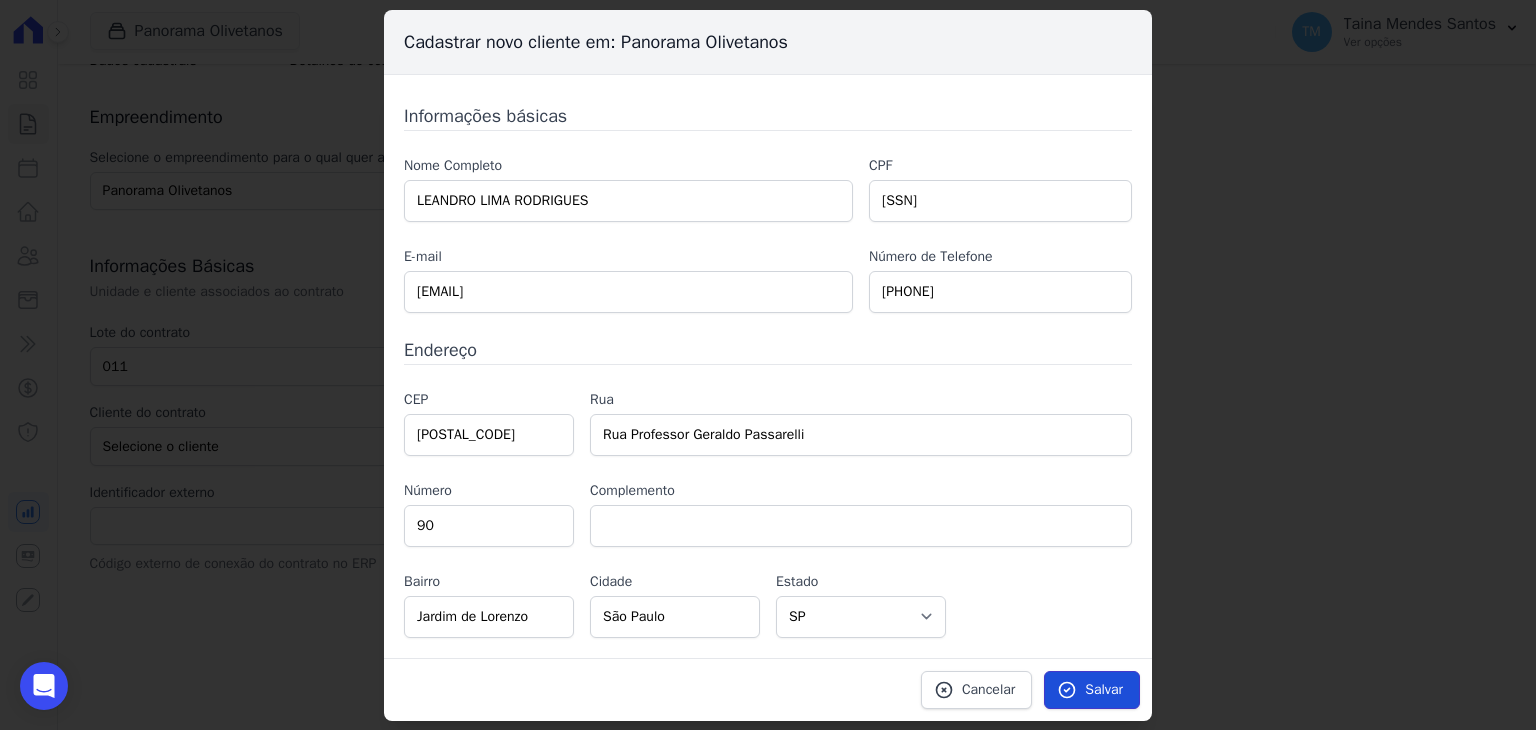 click on "Salvar" at bounding box center [1104, 690] 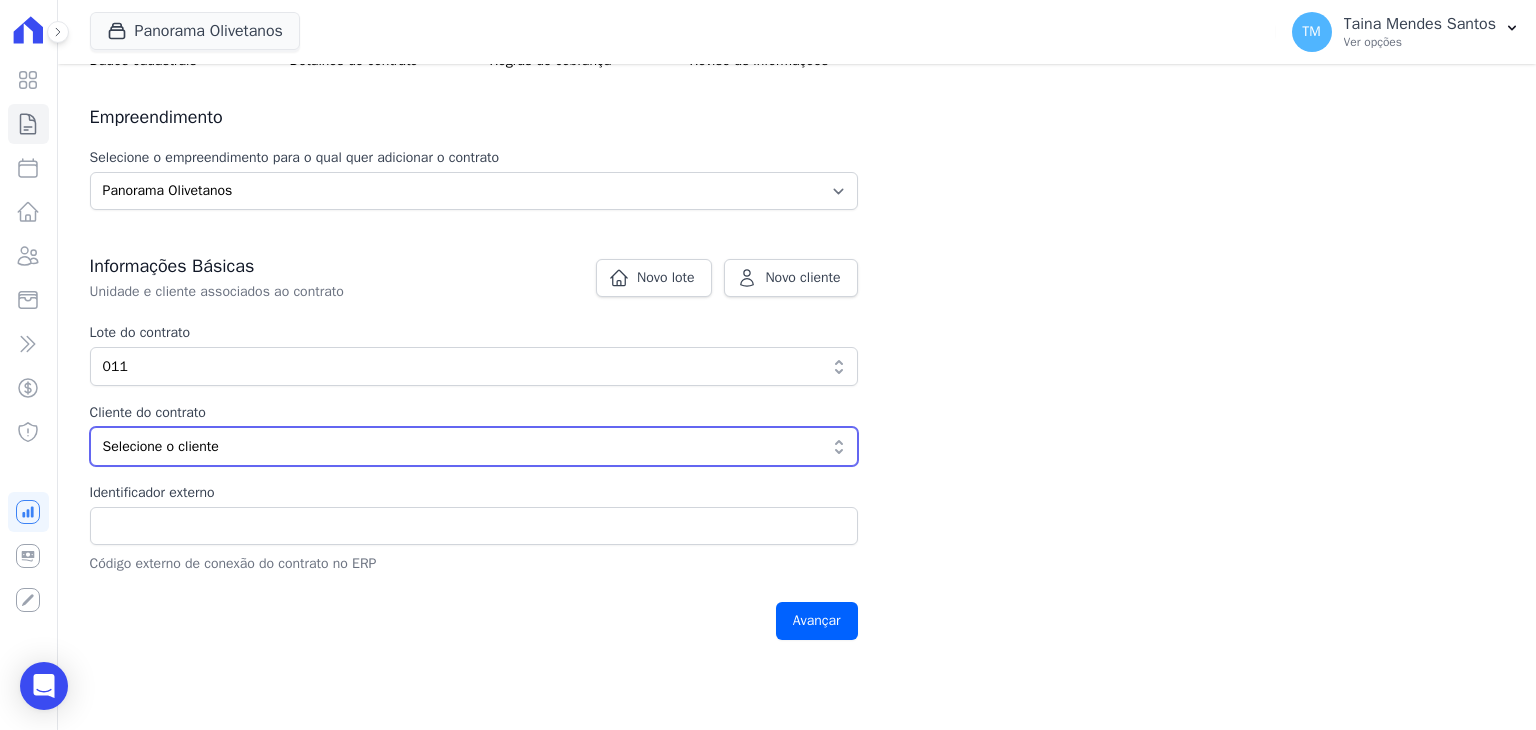 click on "Selecione o cliente" at bounding box center (474, 446) 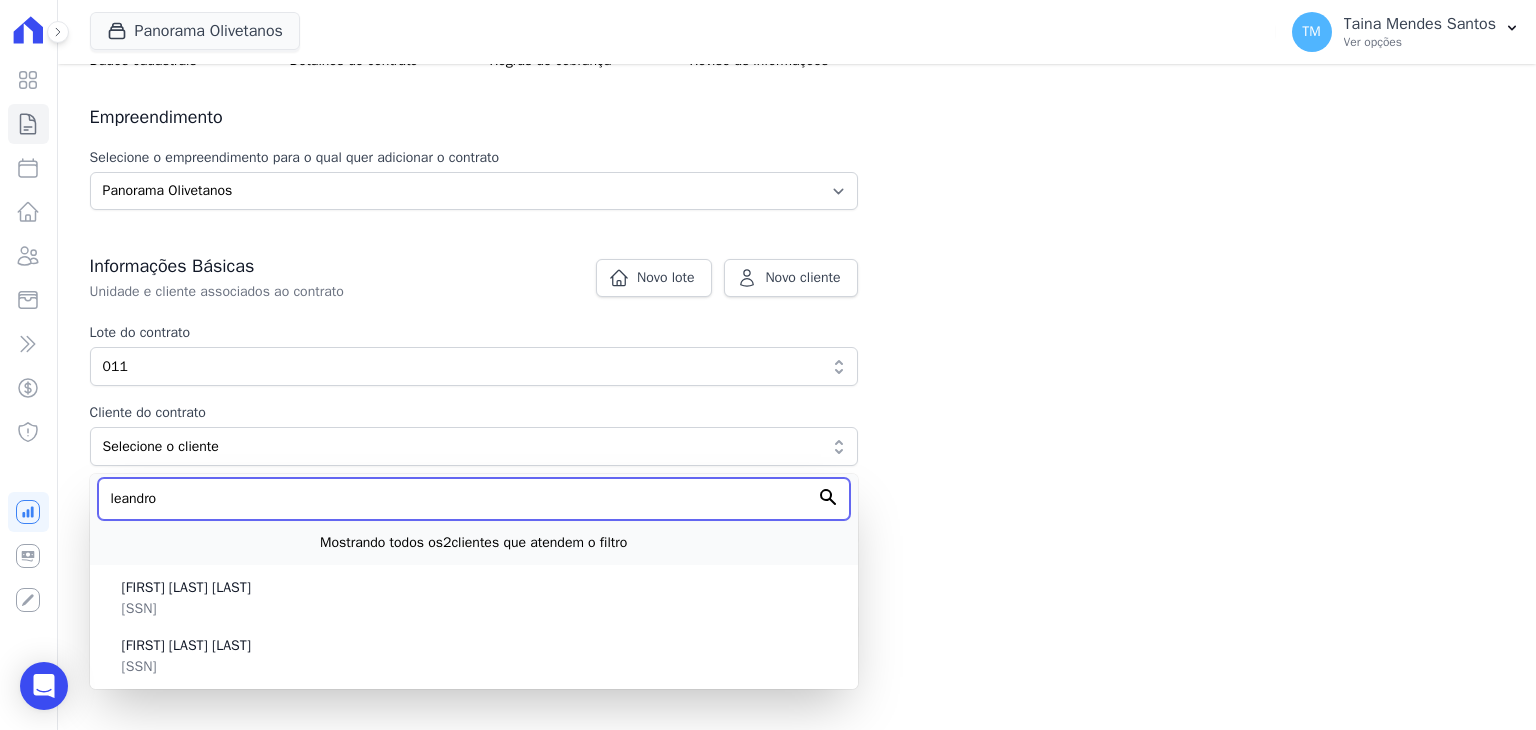 click on "leandro" at bounding box center (474, 499) 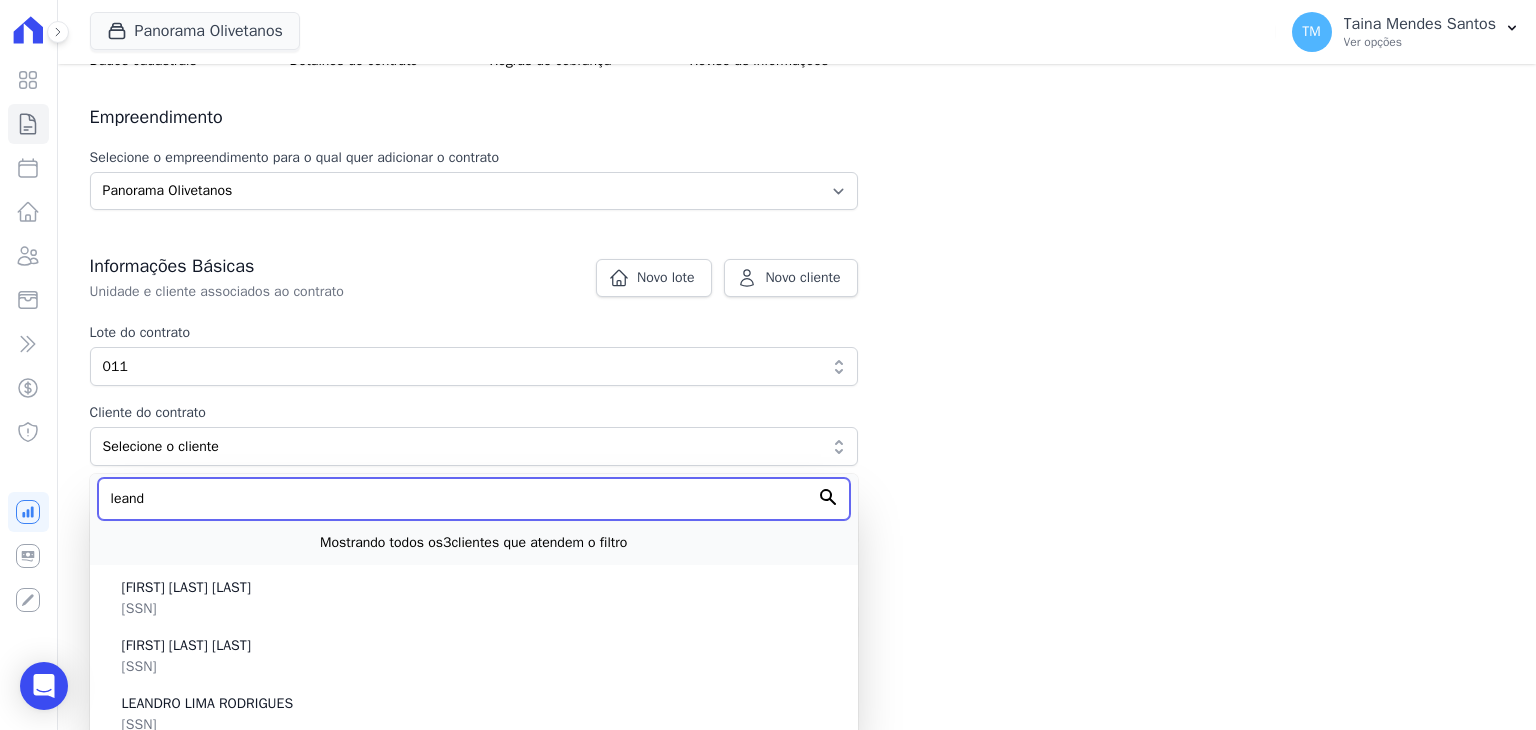 scroll, scrollTop: 300, scrollLeft: 0, axis: vertical 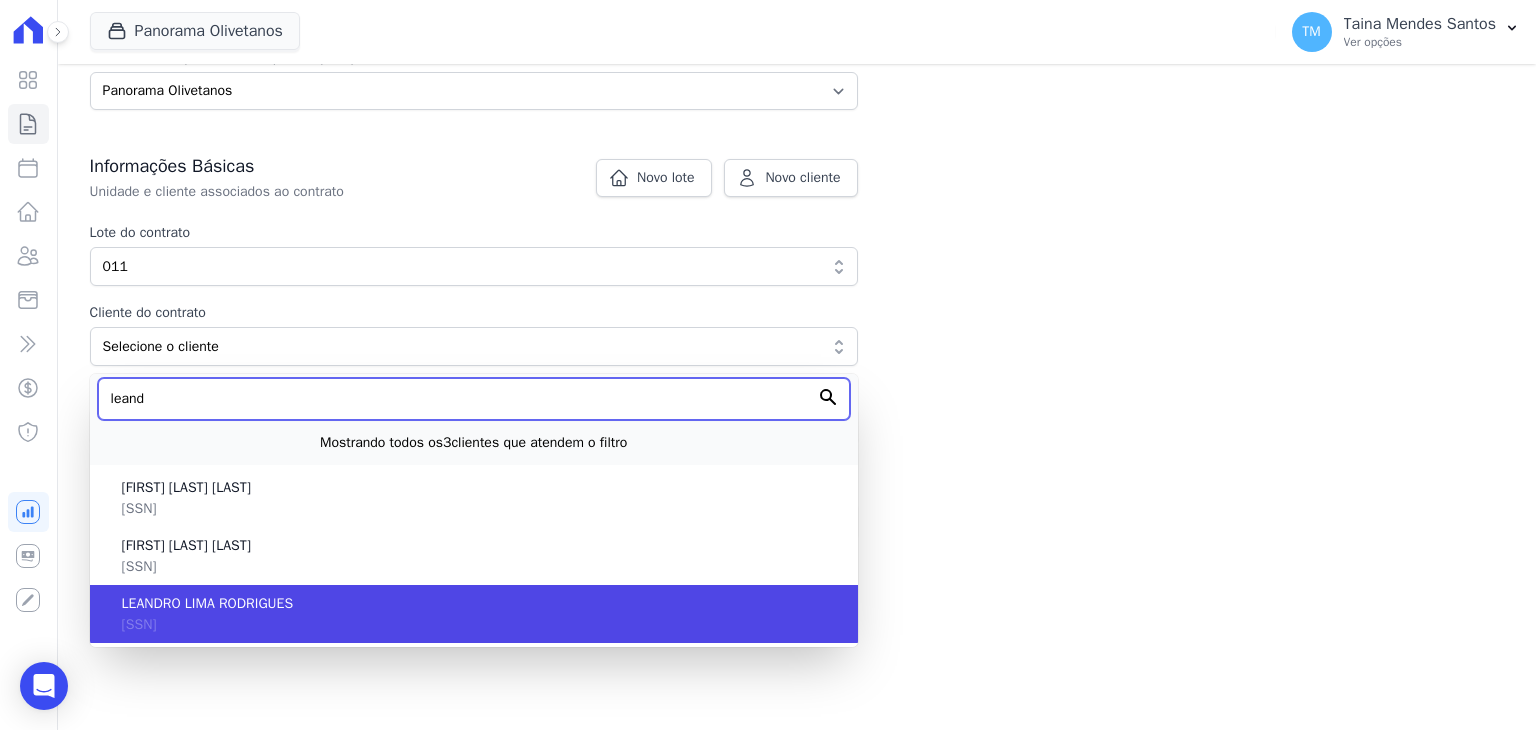 type on "leand" 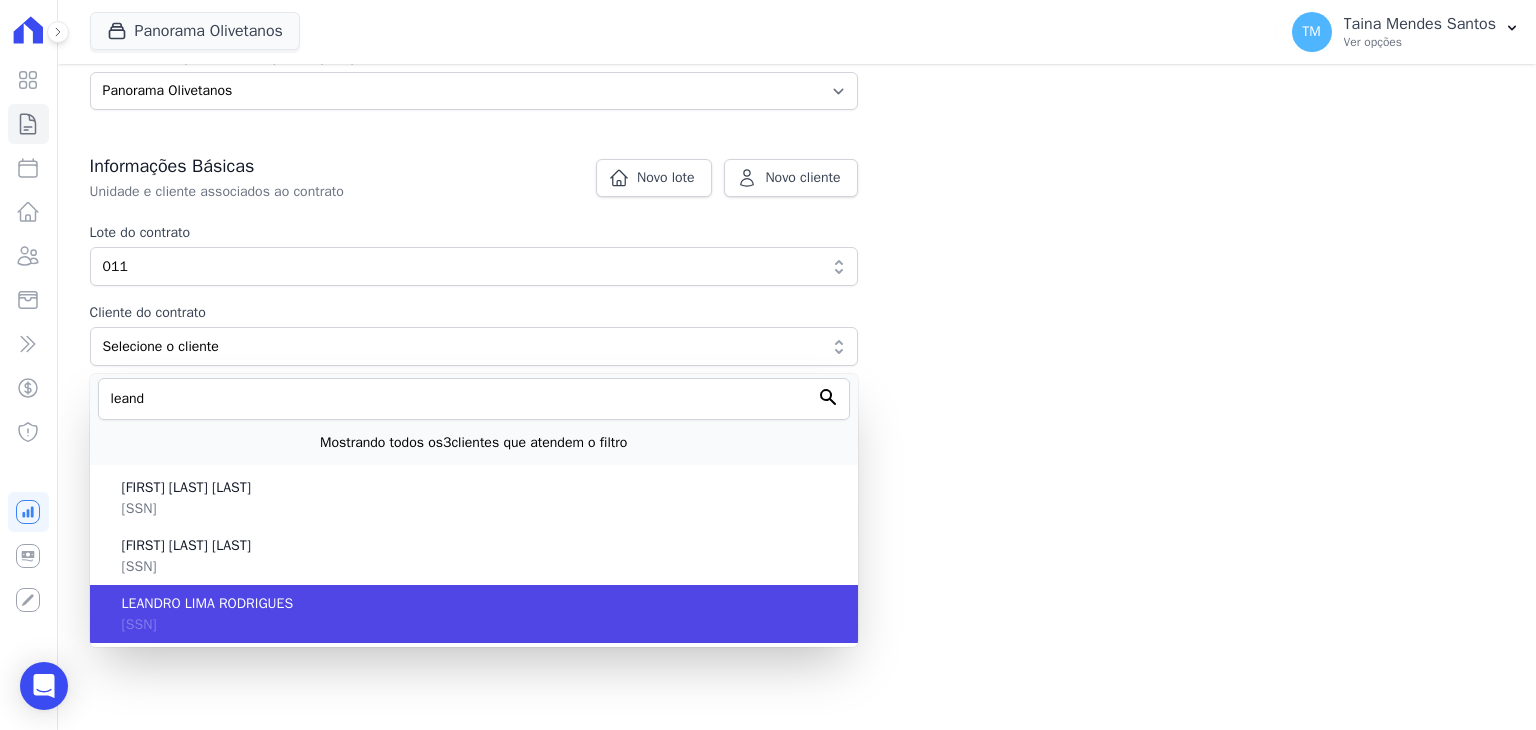click on "LEANDRO LIMA RODRIGUES
345.883.818-06" at bounding box center [474, 614] 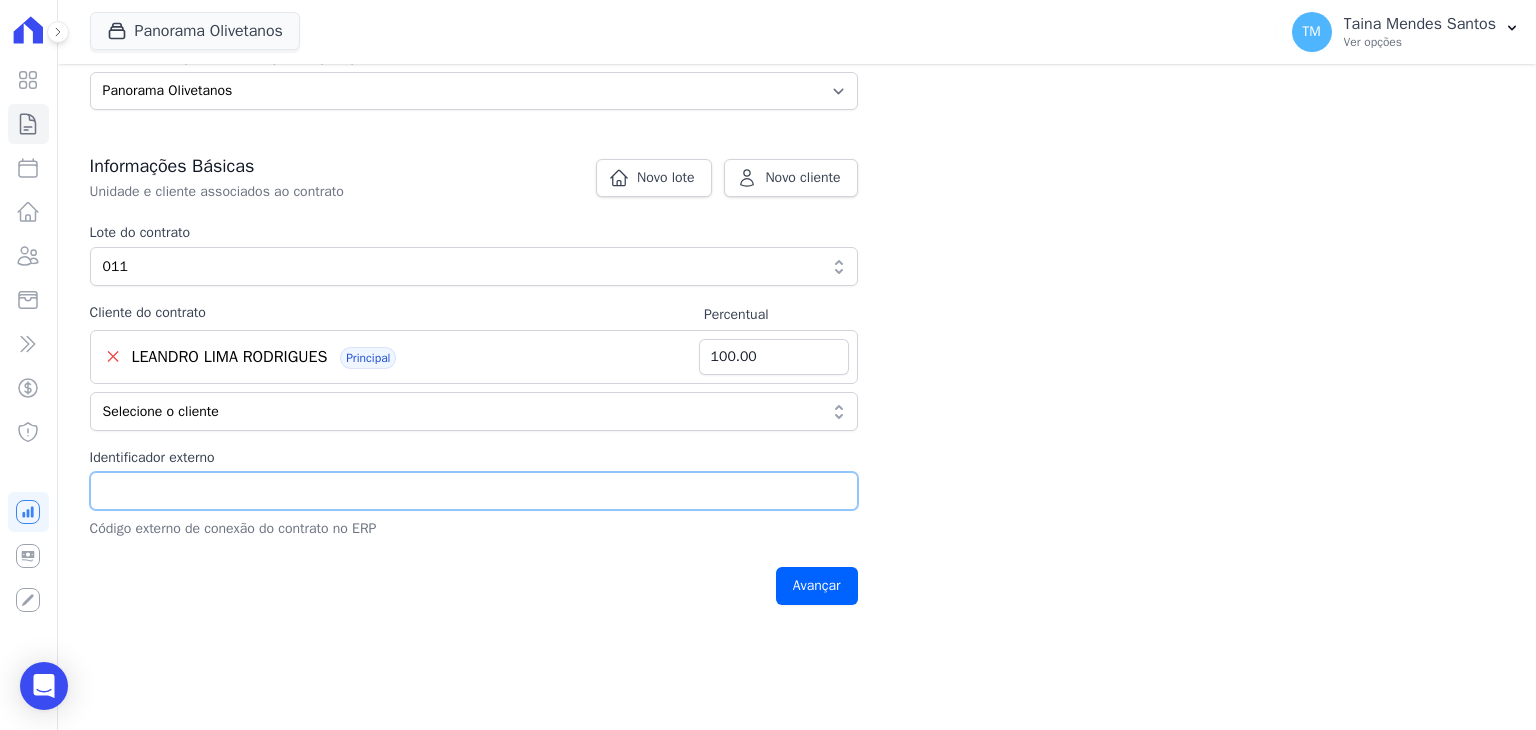 click on "Identificador externo" at bounding box center (474, 491) 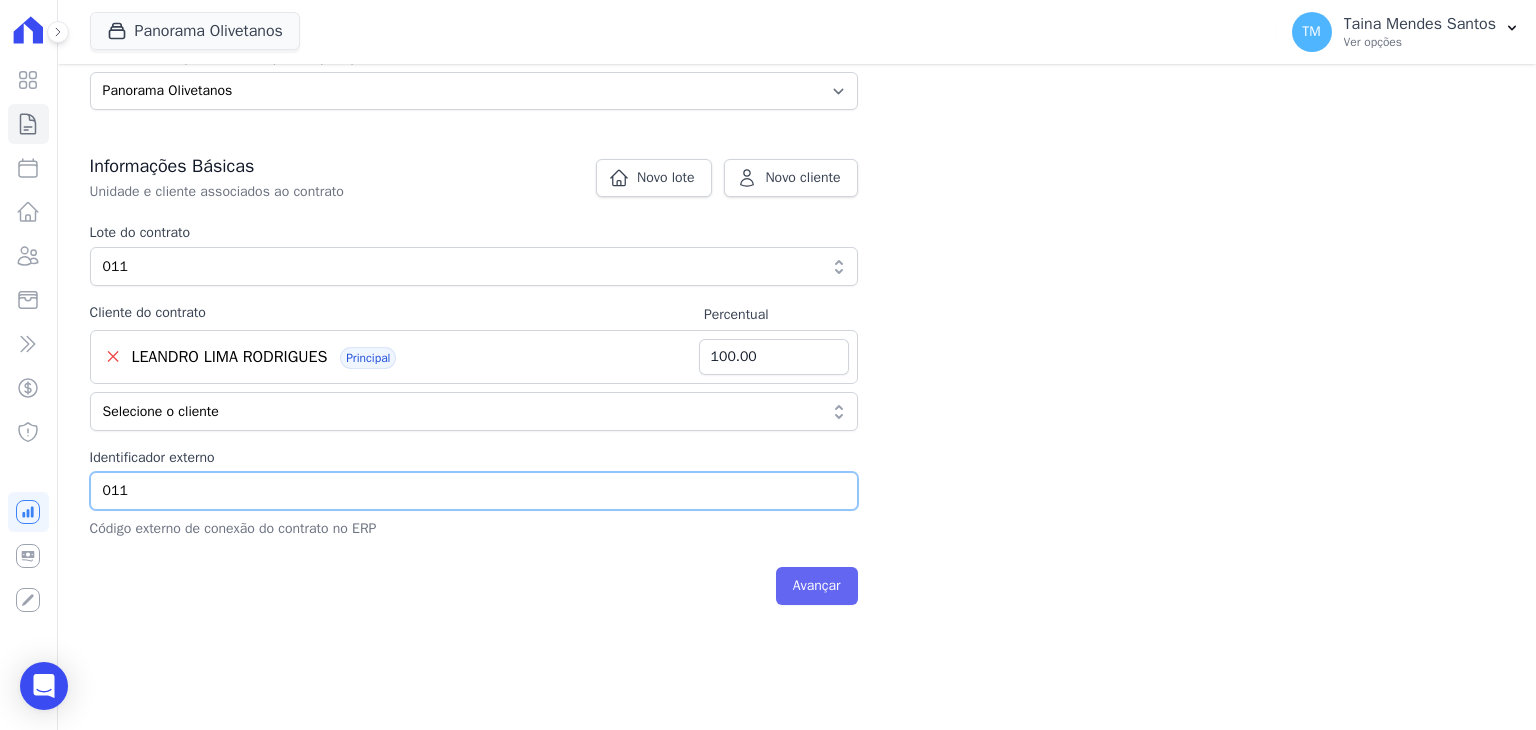 type on "011" 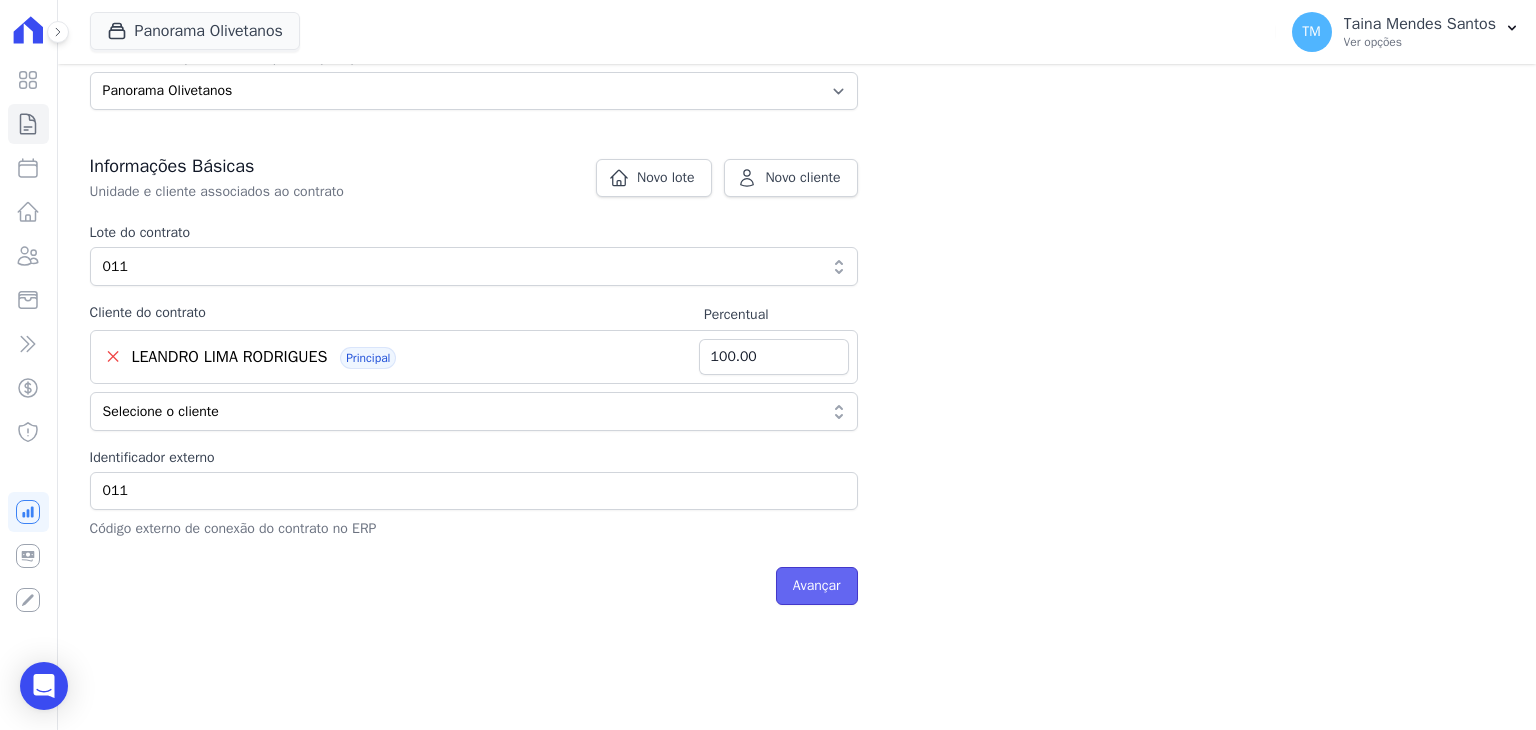 click on "Avançar" at bounding box center (817, 586) 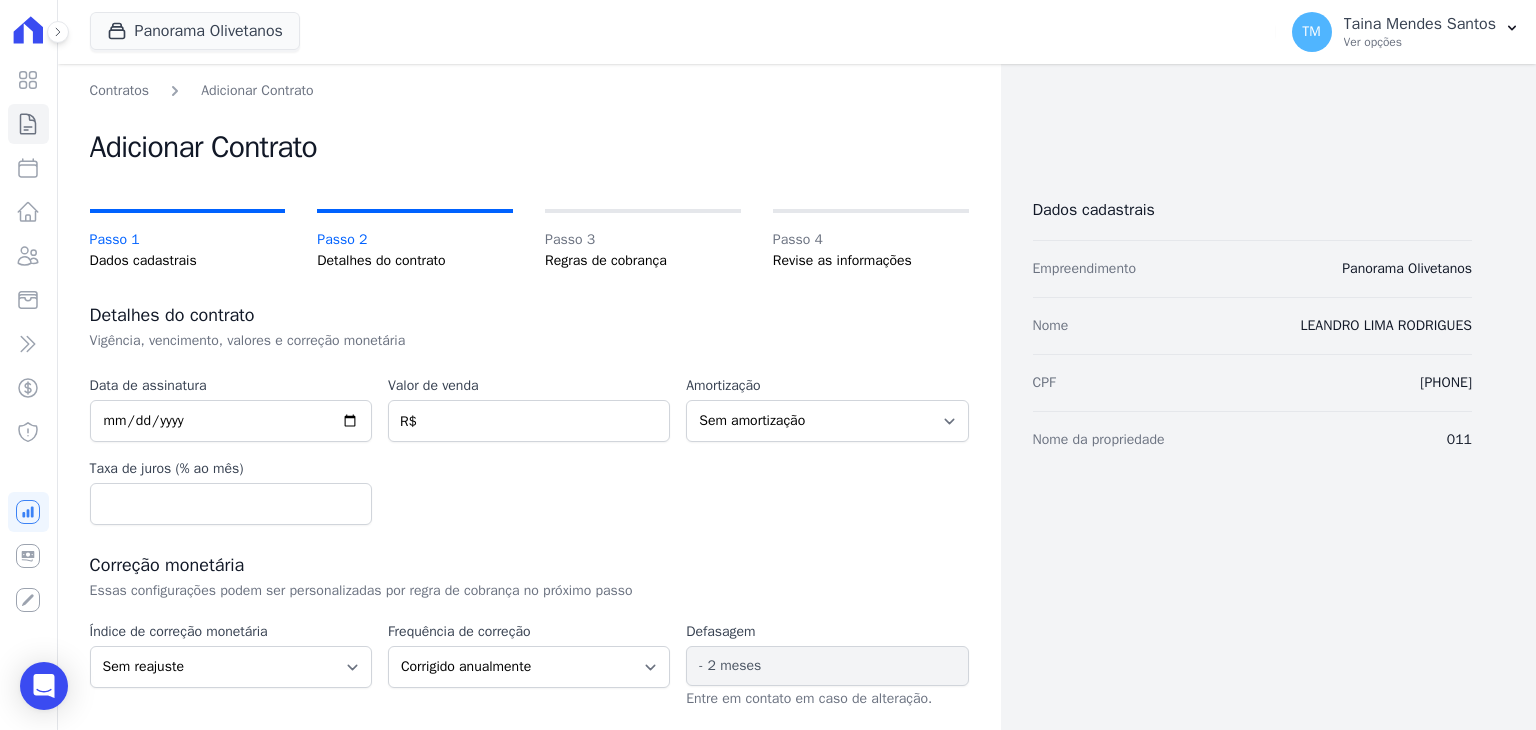 scroll, scrollTop: 0, scrollLeft: 0, axis: both 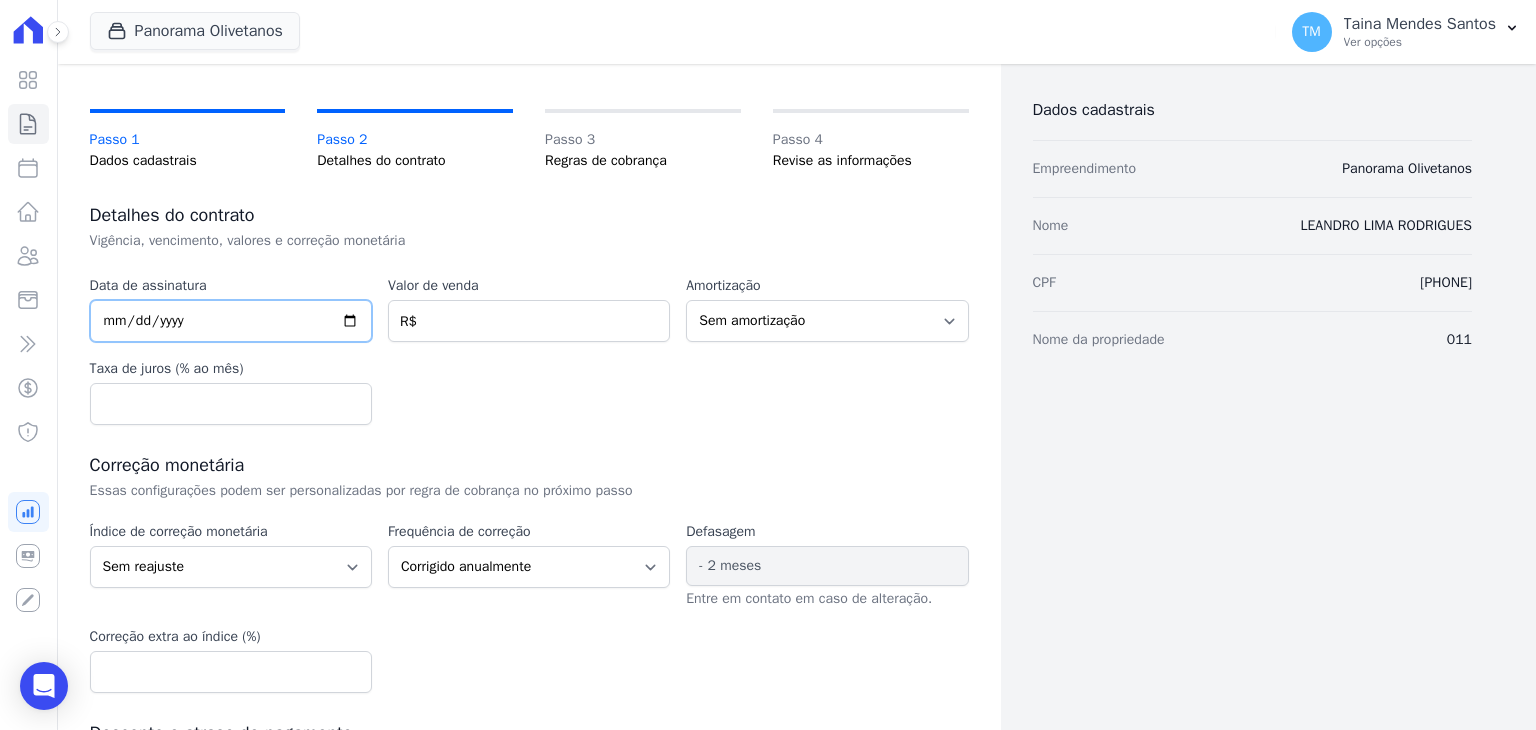 click at bounding box center [231, 321] 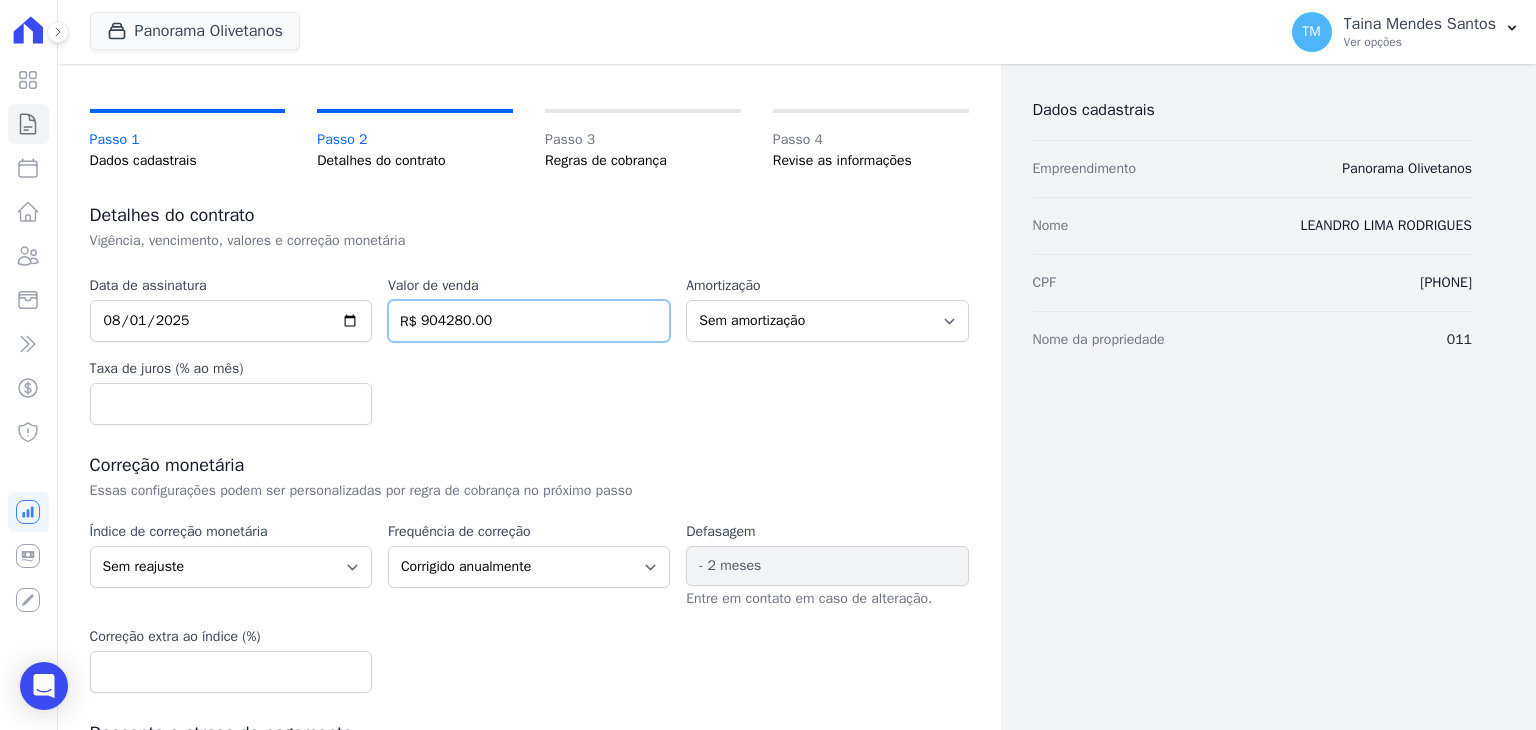 type on "904280.00" 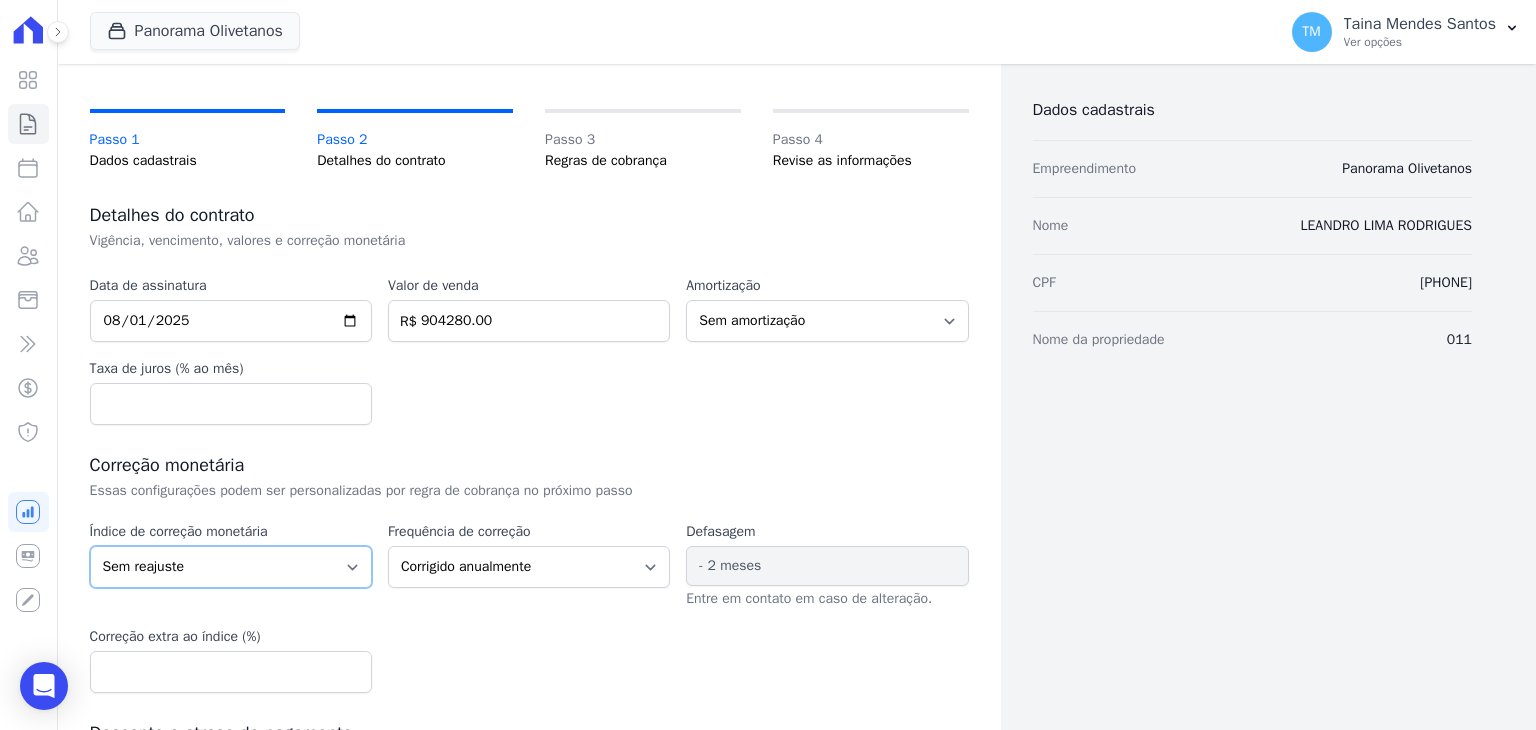 click on "Sem reajuste
Média dos últimos 12 meses acumulado de INCCM
Média dos últimos 12 meses acumulado de IPCA
DI
Reajuste fixo
ICCRJ
IGPDI
IGPM
INCCDI
INCCM
INPC
IPCA
TR" at bounding box center (231, 567) 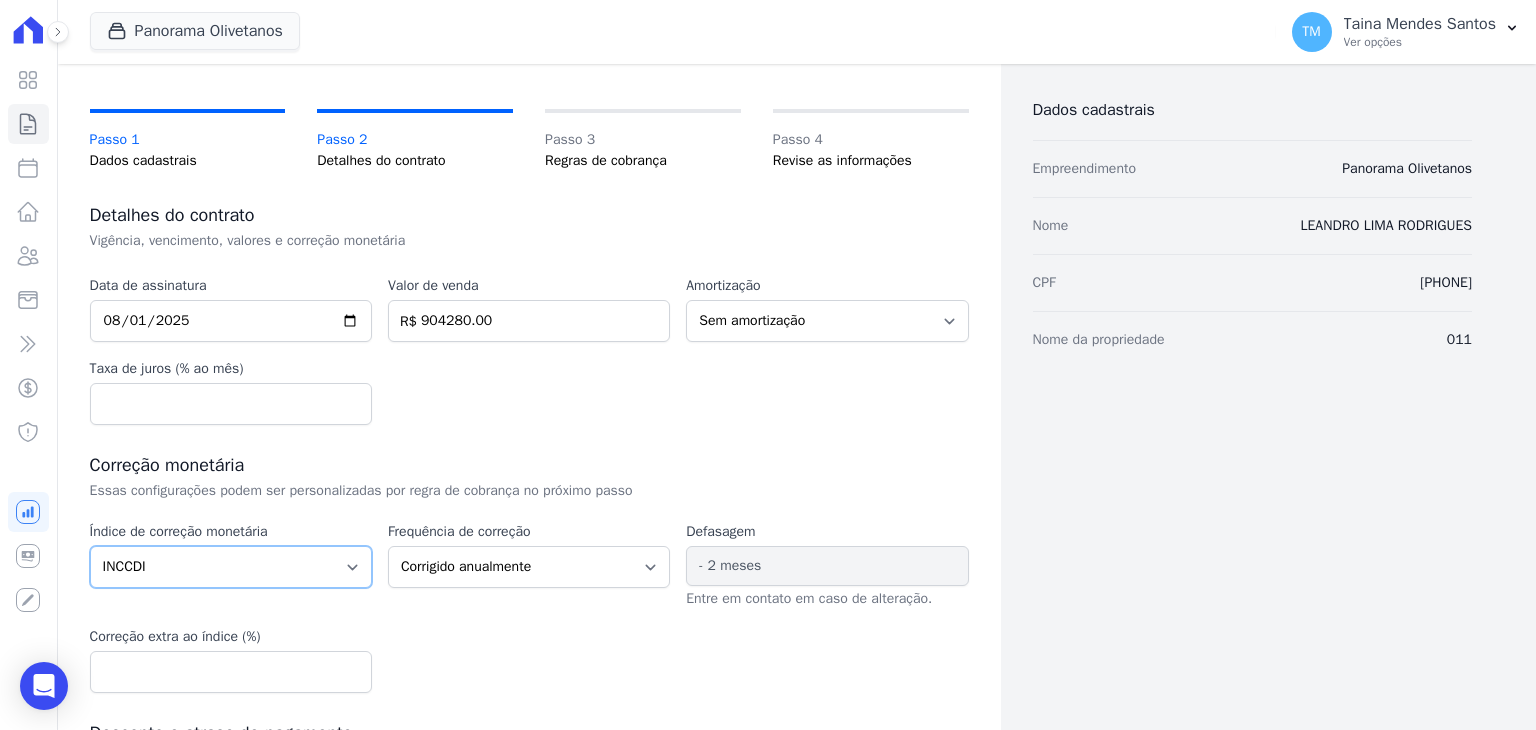 click on "Sem reajuste
Média dos últimos 12 meses acumulado de INCCM
Média dos últimos 12 meses acumulado de IPCA
DI
Reajuste fixo
ICCRJ
IGPDI
IGPM
INCCDI
INCCM
INPC
IPCA
TR" at bounding box center (231, 567) 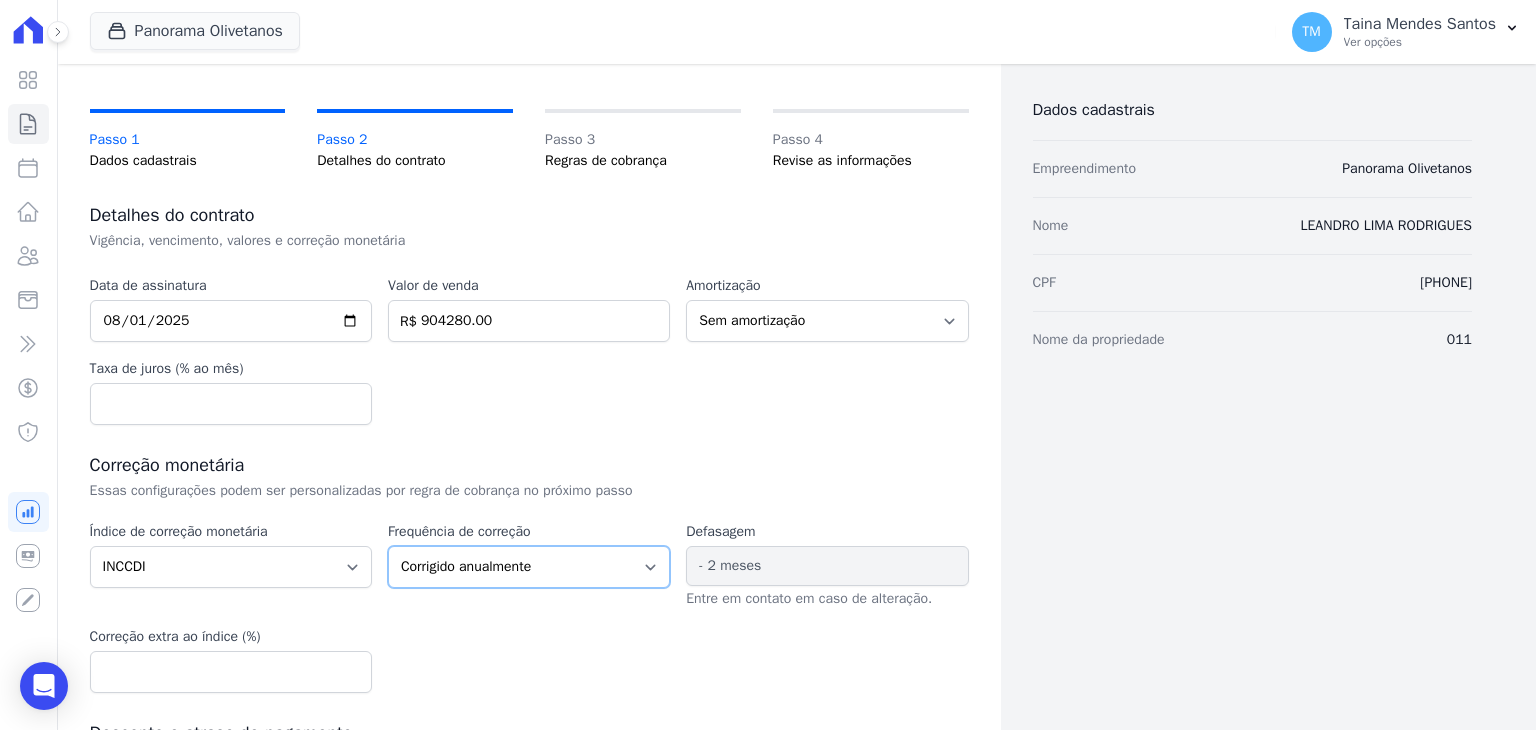 click on "Corrigido semestralmente
Corrigido mensalmente
Corrigido anualmente" at bounding box center (529, 567) 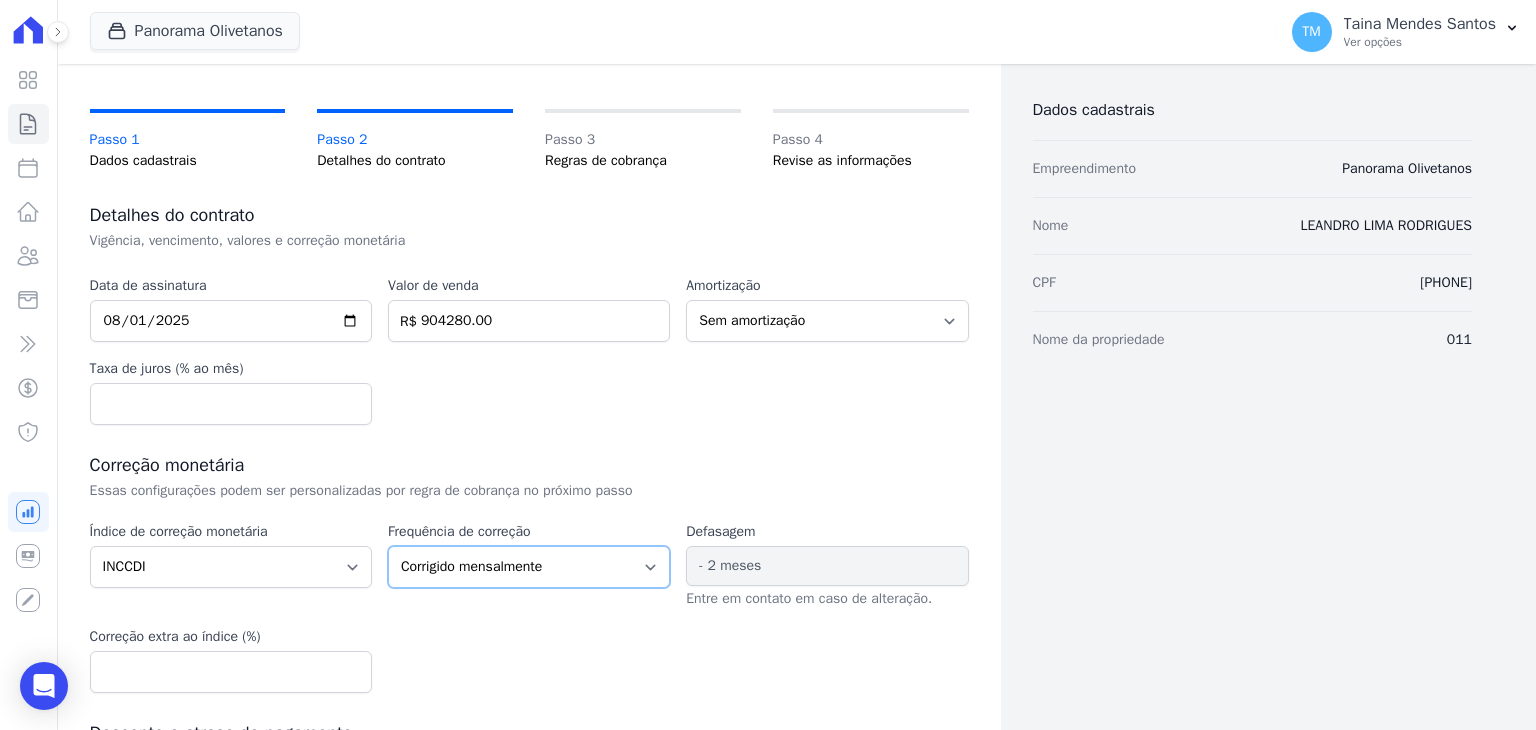 click on "Corrigido semestralmente
Corrigido mensalmente
Corrigido anualmente" at bounding box center [529, 567] 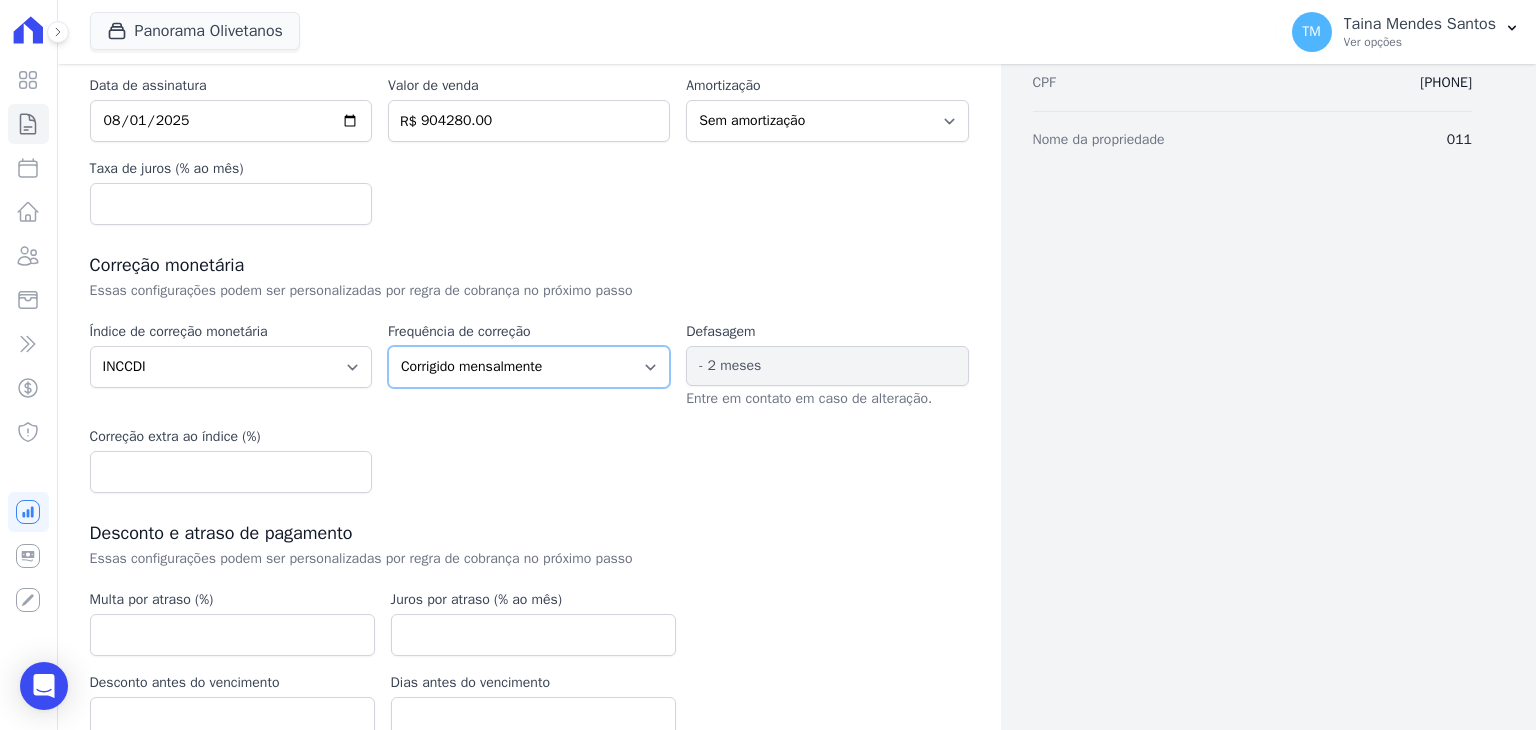 scroll, scrollTop: 400, scrollLeft: 0, axis: vertical 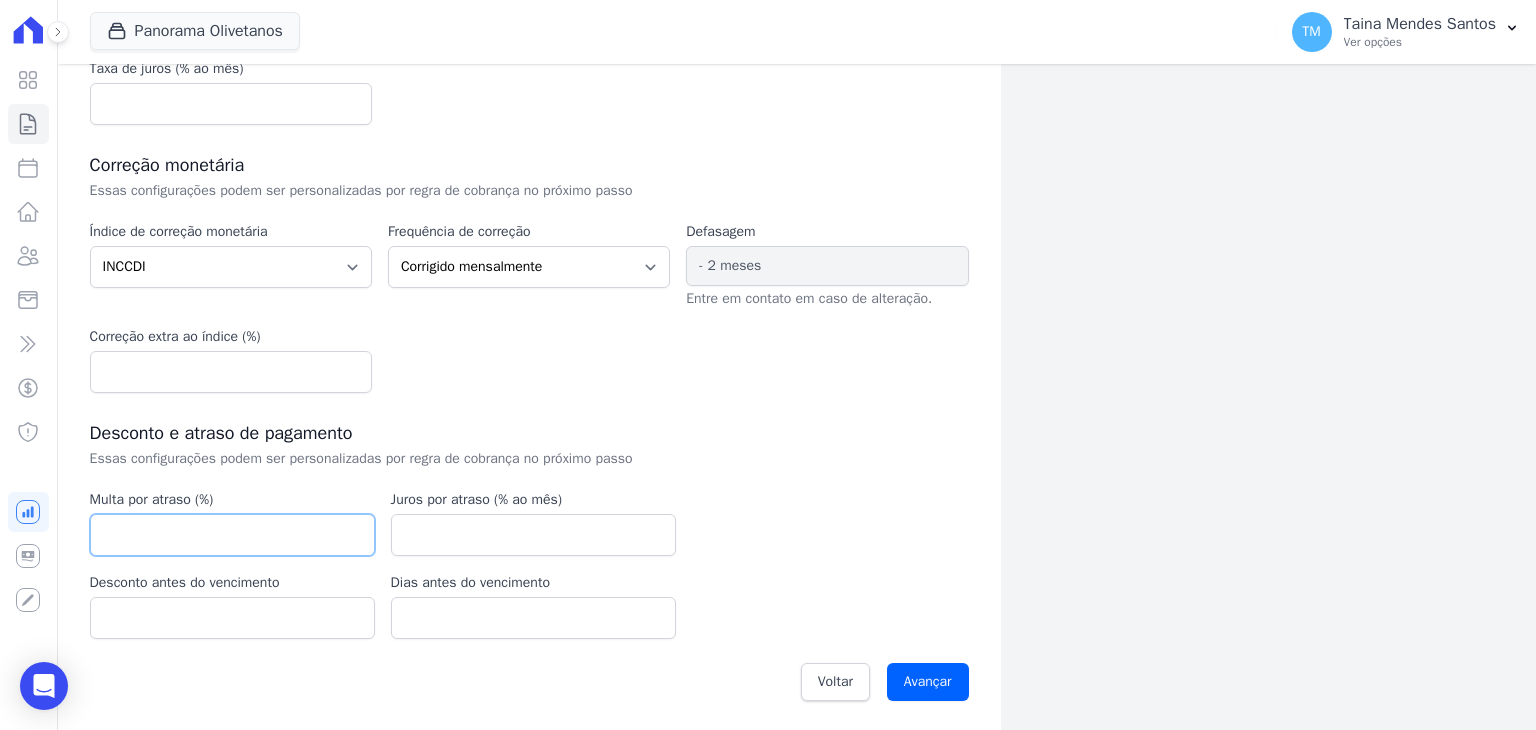 click at bounding box center (232, 535) 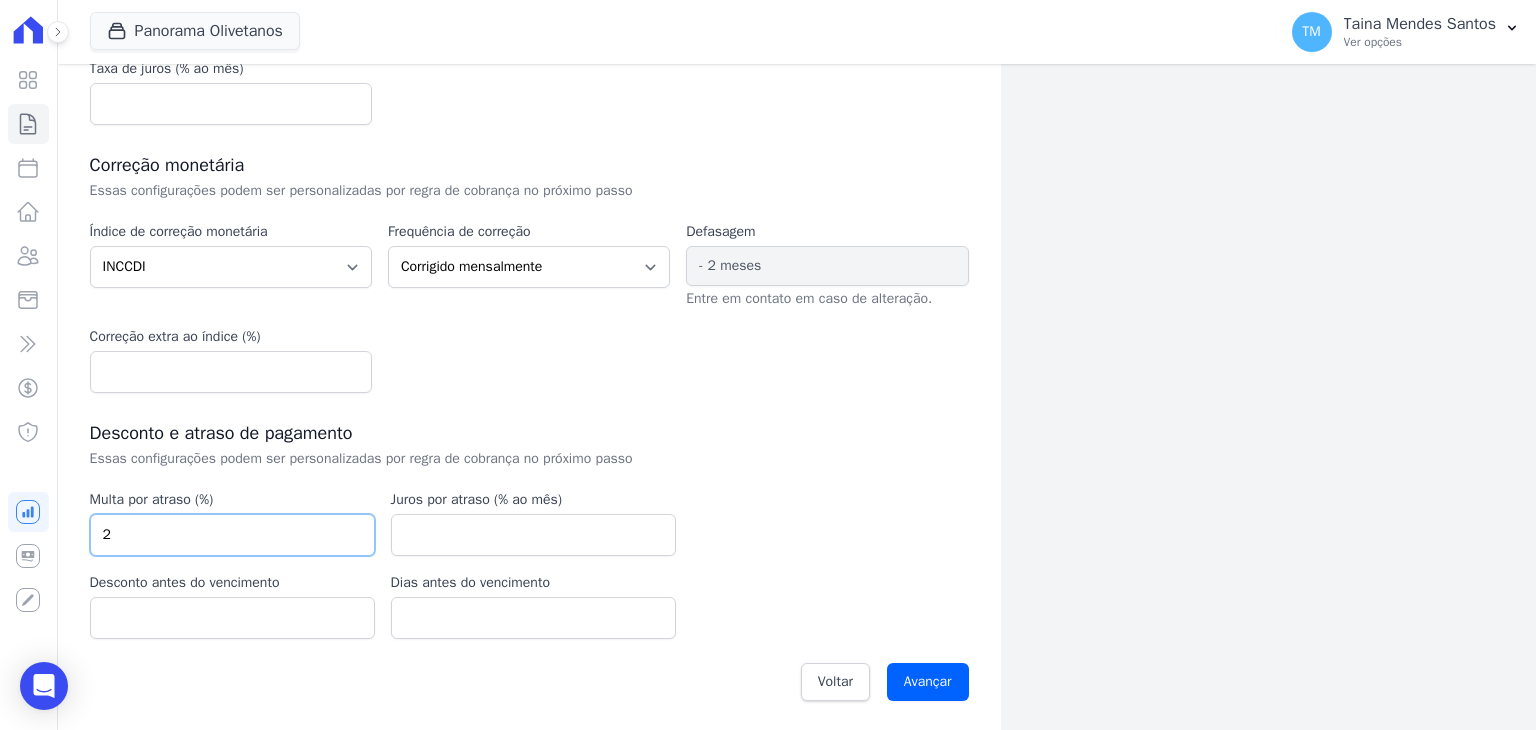 type on "2" 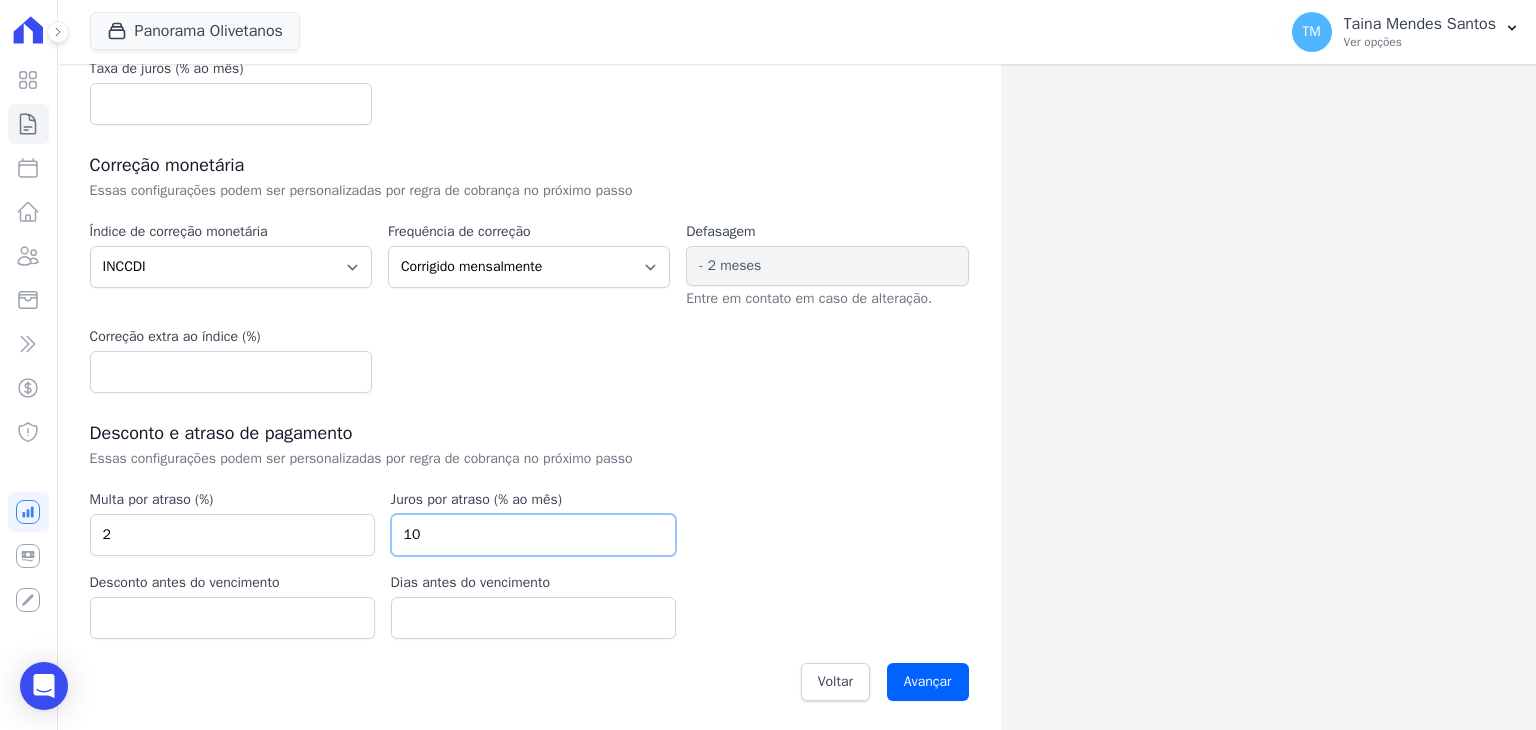 click on "10" at bounding box center [533, 535] 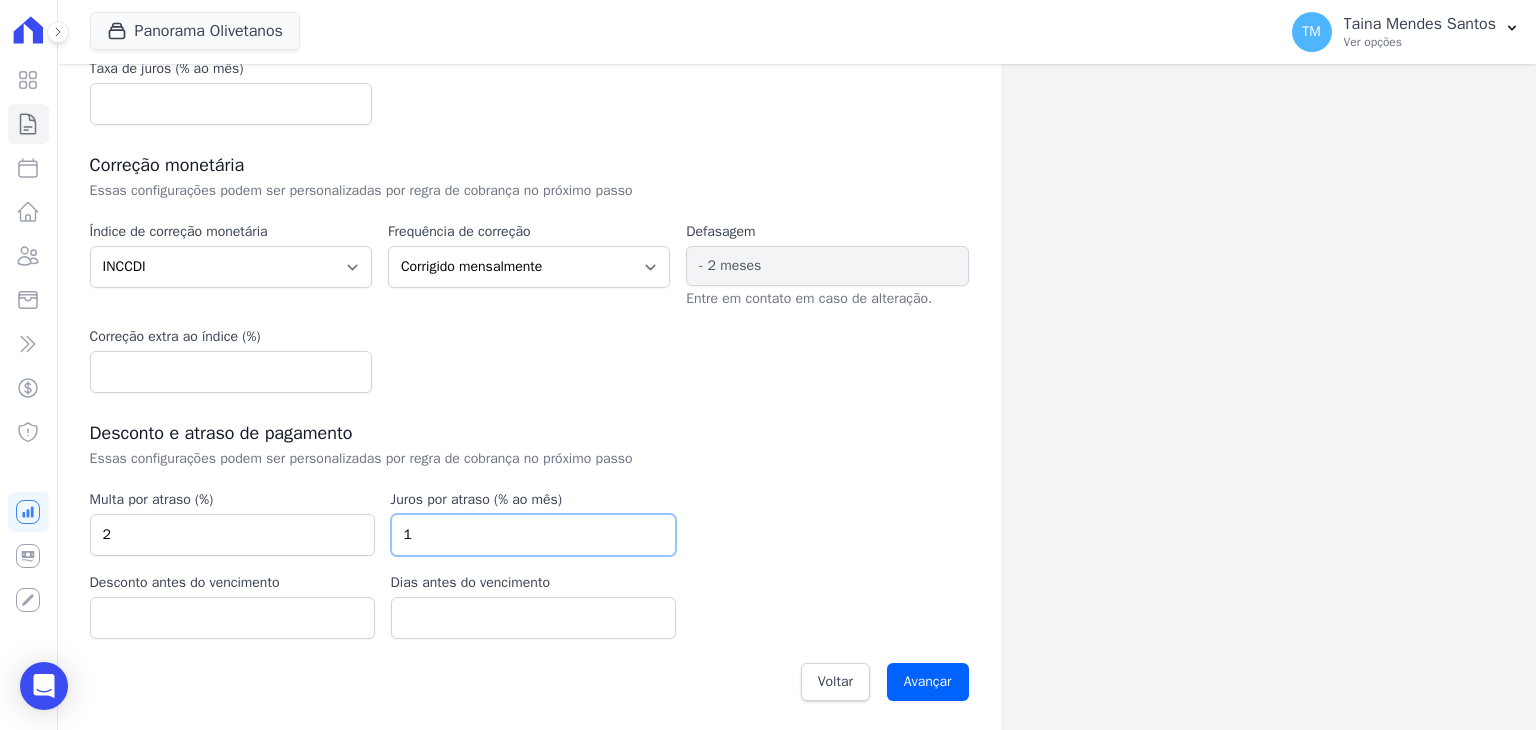 type on "1" 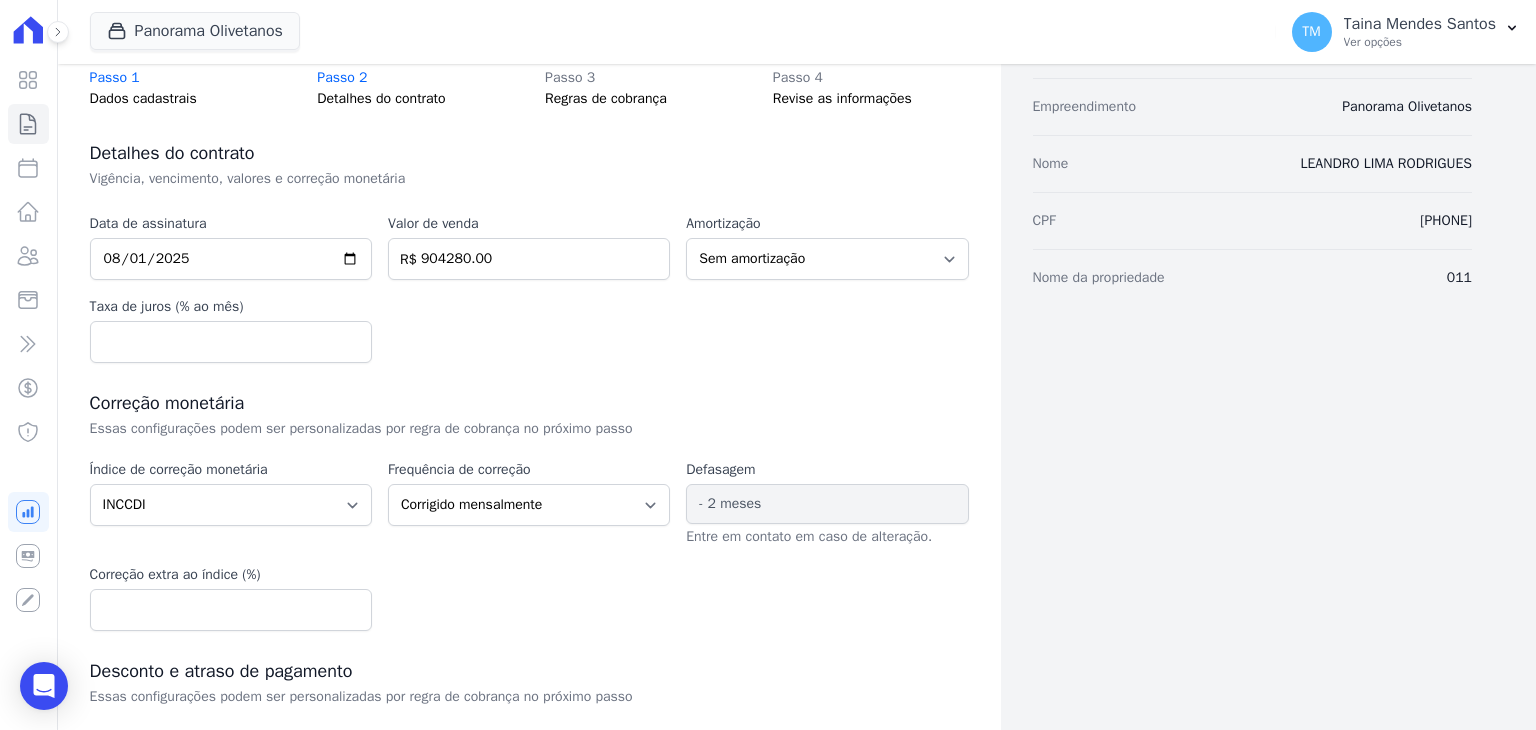scroll, scrollTop: 100, scrollLeft: 0, axis: vertical 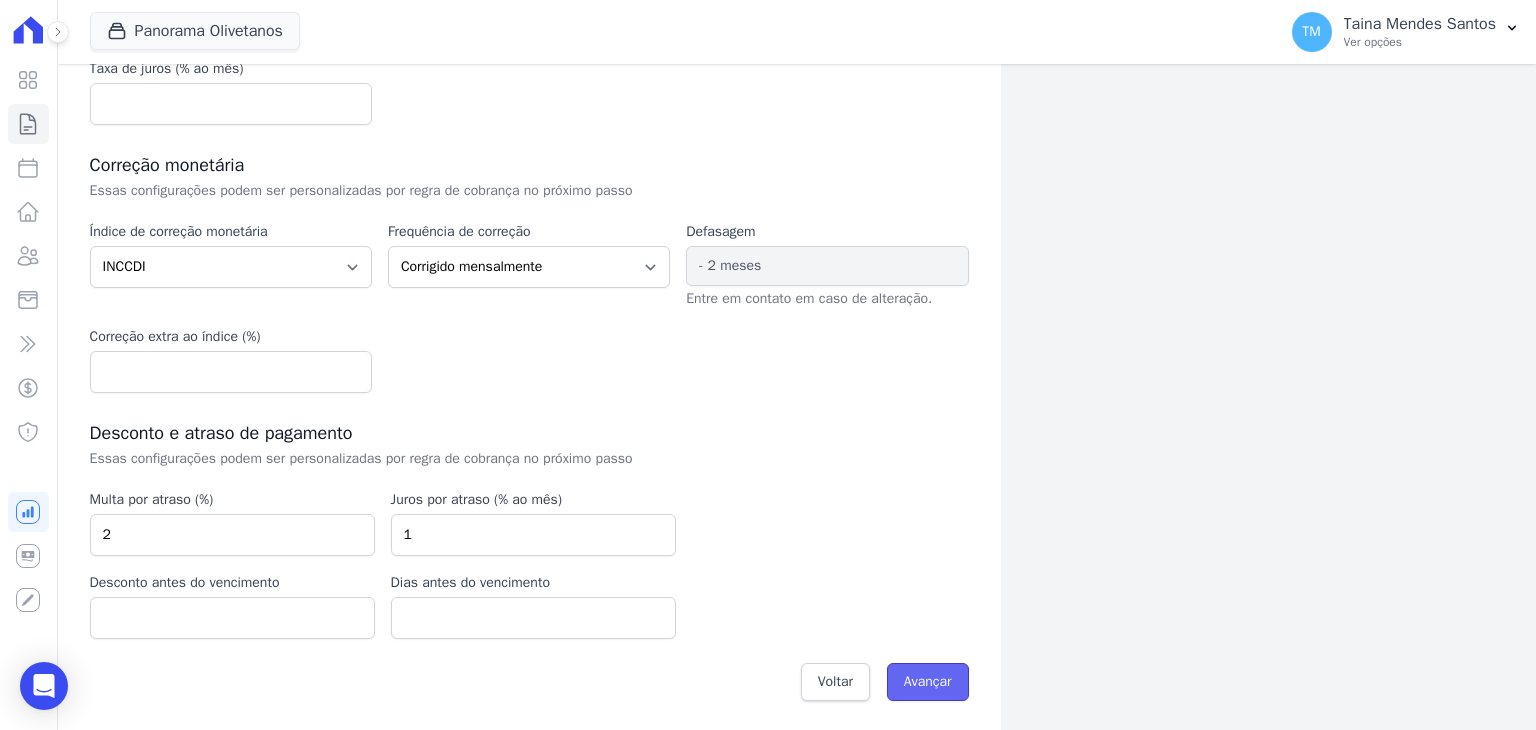 click on "Avançar" at bounding box center [928, 682] 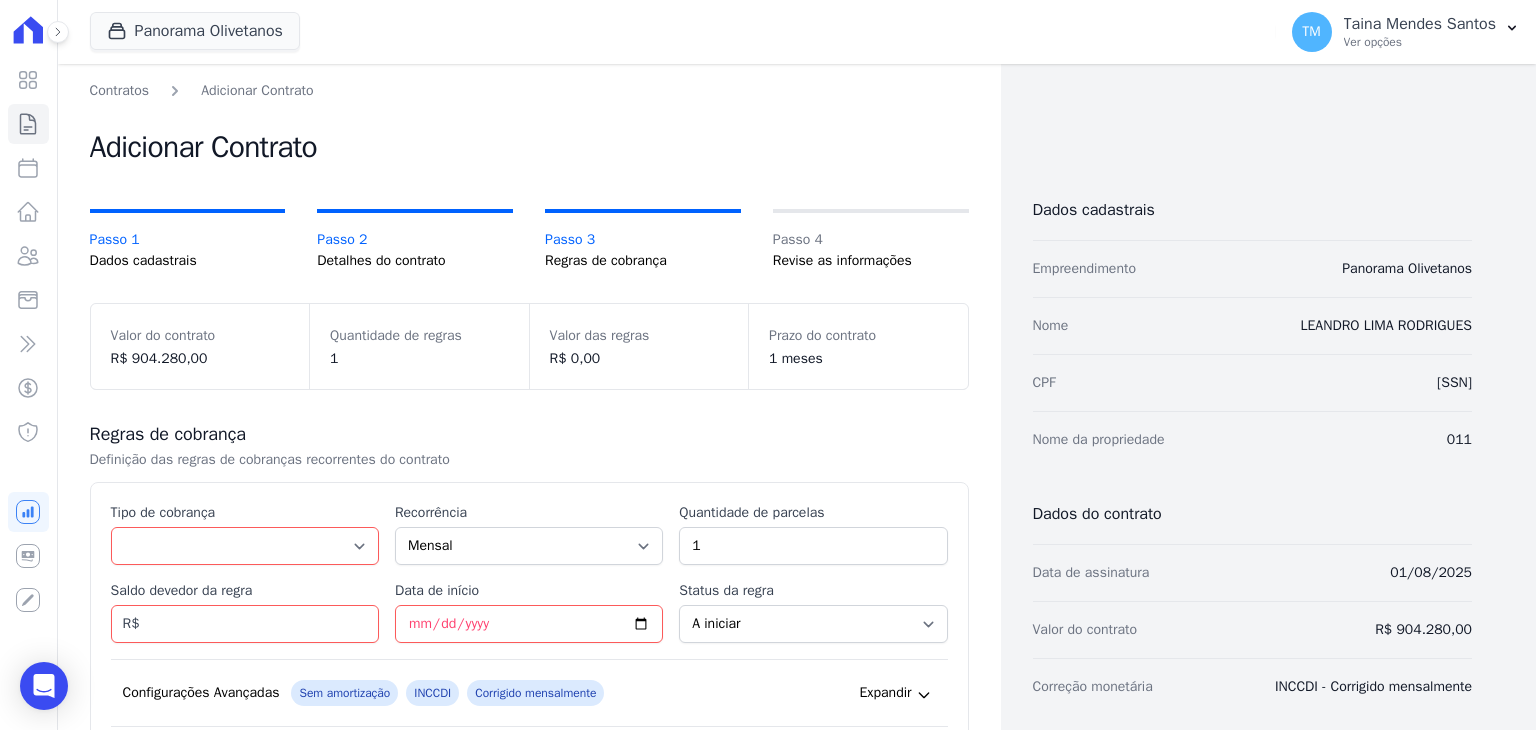 scroll, scrollTop: 0, scrollLeft: 0, axis: both 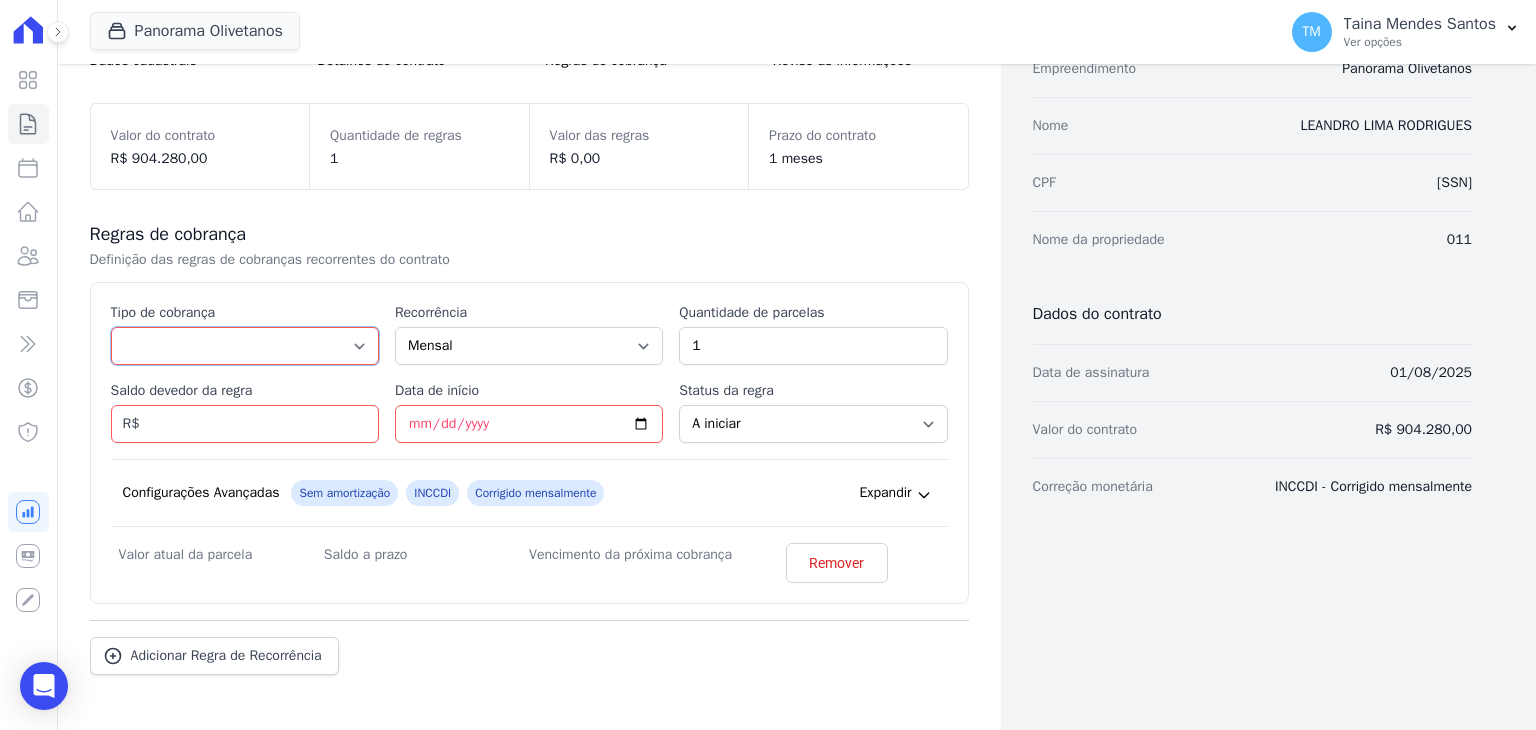 click on "Parcela Normal
Entrada
Sinal
Intercalada
Chaves
Pré-chaves
Pós-chaves
Impostos
Quitação
Outro
Financiamento Bancário" at bounding box center [245, 346] 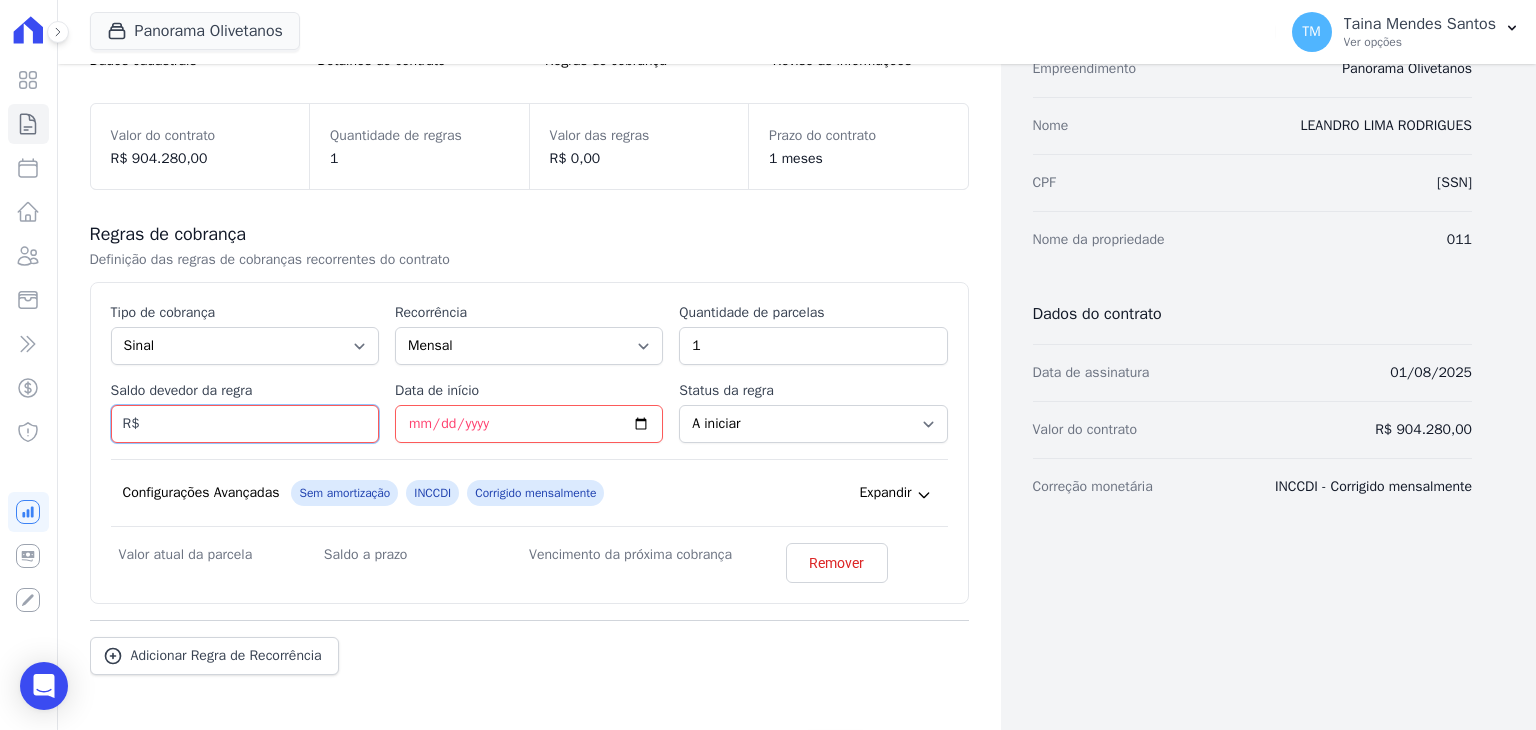 click on "Saldo devedor da regra" at bounding box center [245, 424] 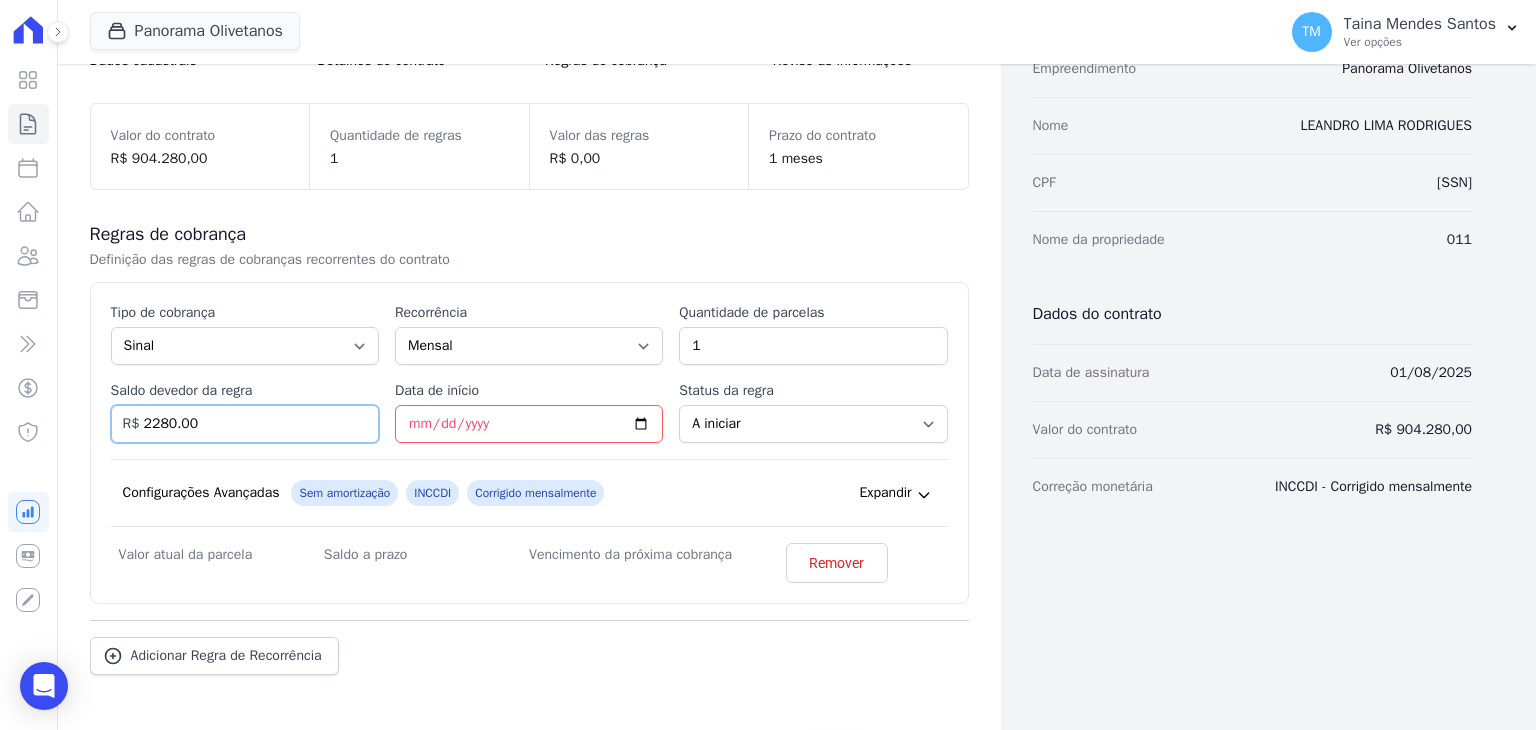 type on "2280.00" 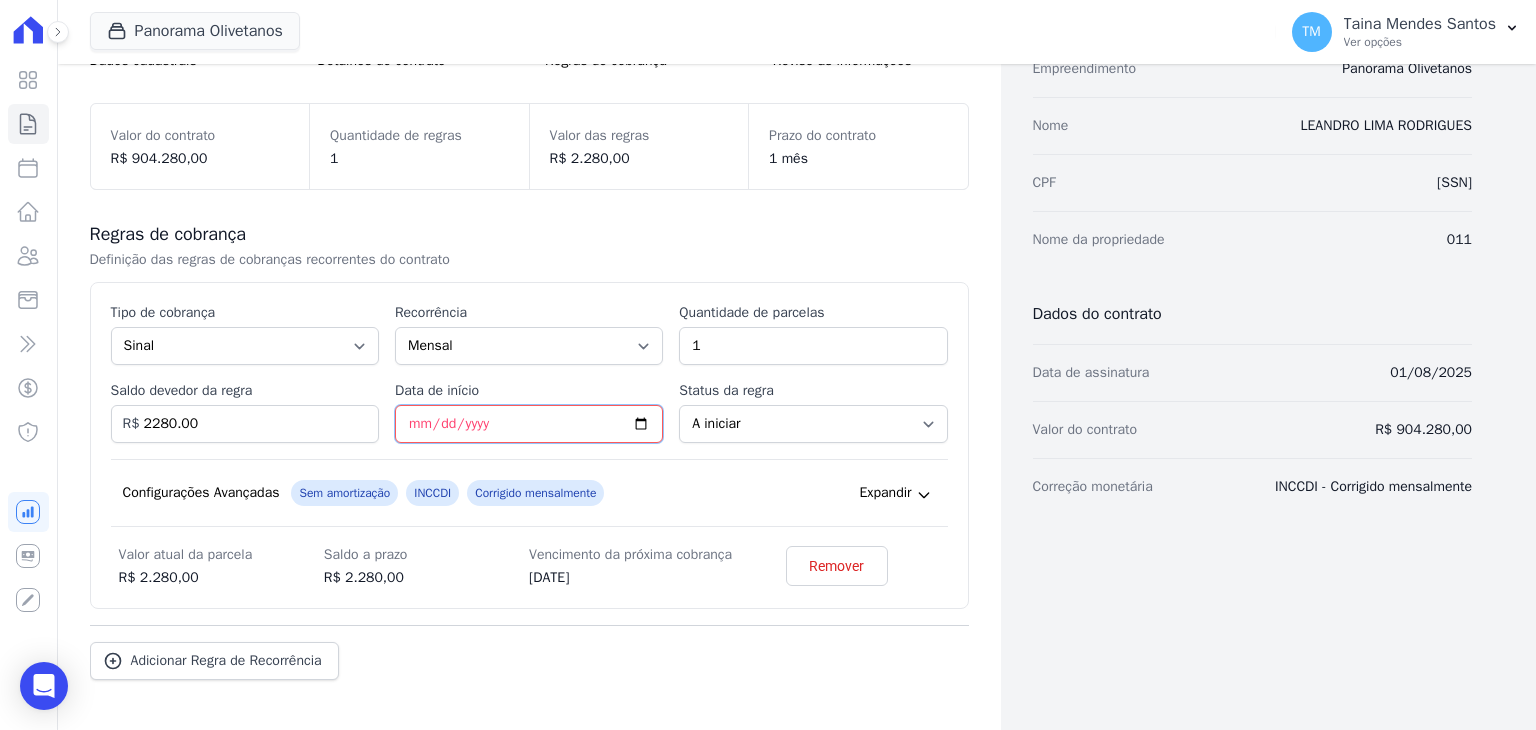 type on "[DATE]" 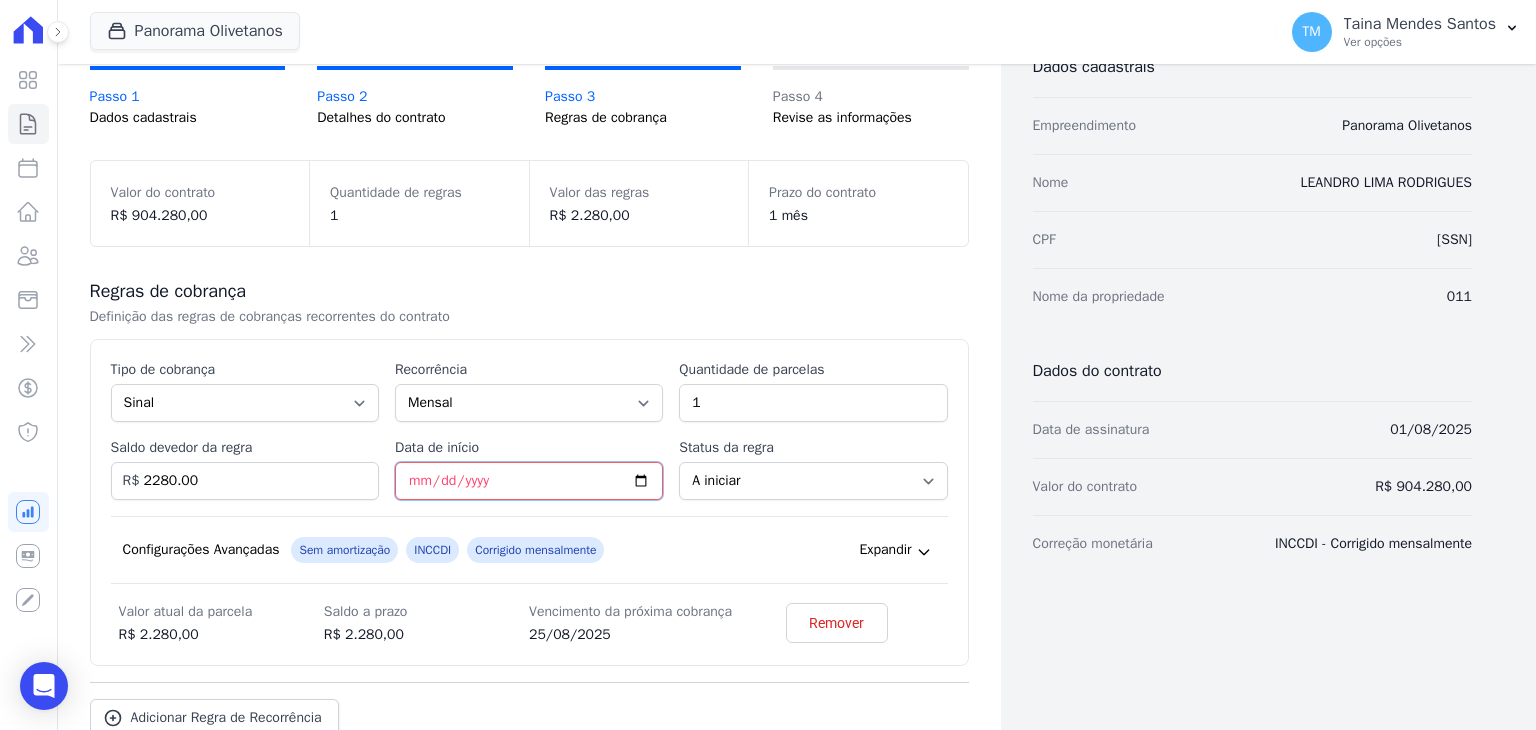 scroll, scrollTop: 0, scrollLeft: 0, axis: both 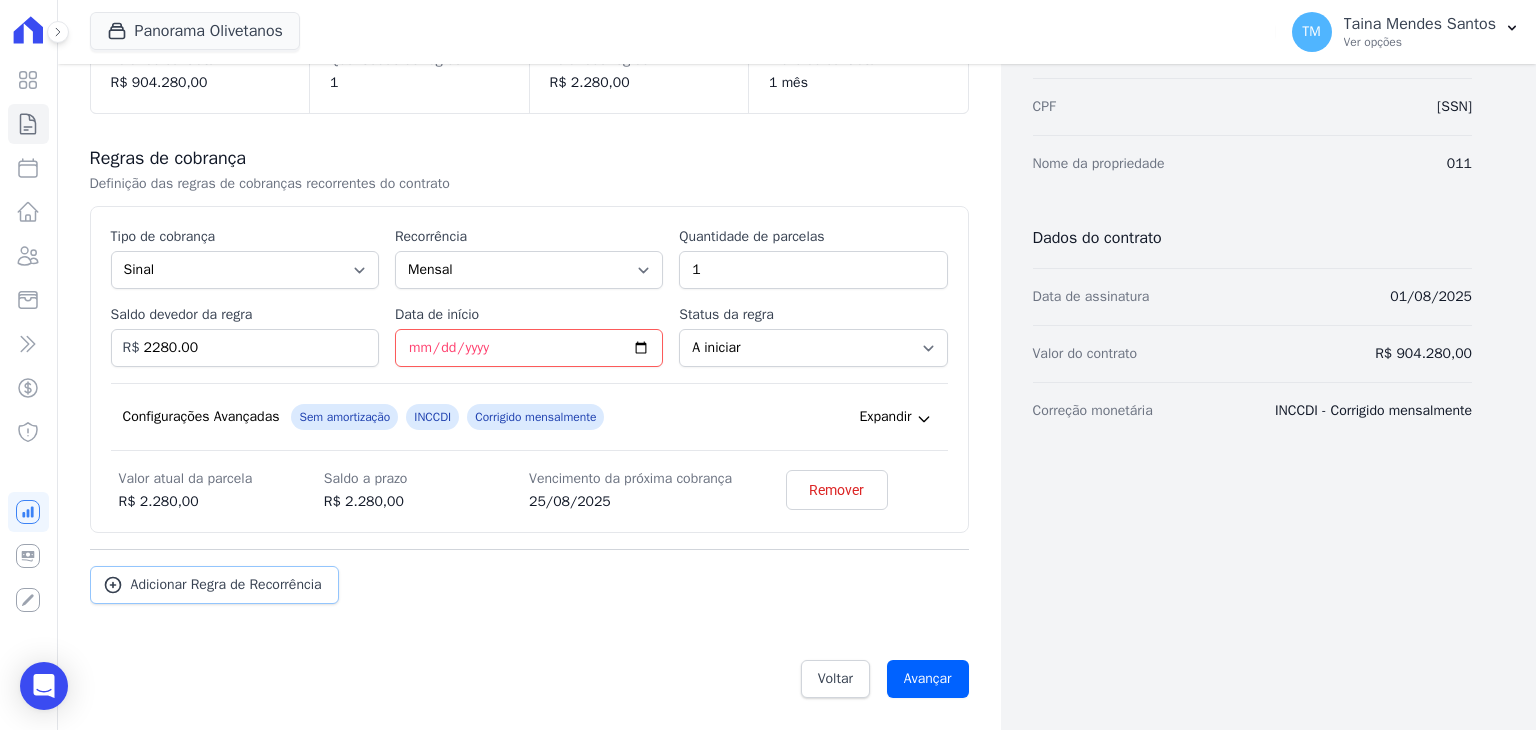 click on "Adicionar Regra de Recorrência" at bounding box center [226, 585] 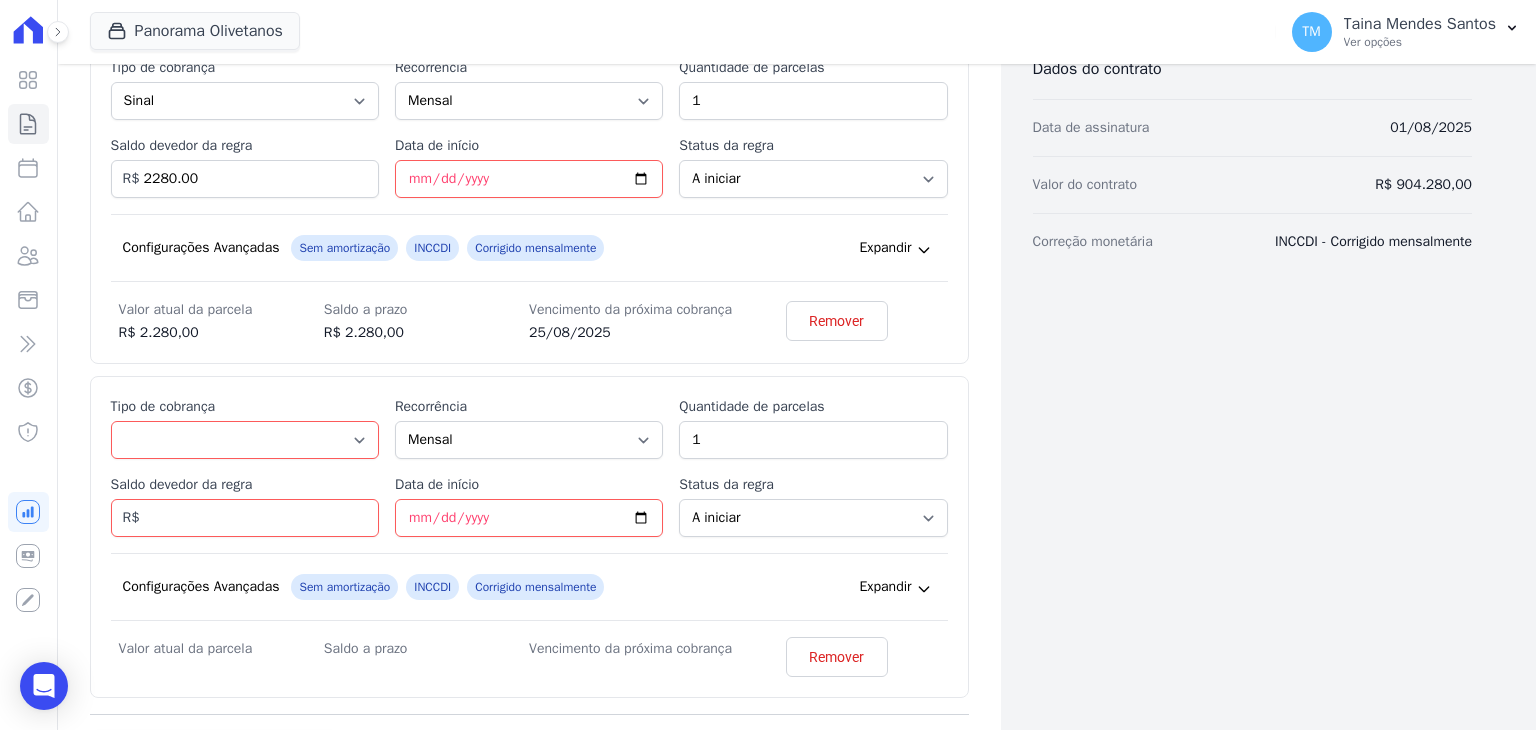 scroll, scrollTop: 498, scrollLeft: 0, axis: vertical 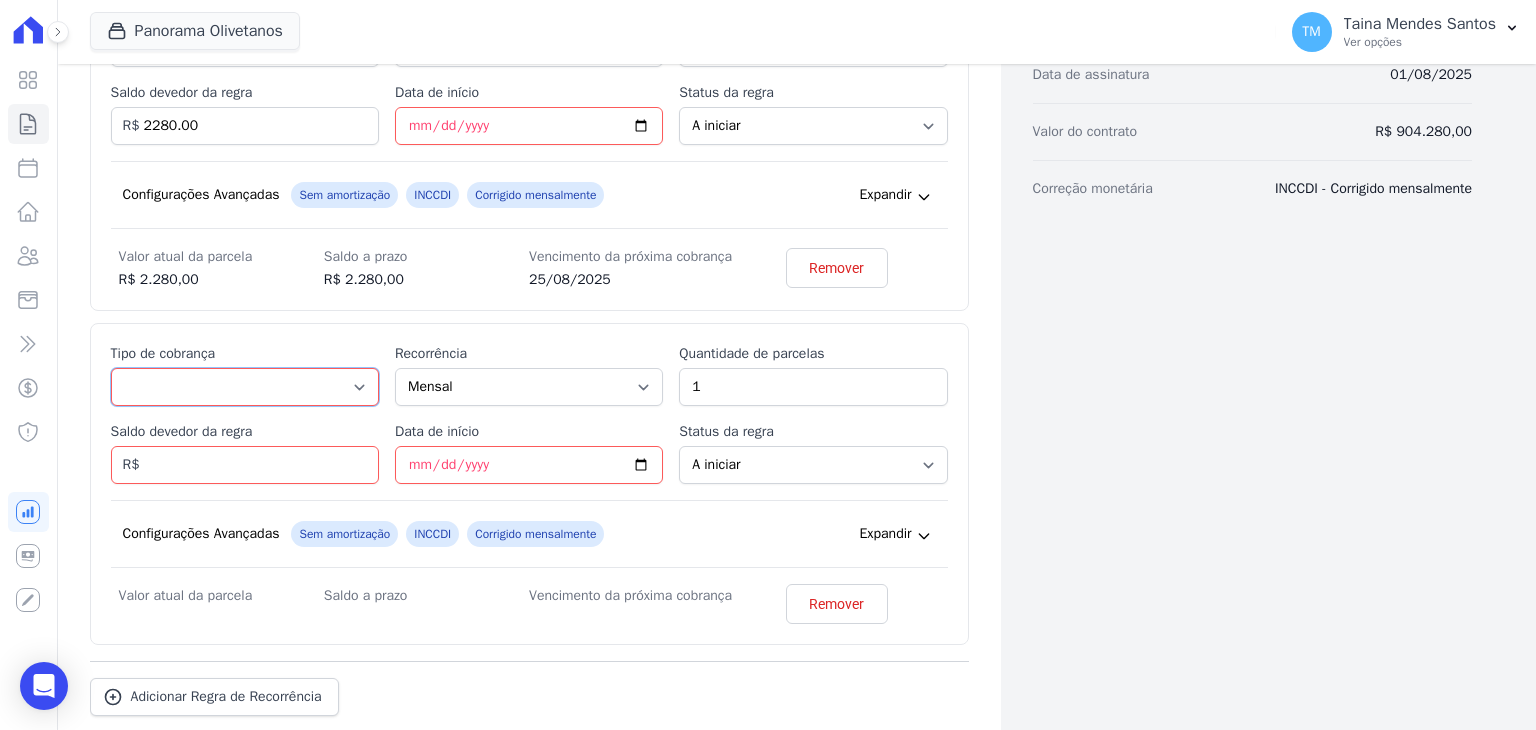 click on "Parcela Normal
Entrada
Sinal
Intercalada
Chaves
Pré-chaves
Pós-chaves
Impostos
Quitação
Outro
Financiamento Bancário" at bounding box center [245, 387] 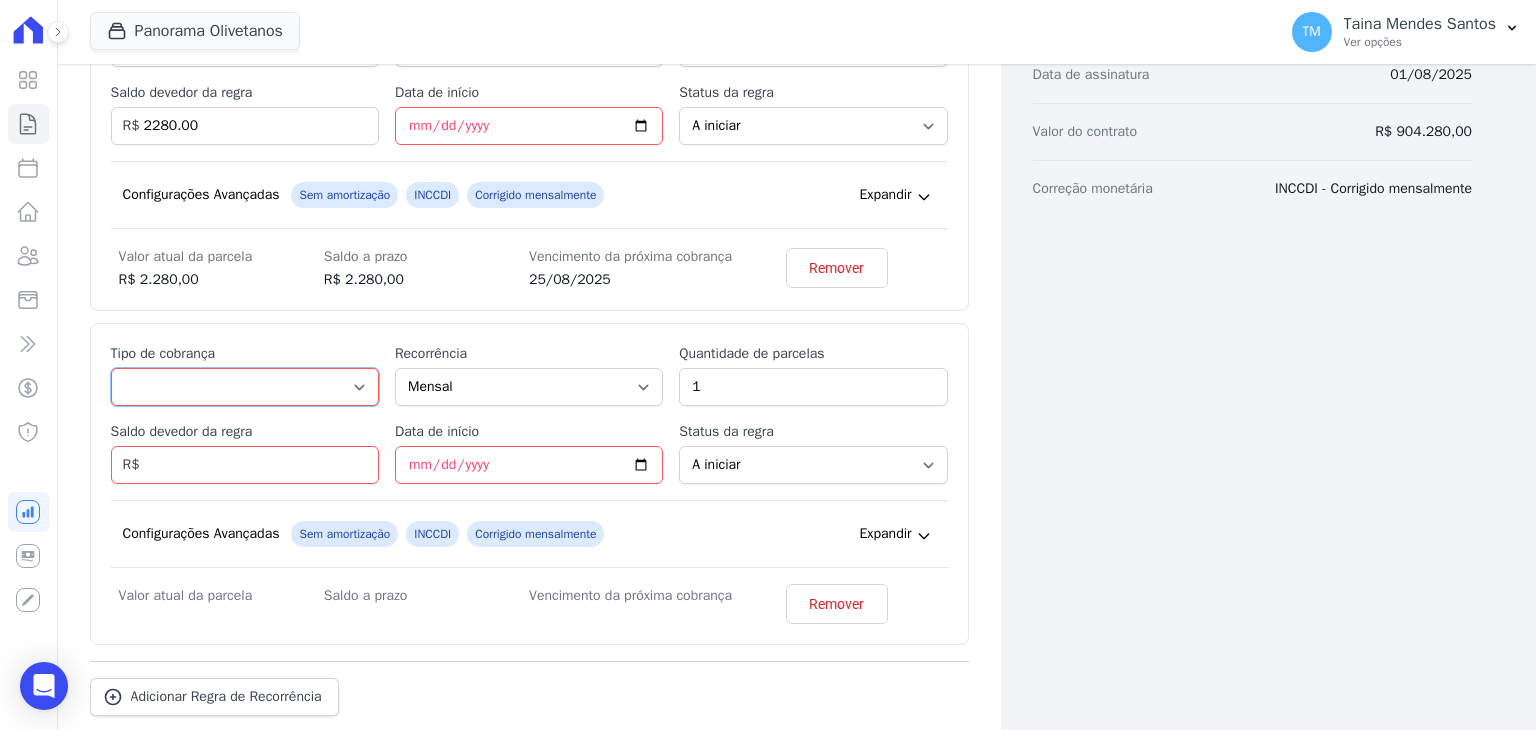 select on "standard" 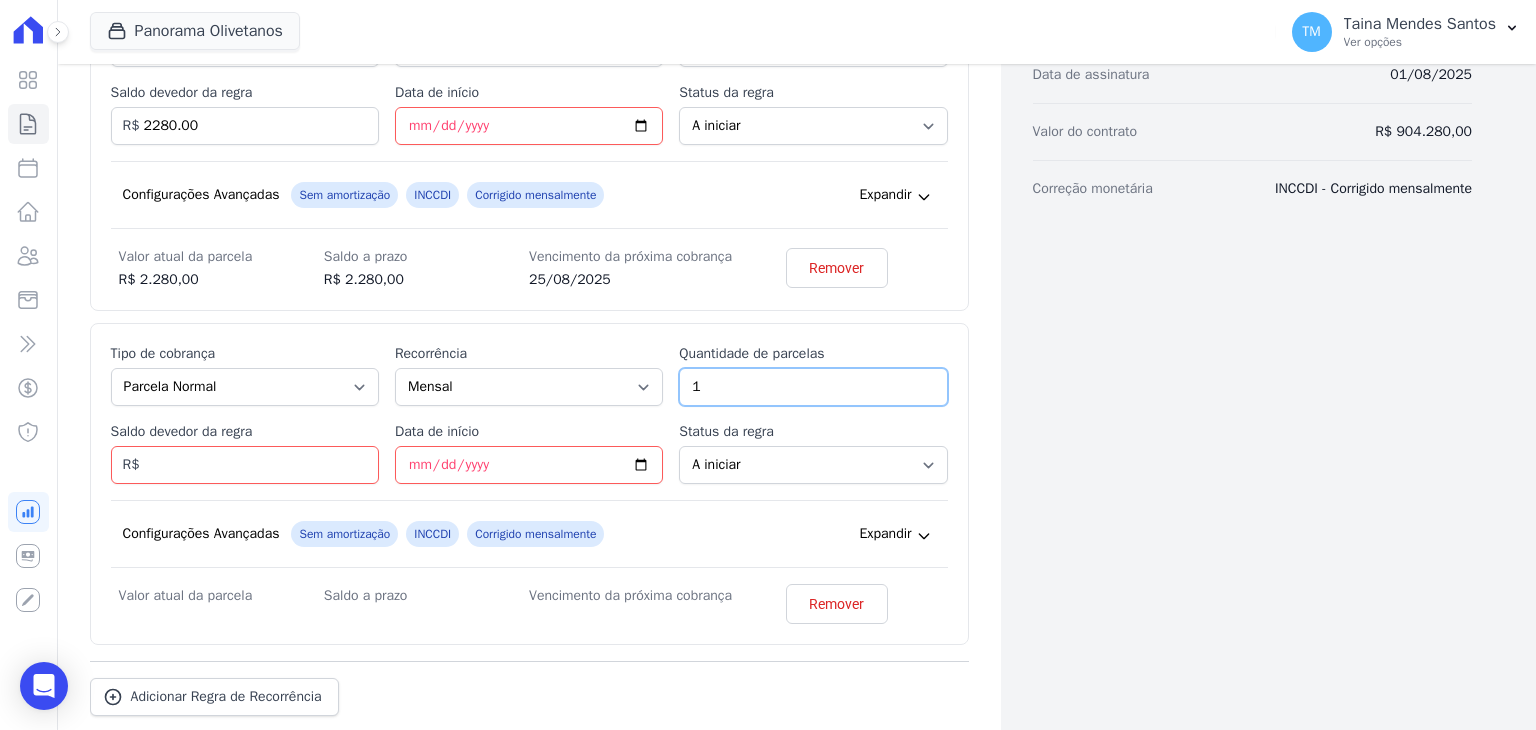 click on "1" at bounding box center (813, 387) 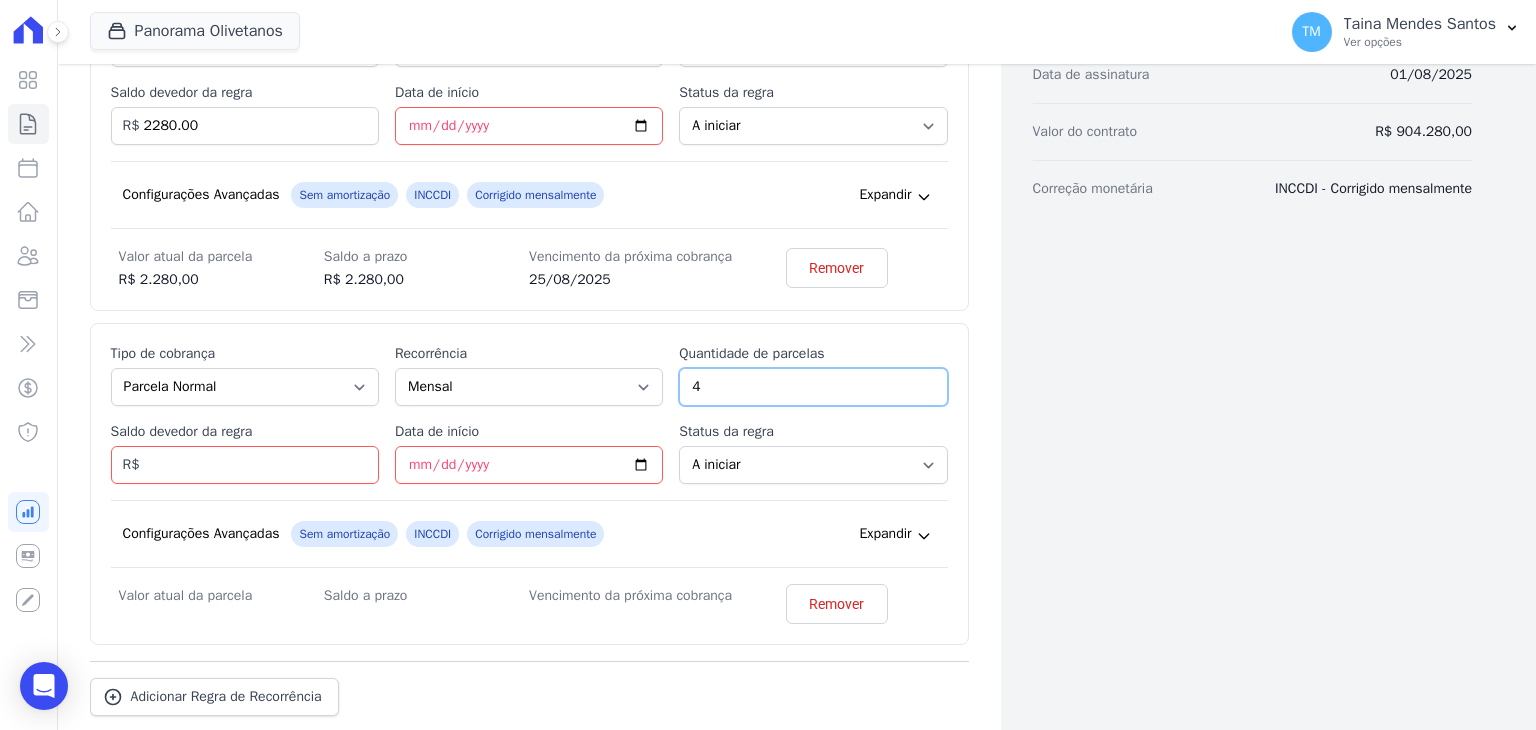 type on "4" 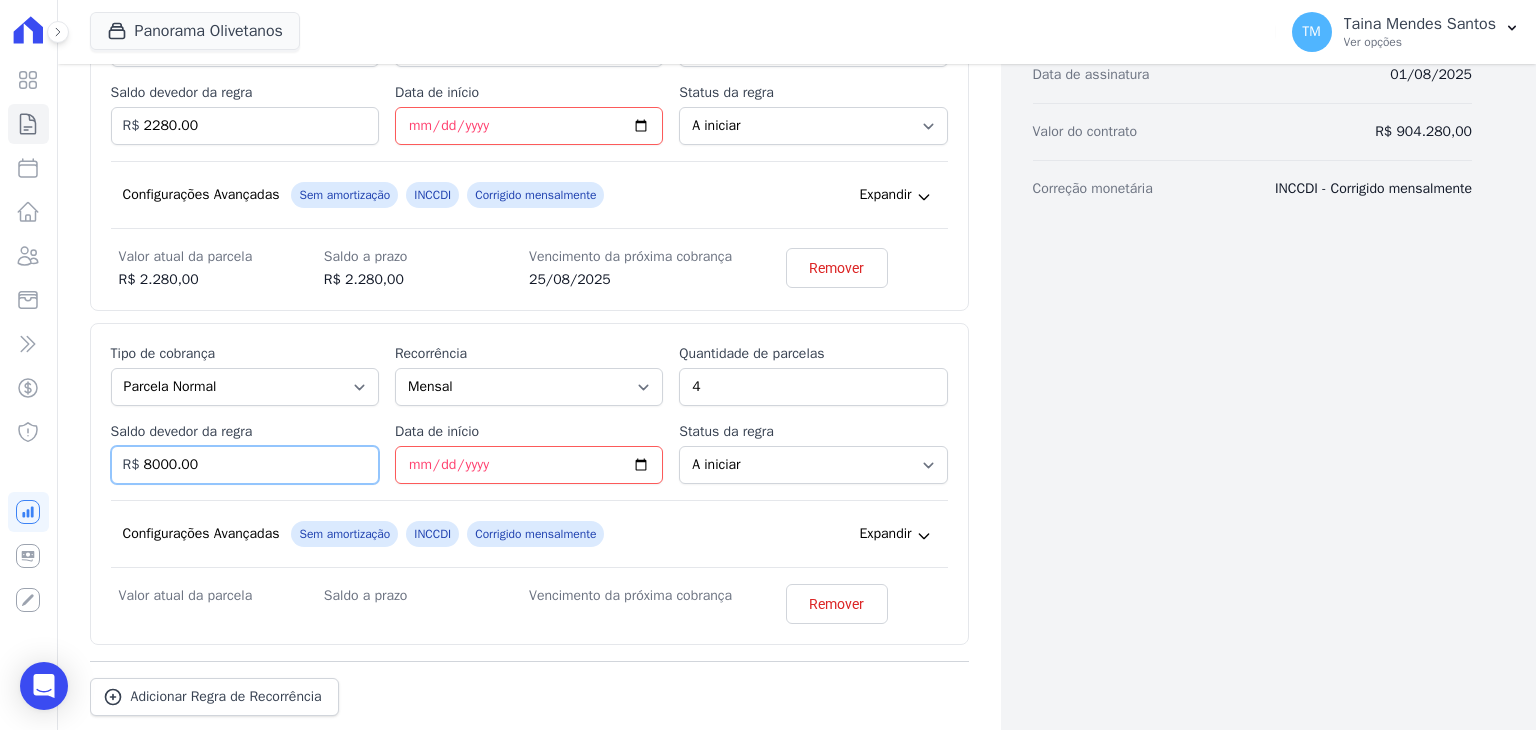 type on "8000.00" 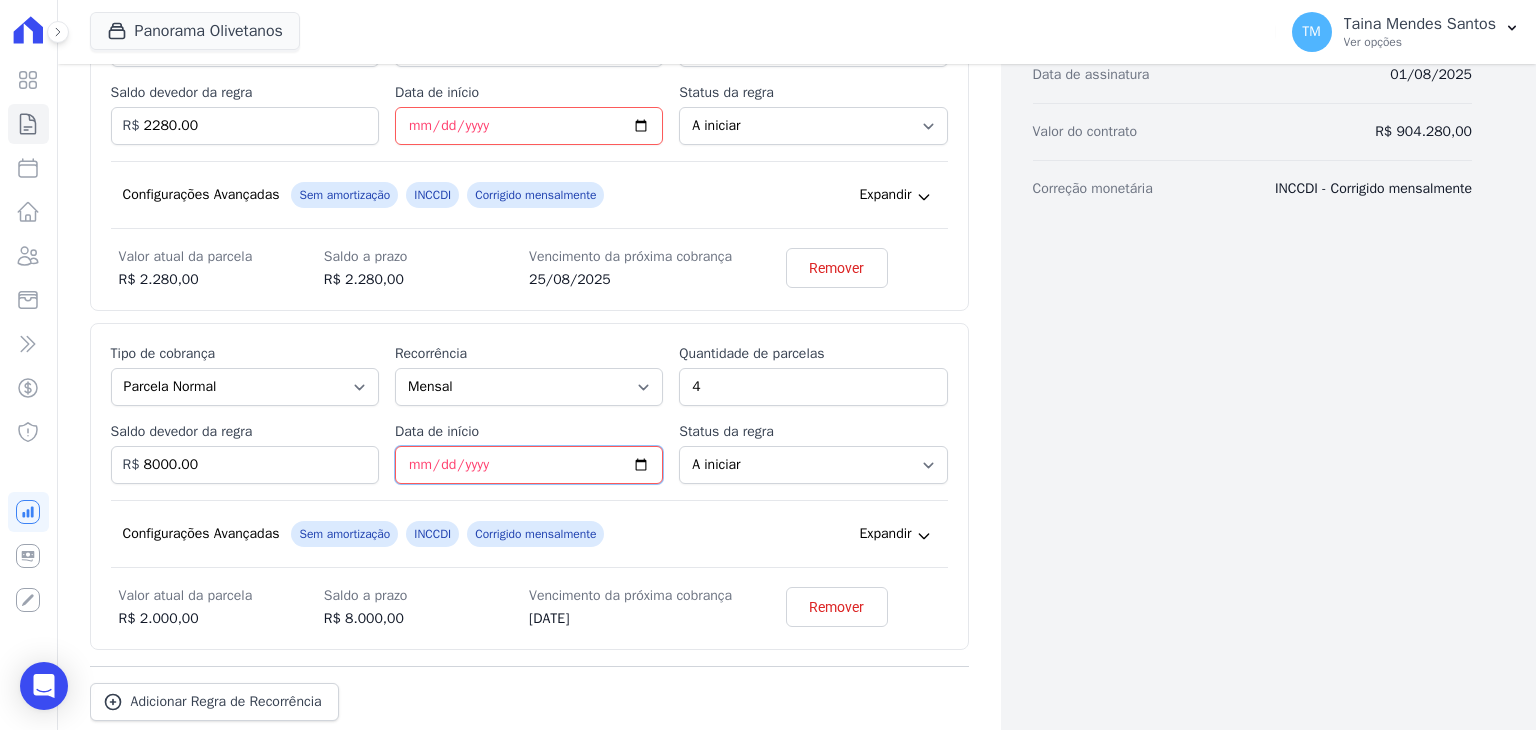 type on "2025-08-25" 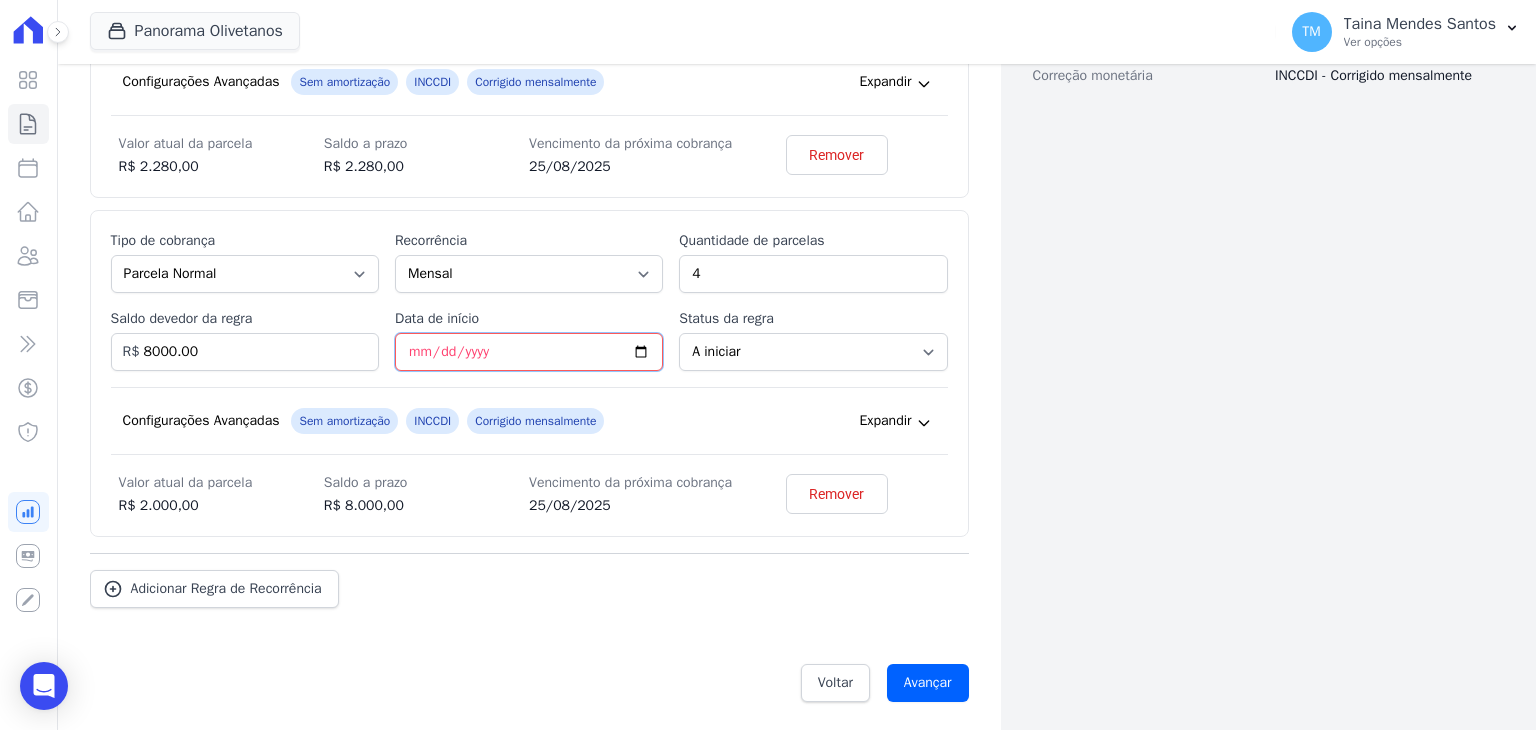 scroll, scrollTop: 660, scrollLeft: 0, axis: vertical 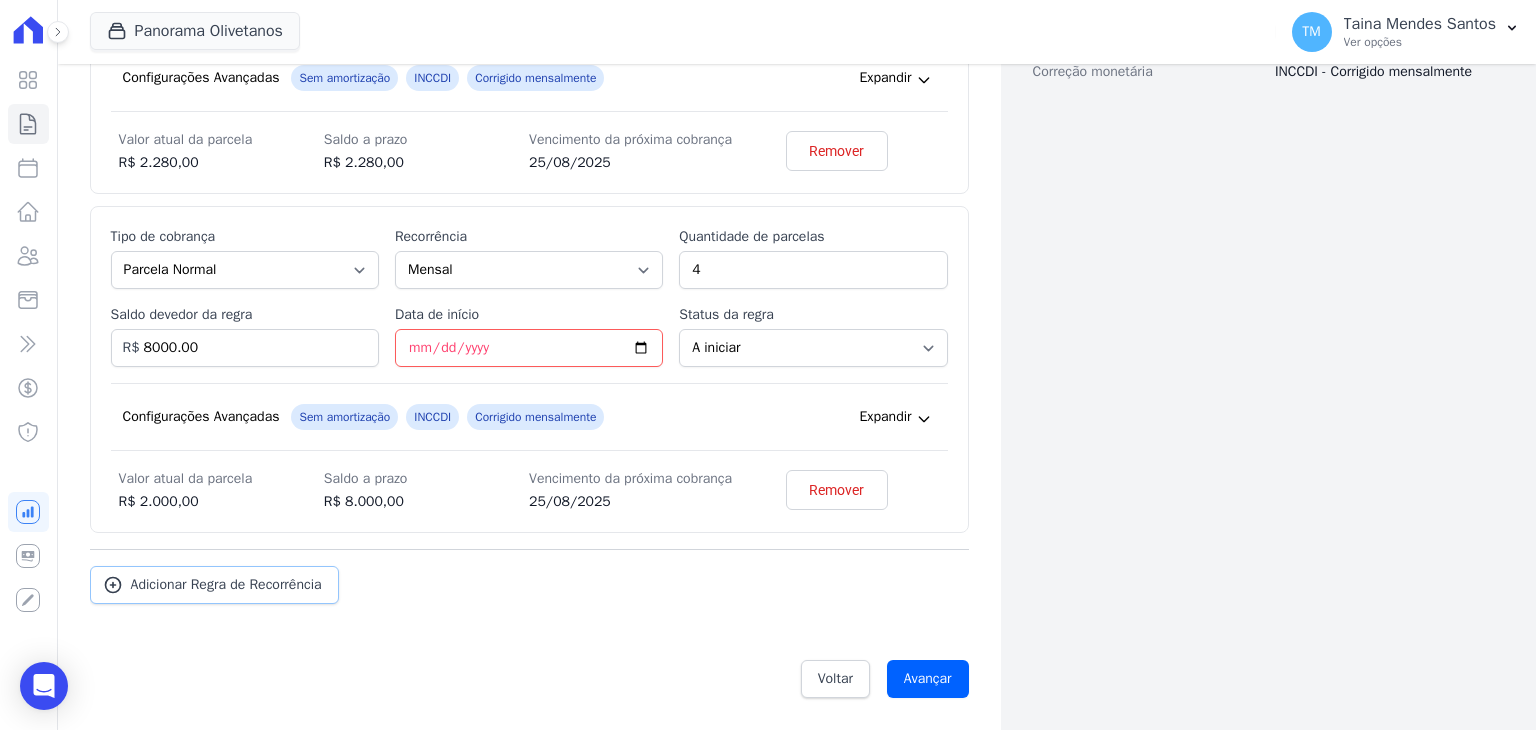 click on "Adicionar Regra de Recorrência" at bounding box center (214, 585) 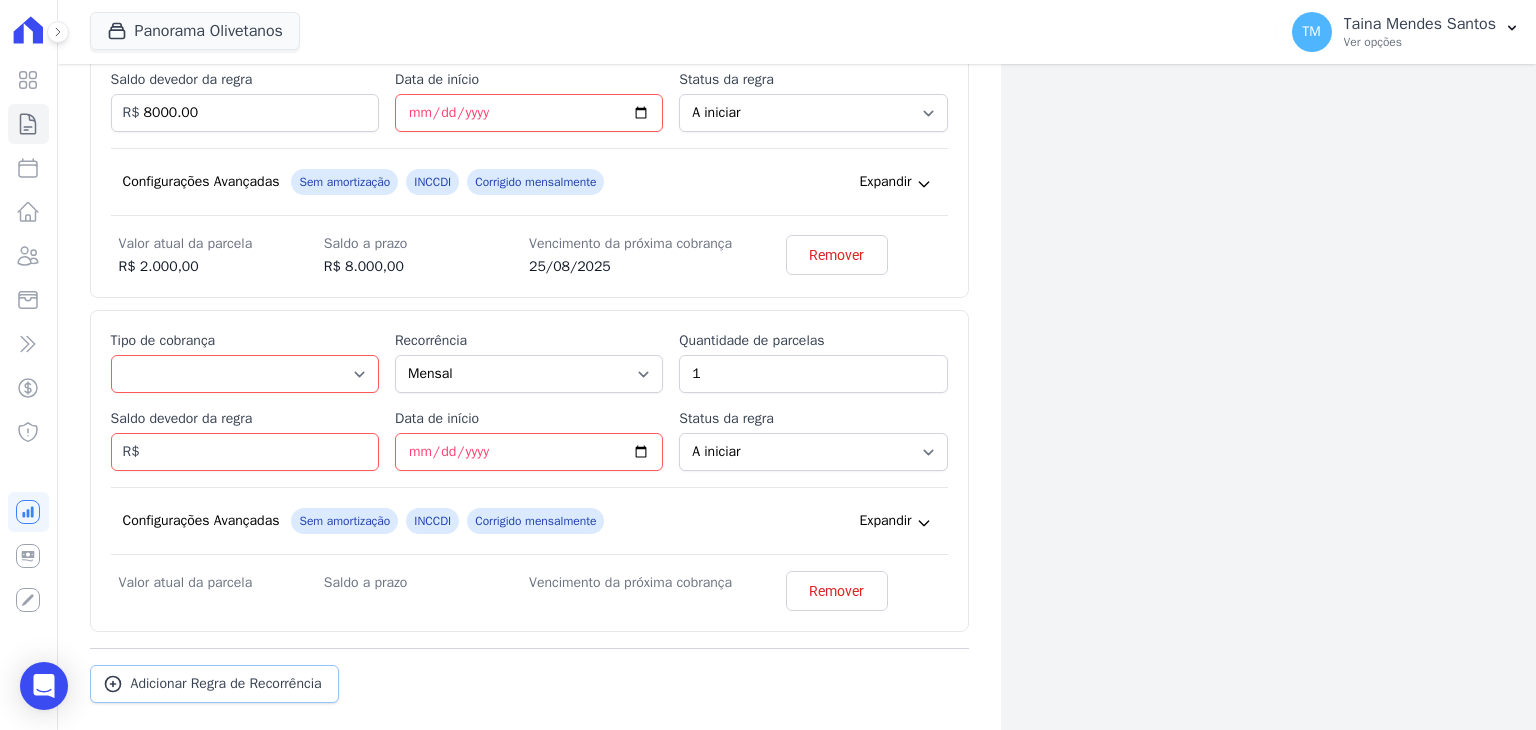 scroll, scrollTop: 860, scrollLeft: 0, axis: vertical 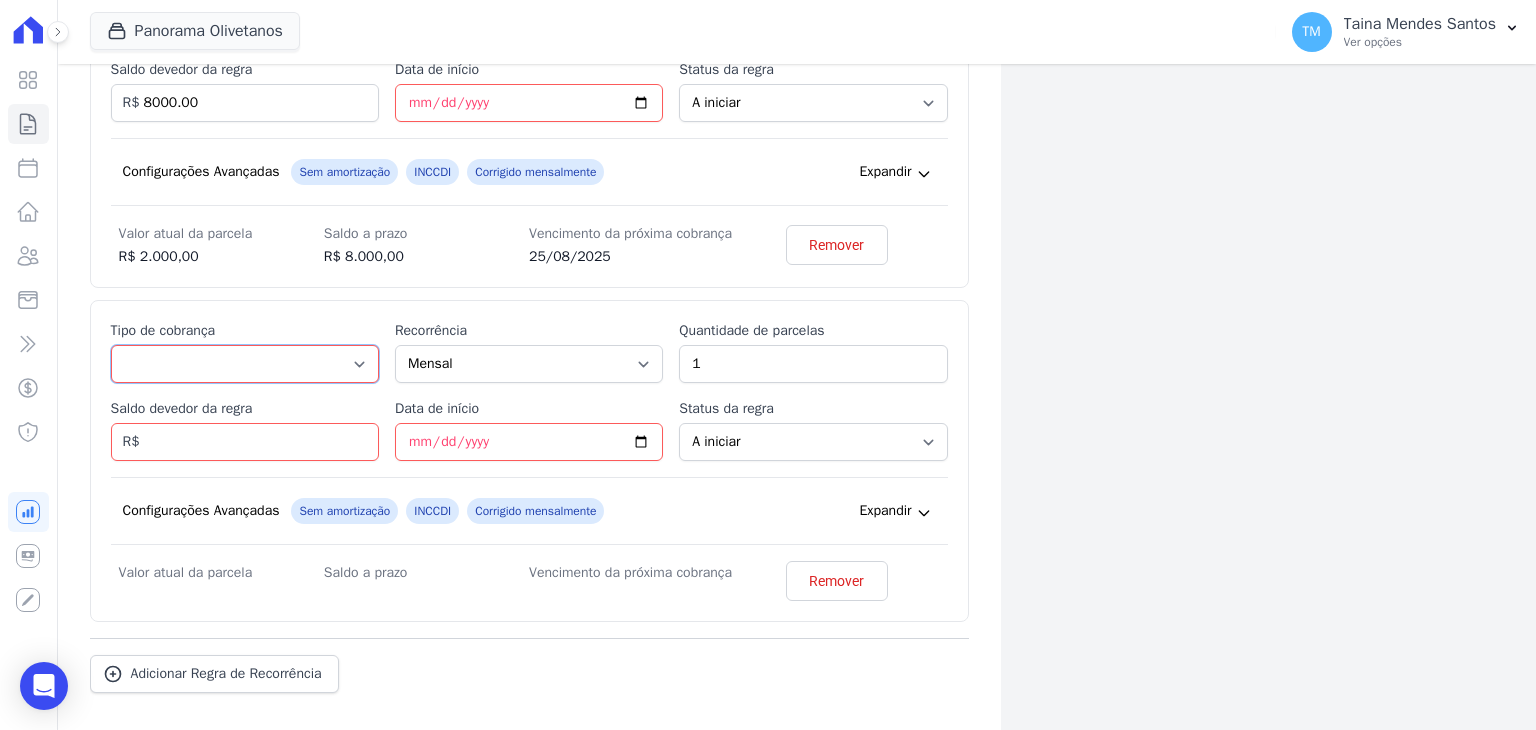 click on "Parcela Normal
Entrada
Sinal
Intercalada
Chaves
Pré-chaves
Pós-chaves
Impostos
Quitação
Outro
Financiamento Bancário" at bounding box center [245, 364] 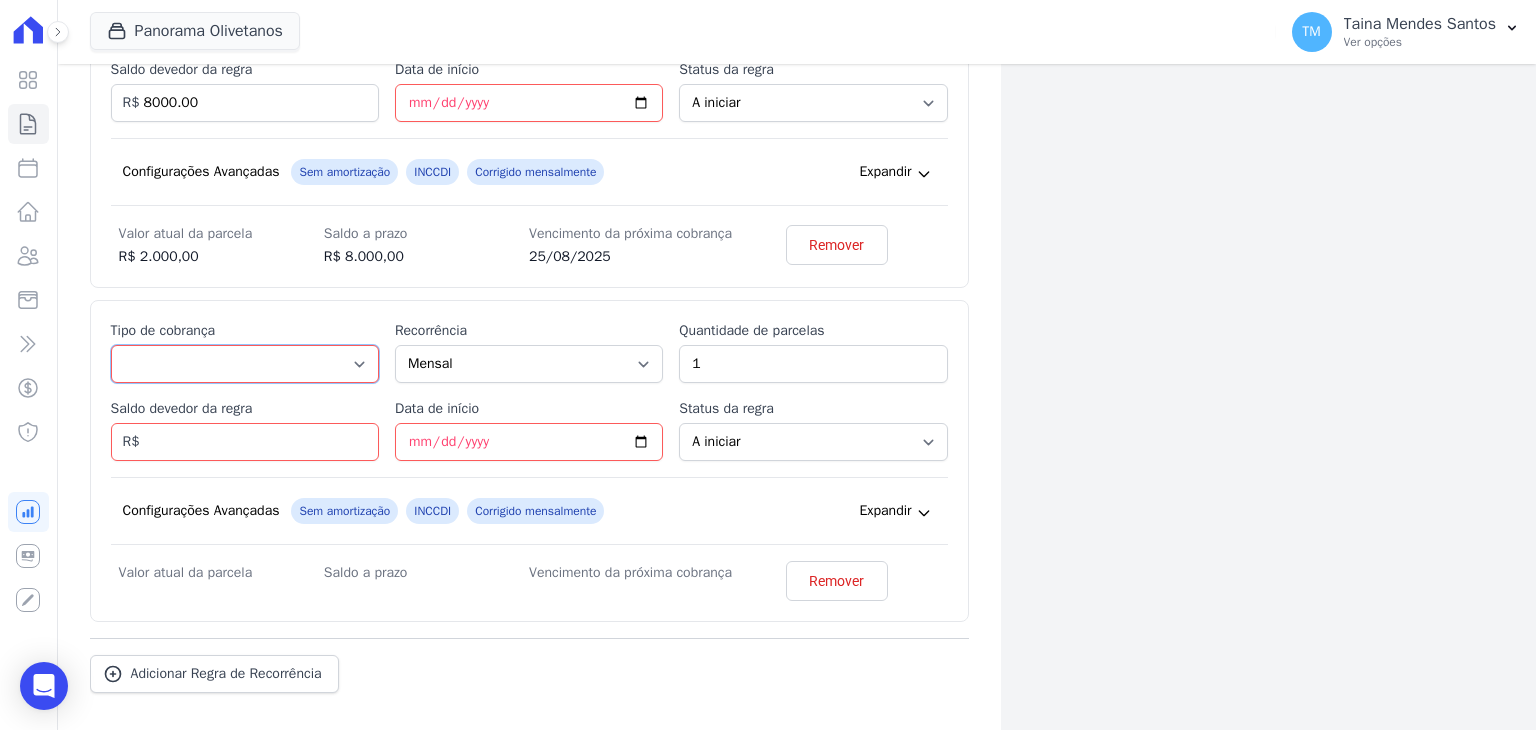 select on "interleaved" 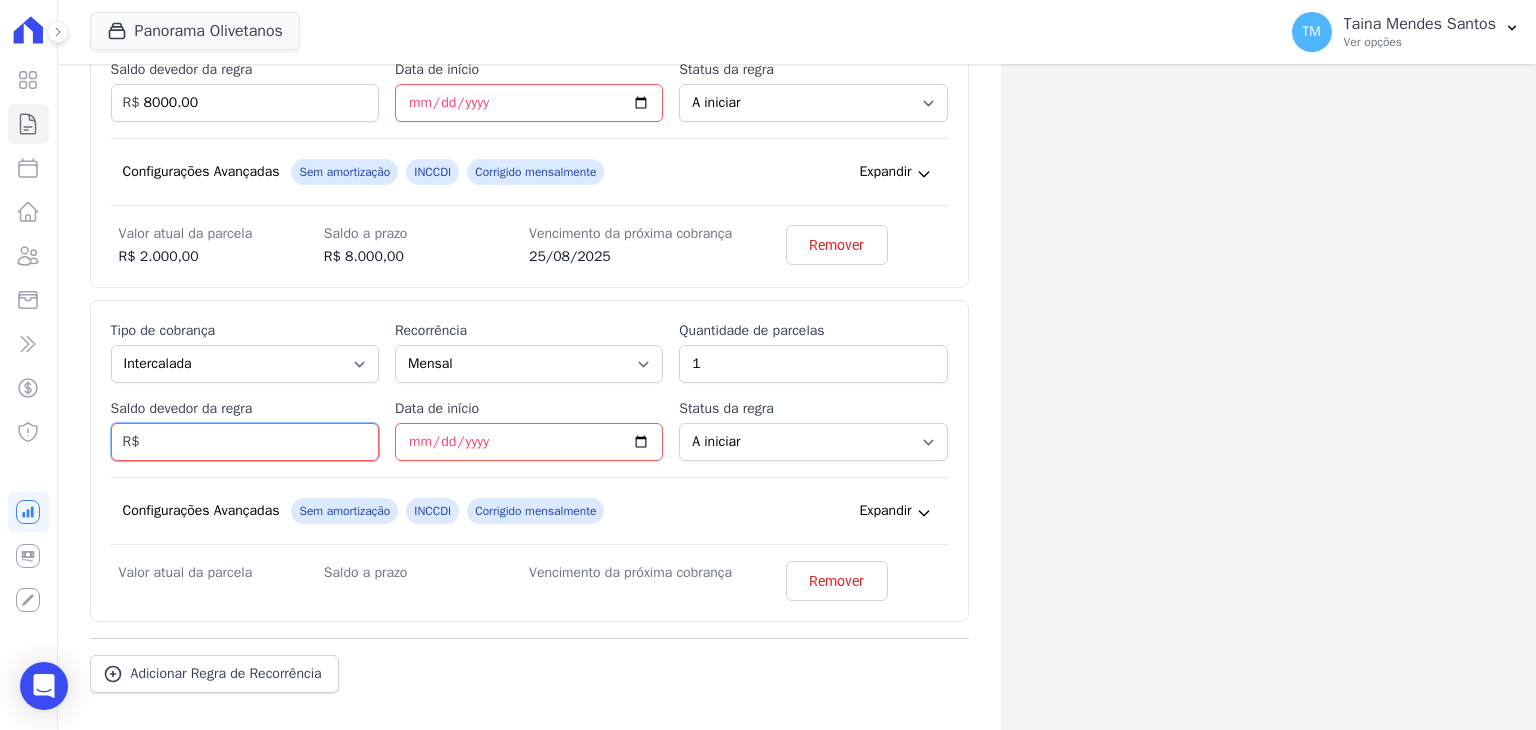 click on "Saldo devedor da regra" at bounding box center (245, 442) 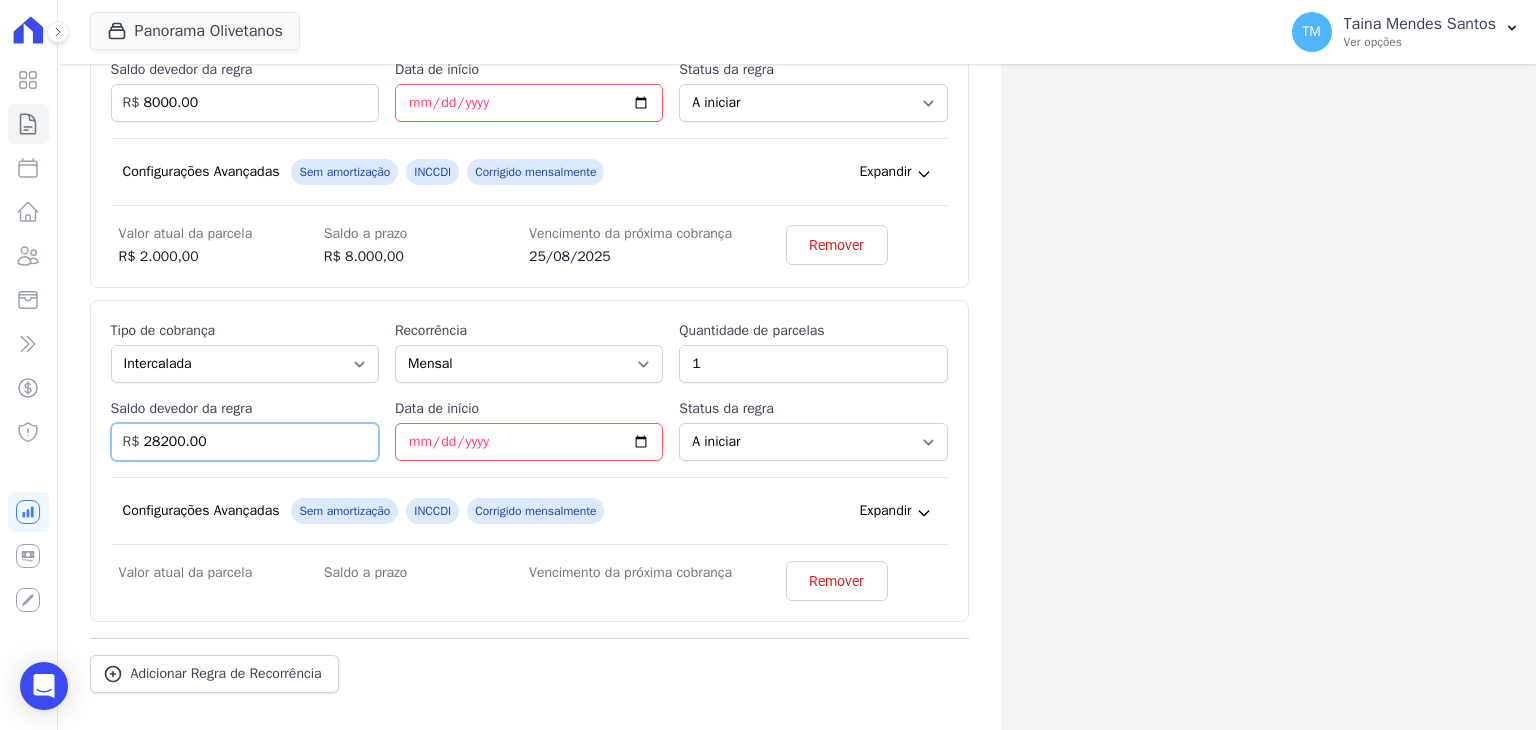 type on "28200.00" 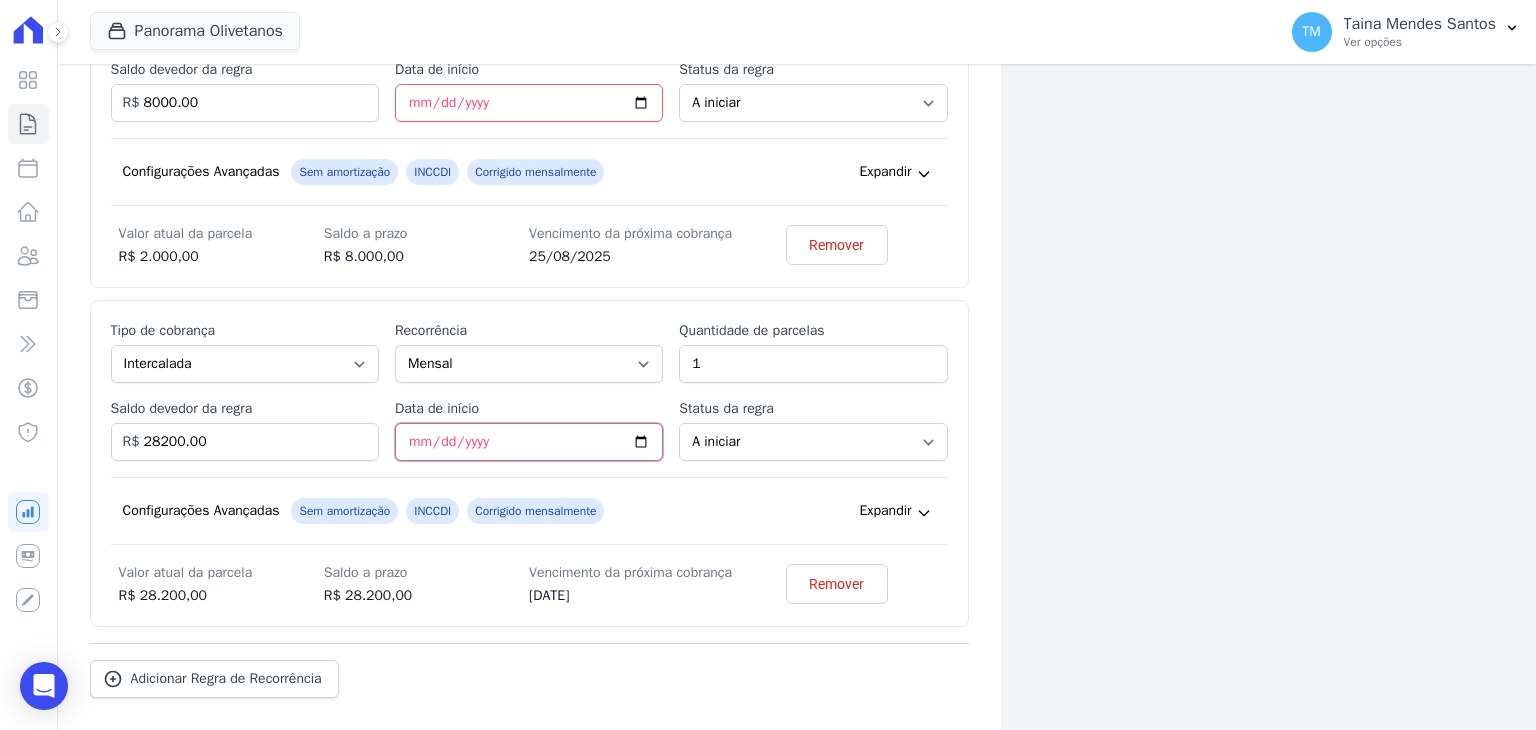 type on "2025-11-30" 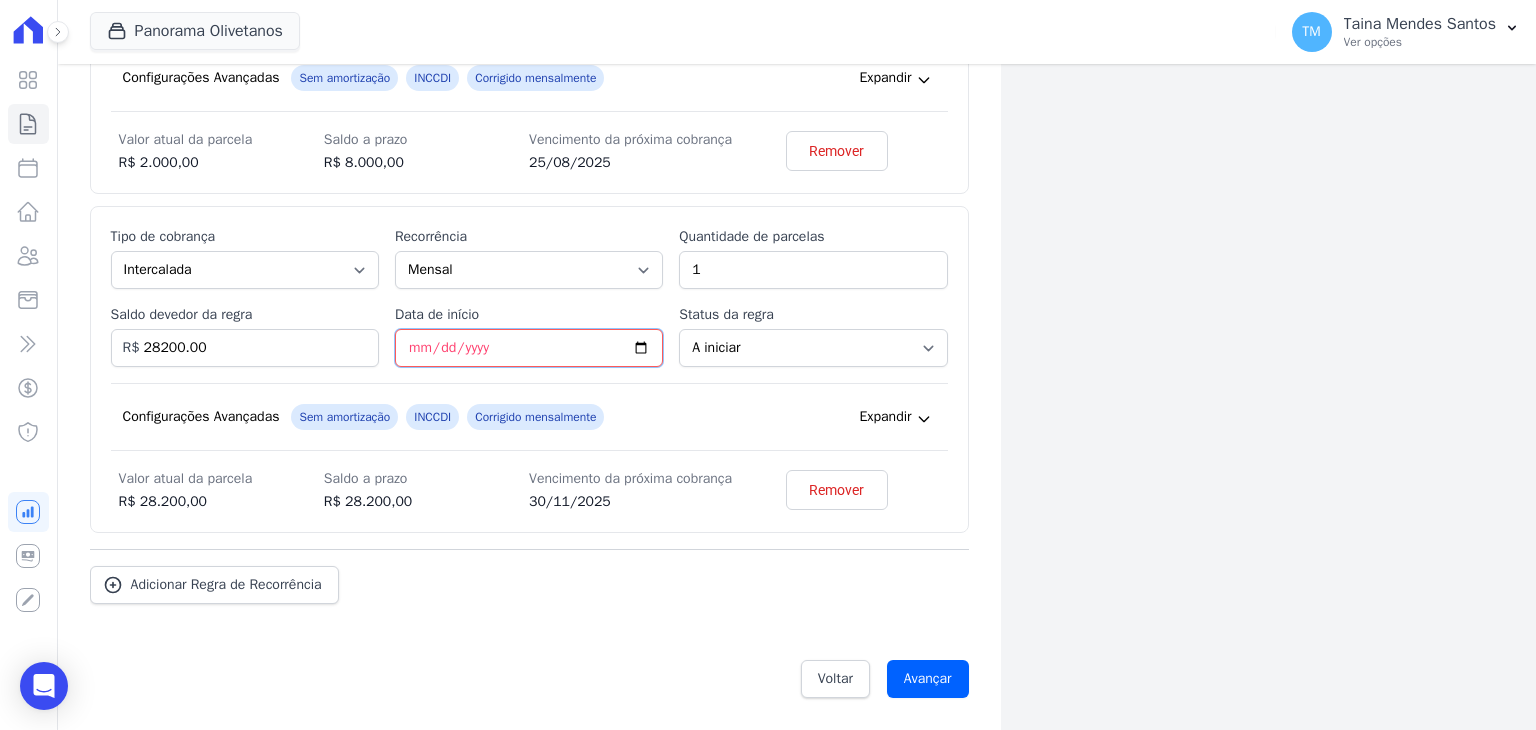 scroll, scrollTop: 1022, scrollLeft: 0, axis: vertical 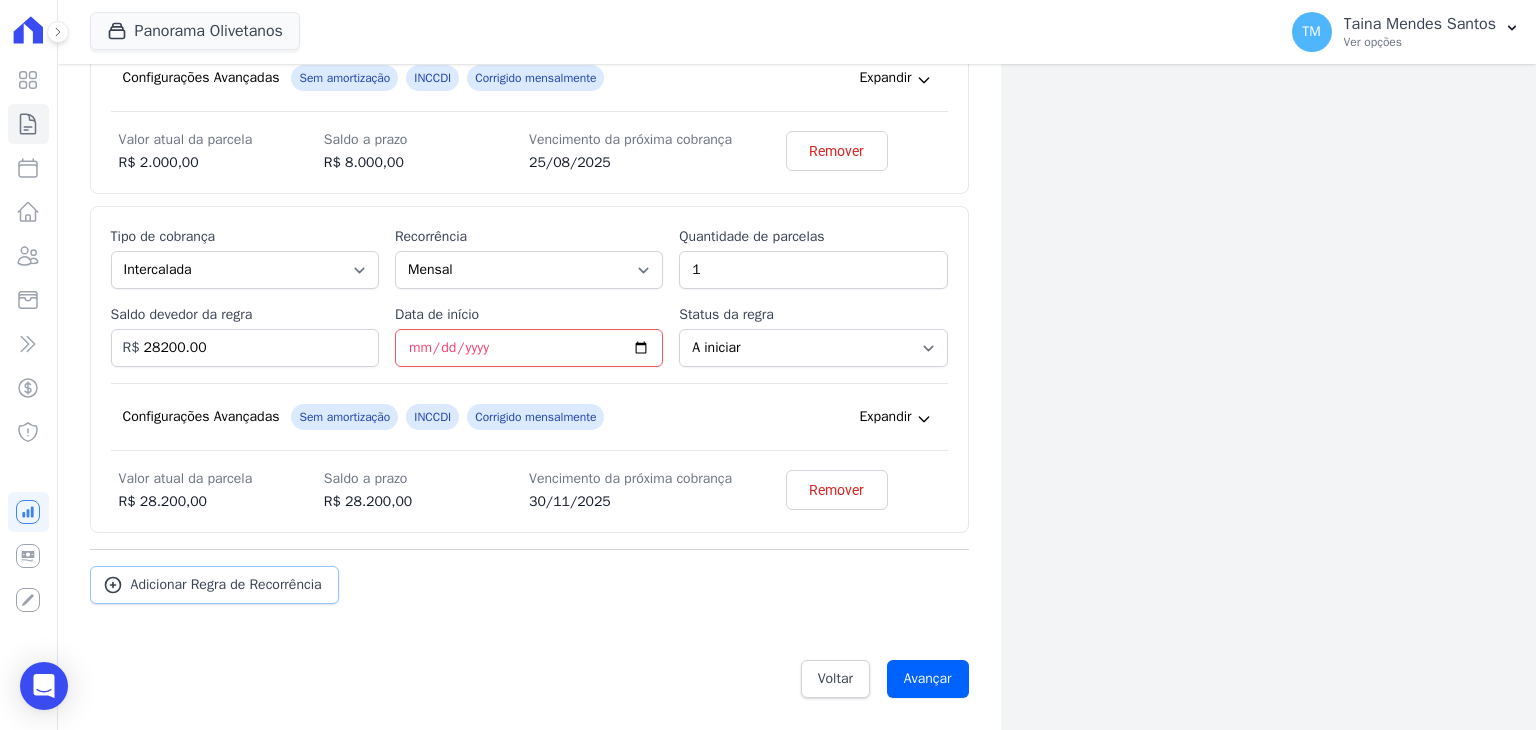 click on "Adicionar Regra de Recorrência" at bounding box center [226, 585] 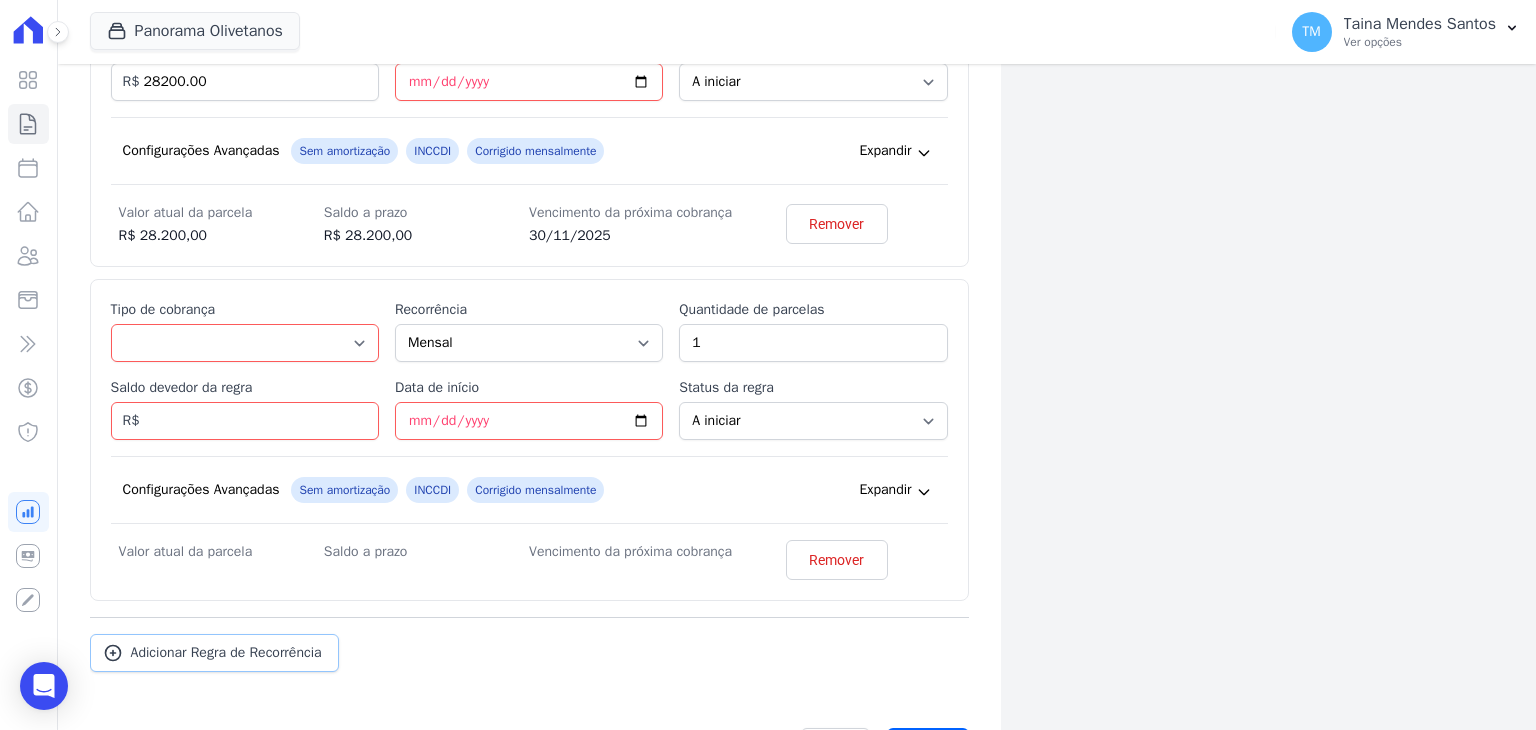scroll, scrollTop: 1222, scrollLeft: 0, axis: vertical 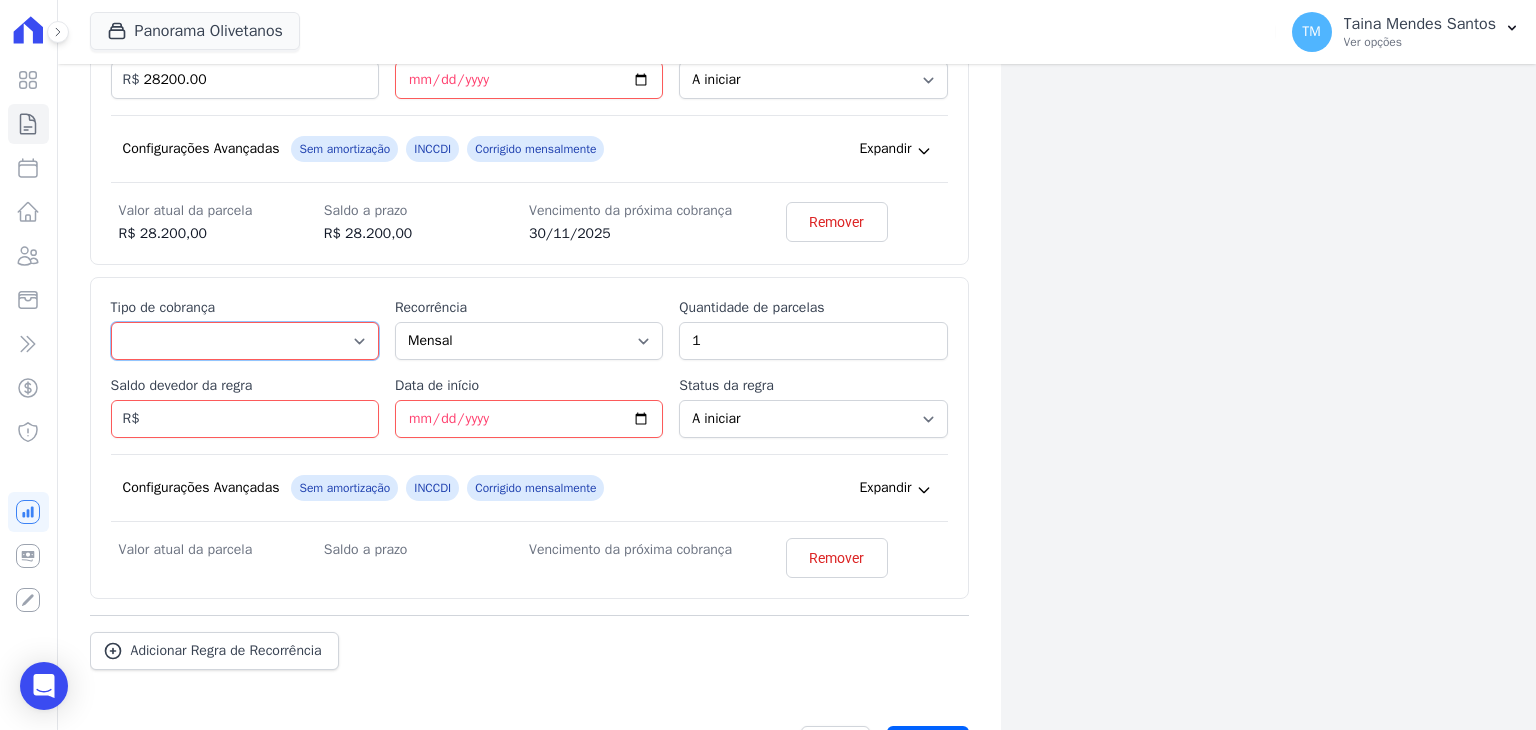 click on "Parcela Normal
Entrada
Sinal
Intercalada
Chaves
Pré-chaves
Pós-chaves
Impostos
Quitação
Outro
Financiamento Bancário" at bounding box center (245, 341) 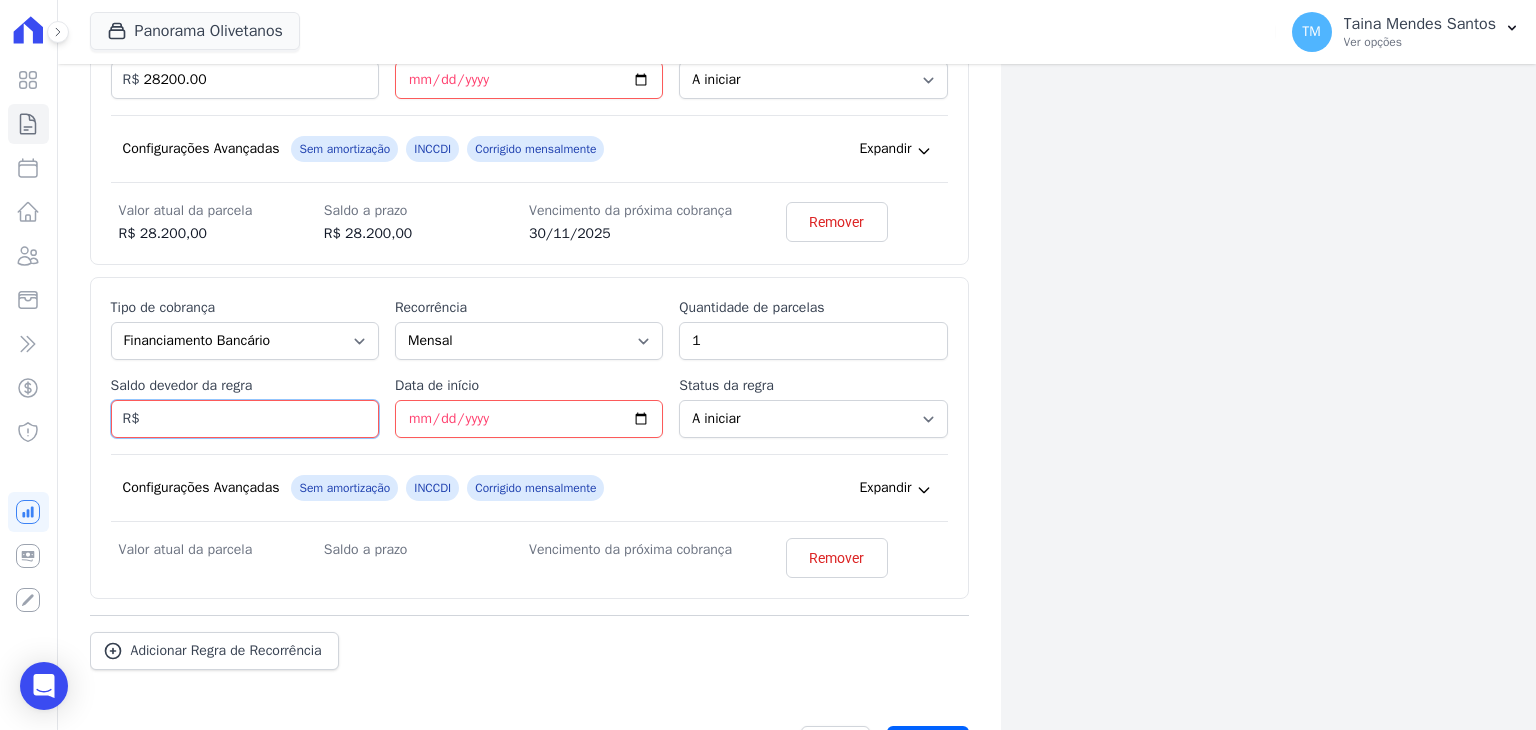 click on "Saldo devedor da regra" at bounding box center [245, 419] 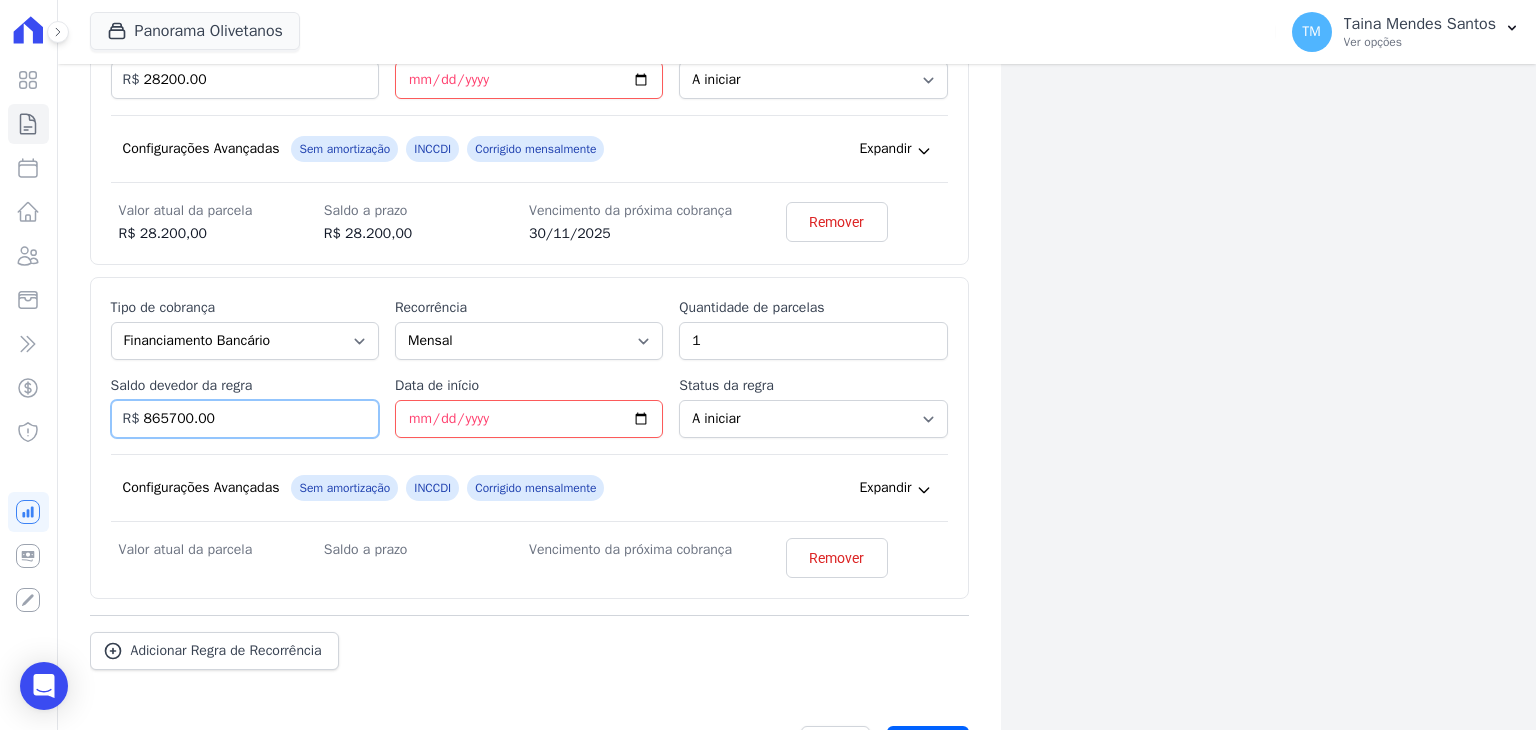 type on "865700.00" 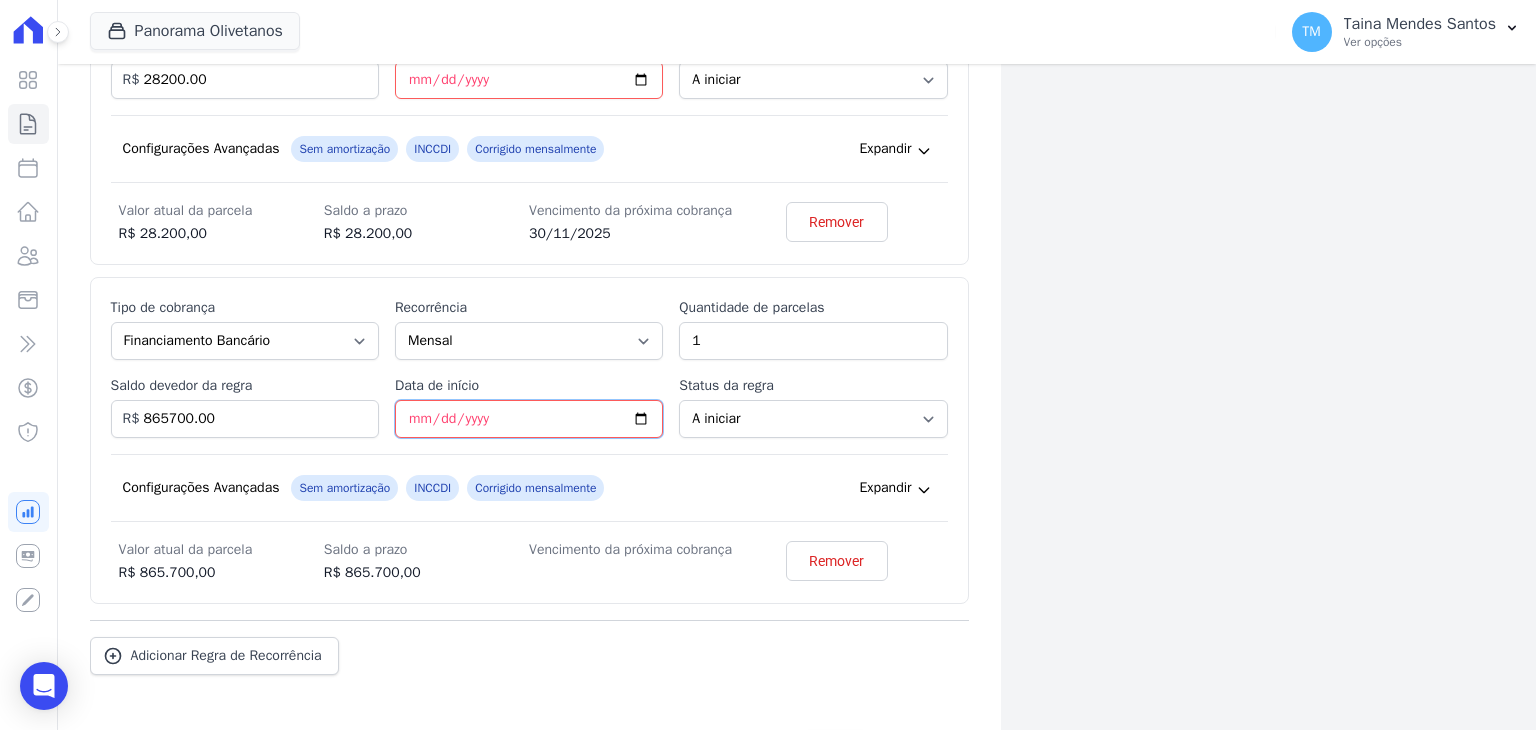 click on "Data de início" at bounding box center (529, 419) 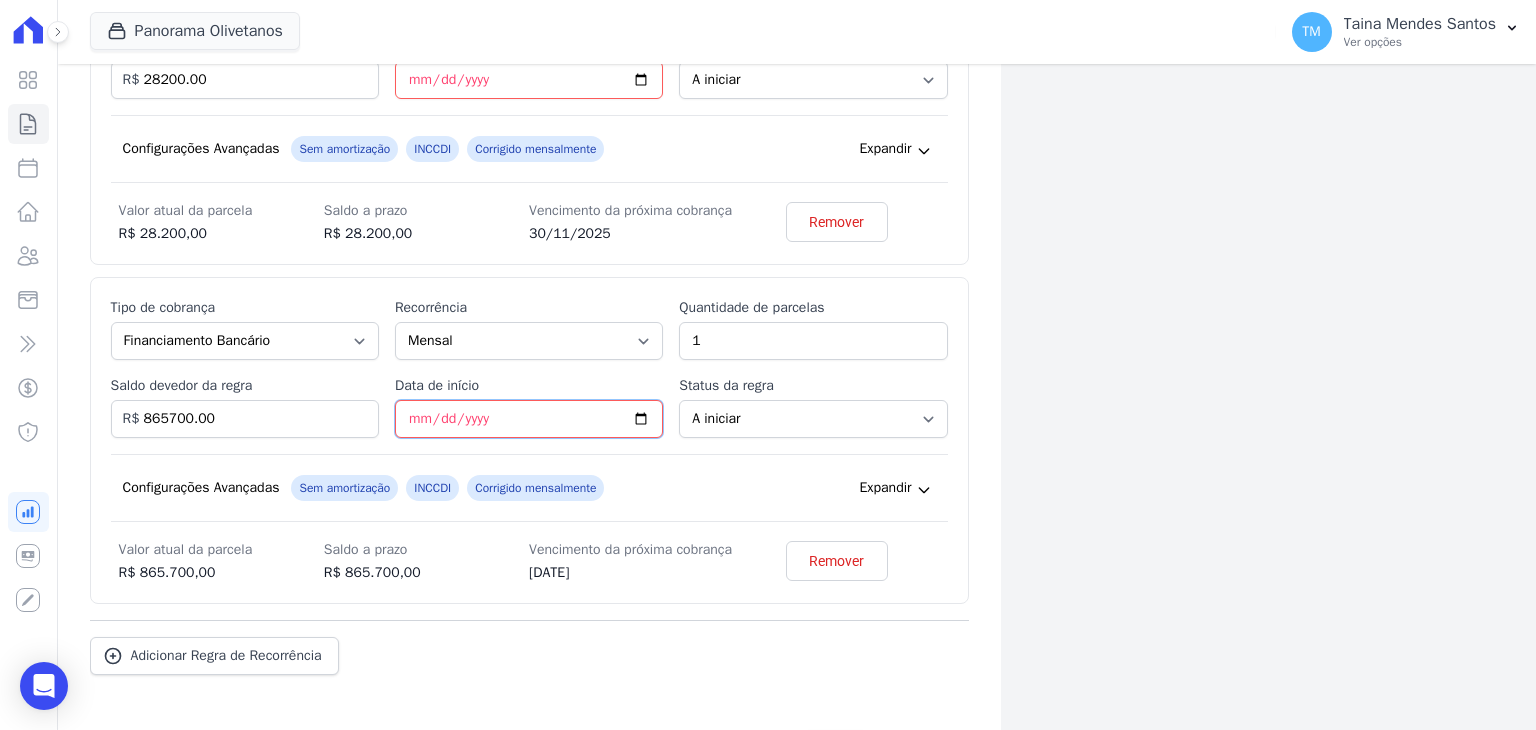 type on "2025-12-31" 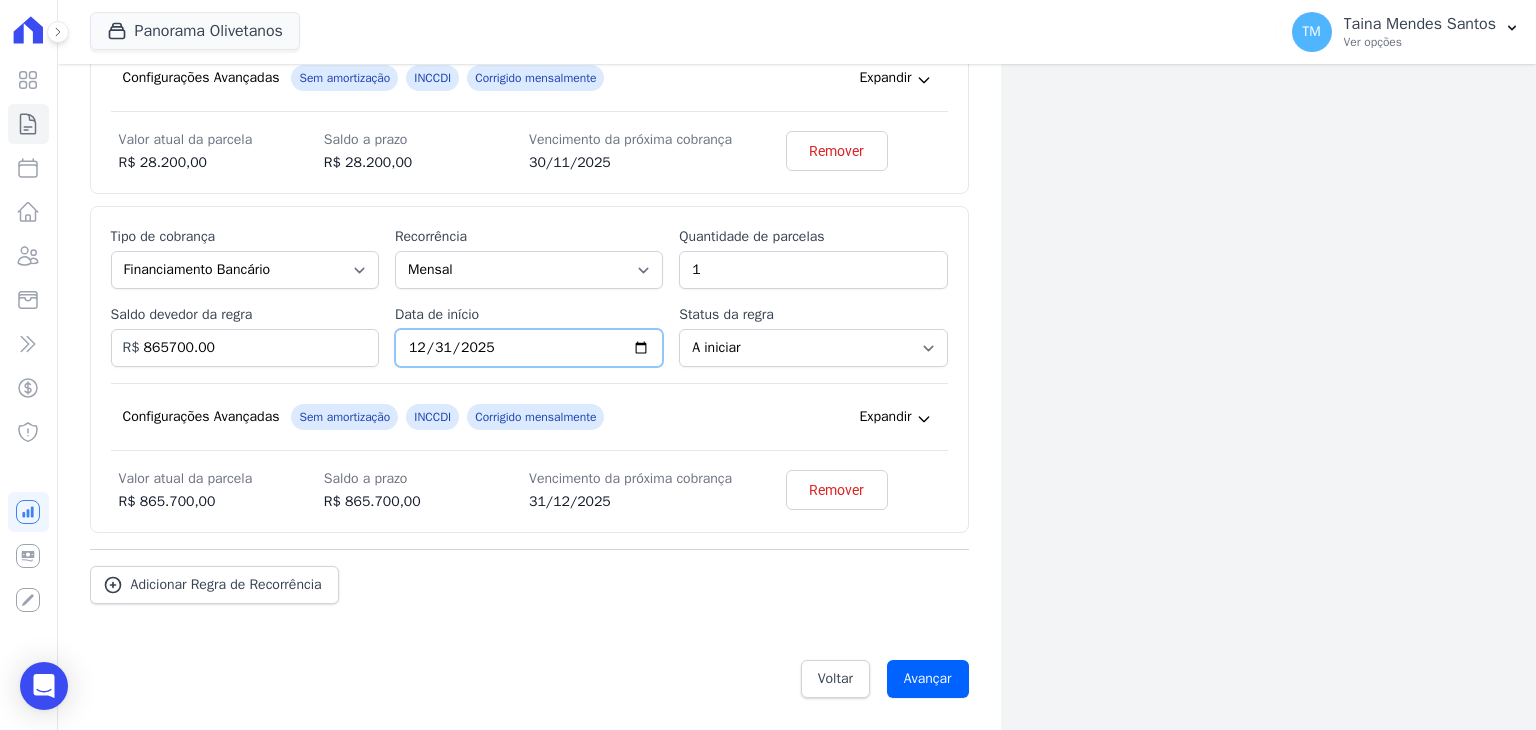 scroll, scrollTop: 1384, scrollLeft: 0, axis: vertical 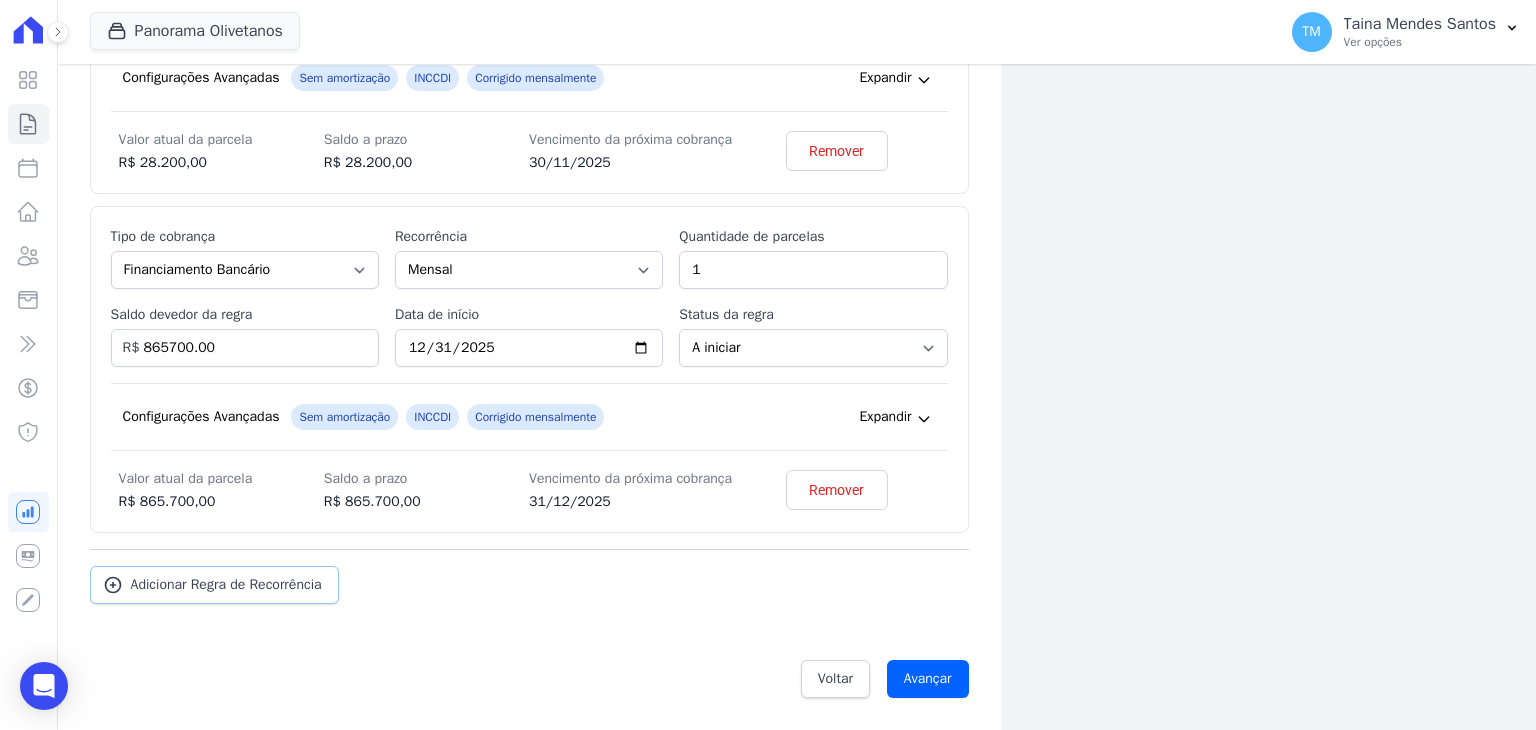 click on "Adicionar Regra de Recorrência" at bounding box center (226, 585) 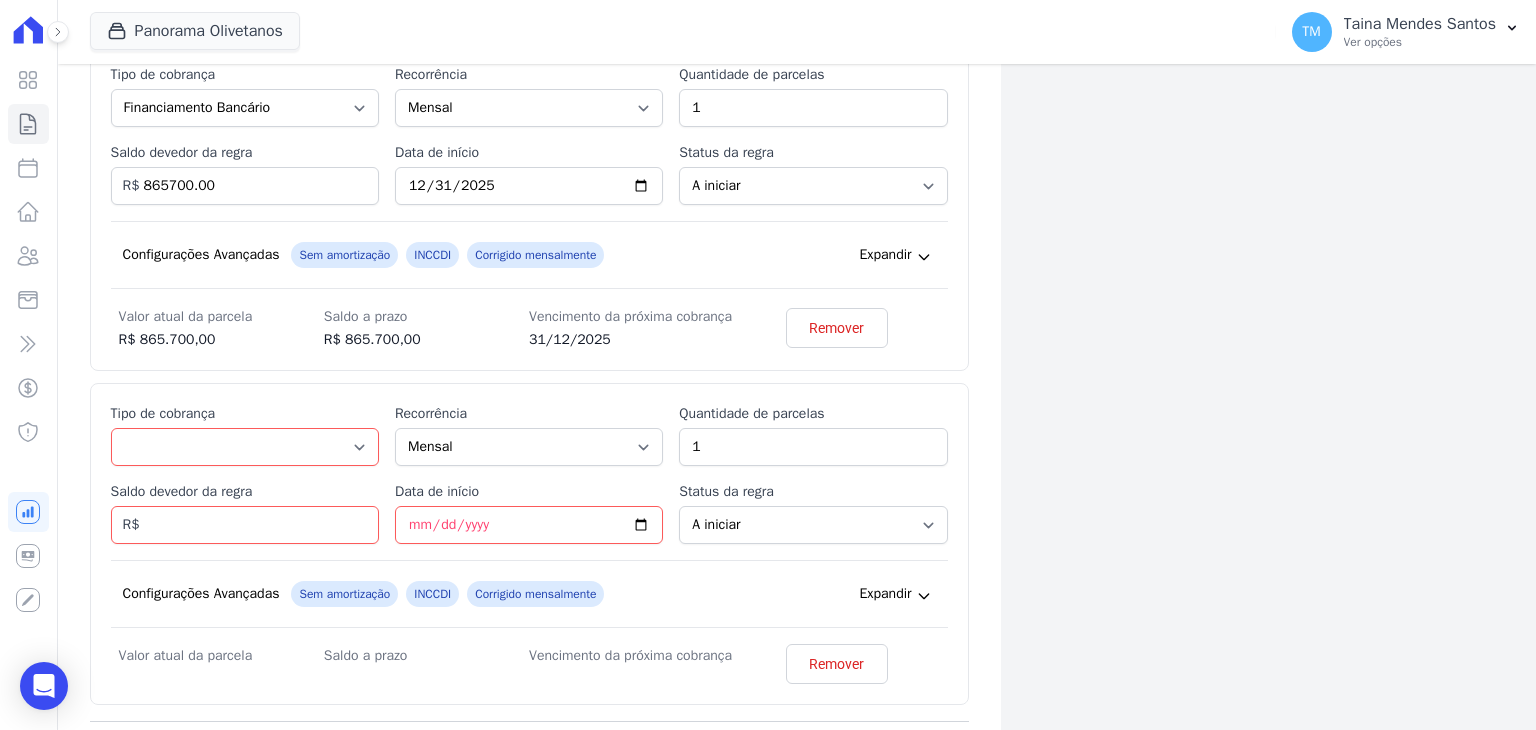 scroll, scrollTop: 1484, scrollLeft: 0, axis: vertical 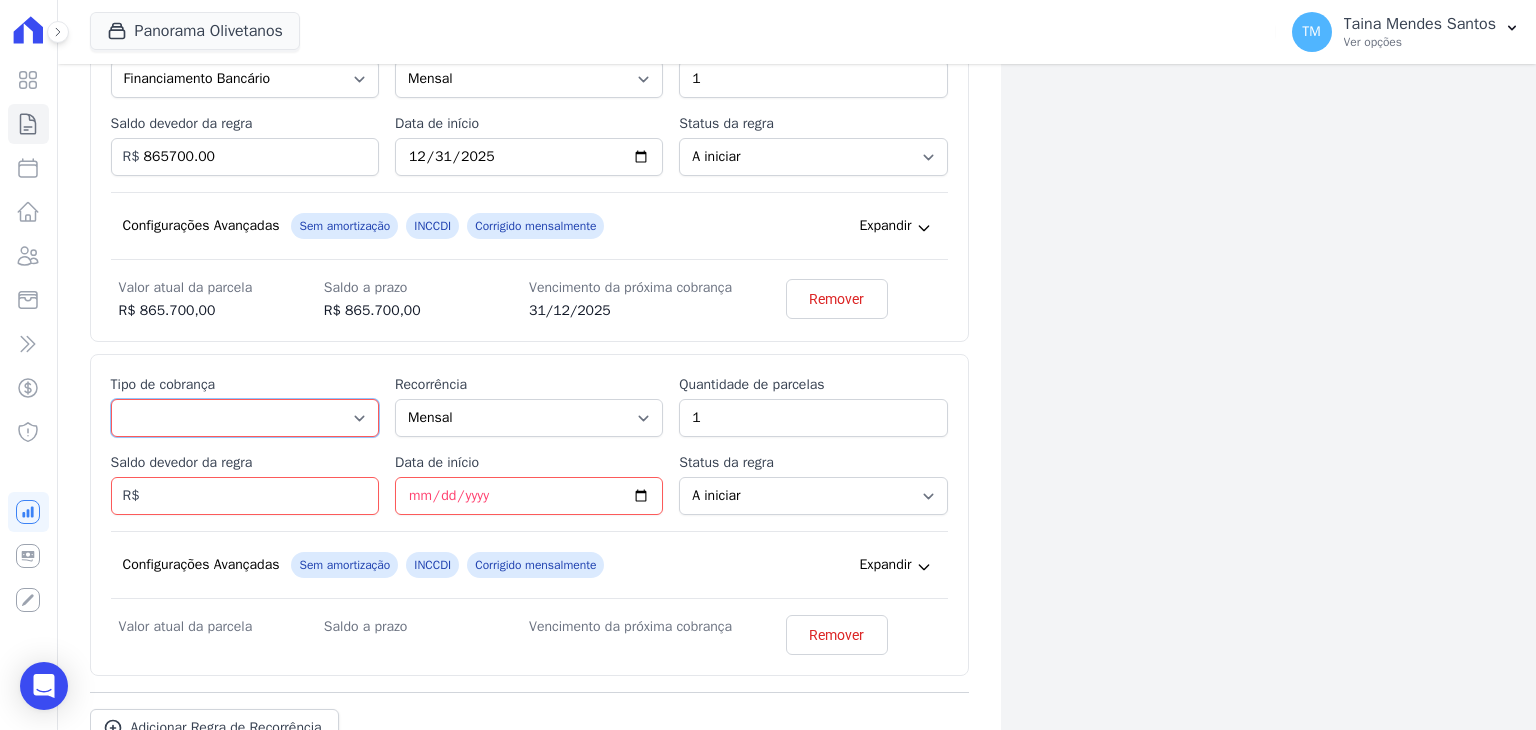 click on "Parcela Normal
Entrada
Sinal
Intercalada
Chaves
Pré-chaves
Pós-chaves
Impostos
Quitação
Outro
Financiamento Bancário" at bounding box center [245, 418] 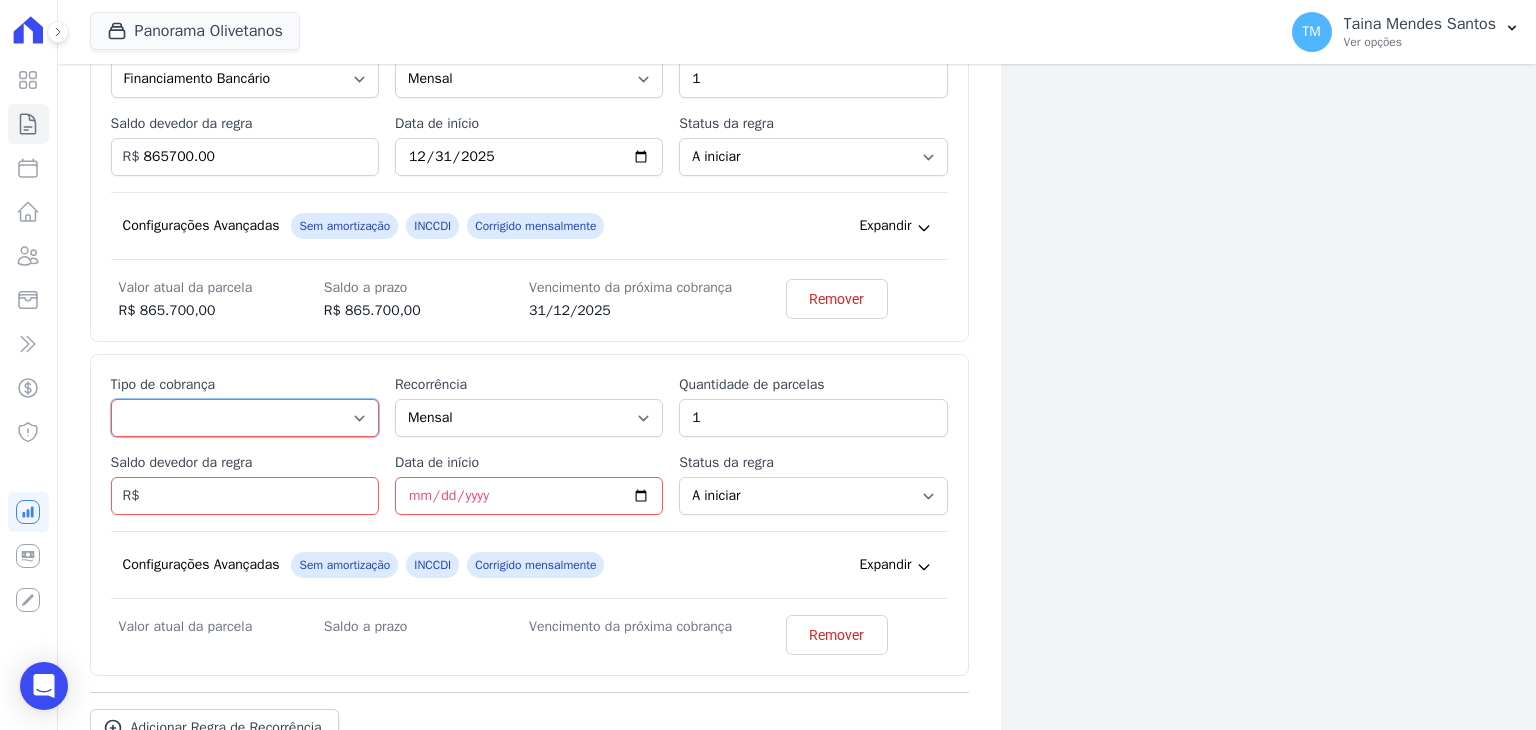 select on "interleaved" 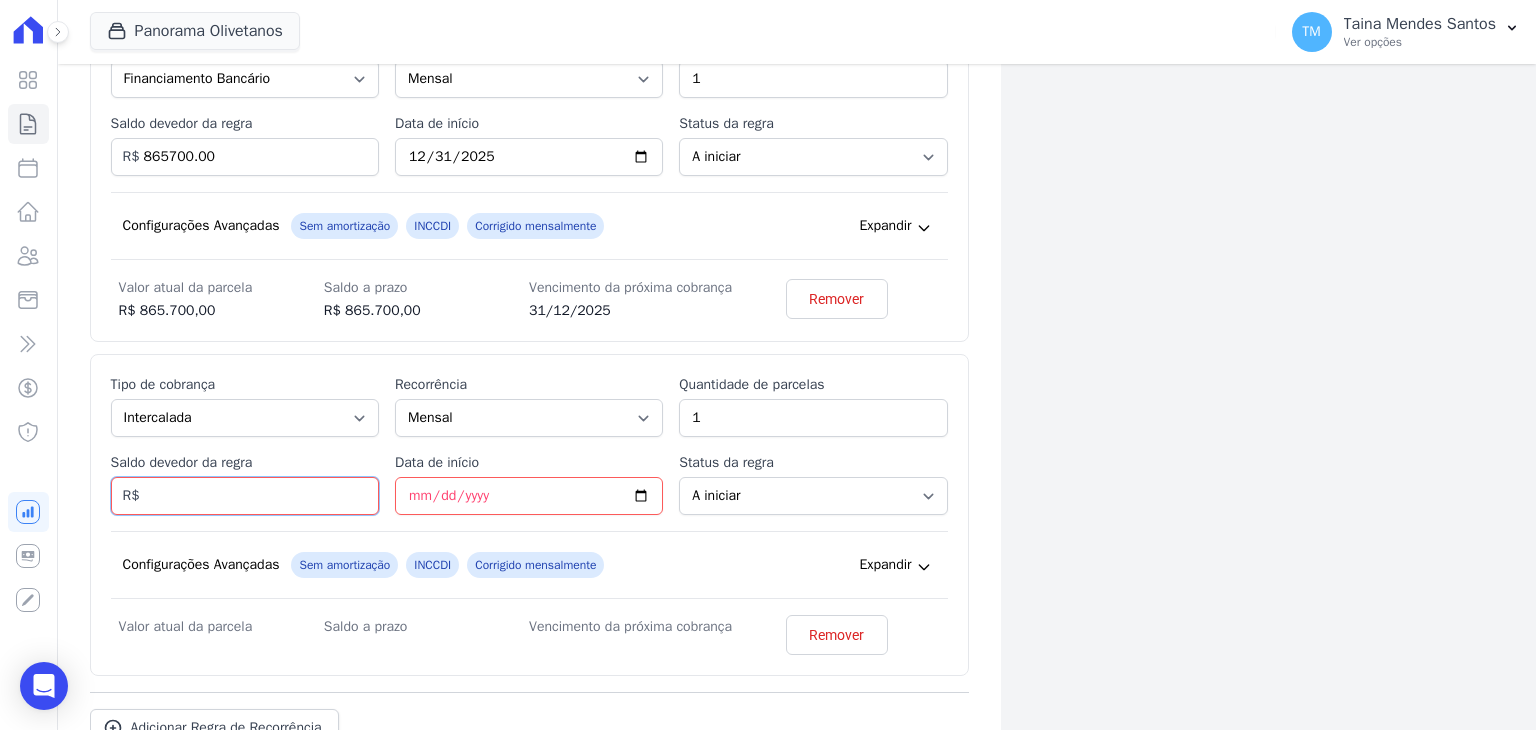 click on "Saldo devedor da regra" at bounding box center (245, 496) 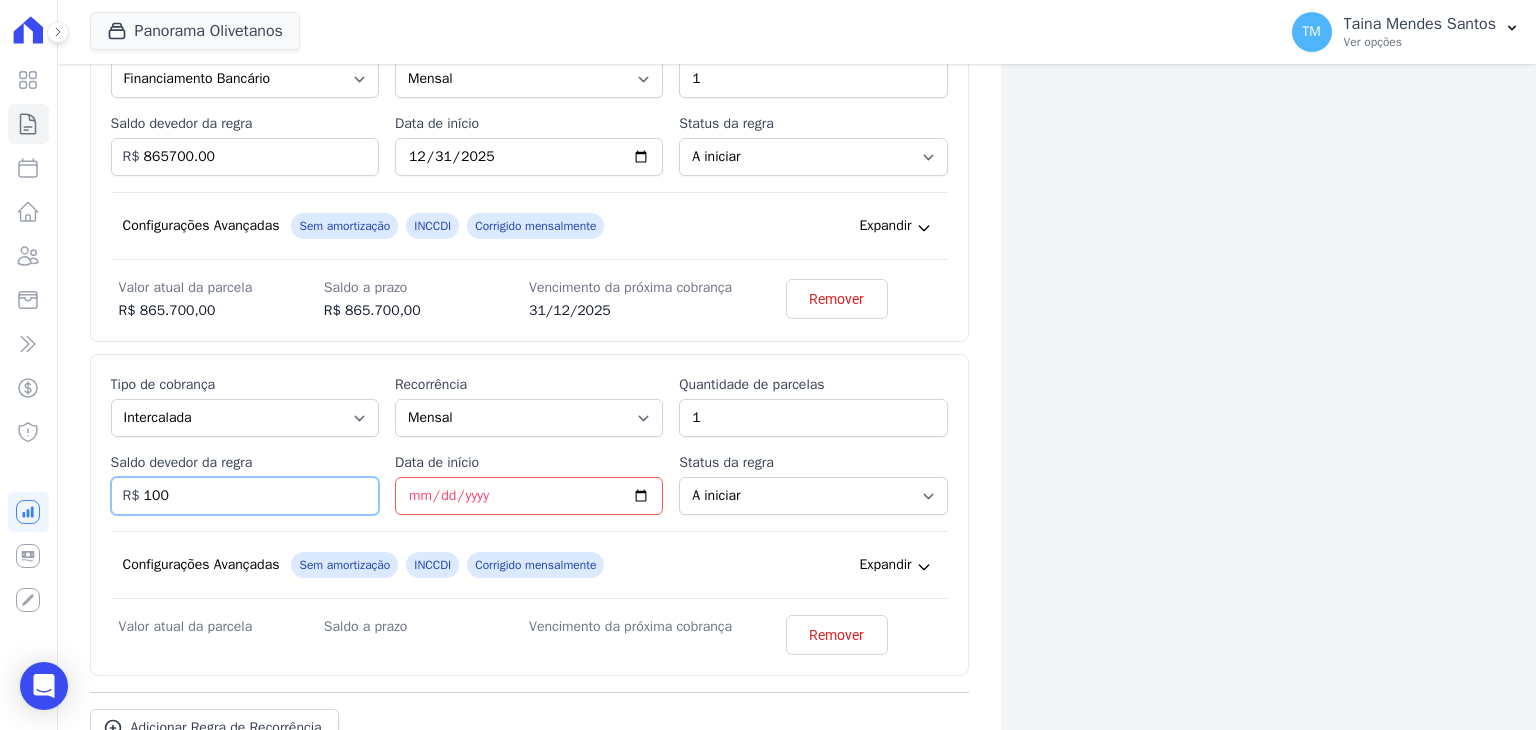 type on "100" 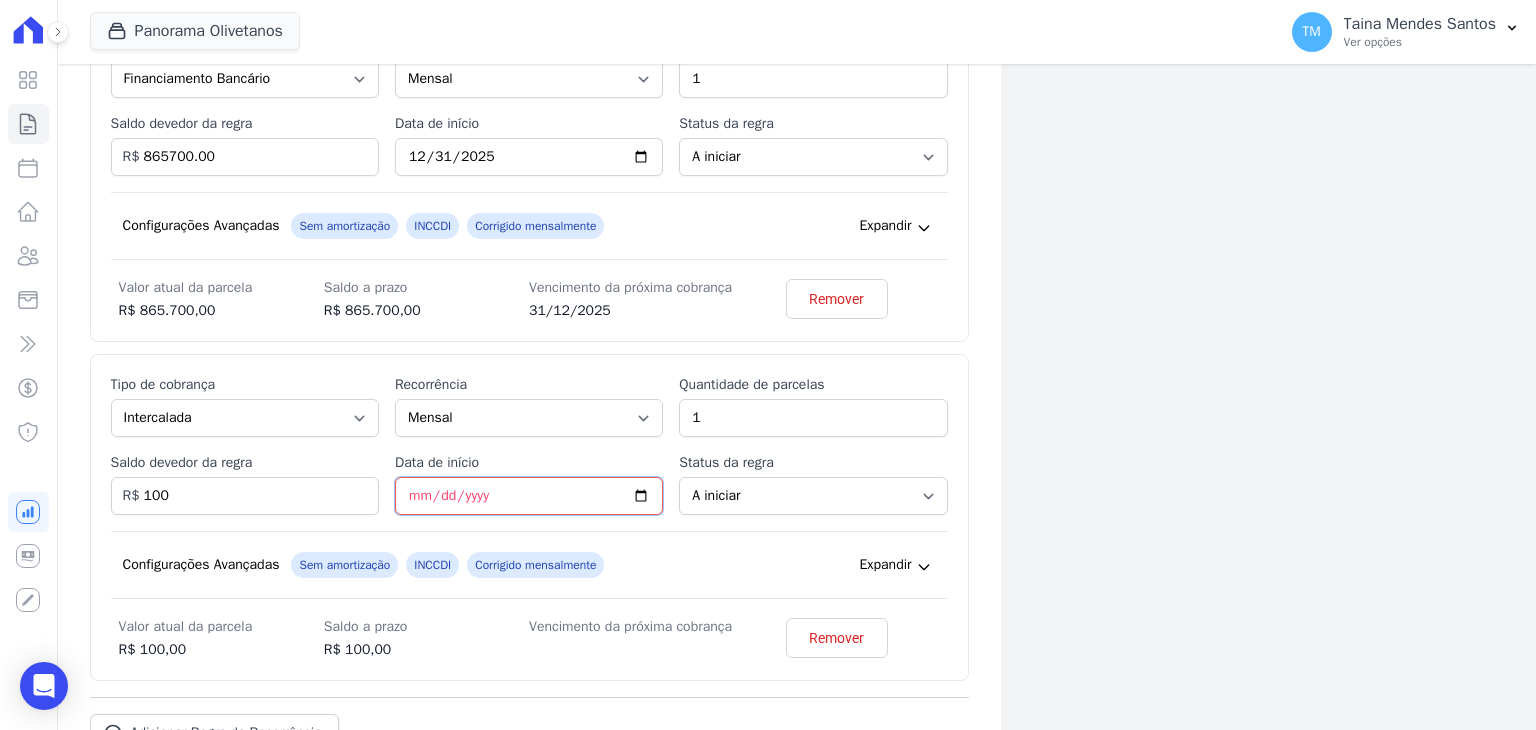 click on "Data de início" at bounding box center (529, 496) 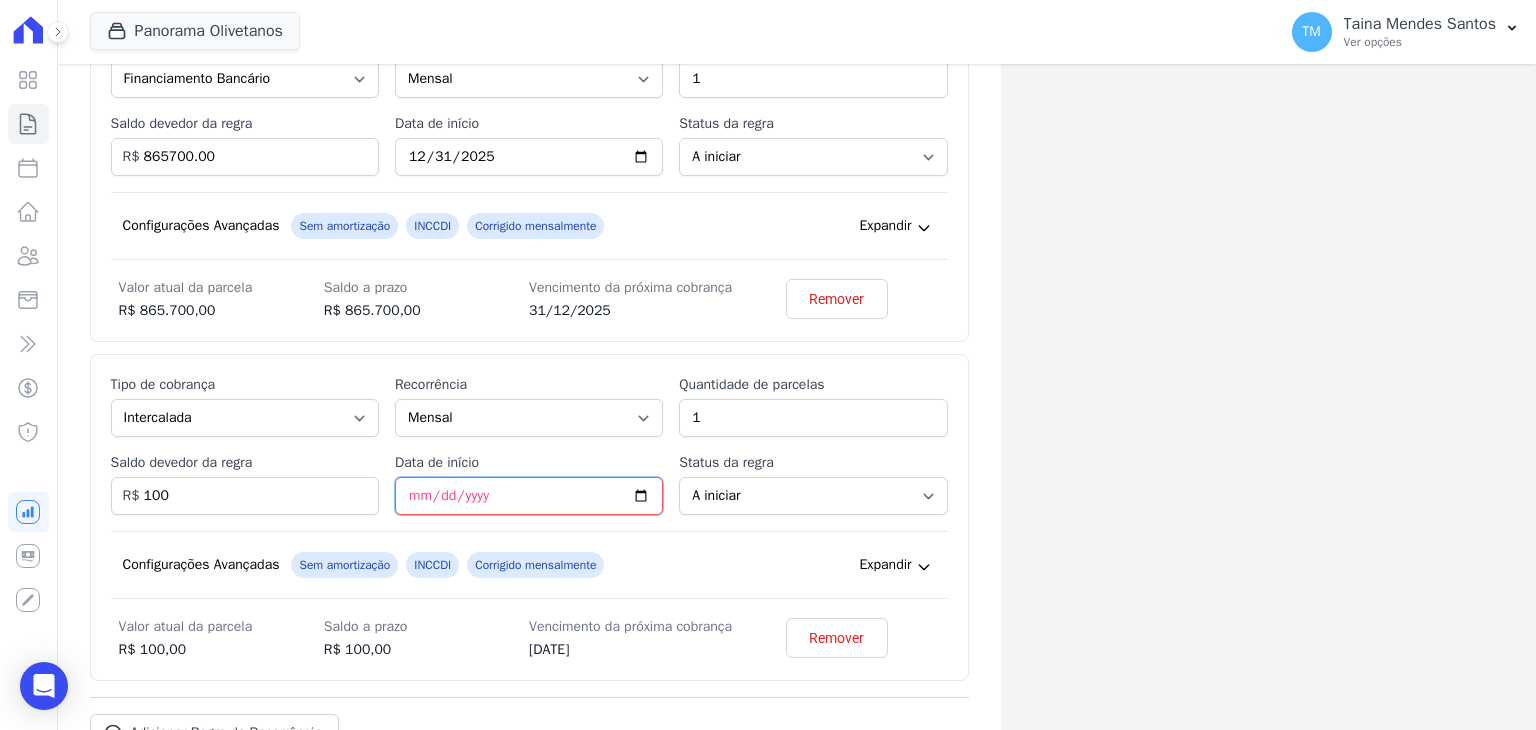 type on "2028-07-31" 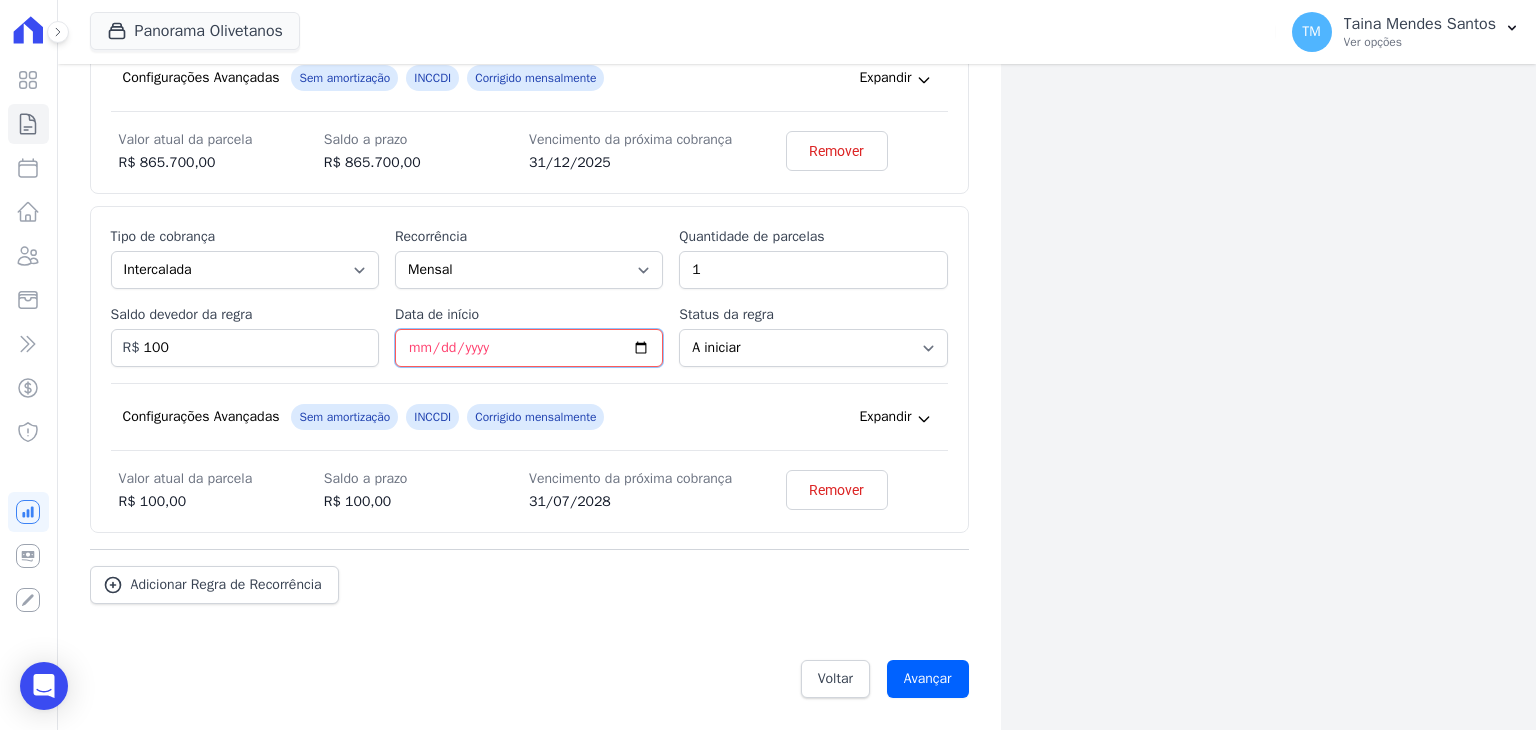 scroll, scrollTop: 1747, scrollLeft: 0, axis: vertical 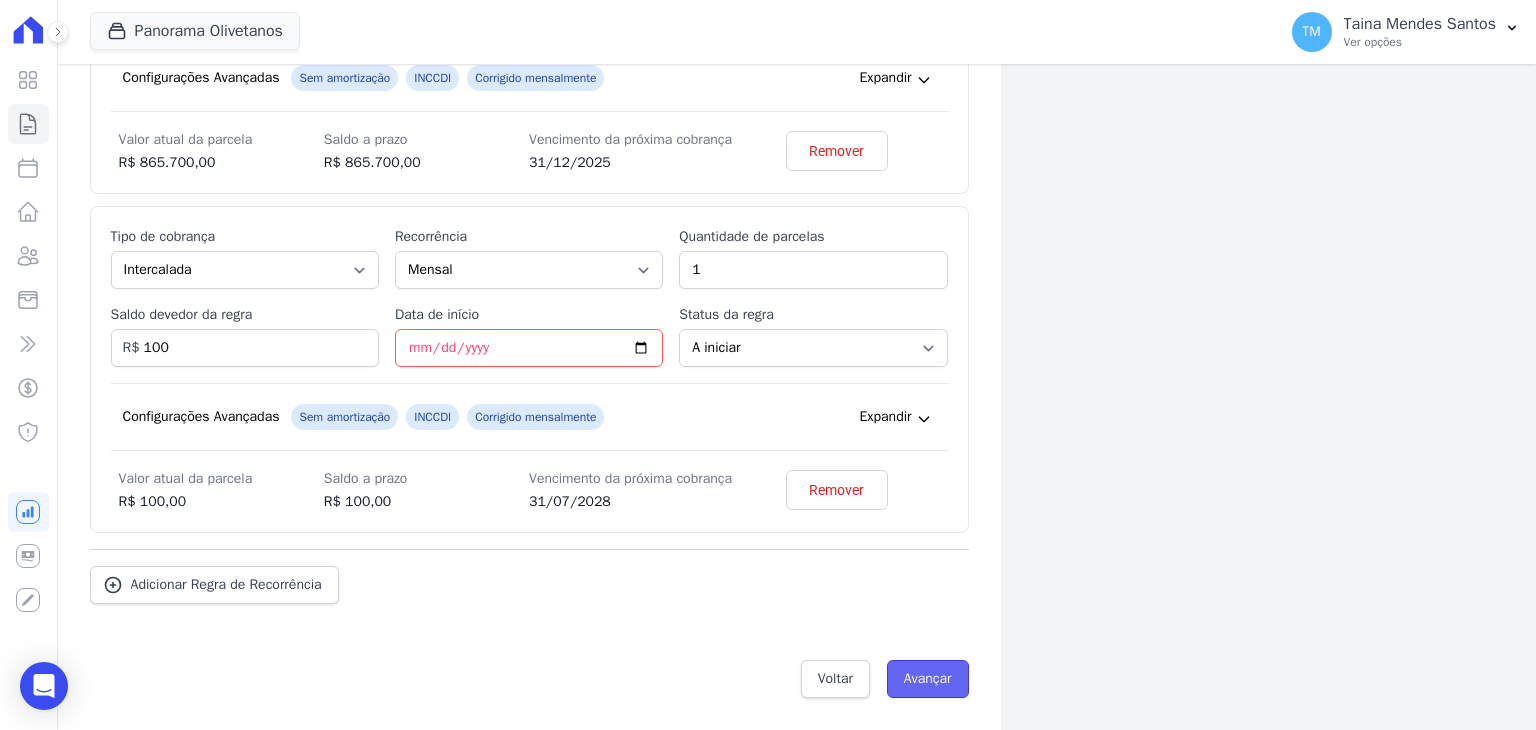 click on "Avançar" at bounding box center (928, 679) 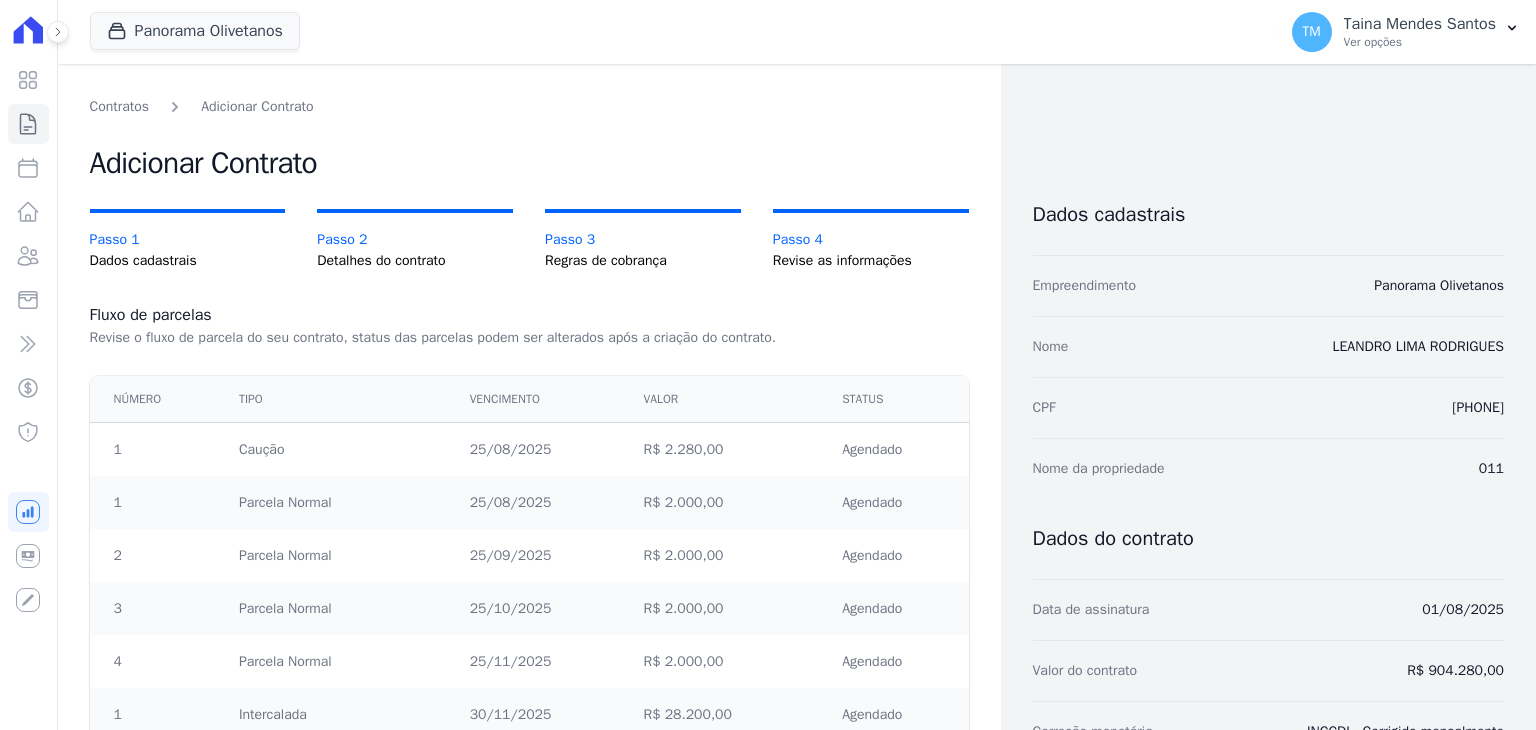 scroll, scrollTop: 0, scrollLeft: 0, axis: both 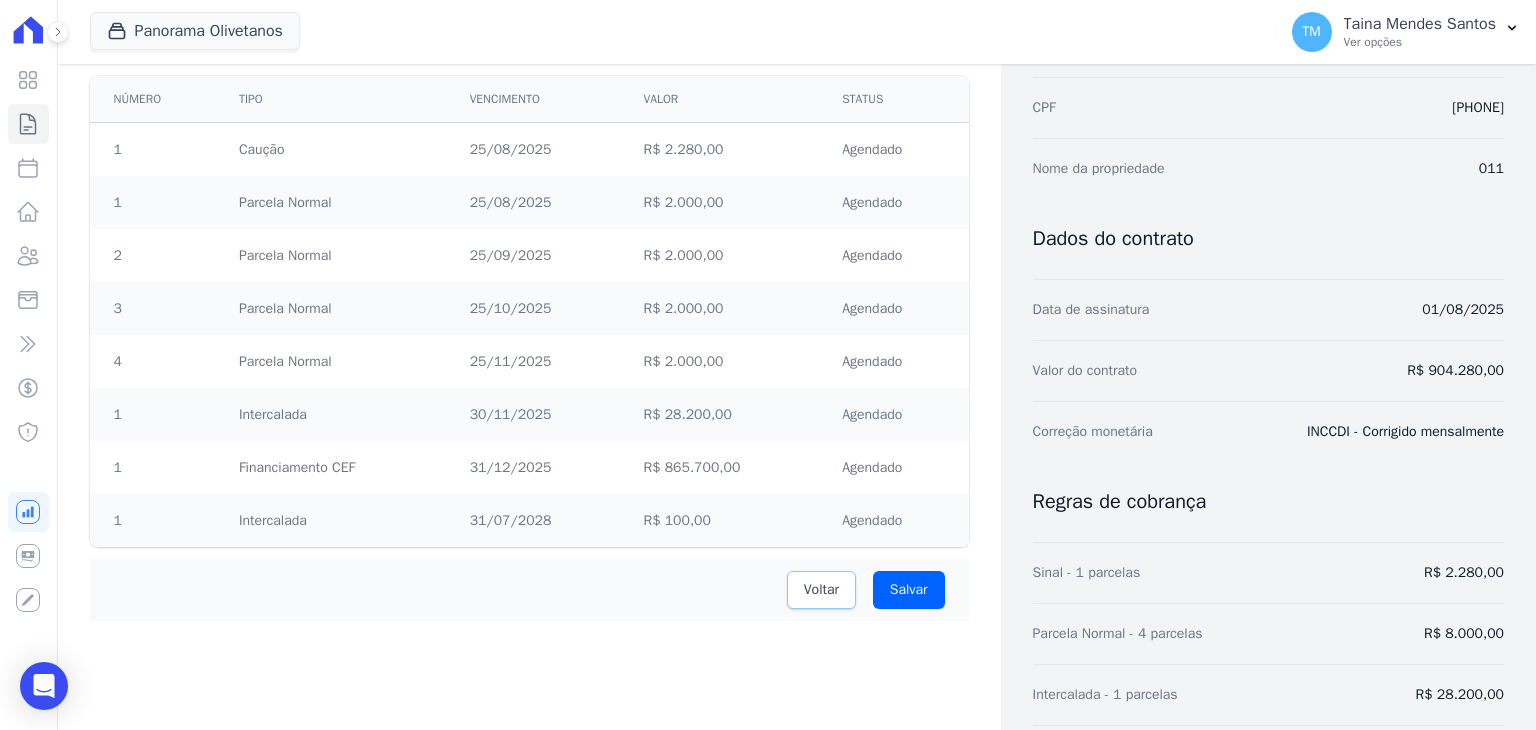 click on "Voltar" at bounding box center [821, 590] 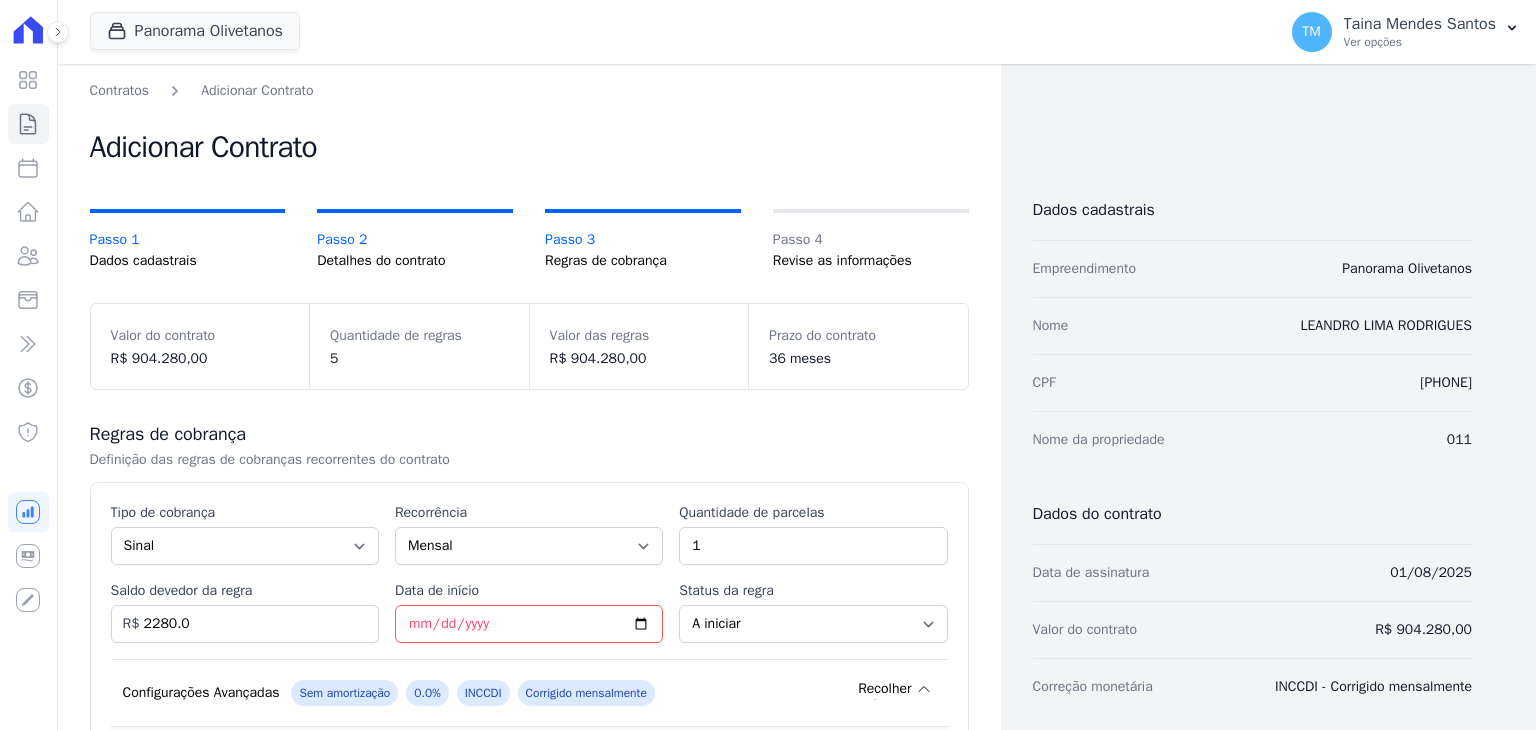 scroll, scrollTop: 0, scrollLeft: 0, axis: both 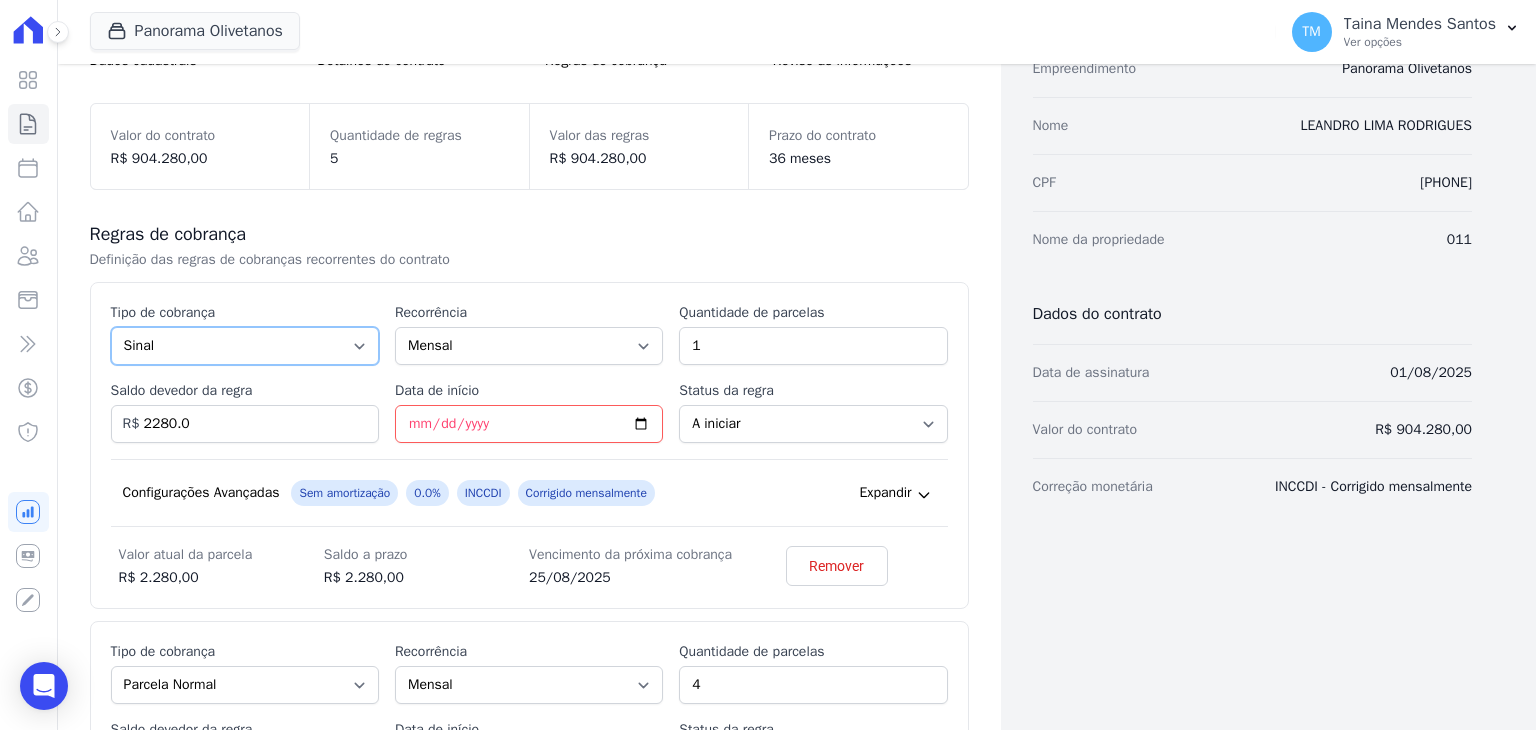 click on "Parcela Normal
Entrada
Sinal
Intercalada
Chaves
Pré-chaves
Pós-chaves
Impostos
Quitação
Outro
Financiamento Bancário" at bounding box center (245, 346) 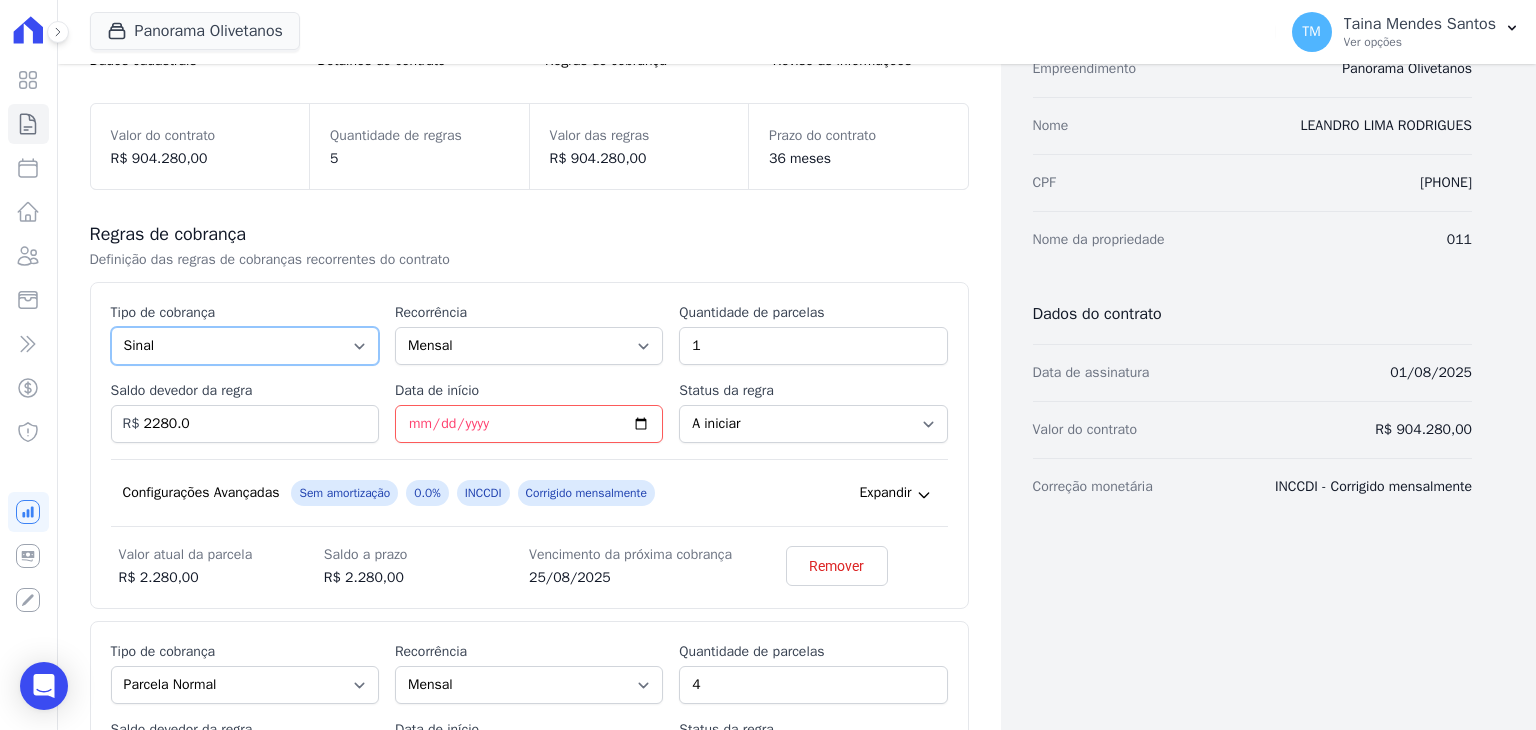 click on "Parcela Normal
Entrada
Sinal
Intercalada
Chaves
Pré-chaves
Pós-chaves
Impostos
Quitação
Outro
Financiamento Bancário" at bounding box center [245, 346] 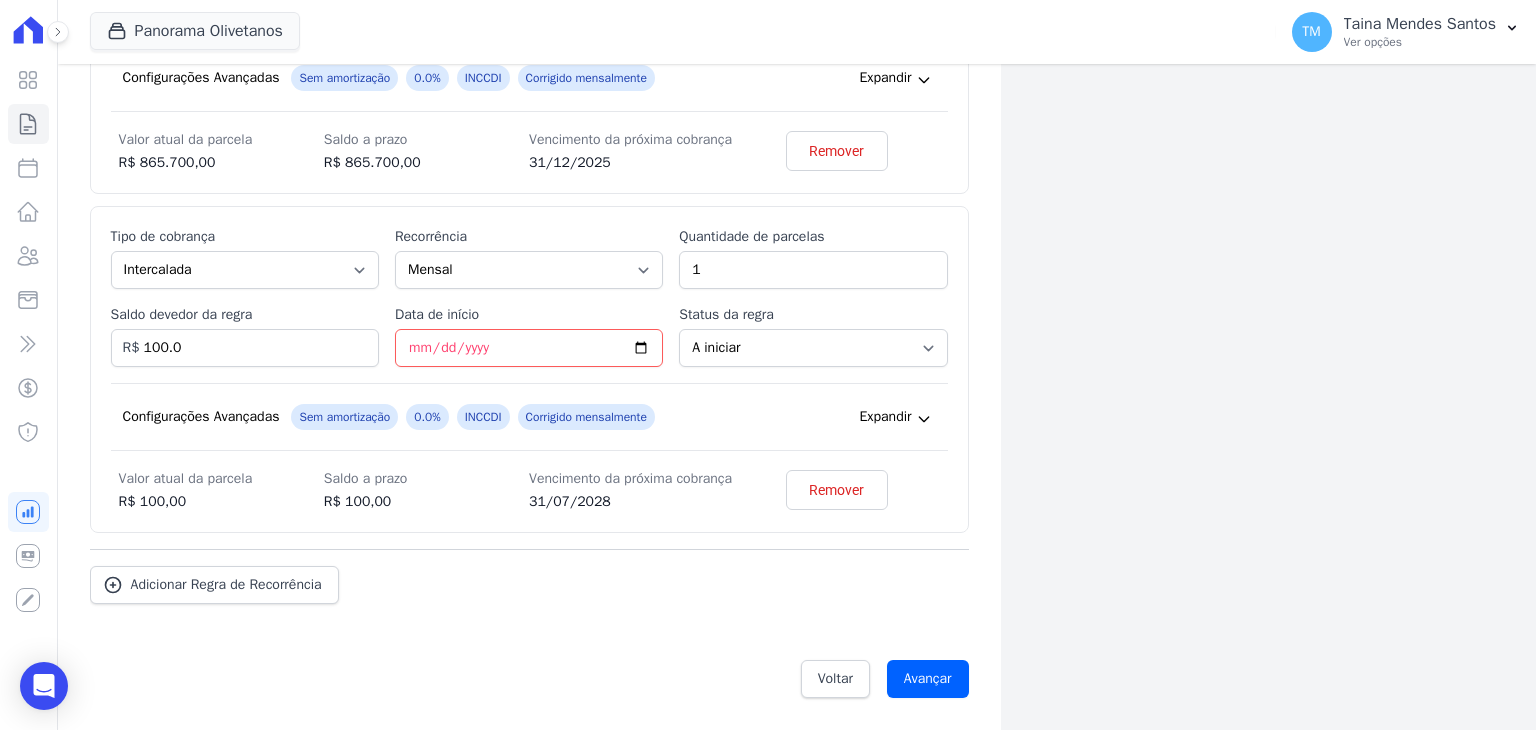 scroll, scrollTop: 1747, scrollLeft: 0, axis: vertical 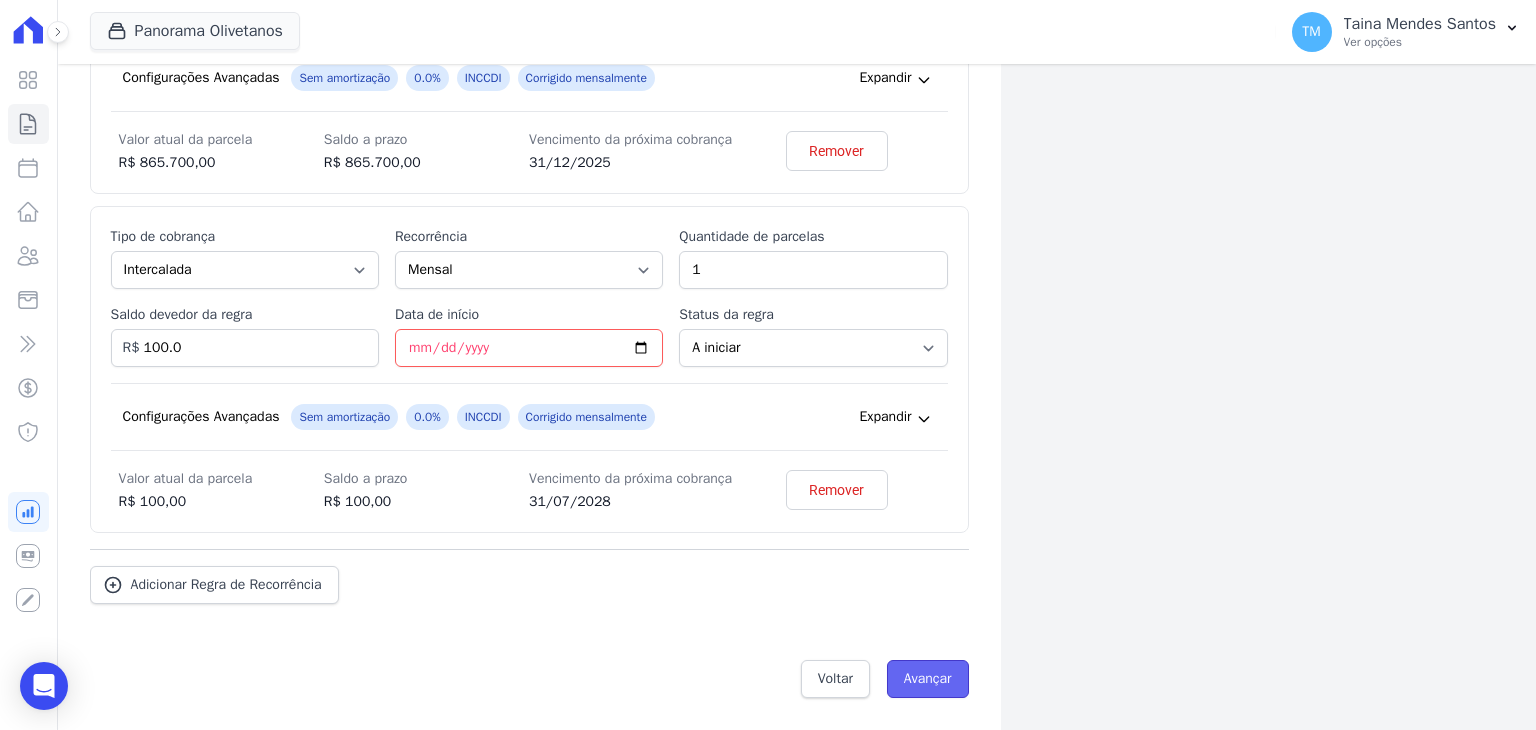click on "Avançar" at bounding box center [928, 679] 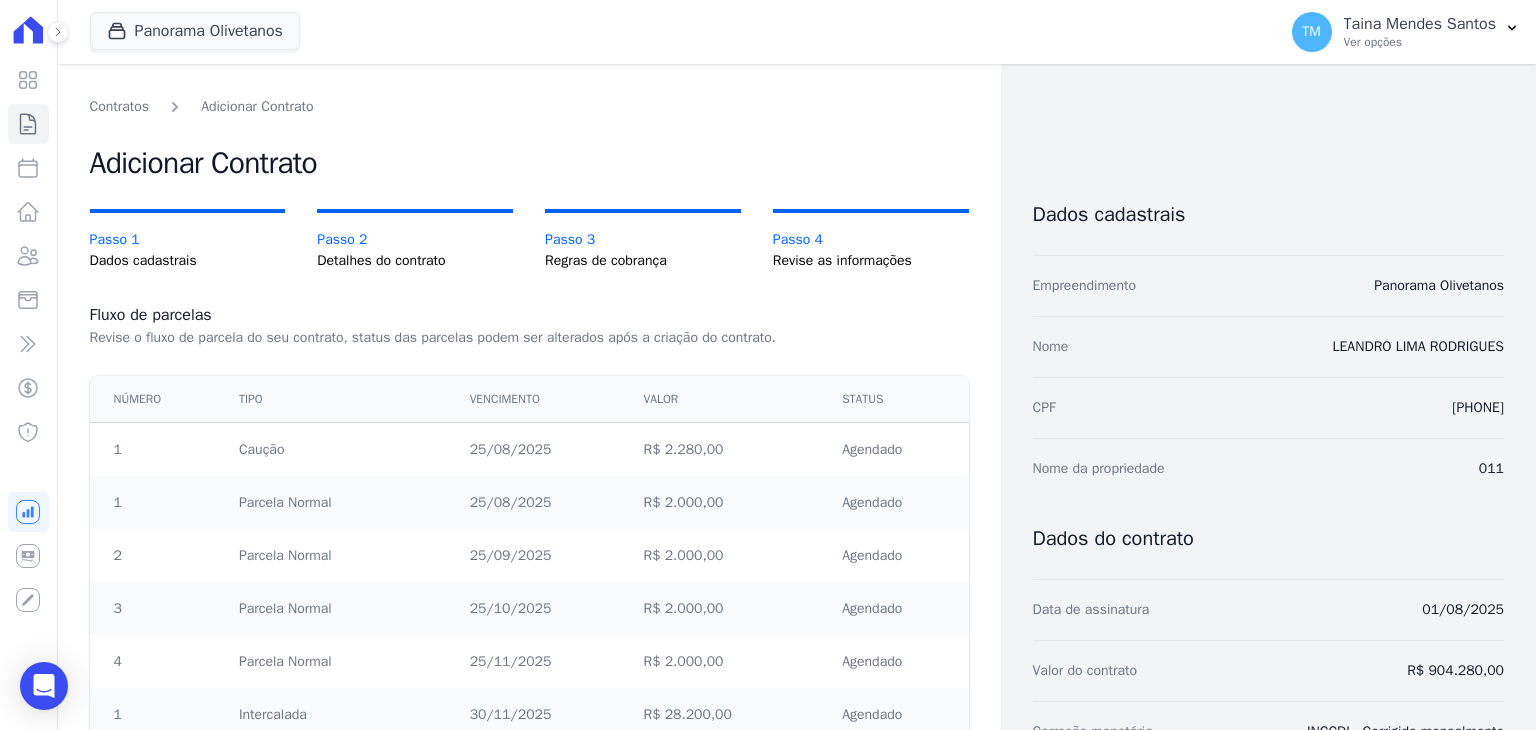 scroll, scrollTop: 0, scrollLeft: 0, axis: both 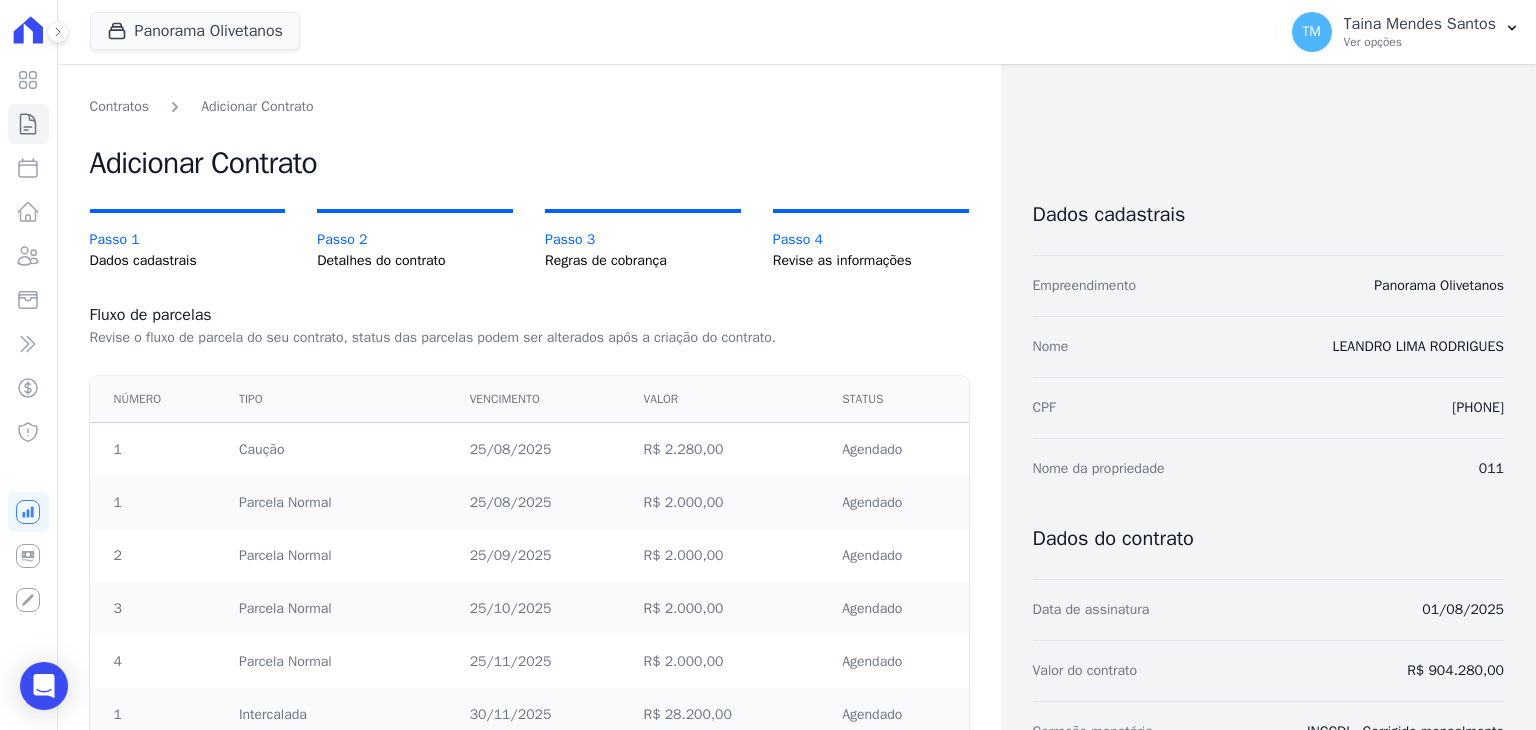 click on "Contratos
Adicionar Contrato
Adicionar Contrato
Passo 1
Dados cadastrais
Passo 2
Detalhes do contrato
Passo 3
Regras de cobrança
Passo 4
Revise as informações
Fluxo de parcelas
Revise o fluxo de parcela do seu contrato, status das parcelas podem ser alterados após a criação do contrato.
Número
Tipo
Vencimento
Valor Status" at bounding box center [529, 644] 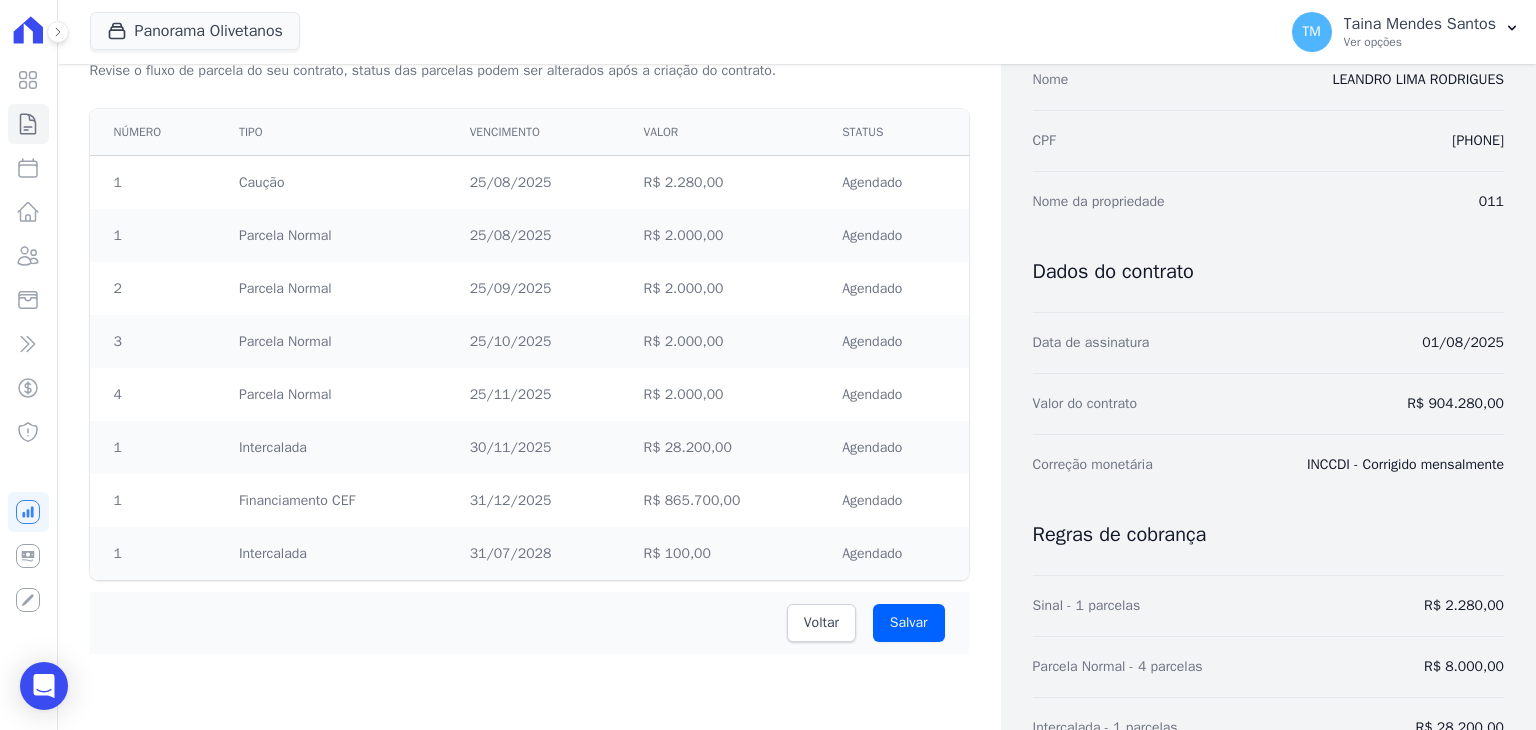 scroll, scrollTop: 300, scrollLeft: 0, axis: vertical 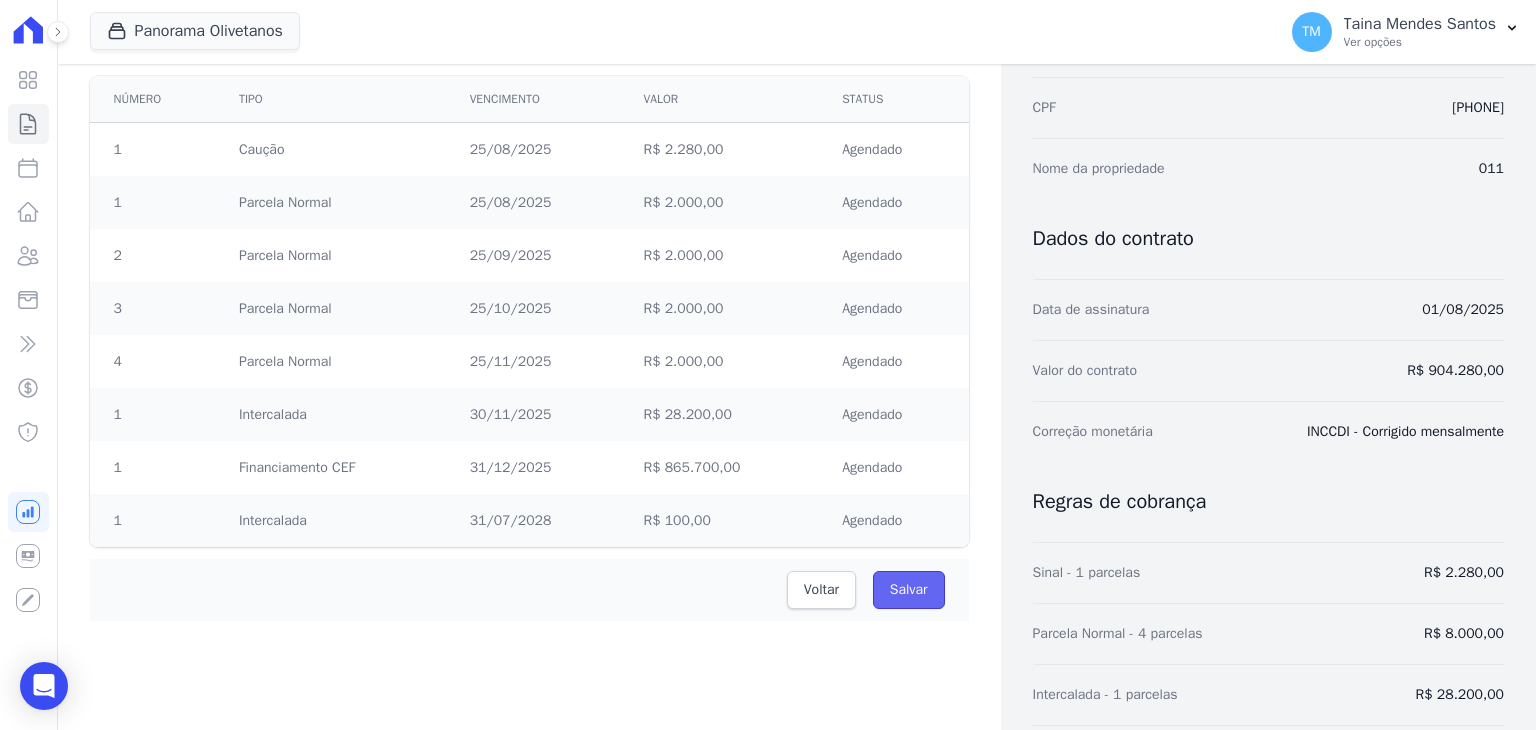 click on "Salvar" at bounding box center (909, 590) 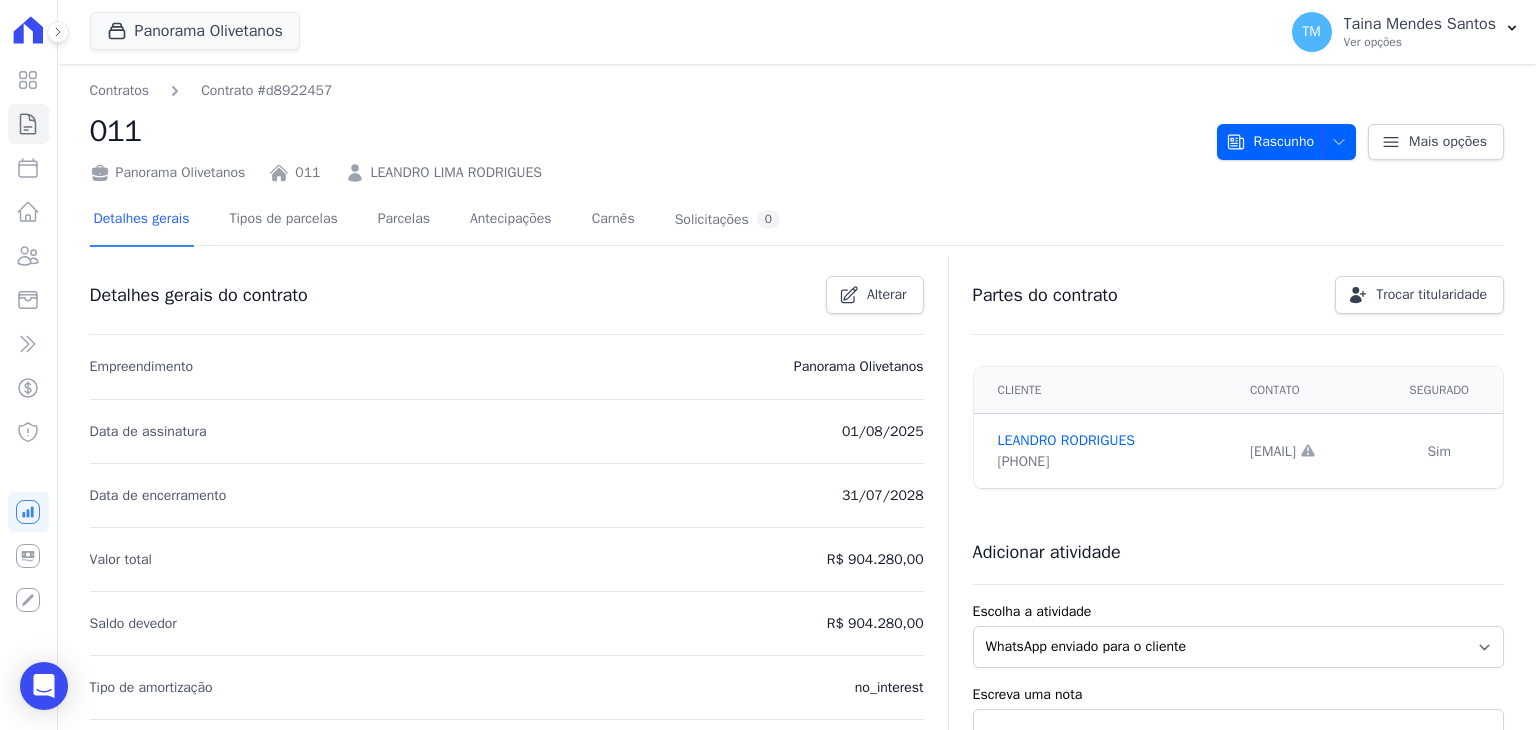 scroll, scrollTop: 0, scrollLeft: 0, axis: both 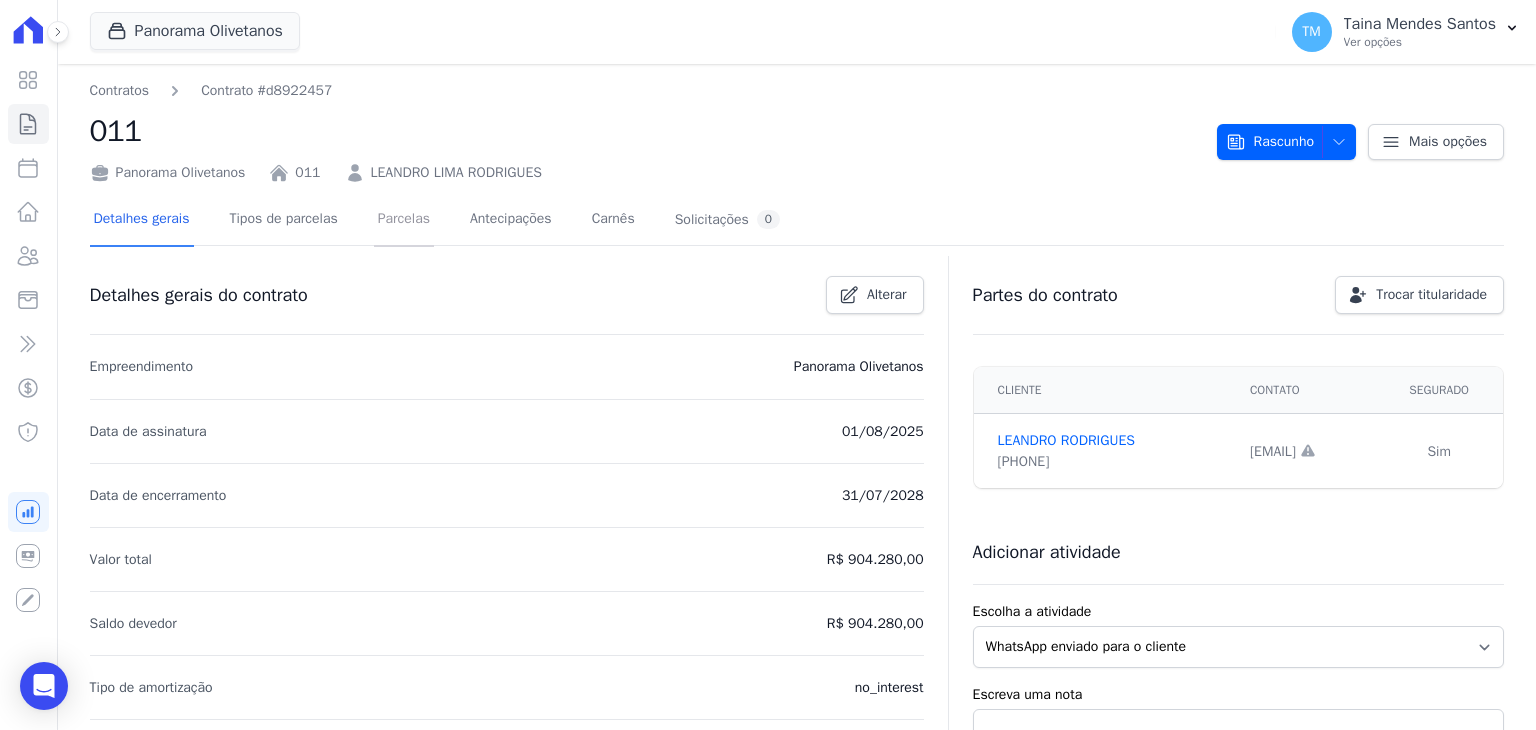 click on "Parcelas" at bounding box center [404, 220] 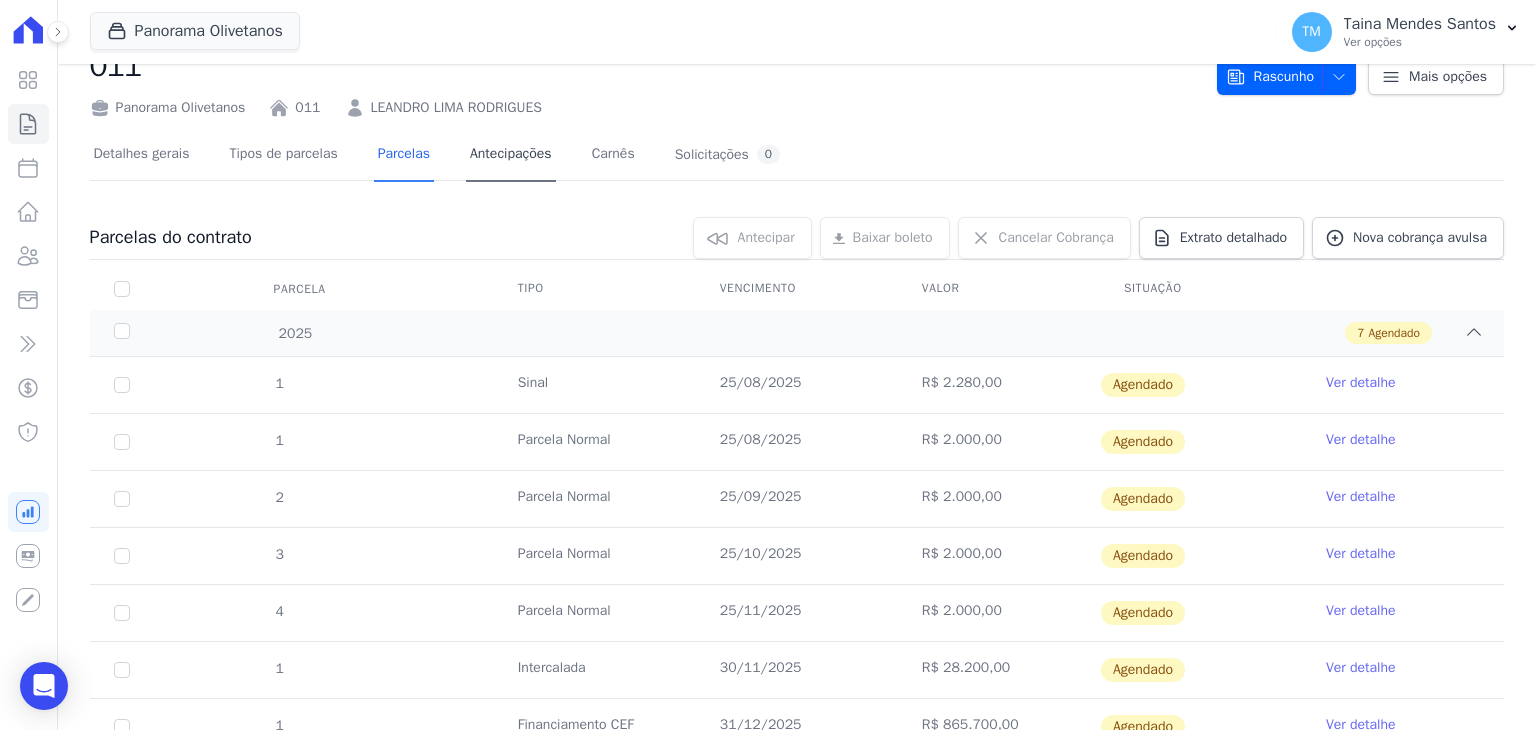 scroll, scrollTop: 100, scrollLeft: 0, axis: vertical 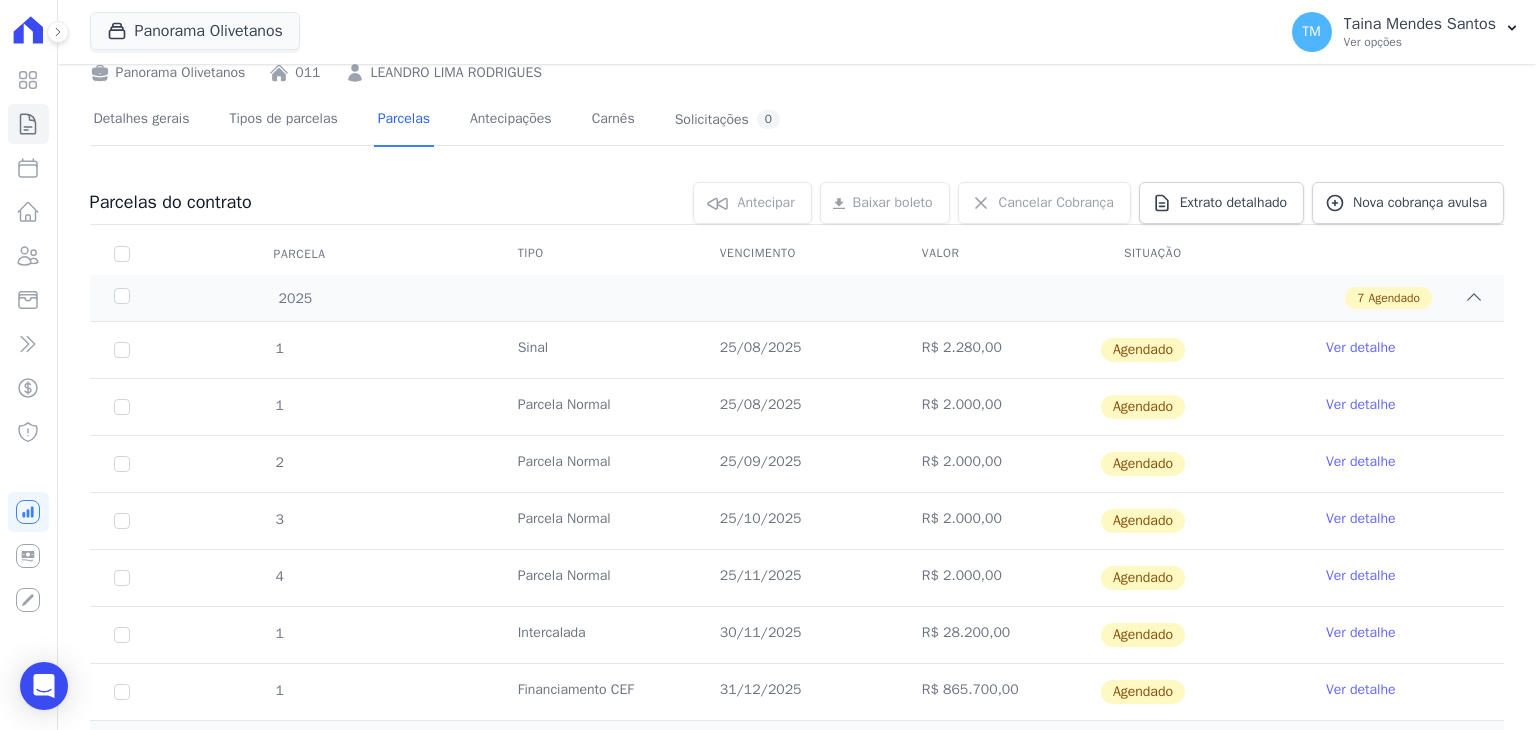 click on "Ver detalhe" at bounding box center (1361, 405) 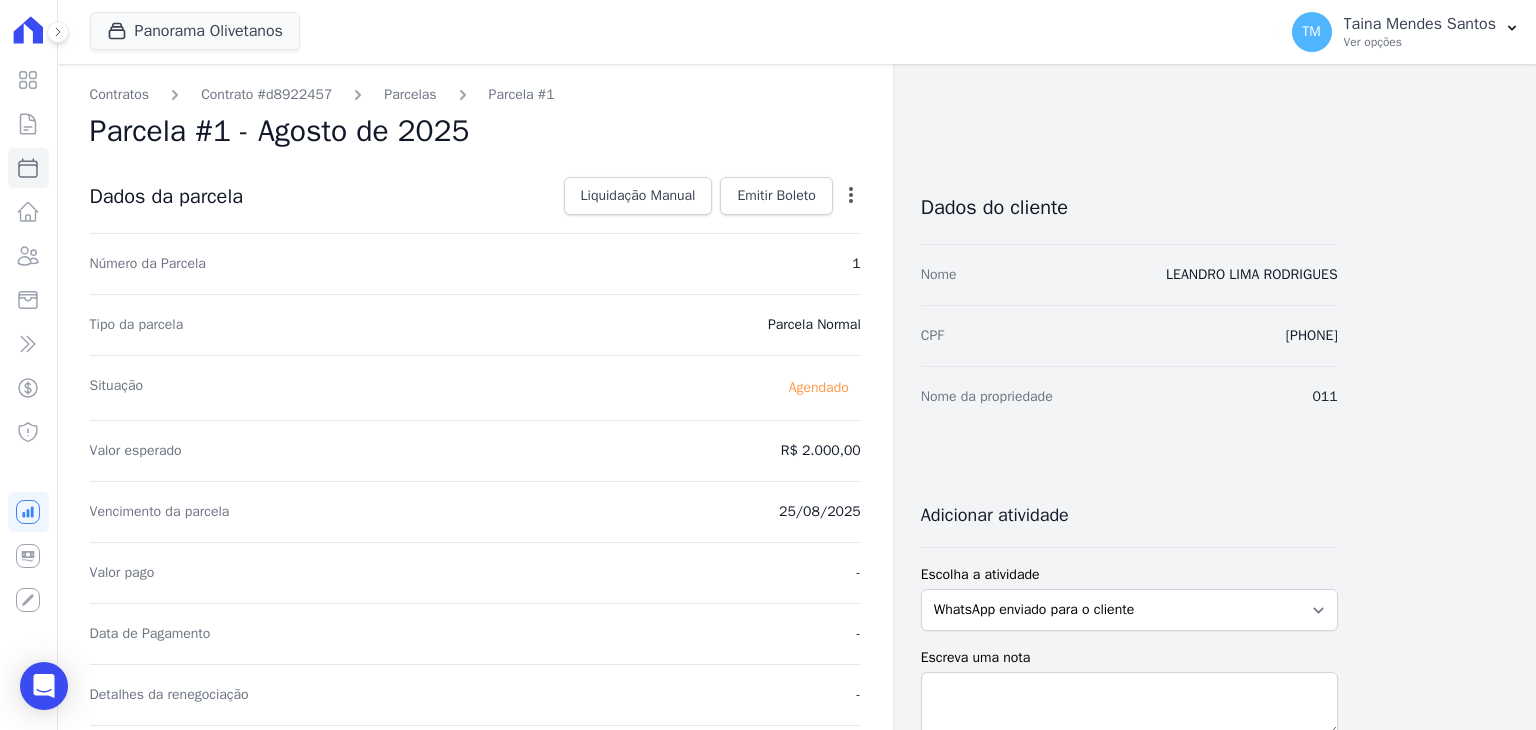 click 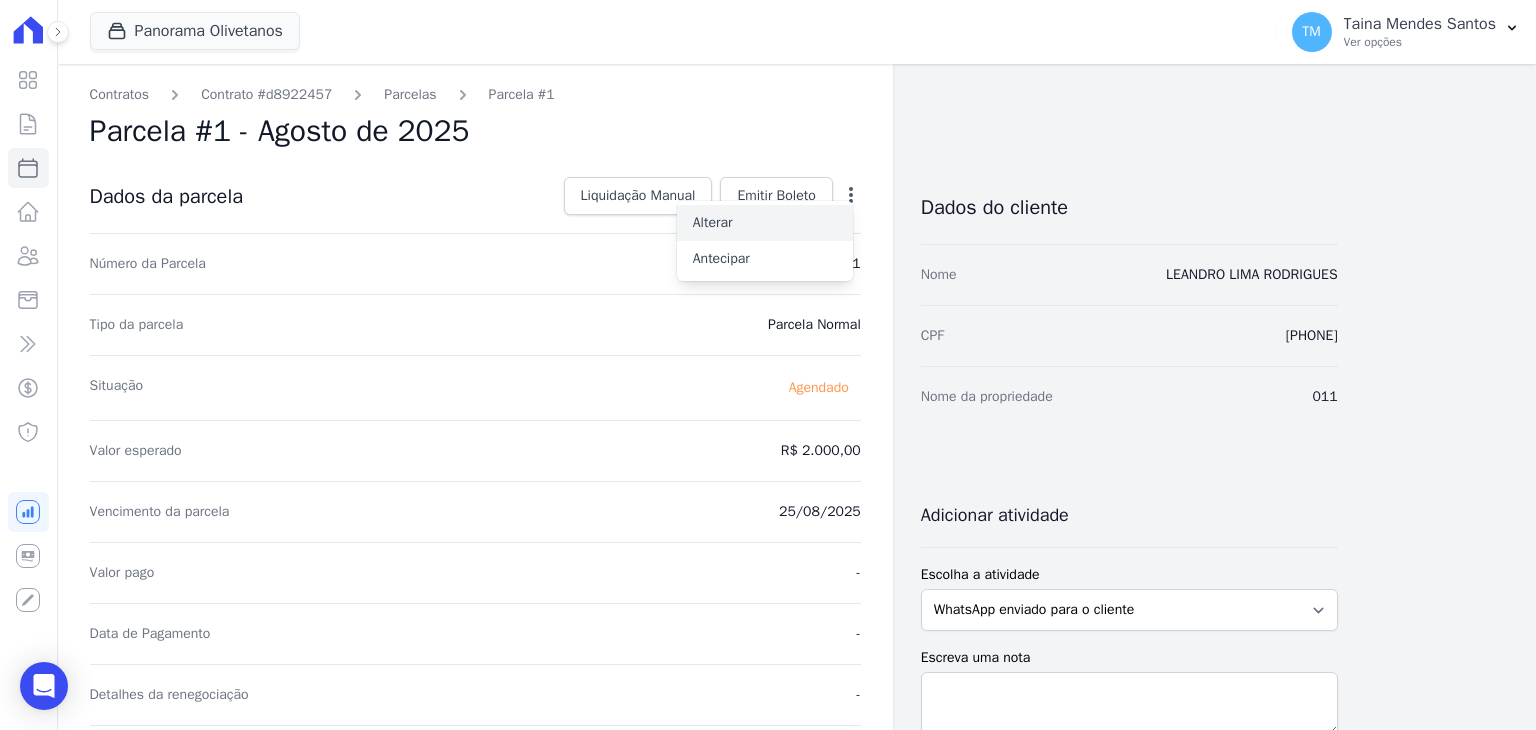click on "Alterar" at bounding box center (765, 223) 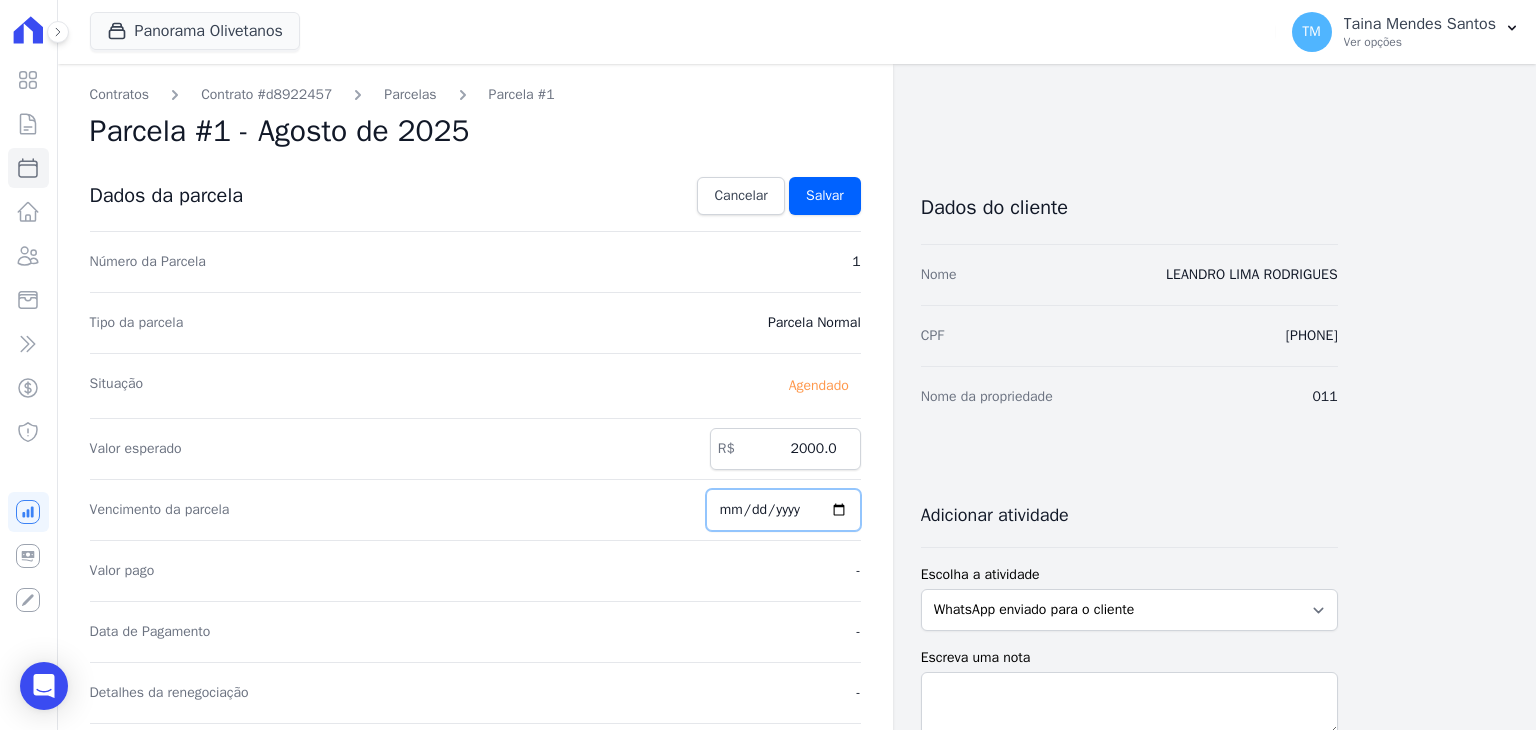 click on "[DATE]" at bounding box center [783, 510] 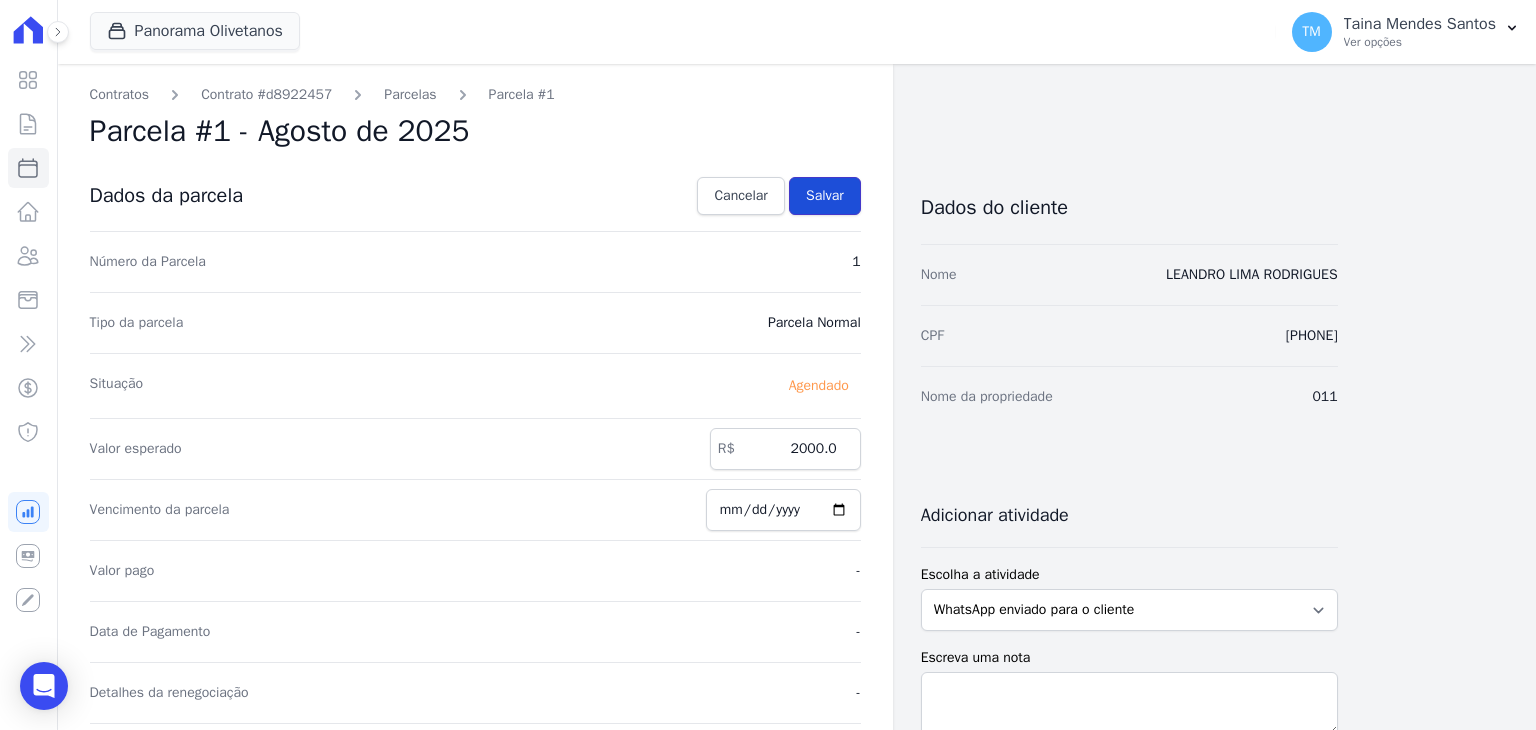 click on "Salvar" at bounding box center (825, 196) 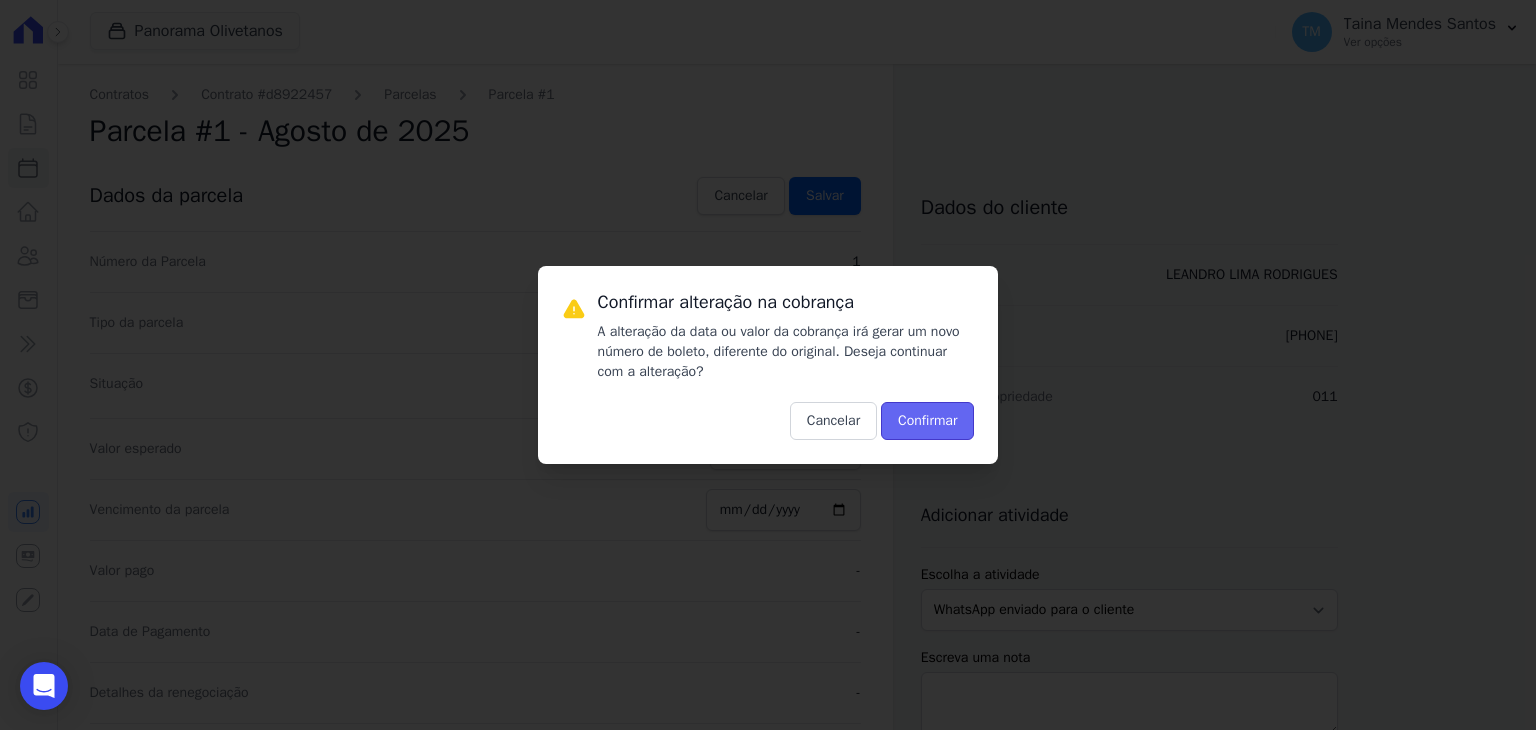click on "Confirmar" at bounding box center [927, 421] 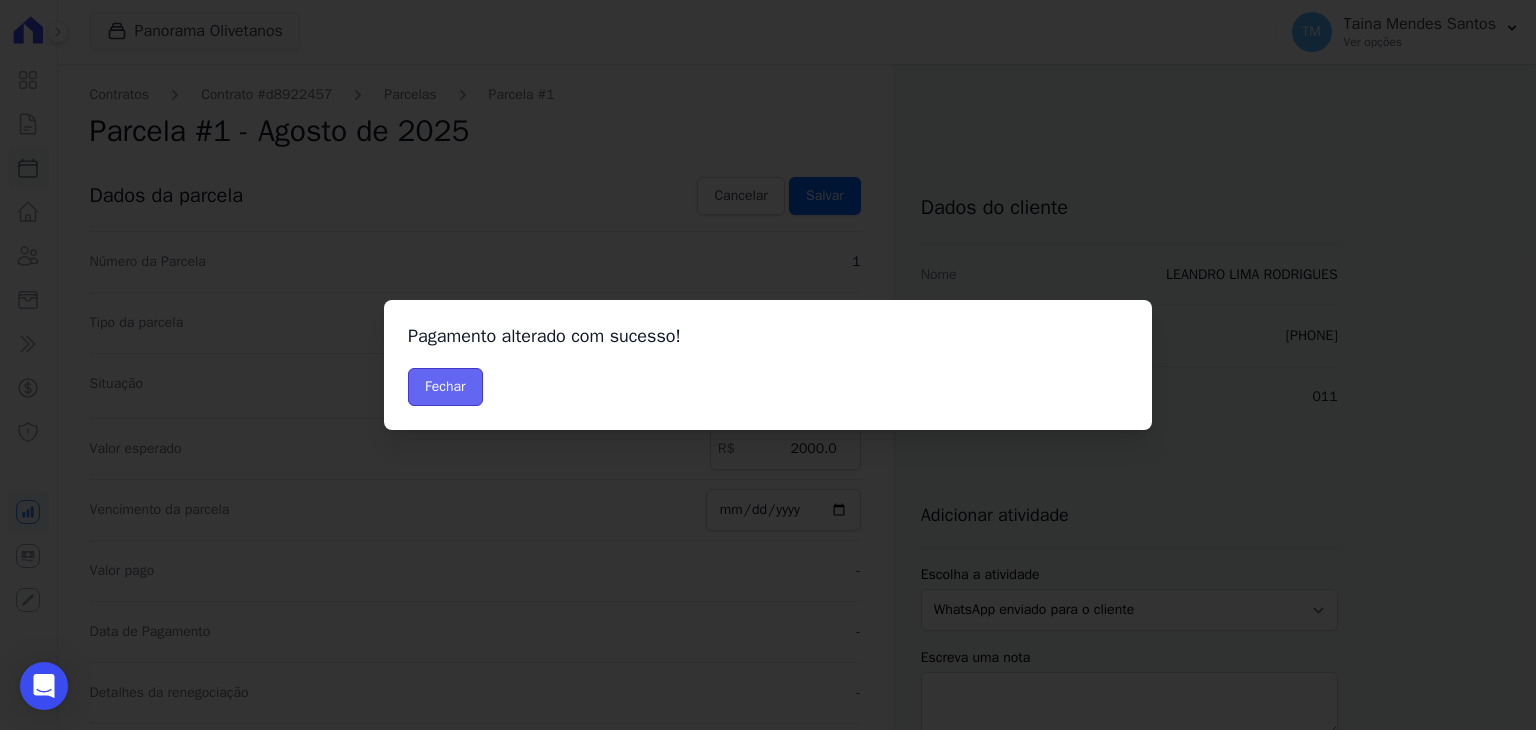 click on "Fechar" at bounding box center (445, 387) 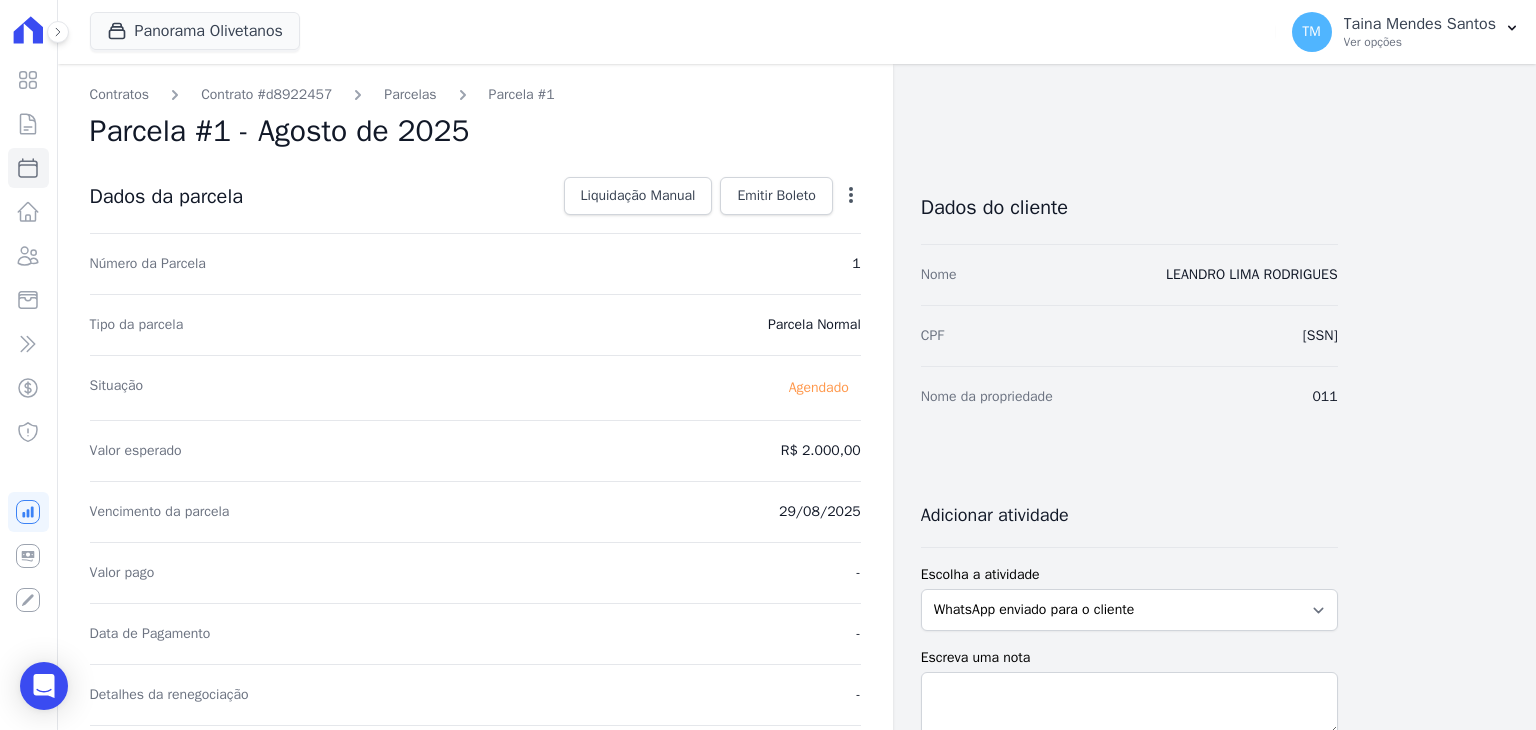 scroll, scrollTop: 0, scrollLeft: 0, axis: both 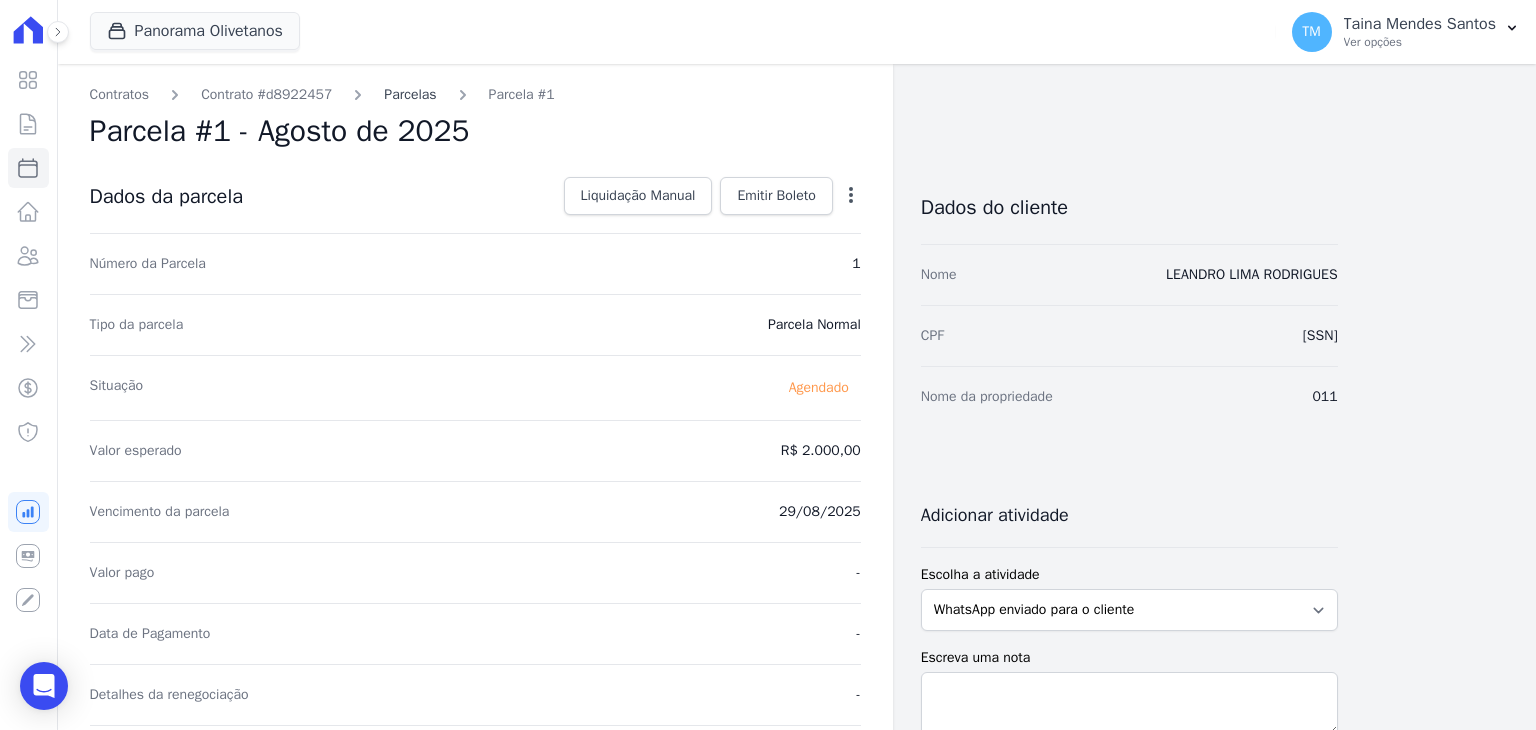 click on "Parcelas" at bounding box center (410, 94) 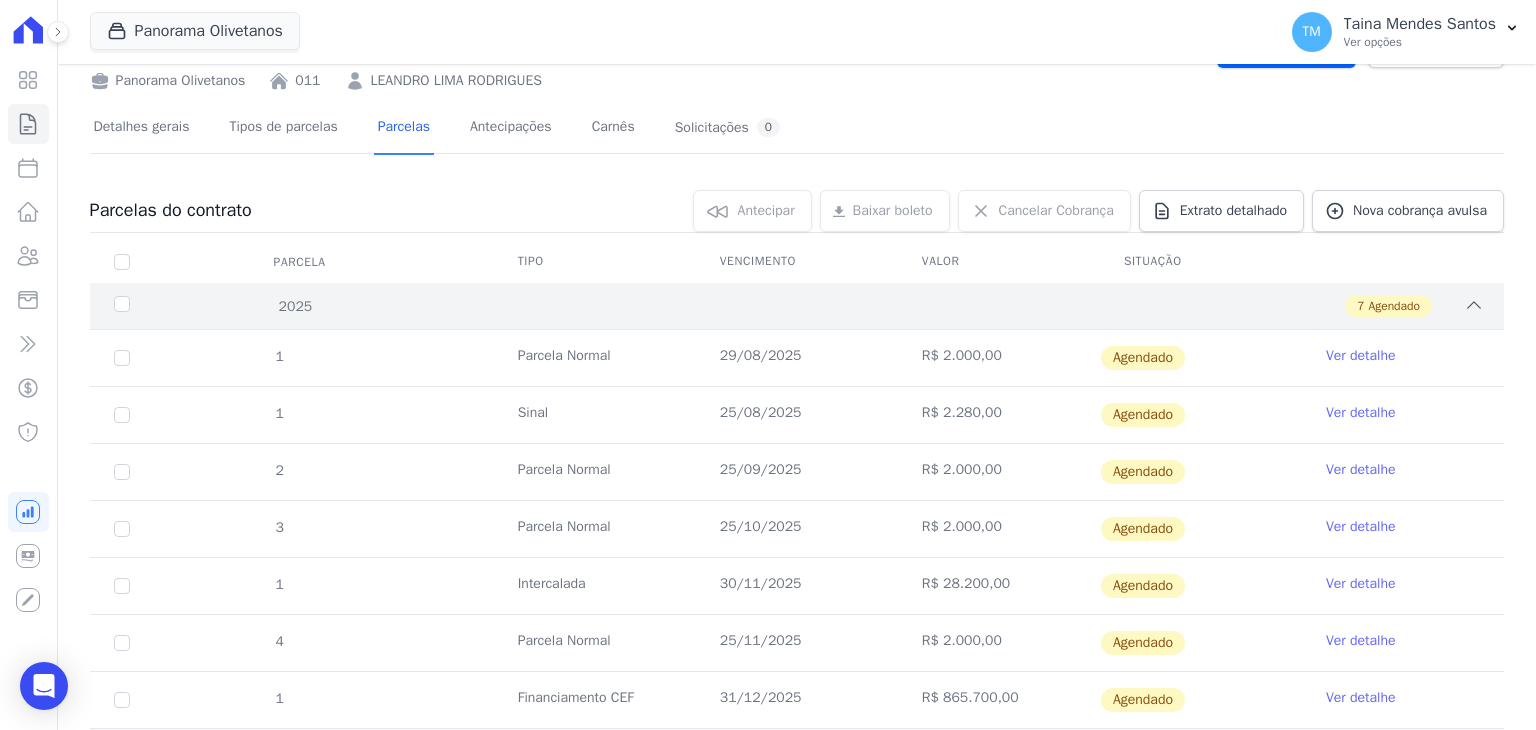 scroll, scrollTop: 0, scrollLeft: 0, axis: both 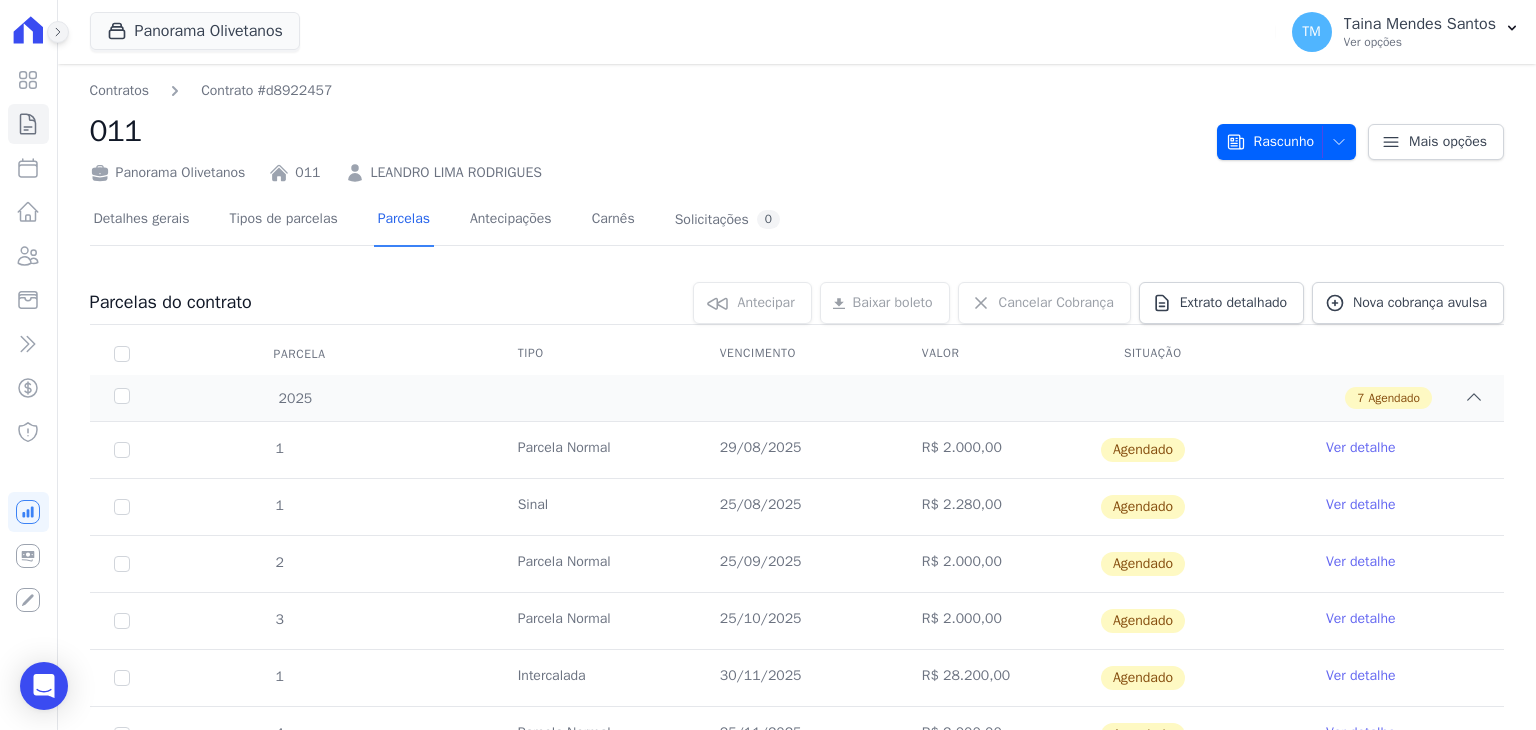 click at bounding box center (58, 32) 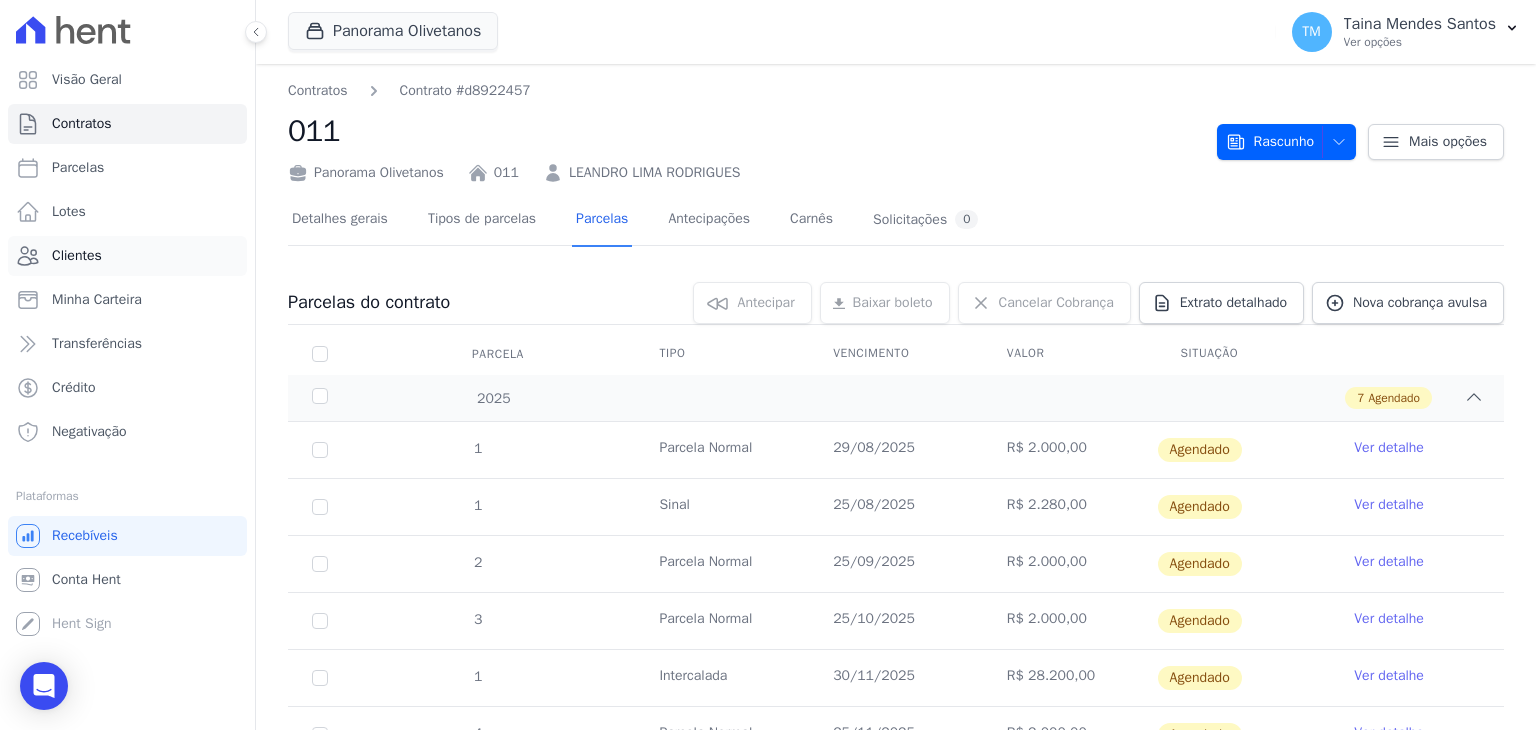 click on "Clientes" at bounding box center [127, 256] 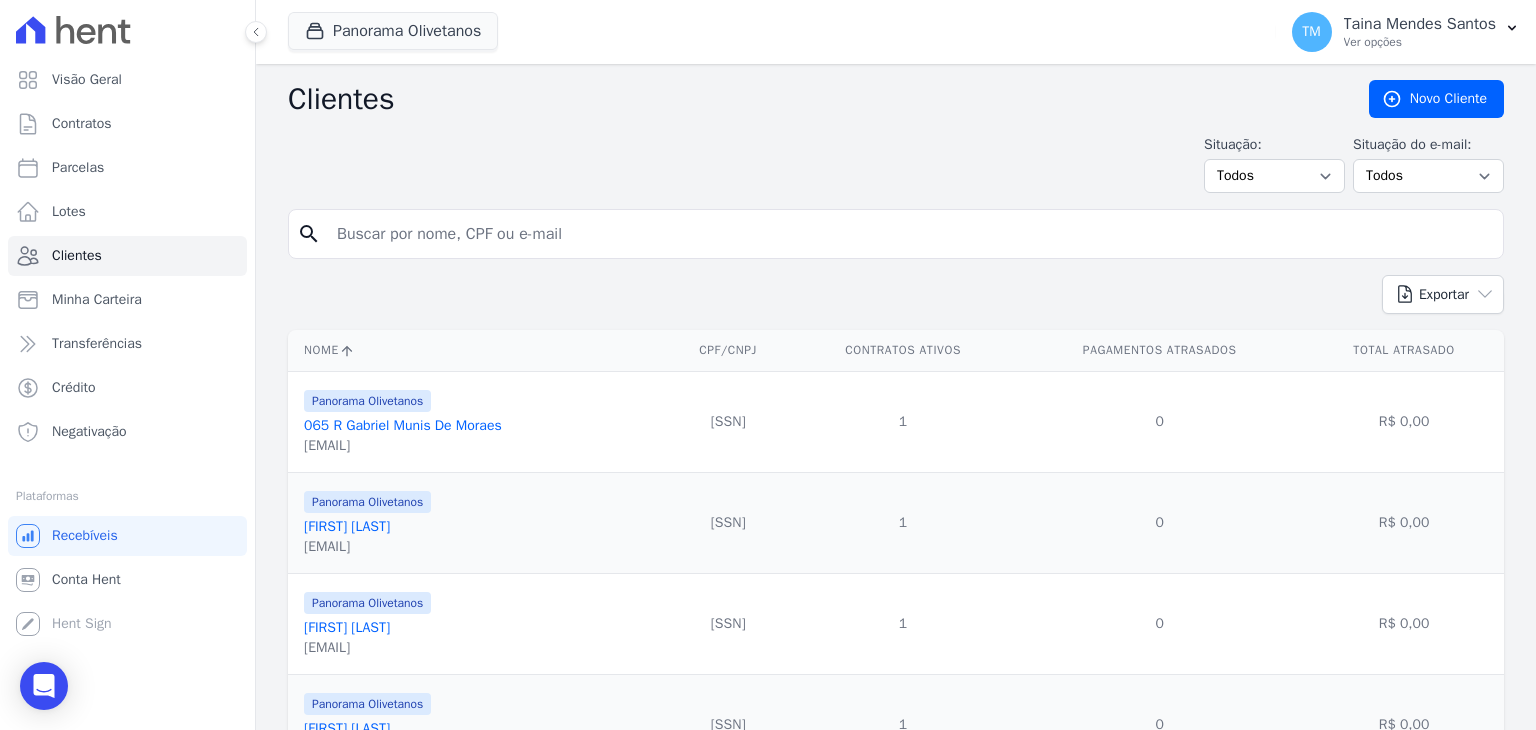 click at bounding box center [245, 32] 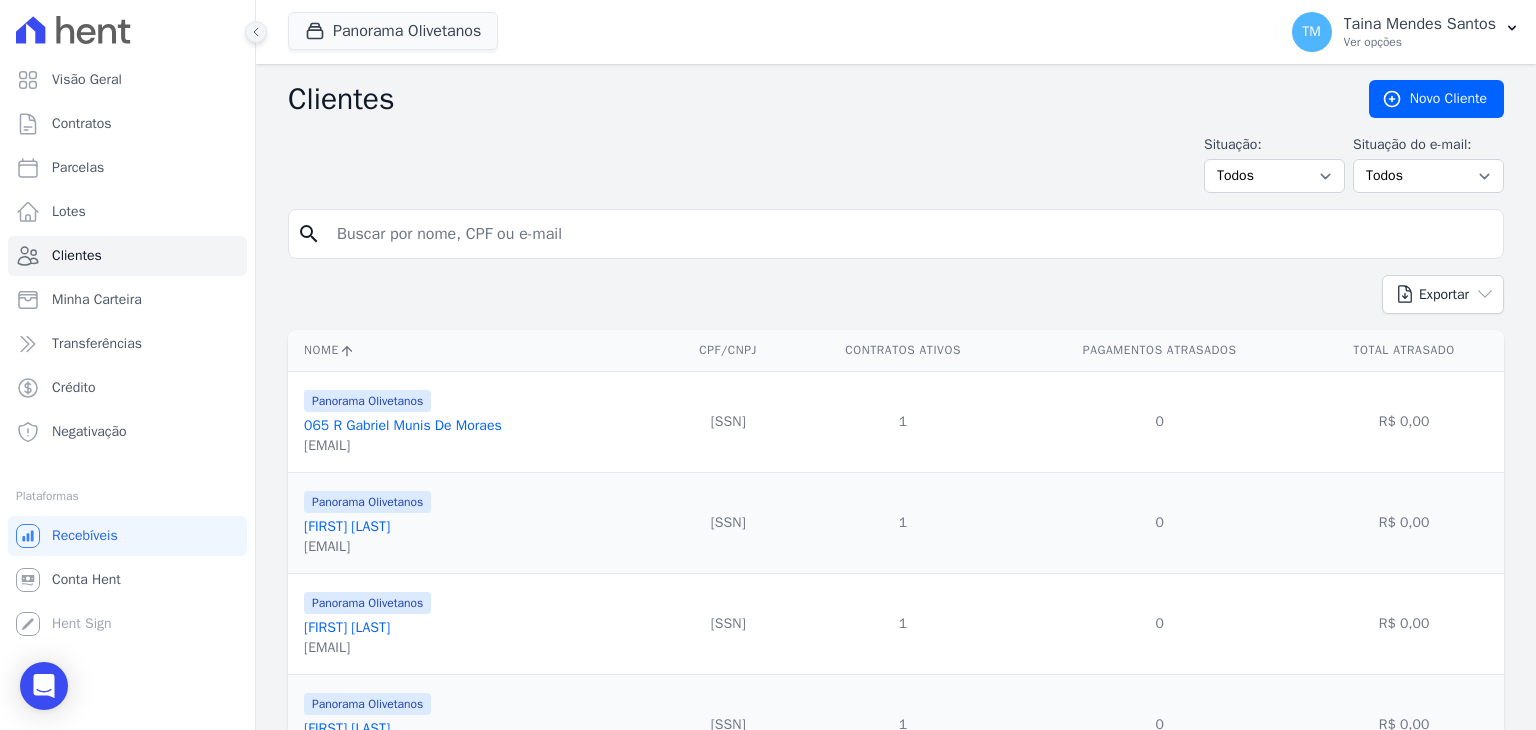 click 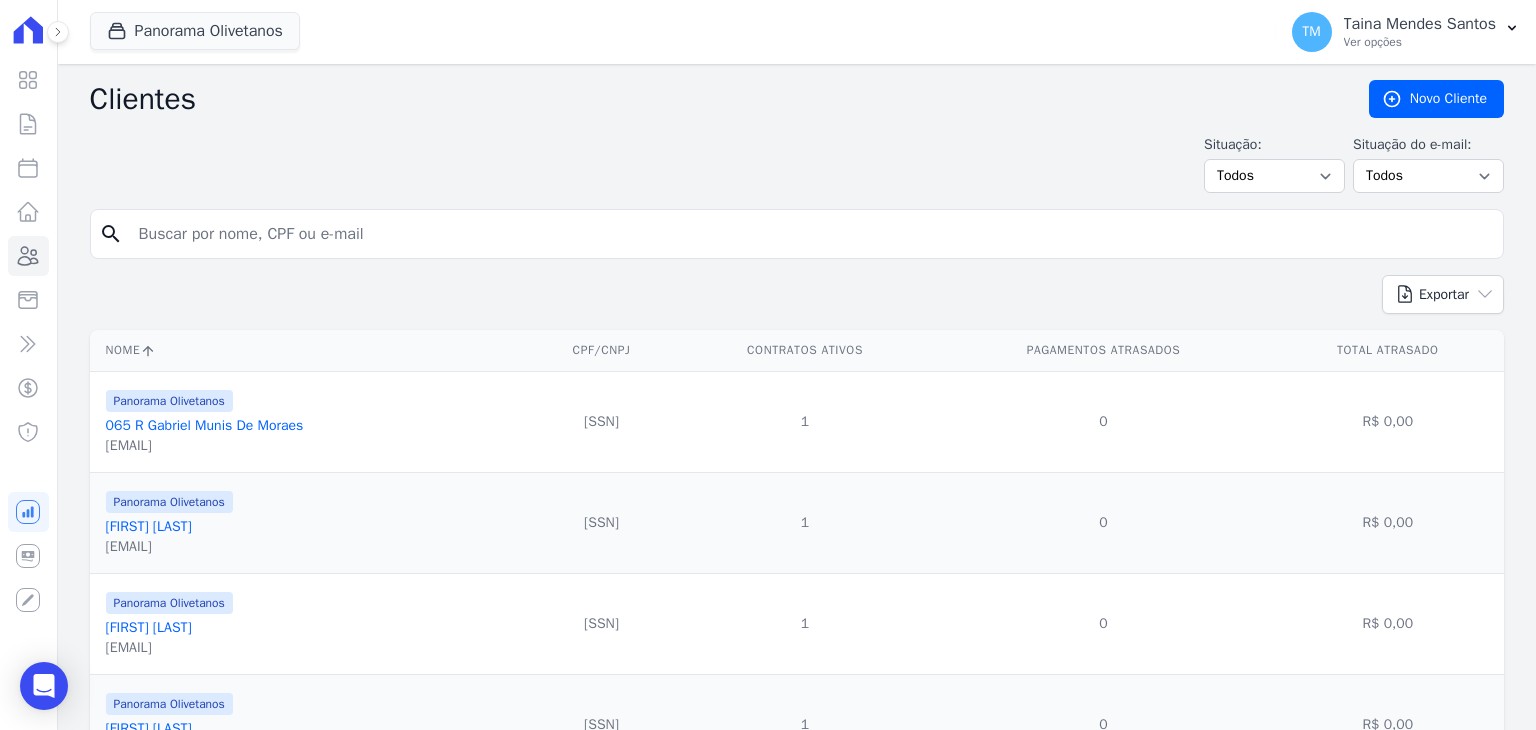 click at bounding box center (811, 234) 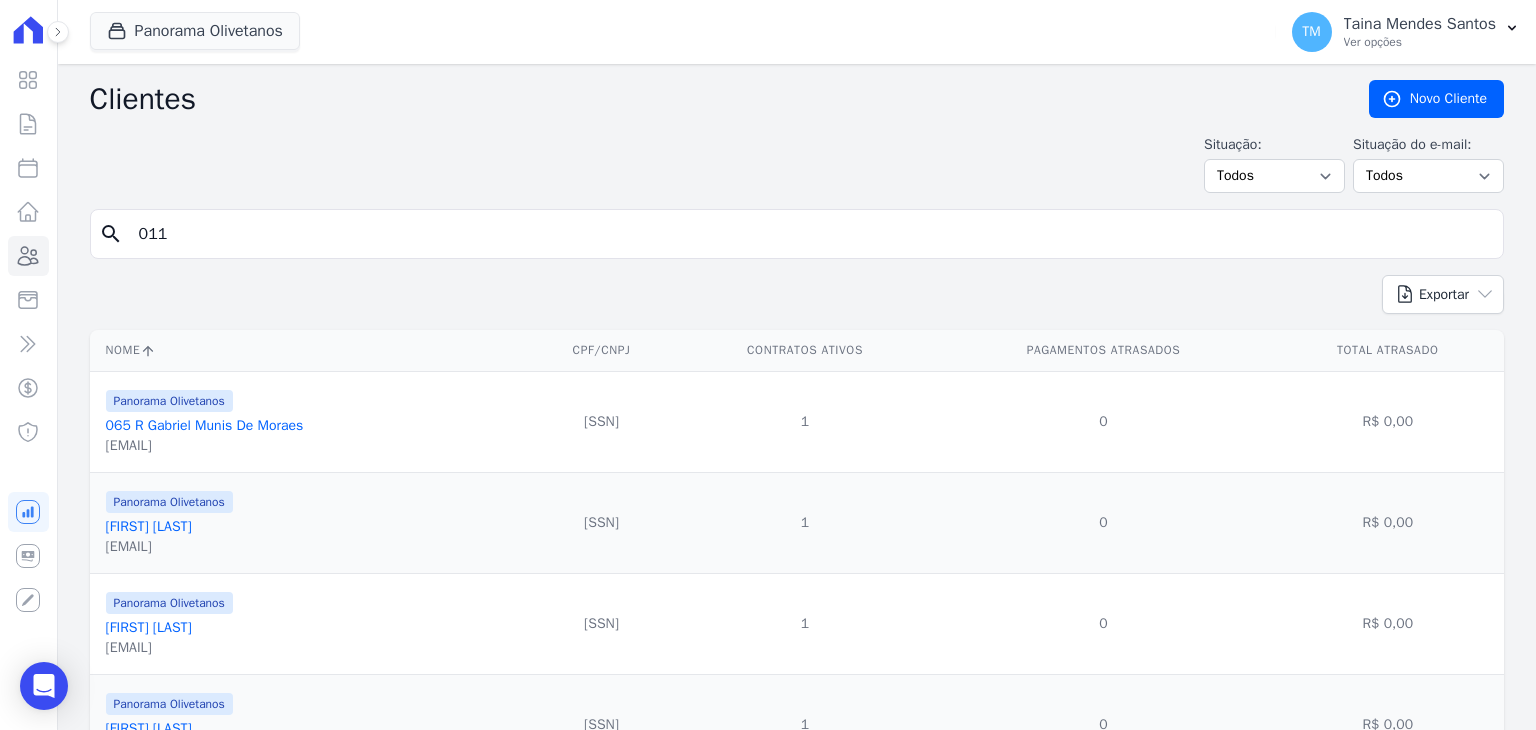 type on "011" 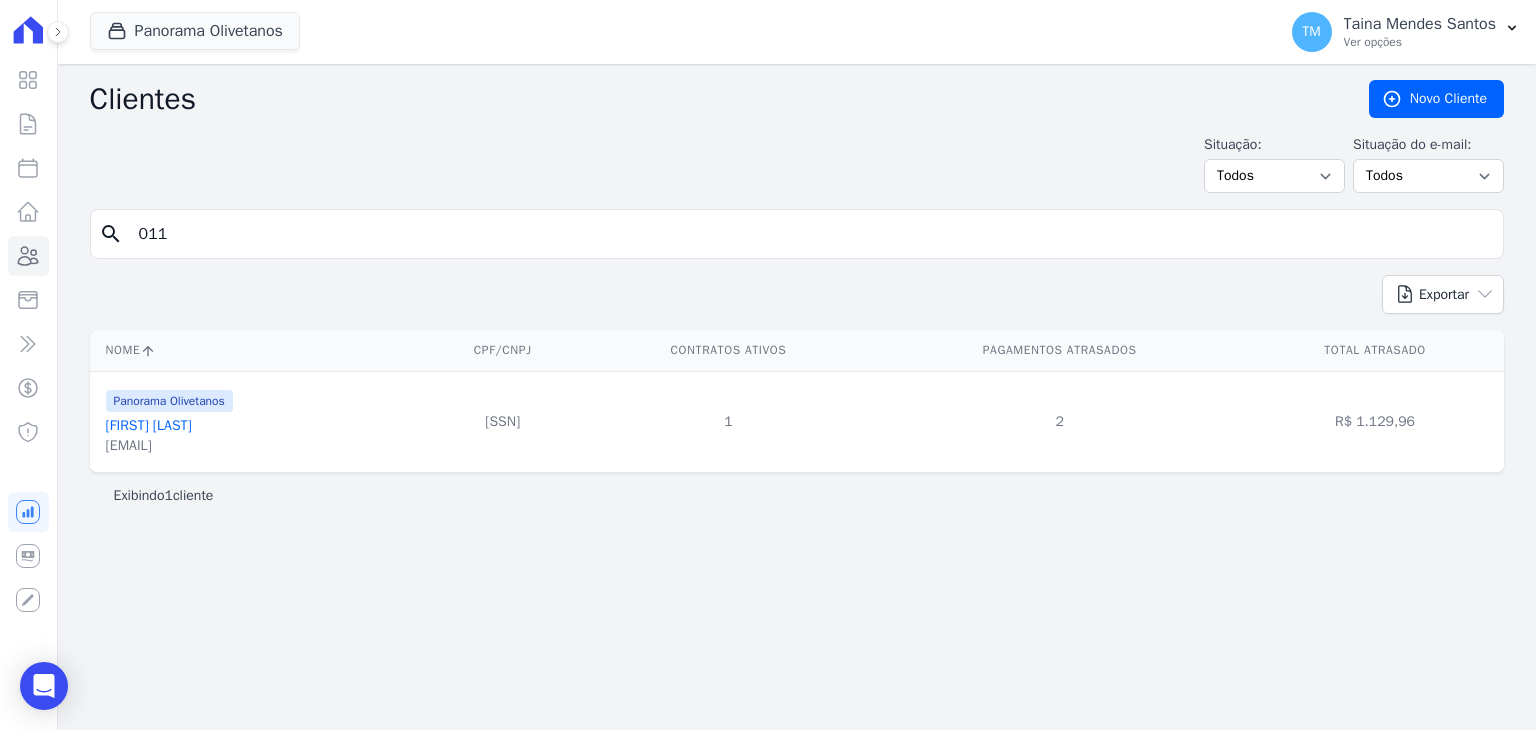 click on "[EMAIL]" at bounding box center (169, 446) 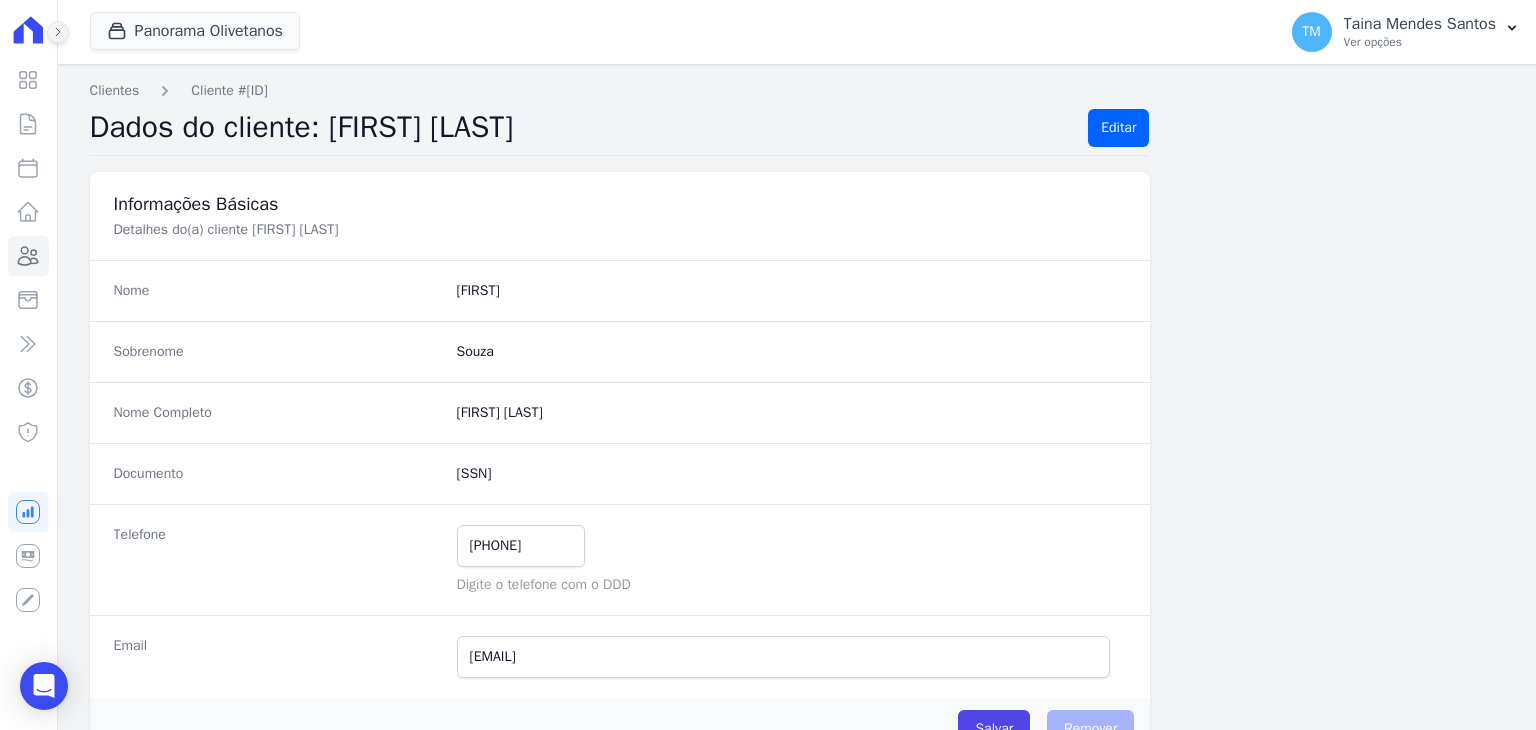 click at bounding box center [58, 32] 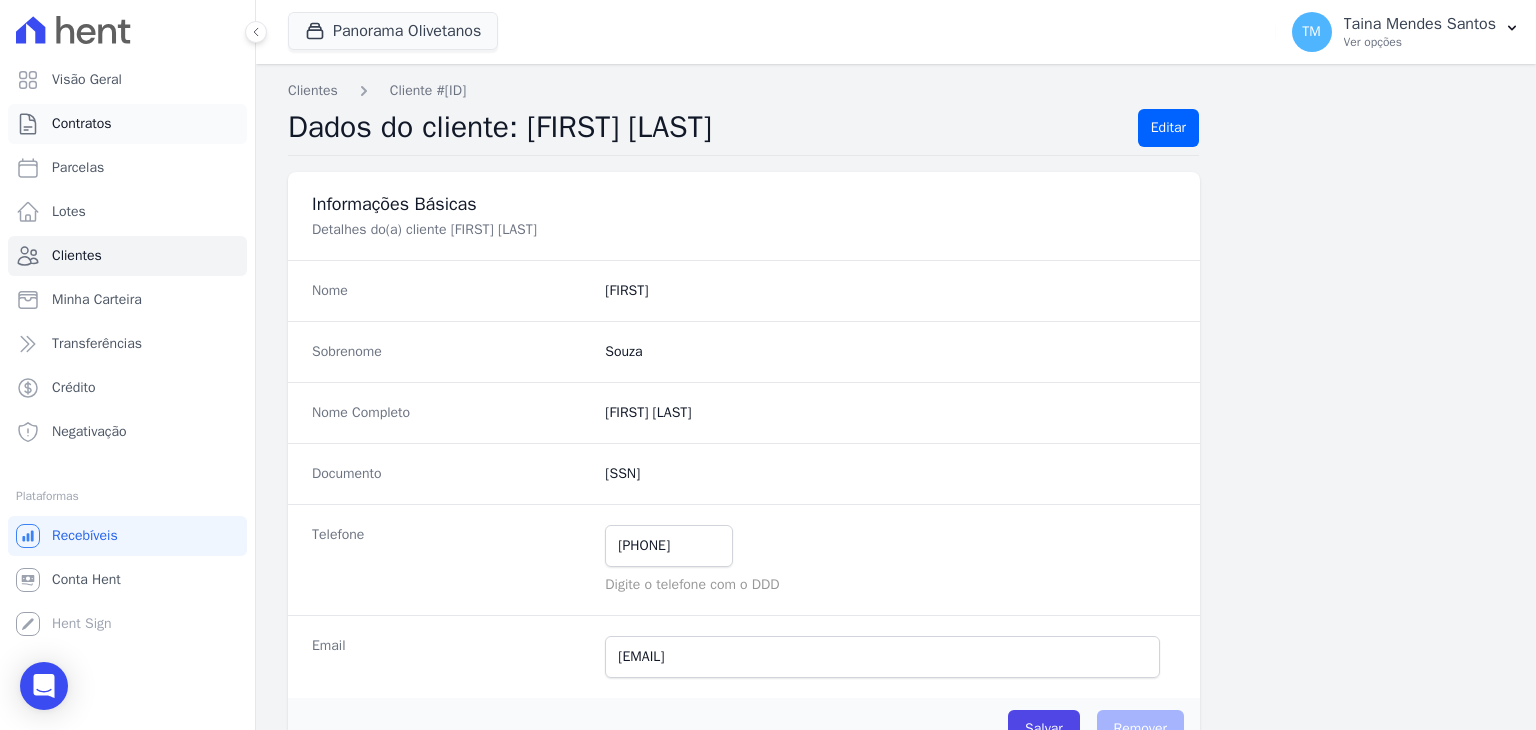 click on "Contratos" at bounding box center [127, 124] 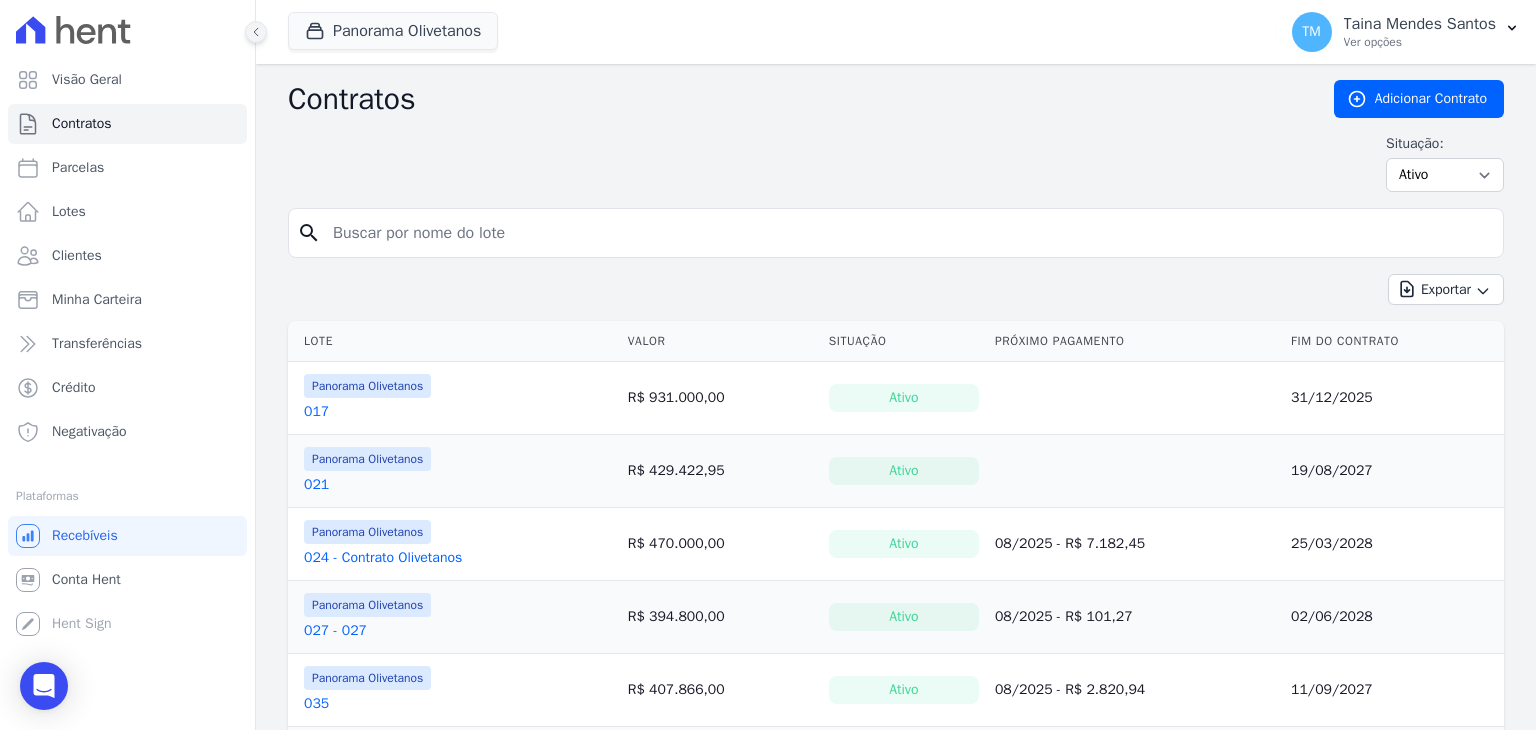 click 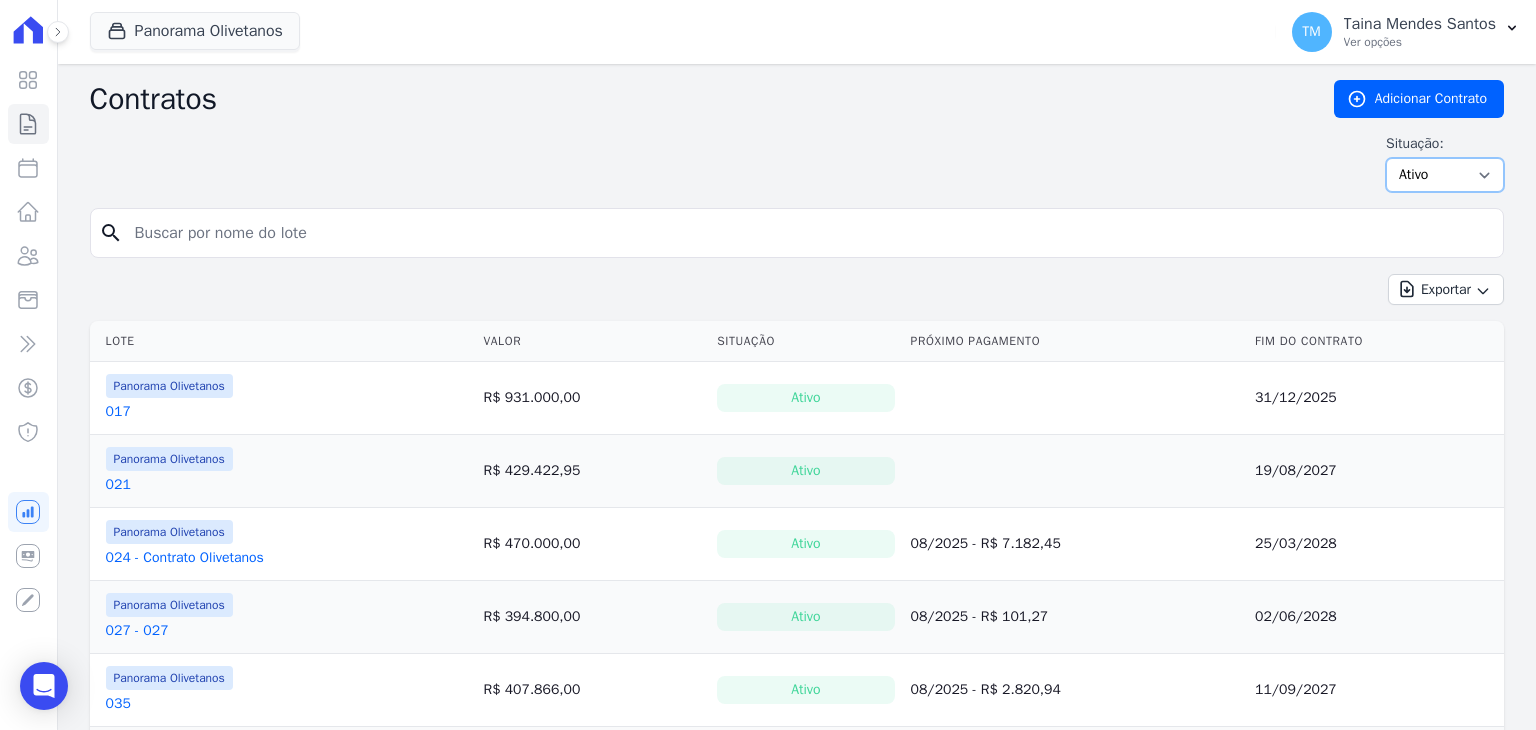 drag, startPoint x: 1412, startPoint y: 170, endPoint x: 1419, endPoint y: 187, distance: 18.384777 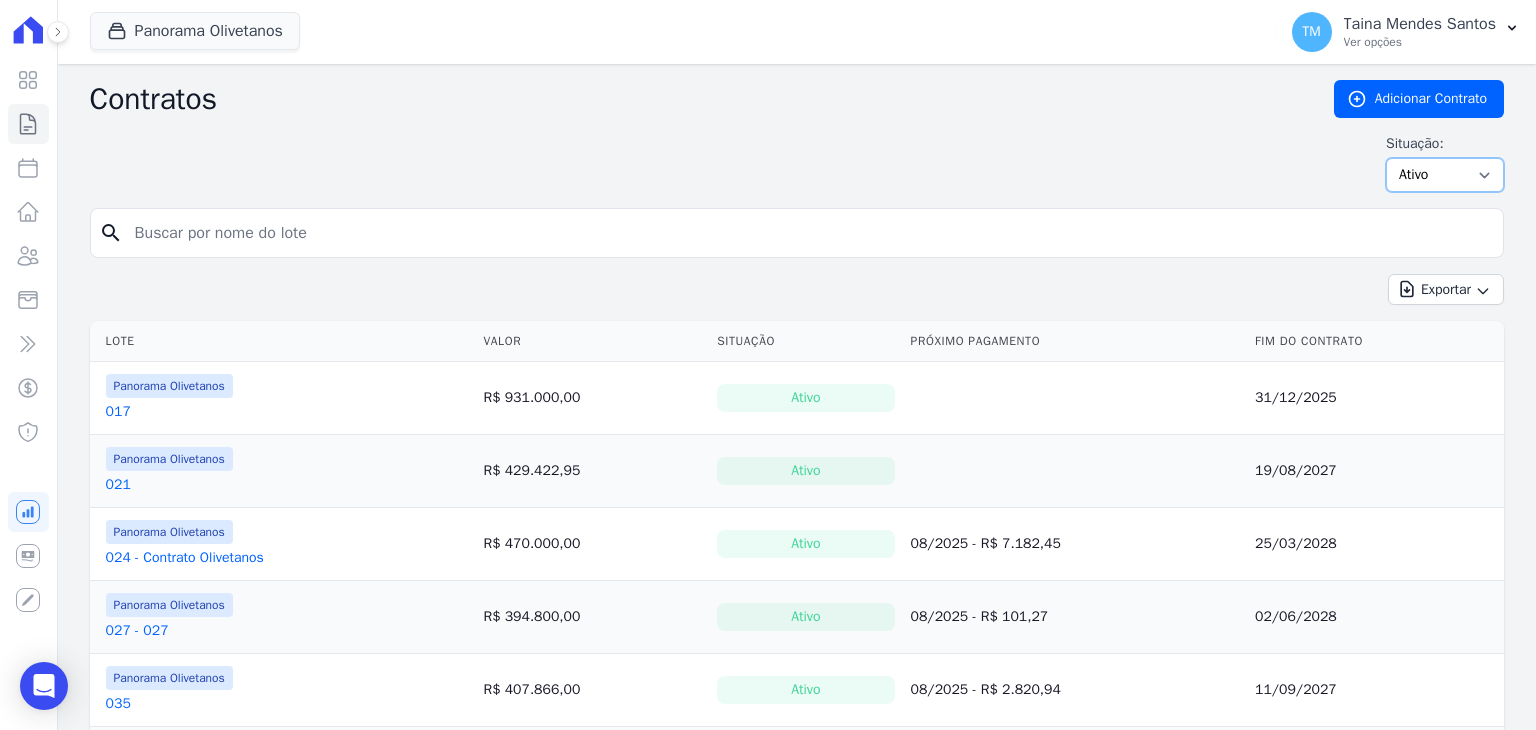 select on "all" 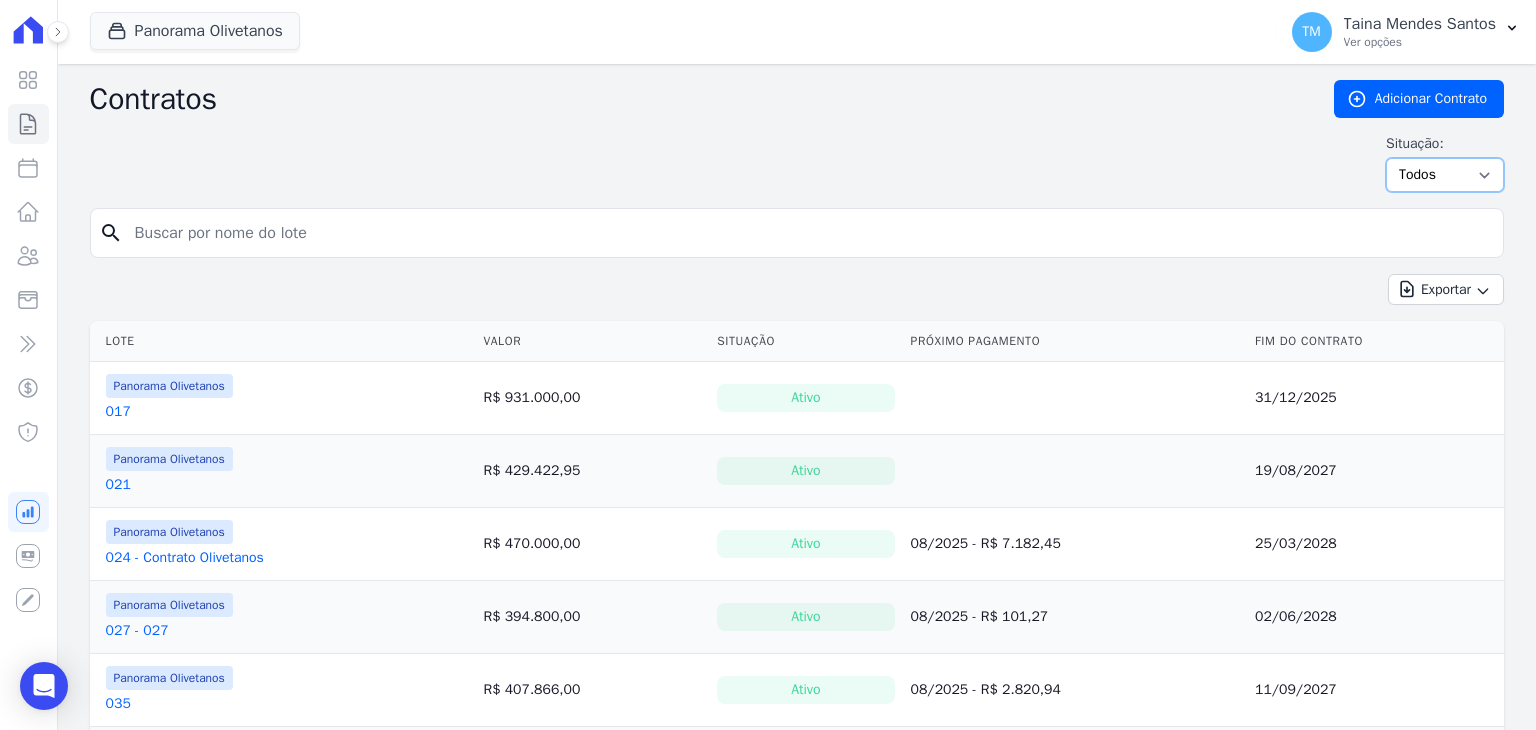 click on "Ativo
Todos
Pausado
Distratado
Rascunho
Expirado
Encerrado" at bounding box center (1445, 175) 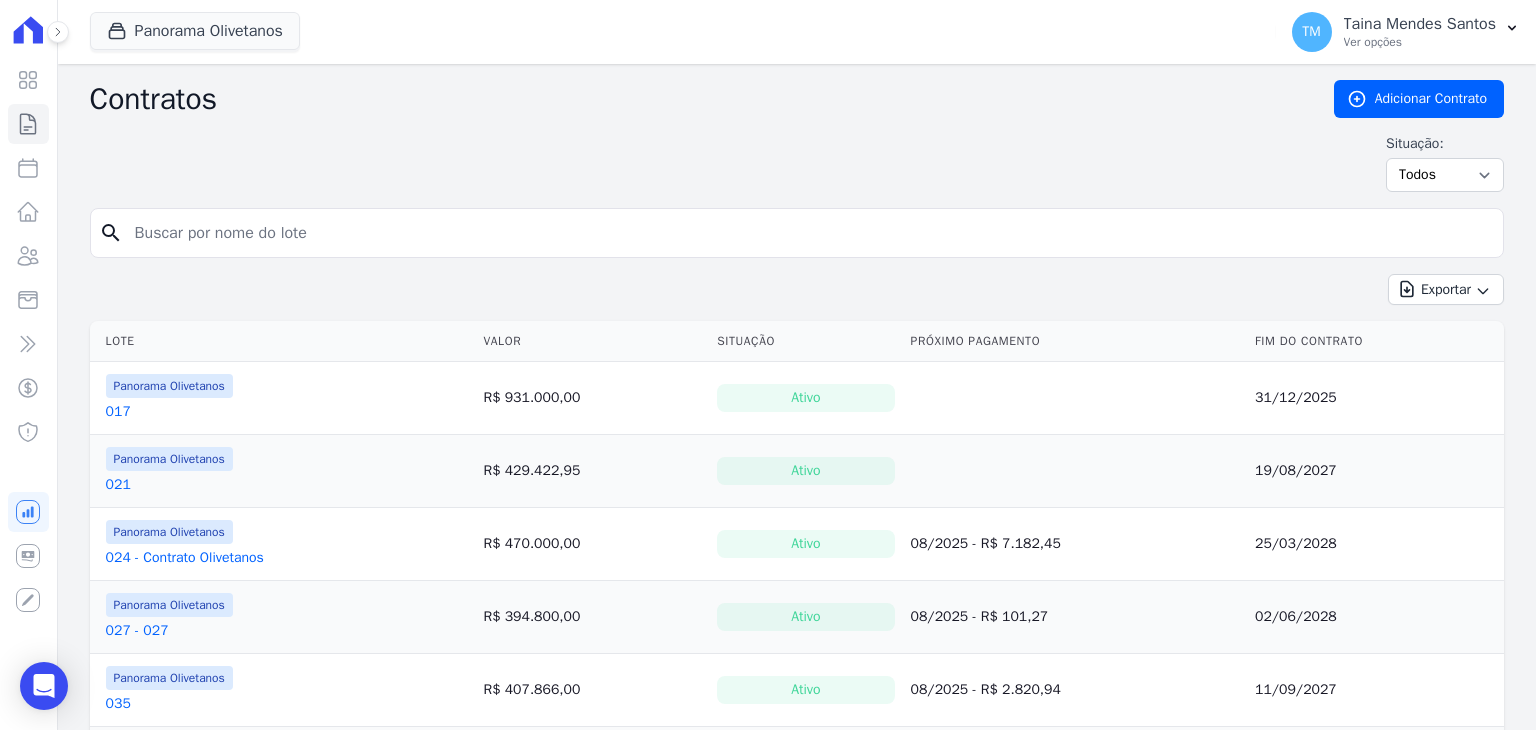 click at bounding box center [809, 233] 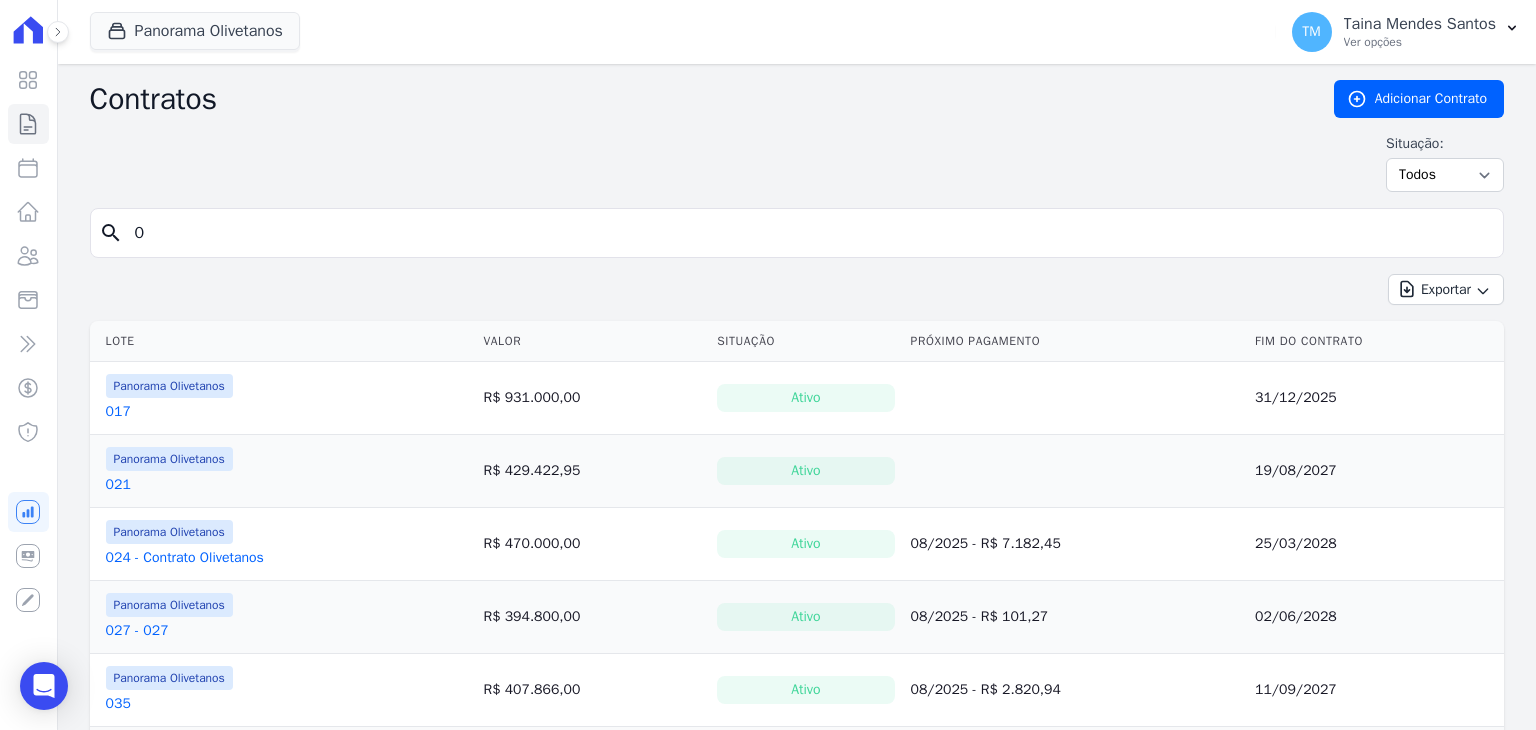 type on "0" 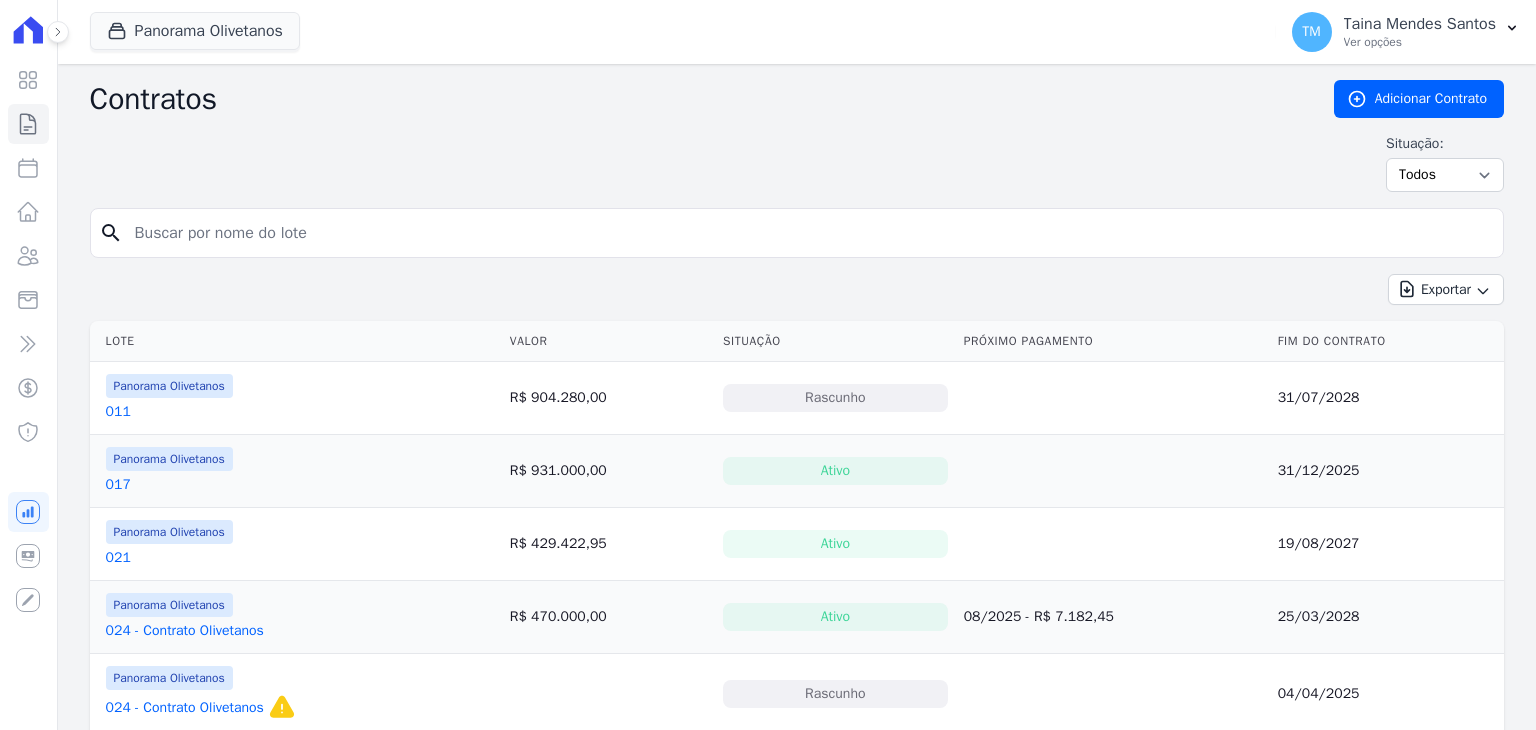 scroll, scrollTop: 0, scrollLeft: 0, axis: both 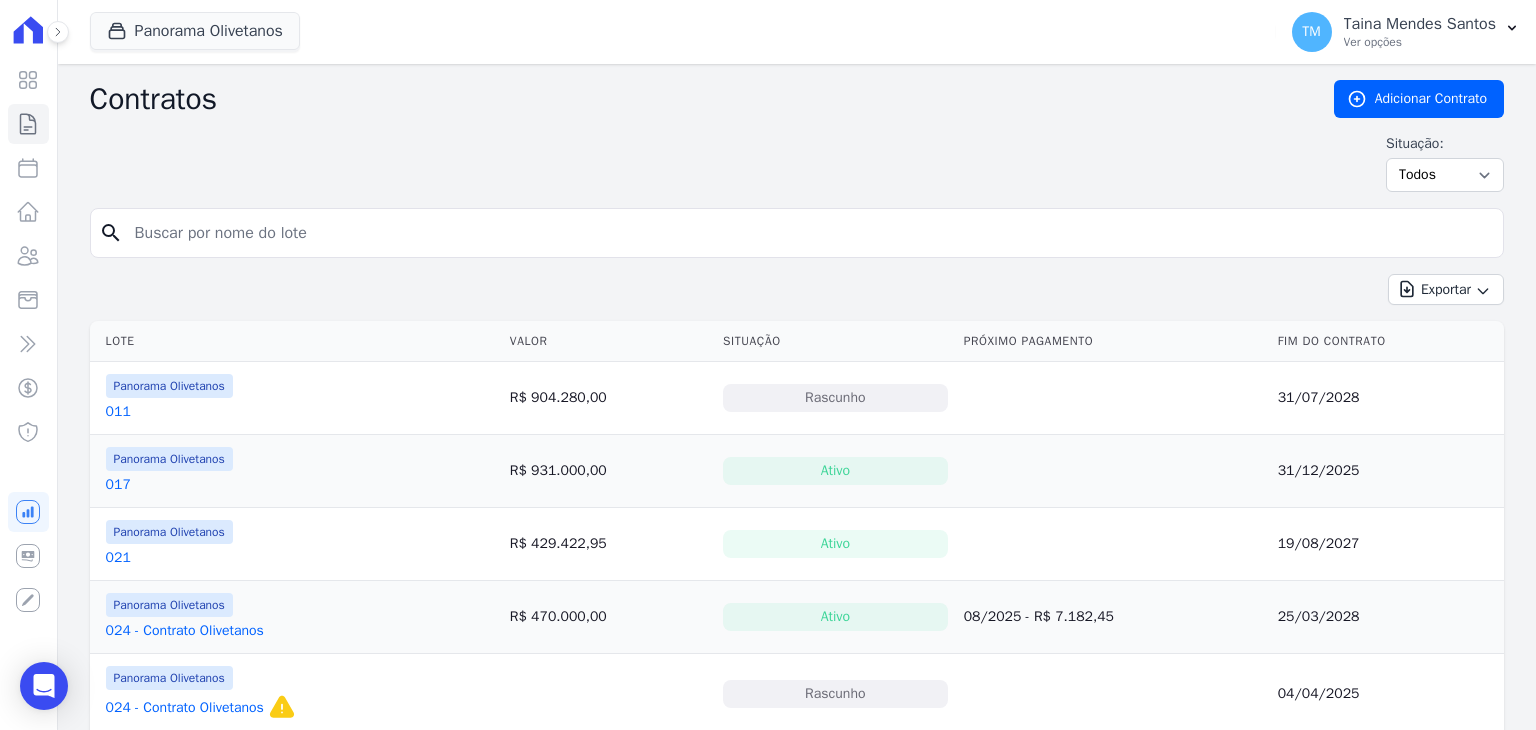 drag, startPoint x: 0, startPoint y: 0, endPoint x: 1180, endPoint y: 230, distance: 1202.2063 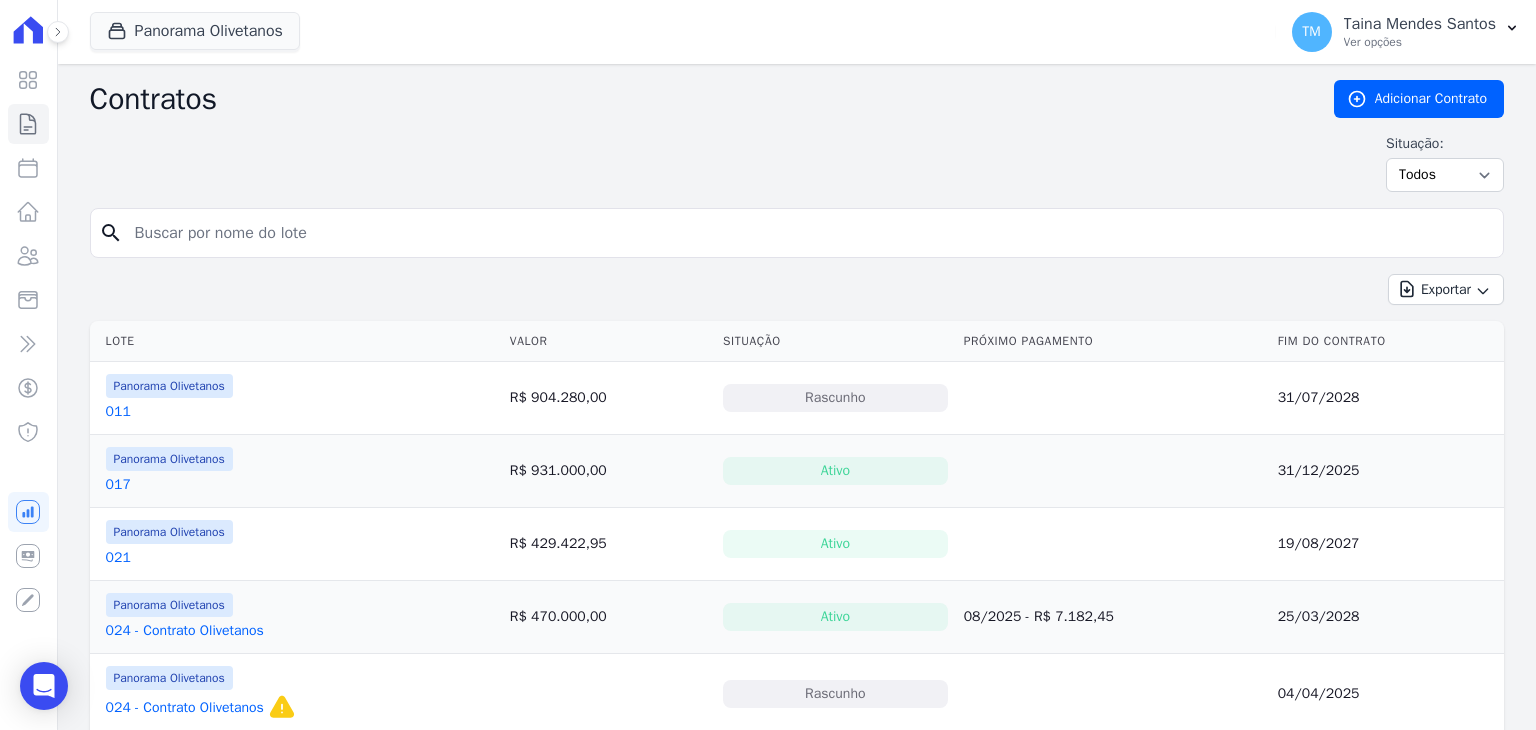 click at bounding box center [809, 233] 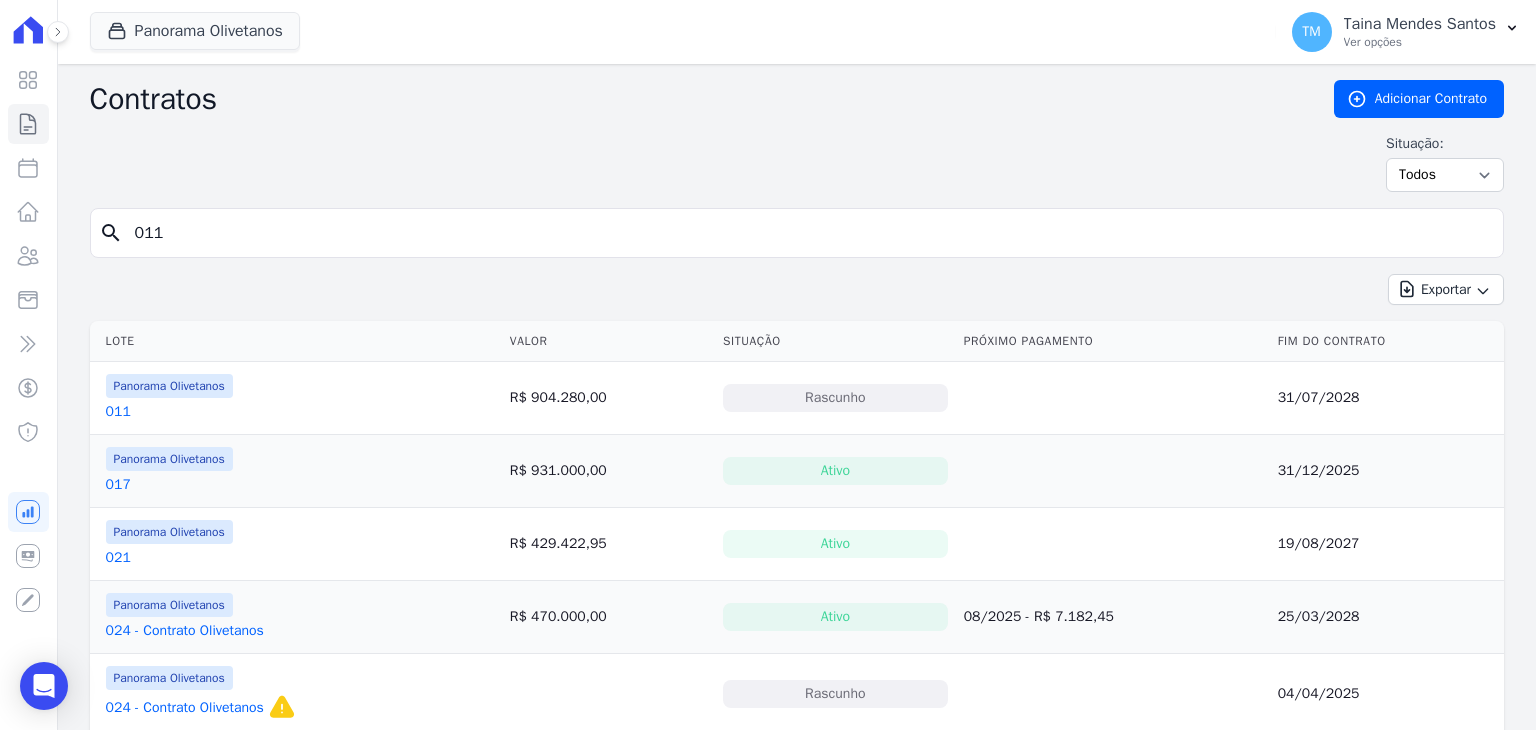 type on "011" 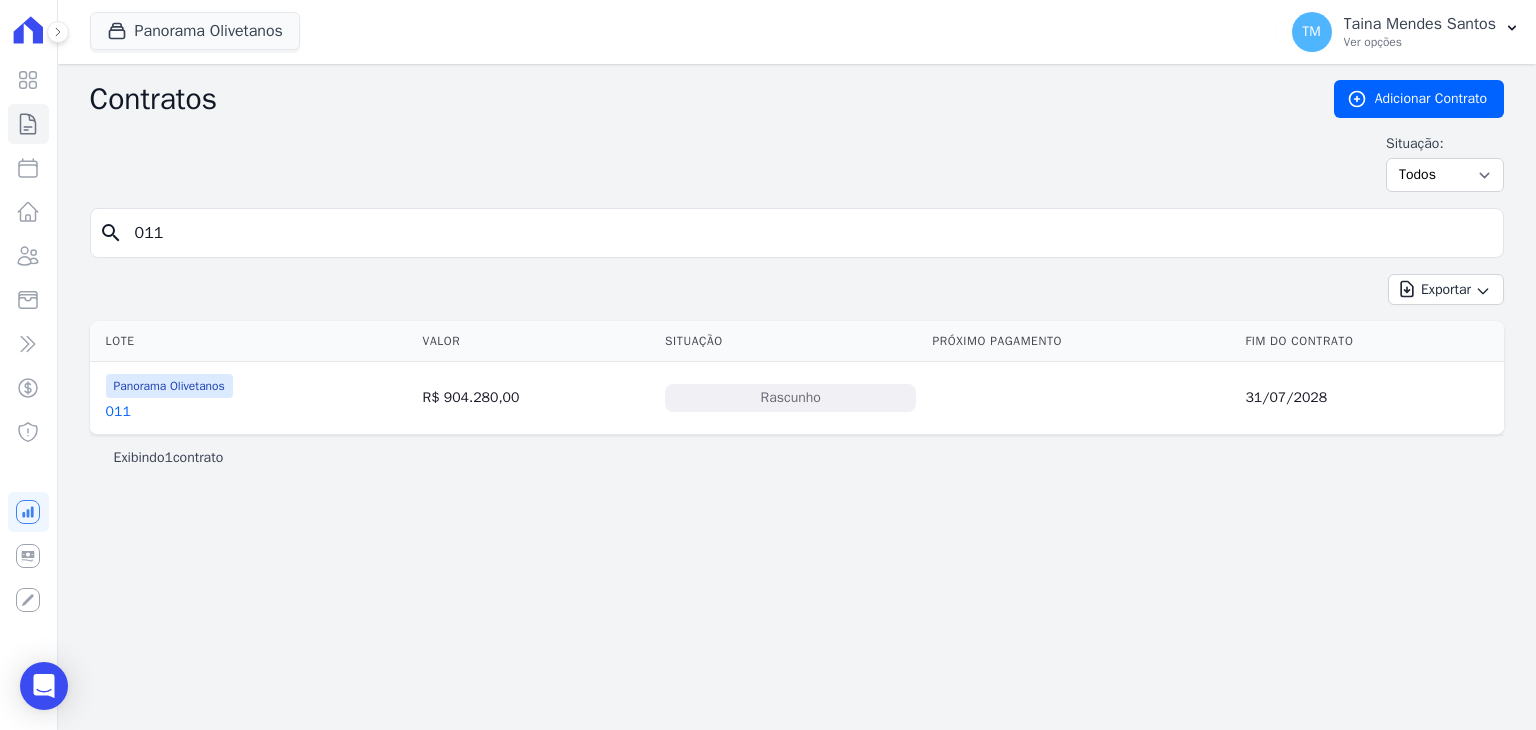 click on "011" at bounding box center (169, 412) 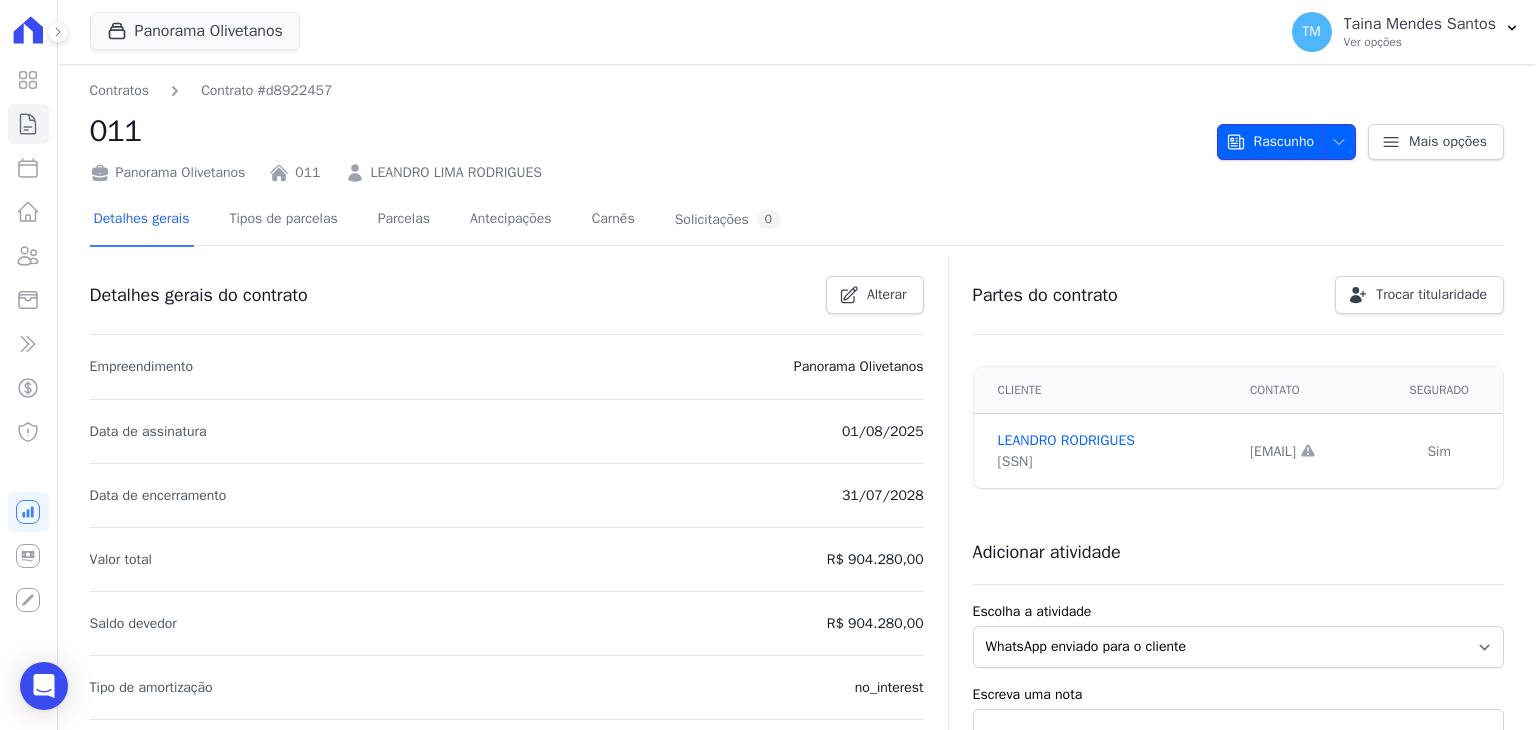 click on "Rascunho" at bounding box center [1270, 142] 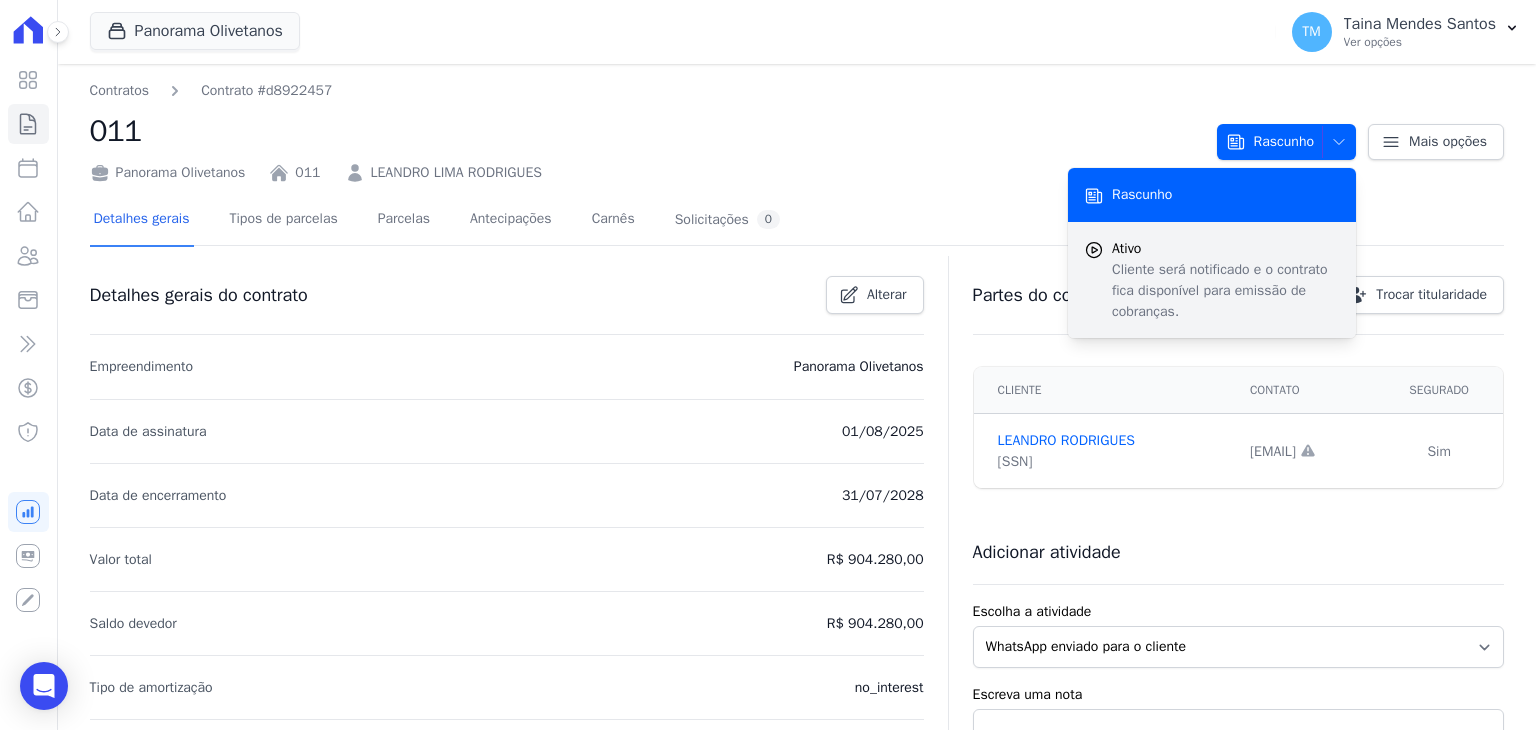 click on "Cliente será notificado e o contrato fica disponível para emissão de cobranças." at bounding box center [1226, 290] 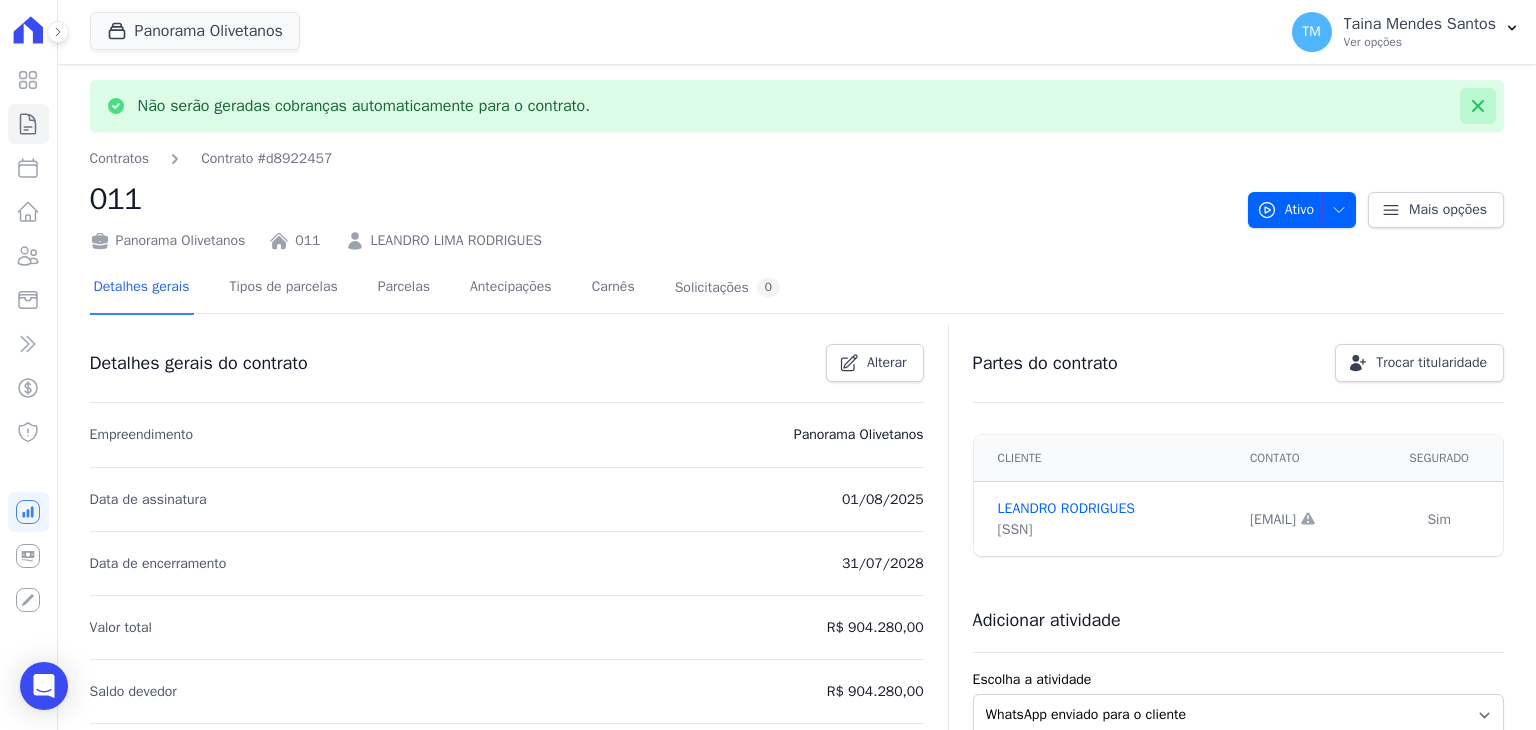 click 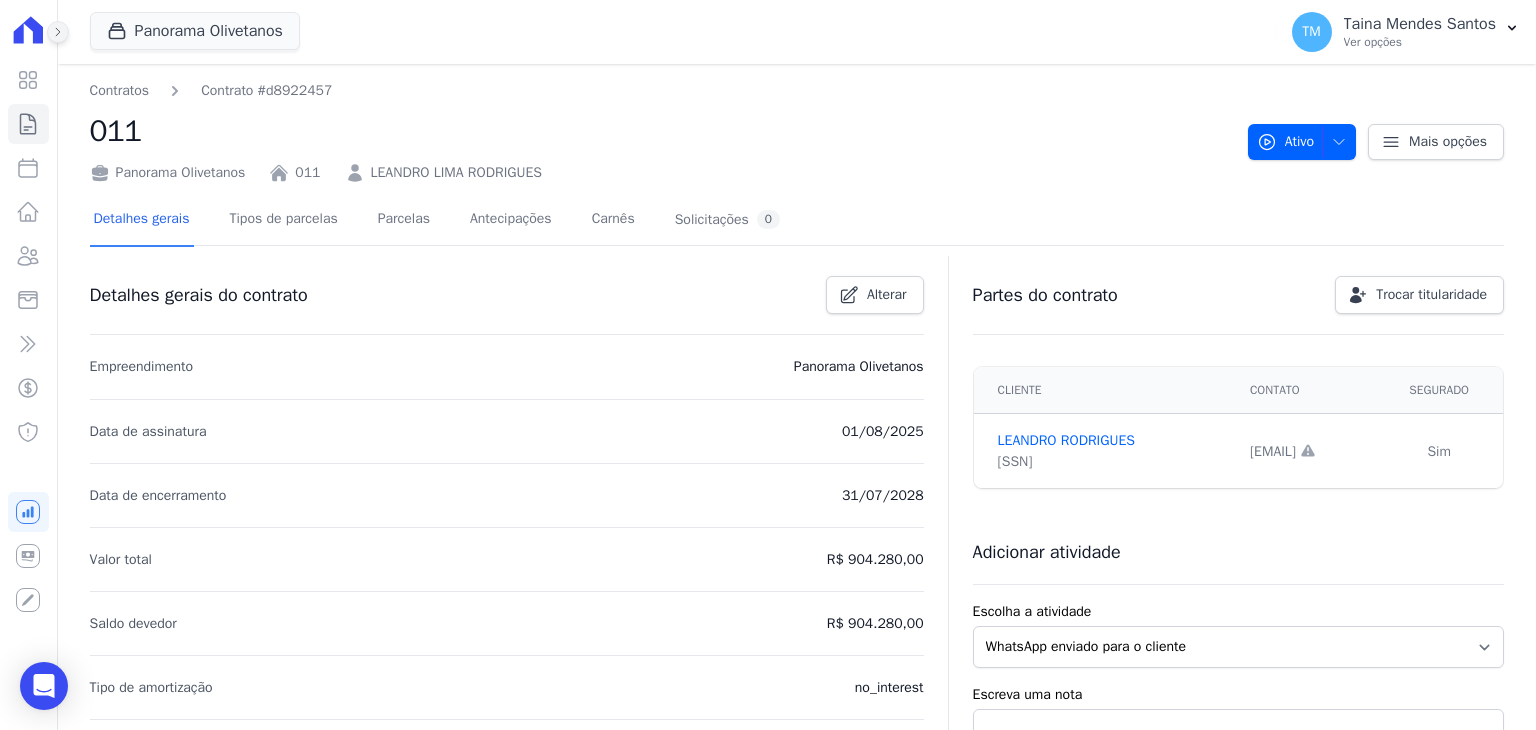 click 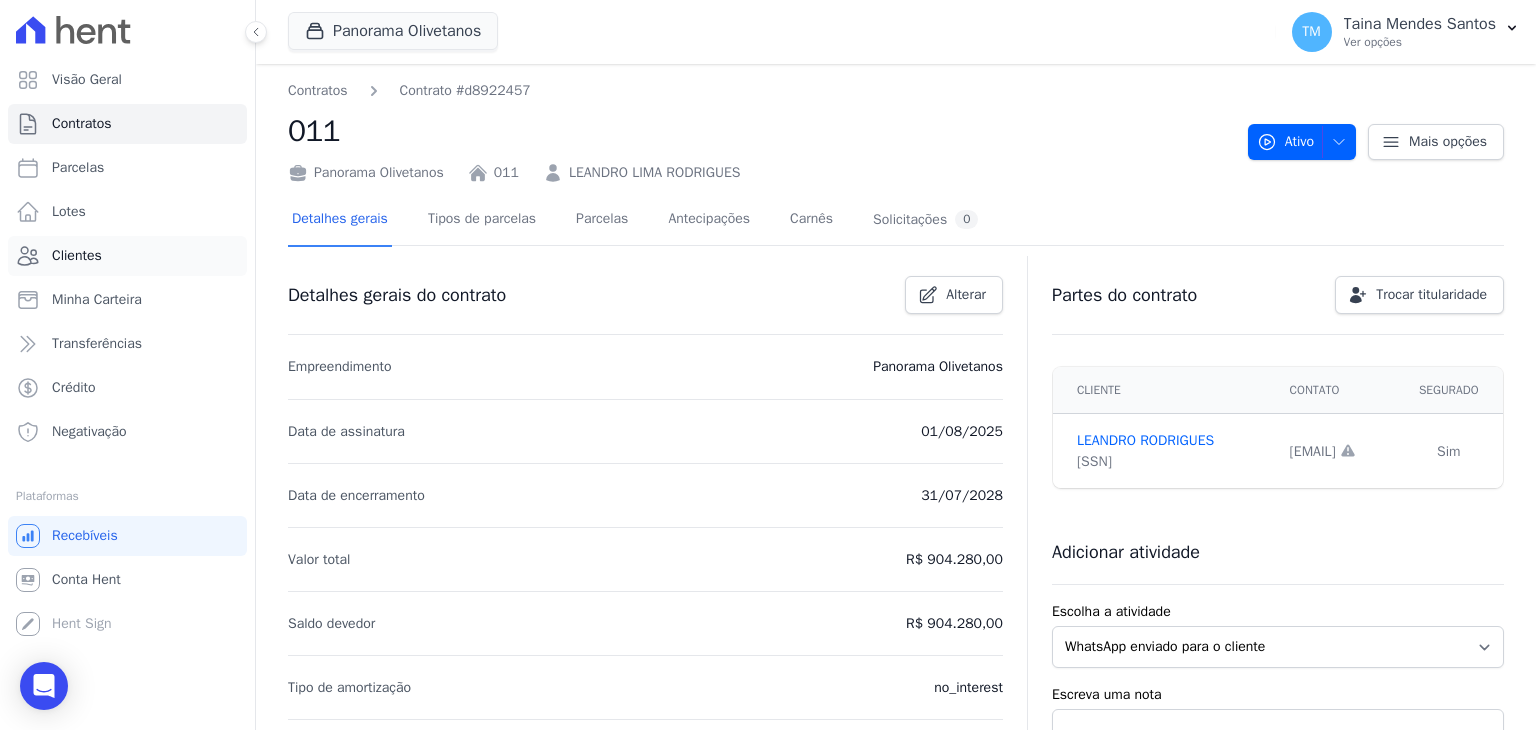 click on "Clientes" at bounding box center [127, 256] 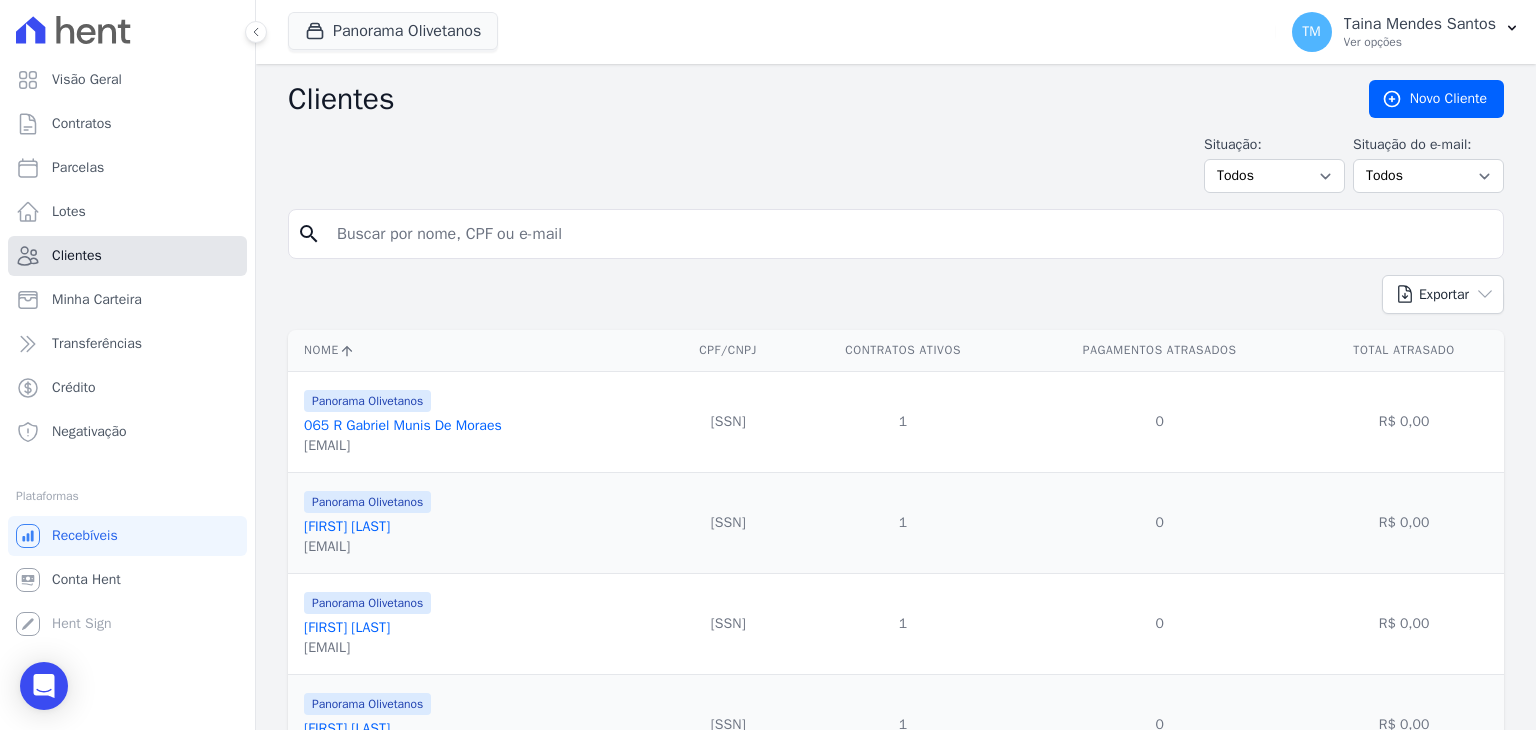 click on "Clientes" at bounding box center [127, 256] 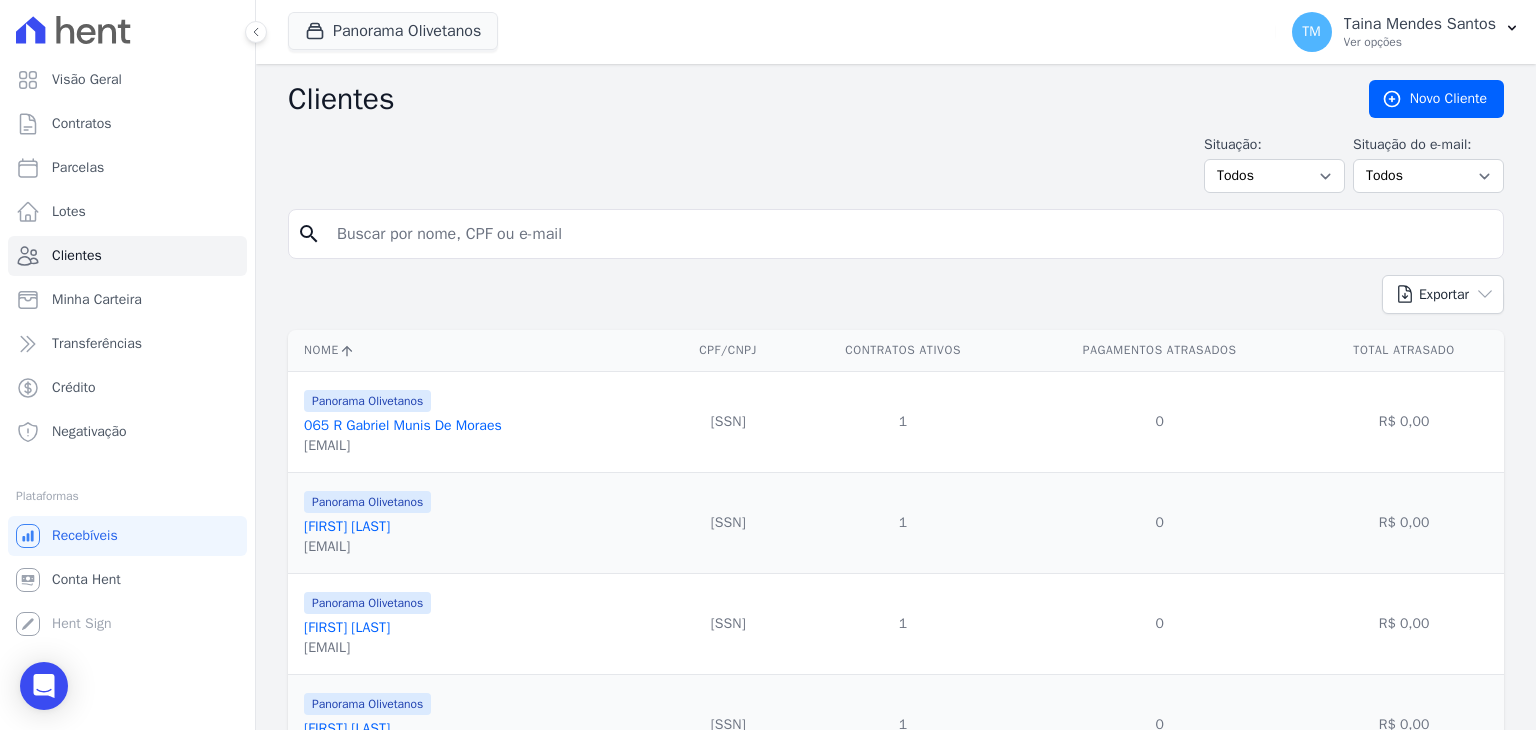 click 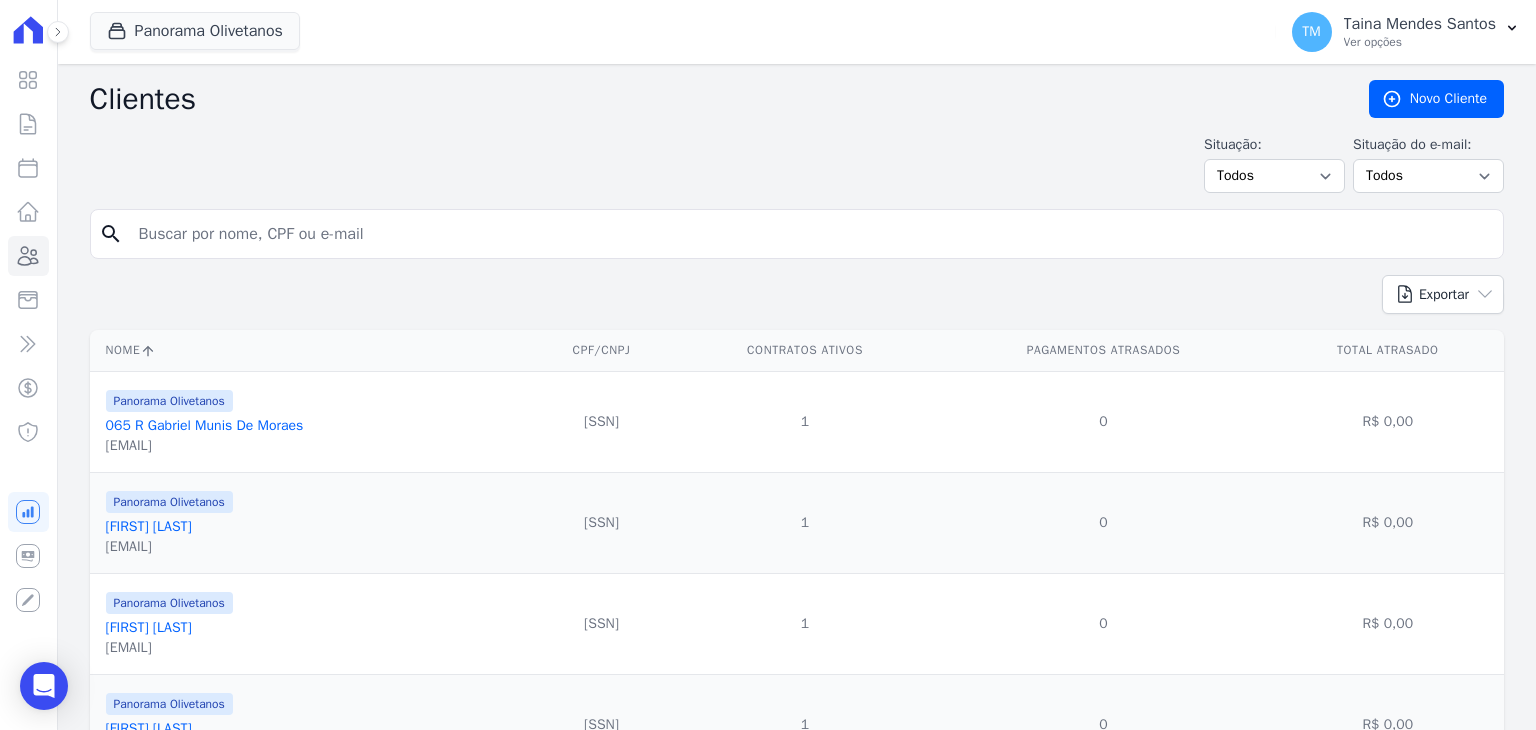 click at bounding box center (811, 234) 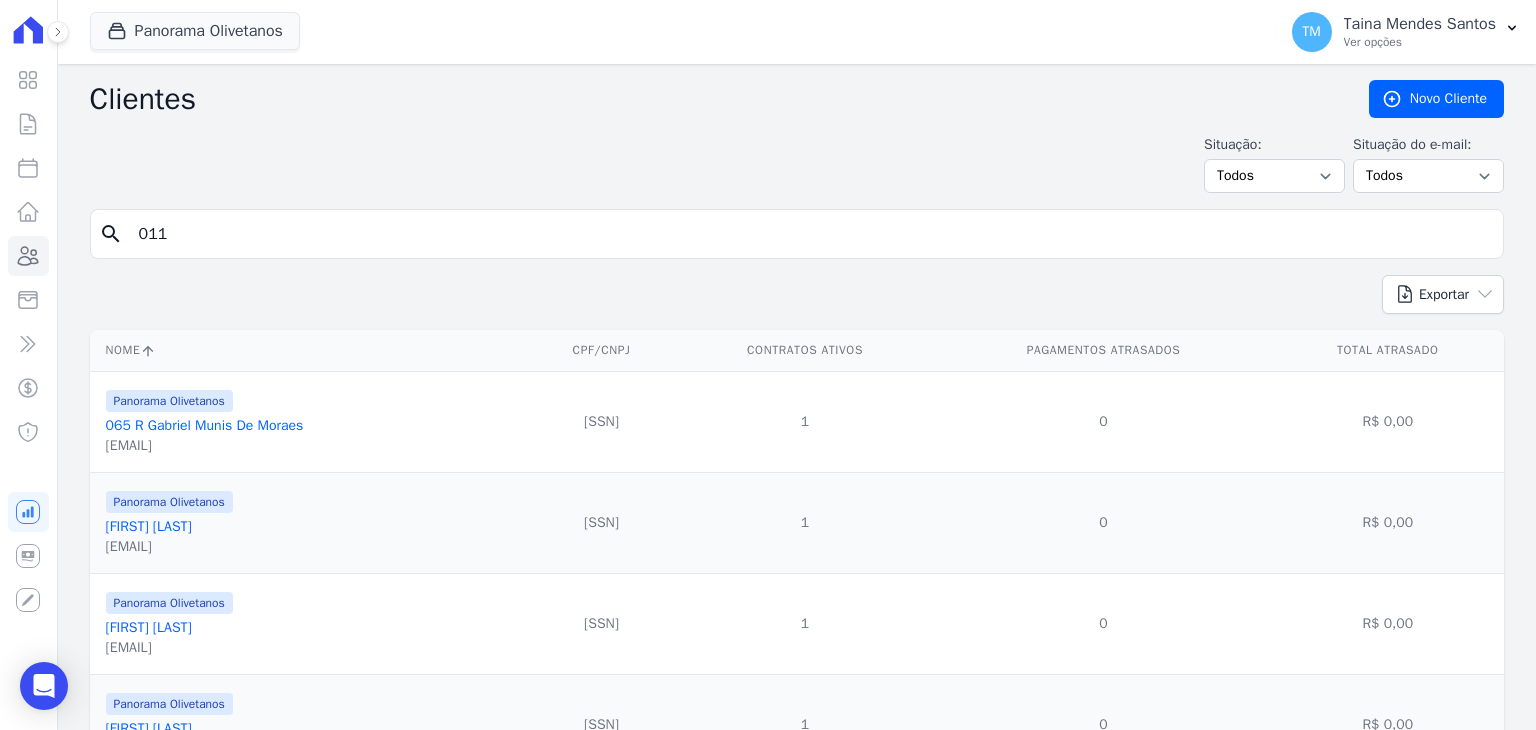 type on "011" 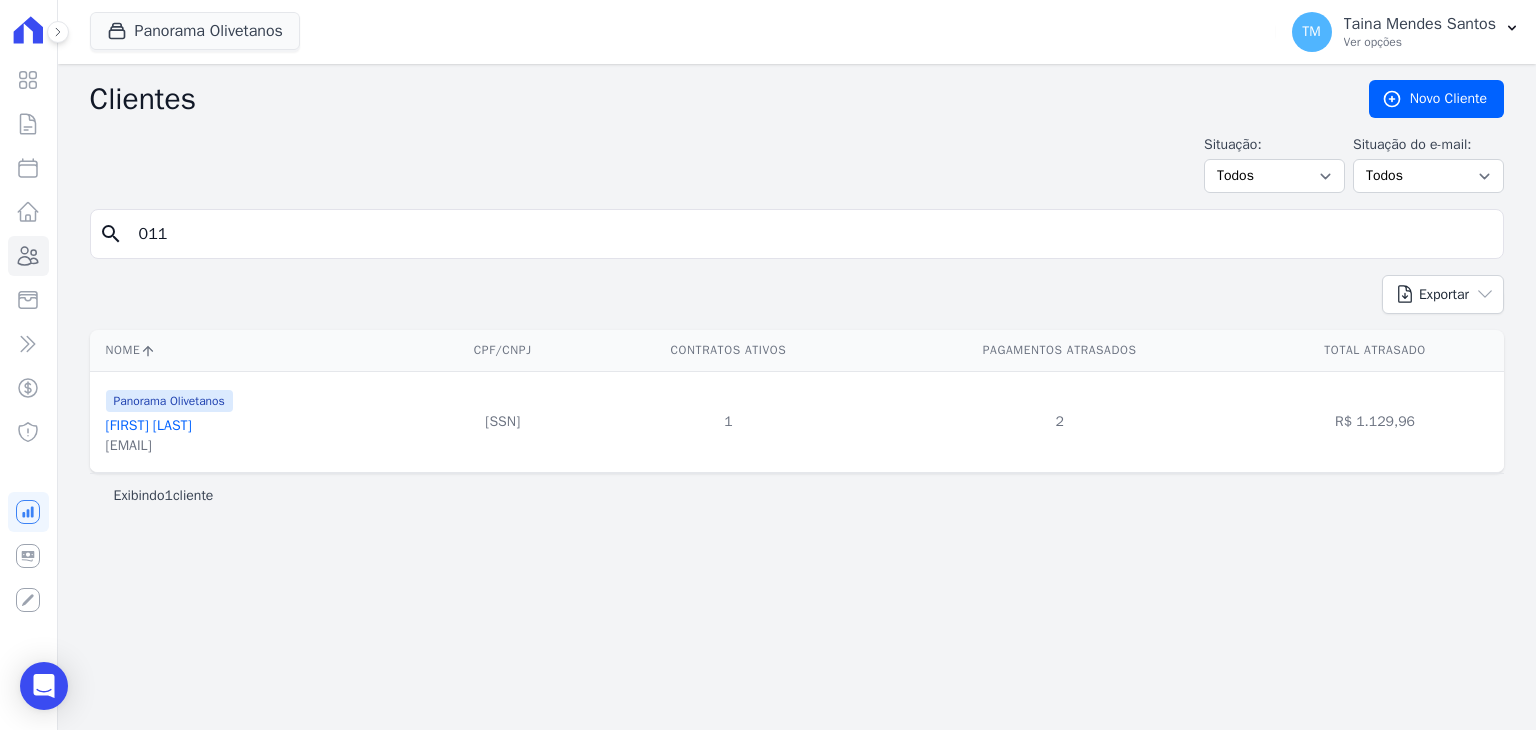 drag, startPoint x: 180, startPoint y: 253, endPoint x: 166, endPoint y: 250, distance: 14.3178215 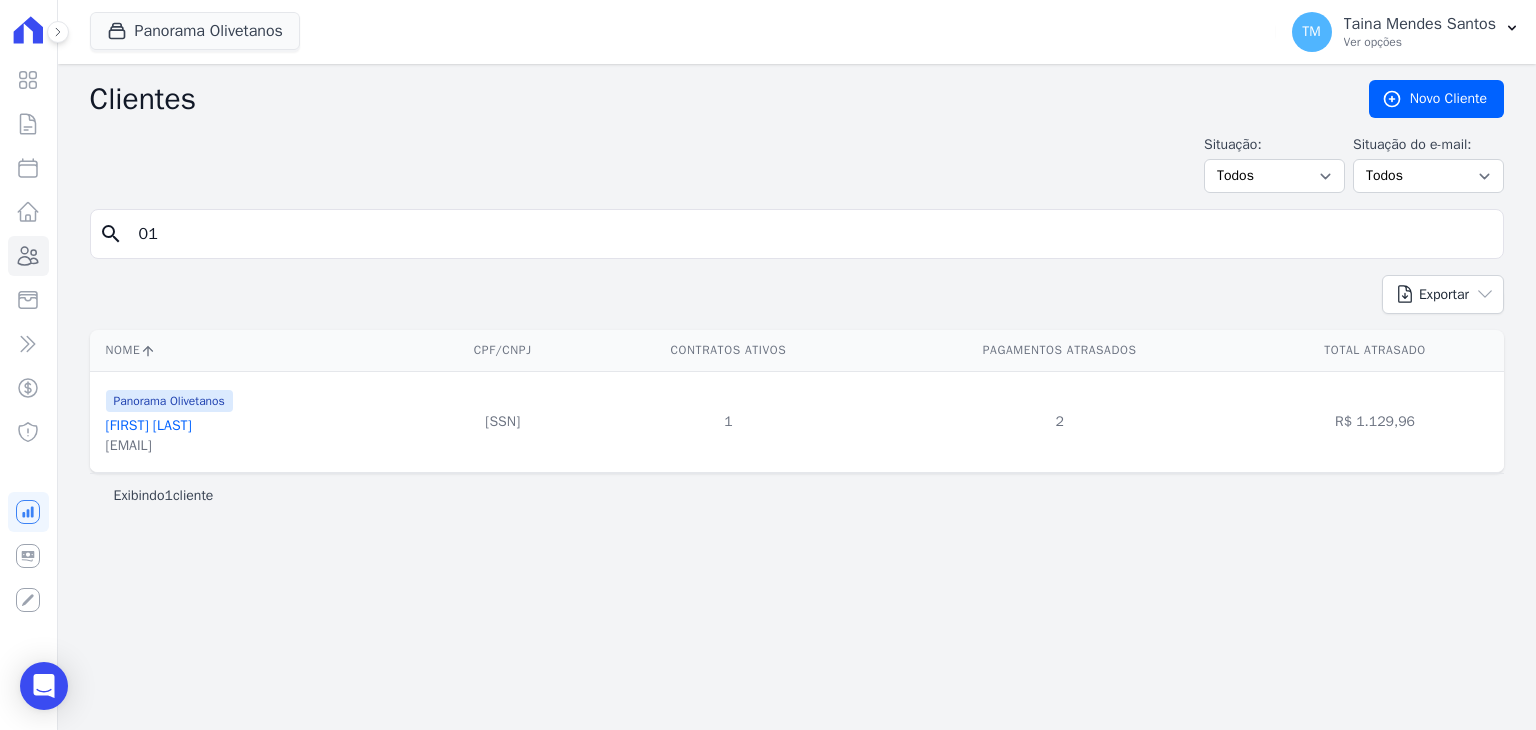 type on "0" 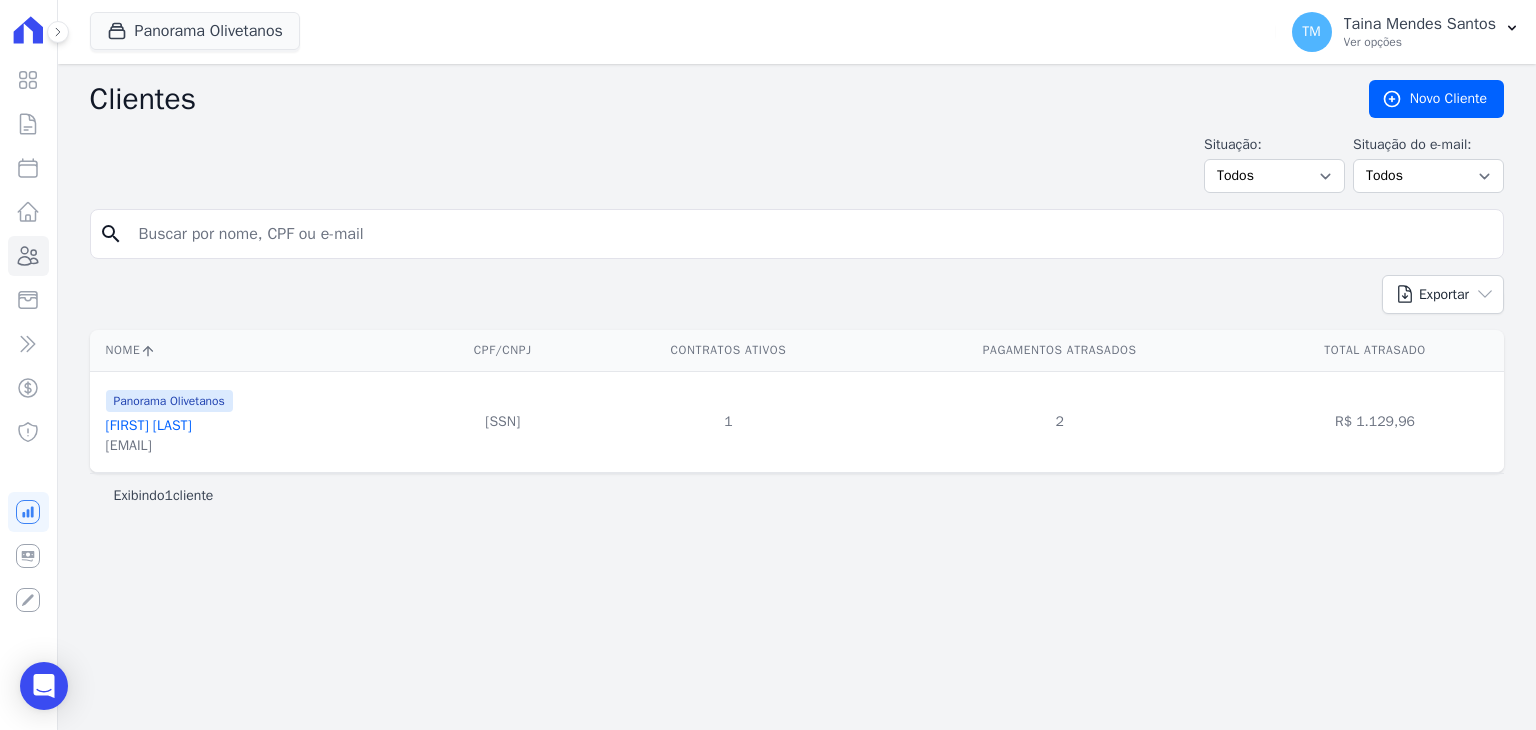 type 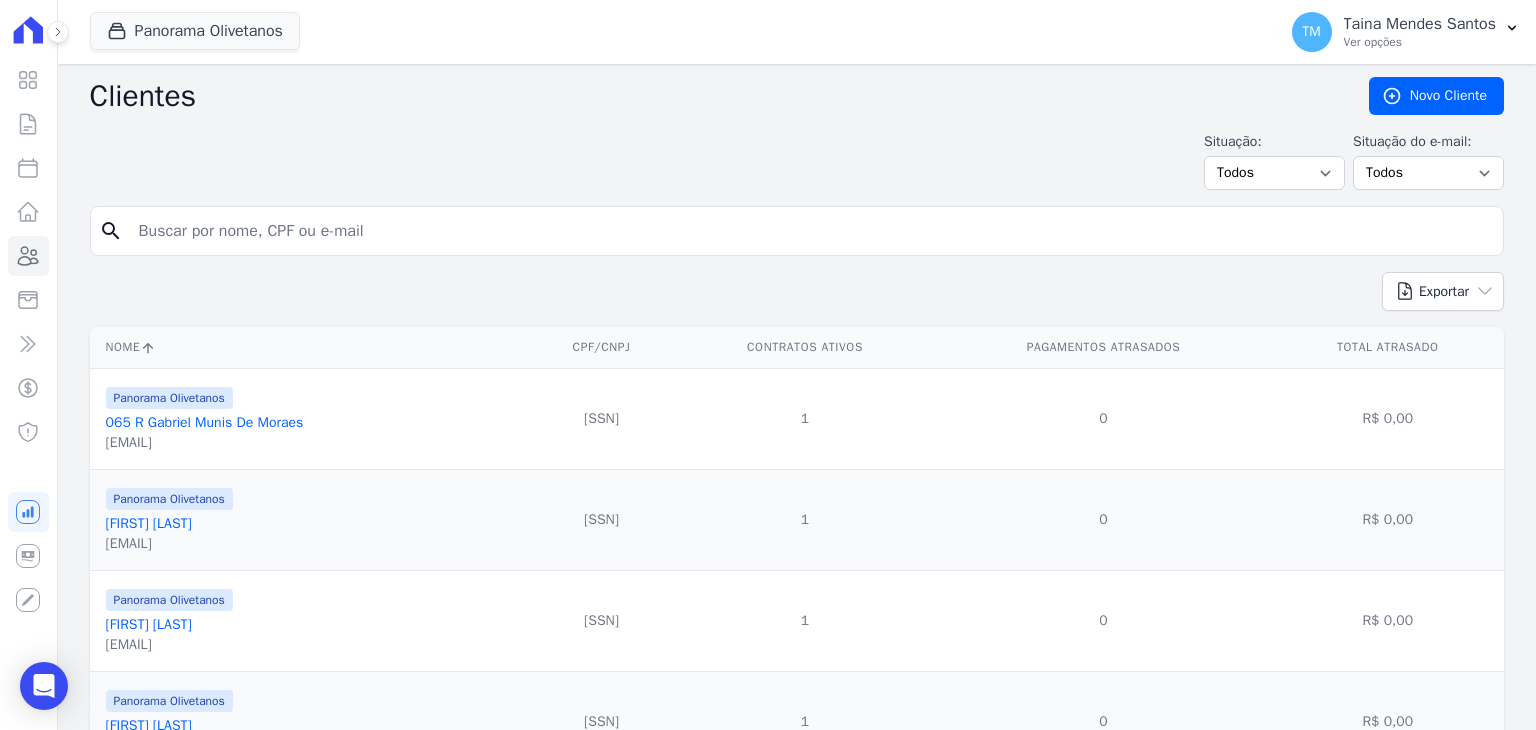 scroll, scrollTop: 0, scrollLeft: 0, axis: both 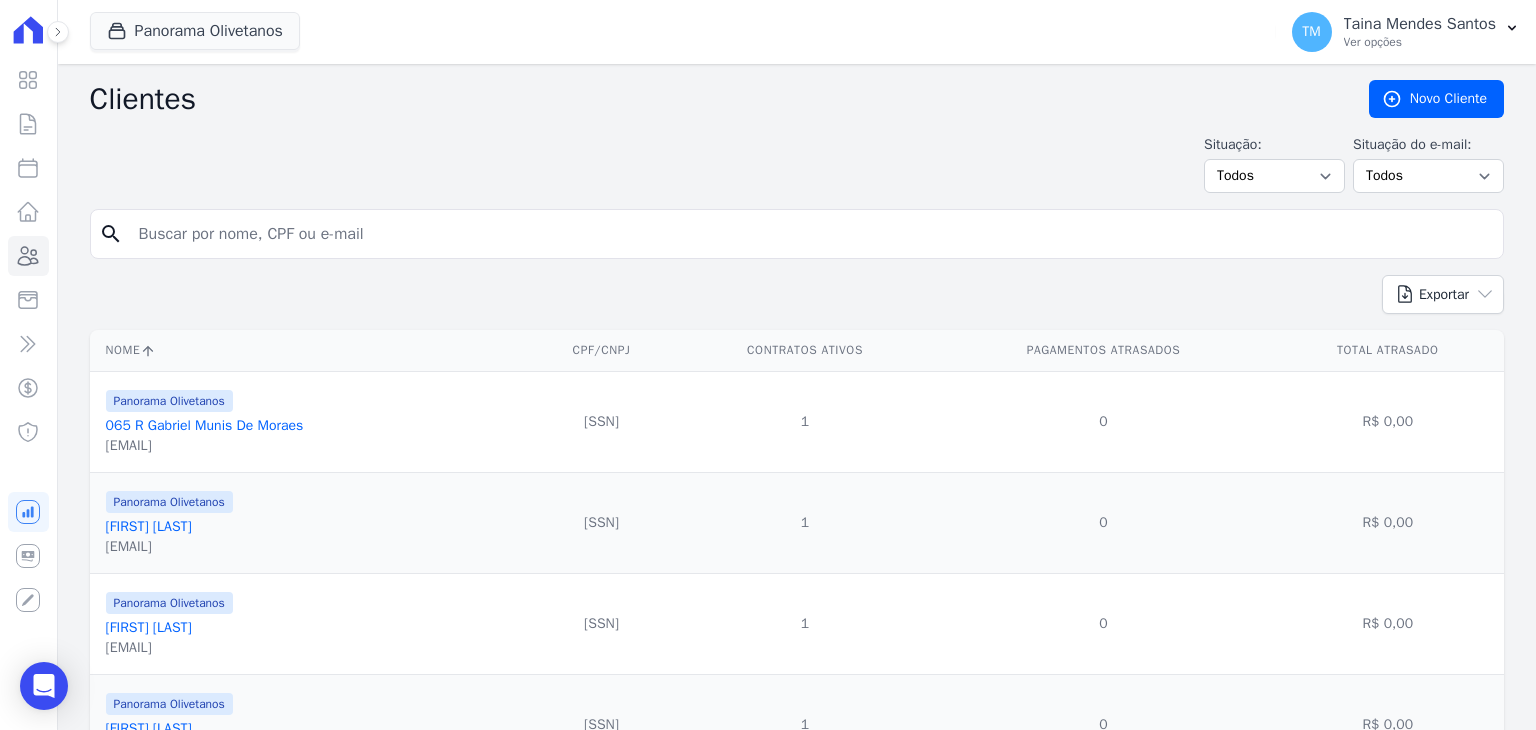 click at bounding box center [811, 234] 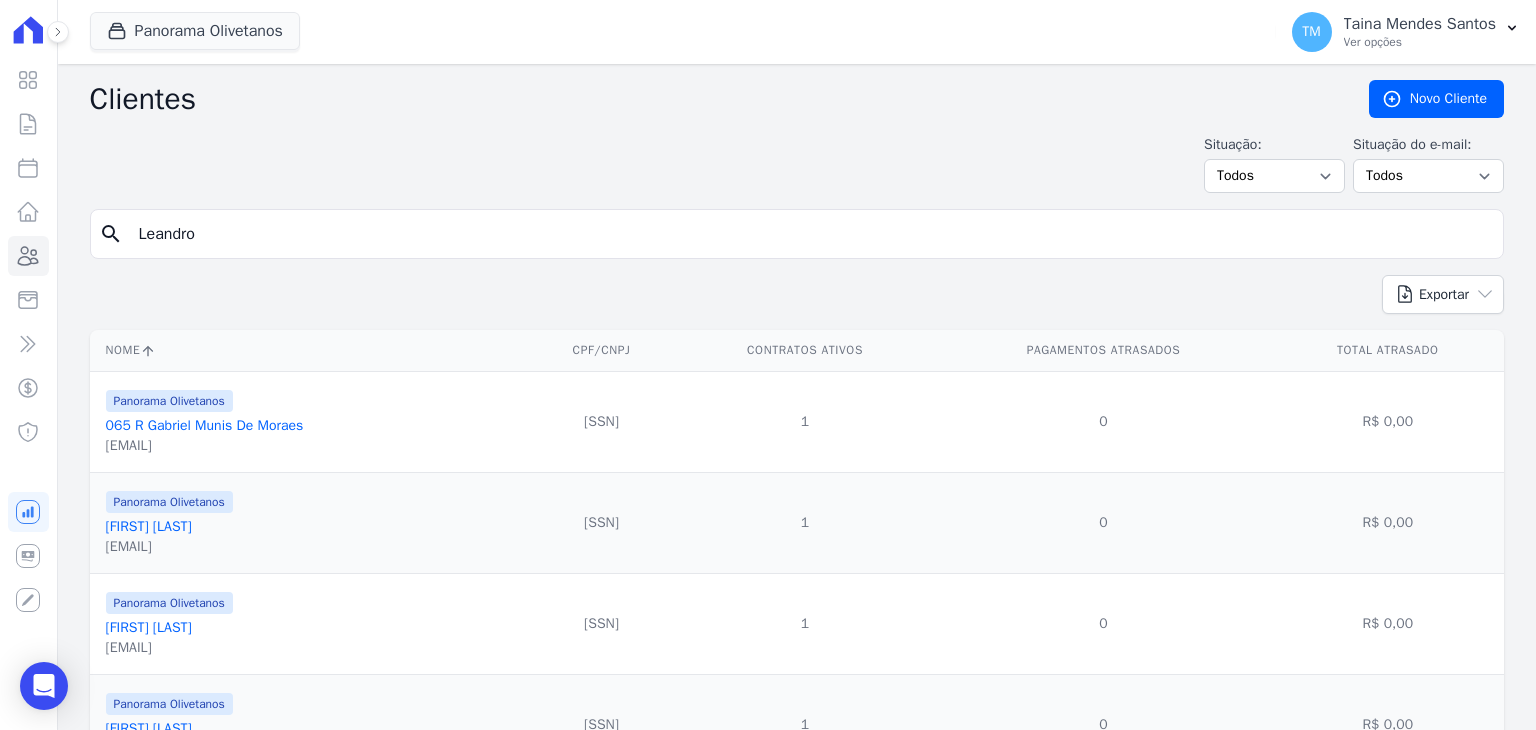 type on "Leandro" 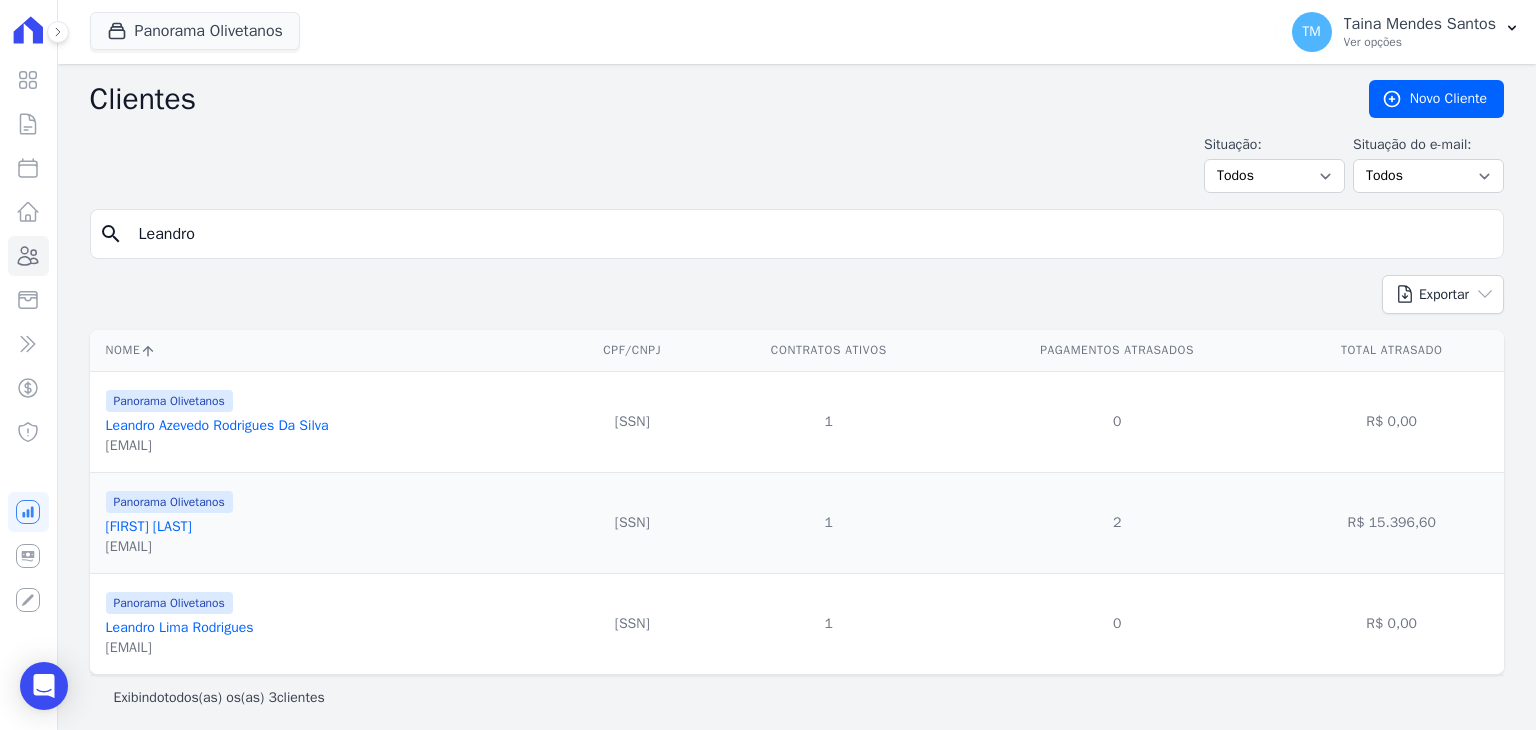 click on "Leandro Lima Rodrigues" at bounding box center [180, 627] 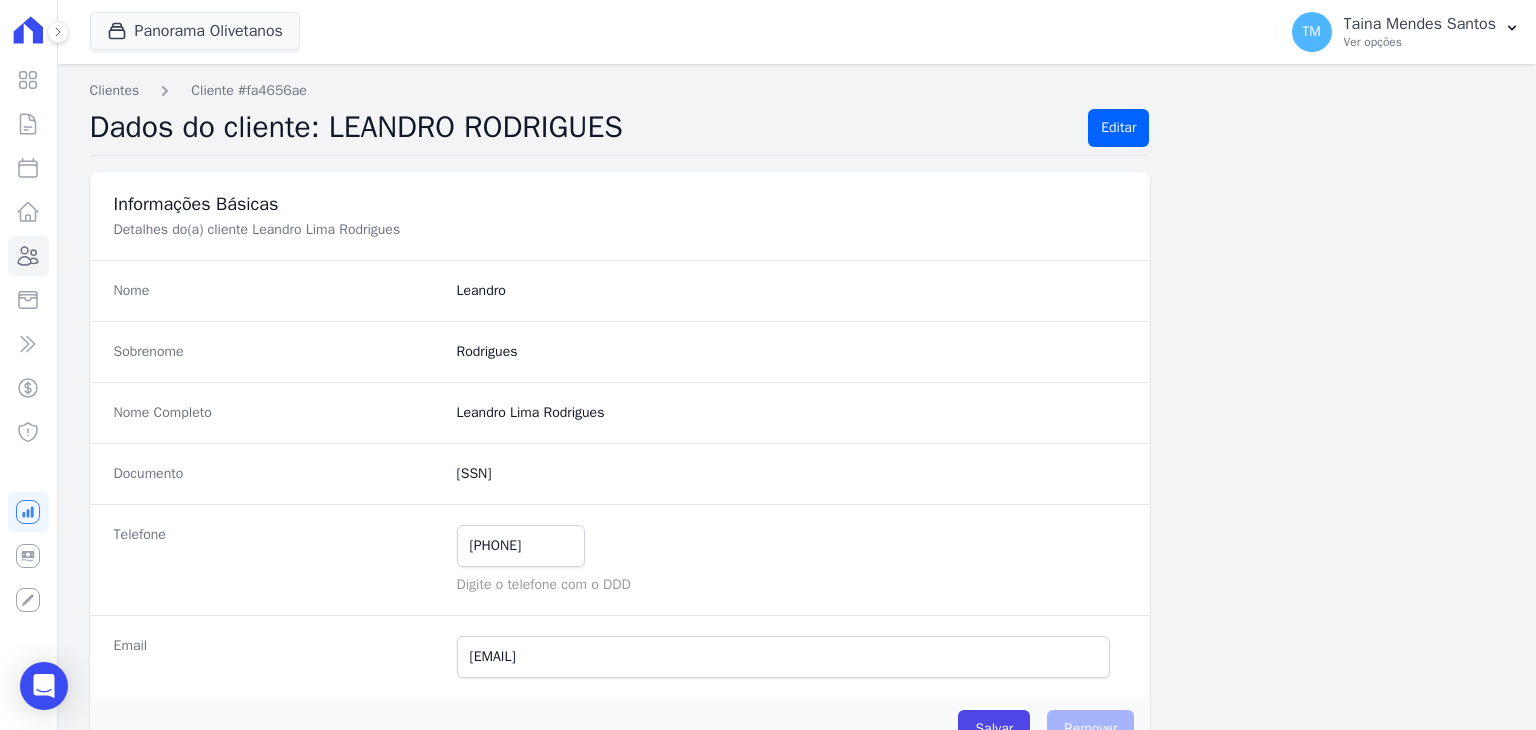 scroll, scrollTop: 200, scrollLeft: 0, axis: vertical 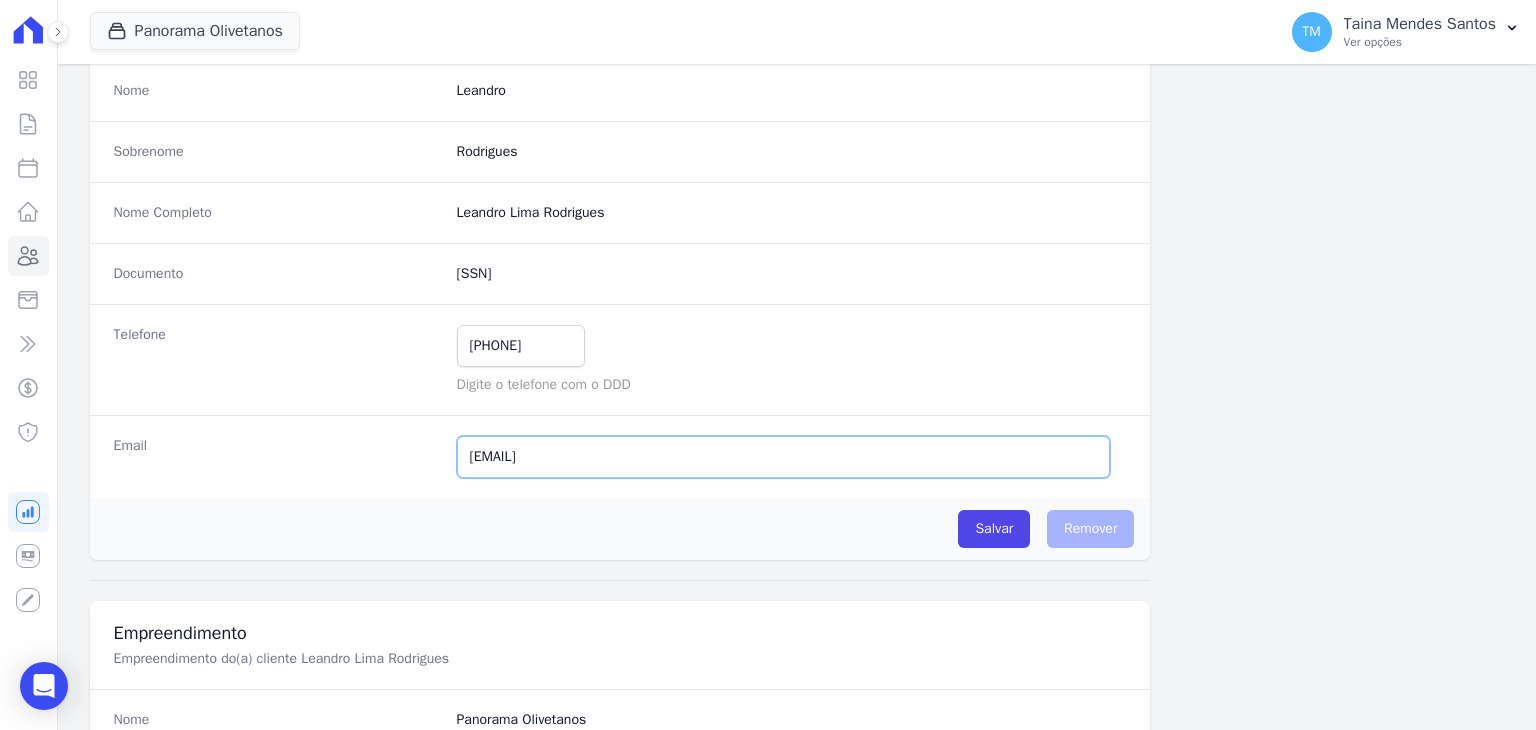 drag, startPoint x: 618, startPoint y: 464, endPoint x: 513, endPoint y: 462, distance: 105.01904 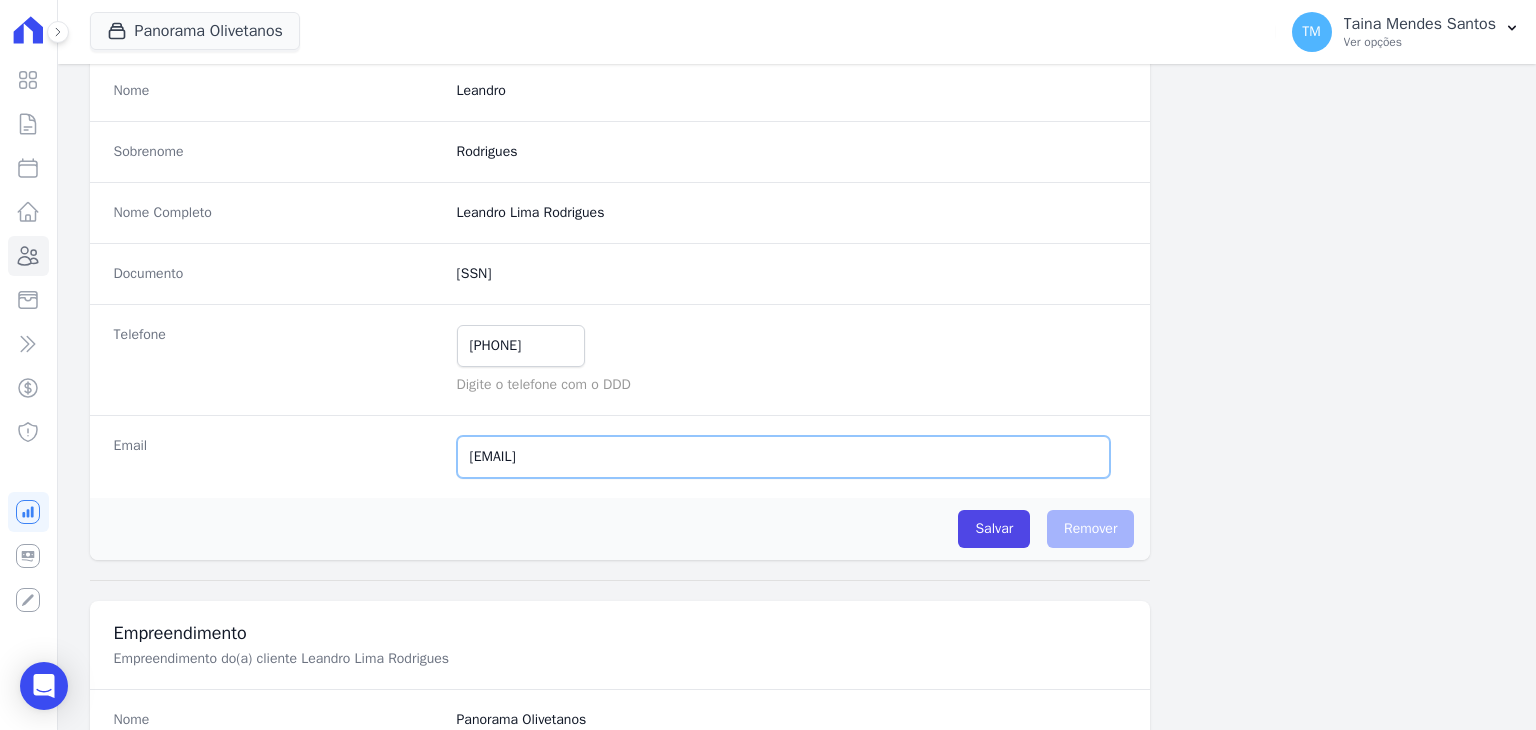 click on "leandro1286@gmail.com" at bounding box center (784, 457) 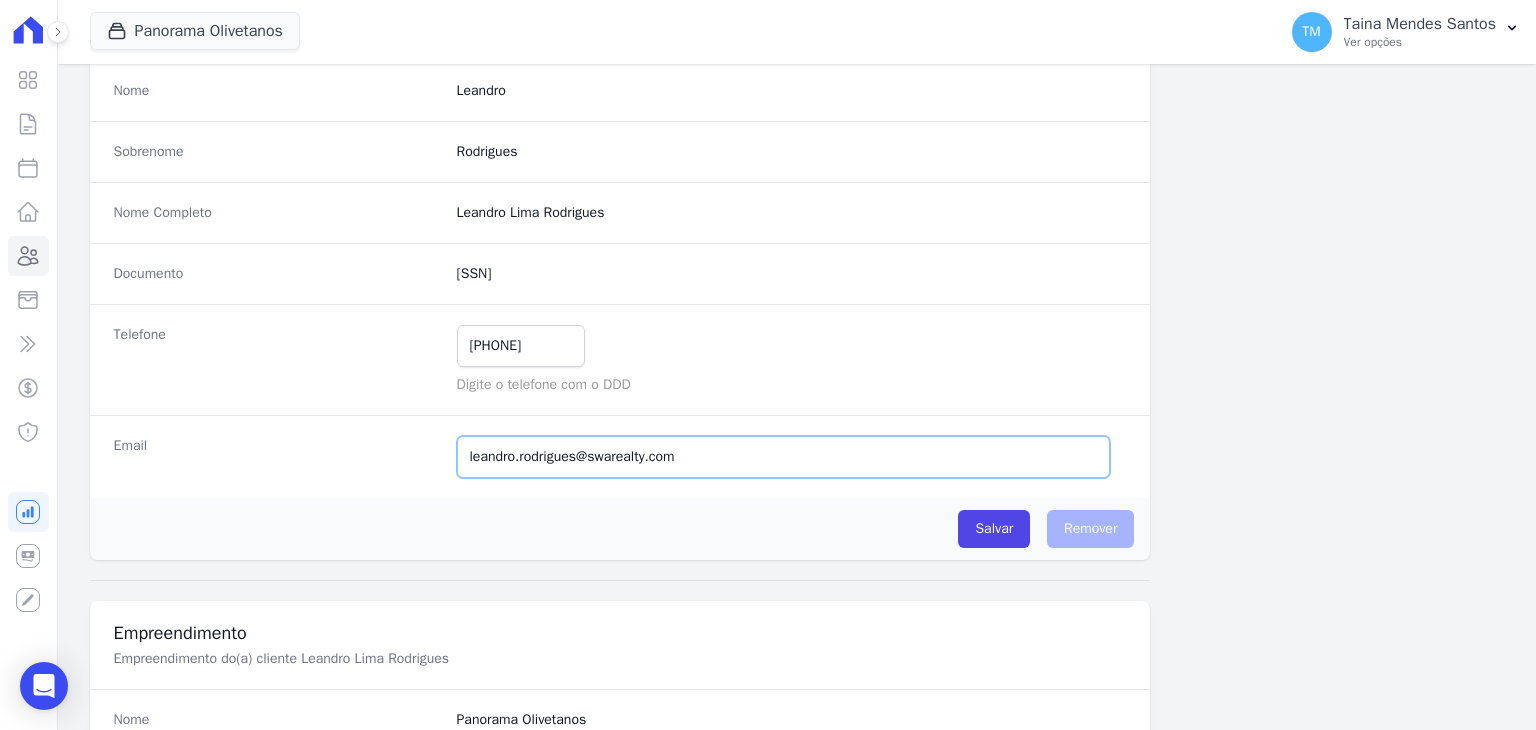 type on "leandro.rodrigues@swarealty.com" 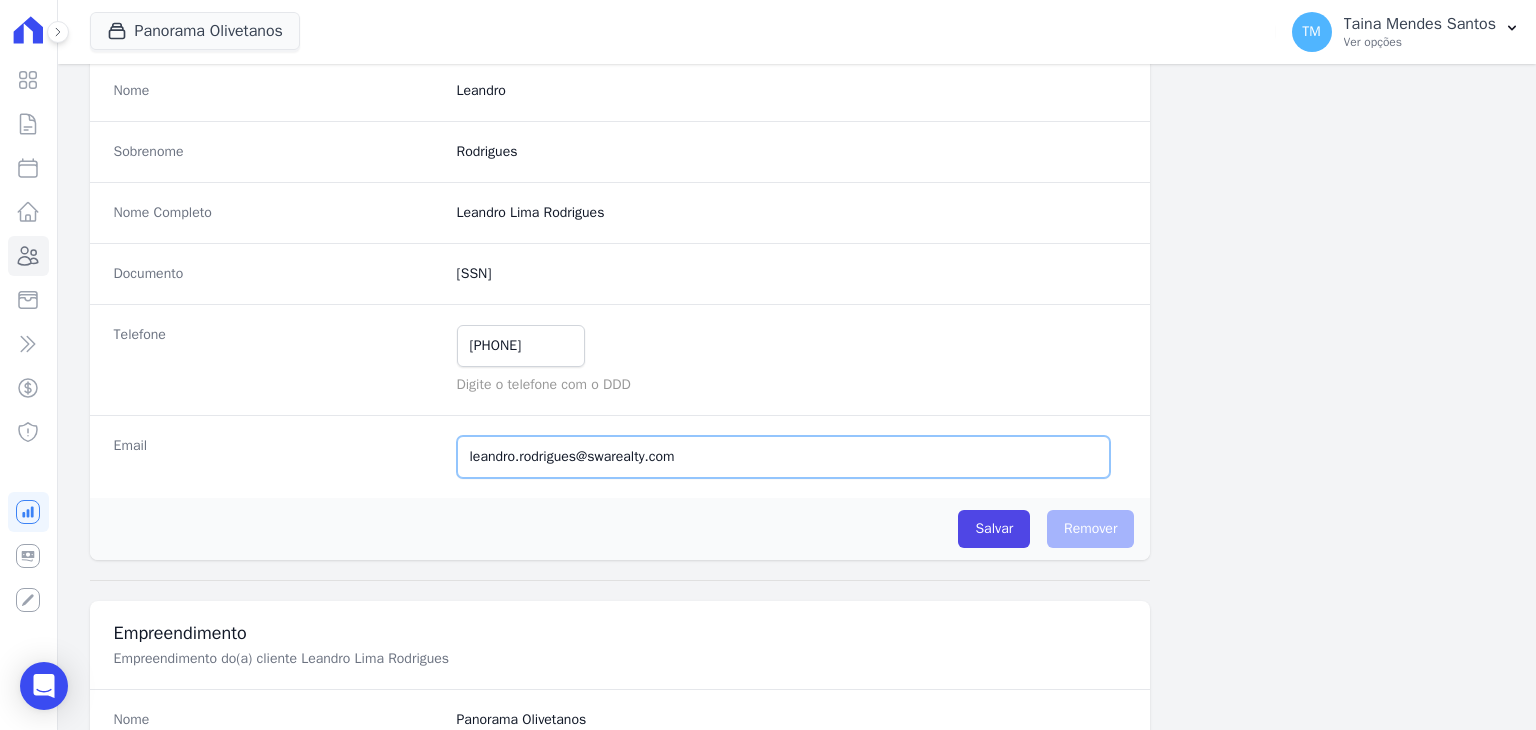 click on "leandro.rodrigues@swarealty.com" at bounding box center (784, 457) 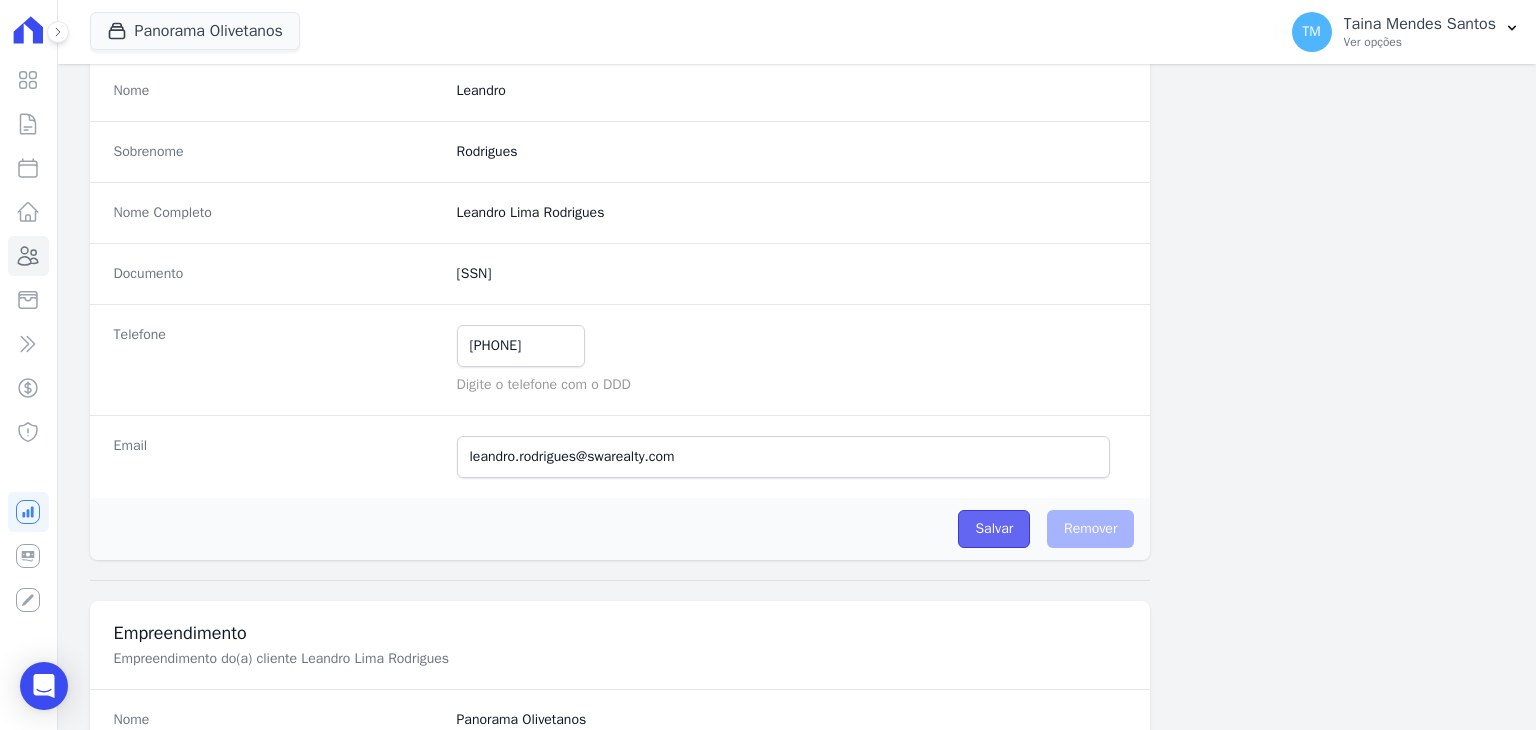 click on "Salvar" at bounding box center (994, 529) 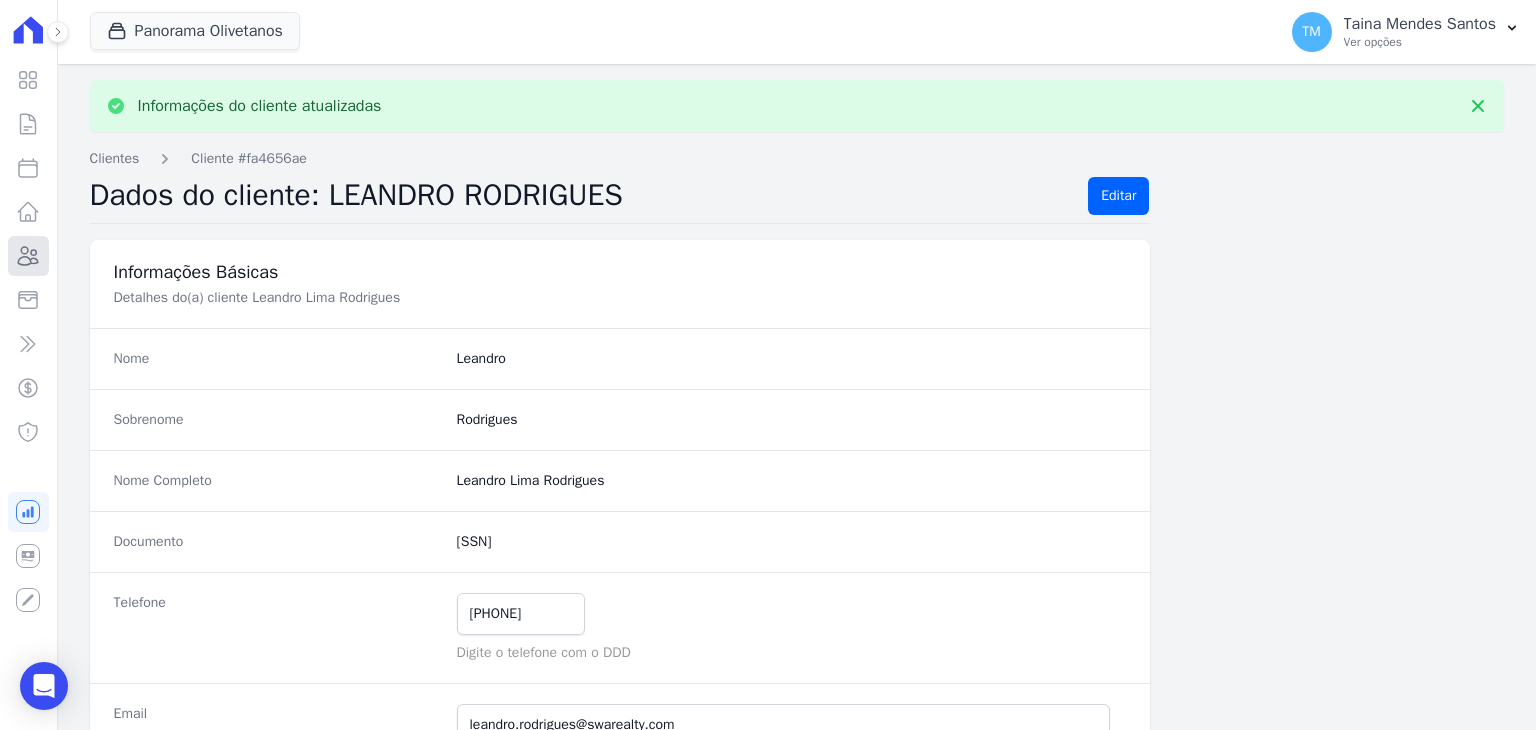 click on "Clientes" at bounding box center [28, 256] 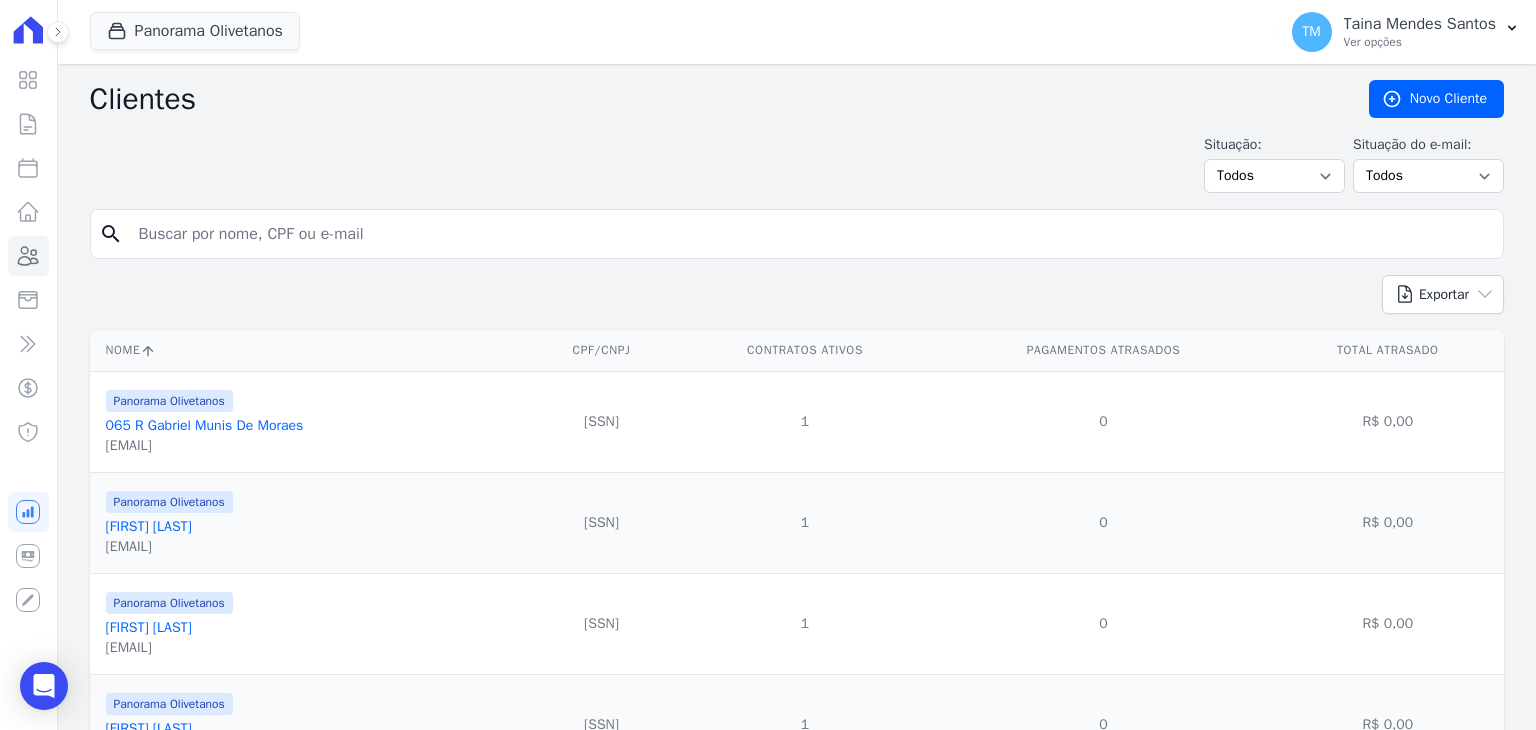 click at bounding box center (811, 234) 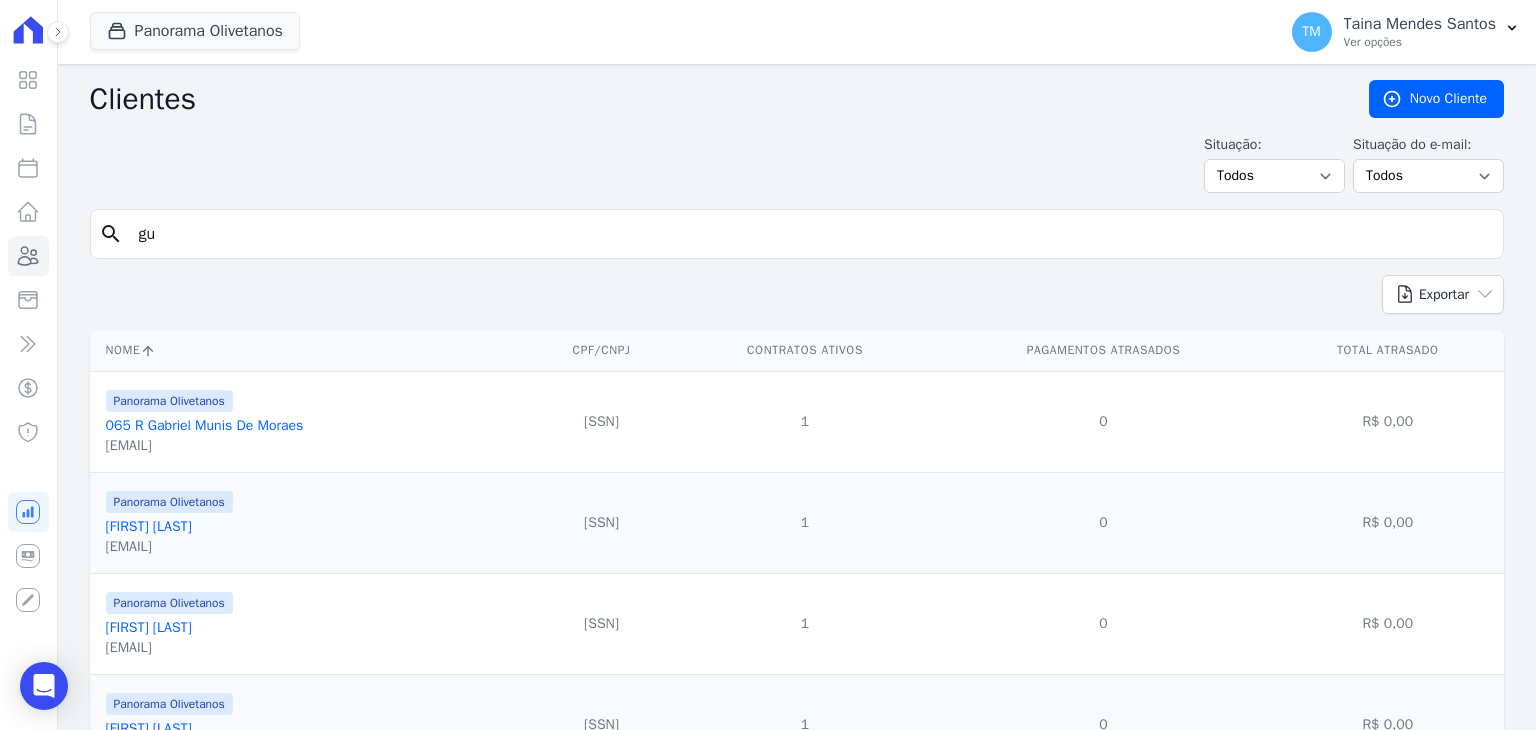 type on "g" 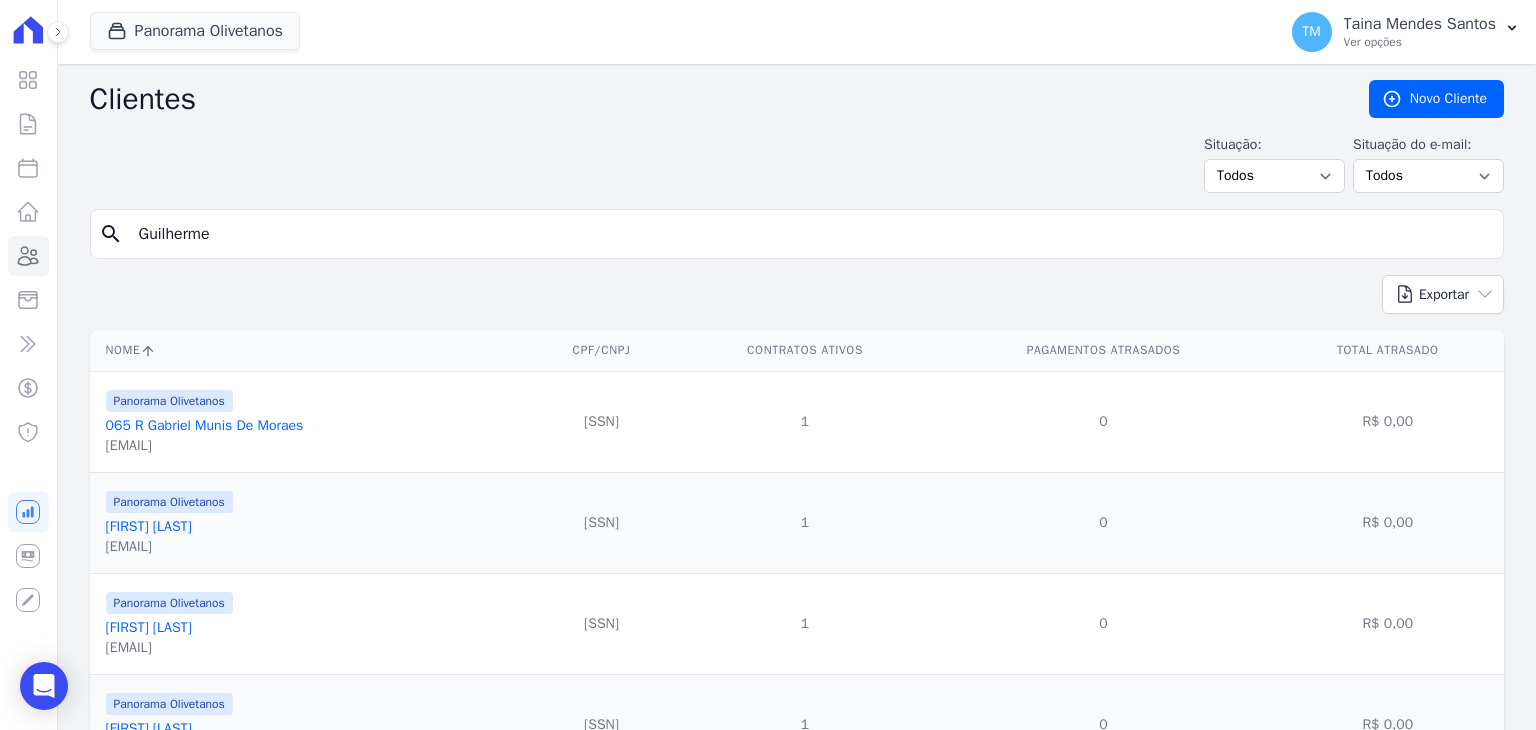 type on "Guilherme" 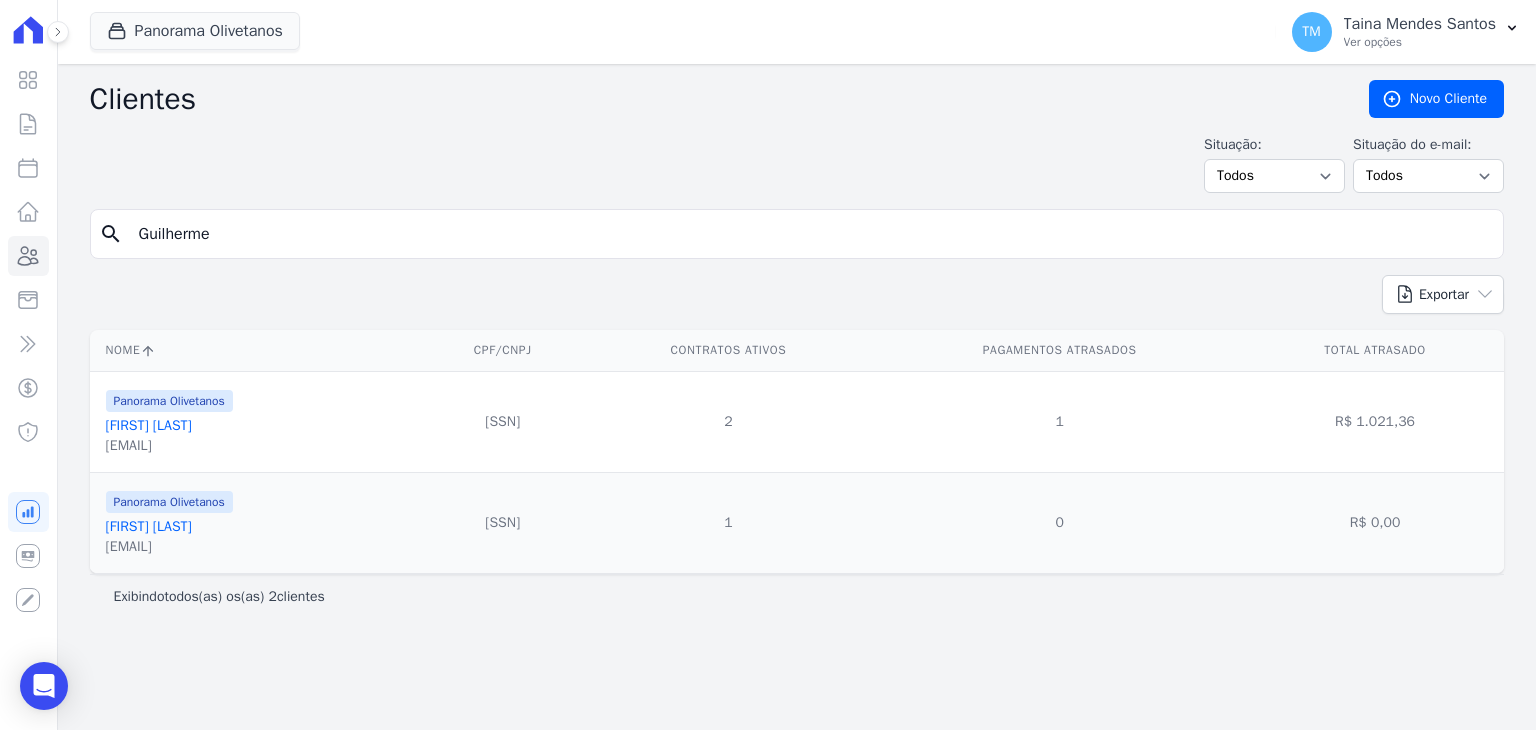 click on "Guilherme De Lima Santos" at bounding box center (149, 425) 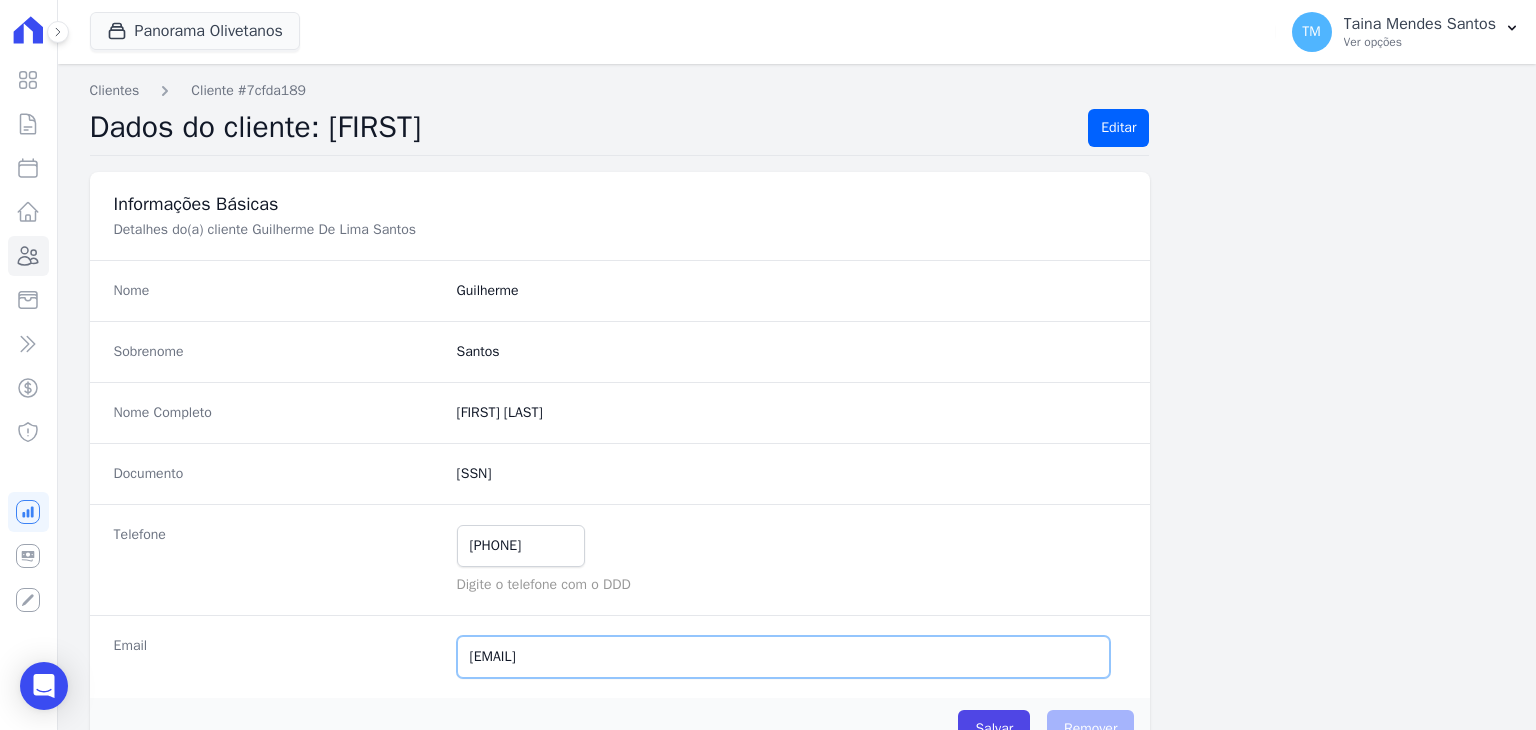 drag, startPoint x: 656, startPoint y: 651, endPoint x: 432, endPoint y: 657, distance: 224.08034 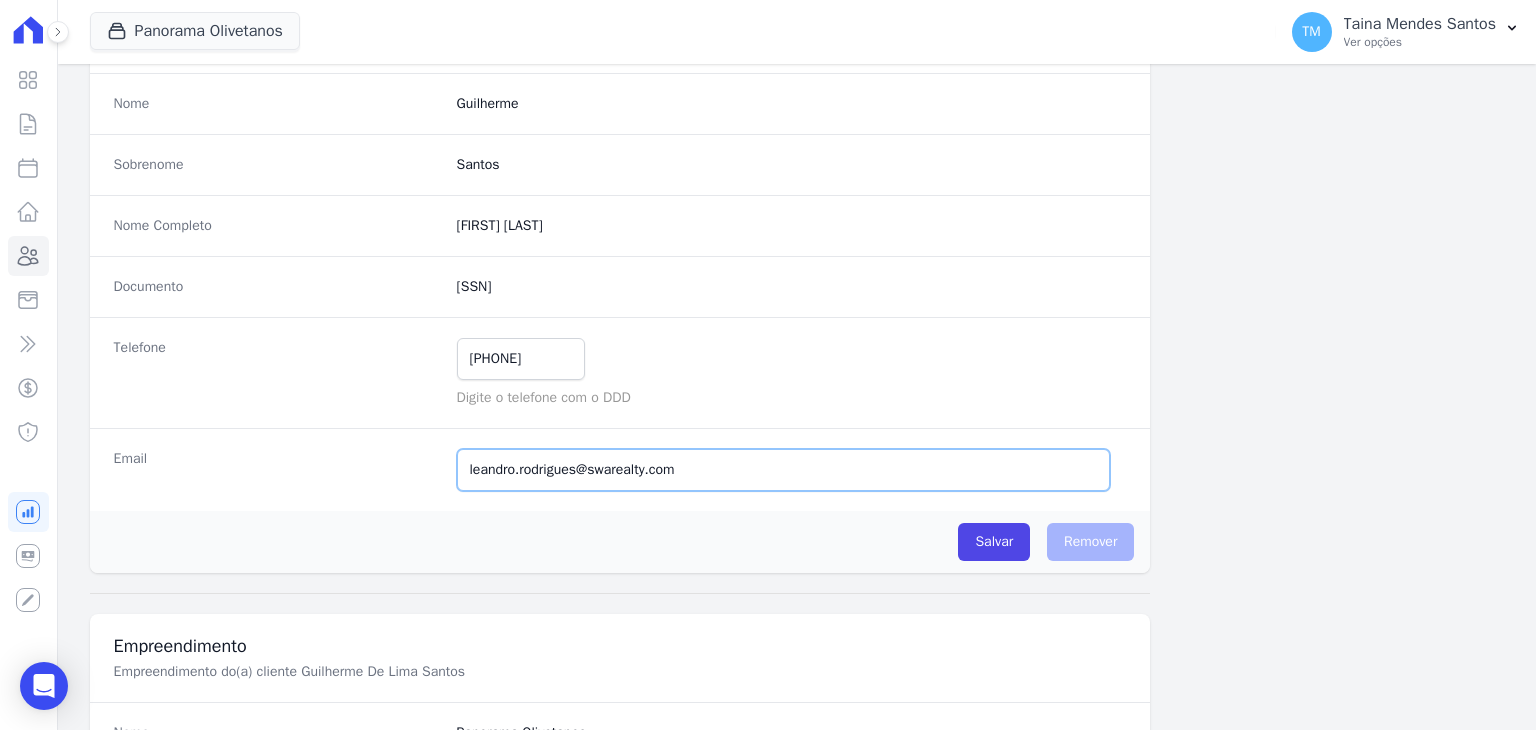 scroll, scrollTop: 200, scrollLeft: 0, axis: vertical 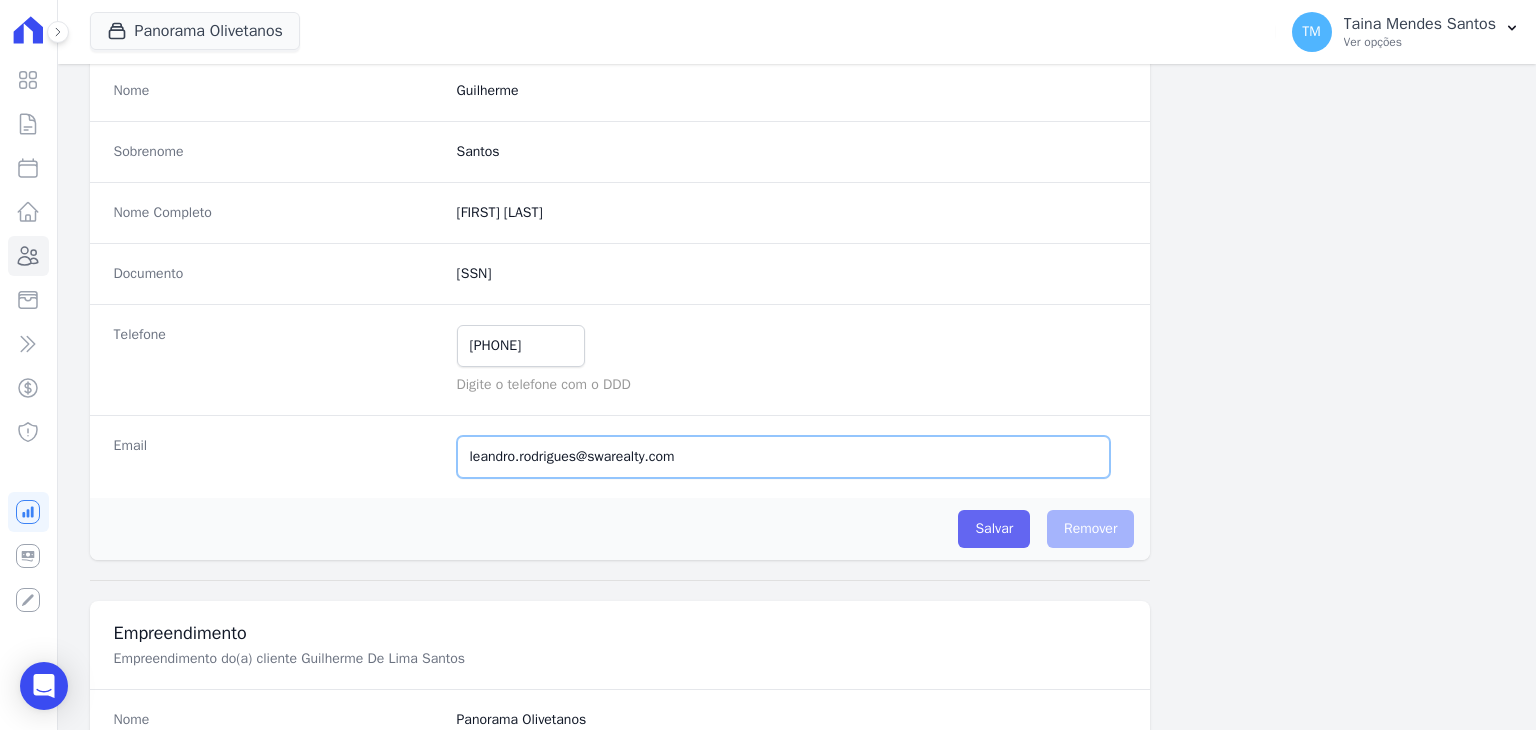 type on "leandro.rodrigues@swarealty.com" 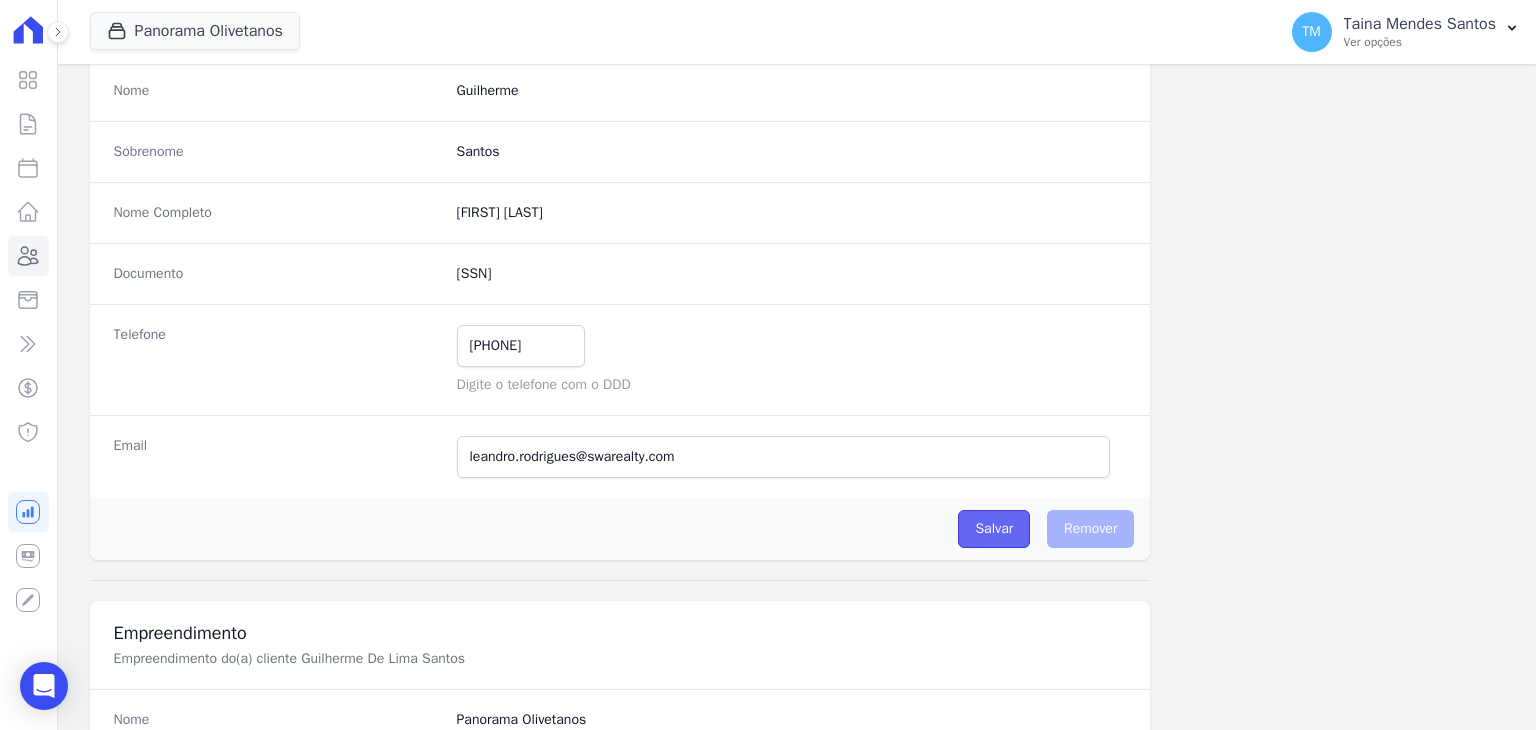 click on "Salvar" at bounding box center (994, 529) 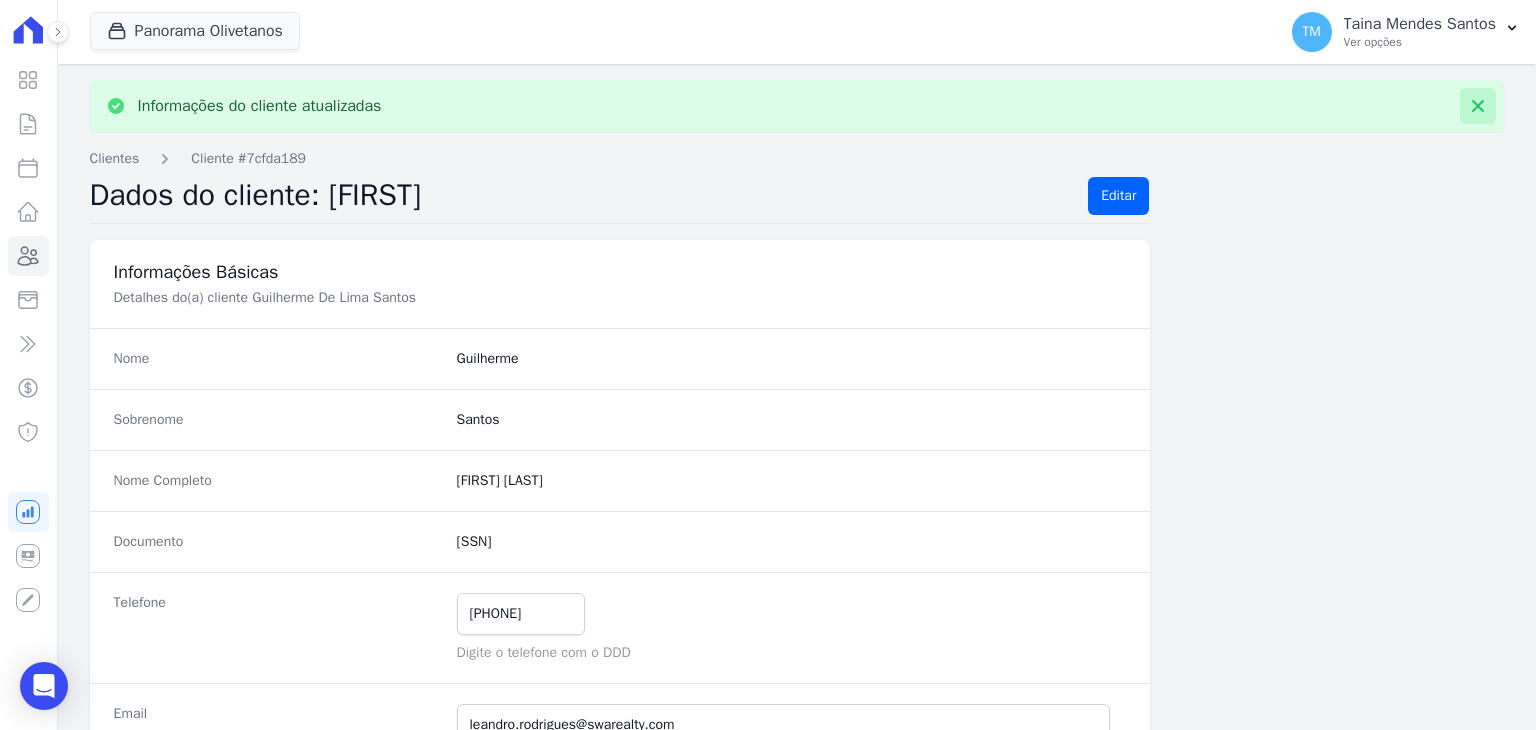 click 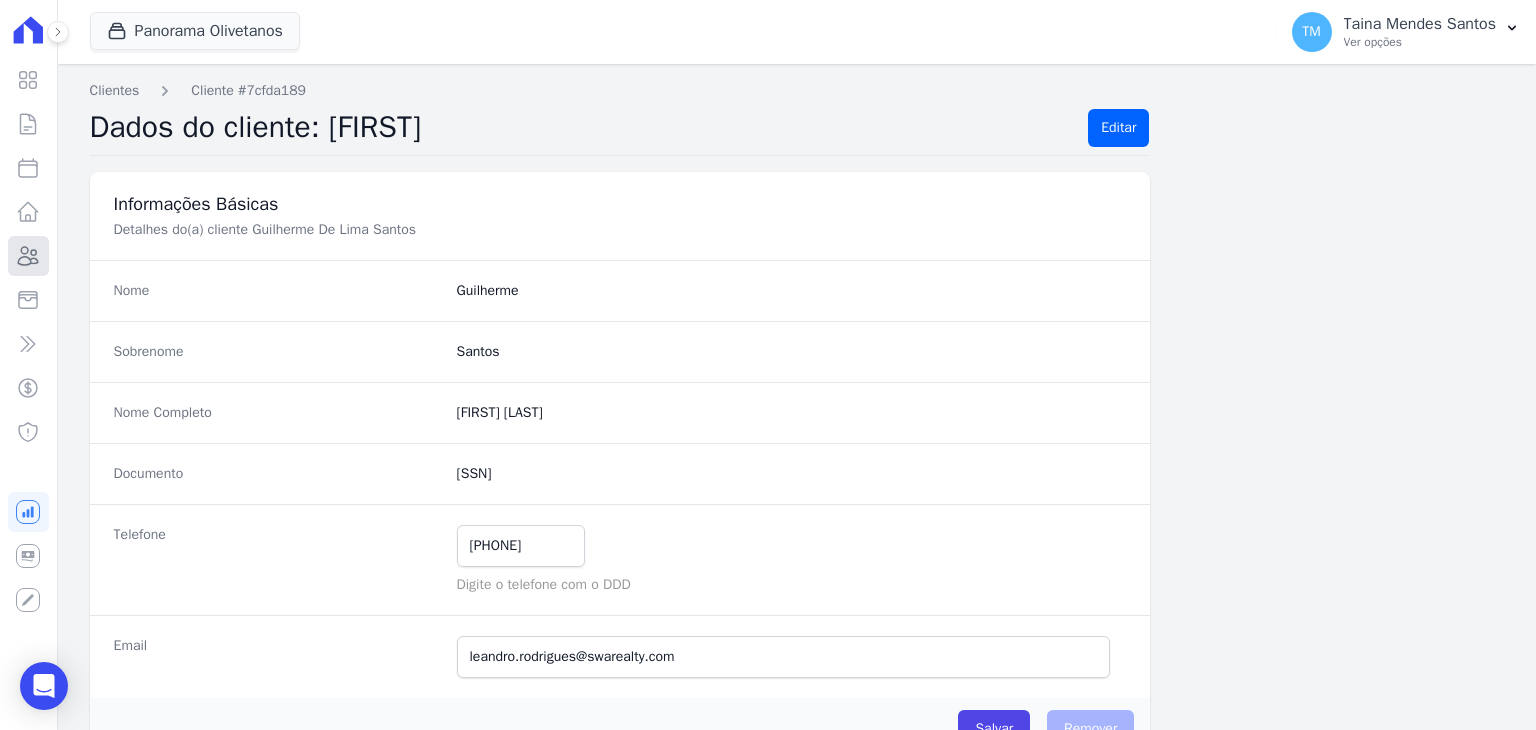 click on "Clientes" at bounding box center (28, 256) 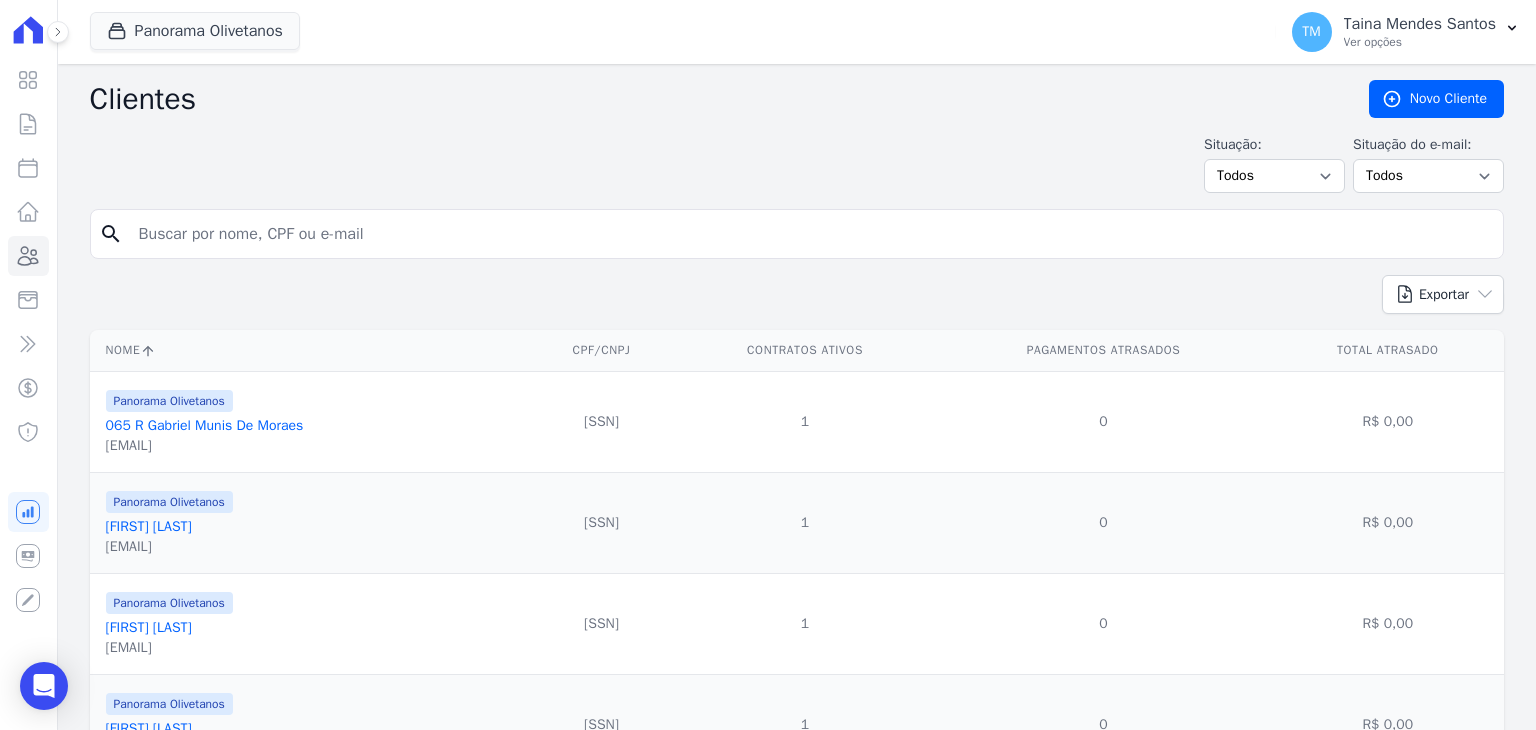 click at bounding box center (811, 234) 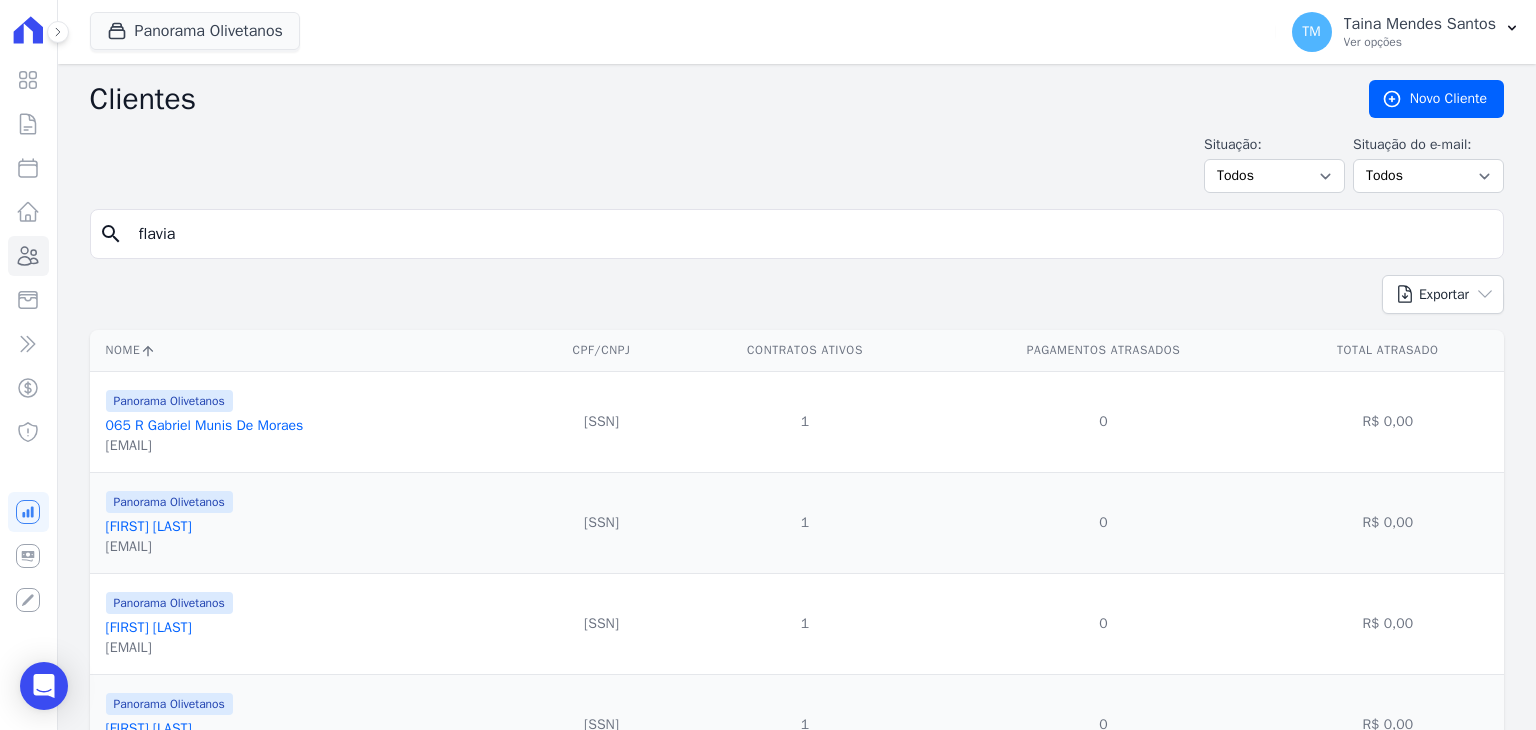 type on "flavia" 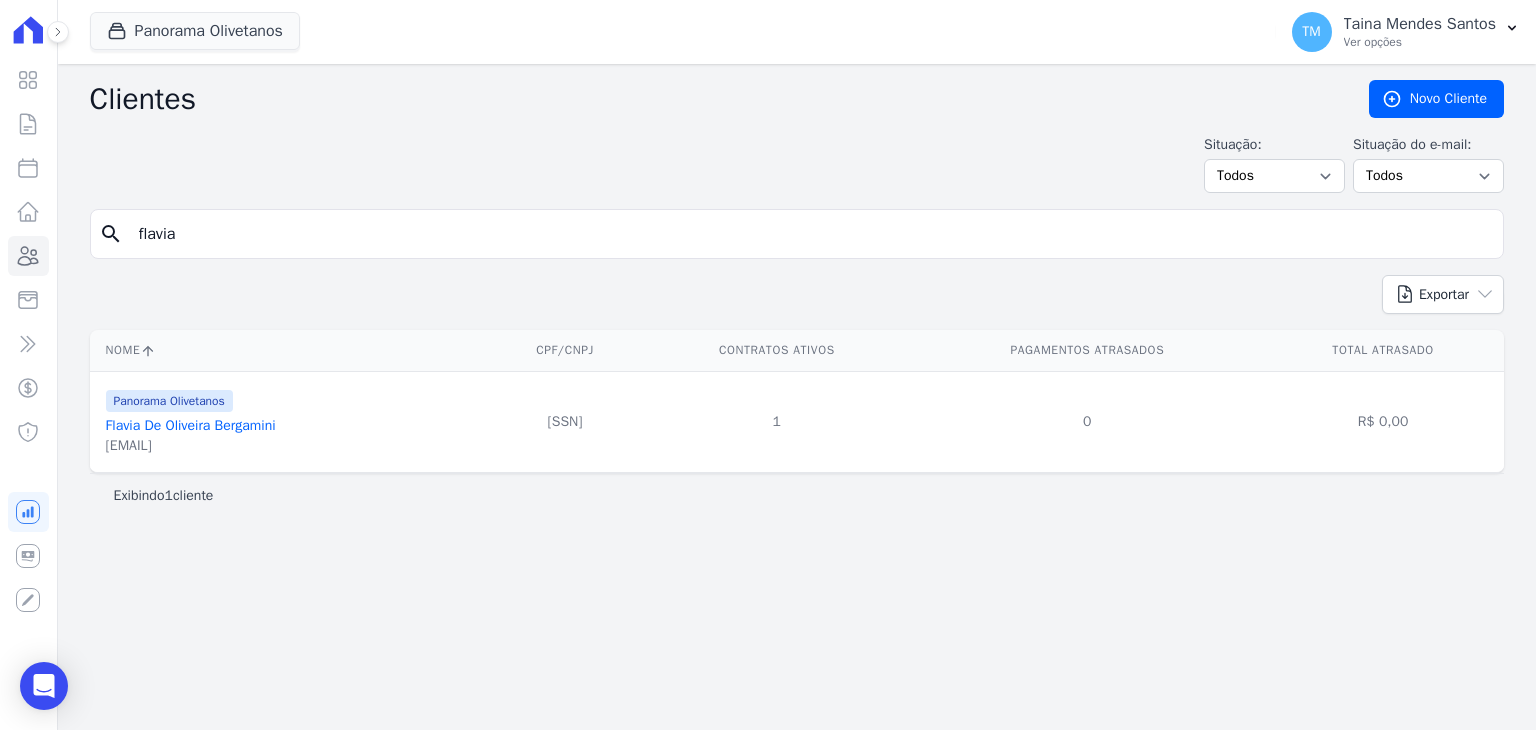 click on "Flavia De Oliveira Bergamini" at bounding box center [191, 425] 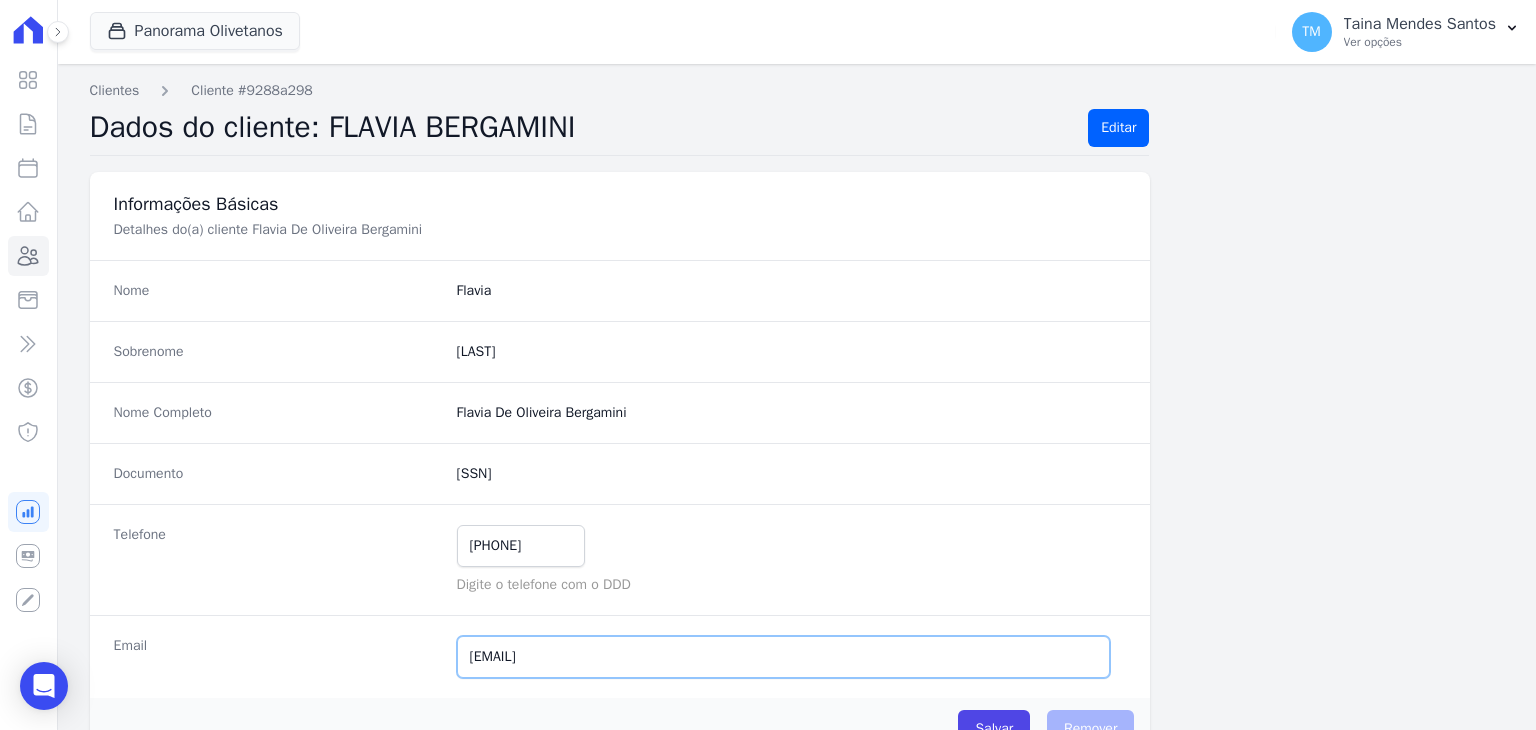 drag, startPoint x: 684, startPoint y: 653, endPoint x: 276, endPoint y: 648, distance: 408.03064 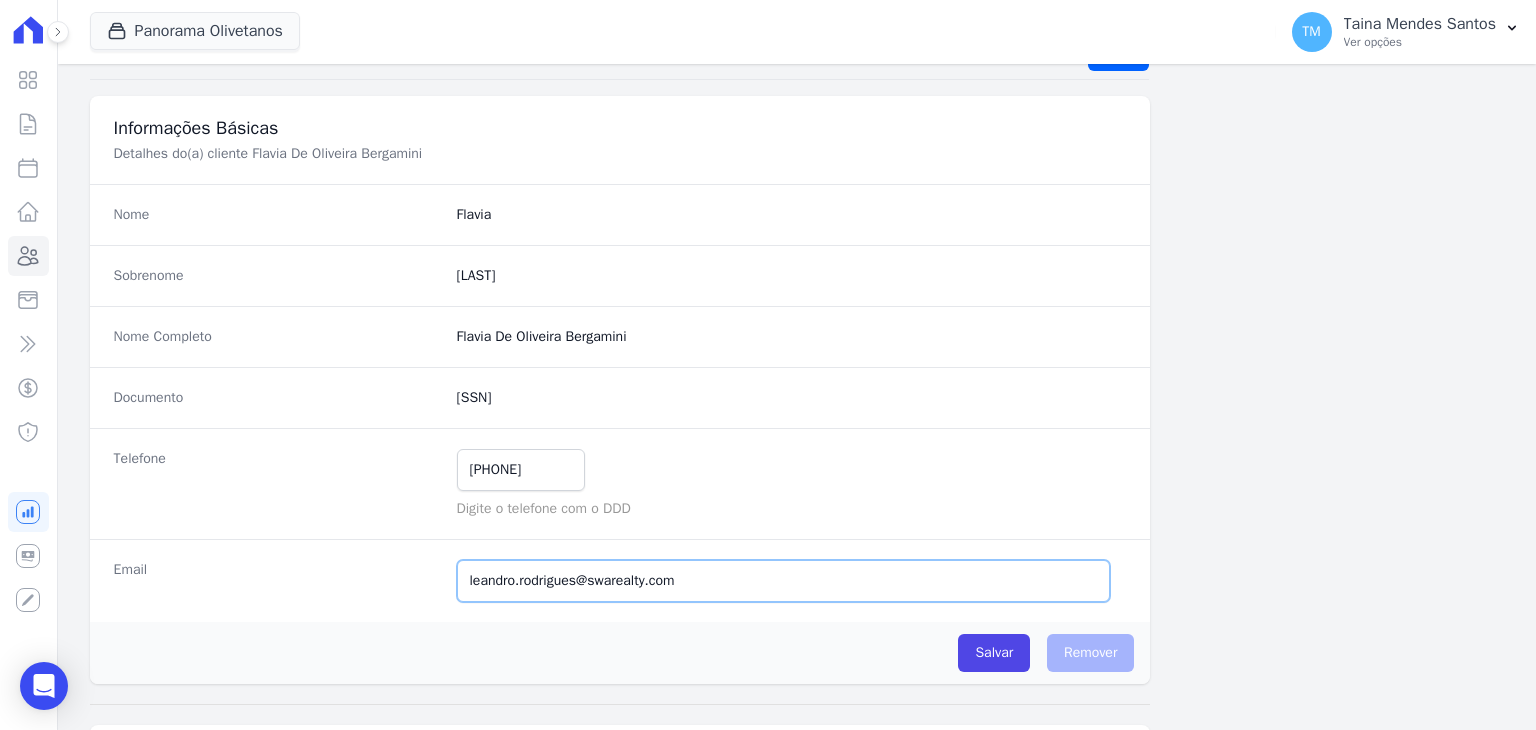scroll, scrollTop: 200, scrollLeft: 0, axis: vertical 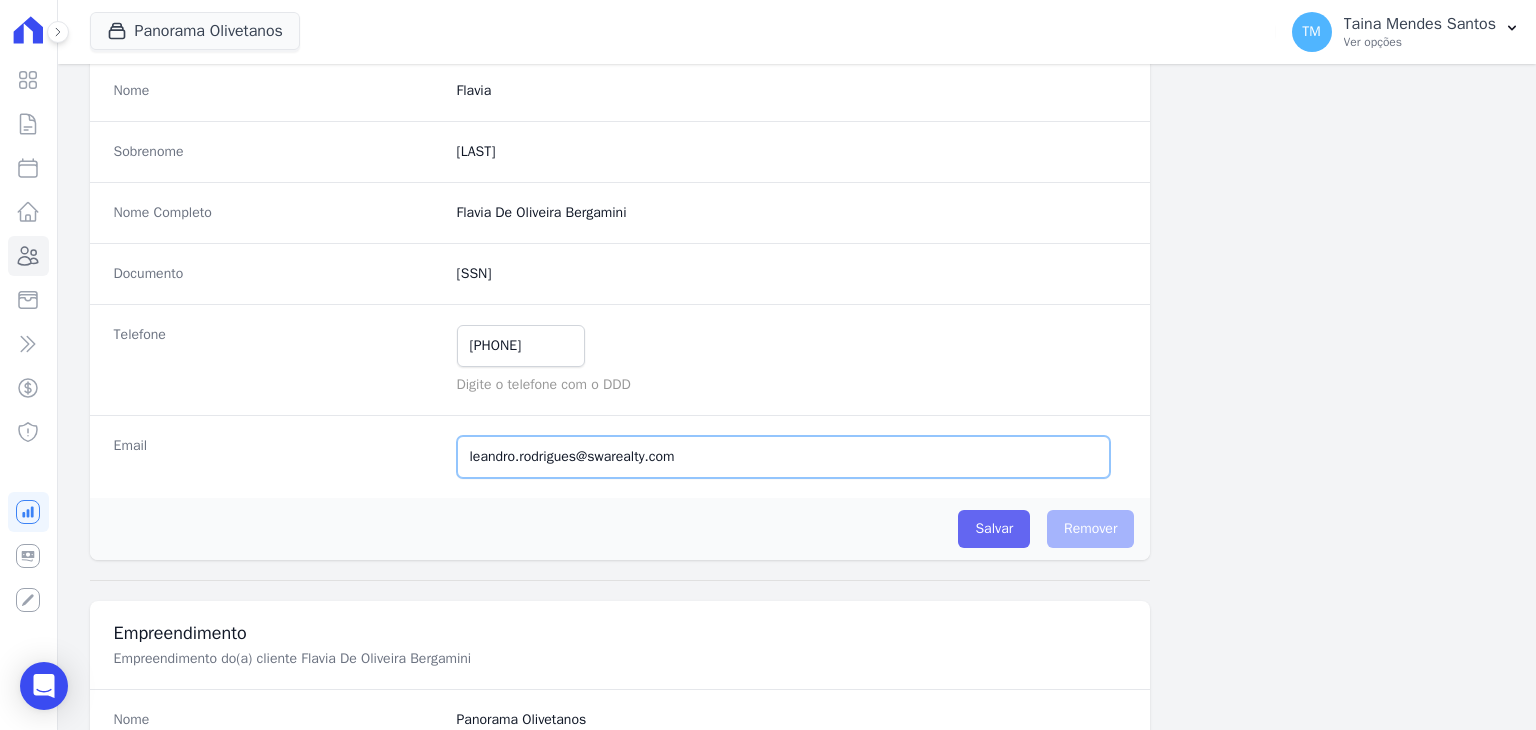 type on "leandro.rodrigues@swarealty.com" 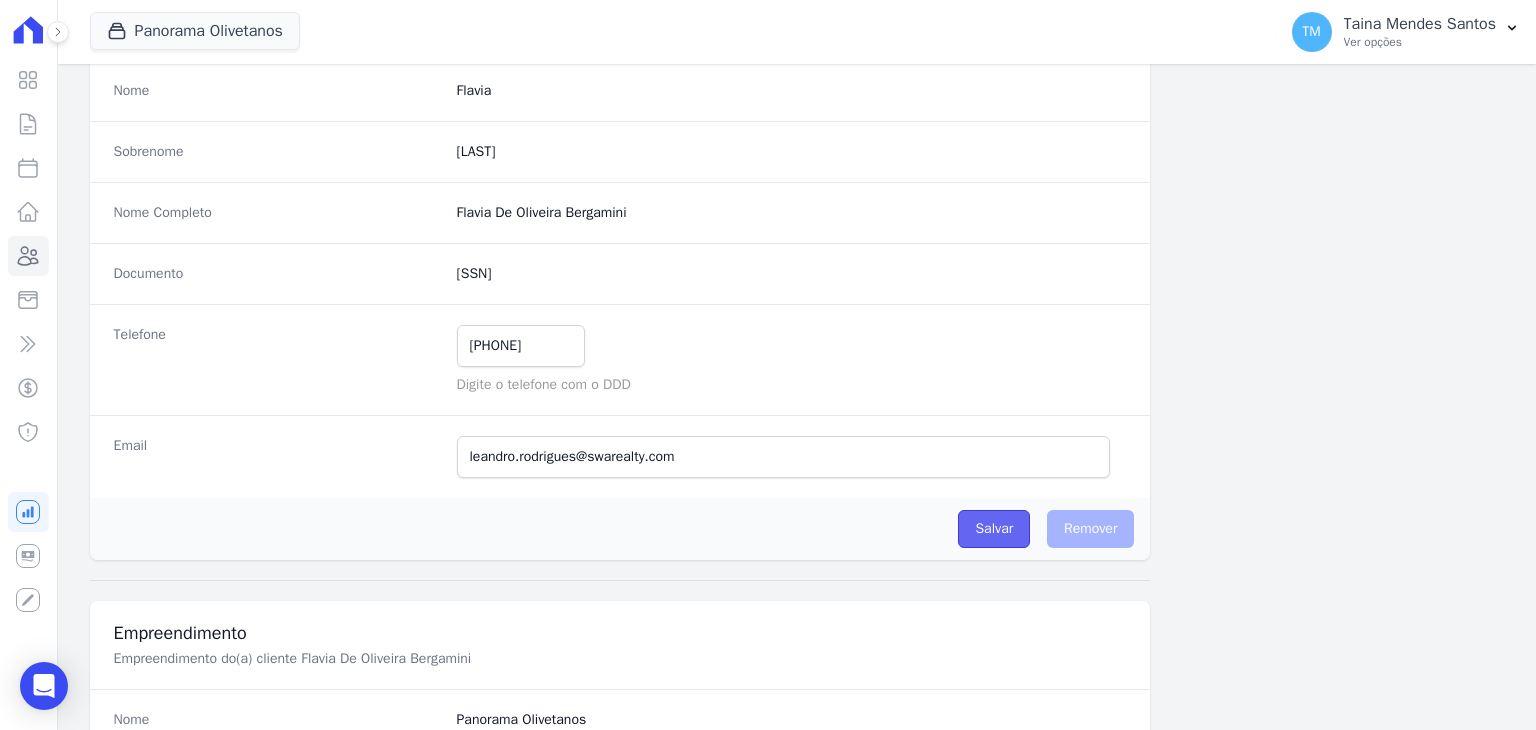 click on "Salvar" at bounding box center [994, 529] 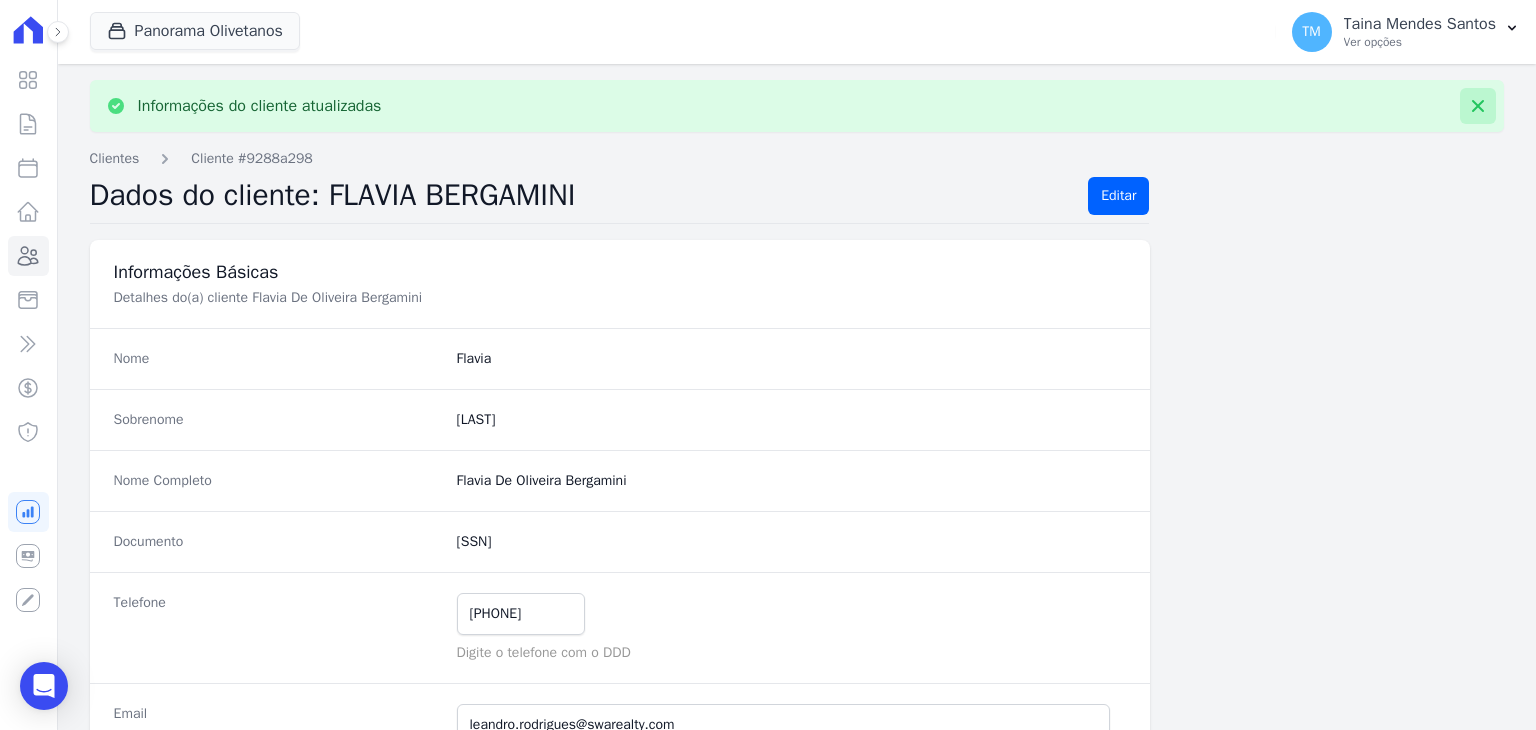 click 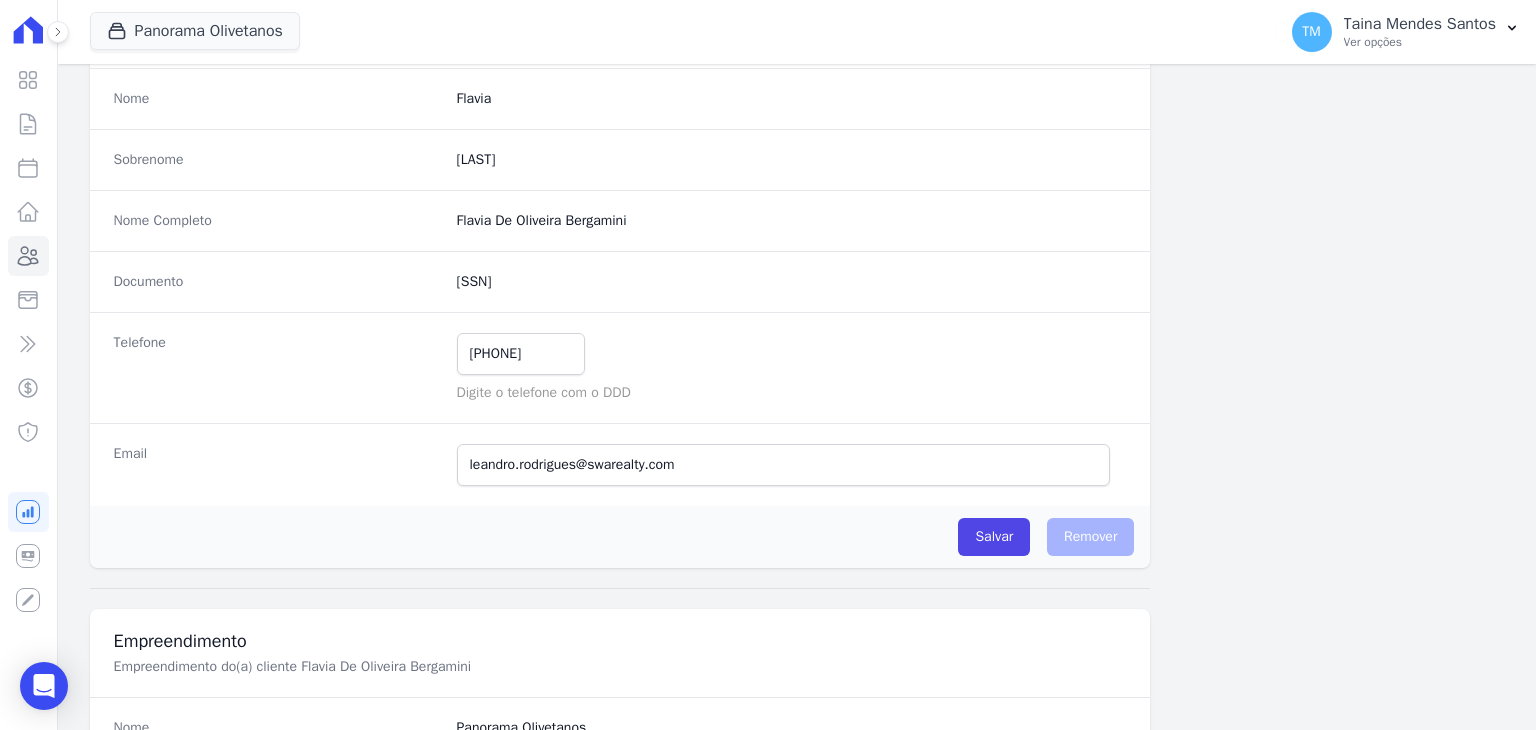 scroll, scrollTop: 200, scrollLeft: 0, axis: vertical 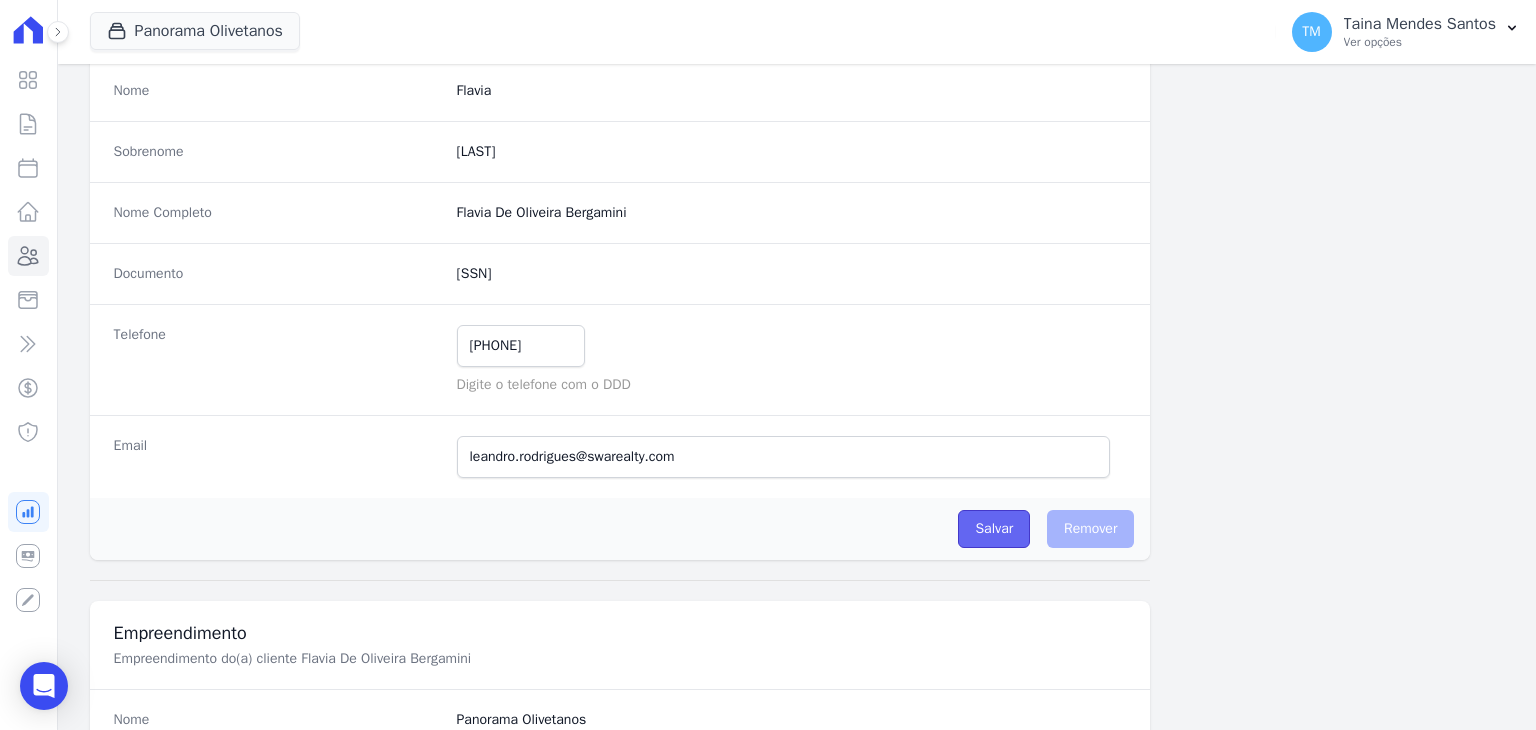 click on "Salvar" at bounding box center (994, 529) 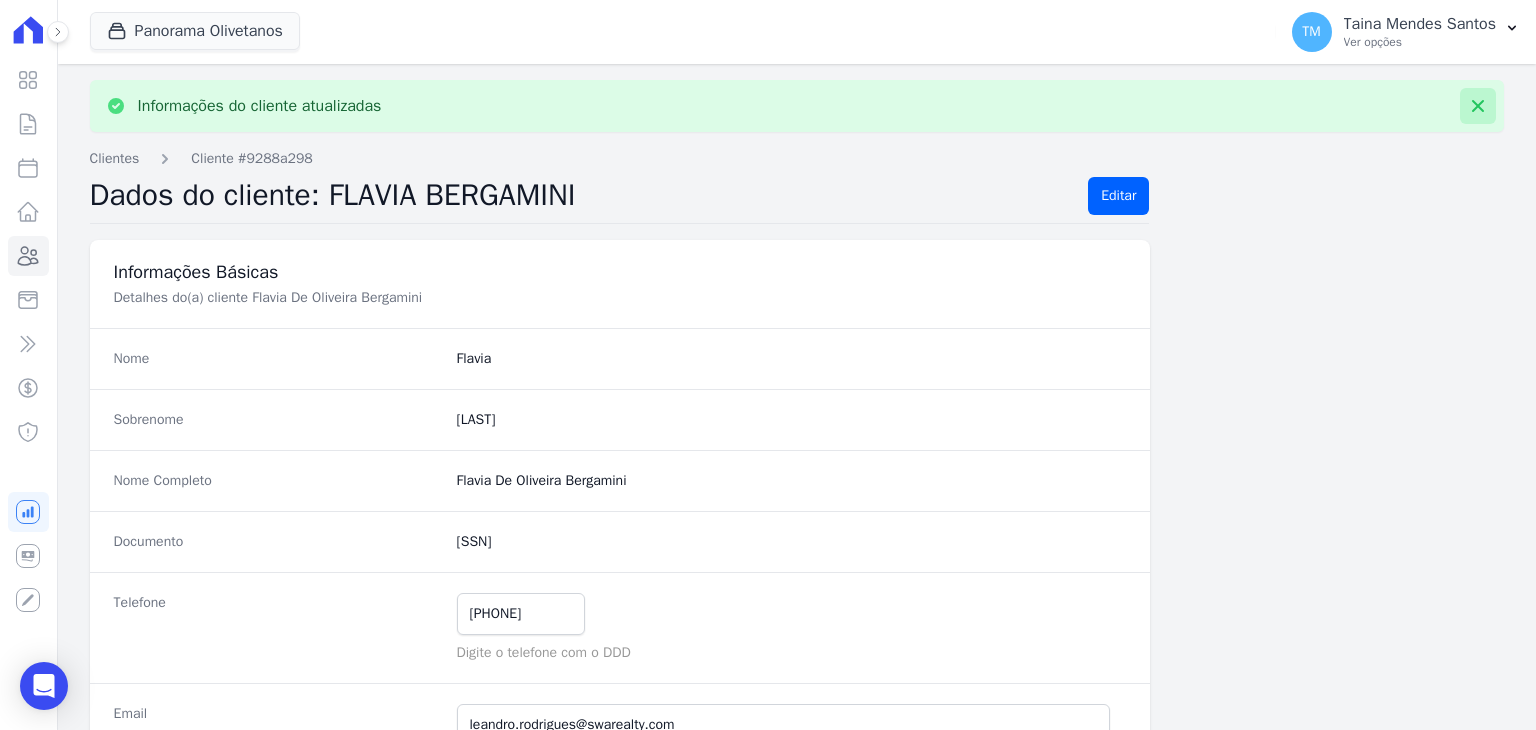click 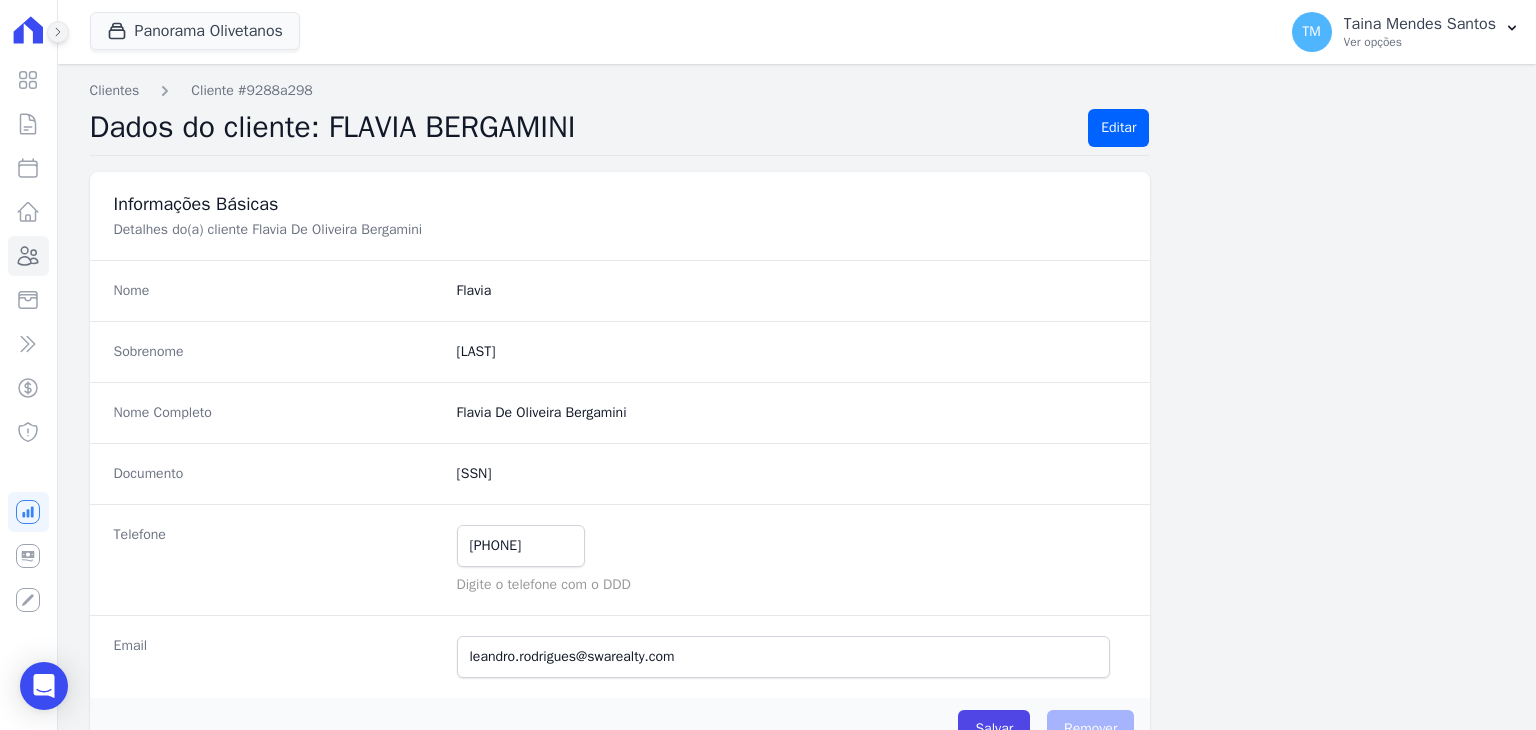 click at bounding box center [58, 32] 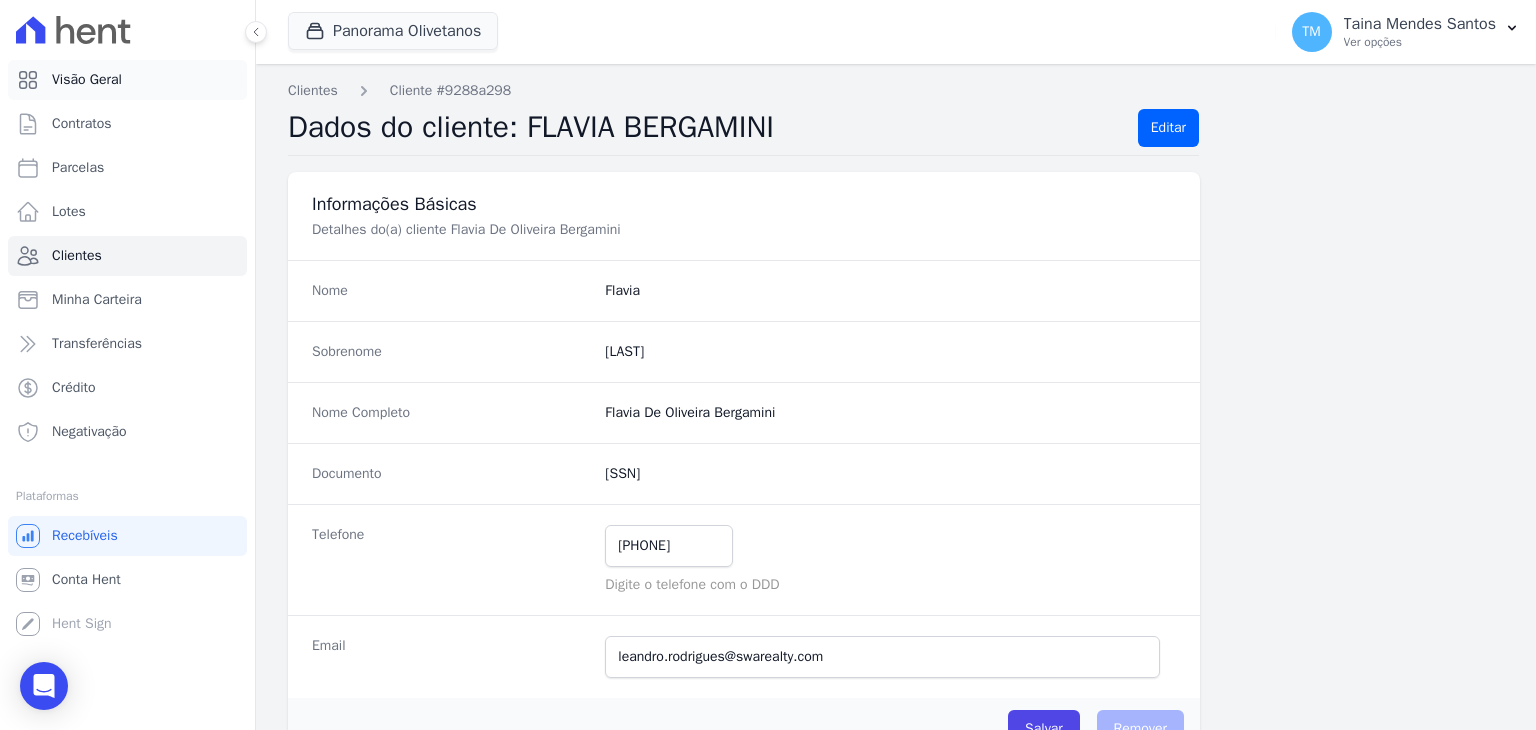 click on "Visão Geral" at bounding box center [87, 80] 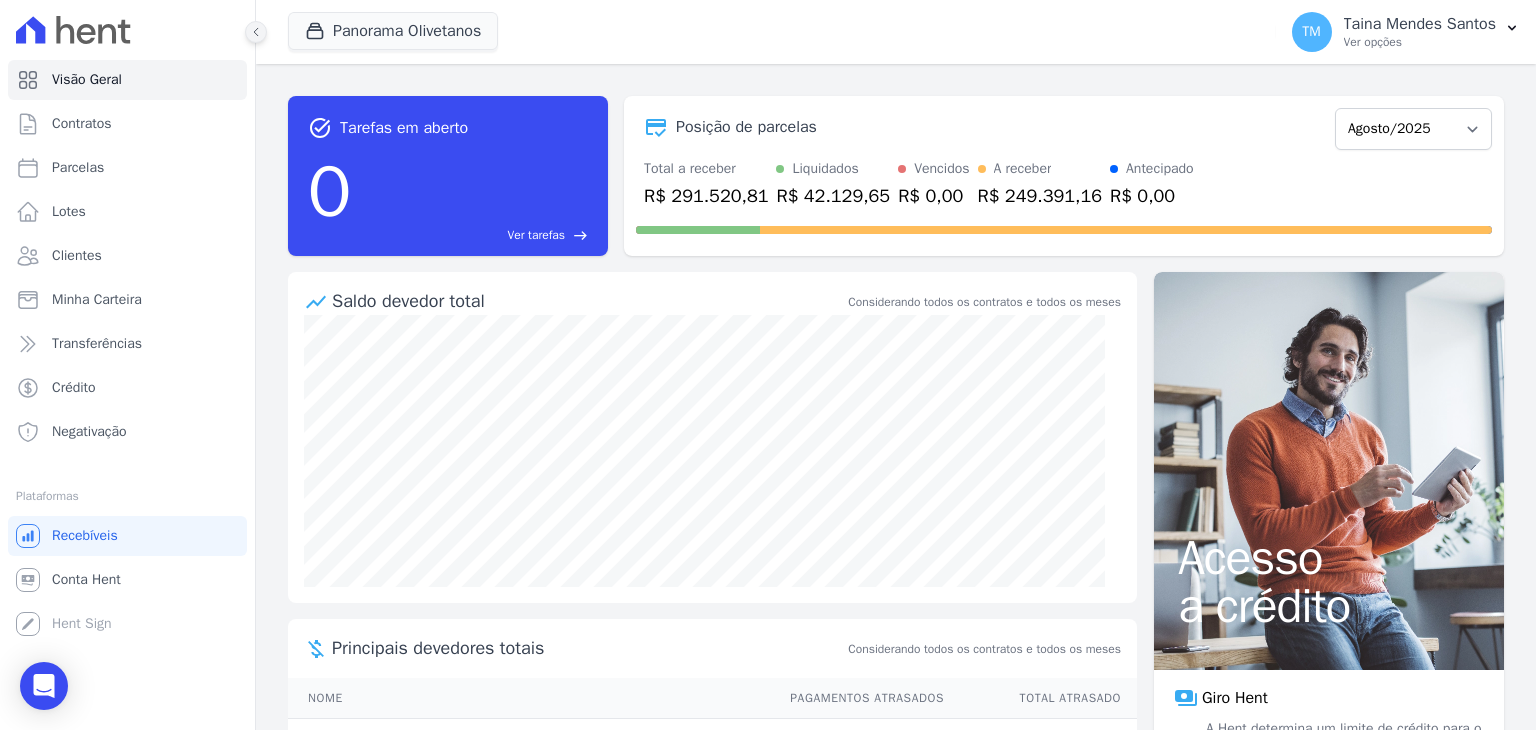 click 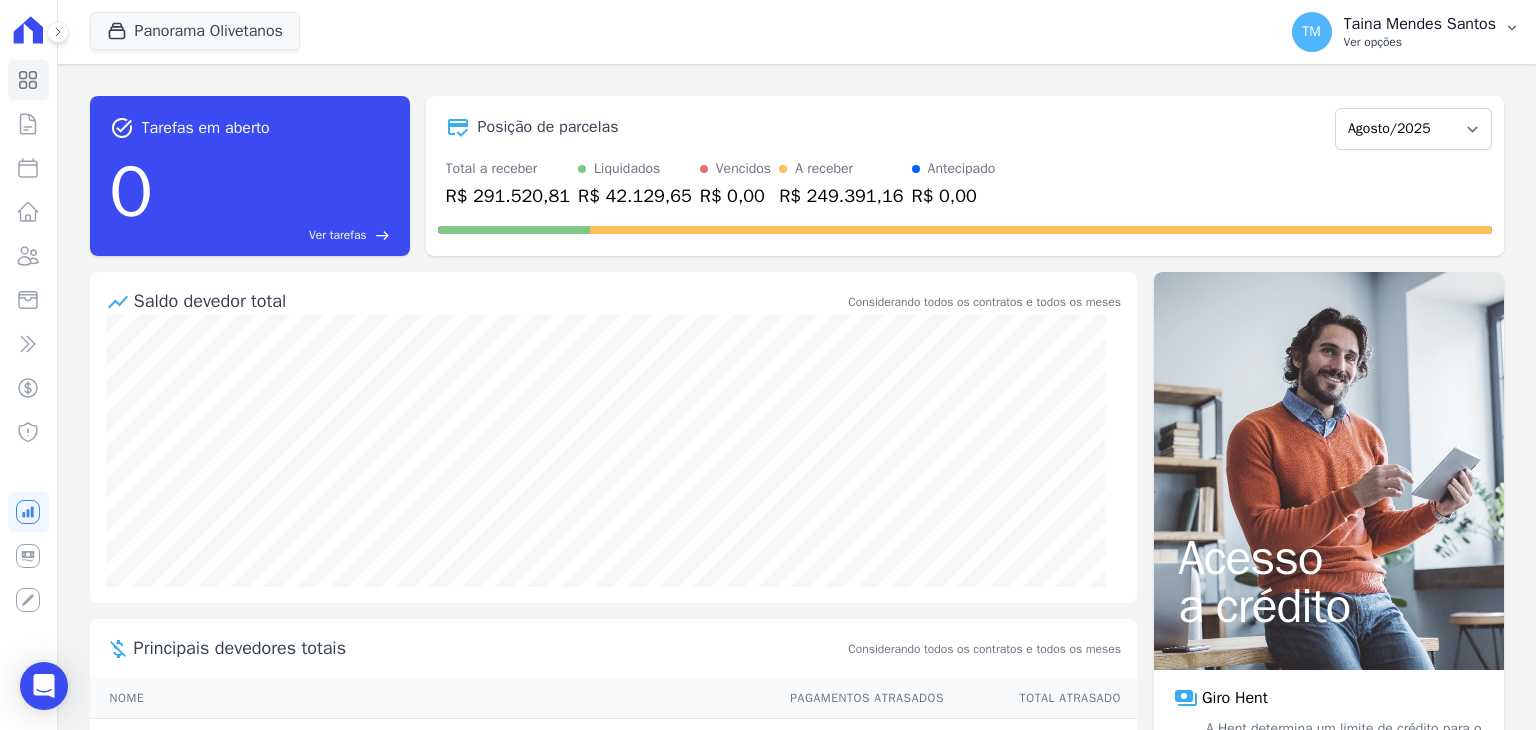 click on "TM
Taina  Mendes Santos
Ver opções" at bounding box center (1406, 32) 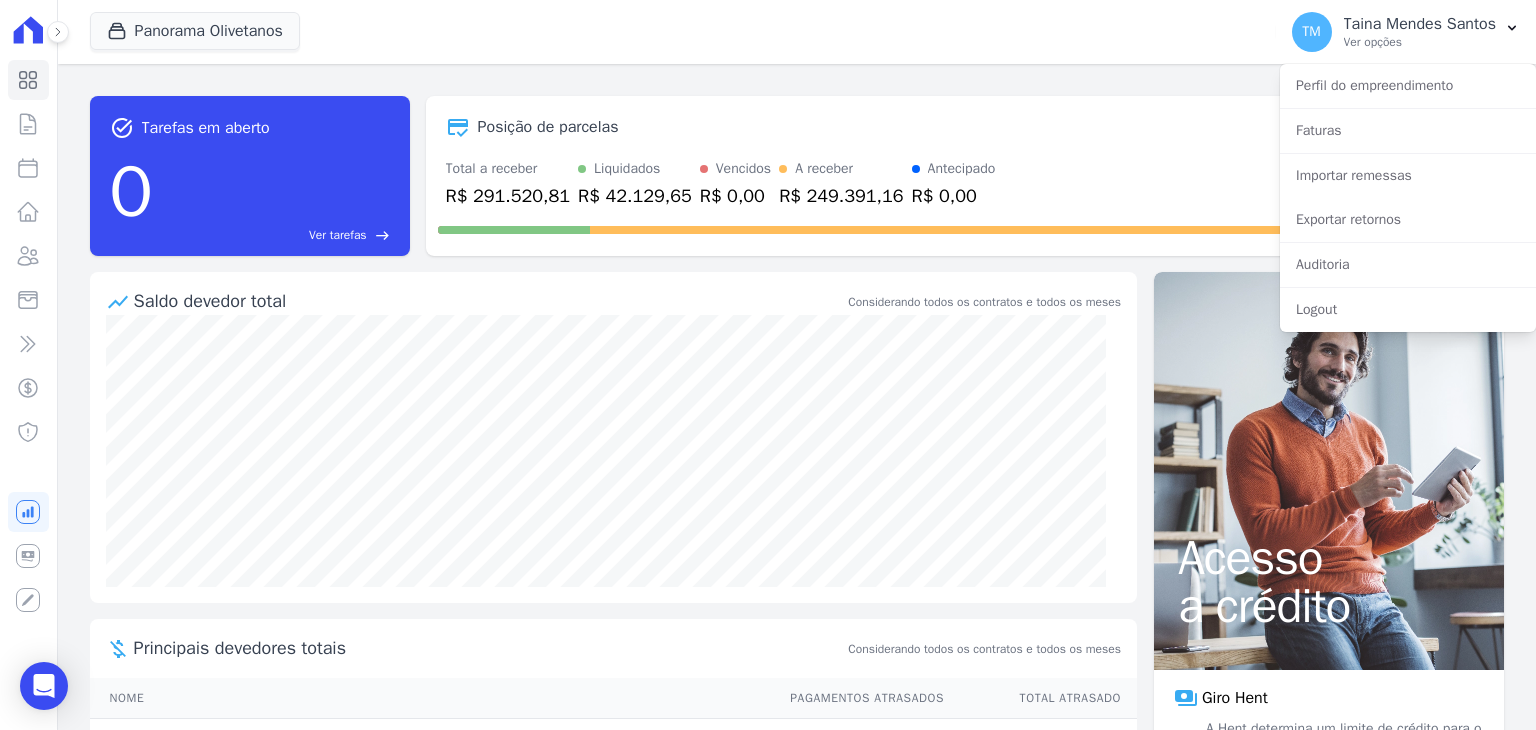 click on "Logout" at bounding box center [1408, 310] 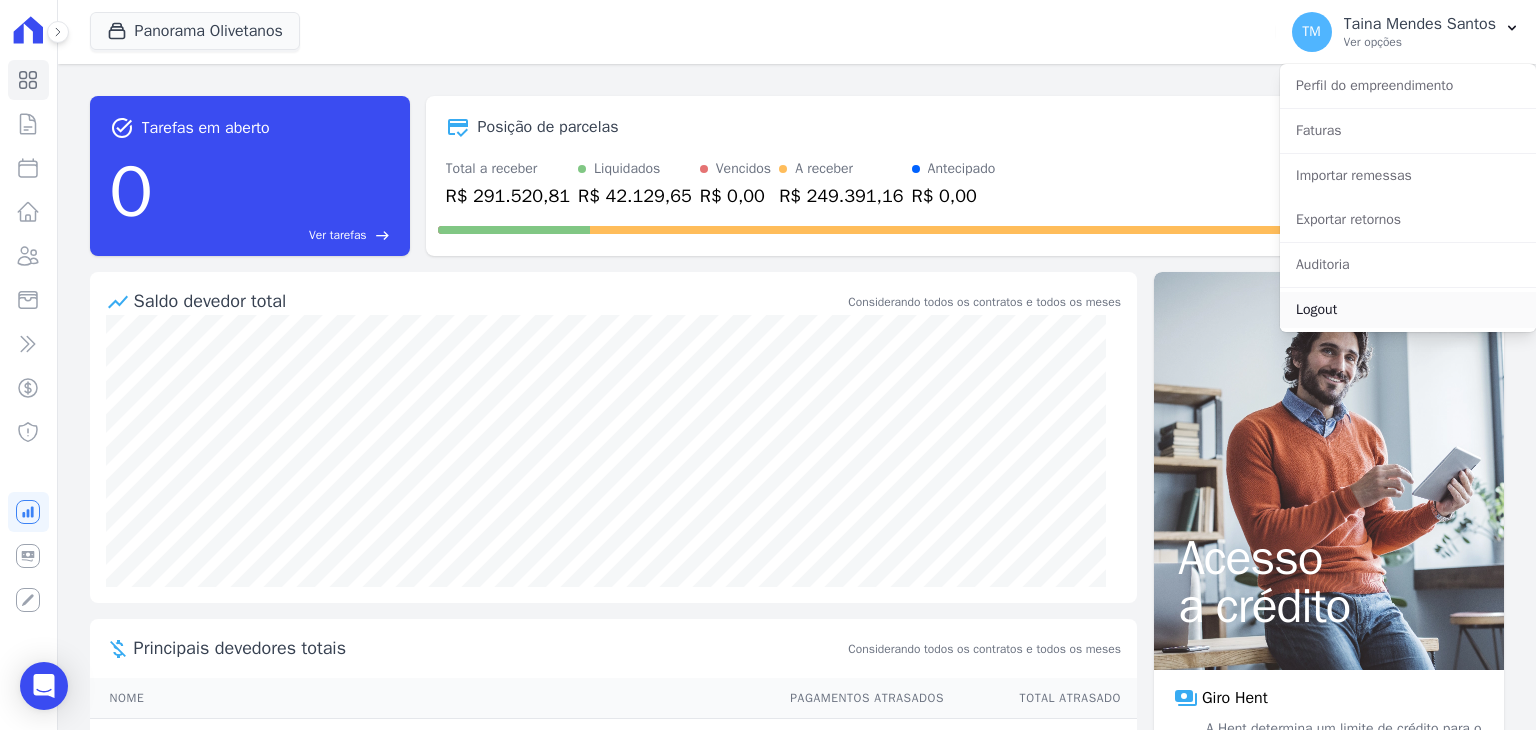 click on "Logout" at bounding box center (1408, 310) 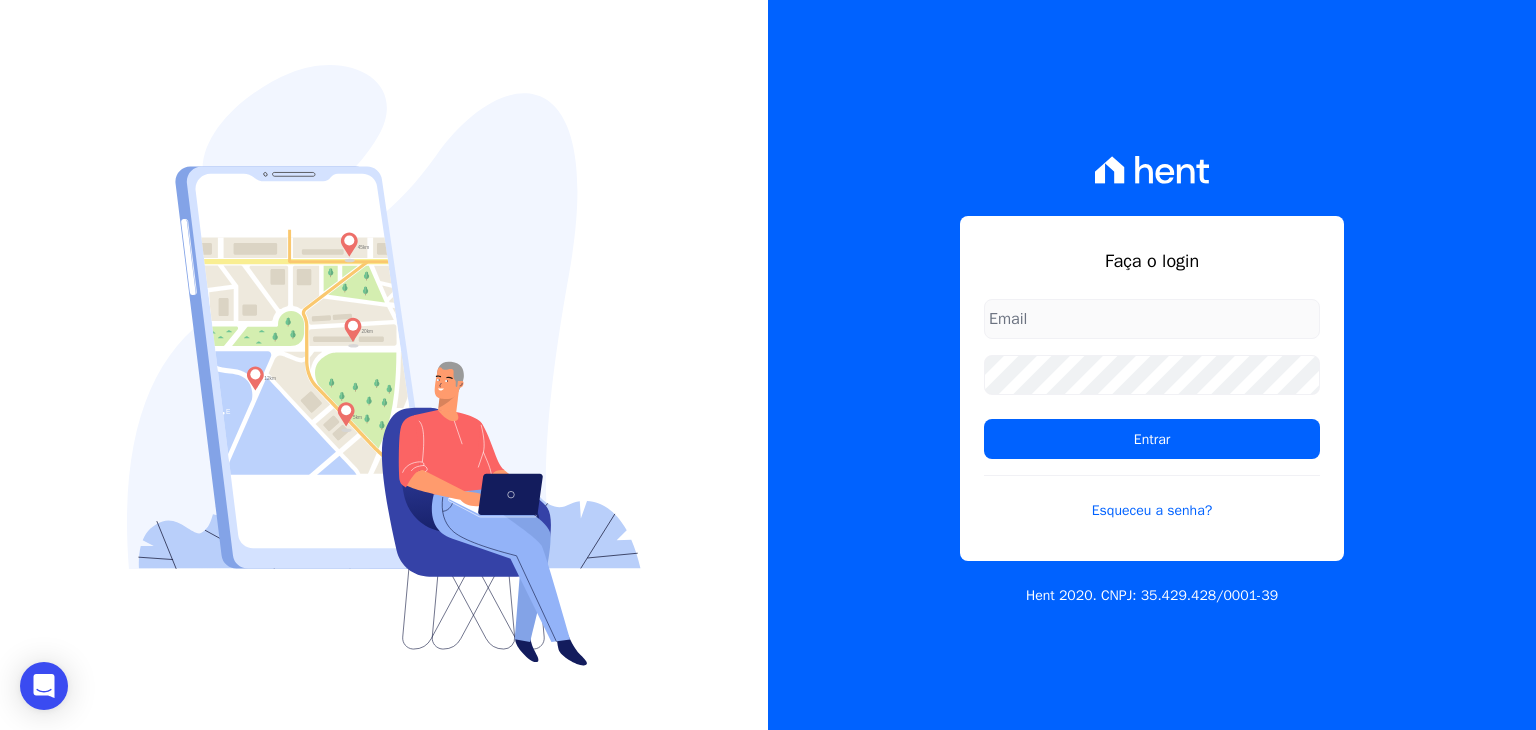 type on "taina.mendes@swarealty.com" 